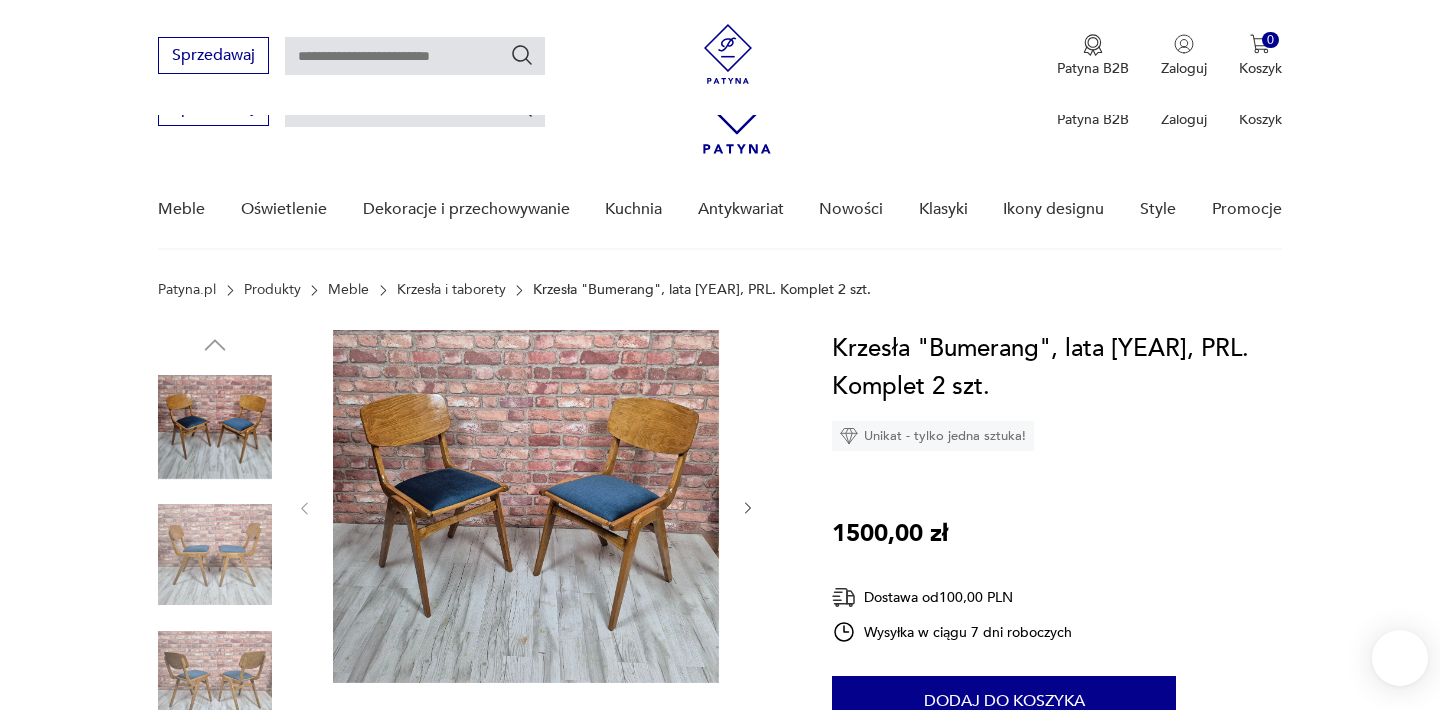 scroll, scrollTop: 320, scrollLeft: 0, axis: vertical 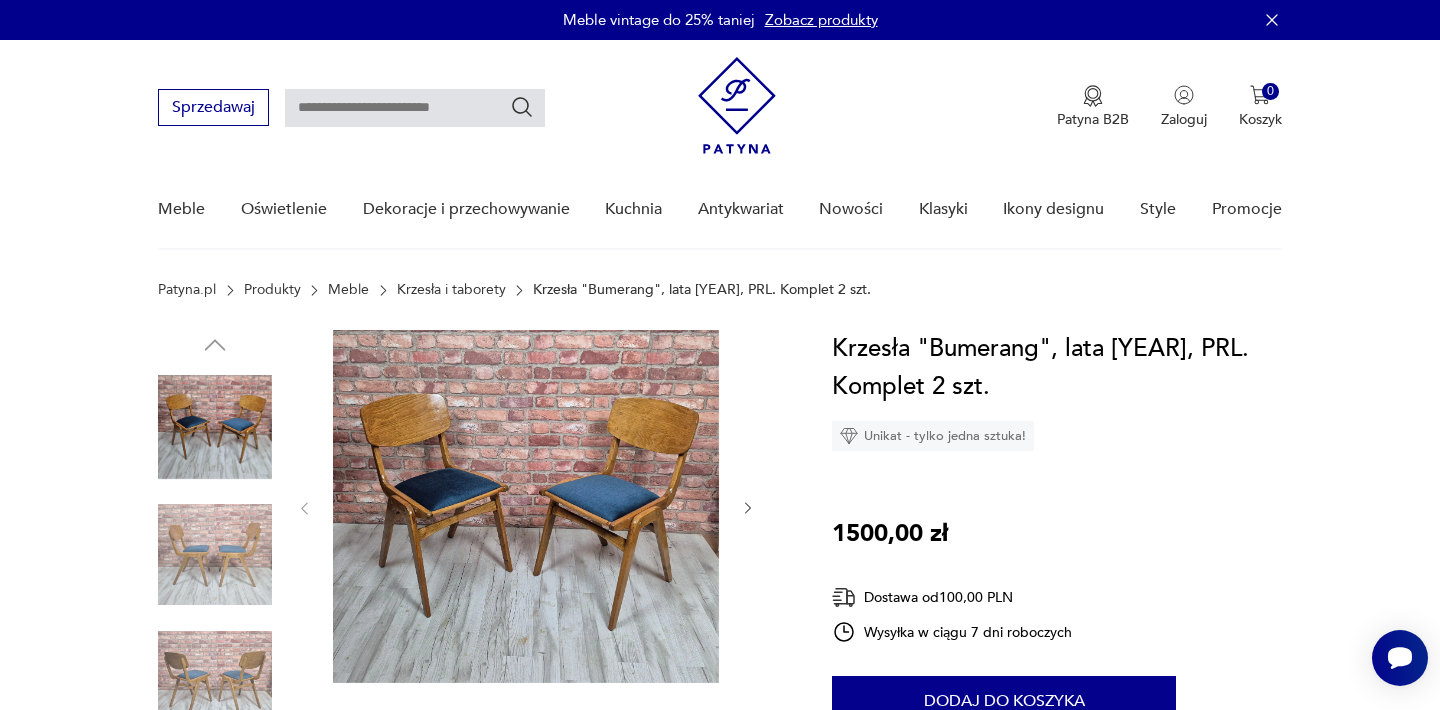 type on "*******" 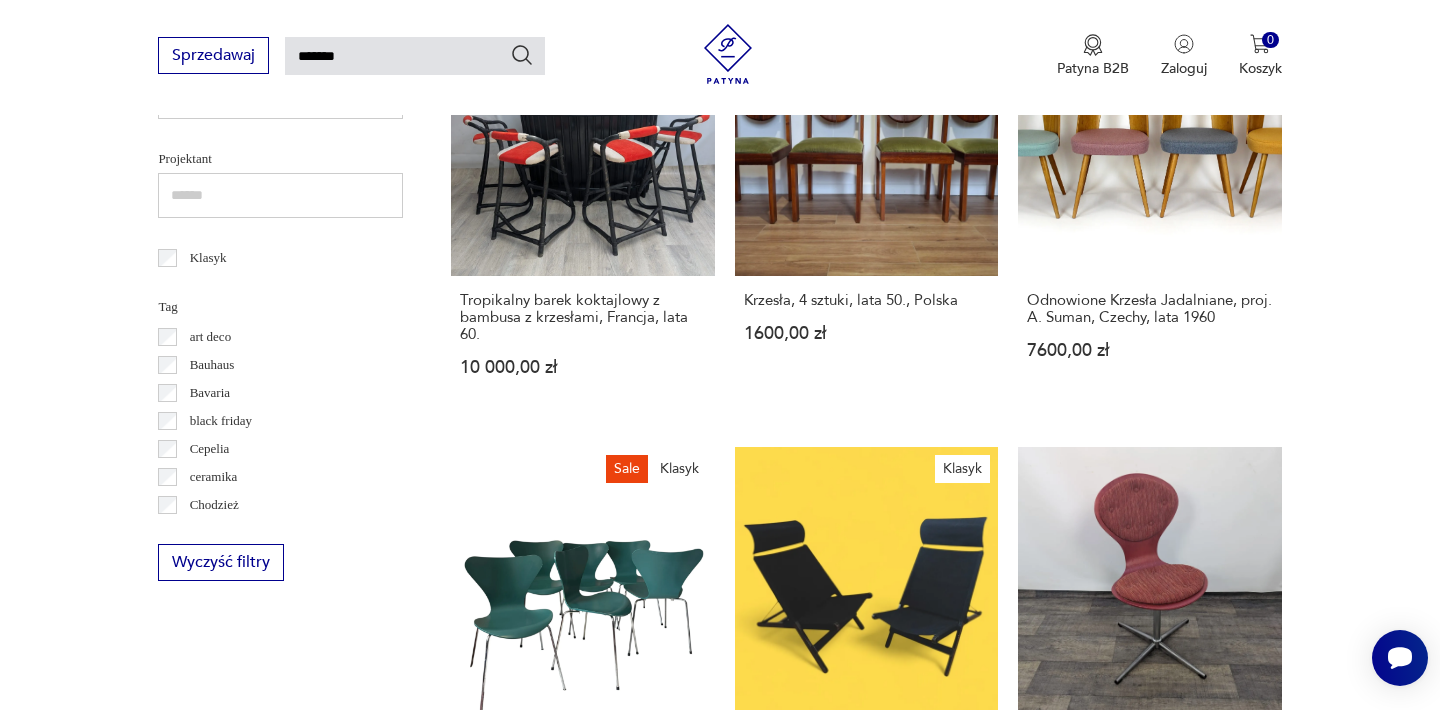 scroll, scrollTop: 916, scrollLeft: 0, axis: vertical 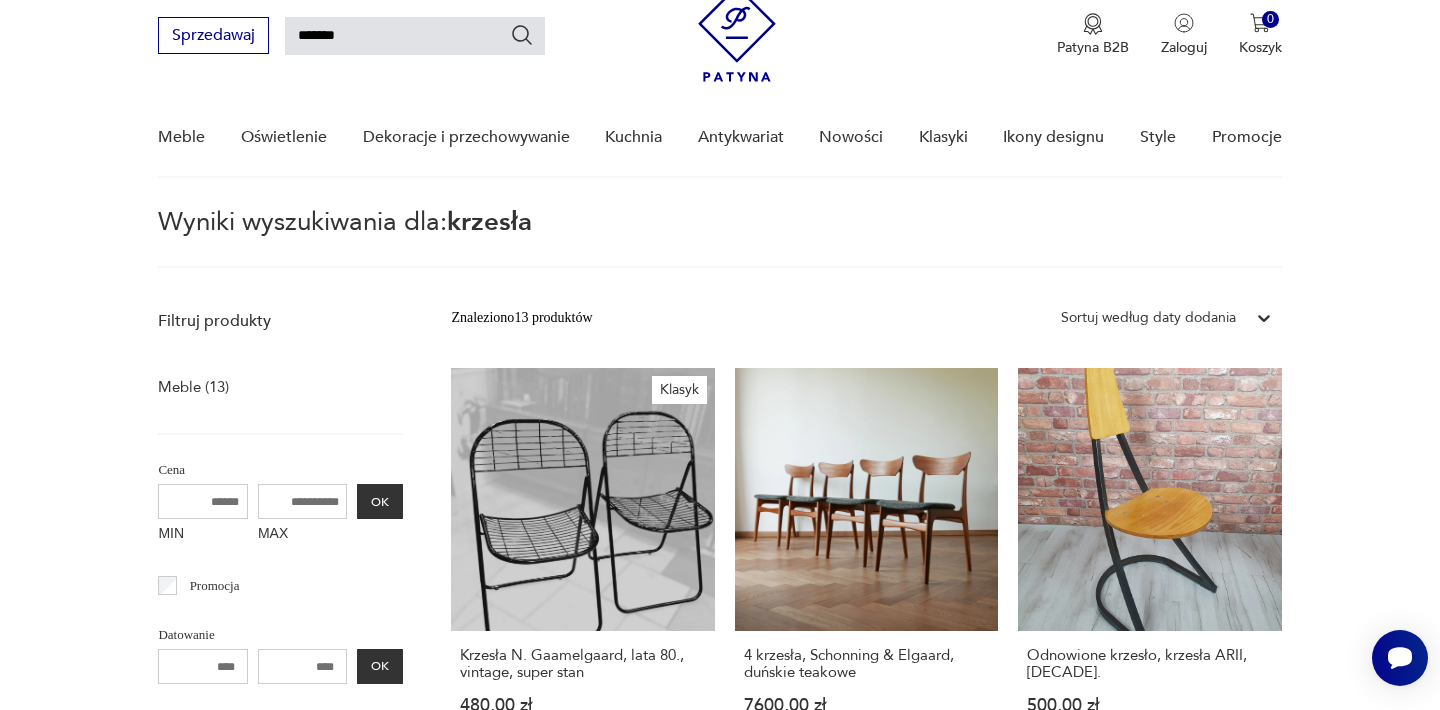 click on "Filtruj produkty Meble (13) Cena MIN MAX OK Promocja Datowanie OK Kraj pochodzenia Nie znaleziono wyników Producent Projektant Klasyk Tag DDR design [DESIGNER] fajans fat lava fornir fotel halabala Wyczyść filtry Znaleziono  13   produktów Filtruj Sortuj według daty dodania Sortuj według daty dodania Klasyk Krzesła N. Gaamelgaard, [DECADE]., vintage, super stan [PRICE] 4 krzesła, Schonning & Elgaard, duńskie teakowe [PRICE] Odnowione krzesło, krzesła ARII, [DECADE]. [PRICE] Klasyk Krzesła space age, [BRAND] Dorsal, proj. [DESIGNER] & [DESIGNER], [COUNTRY], [DECADE]. [PRICE] Krzesła, 4 szt., [BRAND] Obo, West Germany. Profilowana sklejka + chrom [PRICE] Krzesła Järvi, proj. [DESIGNER], [YEAR] dla [BRAND], [COUNTRY] [PRICE] Produkt wyprzedany 2 Krzesła w stylu Bauhaus , [DECADE] [PRICE] Produkt wyprzedany Dwa krzesła w stylu Cesca, proj. [DESIGNER] [PRICE] Produkt wyprzedany Krzesła szwedzkie, vinyl, sklejka, chrom, [DECADE]. [PRICE] Produkt wyprzedany [PRICE]" at bounding box center [720, 1418] 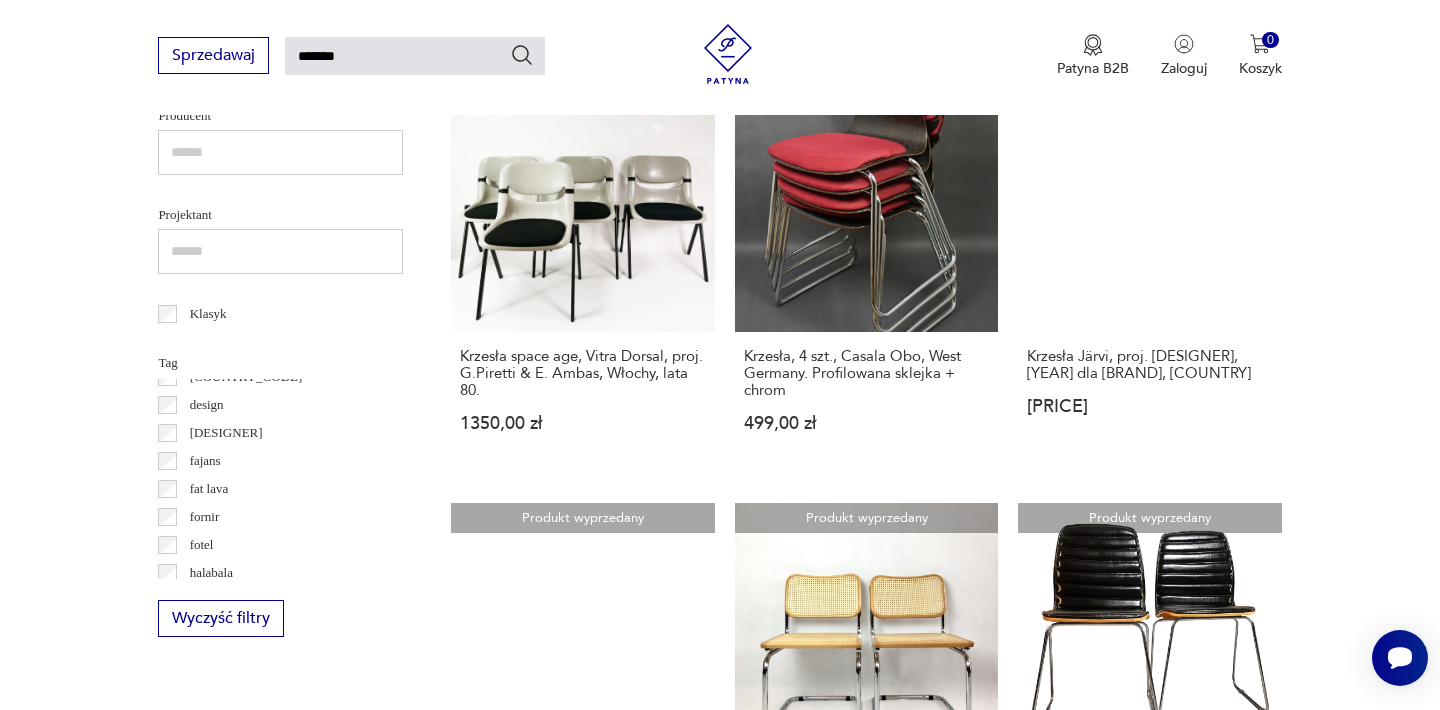 scroll, scrollTop: 792, scrollLeft: 0, axis: vertical 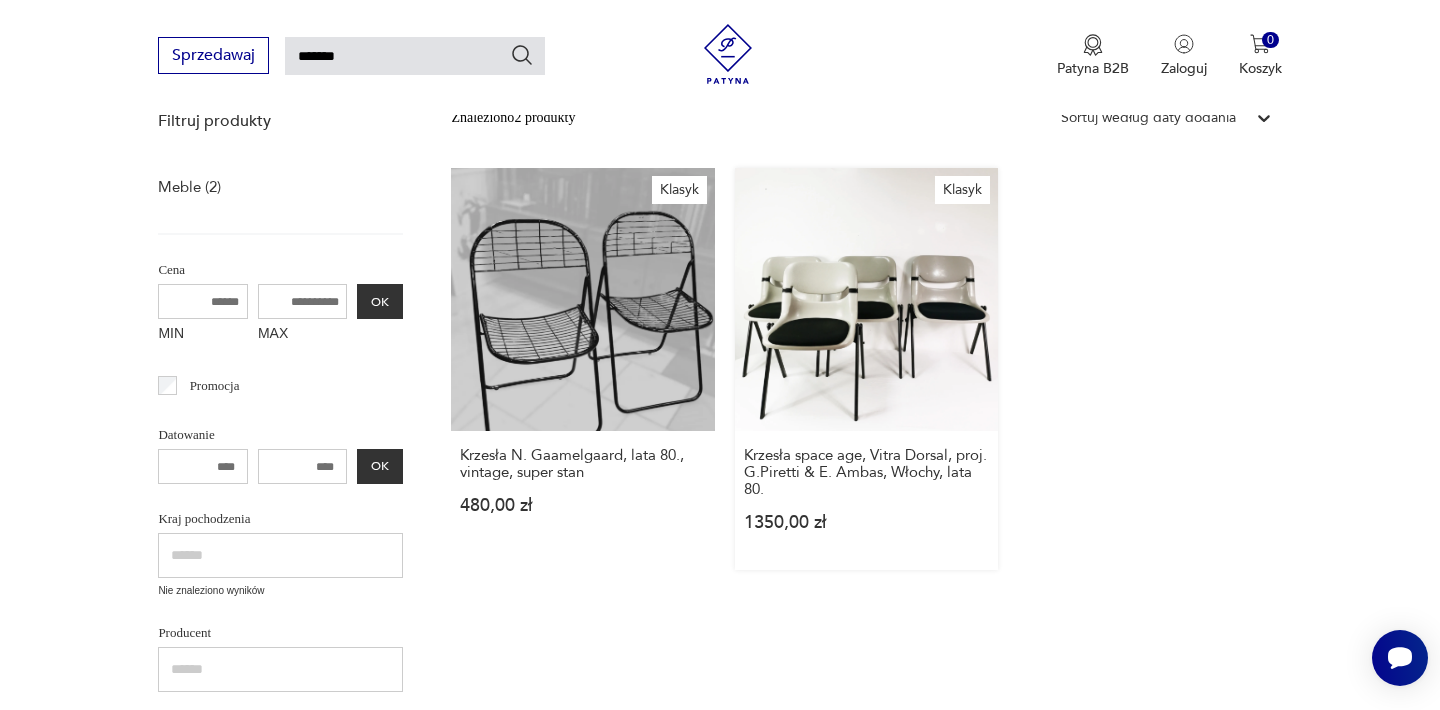 click on "Klasyk Krzesła space age, [BRAND] Dorsal, proj. [DESIGNER] & [DESIGNER], [COUNTRY], [DECADE]. [PRICE]" at bounding box center [866, 369] 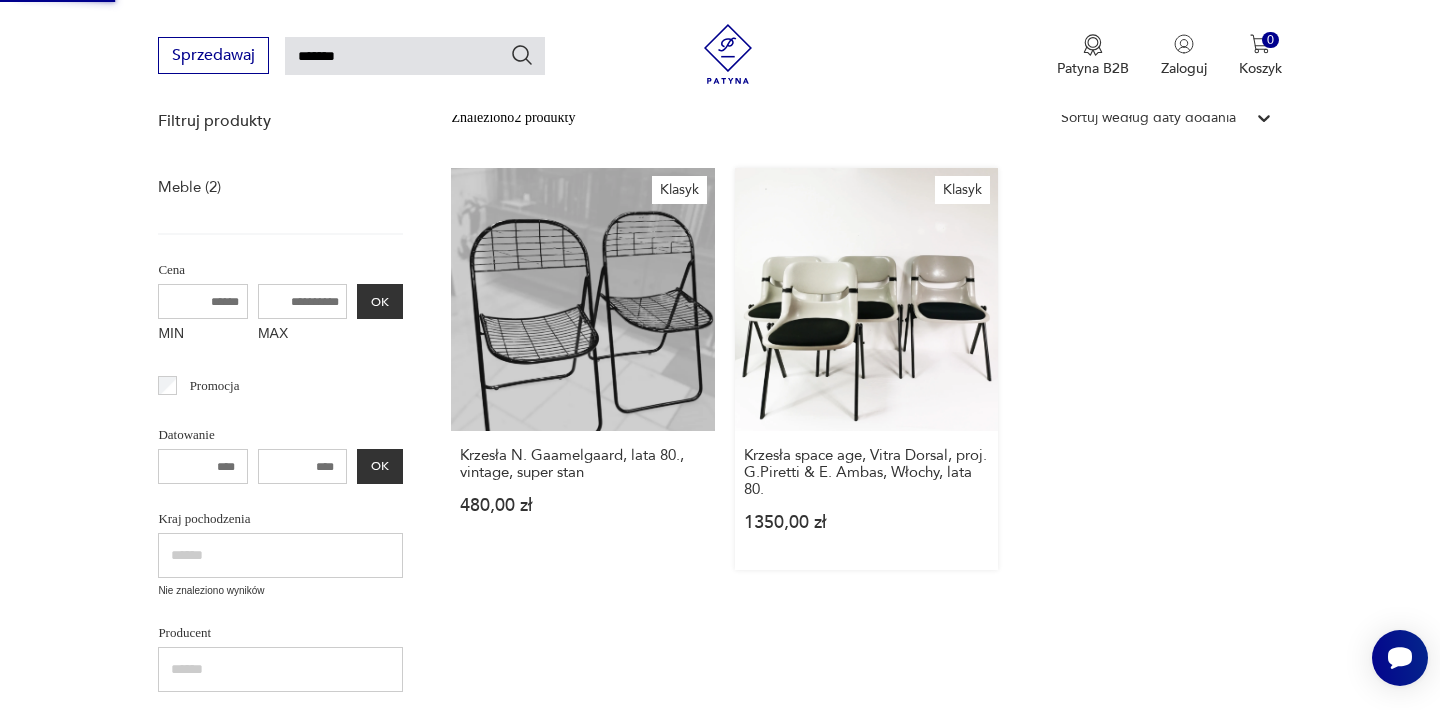 scroll, scrollTop: 219, scrollLeft: 0, axis: vertical 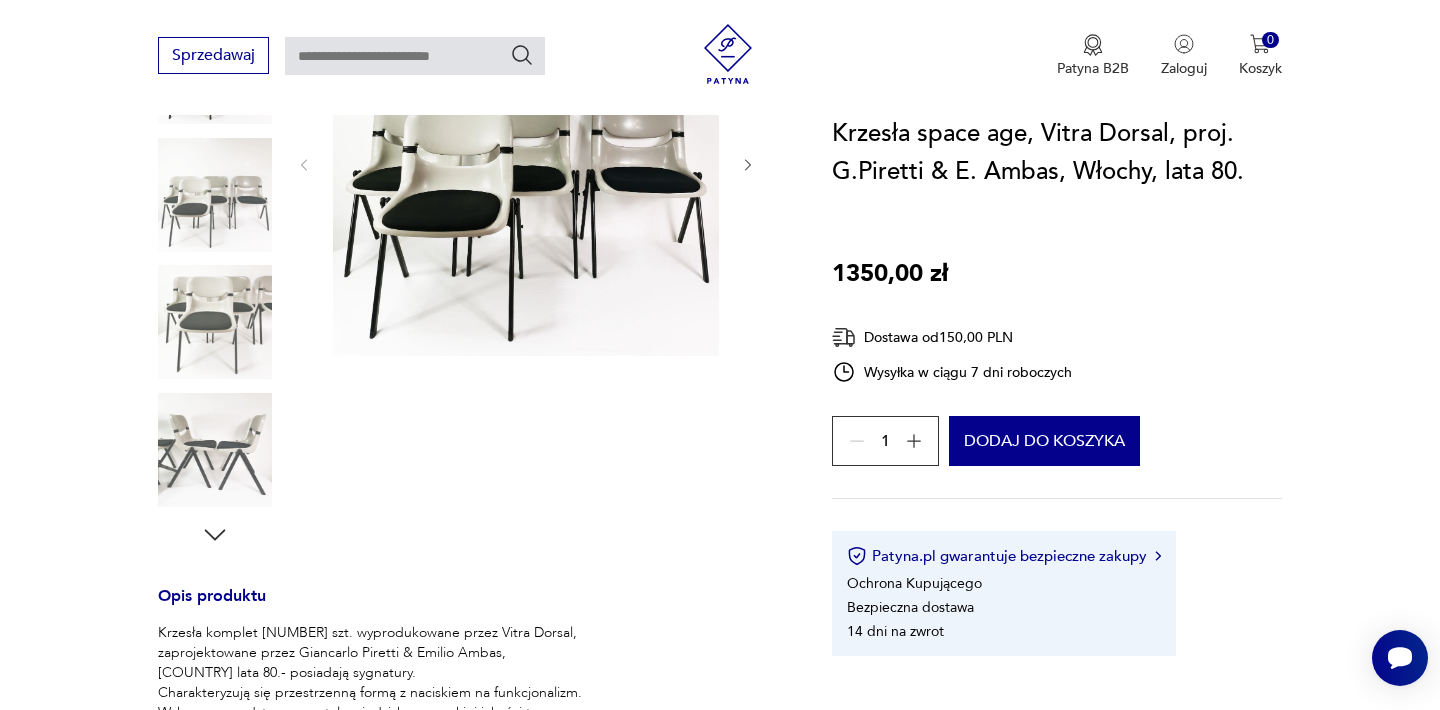 click 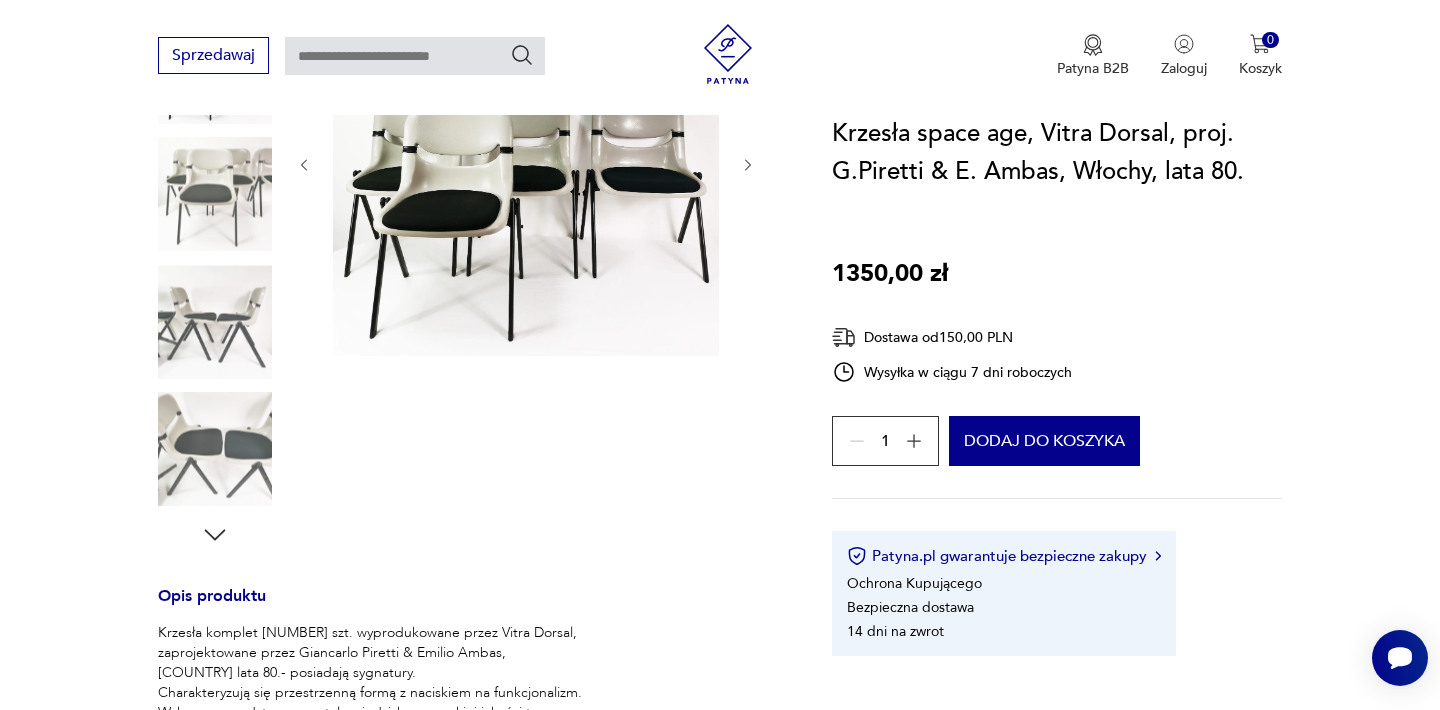 click 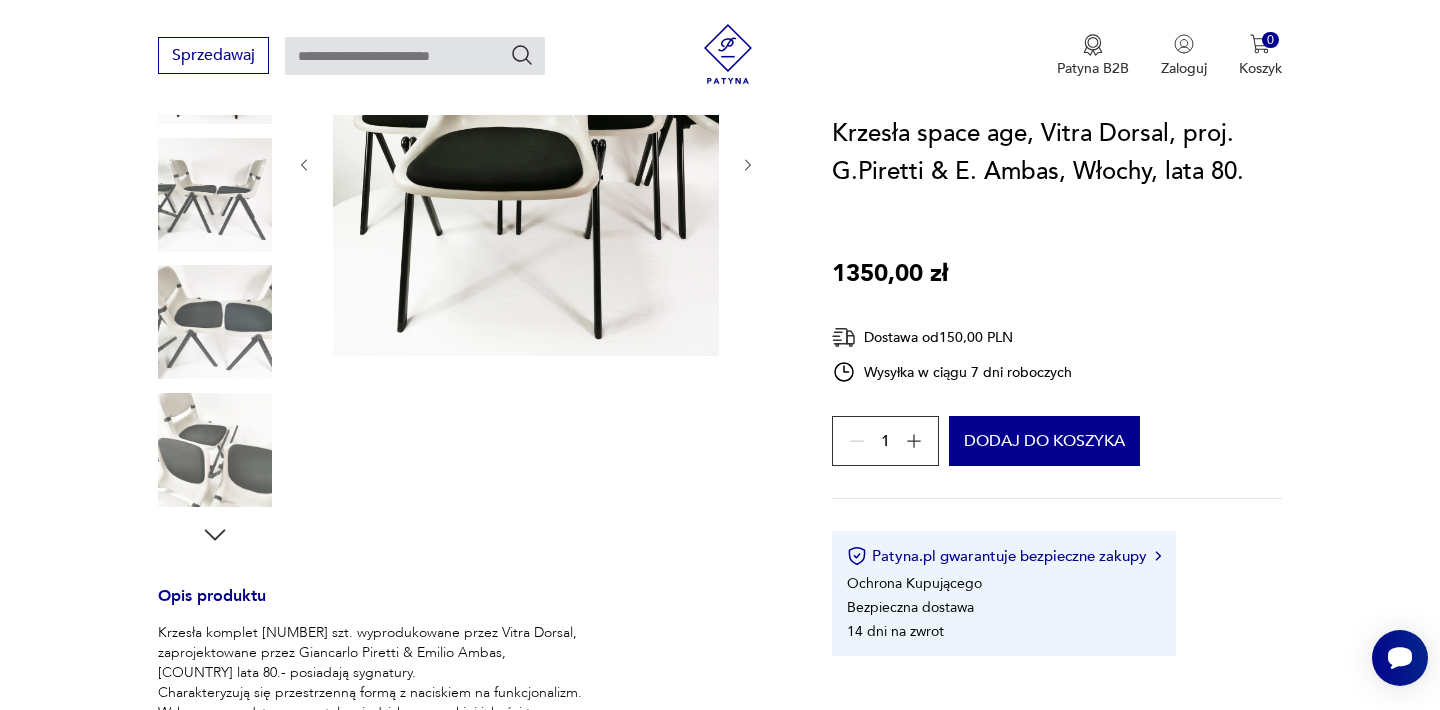 click 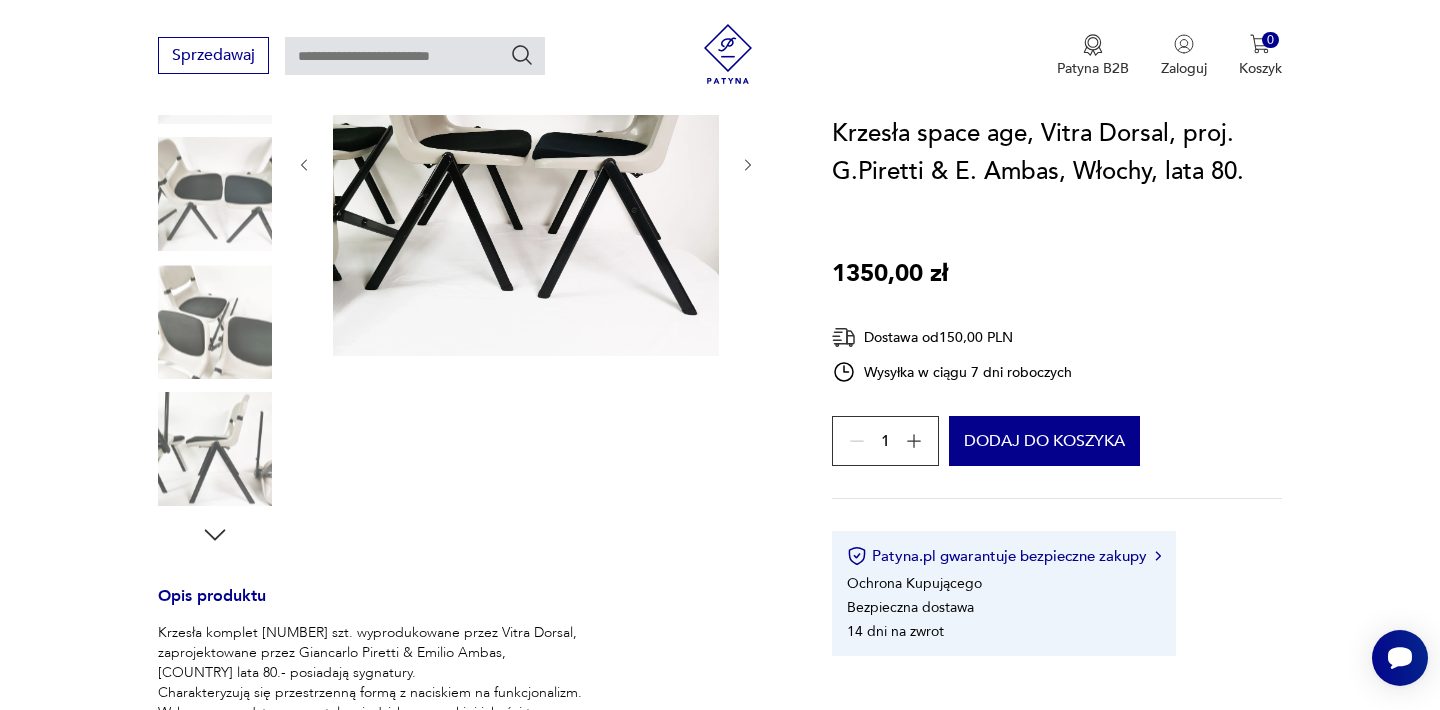 click 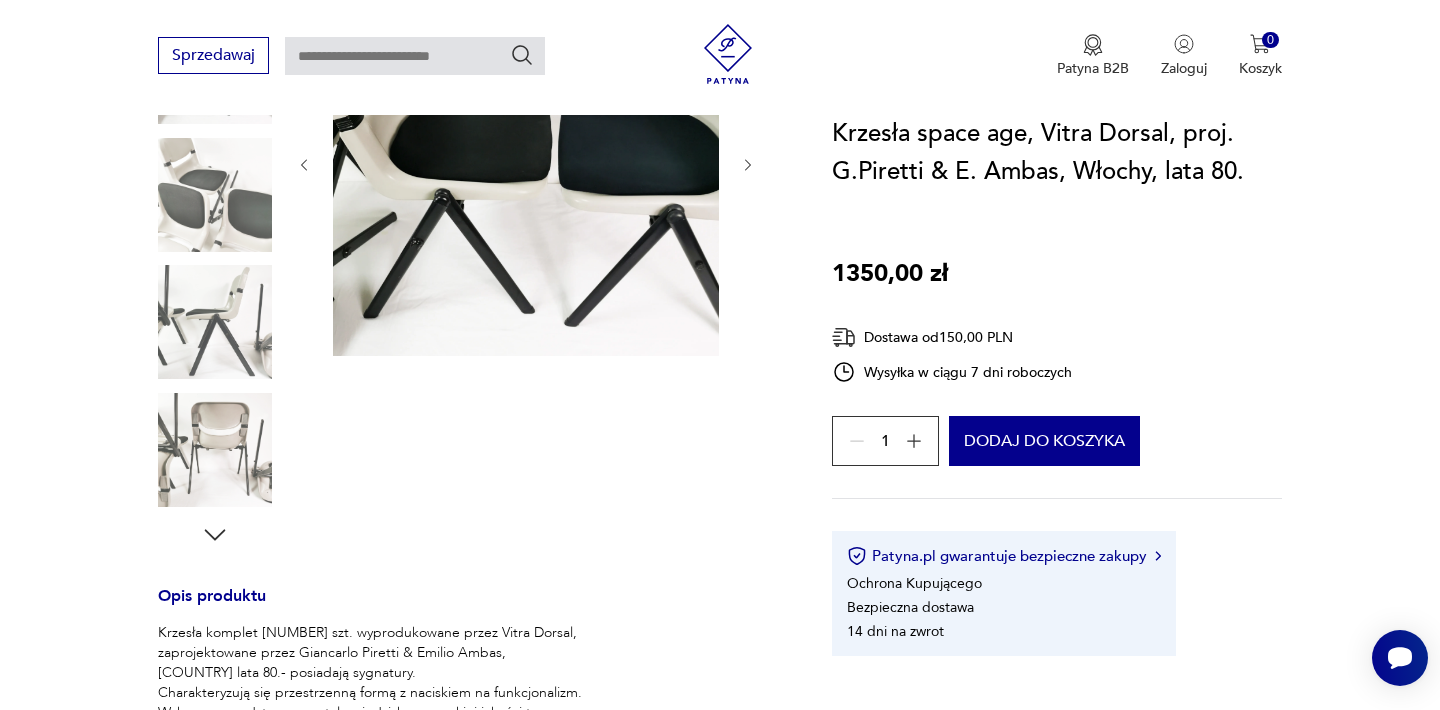 click 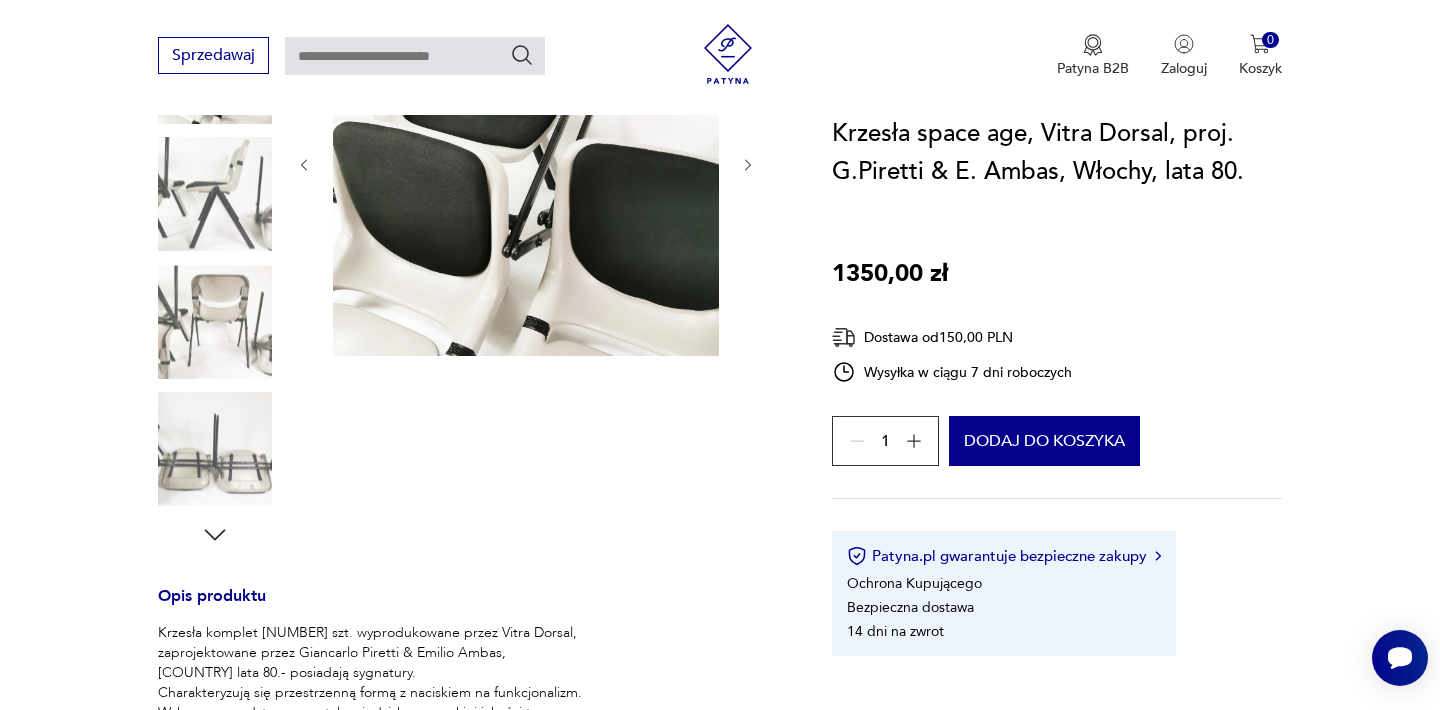 type 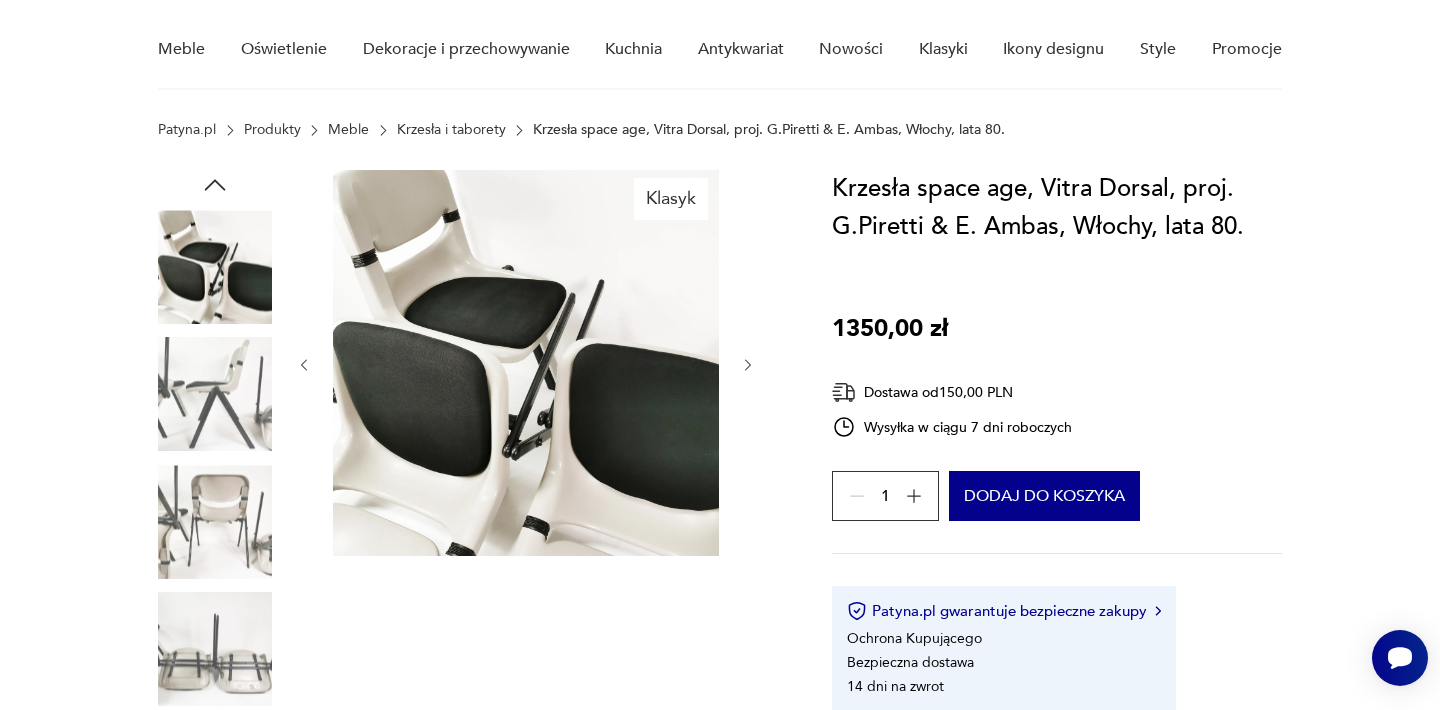 scroll, scrollTop: 120, scrollLeft: 0, axis: vertical 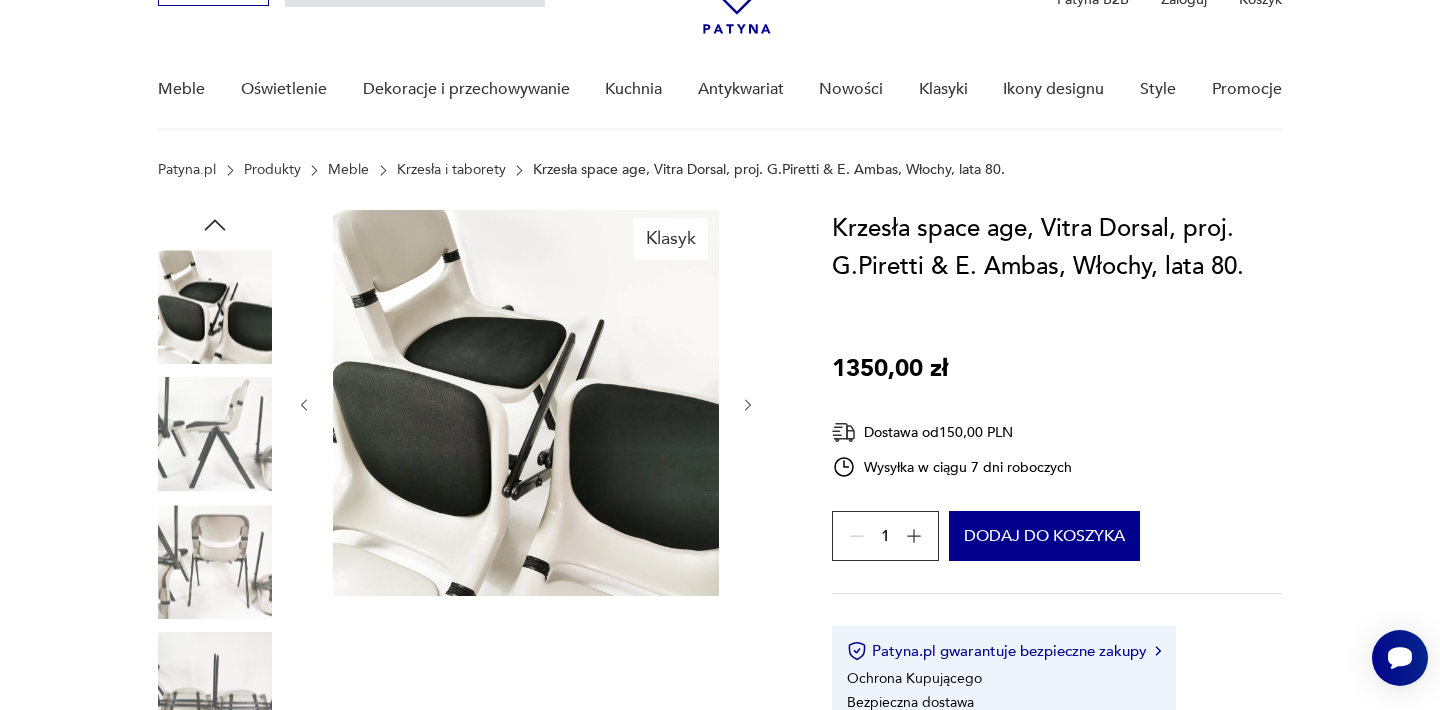 click 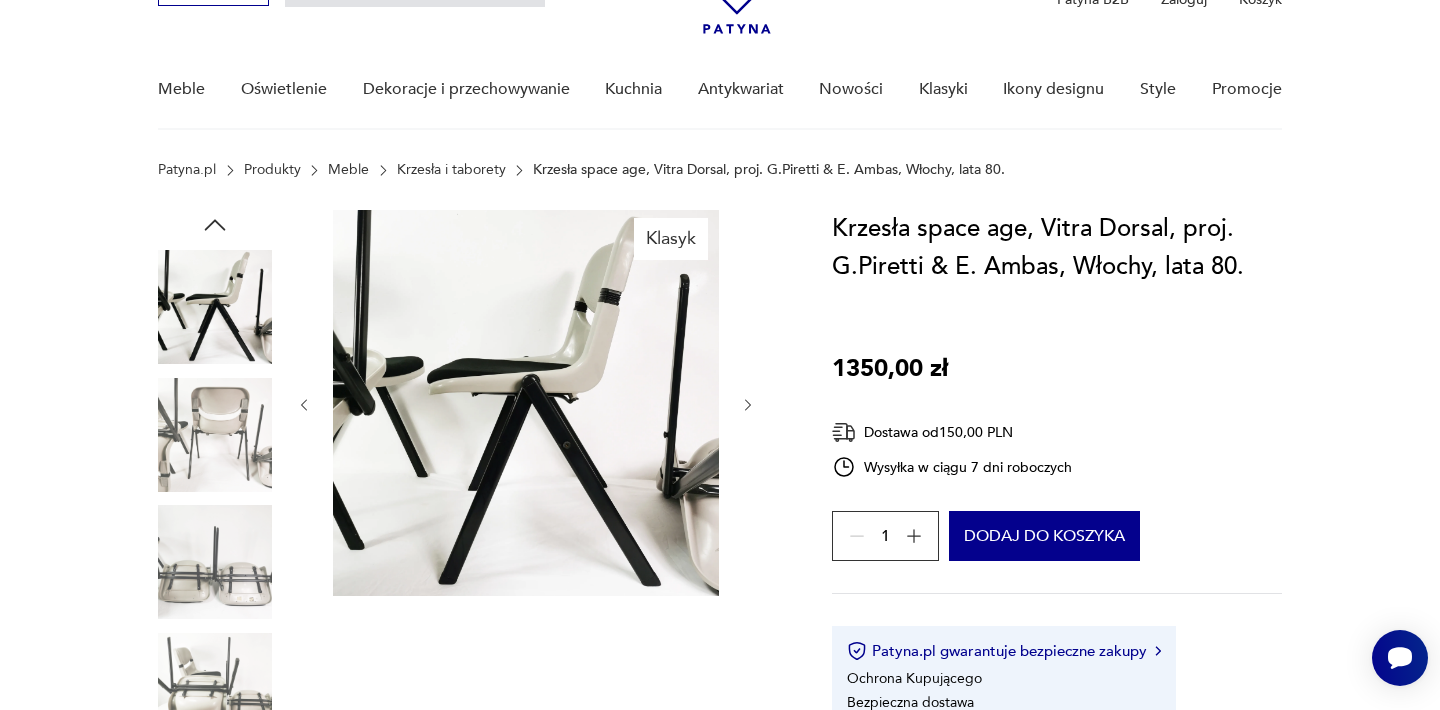 click 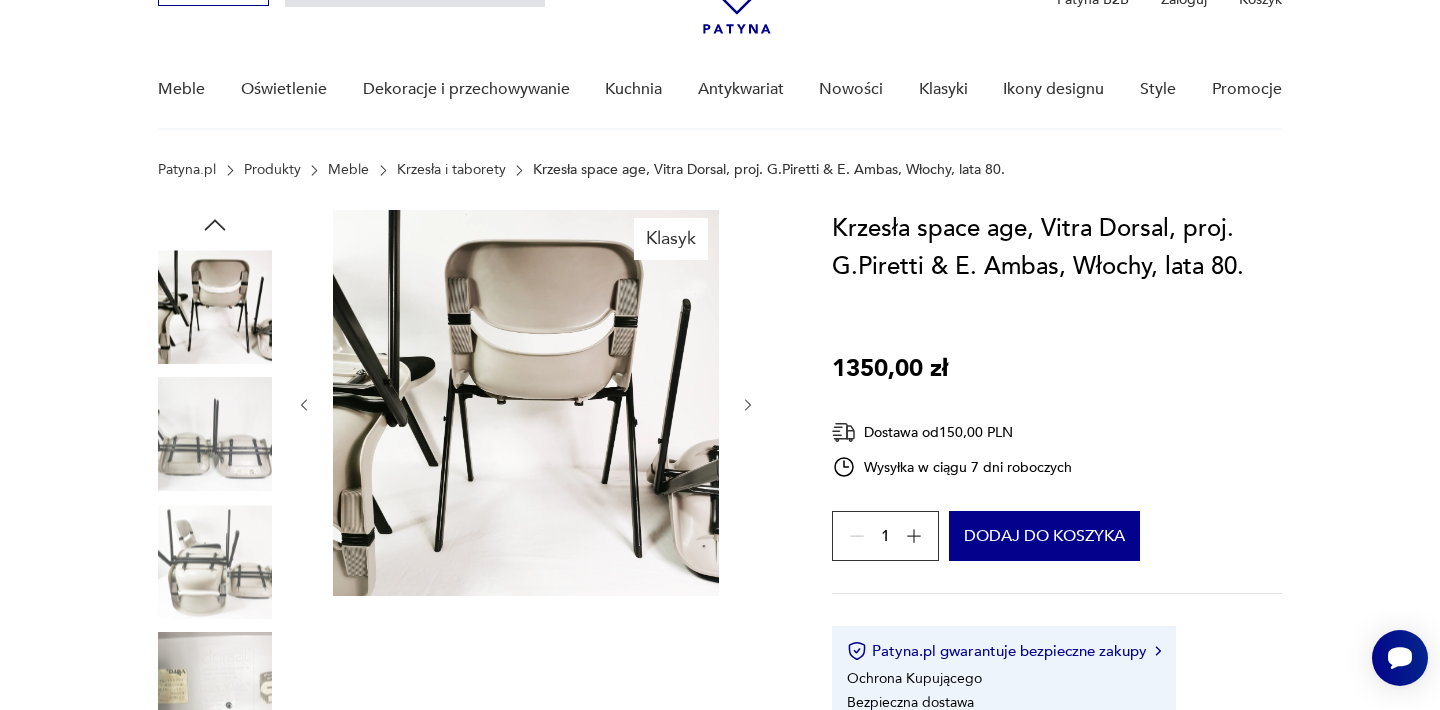 click 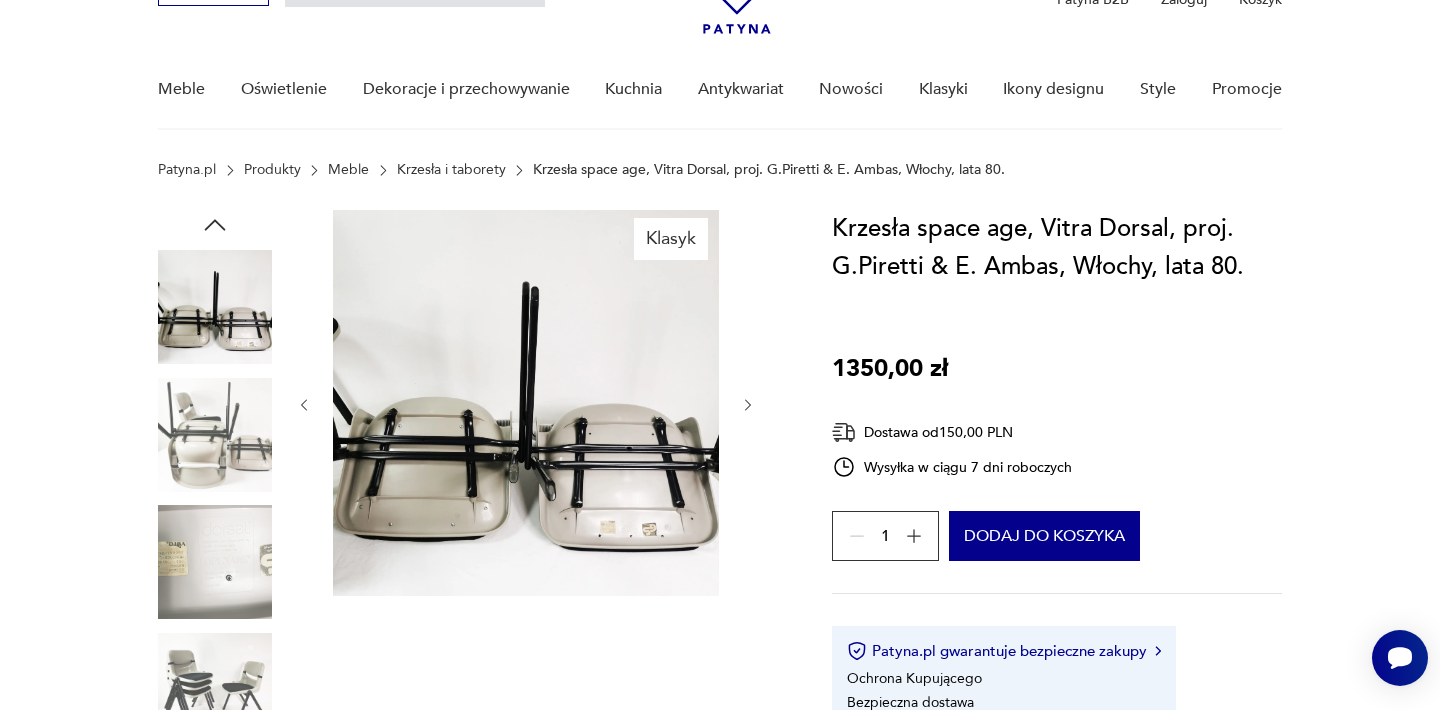 click 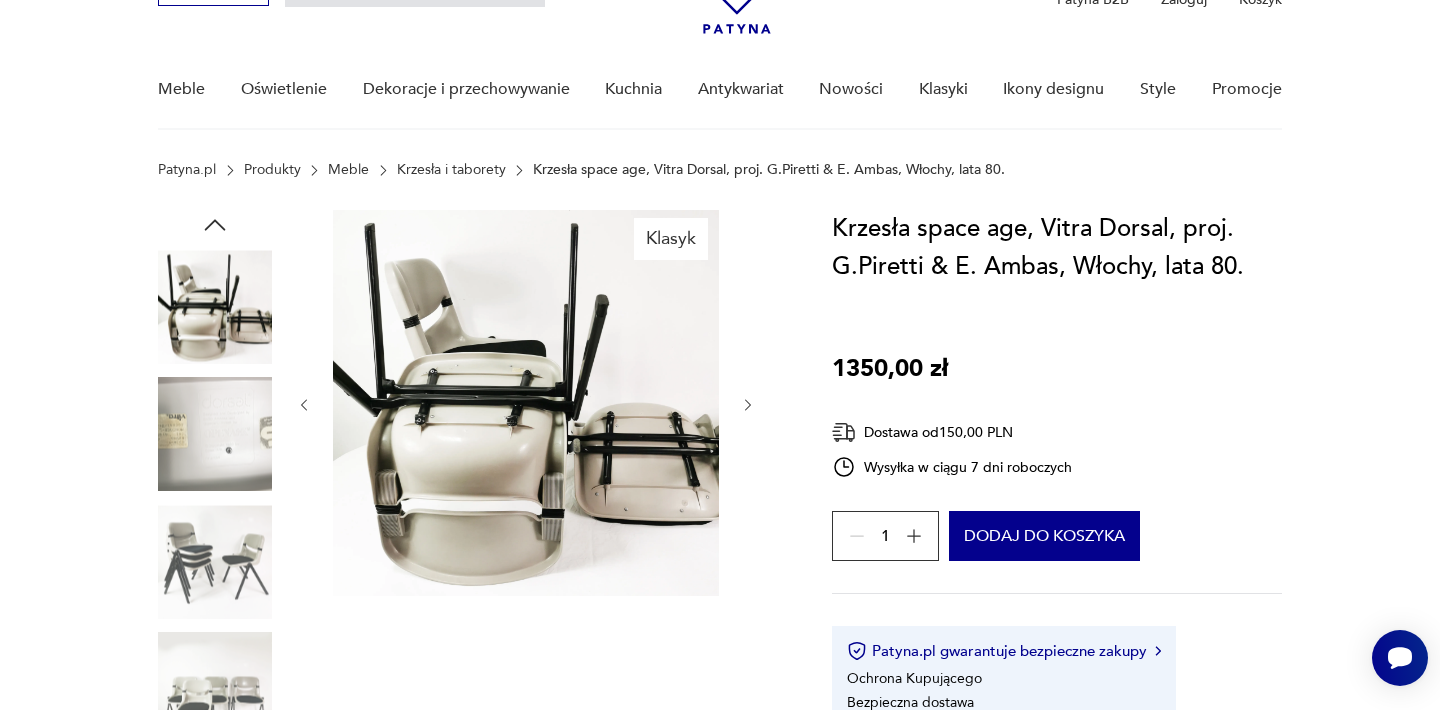 click 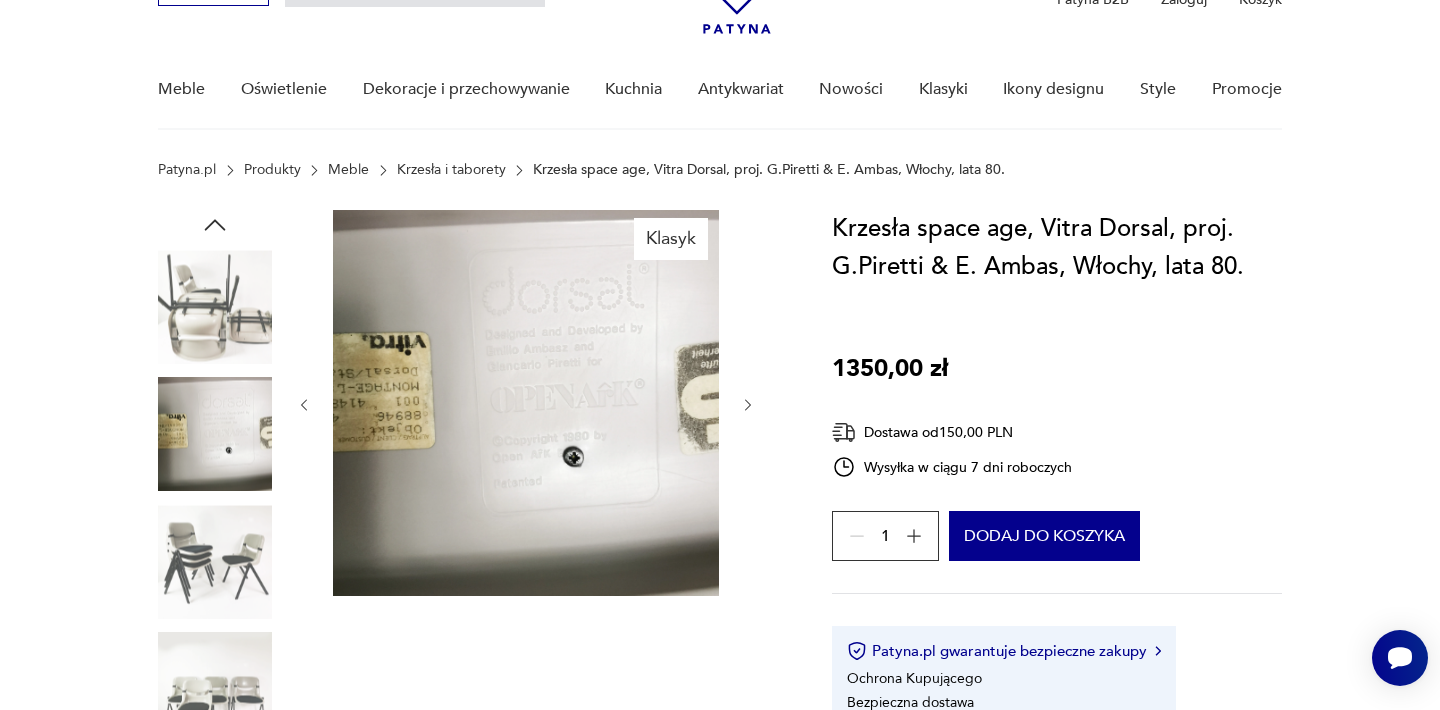 click 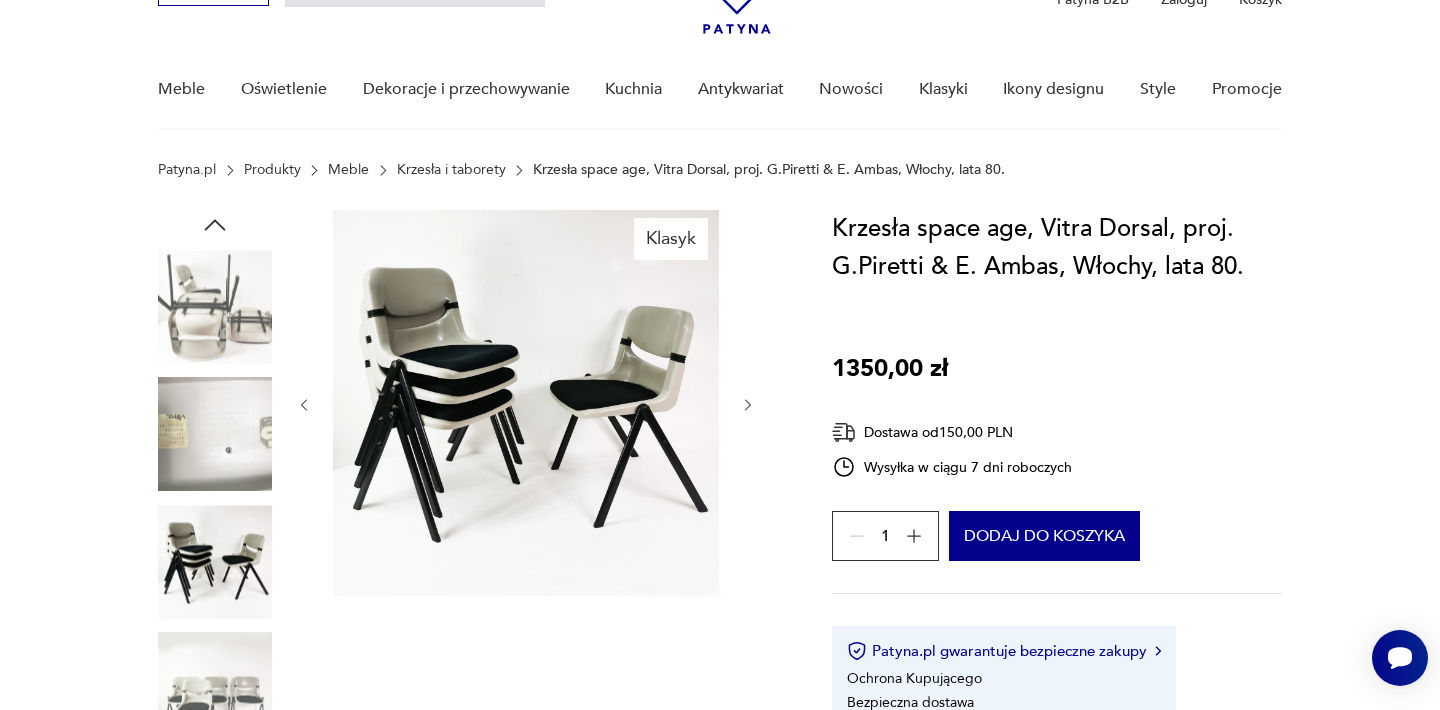 type on "*******" 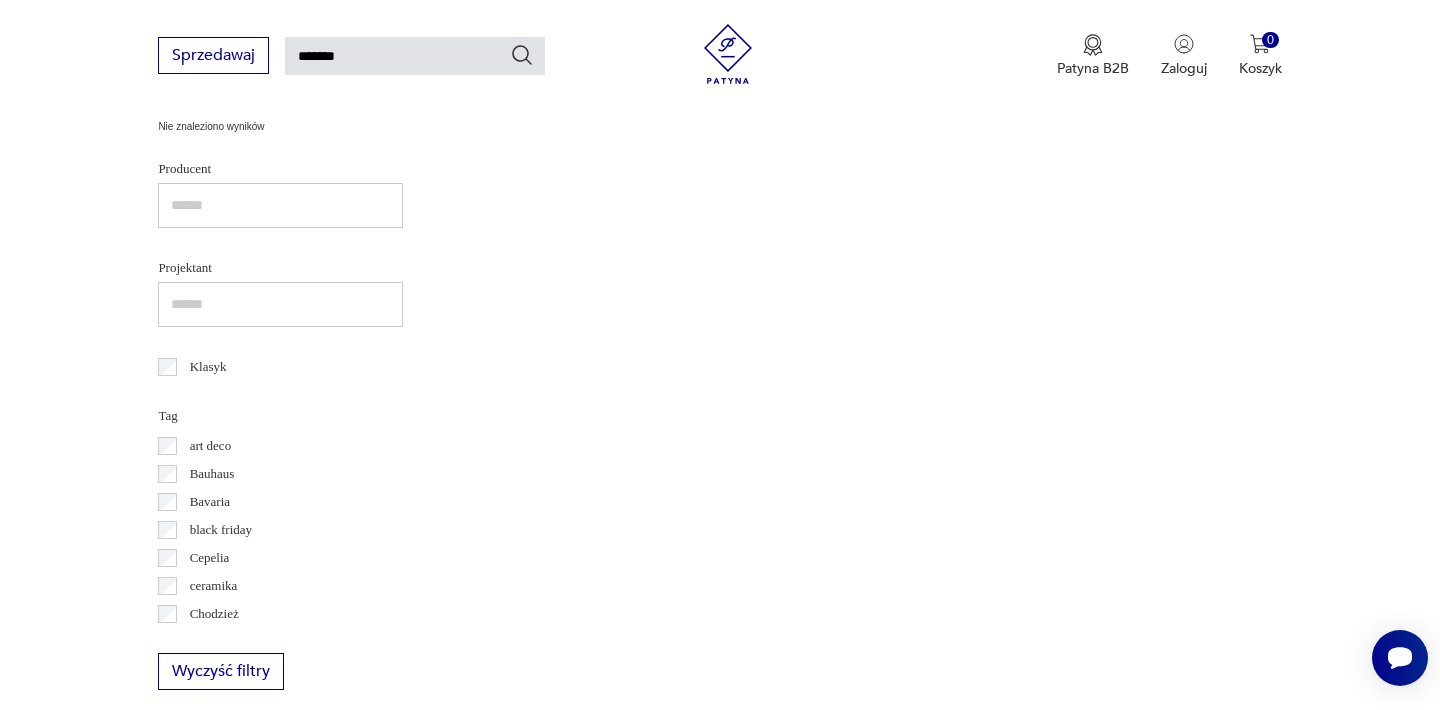 scroll, scrollTop: 750, scrollLeft: 0, axis: vertical 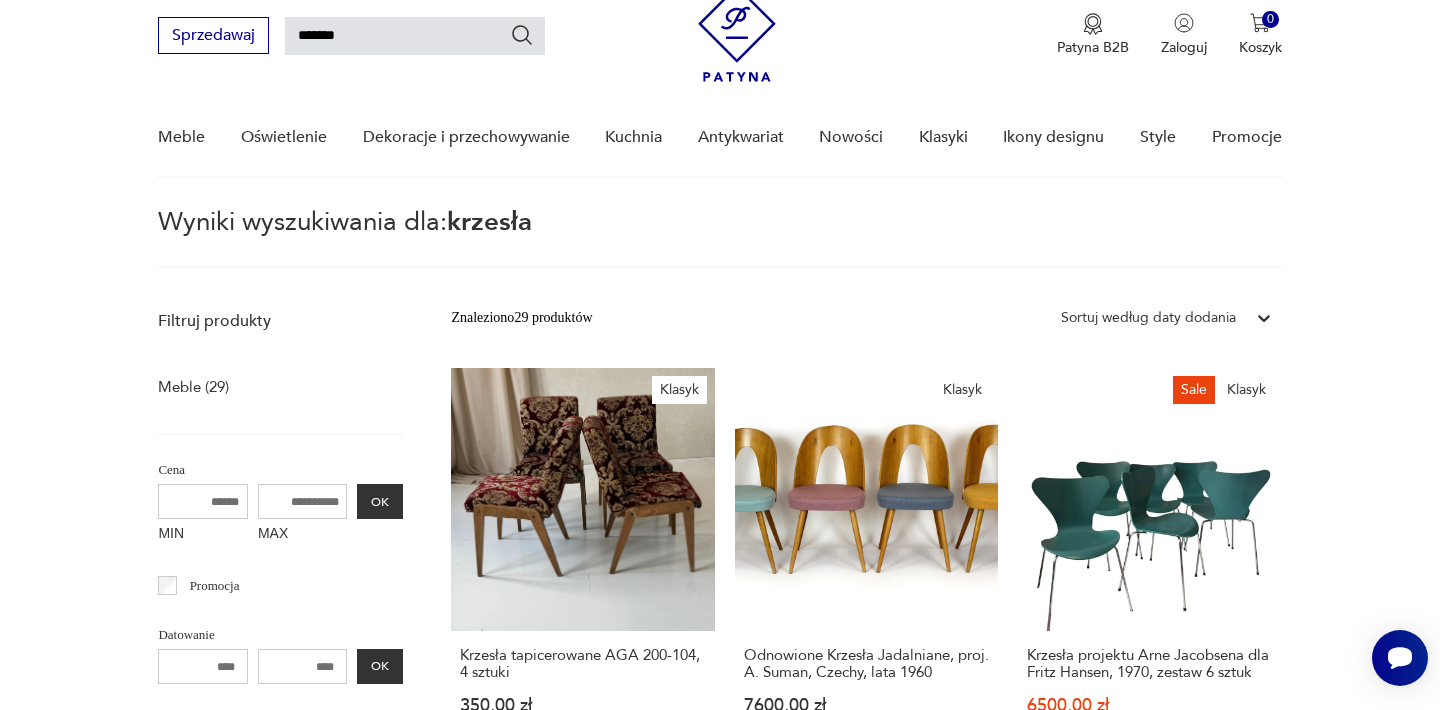 click on "Filtruj produkty Meble ( [NUMBER] ) Cena MIN MAX OK Promocja Datowanie OK Kraj pochodzenia Nie znaleziono wyników Producent Projektant Klasyk Tag Bavaria black friday Cepelia ceramika Chodzież Ćmielów DDR design Wyczyść filtry Znaleziono [NUMBER] produktów Filtruj Sortuj według daty dodania Sortuj według daty dodania Klasyk Krzesła tapicerowane AGA 200-104, 4 sztuki [PRICE] Klasyk Odnowione Krzesła Jadalniane, proj. A. Suman, [COUNTRY], lata [YEAR] [PRICE] Sale Klasyk Krzesła projektu Arne Jacobsena dla Fritz Hansen, [YEAR], zestaw 6 sztuk [PRICE] [PRICE] Klasyk IKEA Hestra, Tord Bjorklund z [YEAR] r. – kultowe krzesła ogrodowe [PRICE] Klasyk Krzesła N. Gaamelgaard, lata [YEAR], vintage, super stan [PRICE] Klasyk Krzesła space age, Vitra Dorsal, proj. G.Piretti & E. Ambas, [COUNTRY], lata [YEAR] [PRICE] Klasyk Krzesła, proj. Kai Kristiansena, model 31, [COUNTRY], lata [YEAR] [PRICE] Klasyk Tekowe krzesła, proj. Johannesa Andersena dla Uldum Møbelfabrik, [COUNTRY], [YEAR]. [PRICE] Sale" at bounding box center [720, 1733] 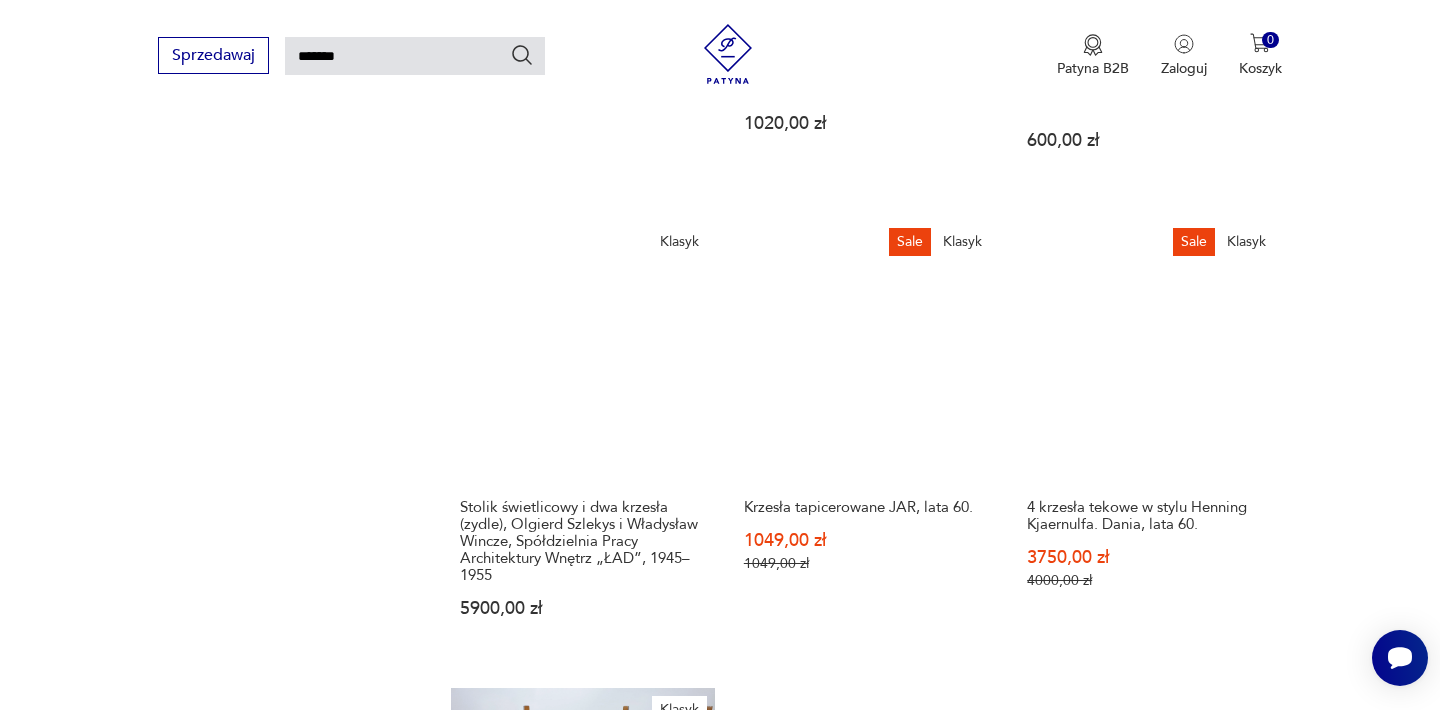 scroll, scrollTop: 1960, scrollLeft: 0, axis: vertical 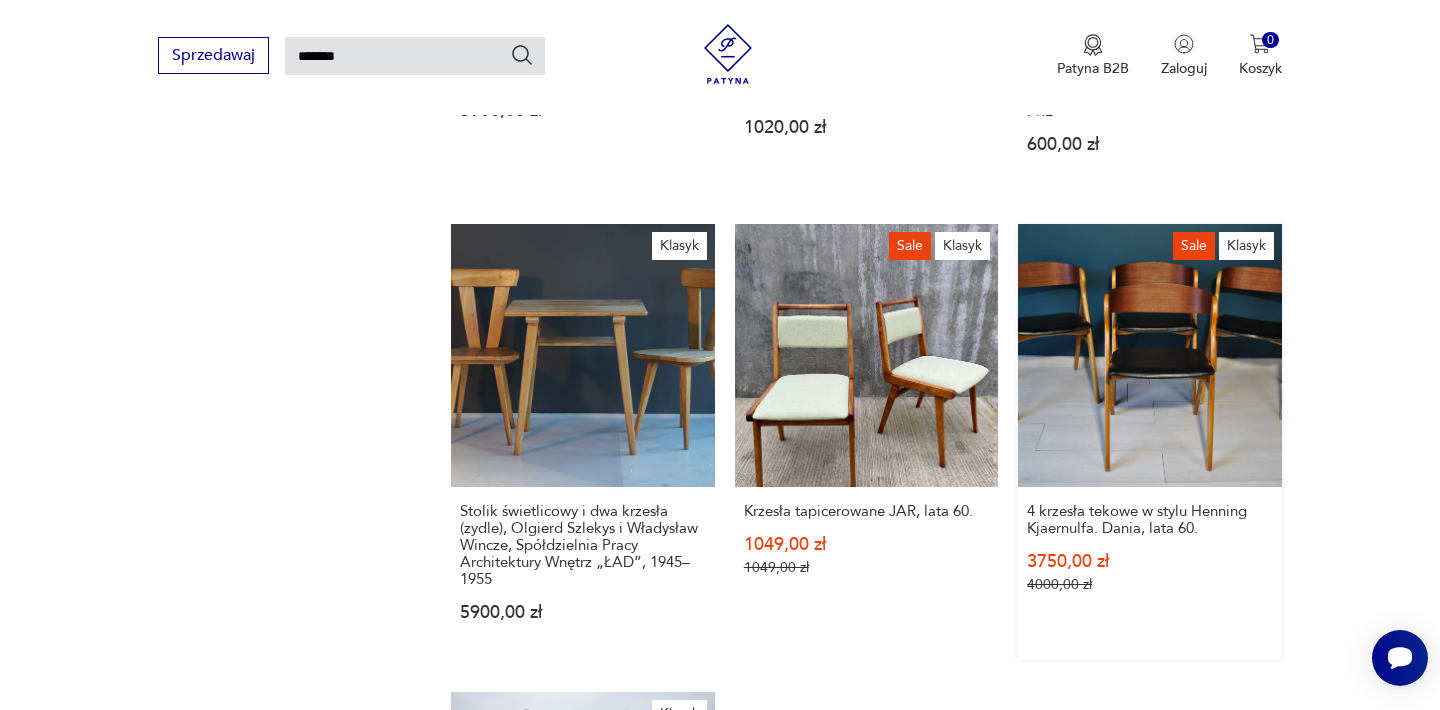 click on "Sale Klasyk 4 krzesła tekowe w stylu [DESIGNER]. [COUNTRY], [DECADE]. [PRICE] [PRICE]" at bounding box center (1149, 442) 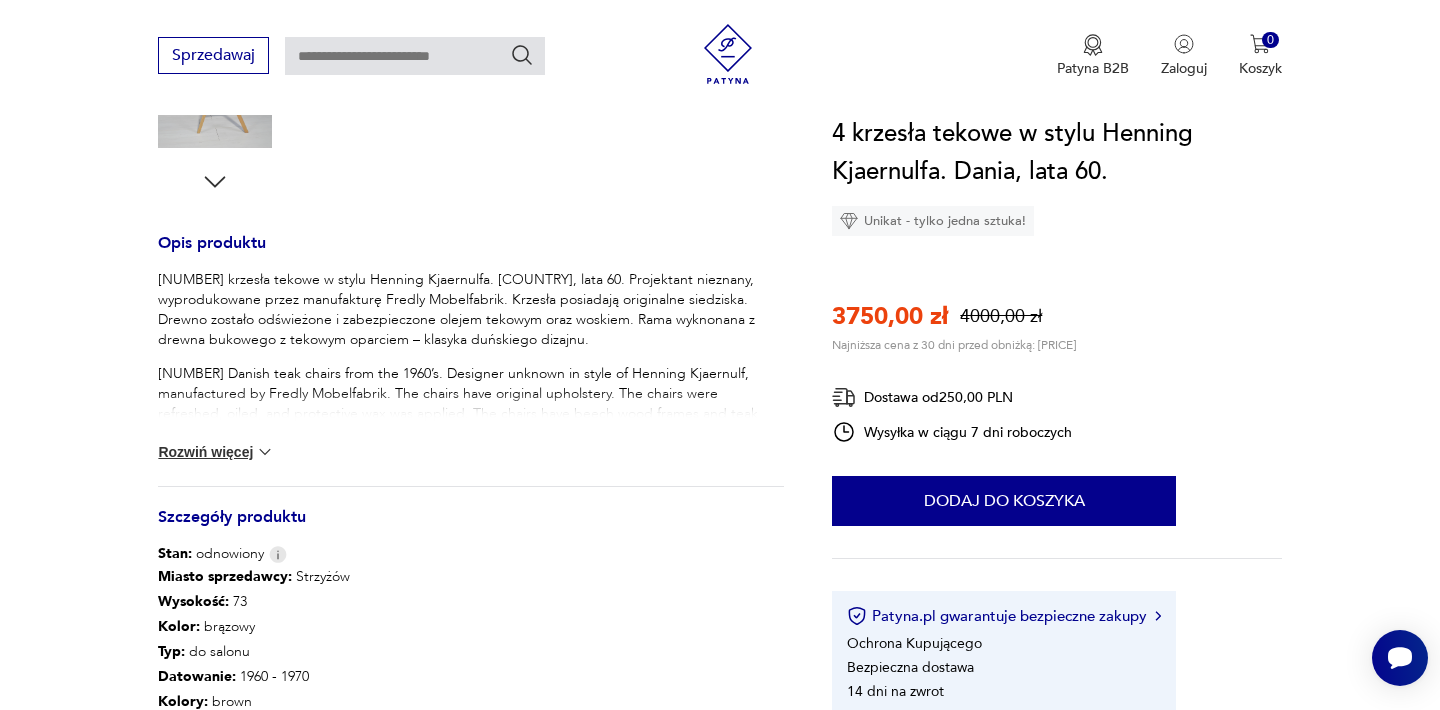 scroll, scrollTop: 800, scrollLeft: 0, axis: vertical 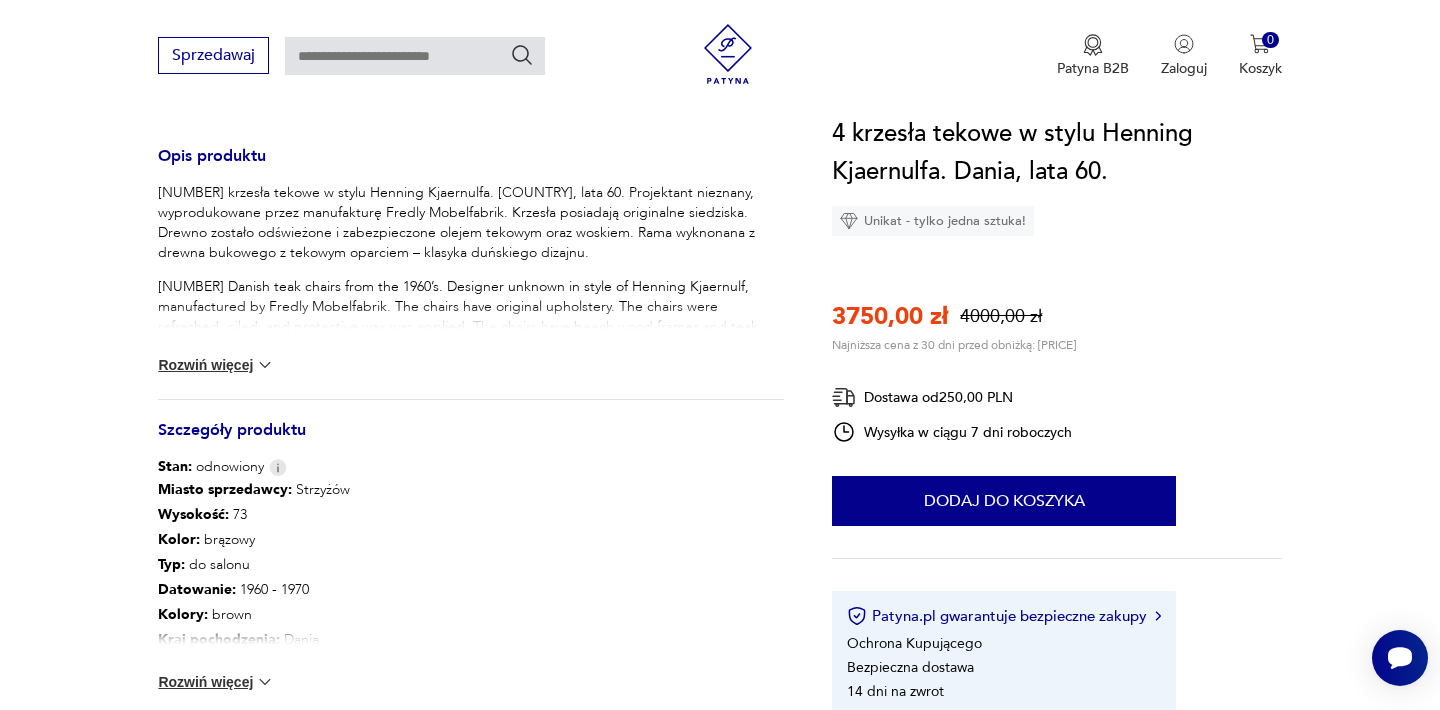 click on "Rozwiń więcej" at bounding box center (216, 365) 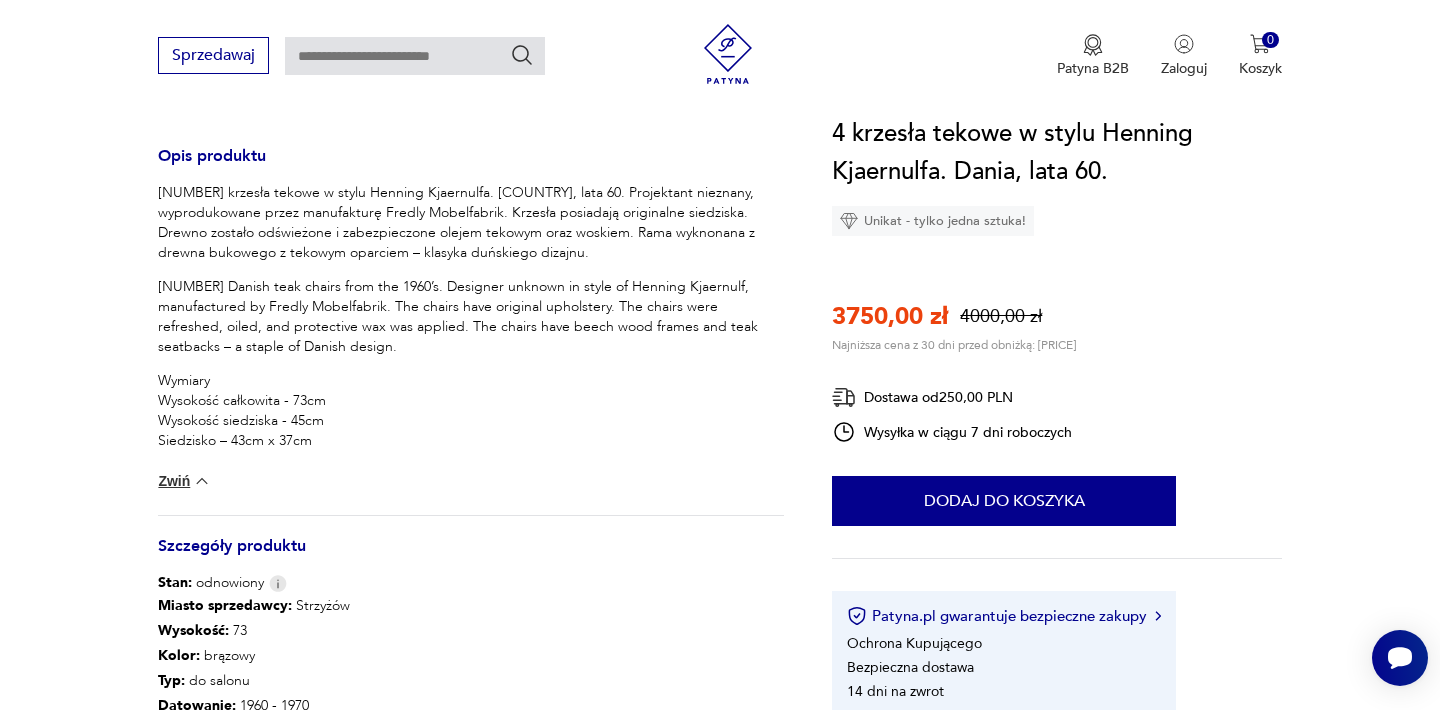 type 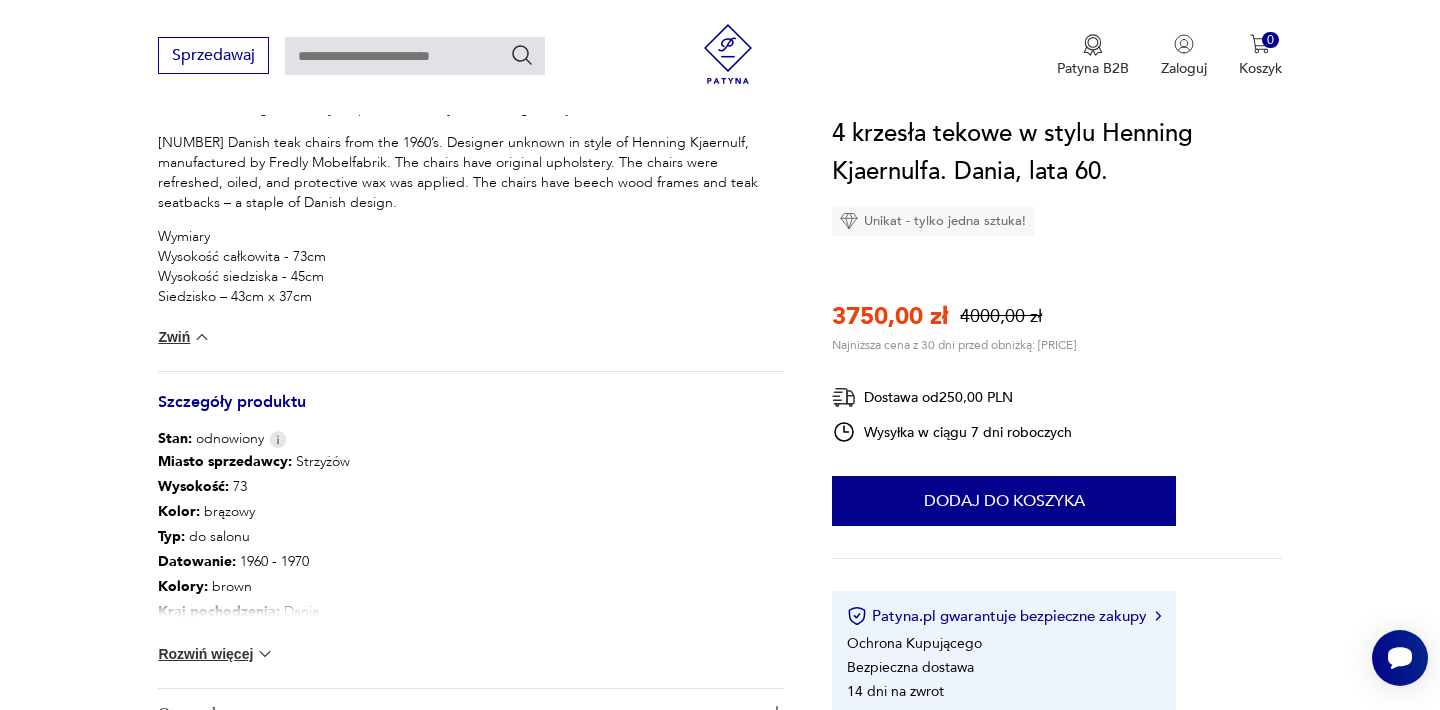 scroll, scrollTop: 1000, scrollLeft: 0, axis: vertical 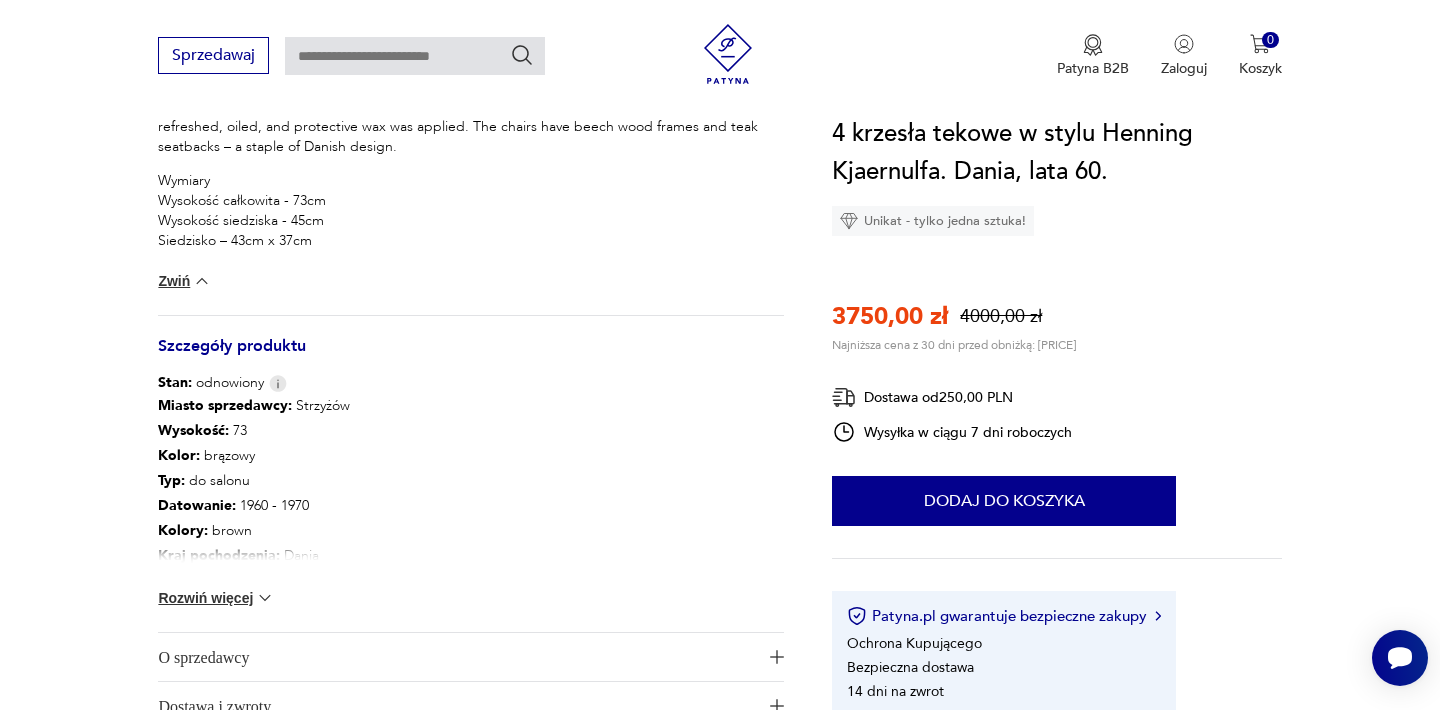 click on "Rozwiń więcej" at bounding box center (216, 598) 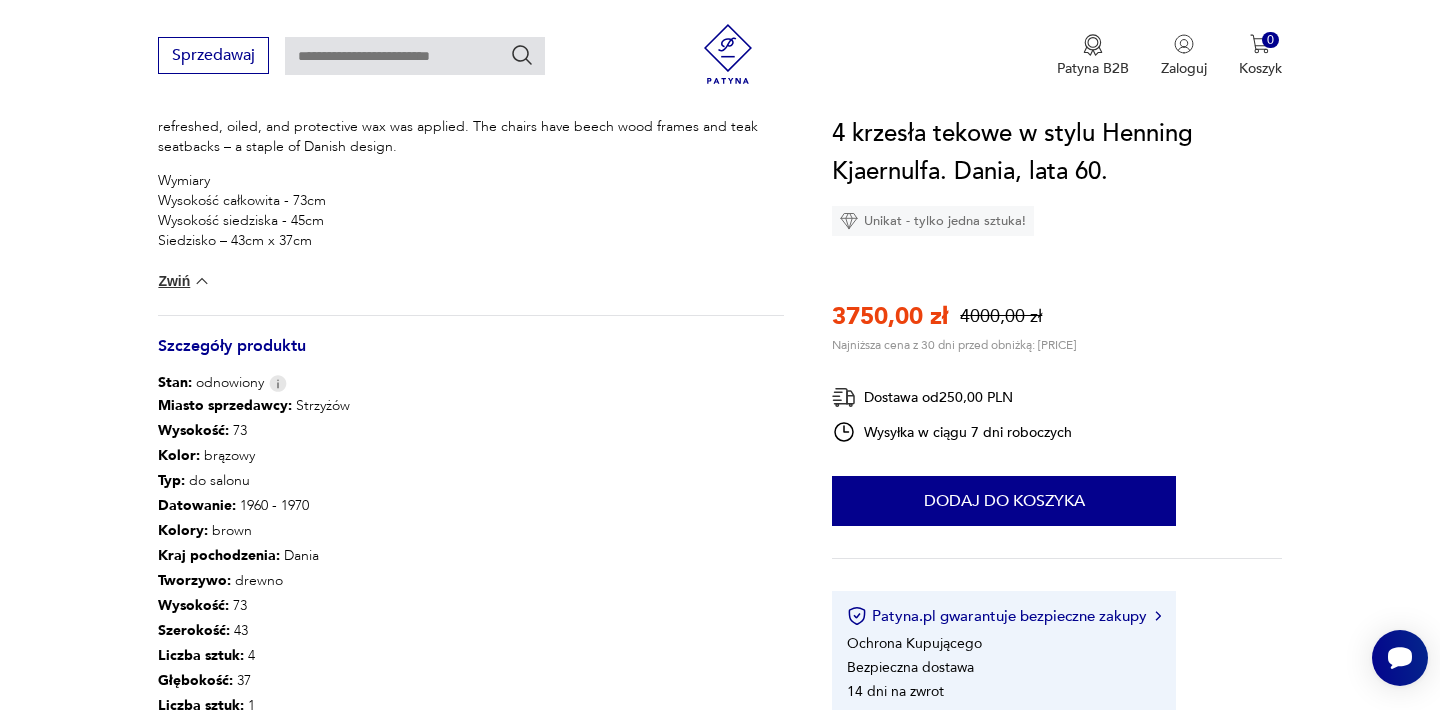 type 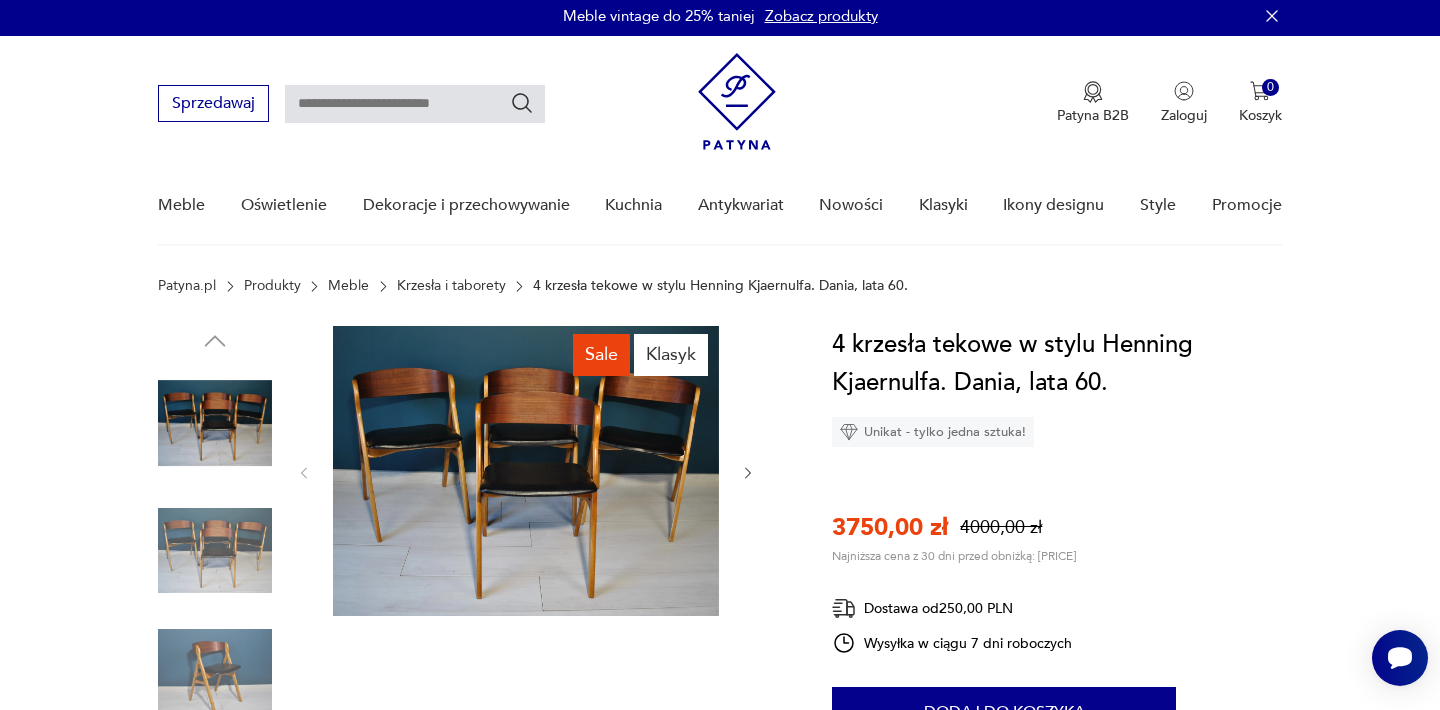 scroll, scrollTop: 0, scrollLeft: 0, axis: both 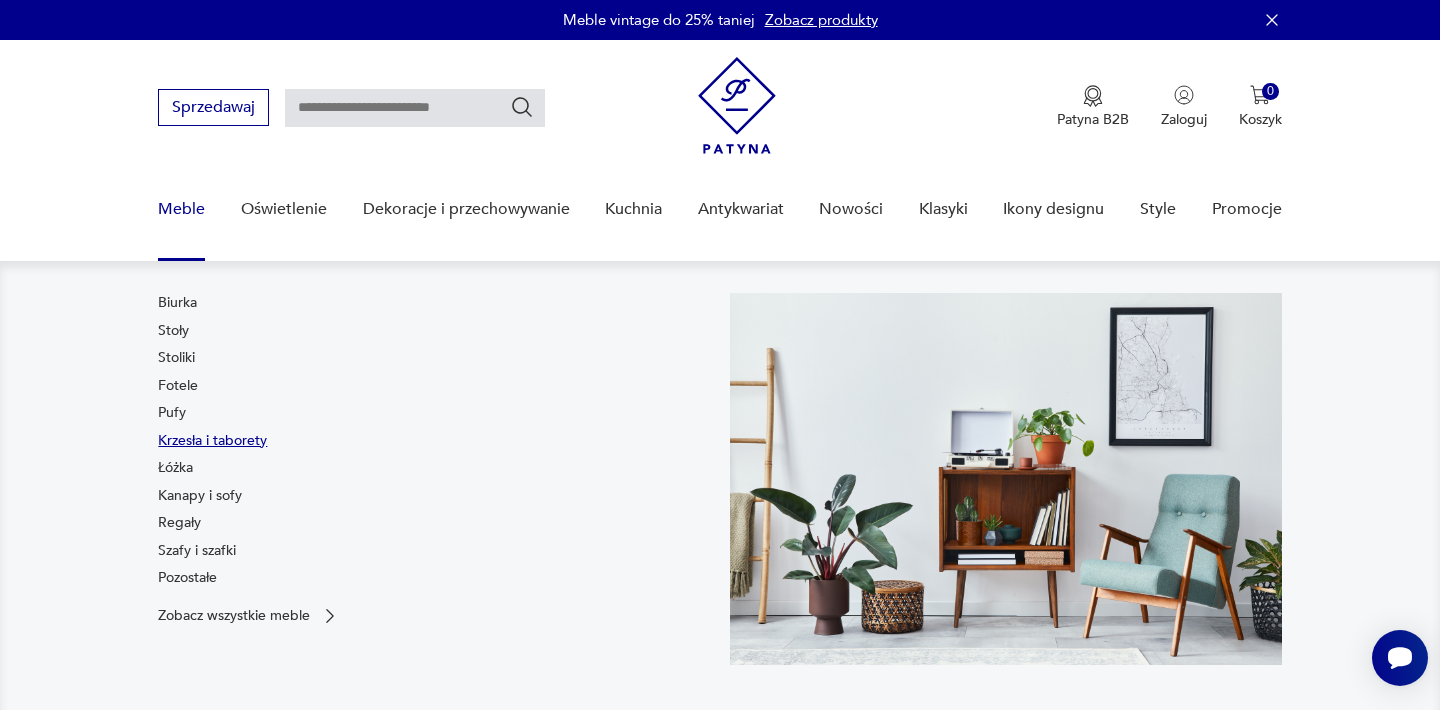 click on "Krzesła i taborety" at bounding box center [212, 441] 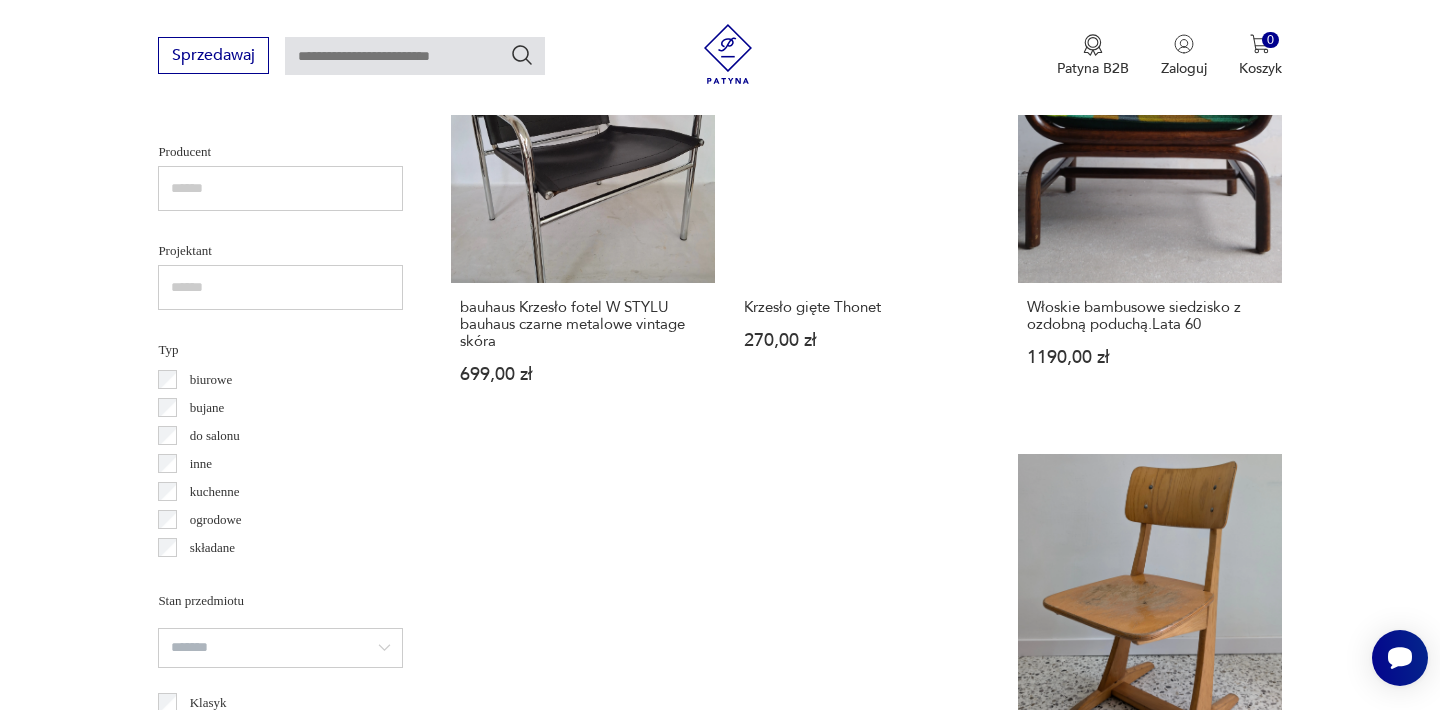 scroll, scrollTop: 1300, scrollLeft: 0, axis: vertical 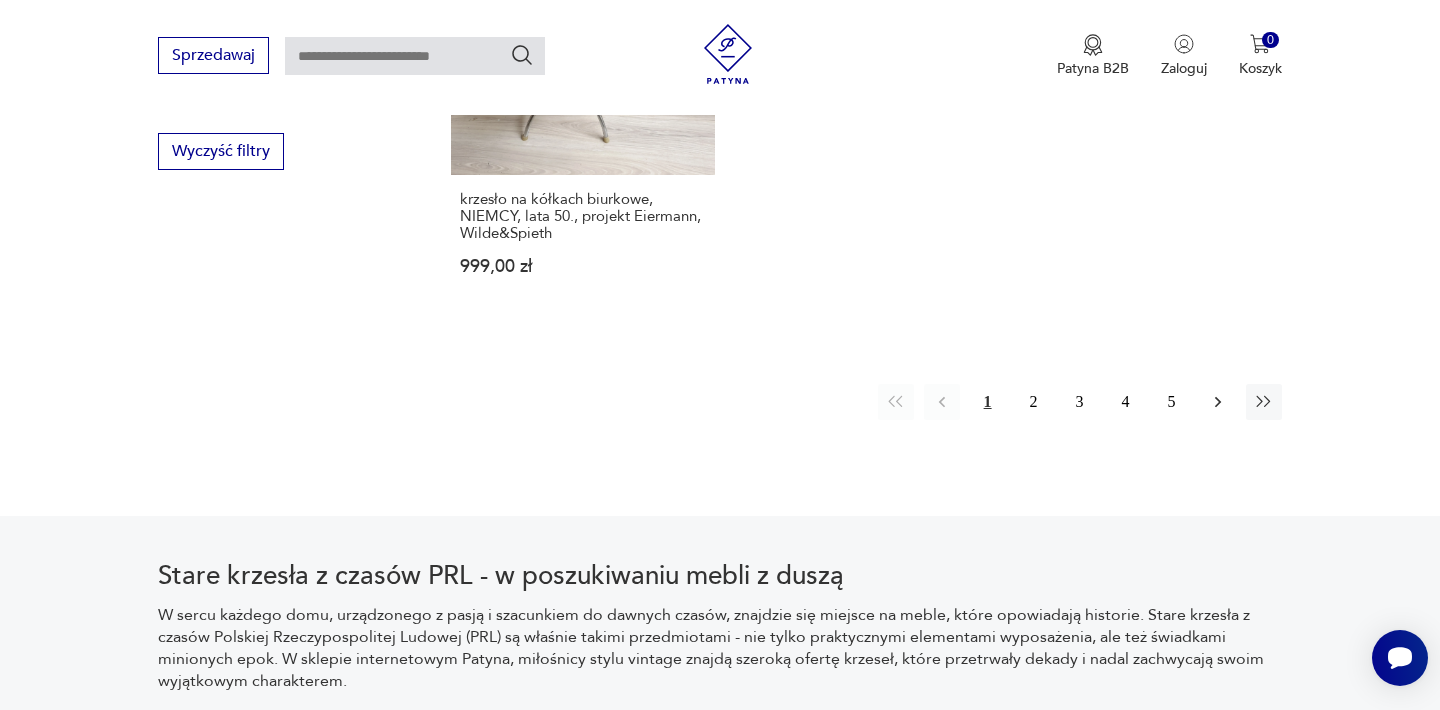 click 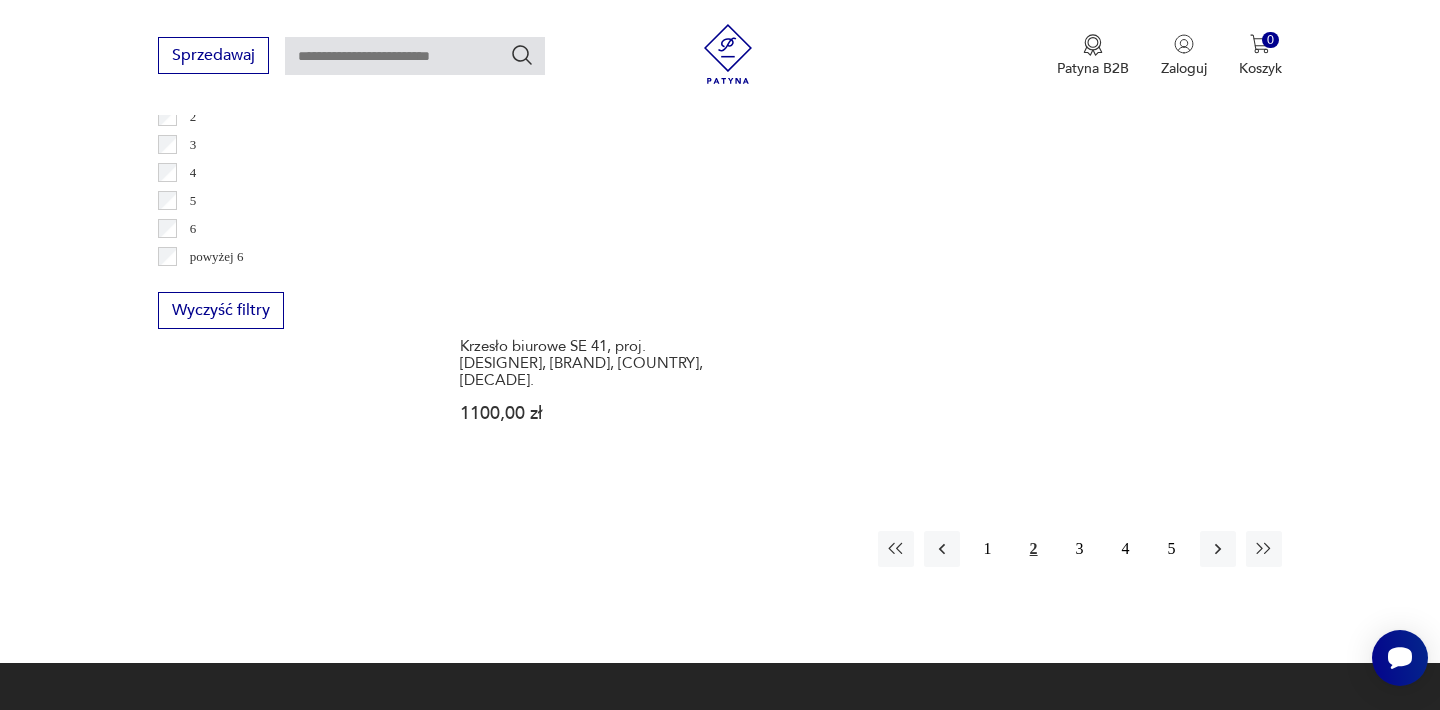 scroll, scrollTop: 3052, scrollLeft: 0, axis: vertical 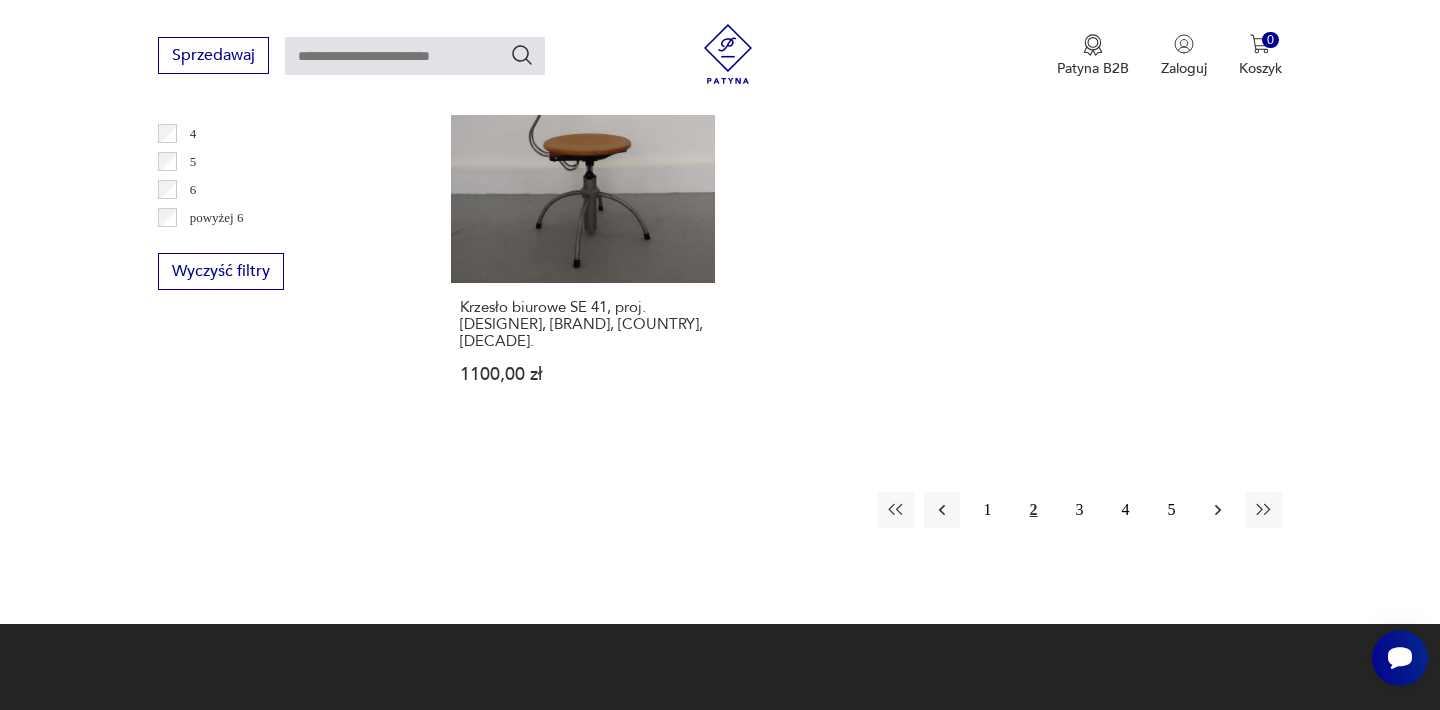 click 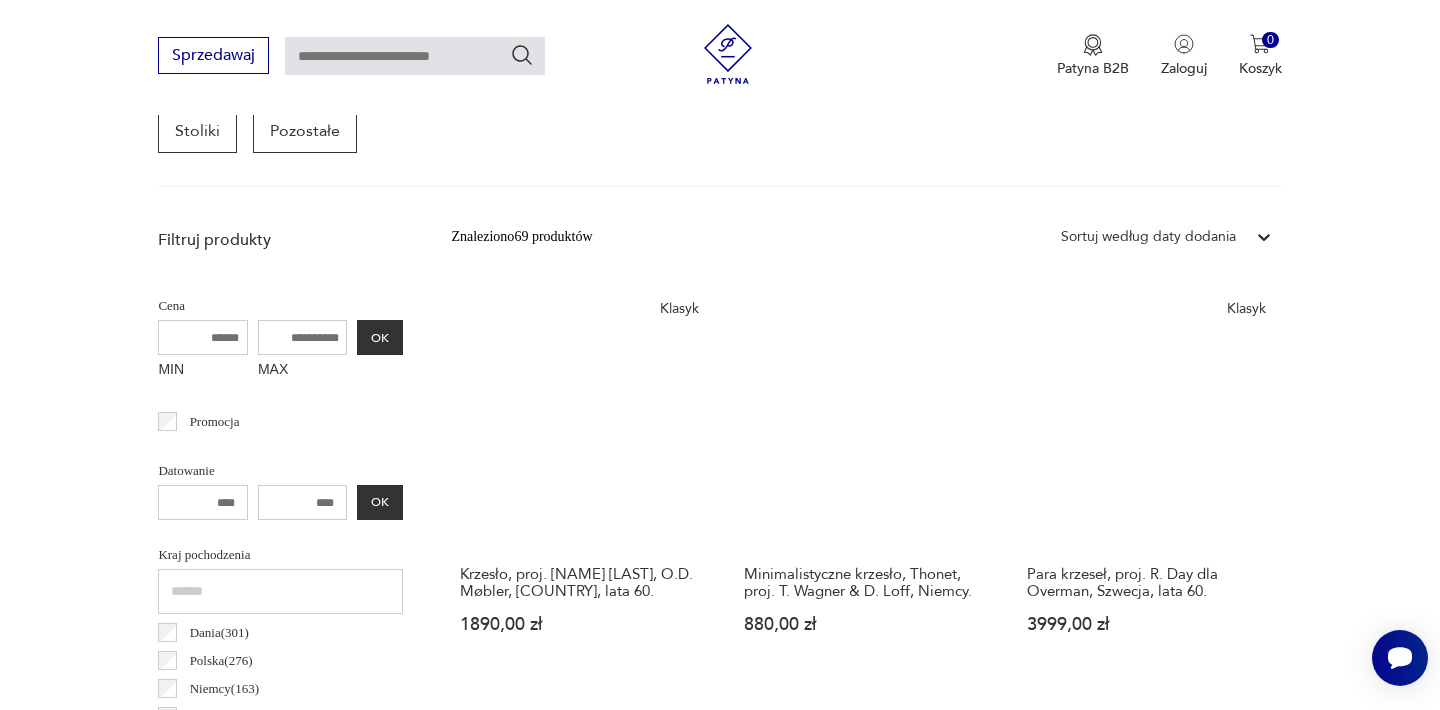 scroll, scrollTop: 612, scrollLeft: 0, axis: vertical 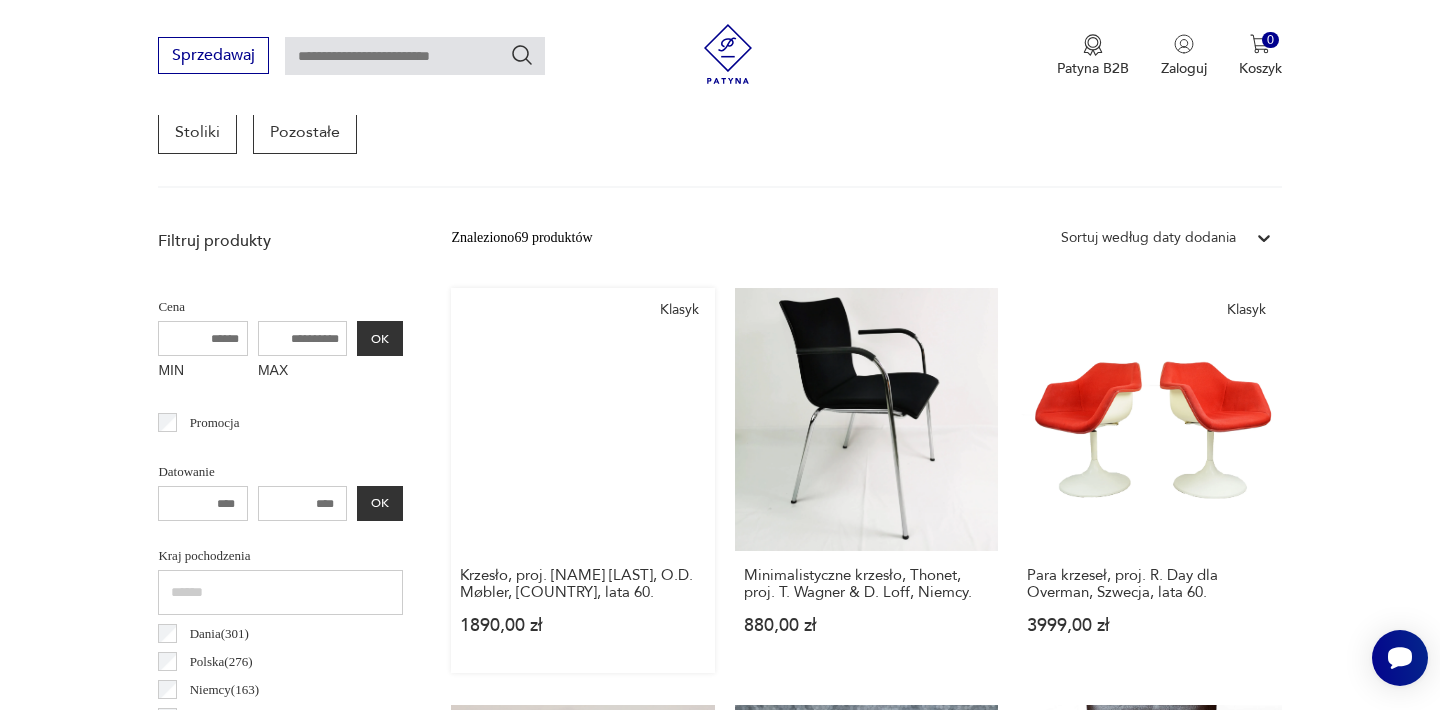 click on "Klasyk Krzesło, proj. [DESIGNER], [COMPANY], [COUNTRY], [DECADE]. [PRICE]" at bounding box center [582, 480] 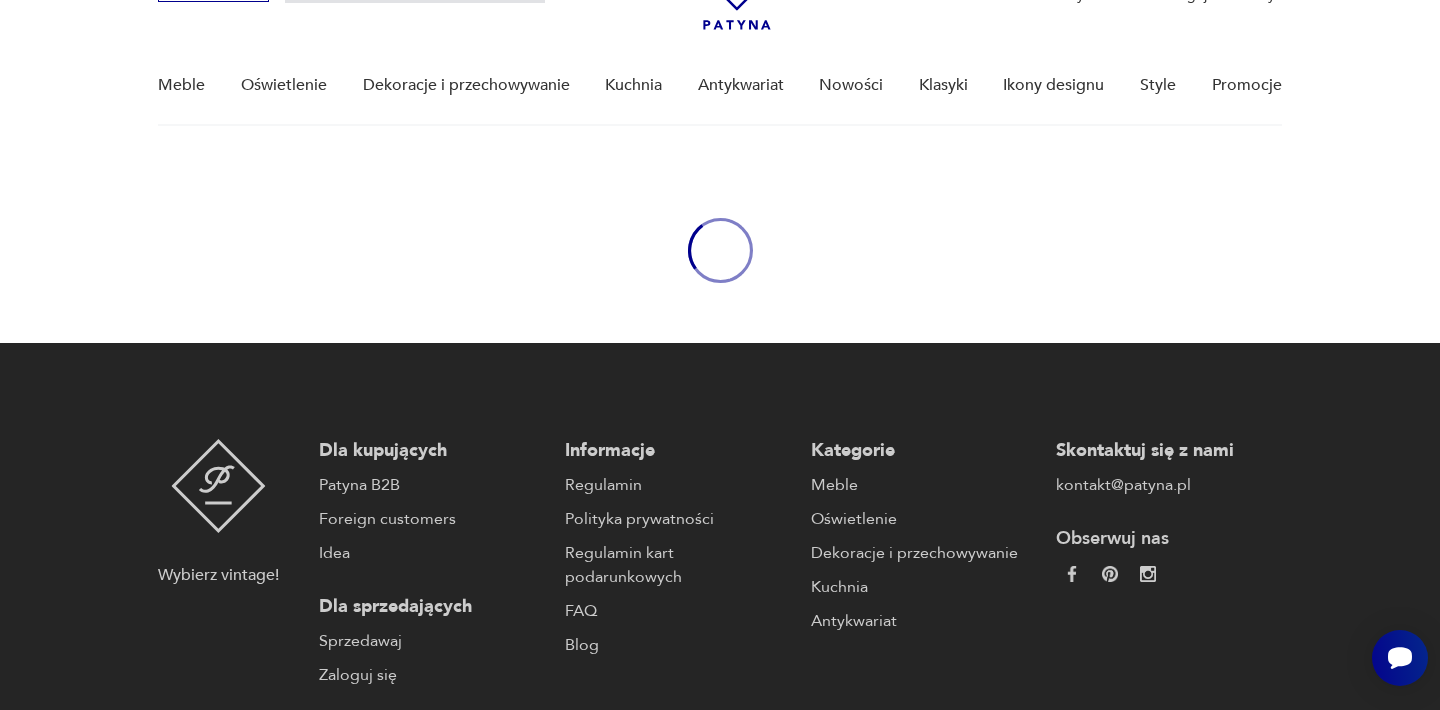 scroll, scrollTop: 0, scrollLeft: 0, axis: both 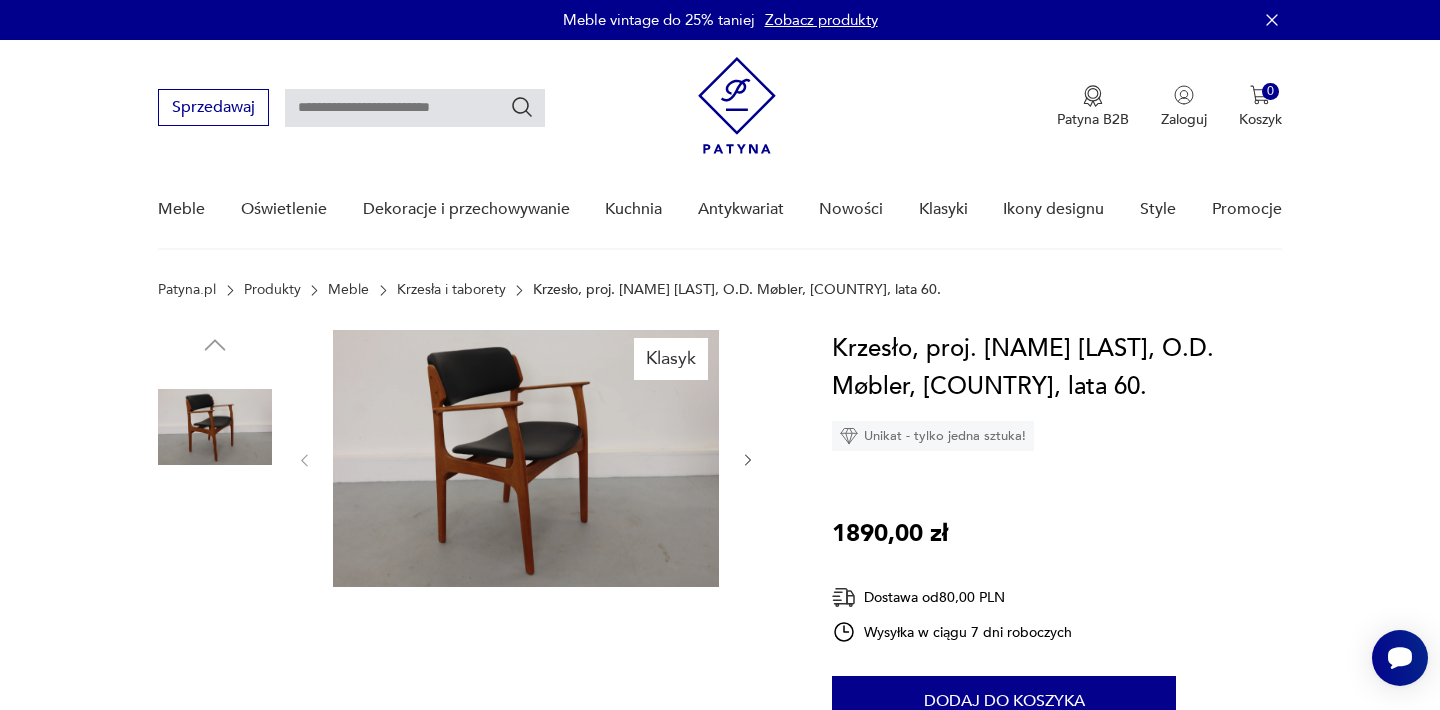 click at bounding box center (526, 458) 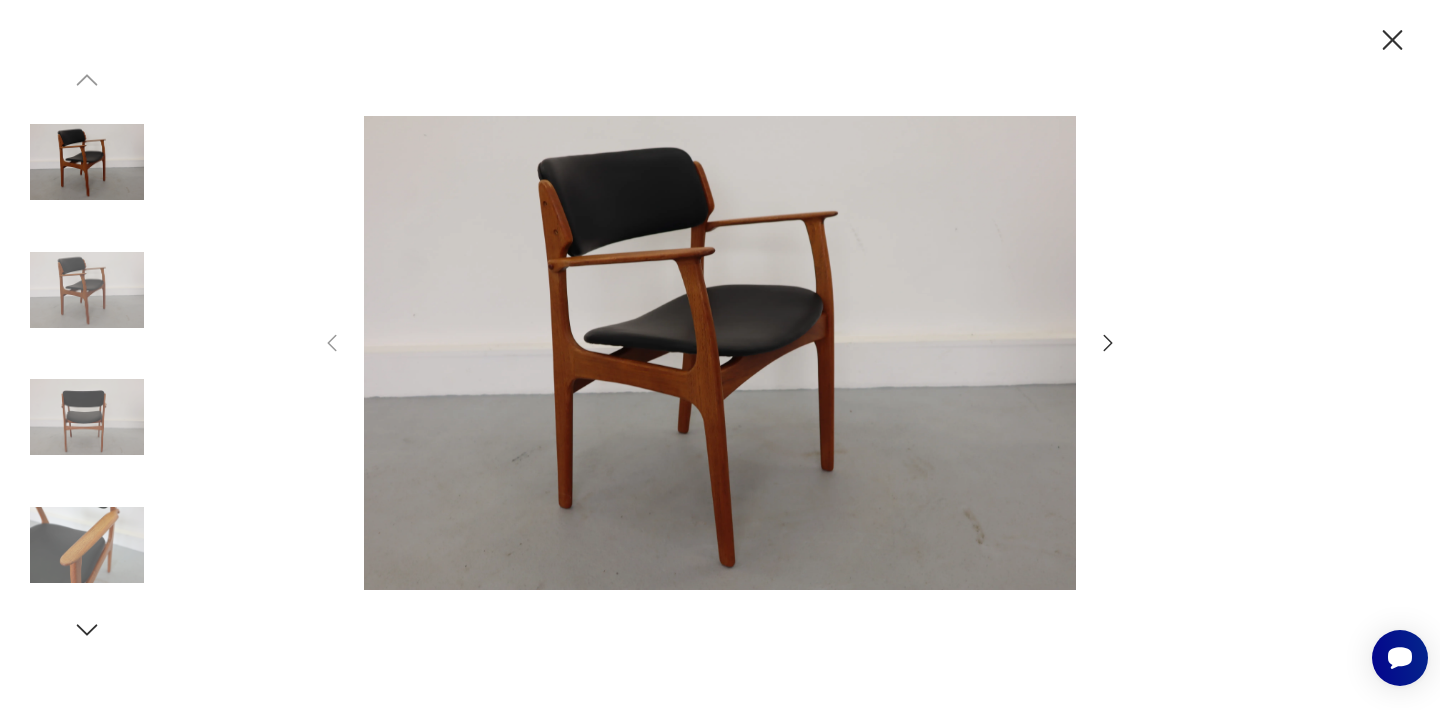 click 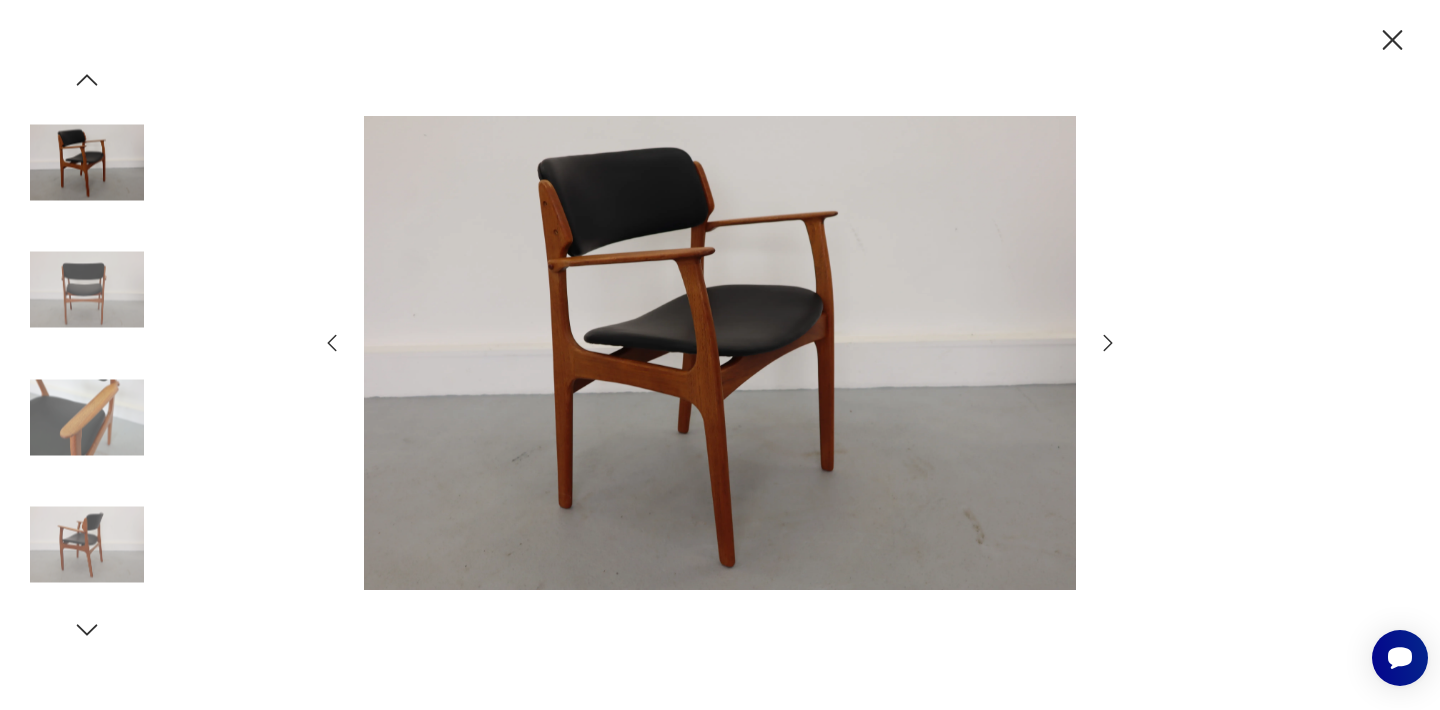 click 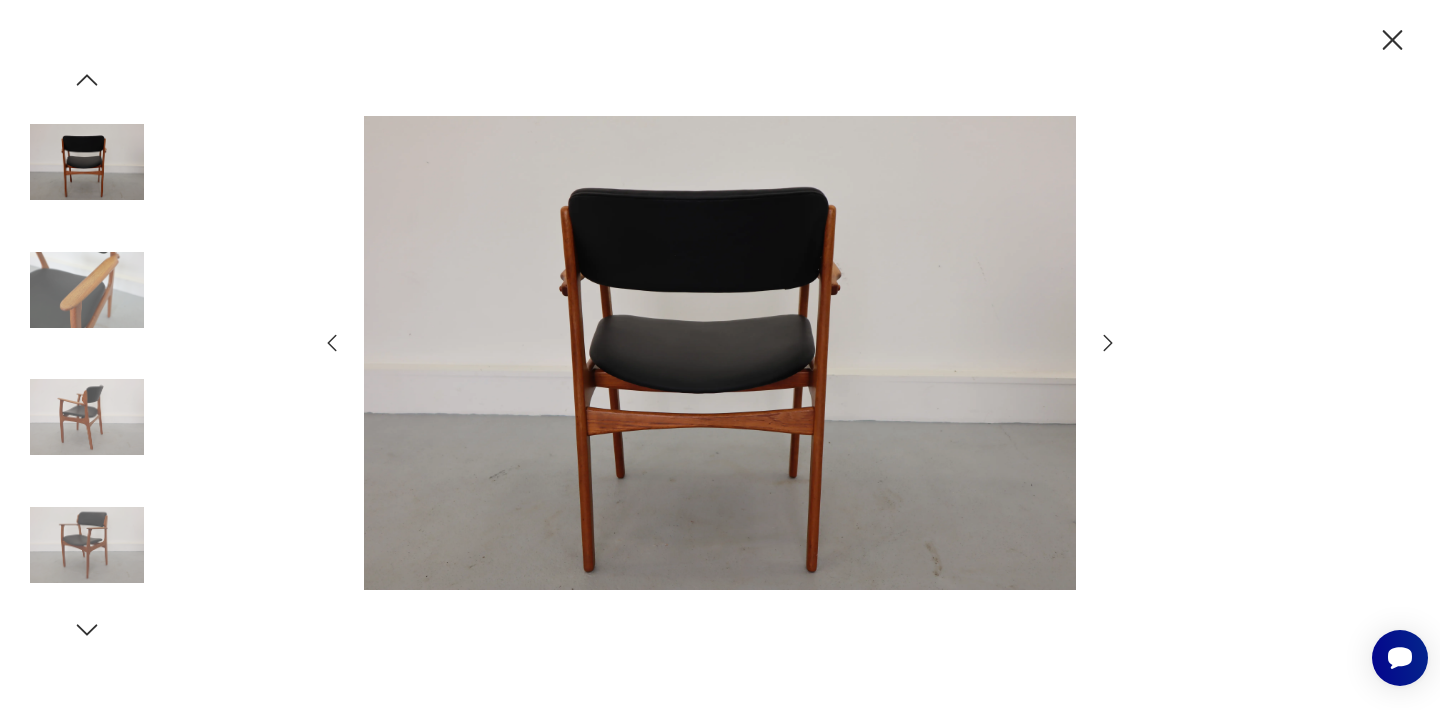 click 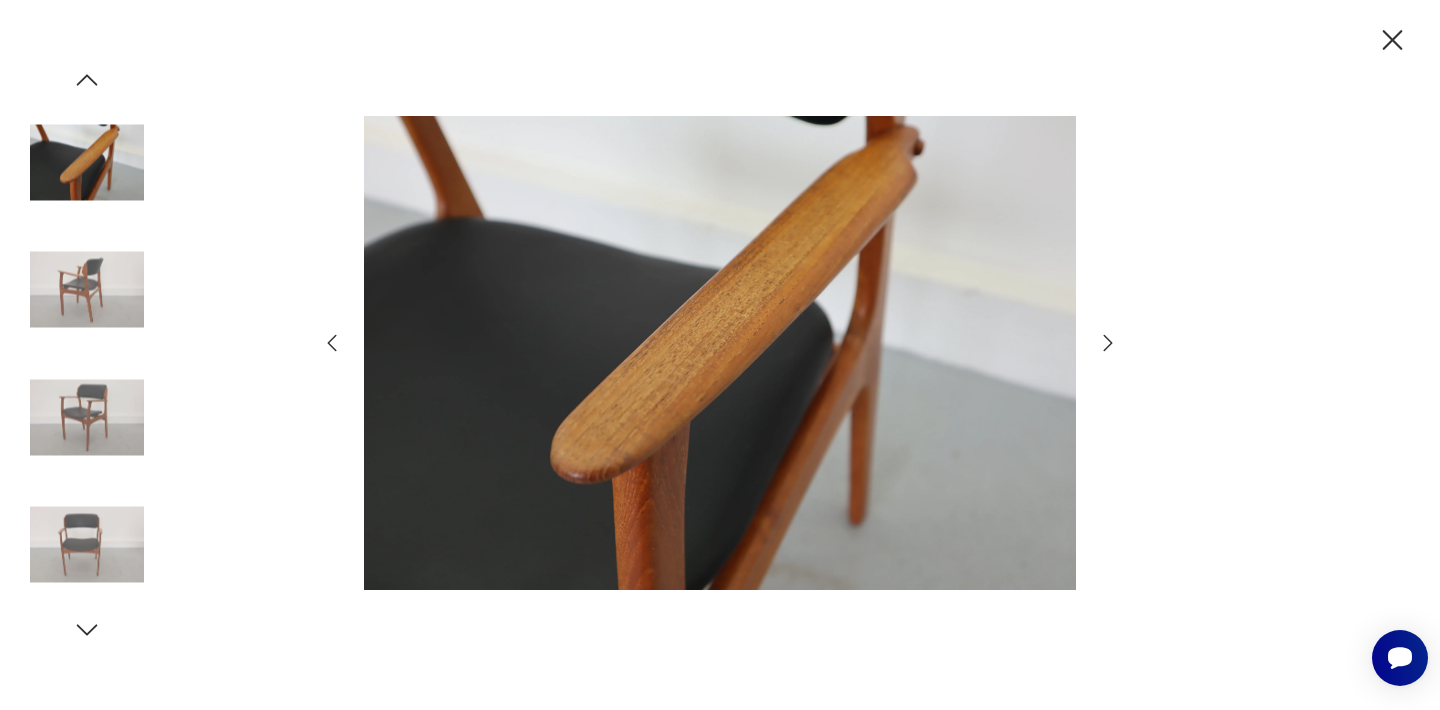 click 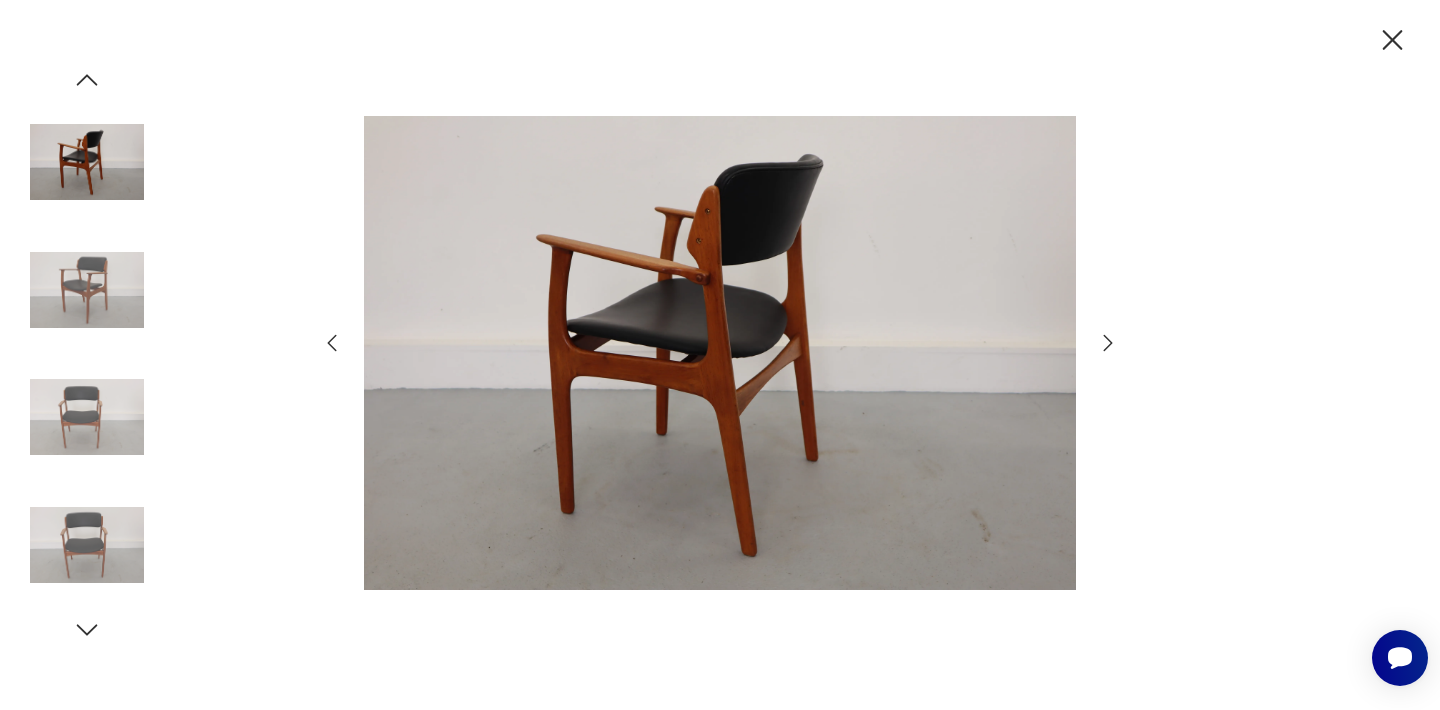 click 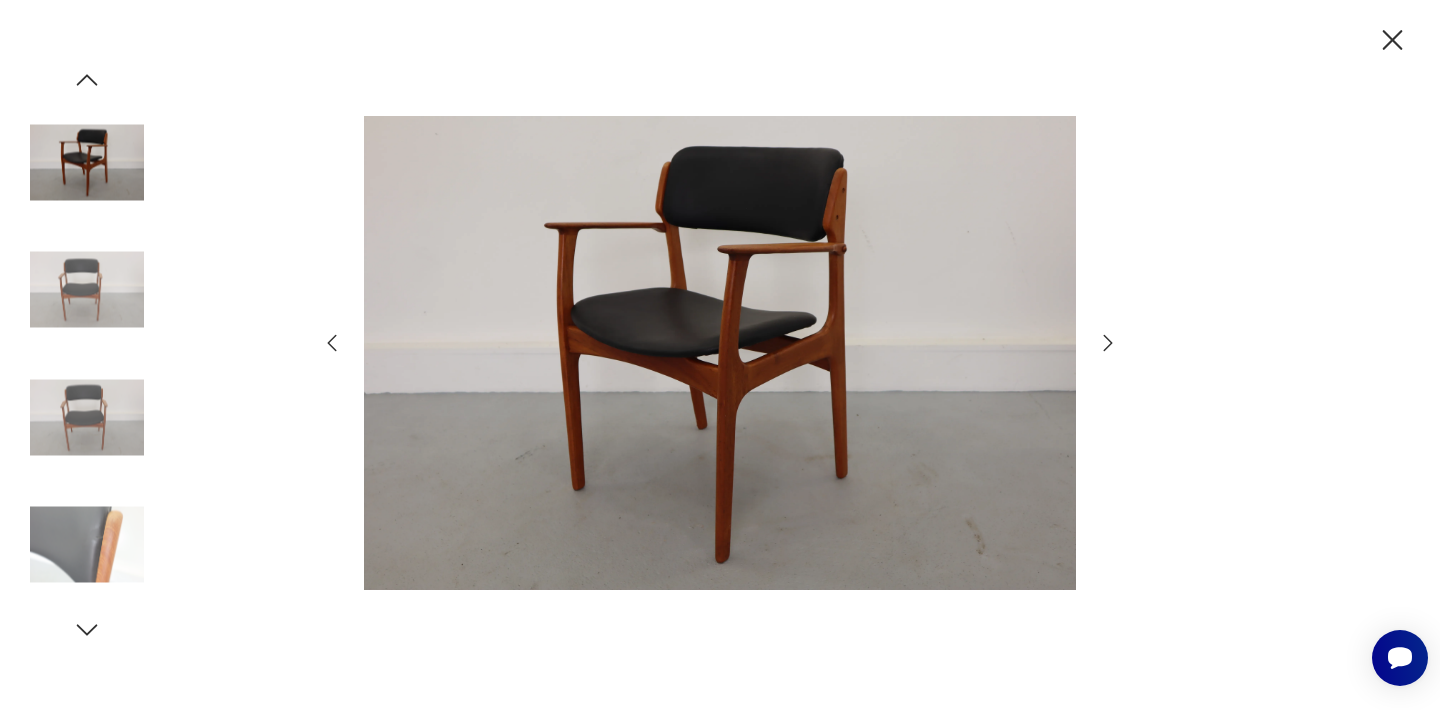 click 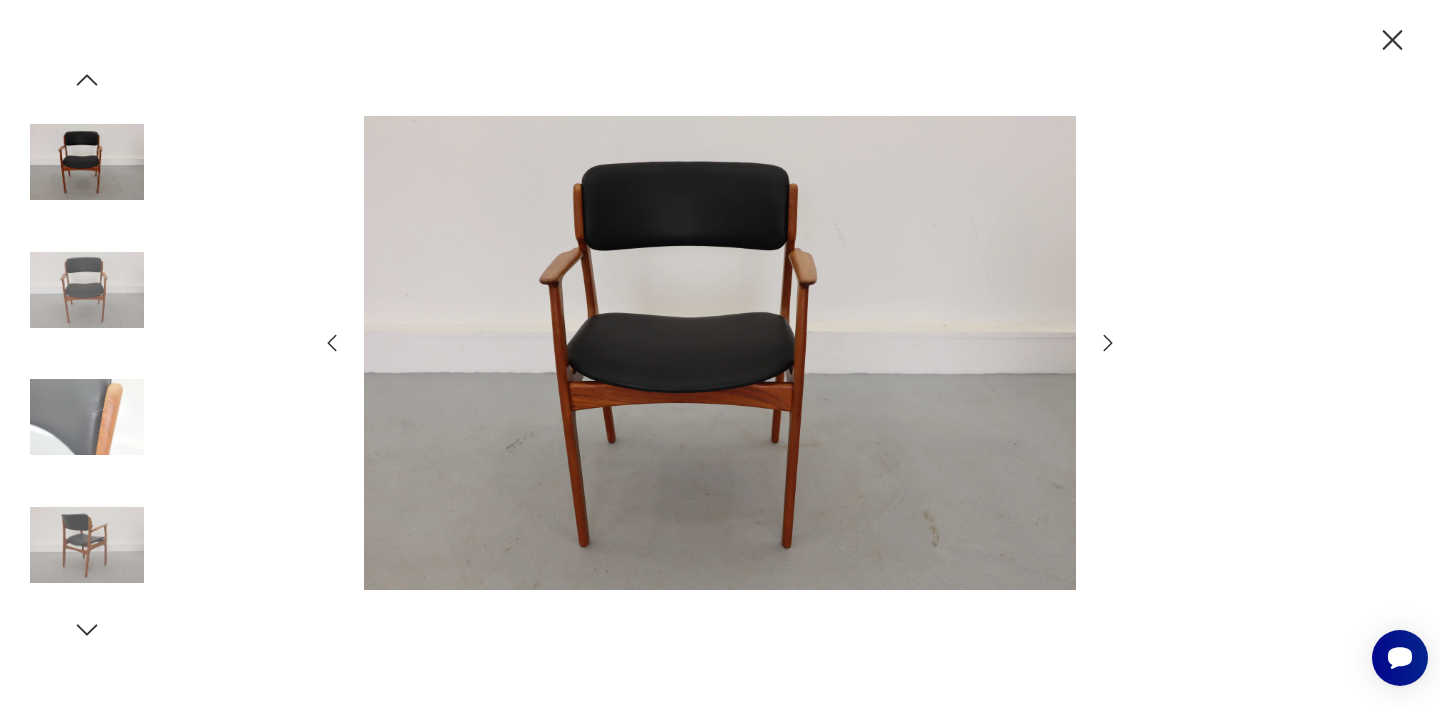 click 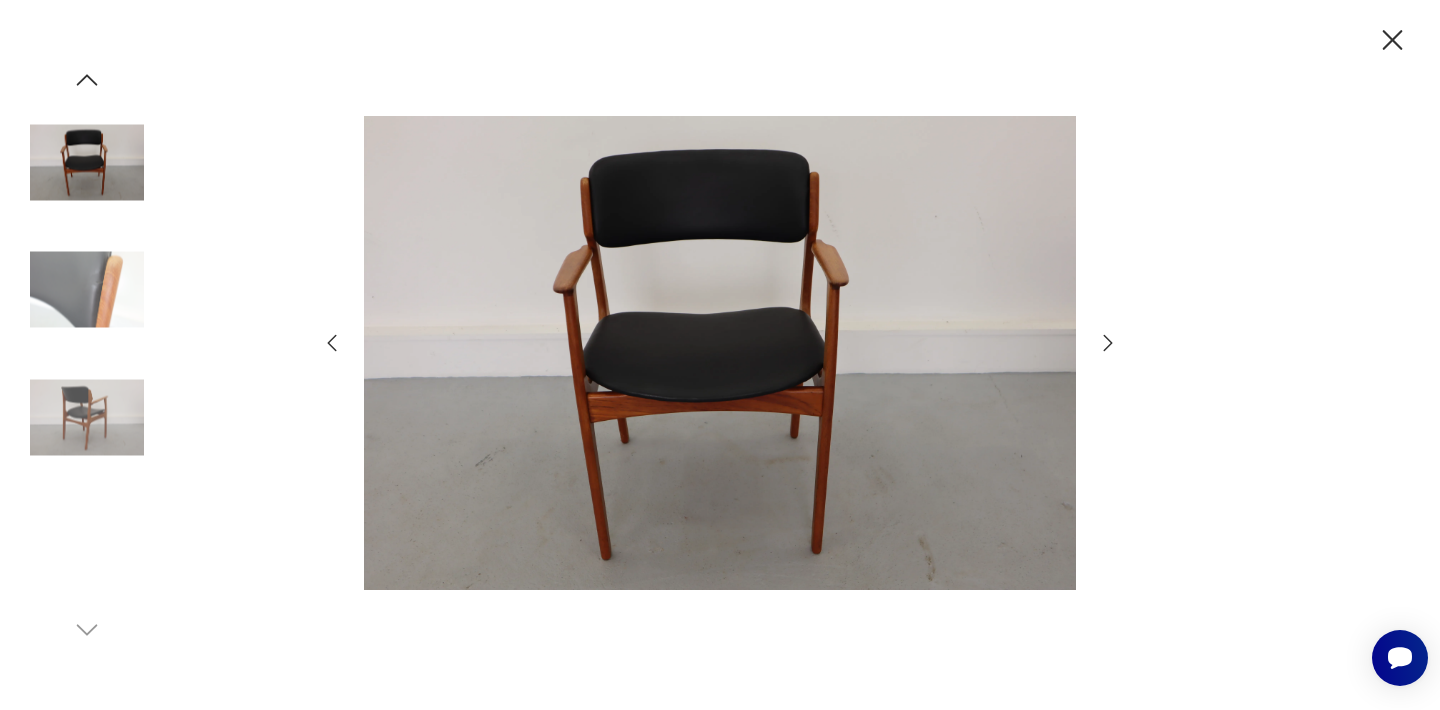 click 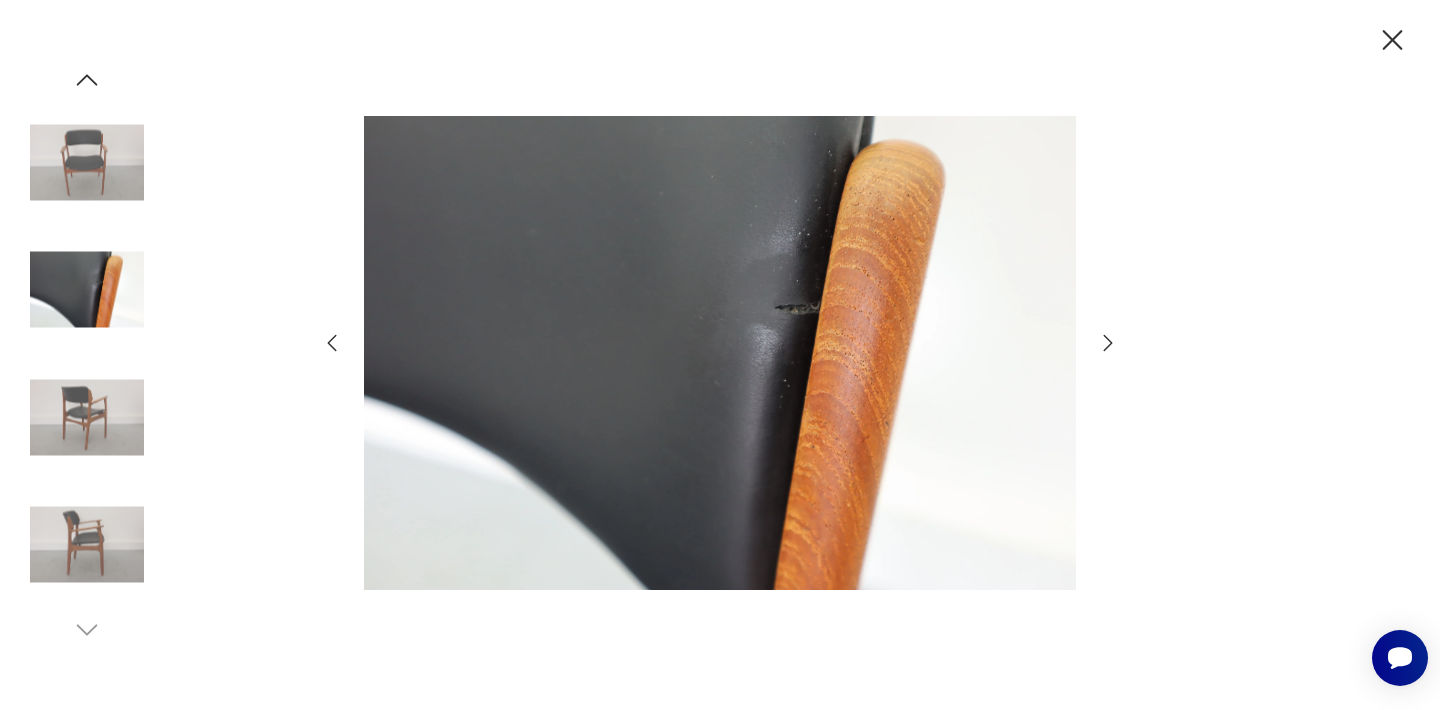 click 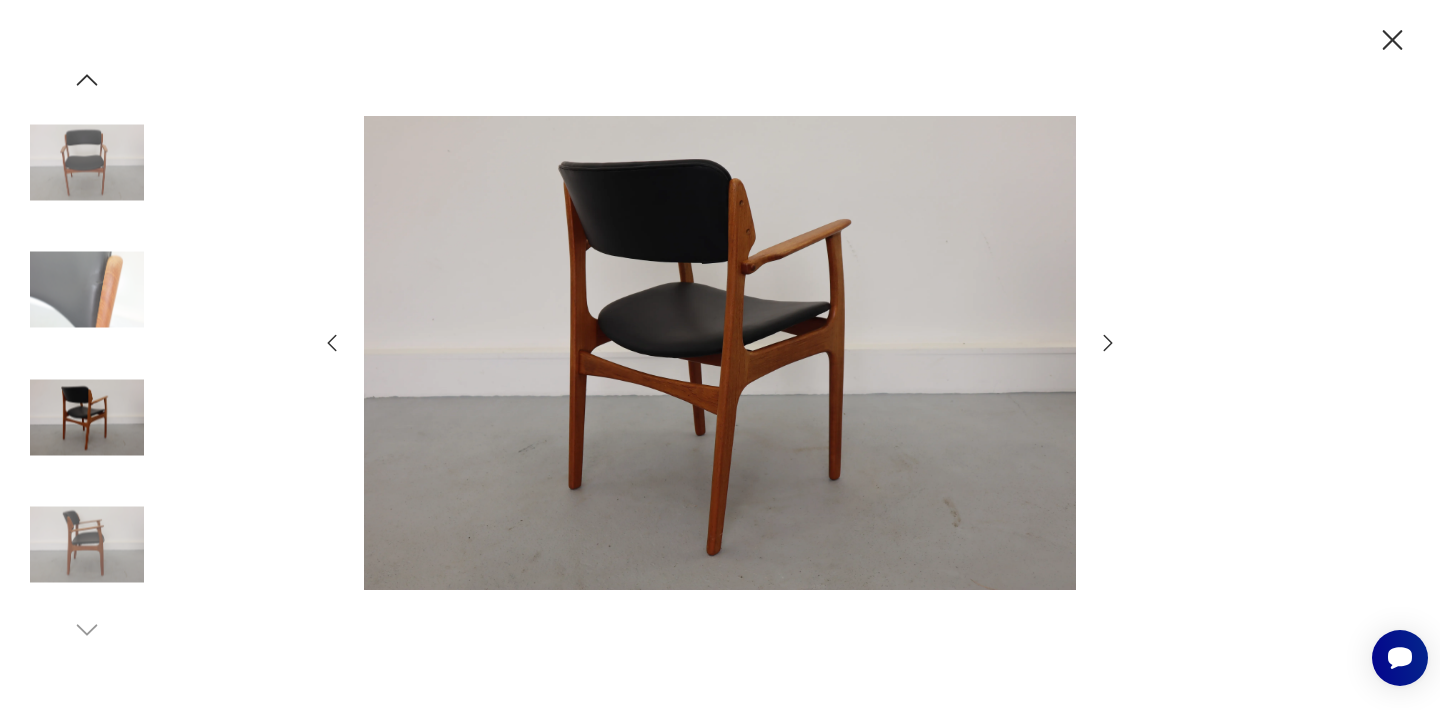 click 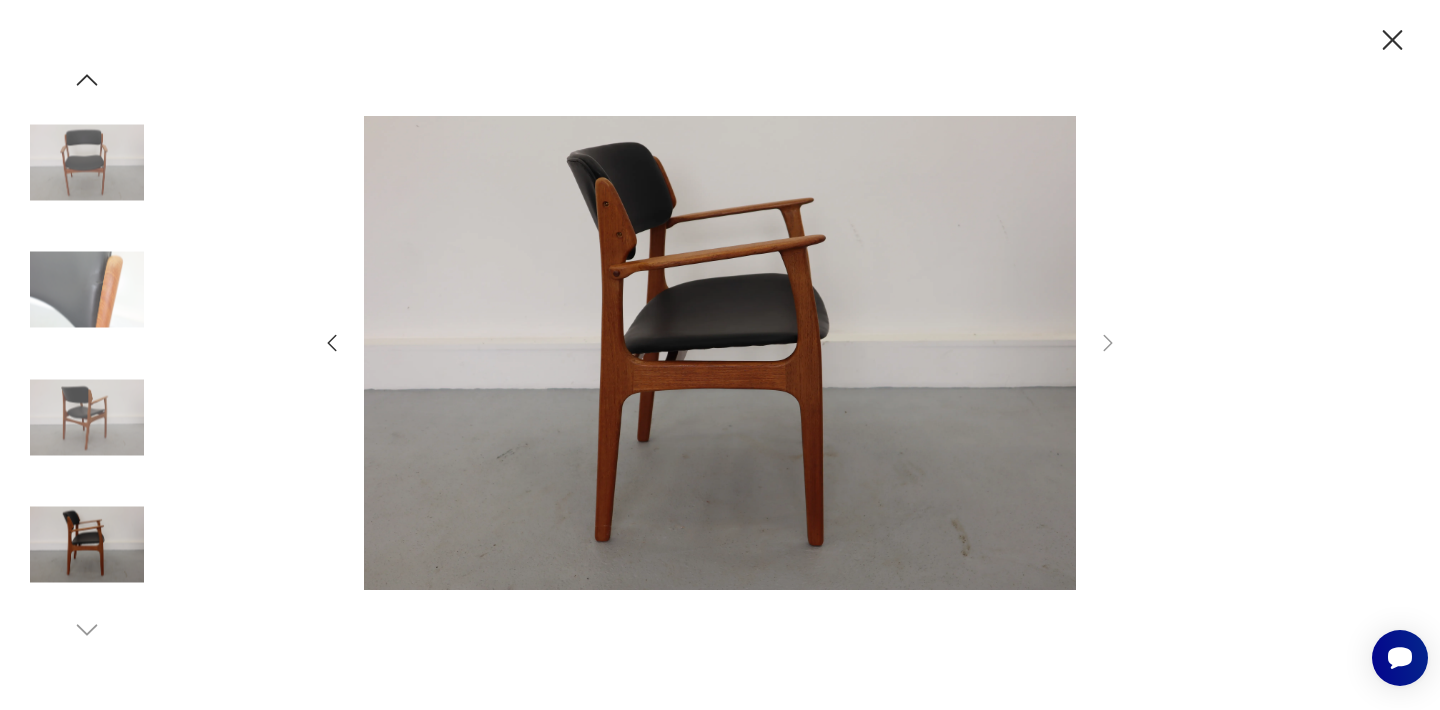 click at bounding box center (720, 355) 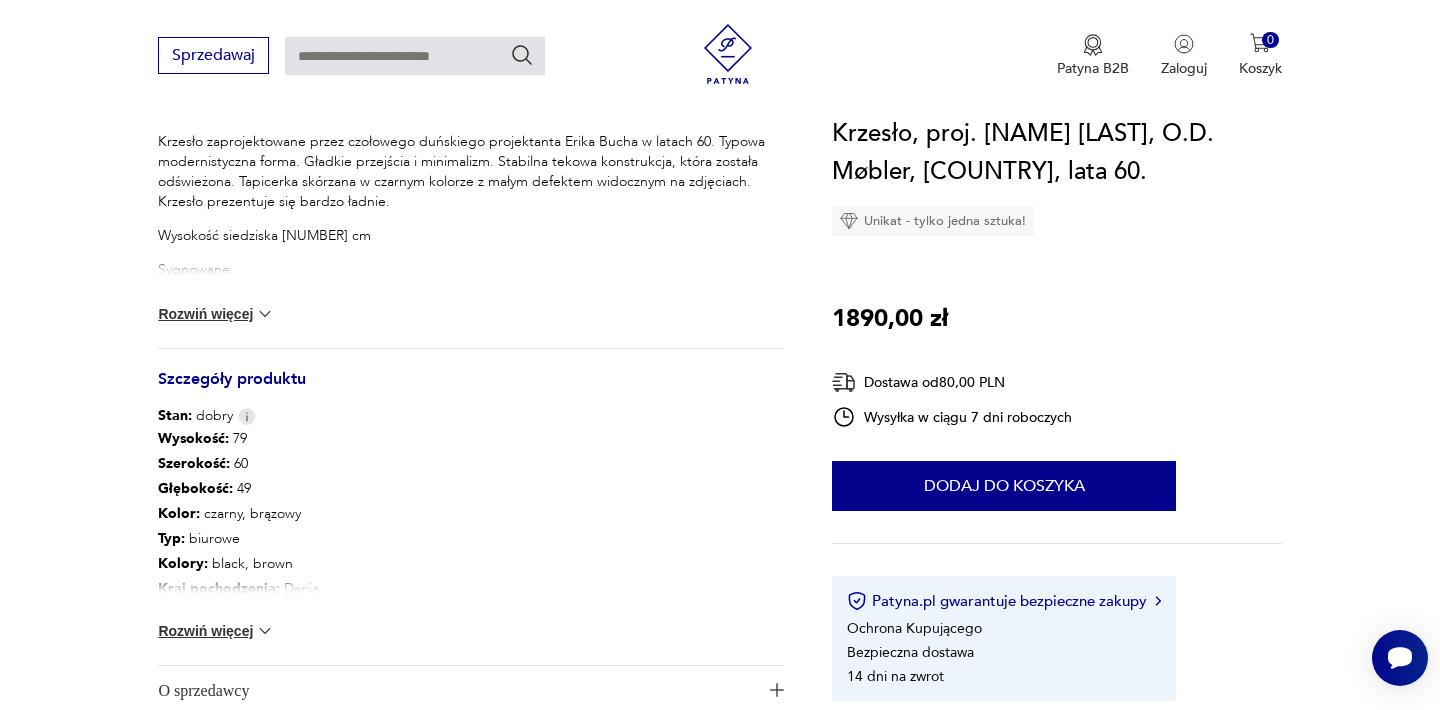 scroll, scrollTop: 920, scrollLeft: 0, axis: vertical 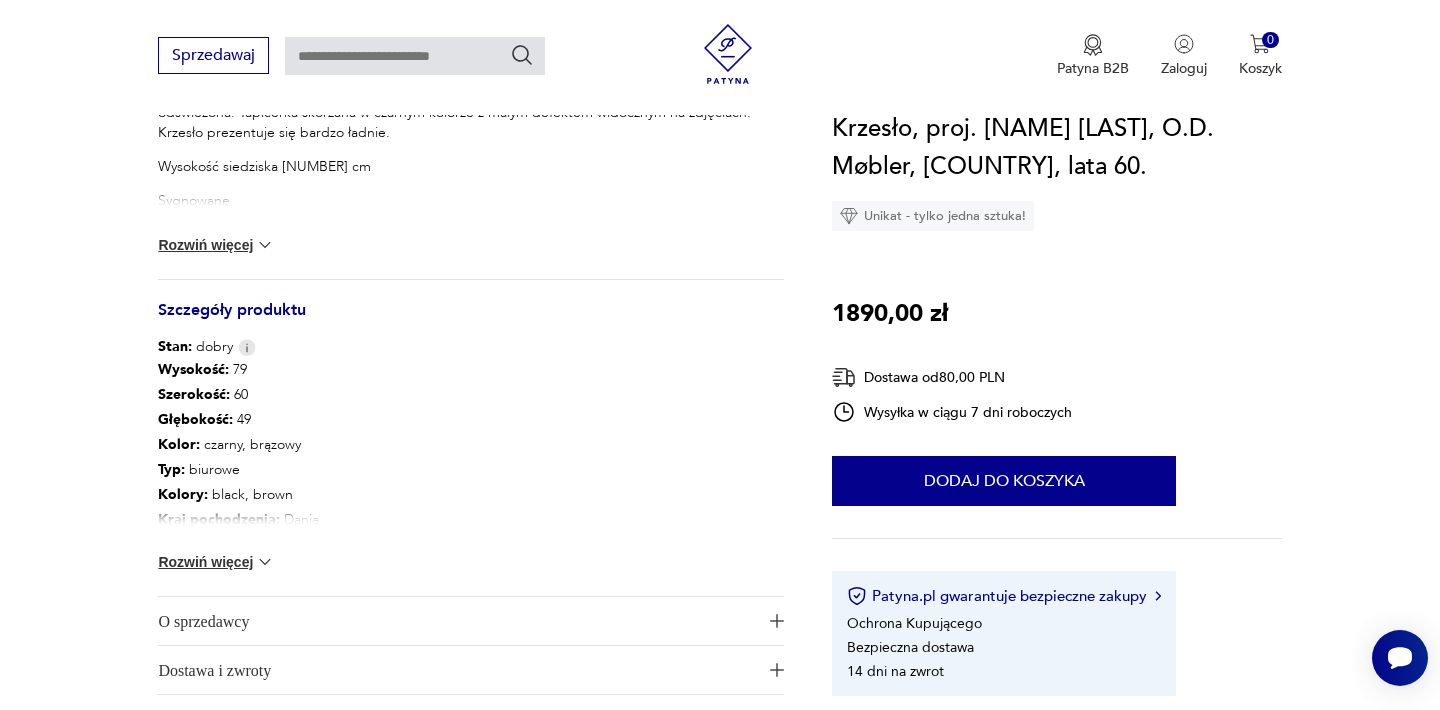 click on "Rozwiń więcej" at bounding box center (216, 562) 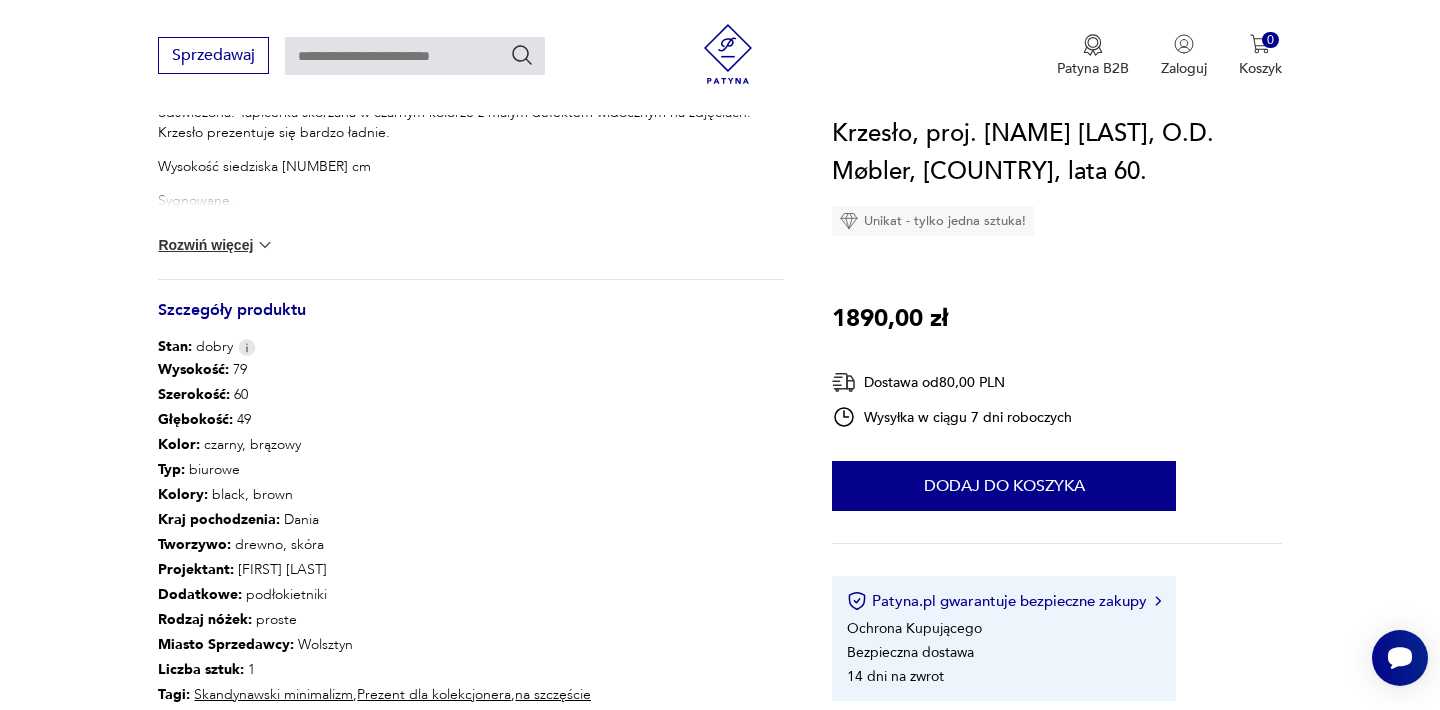 type 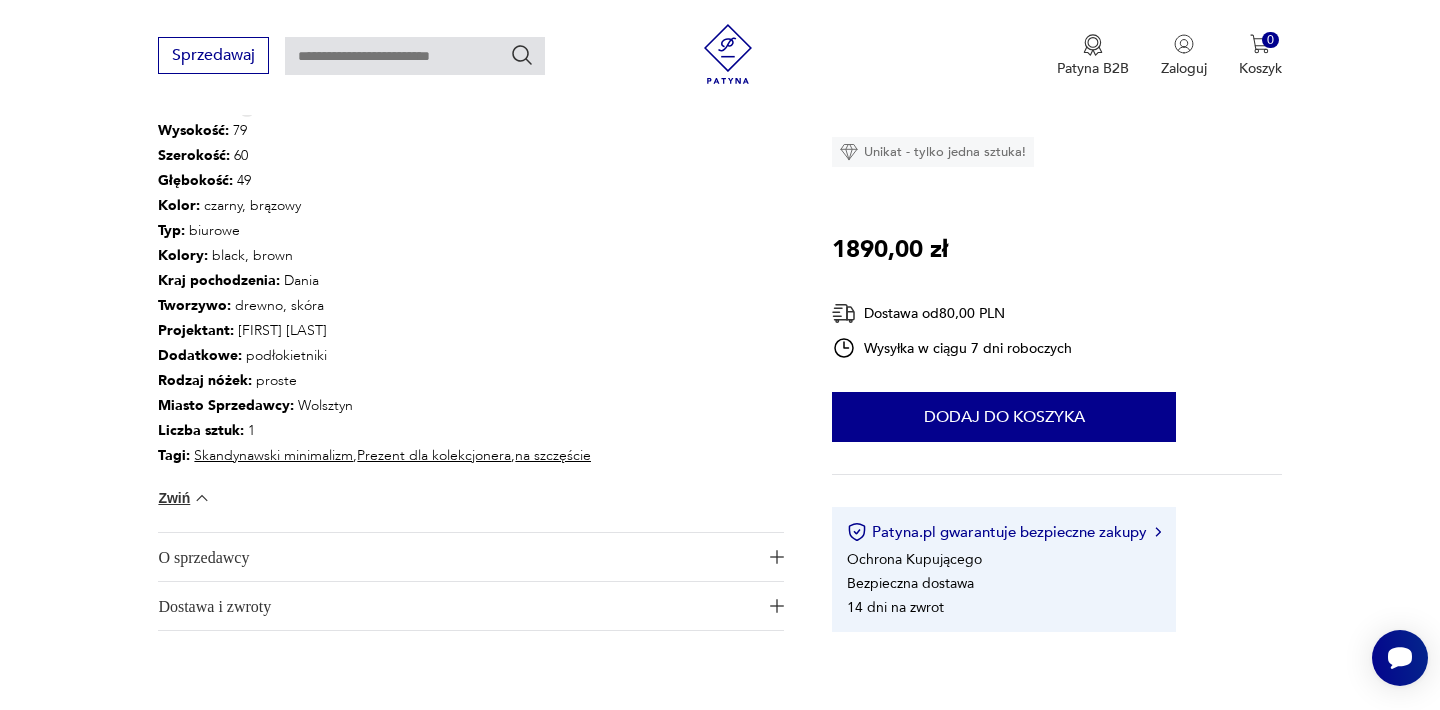 scroll, scrollTop: 1160, scrollLeft: 0, axis: vertical 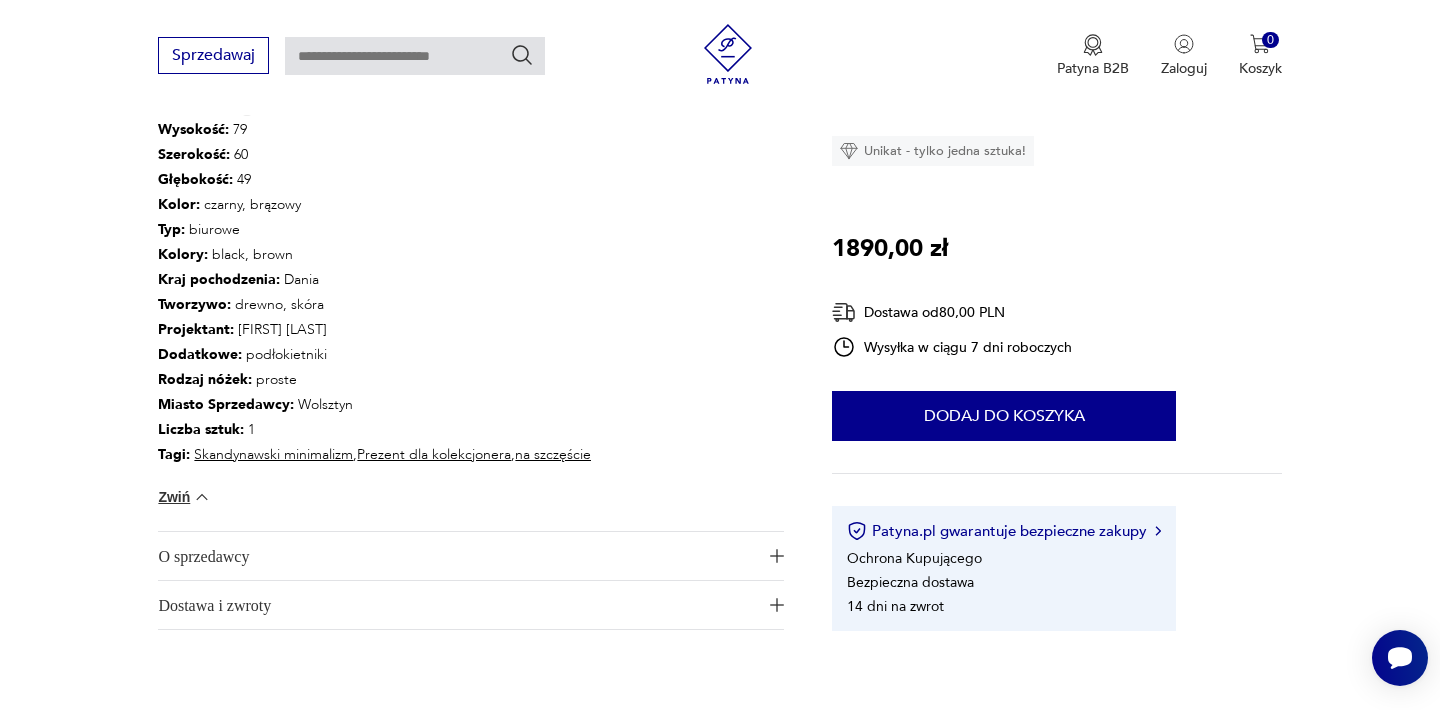 click on "O sprzedawcy" at bounding box center [457, 556] 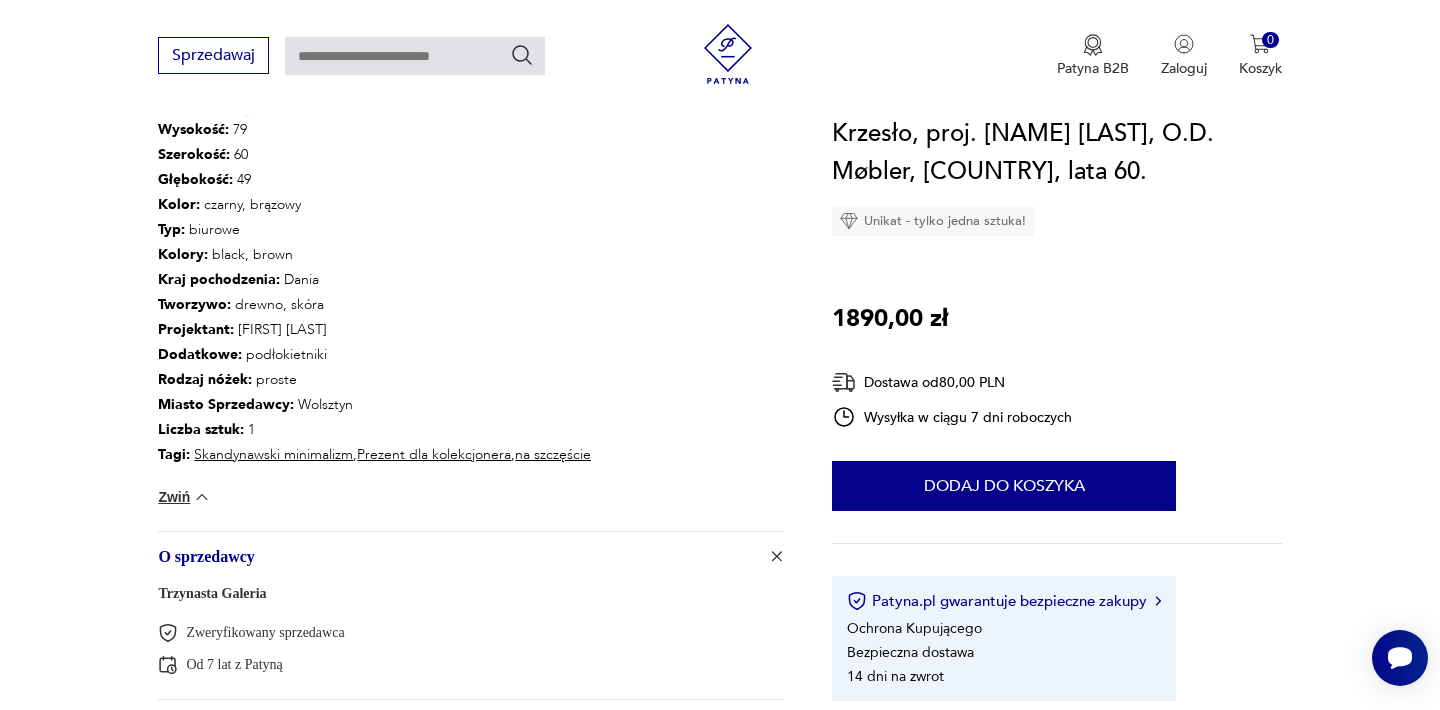 type 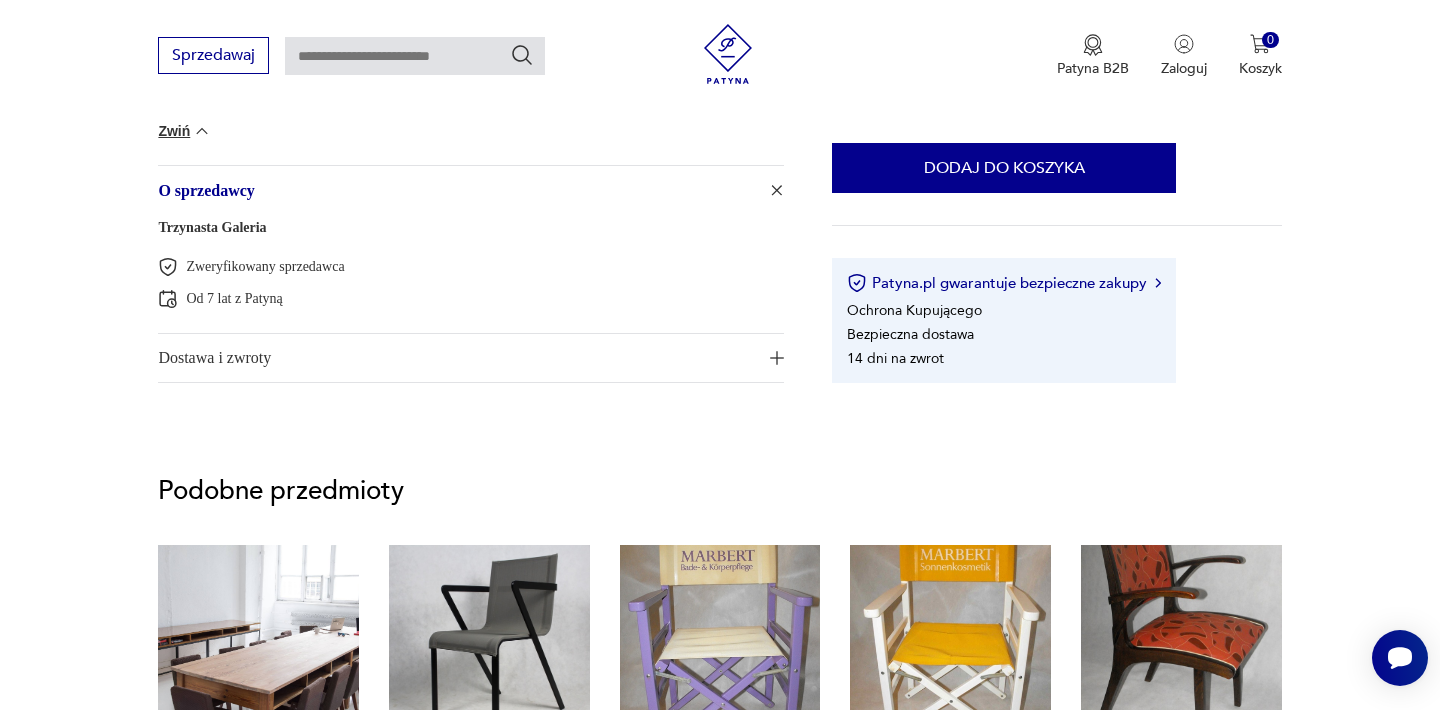 scroll, scrollTop: 1560, scrollLeft: 0, axis: vertical 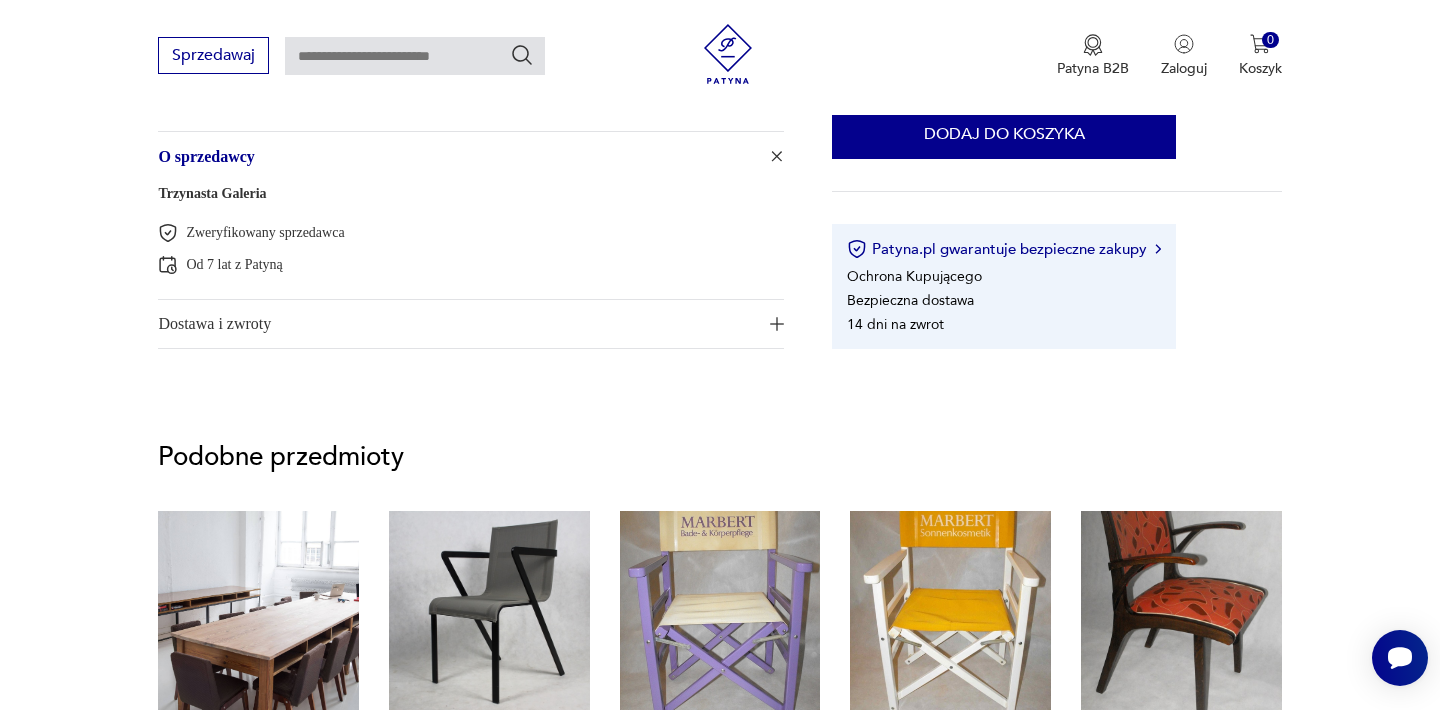 click on "Dostawa i zwroty" at bounding box center [457, 324] 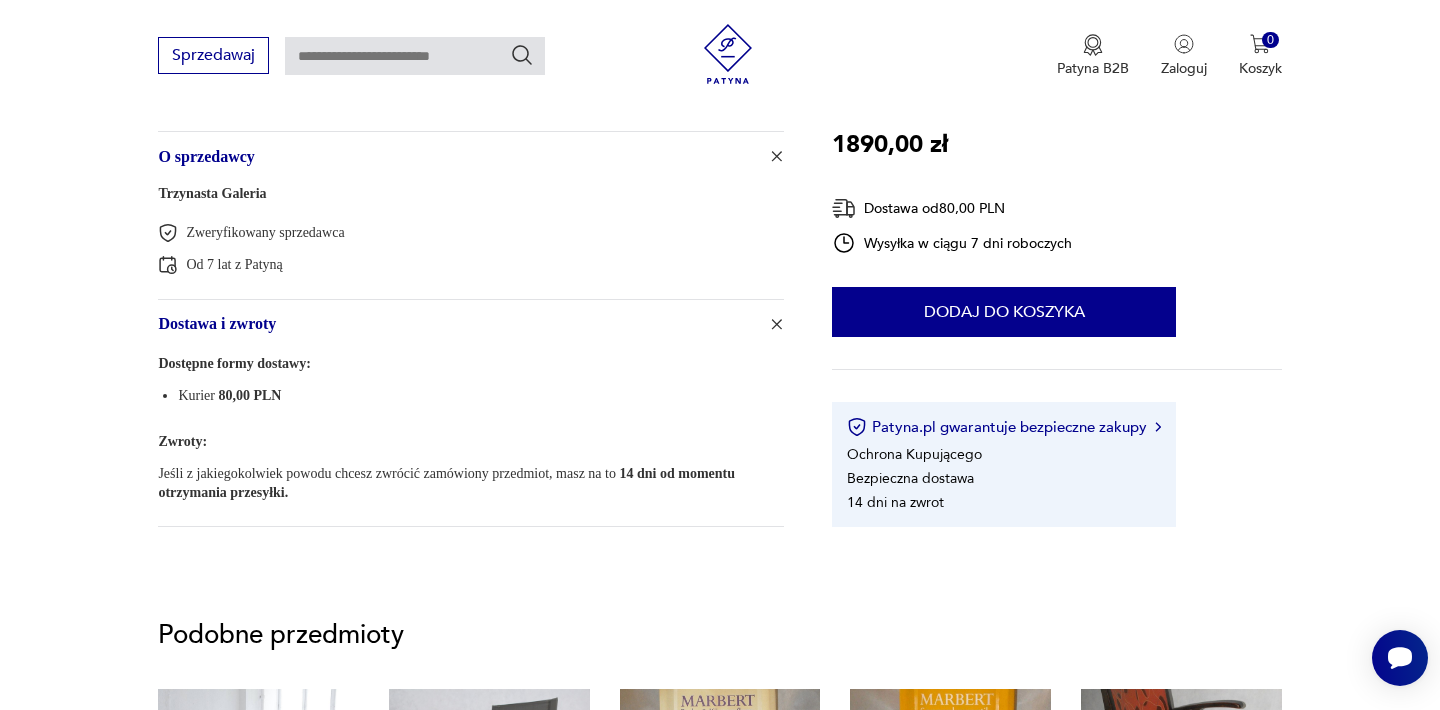 type 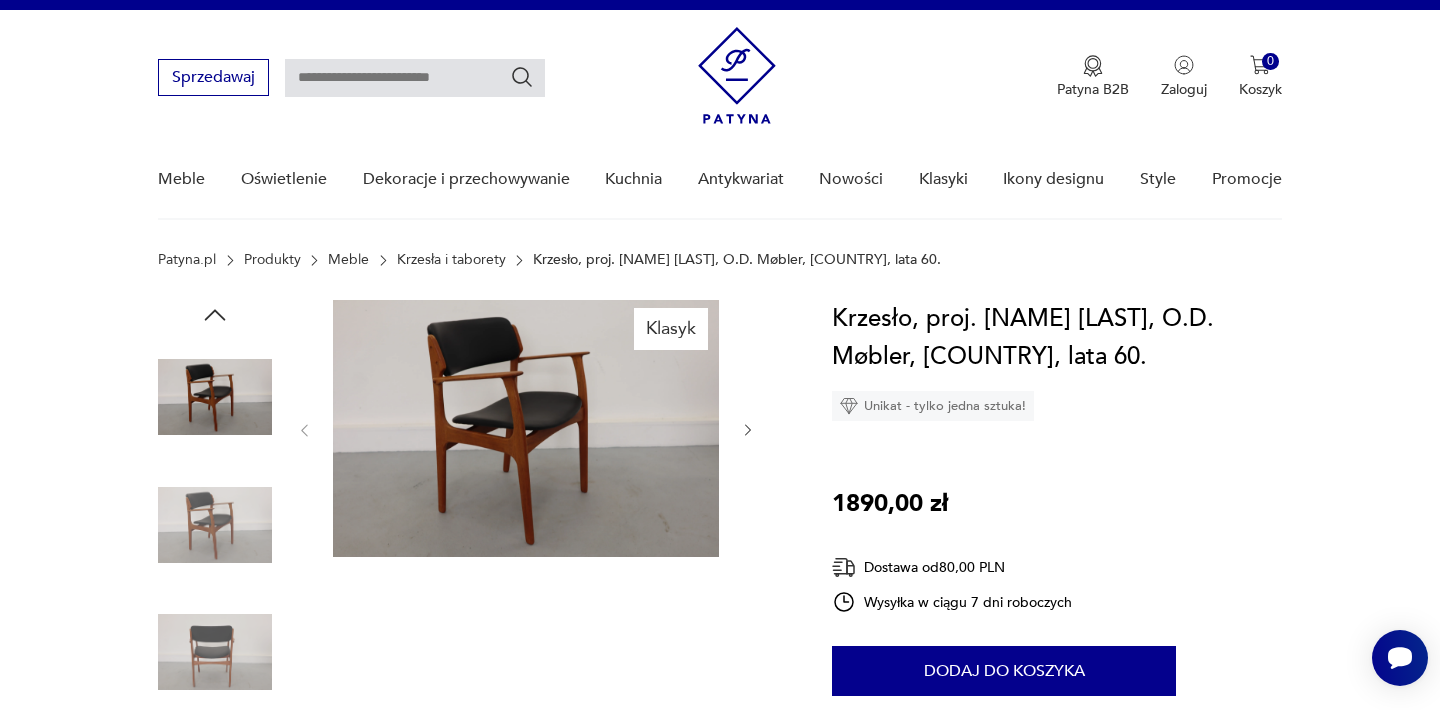 scroll, scrollTop: 0, scrollLeft: 0, axis: both 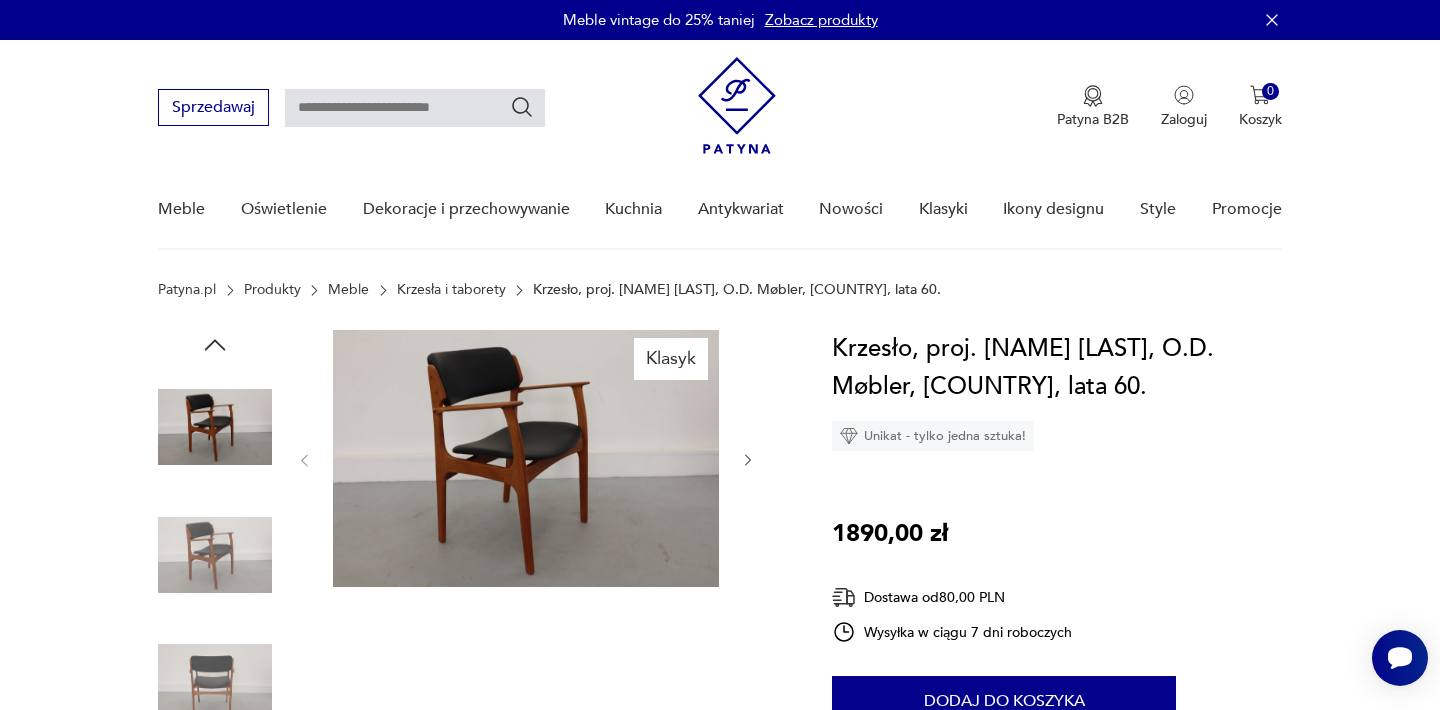 click at bounding box center [526, 458] 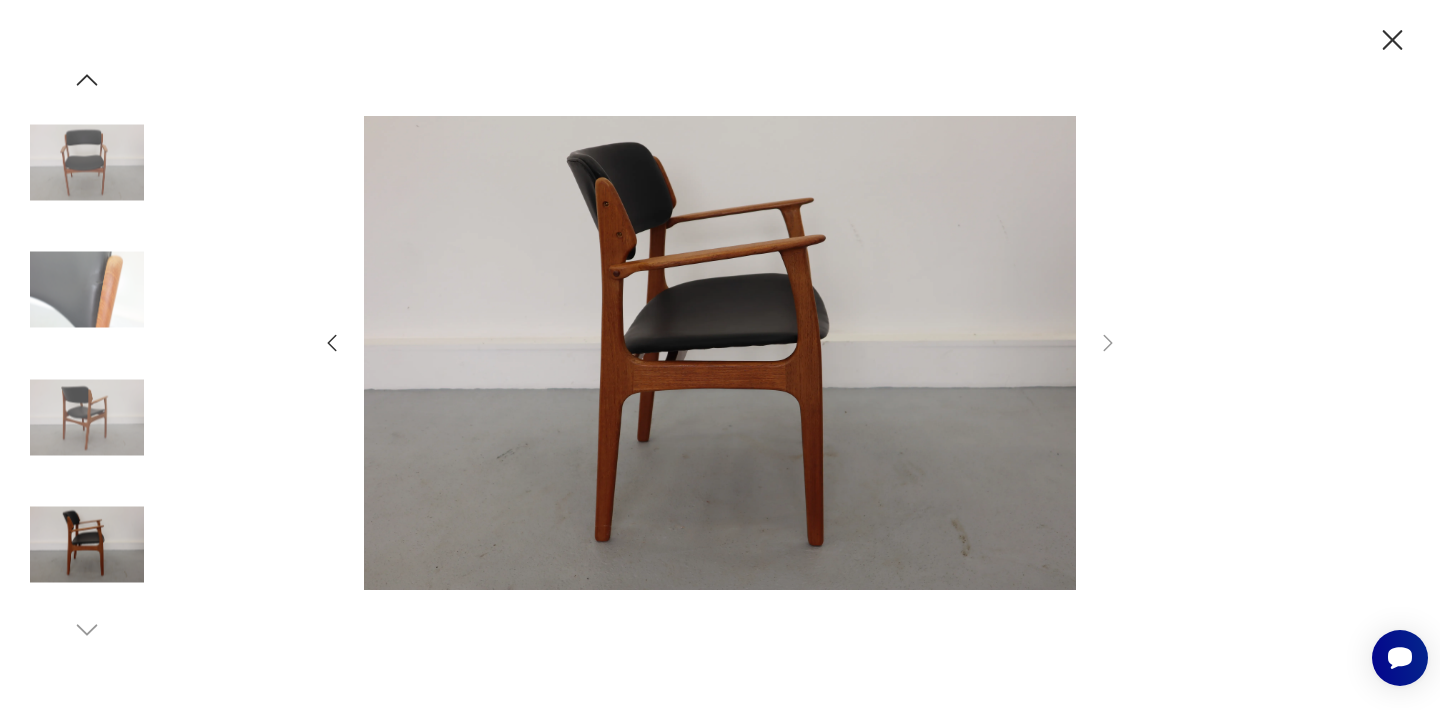 click at bounding box center [87, 290] 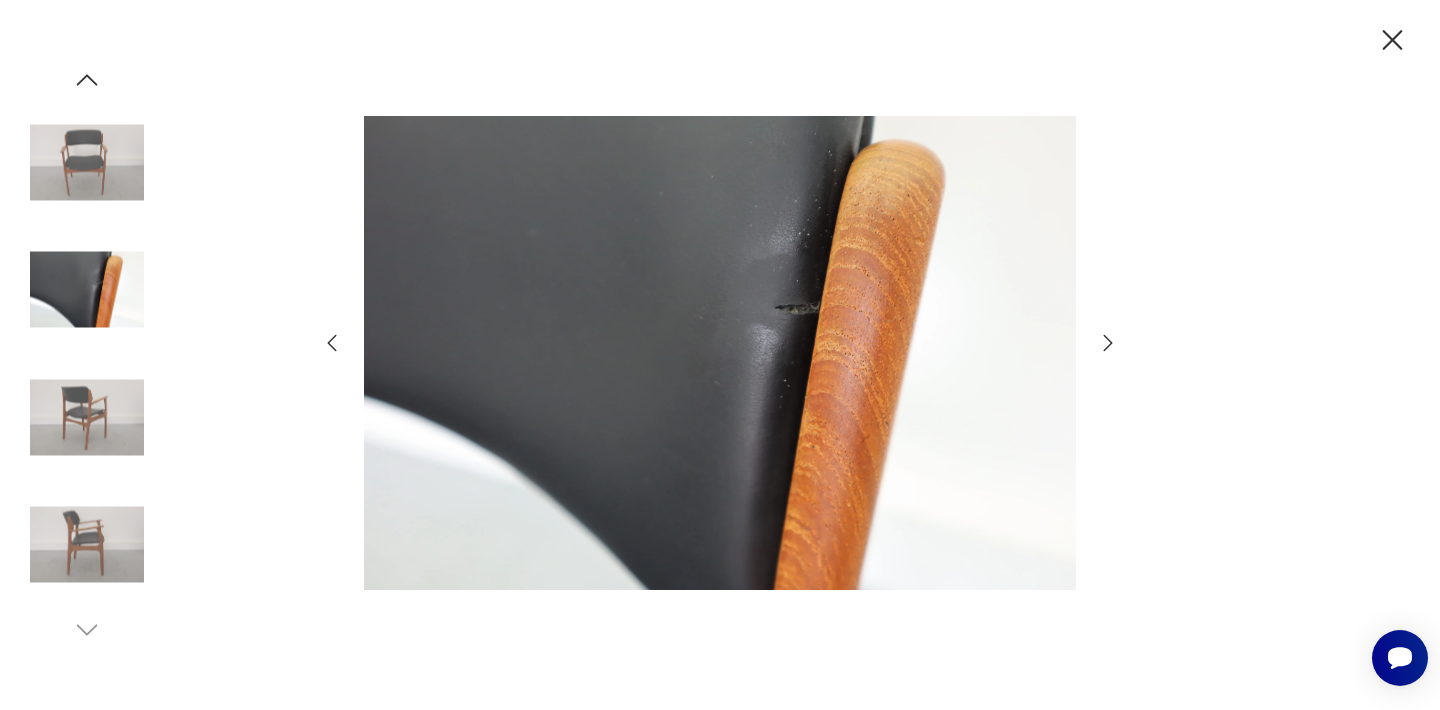 click 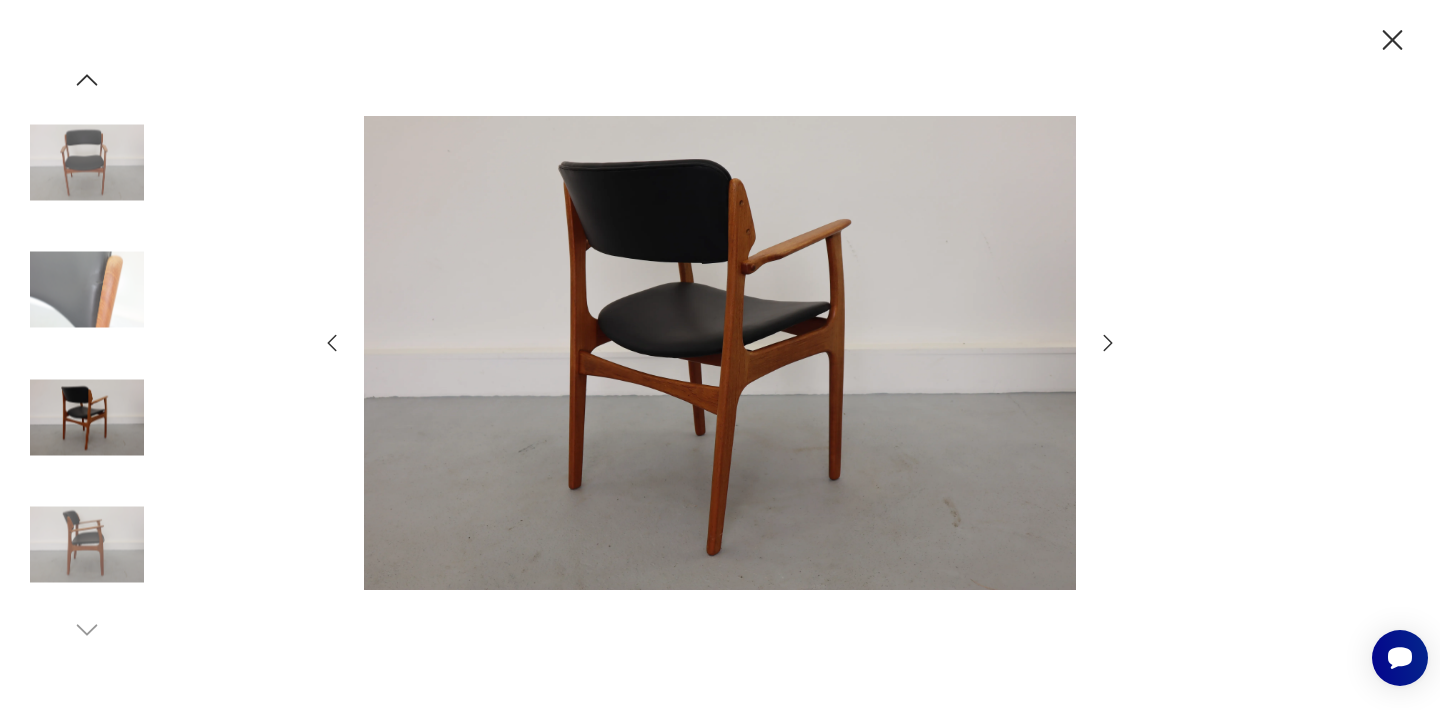 click 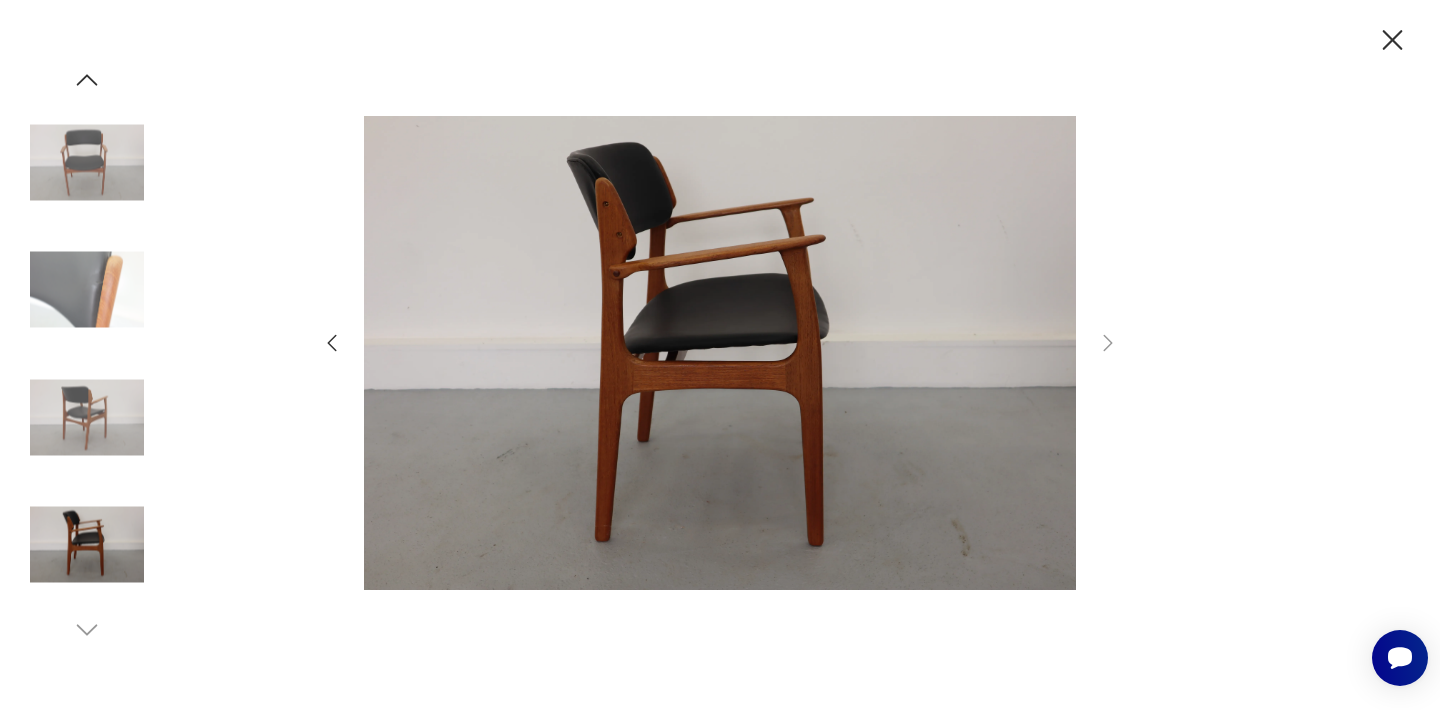 click 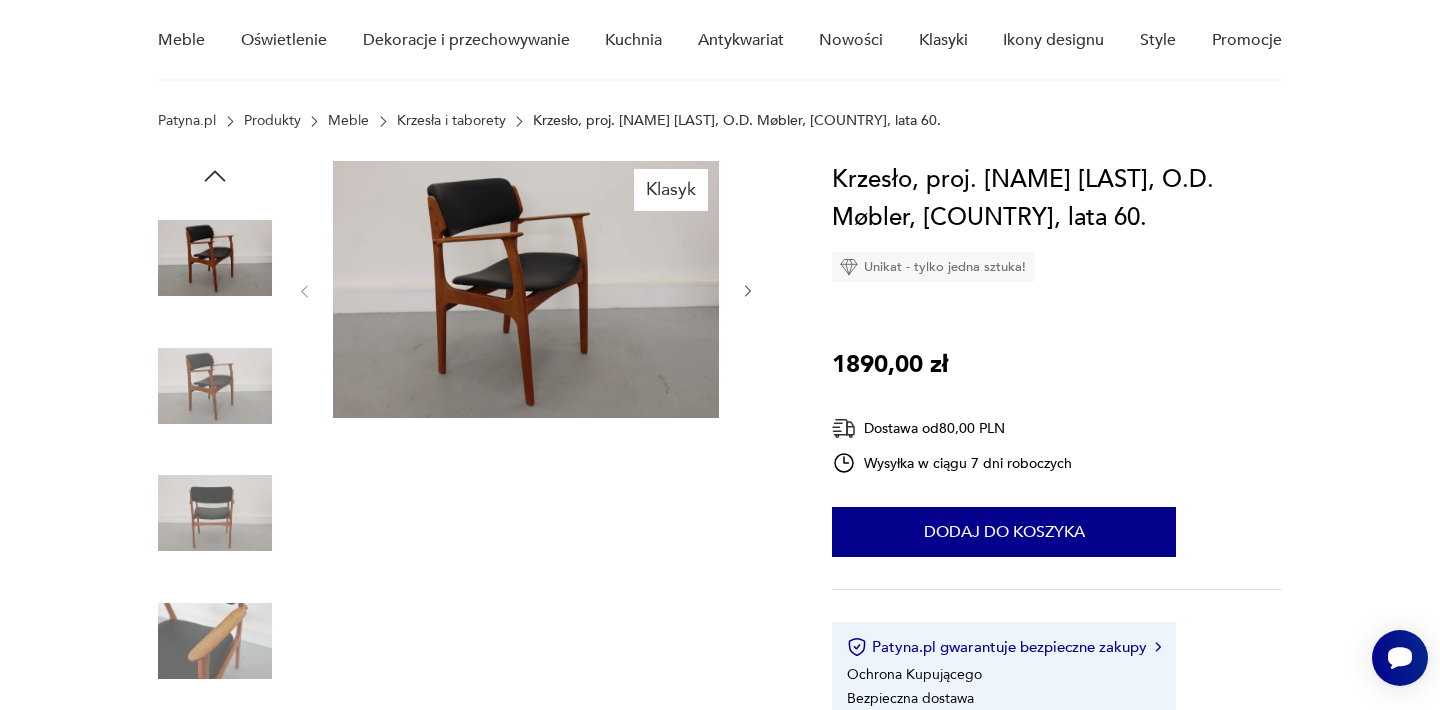 scroll, scrollTop: 200, scrollLeft: 0, axis: vertical 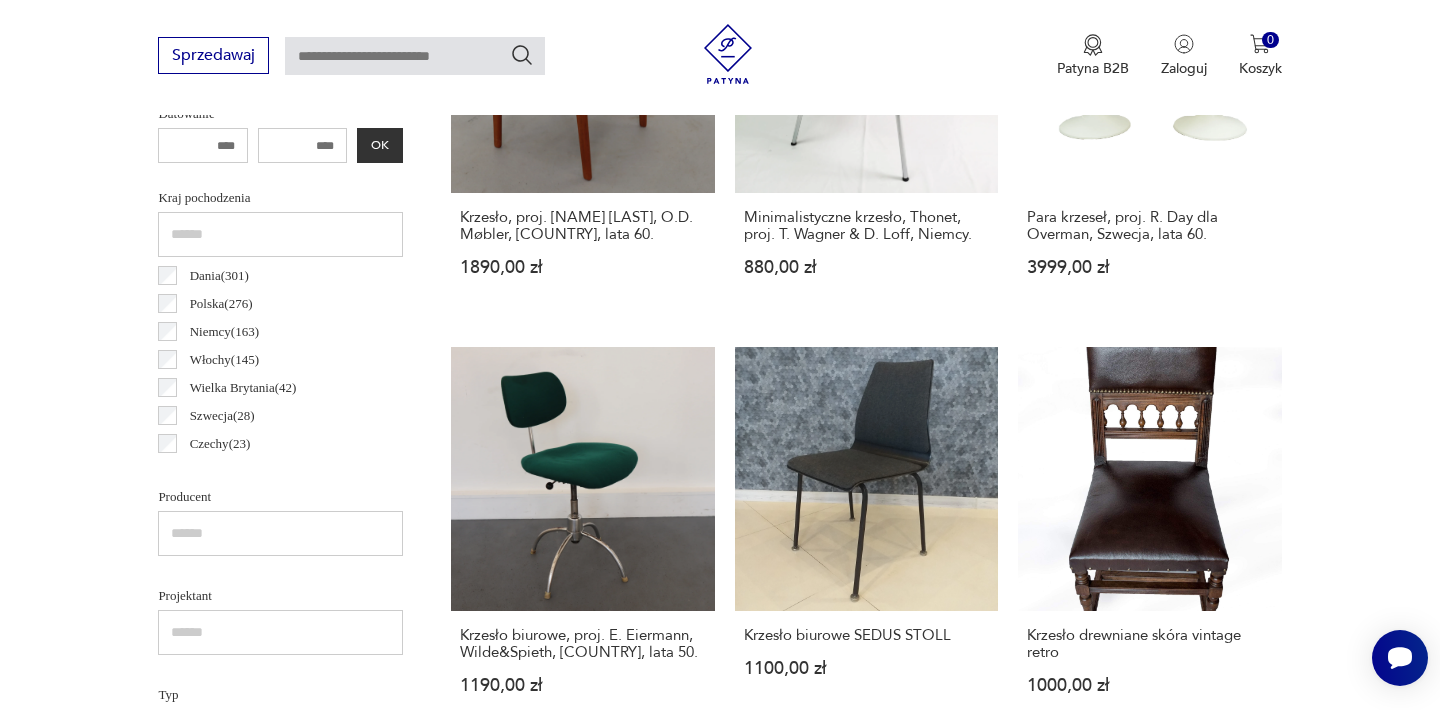 click on "Filtruj produkty Cena MIN MAX OK Promocja Datowanie OK Kraj pochodzenia [COUNTRY] ( [NUMBER] ) [COUNTRY] ( [NUMBER] ) [COUNTRY] ( [NUMBER] ) [COUNTRY] ( [NUMBER] ) [COUNTRY] ( [NUMBER] ) [COUNTRY] ( [NUMBER] ) [COUNTRY] ( [NUMBER] ) [COUNTRY] ( [NUMBER] ) Producent Projektant Typ biurowe bujane do salonu inne kuchenne ogrodowe składane taboret Stan przedmiotu Klasyk Kolor Tag art deco Bauhaus Bavaria black friday Cepelia ceramika Chodzież Ćmielów Rodzaj nóżek inne obrotowe proste płozy zwężane Podłokietnik Regulowane Tworzywo chrom drewno inne metal rafia rattan skóra tkanina tworzywo sztuczne wiklina Liczba sztuk 1 2 3 4 5 6 powyżej 6 Wyczyść filtry Znaleziono [NUMBER] produktów Filtruj Sortuj według daty dodania Sortuj według daty dodania Klasyk Krzesło, proj. E. Buch, O.D. Møbler, [COUNTRY], lata [YEAR] [PRICE] Minimalistyczne krzesło, Thonet, proj. T. Wagner & D. Loff, [COUNTRY]. [PRICE] Klasyk Para krzeseł, proj. R. Day dla Overman, [COUNTRY], lata [YEAR] [PRICE] Krzesło biurowe, proj. E. Eiermann, Wilde&Spieth, [COUNTRY], lata [YEAR] 1 2" at bounding box center [720, 1241] 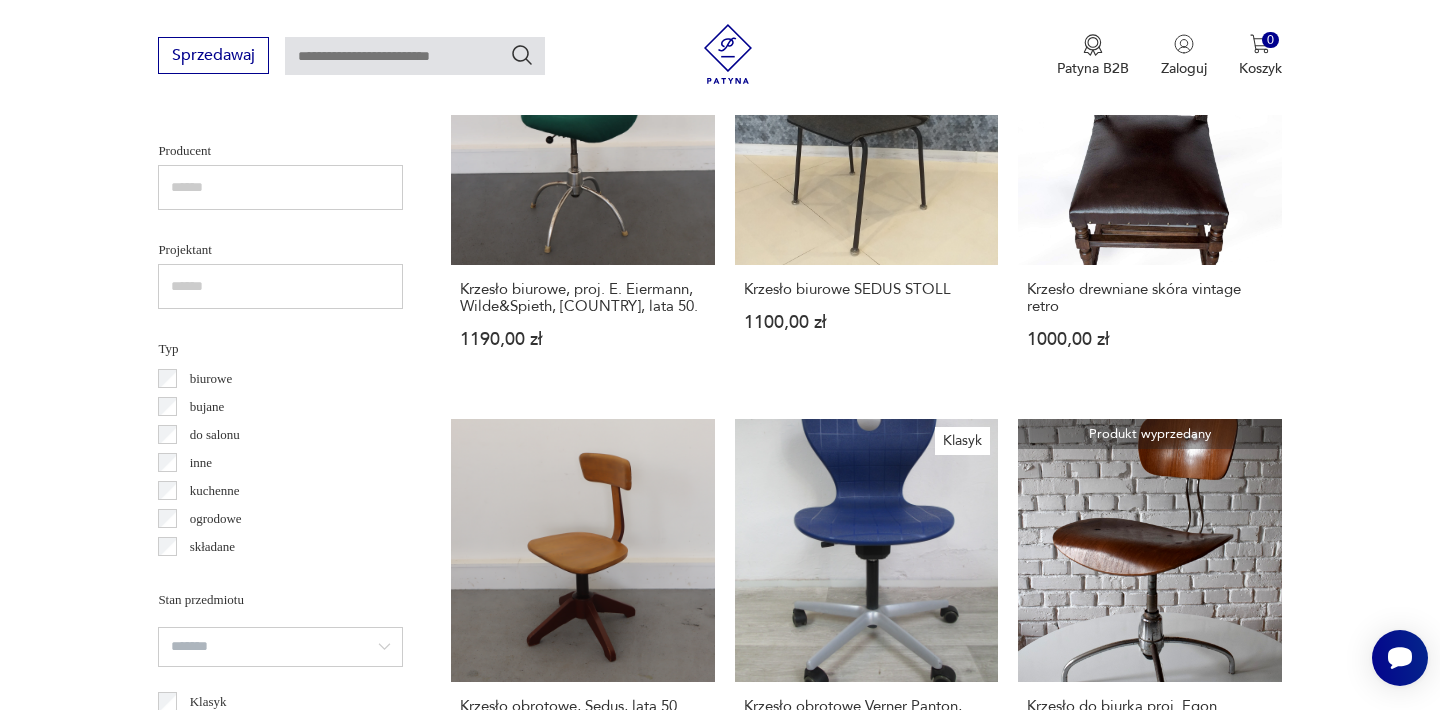 scroll, scrollTop: 1410, scrollLeft: 0, axis: vertical 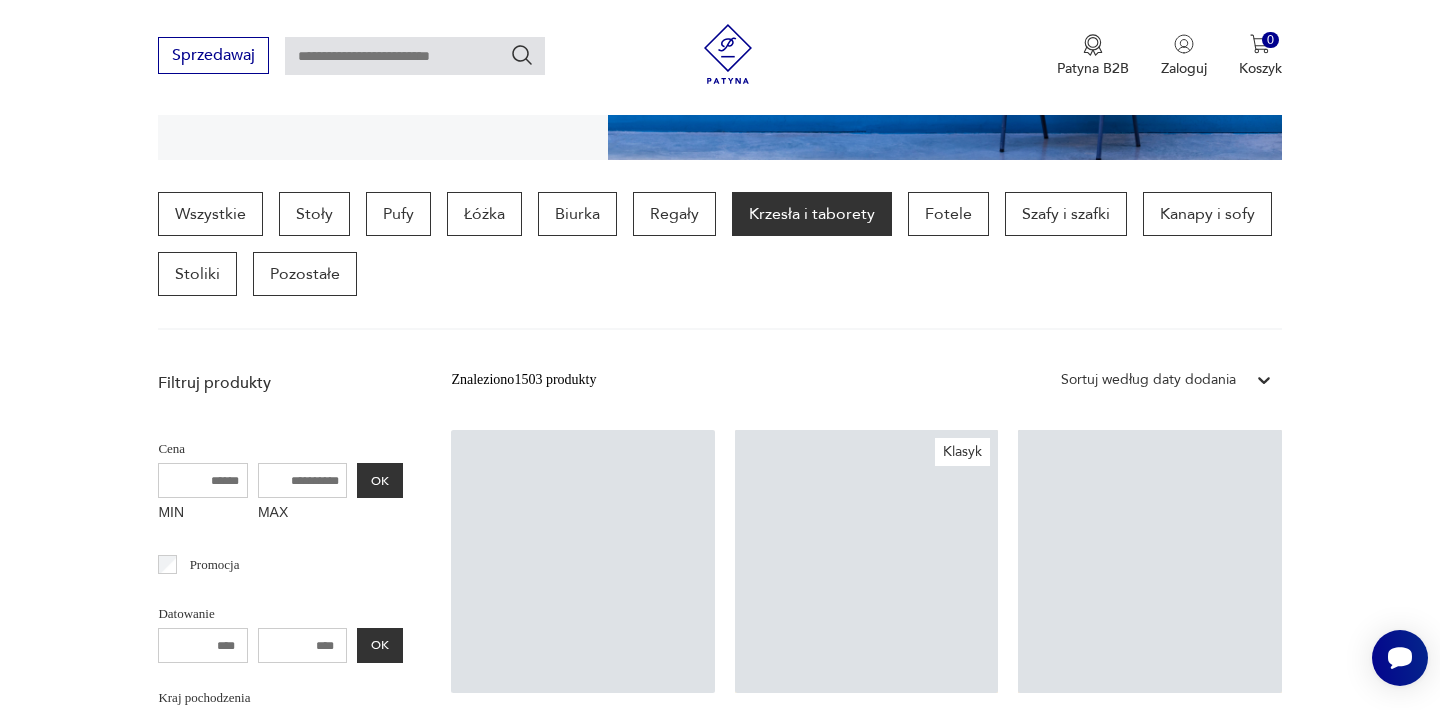 click on "Filtruj produkty Cena MIN MAX OK Promocja Datowanie OK Kraj pochodzenia [COUNTRY] ( [NUMBER] ) [COUNTRY] ( [NUMBER] ) [COUNTRY] ( [NUMBER] ) [COUNTRY] ( [NUMBER] ) [COUNTRY] ( [NUMBER] ) [COUNTRY] ( [NUMBER] ) [COUNTRY] ( [NUMBER] ) [COUNTRY] ( [NUMBER] ) Producent Projektant Typ biurowe bujane do salonu inne kuchenne ogrodowe składane taboret Stan przedmiotu Klasyk Kolor Tag art deco Bauhaus Bavaria black friday Cepelia ceramika Chodzież Ćmielów Rodzaj nóżek inne obrotowe proste płozy zwężane Podłokietnik Regulowane Tworzywo chrom drewno inne metal rafia rattan skóra tkanina tworzywo sztuczne wiklina Liczba sztuk 1 2 3 4 5 6 powyżej 6 Wyczyść filtry Znaleziono [NUMBER] produkty Filtruj Sortuj według daty dodania Sortuj według daty dodania Krzesło biurkowe Mid Centure, Uldum, proj. J. Andersen, [COUNTRY], lata [YEAR] [PRICE] Klasyk Krzesło Cesca, [COUNTRY], lata [YEAR] [PRICE] Składny stołek safari, lata [YEAR] [PRICE] bauhaus Krzesło fotel W STYLU bauhaus czarne metalowe vintage skóra [PRICE] Krzesło gięte Thonet [PRICE] 1 2 3" at bounding box center [720, 1750] 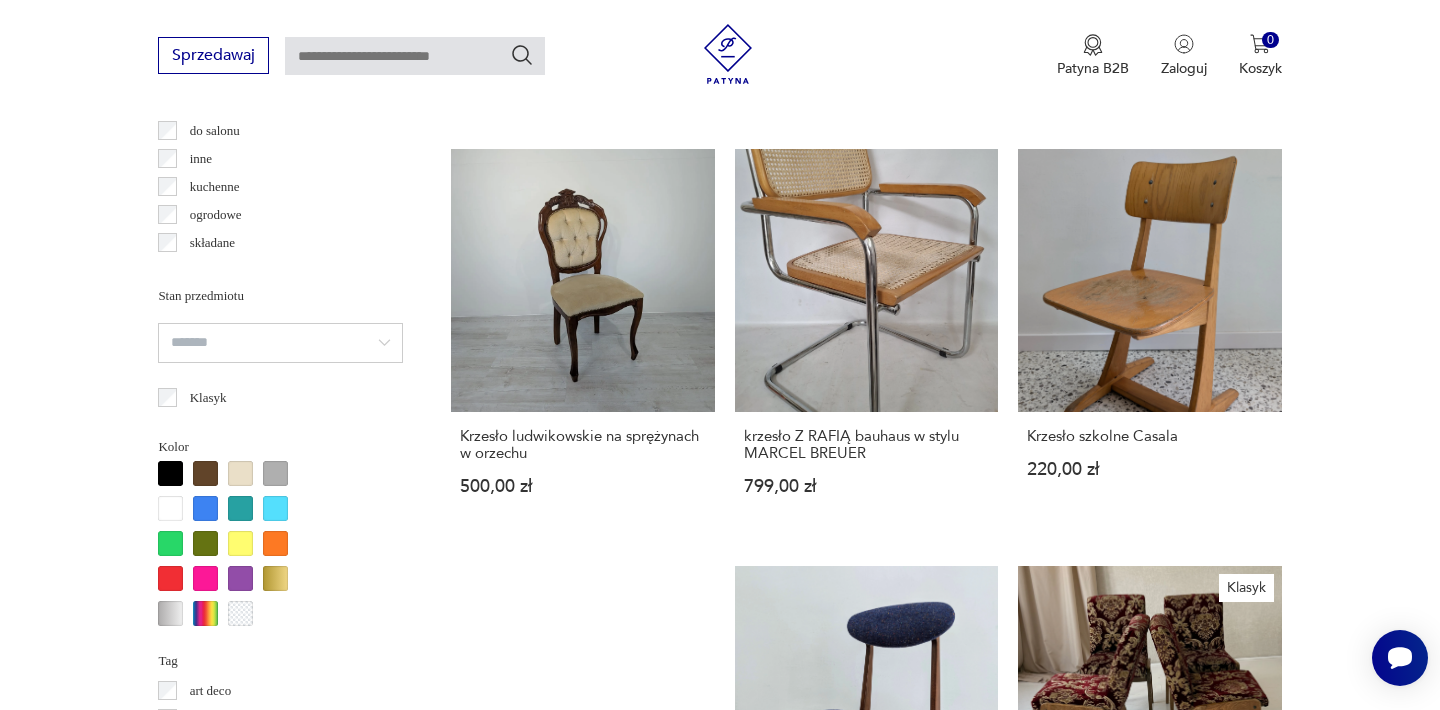 scroll, scrollTop: 1630, scrollLeft: 0, axis: vertical 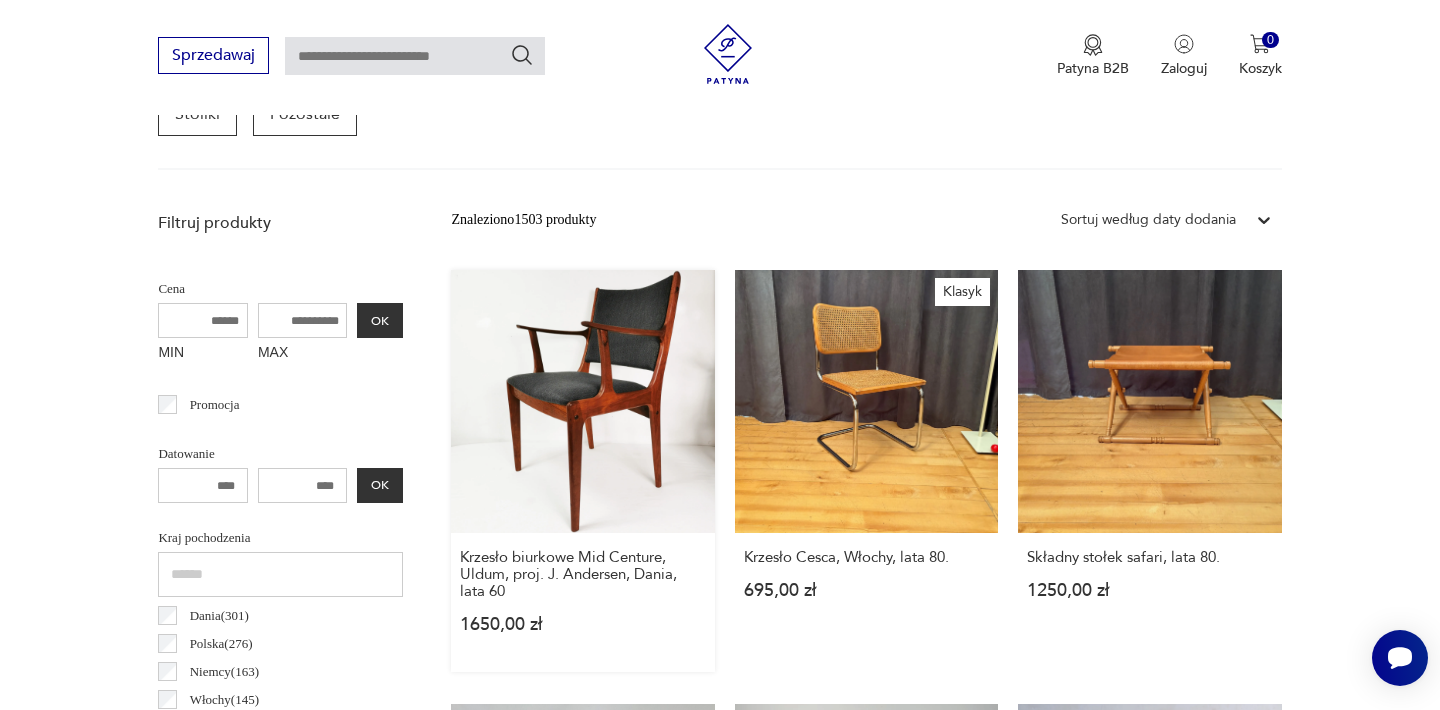 click on "Krzesło biurkowe Mid Centure, Uldum, proj. [NAME] [LAST], [COUNTRY], lata 60 1650,00 zł" at bounding box center [582, 471] 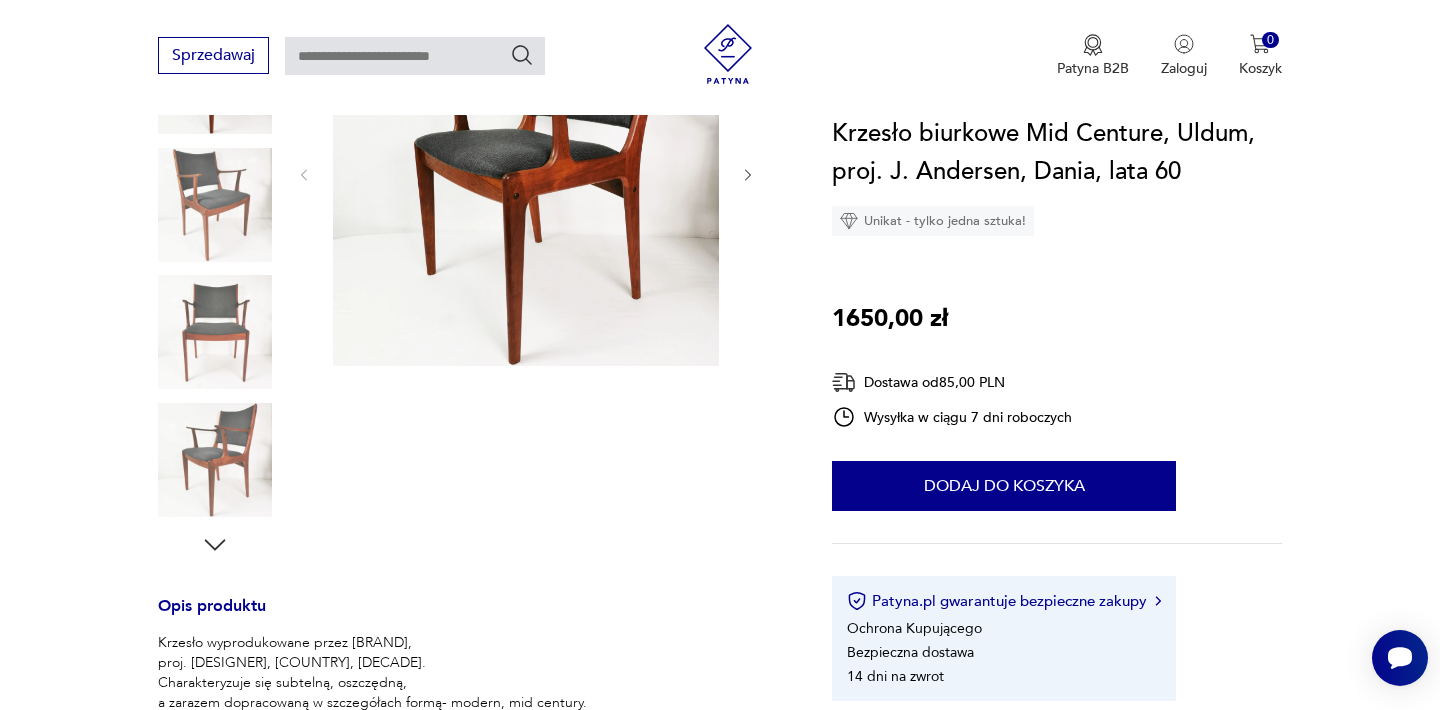scroll, scrollTop: 360, scrollLeft: 0, axis: vertical 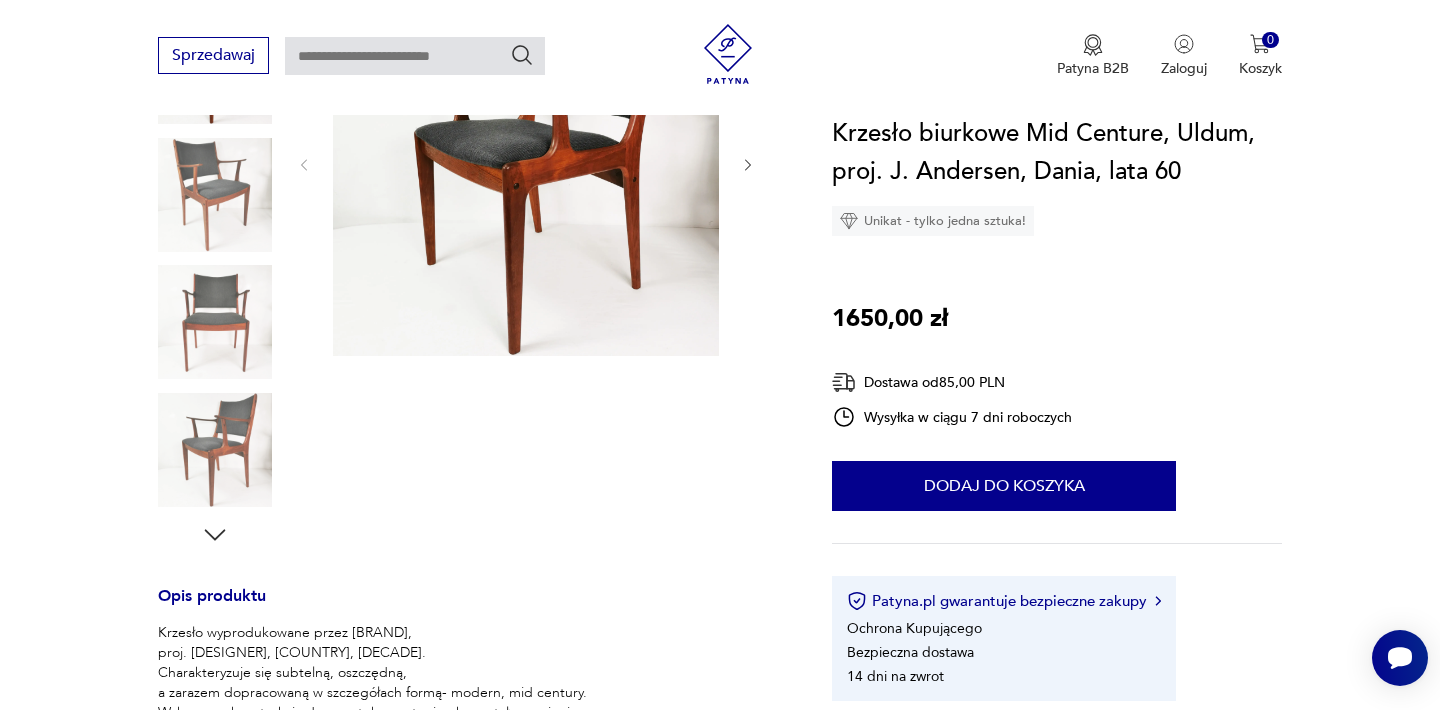 click 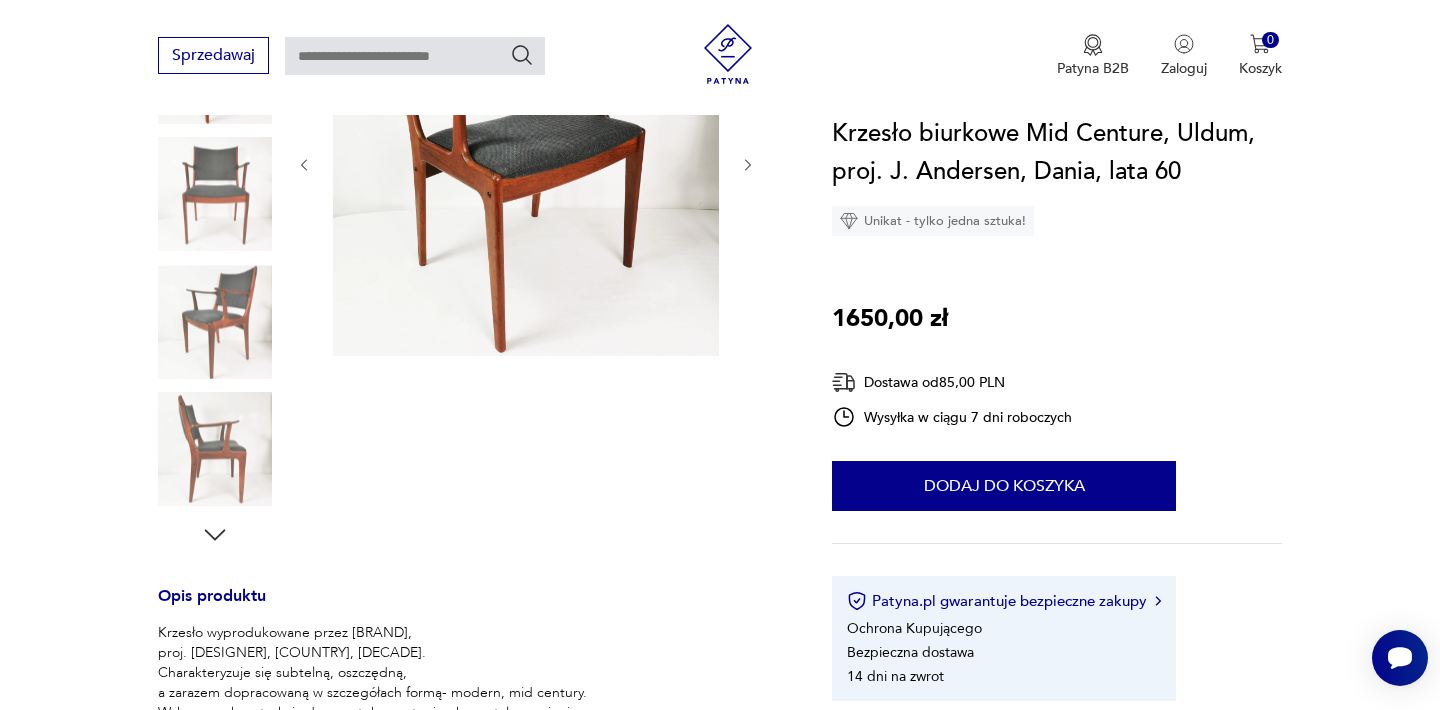 click 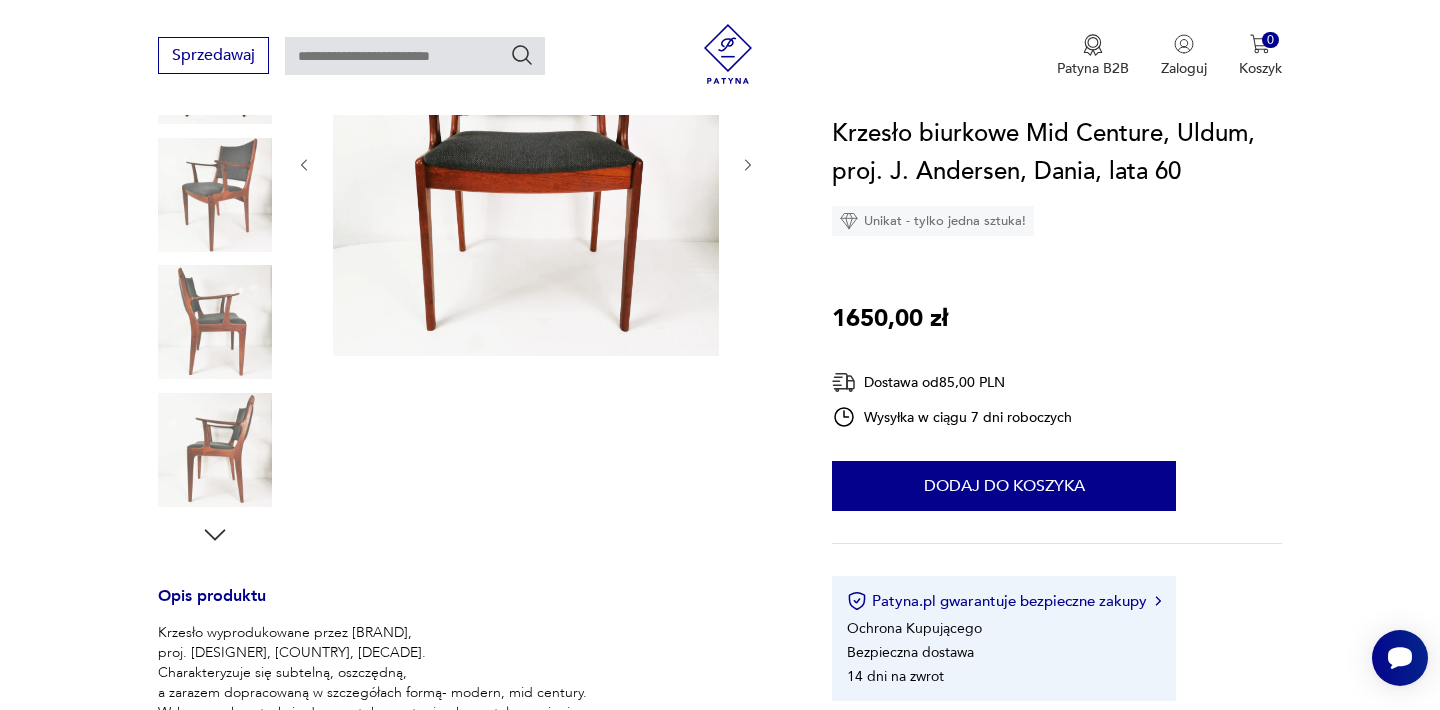 click 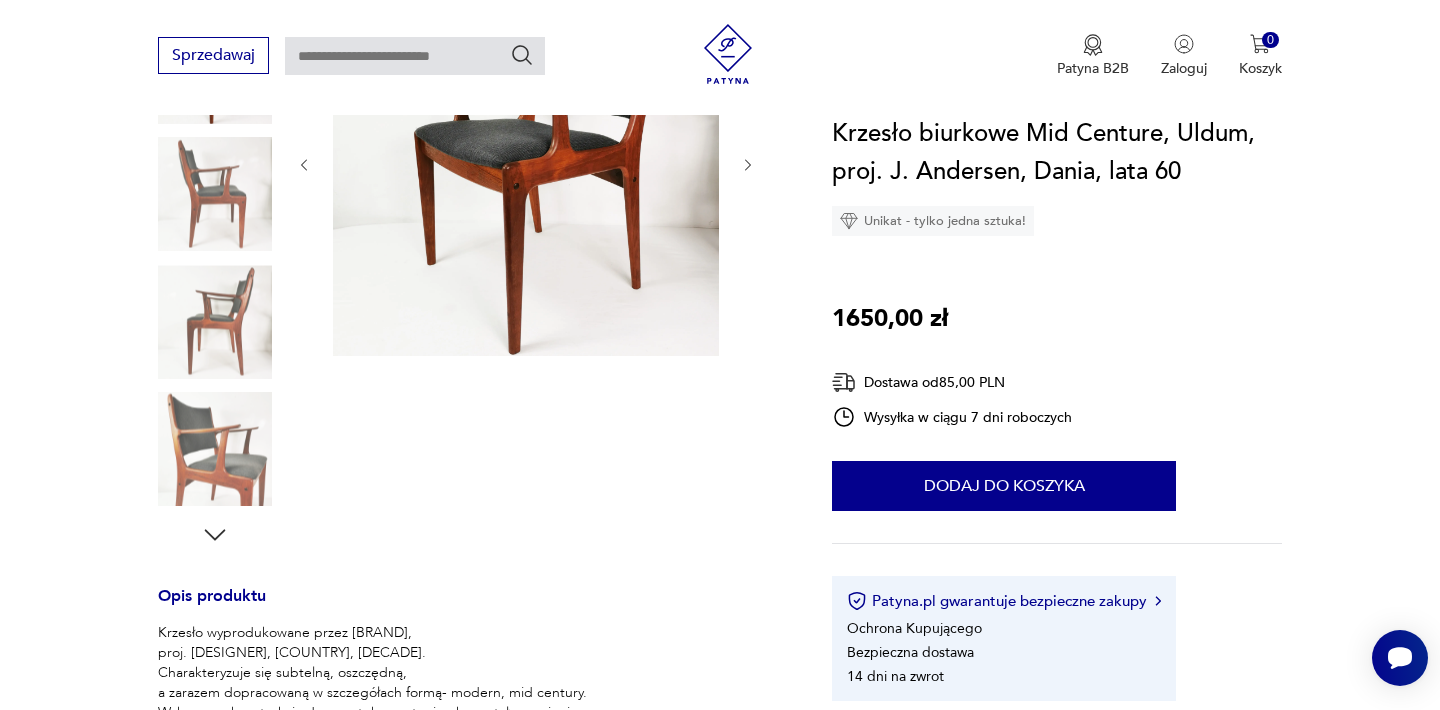 click 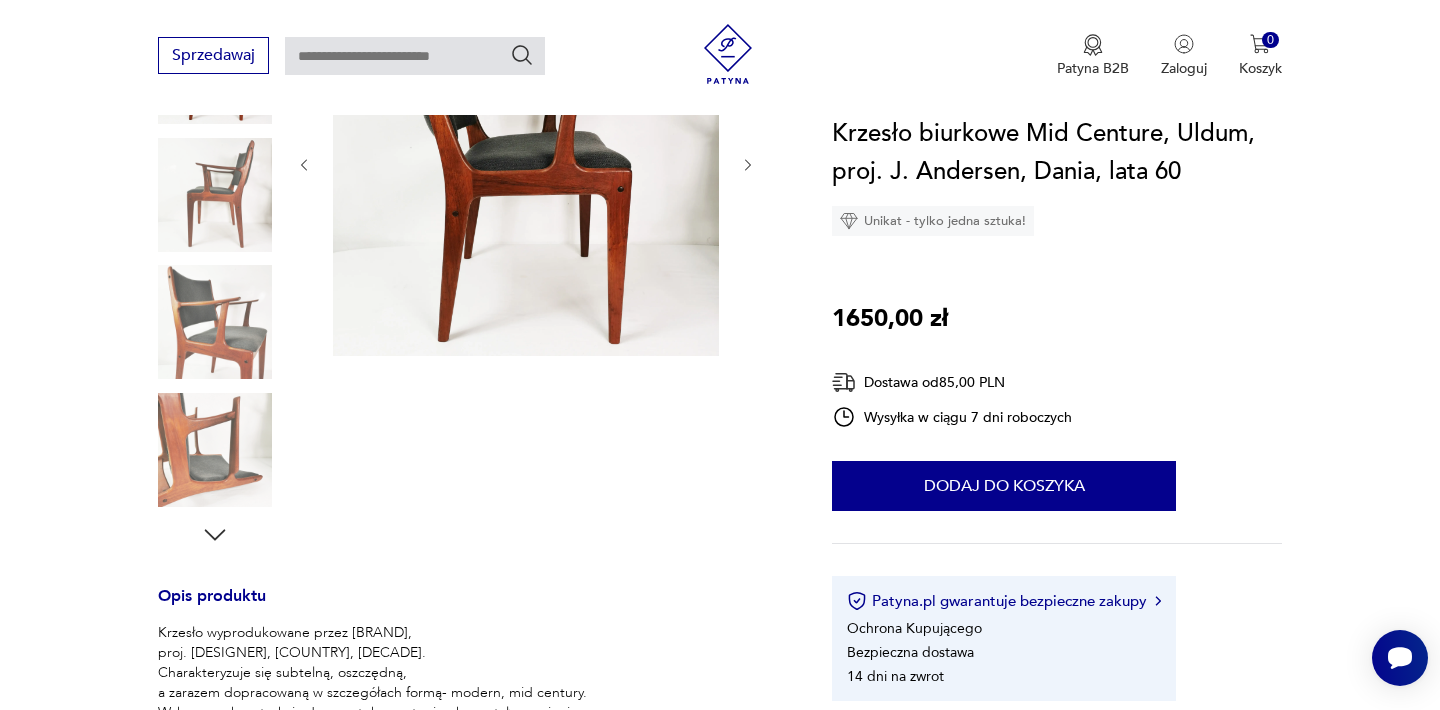 click at bounding box center [215, 450] 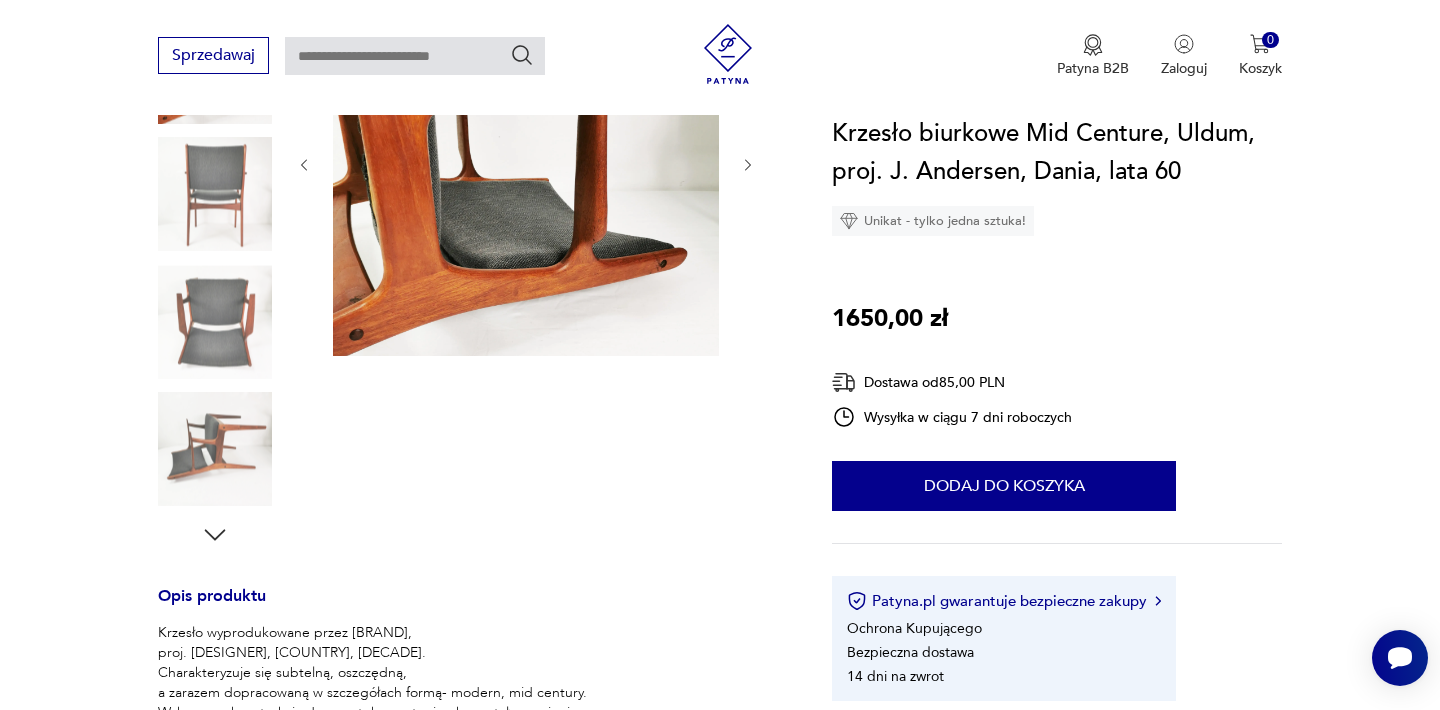 click at bounding box center (215, 322) 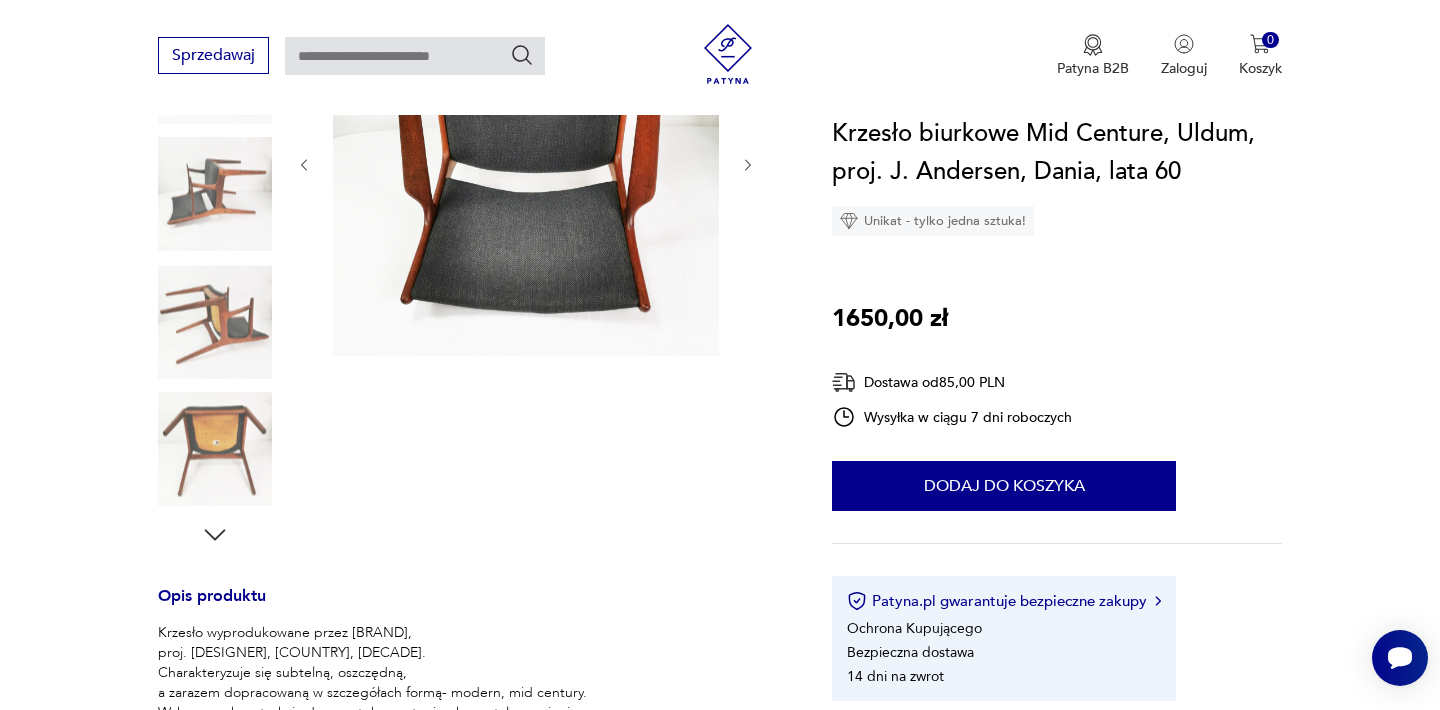 click at bounding box center (215, 322) 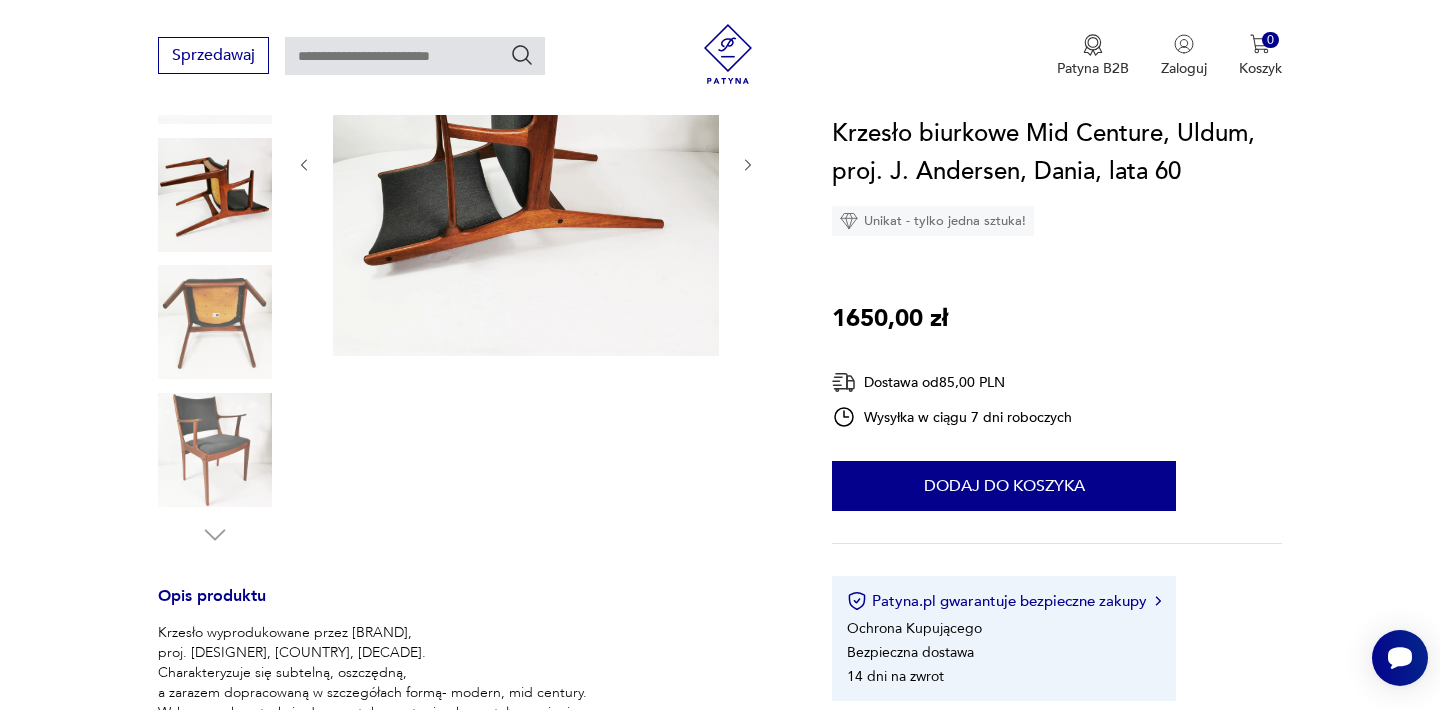 click at bounding box center [215, 450] 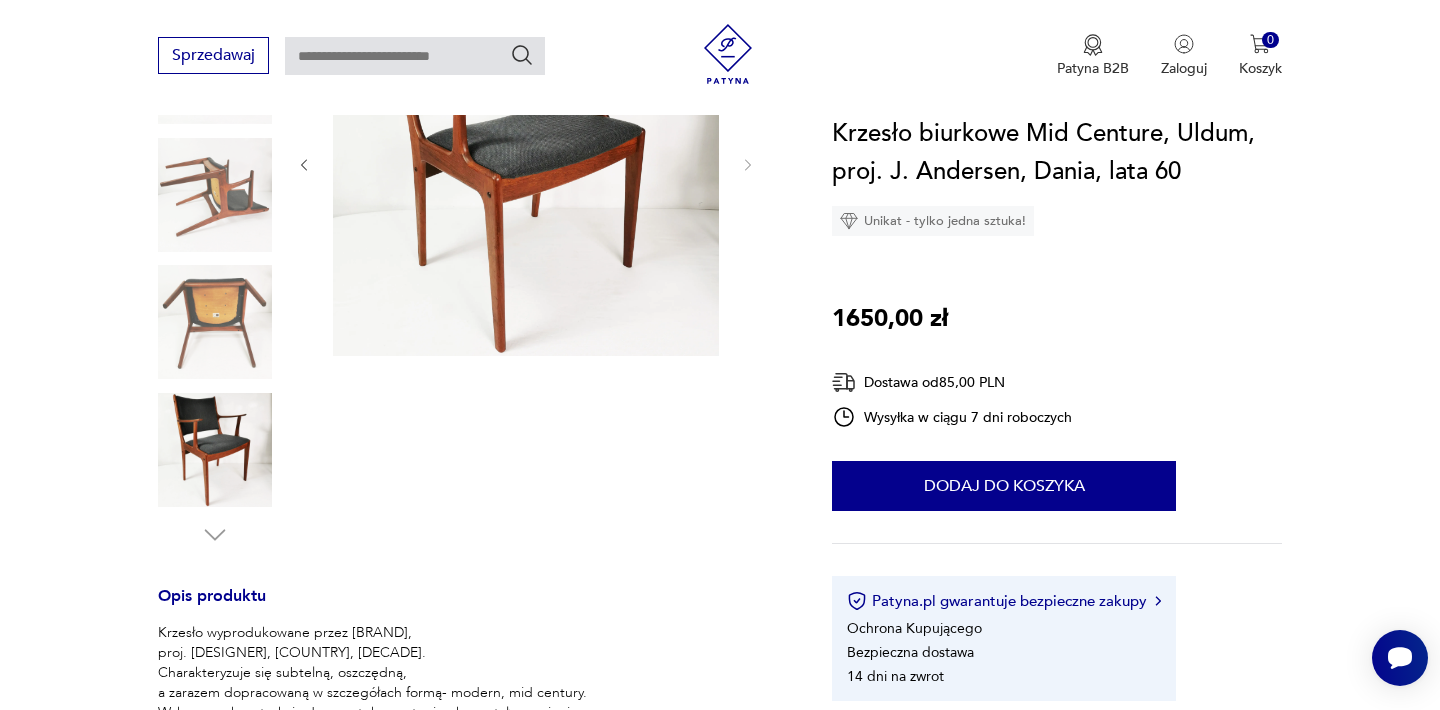 click at bounding box center (215, 322) 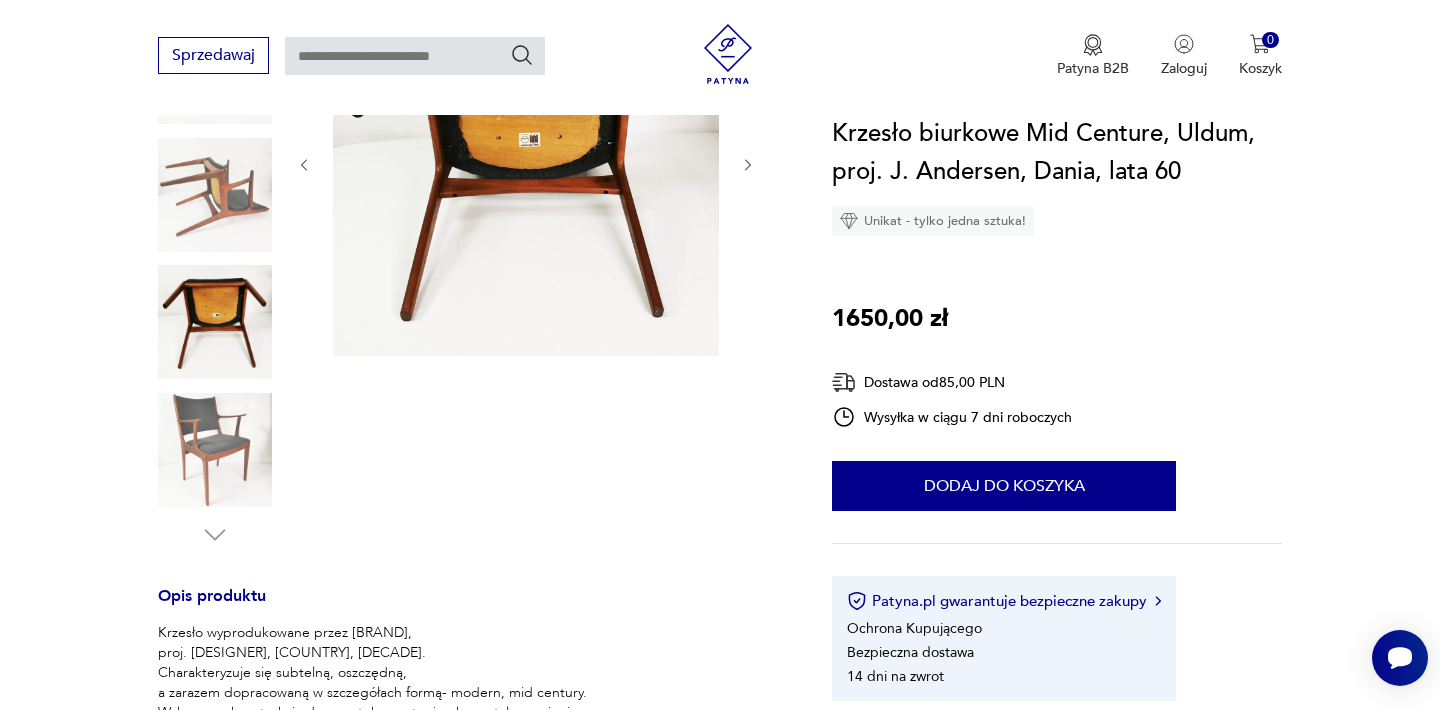 click at bounding box center [526, 163] 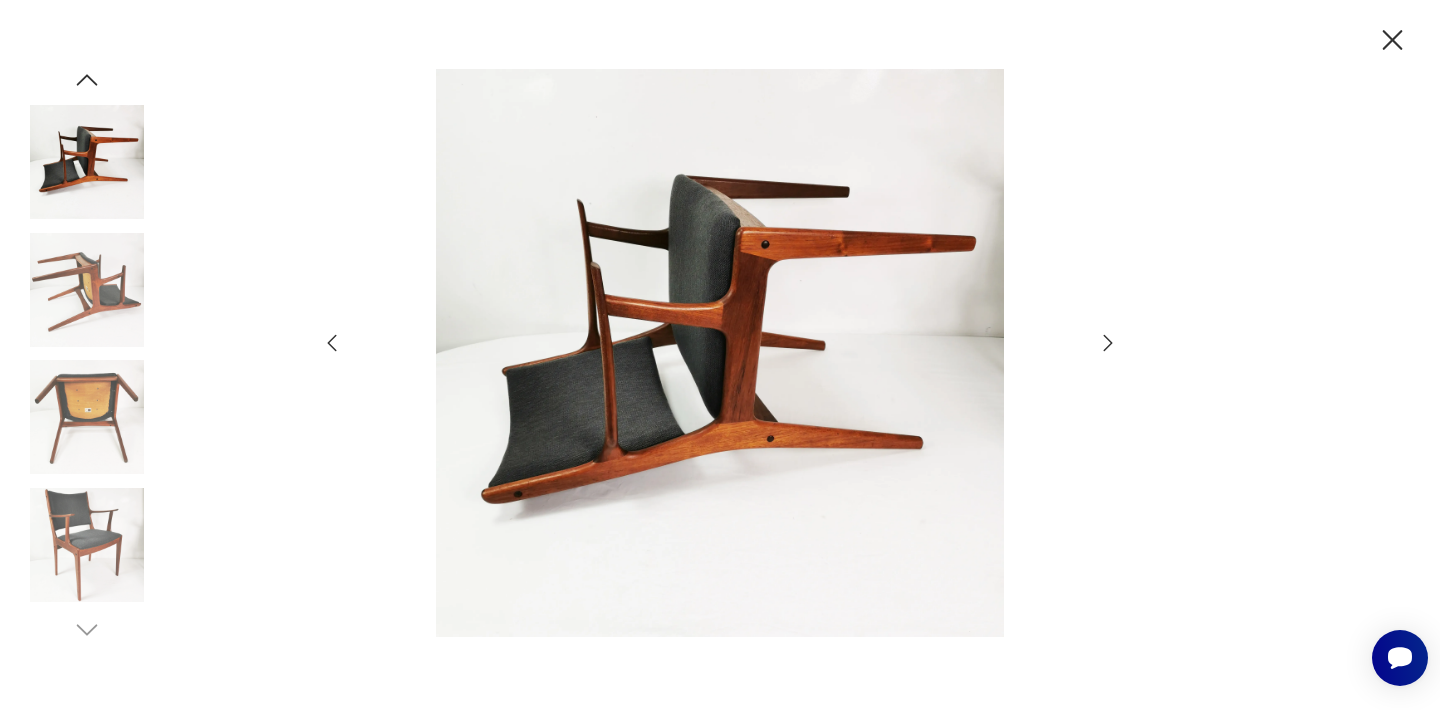 click 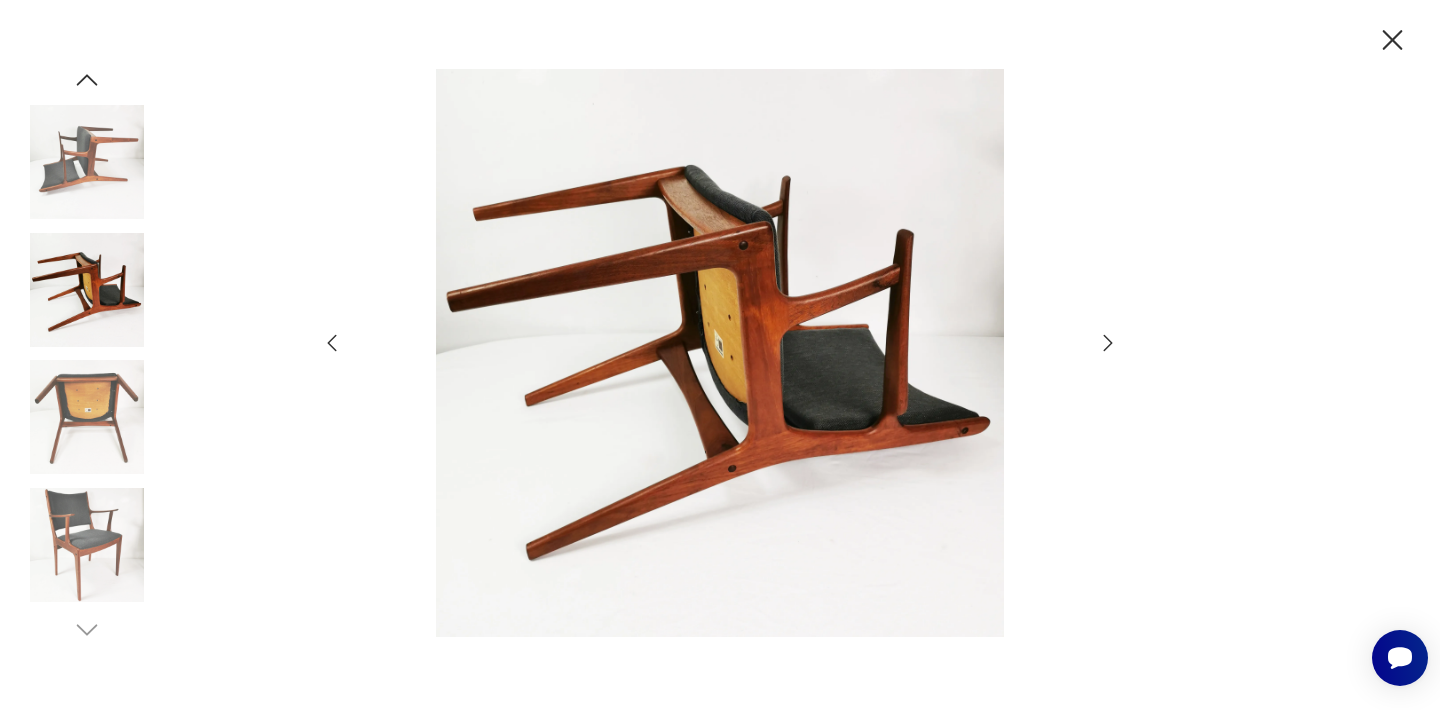 click 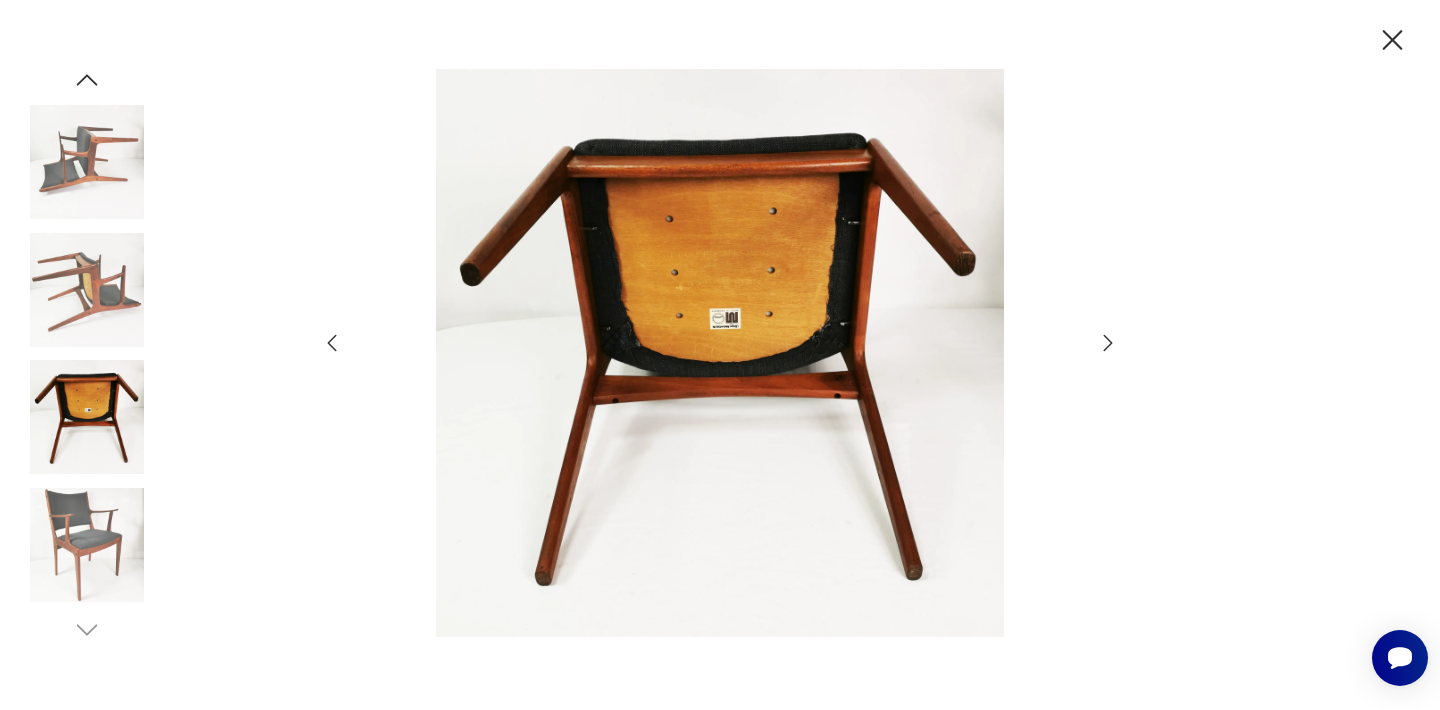 click 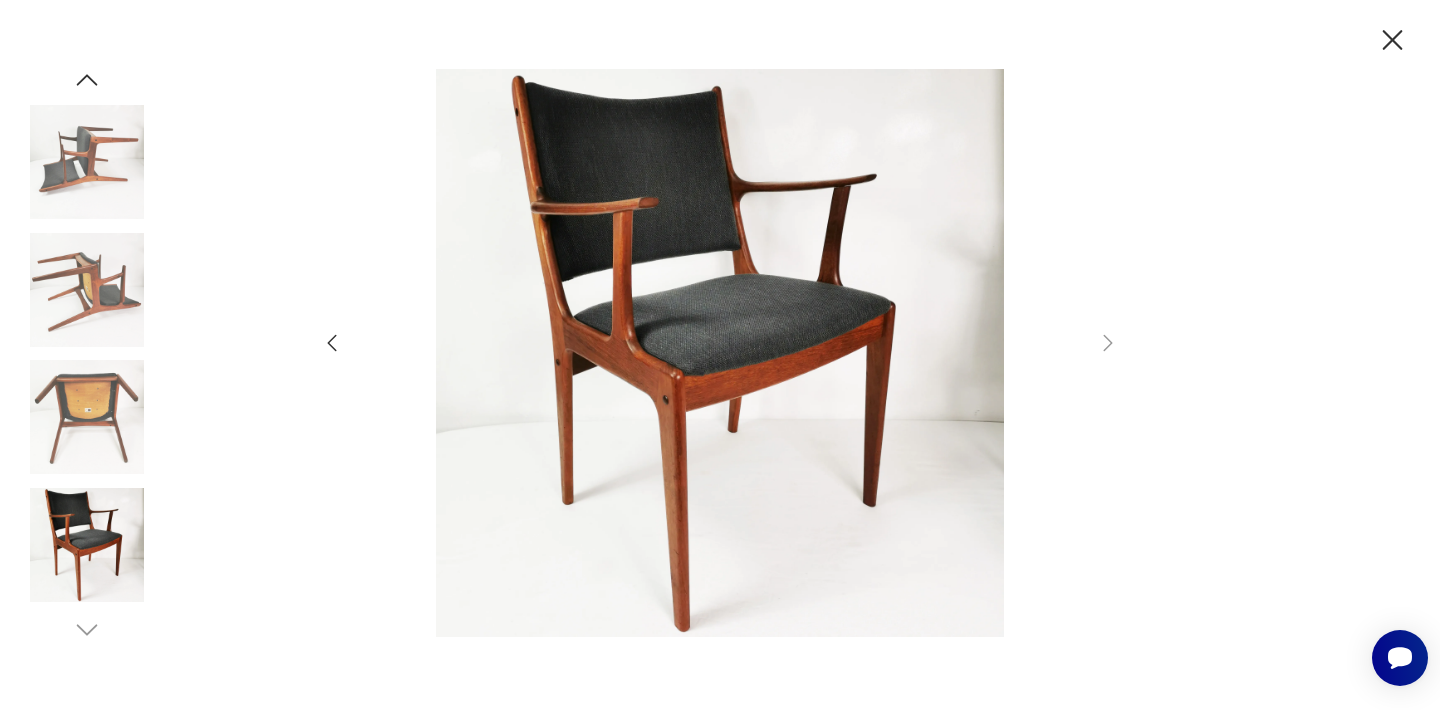 click 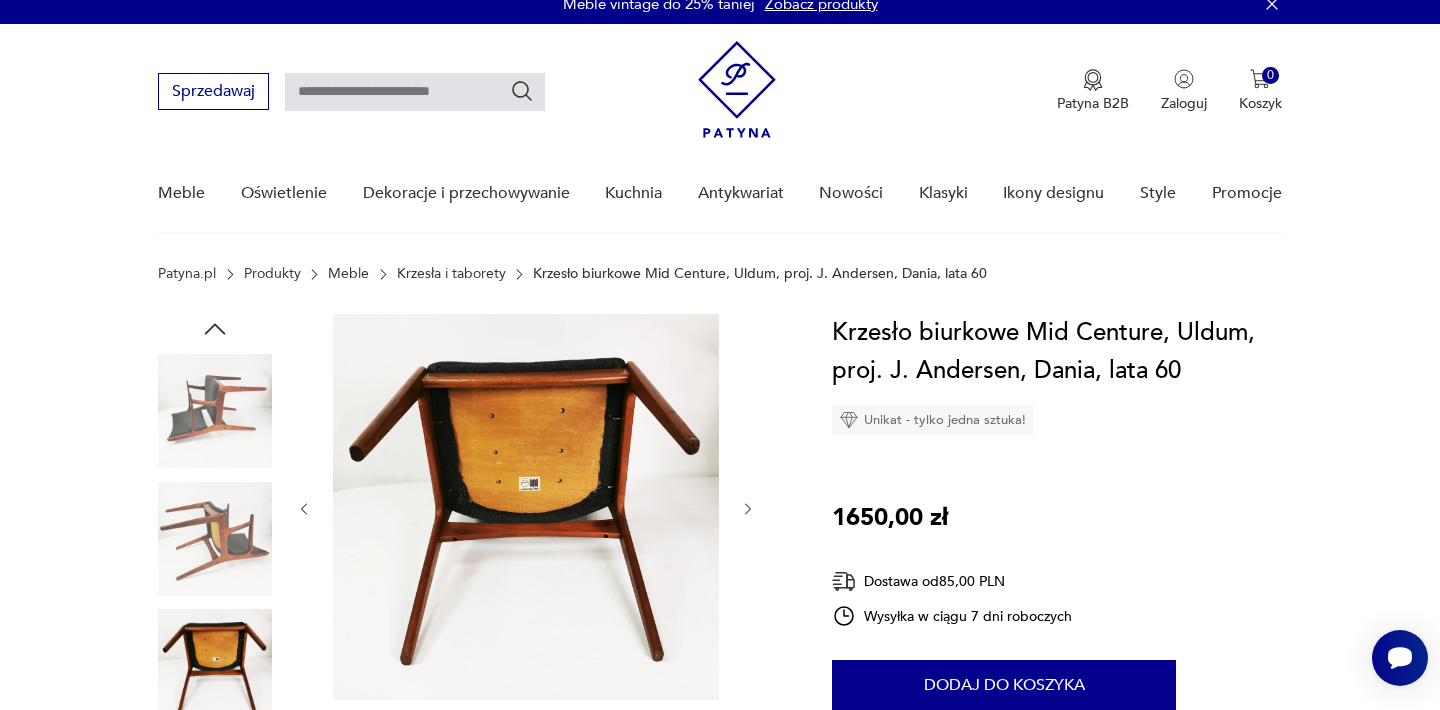 scroll, scrollTop: 0, scrollLeft: 0, axis: both 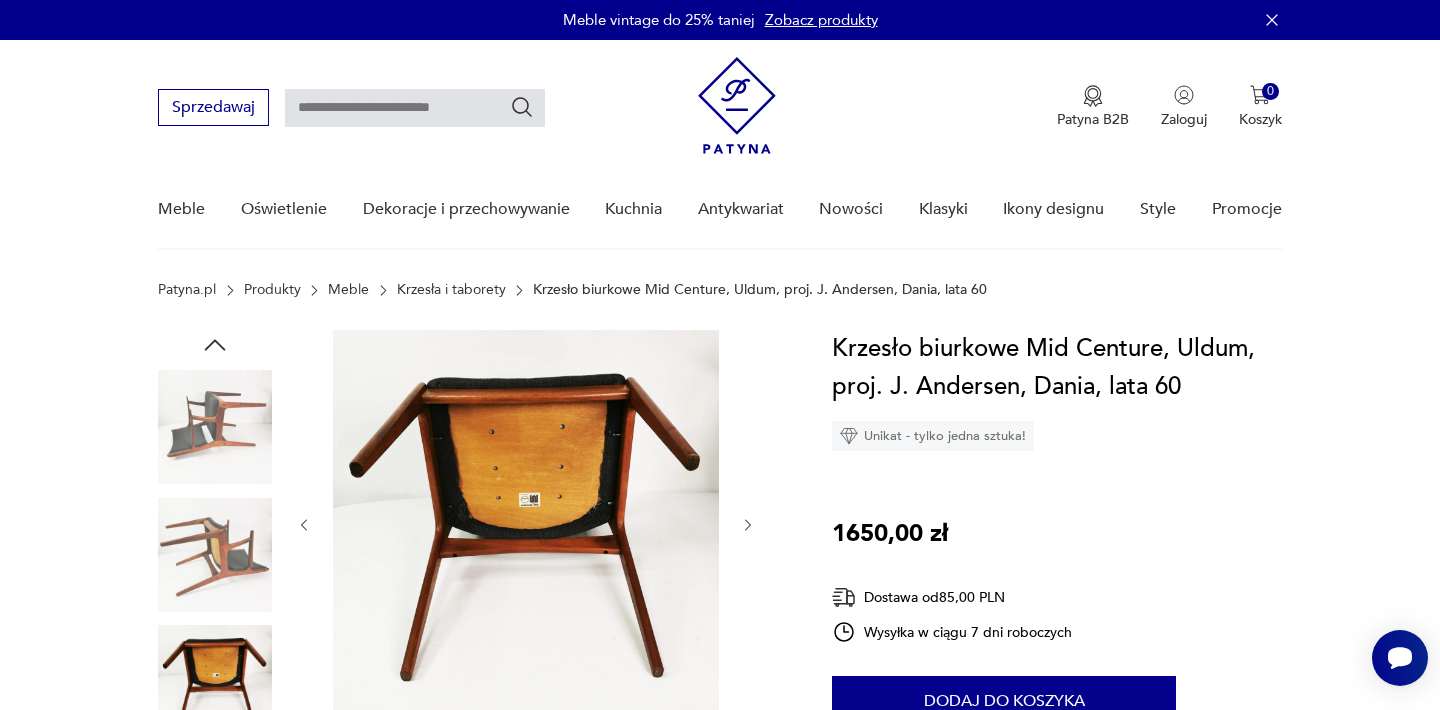 click 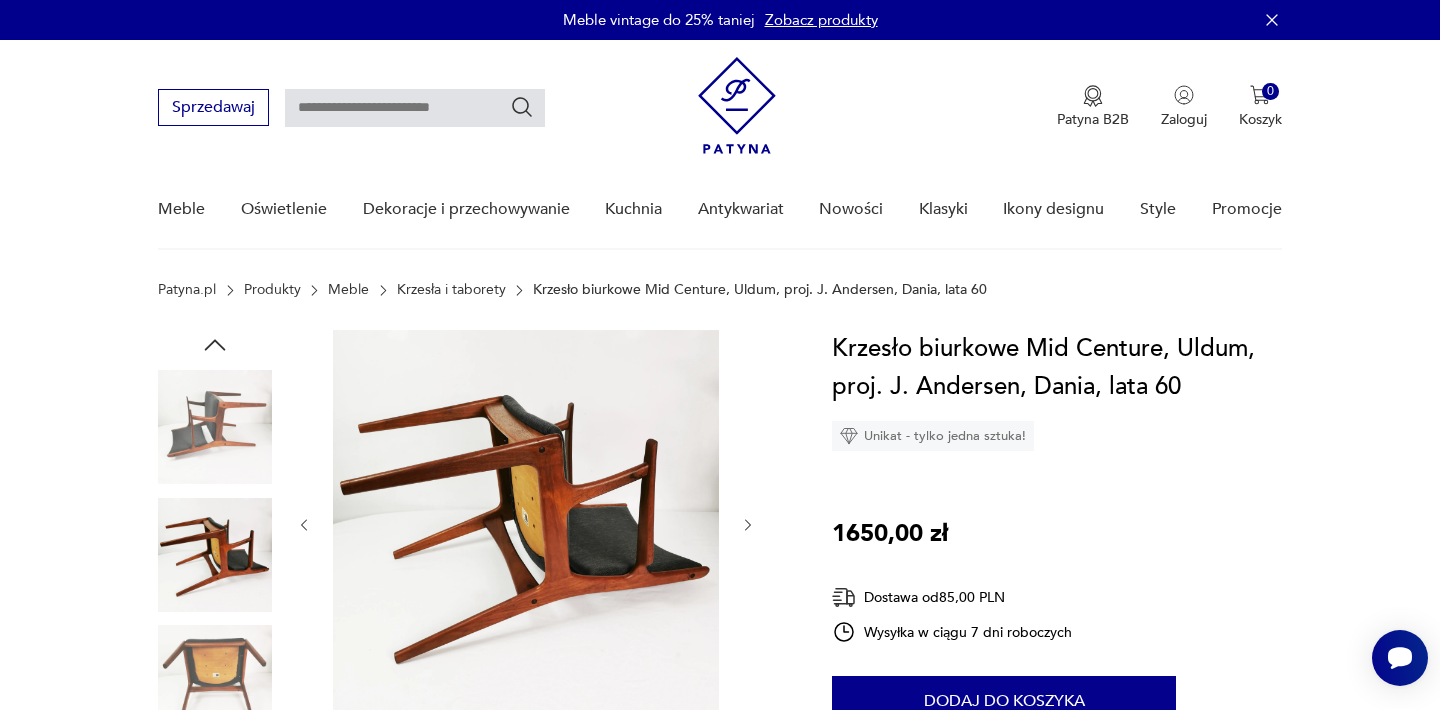 type 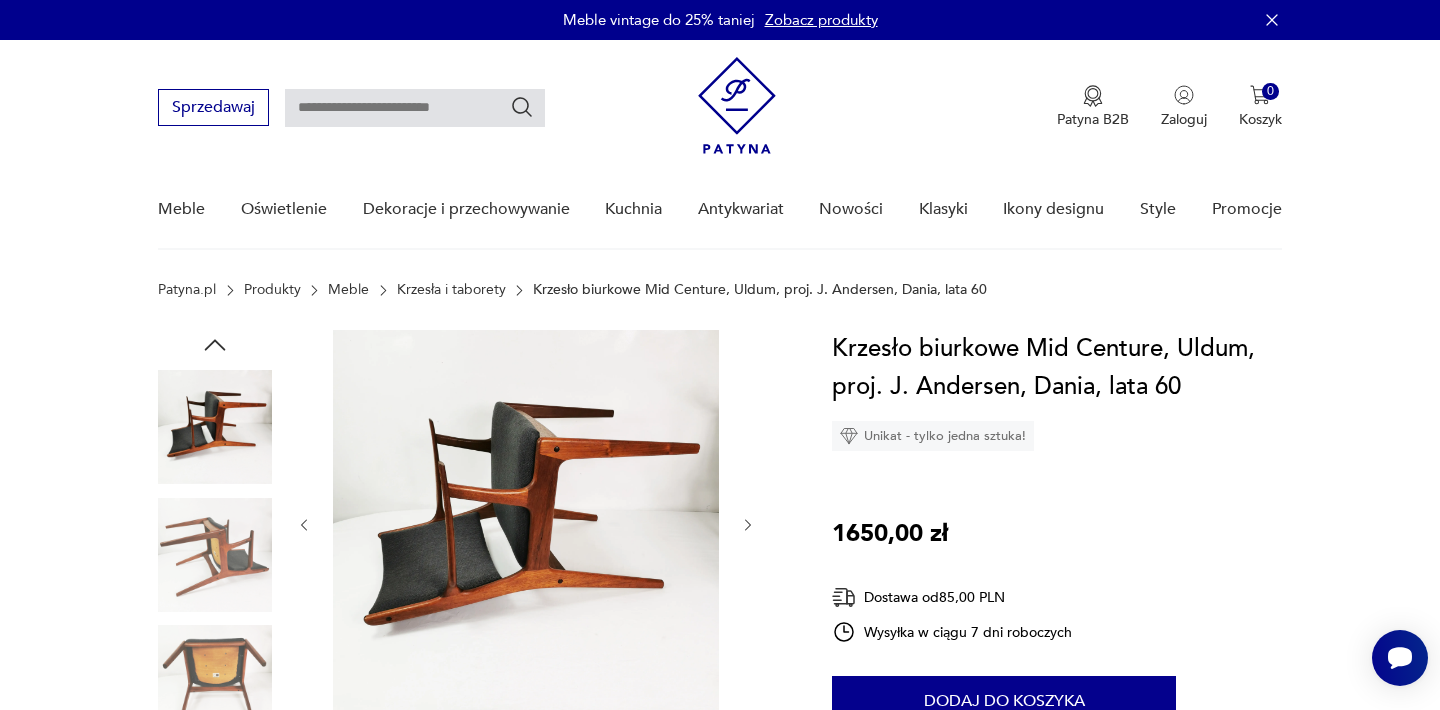 click 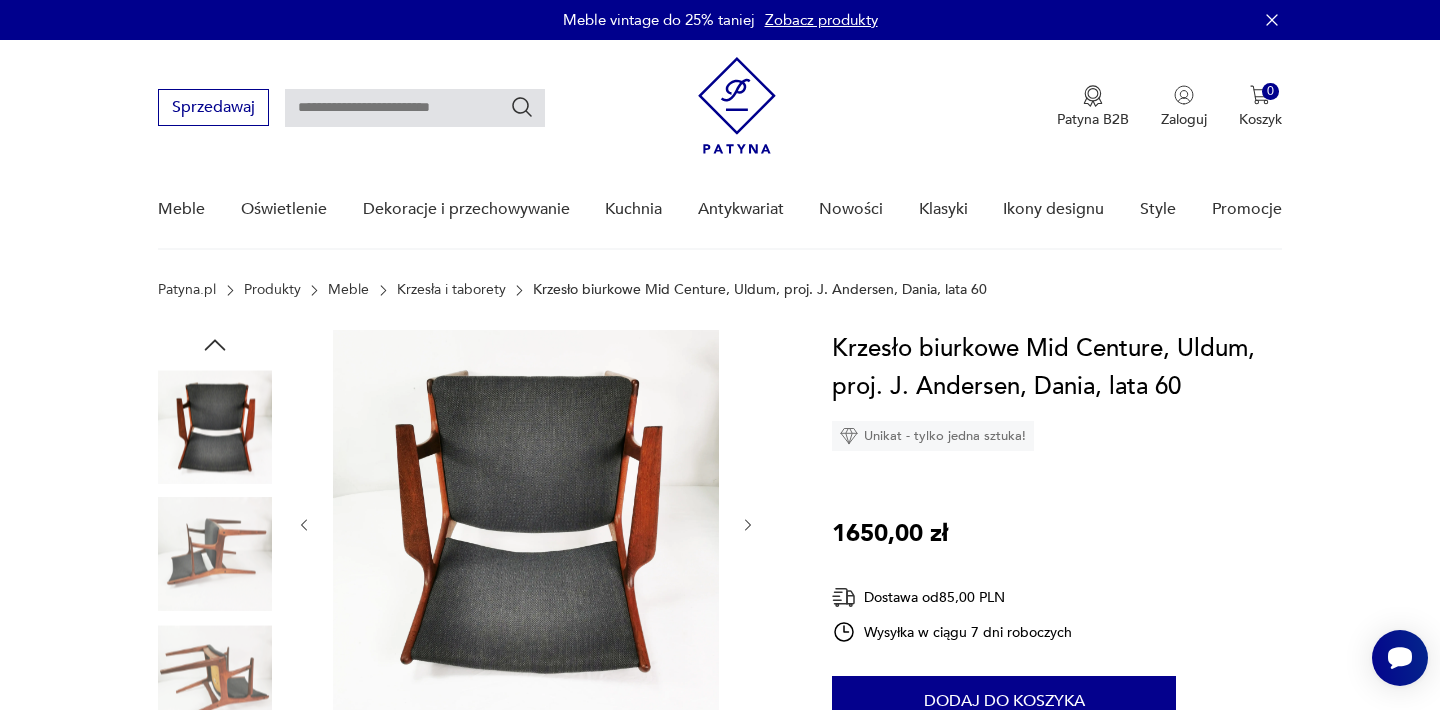 click 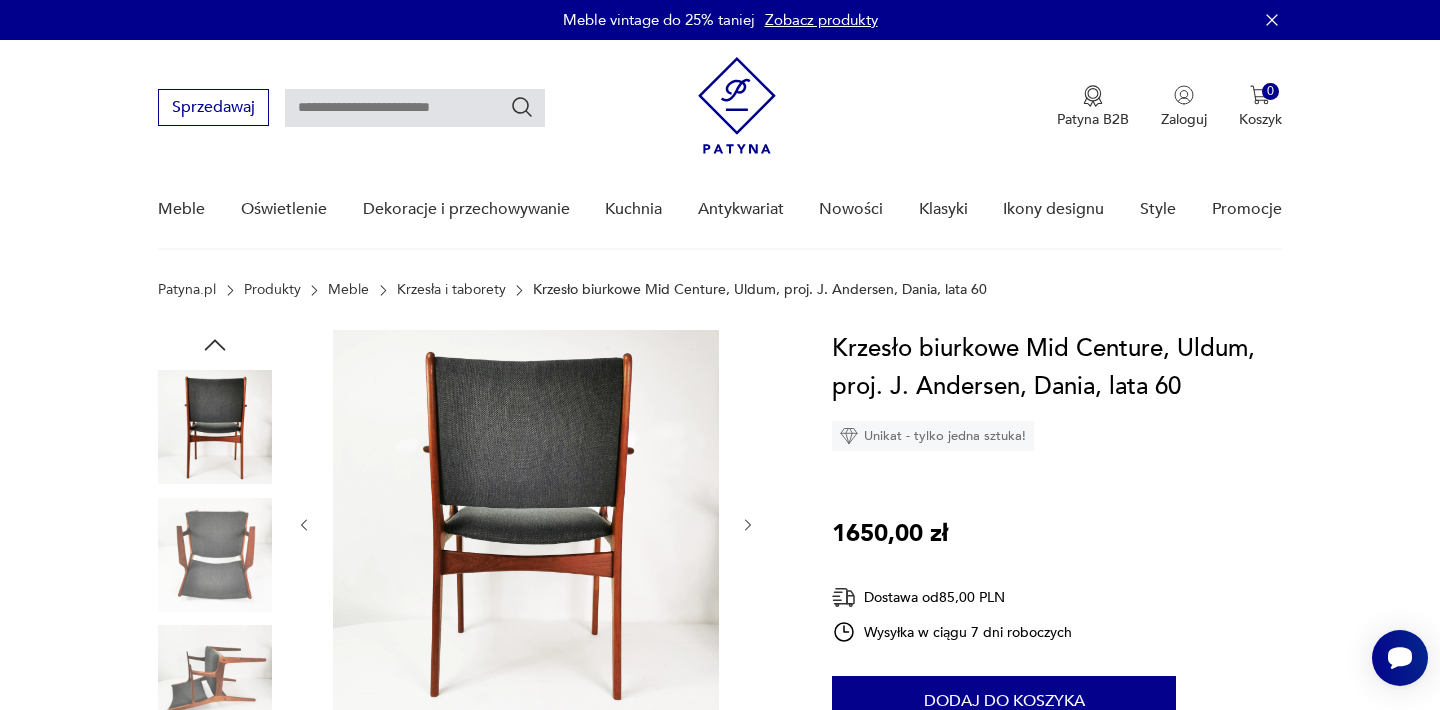 click 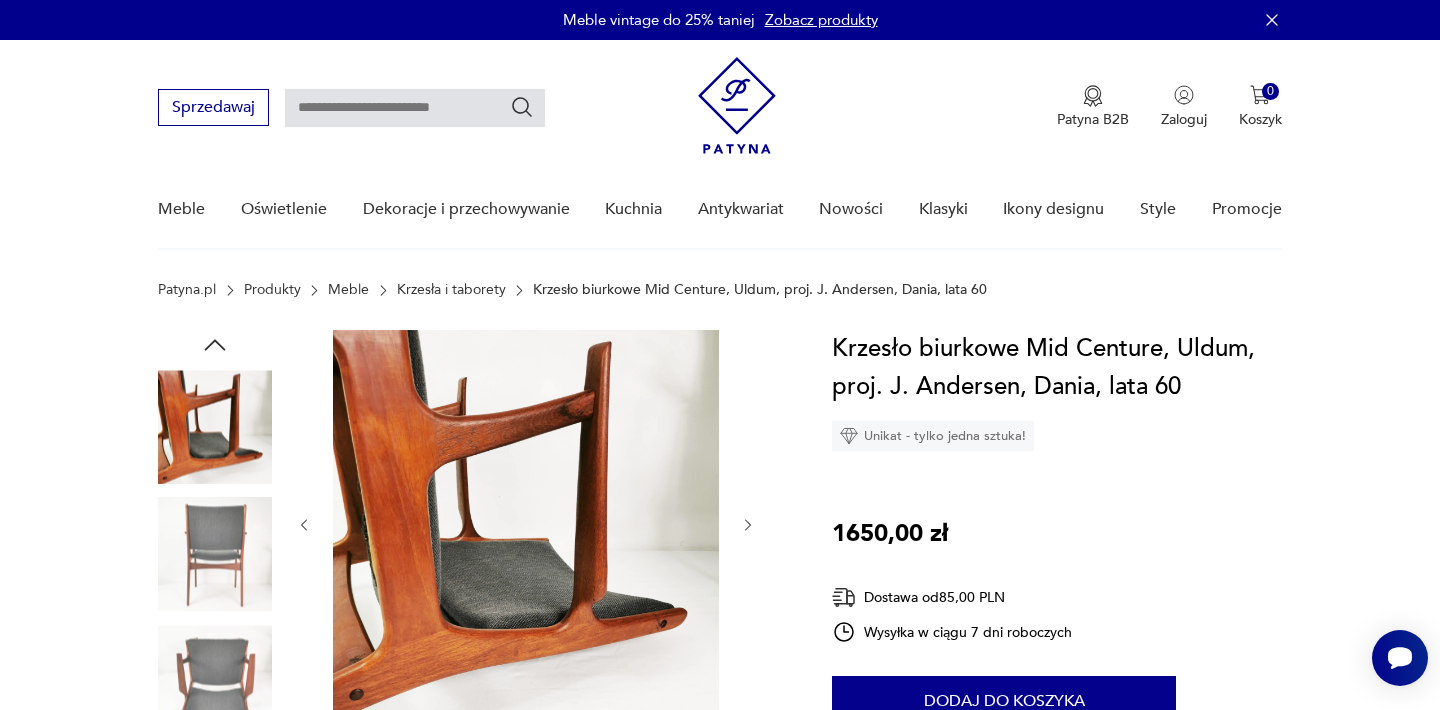 click 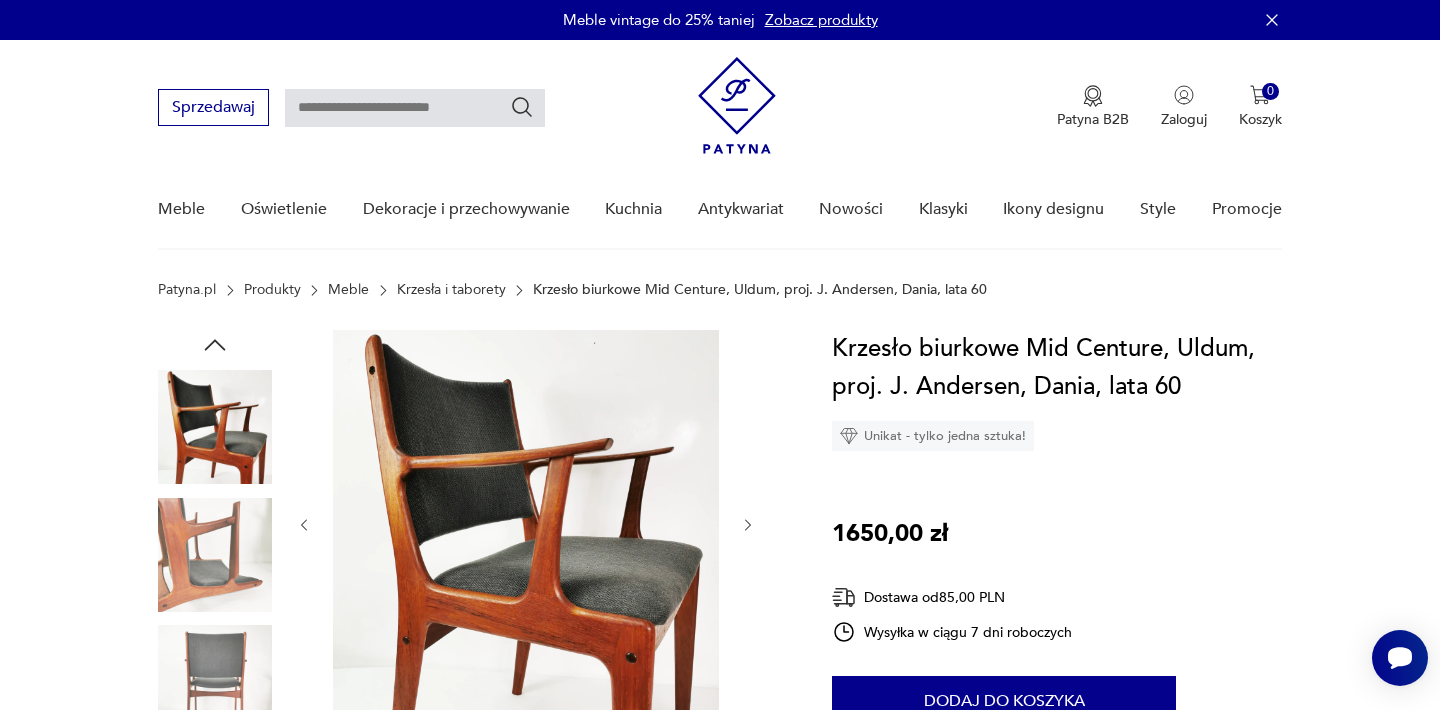 click 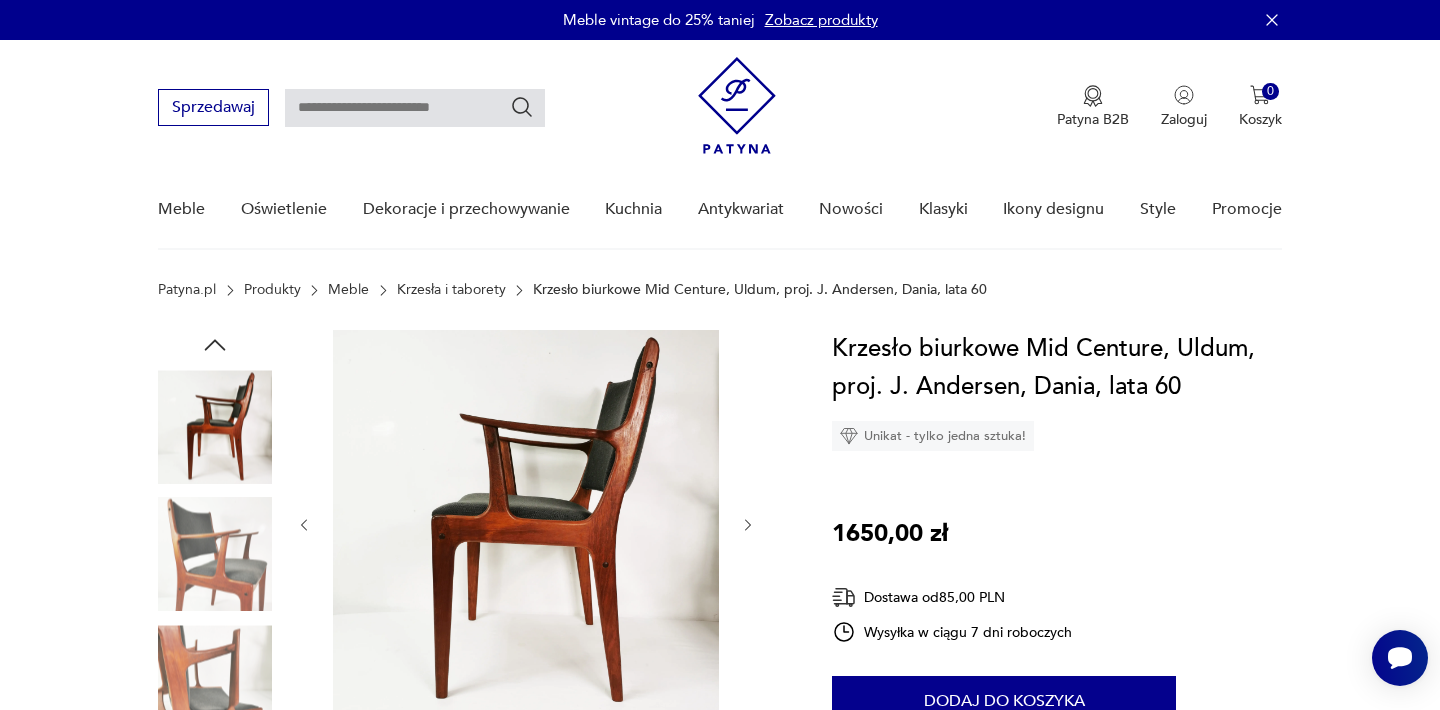 click 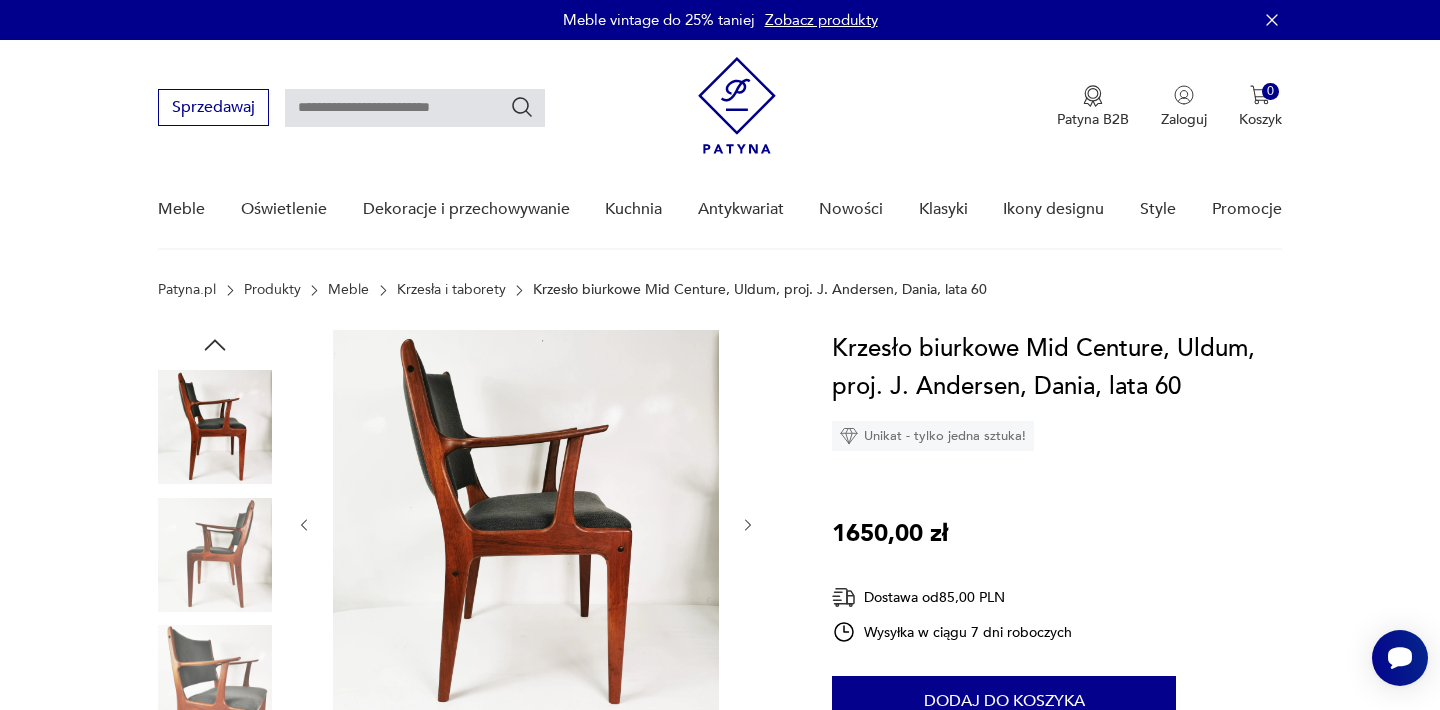 click 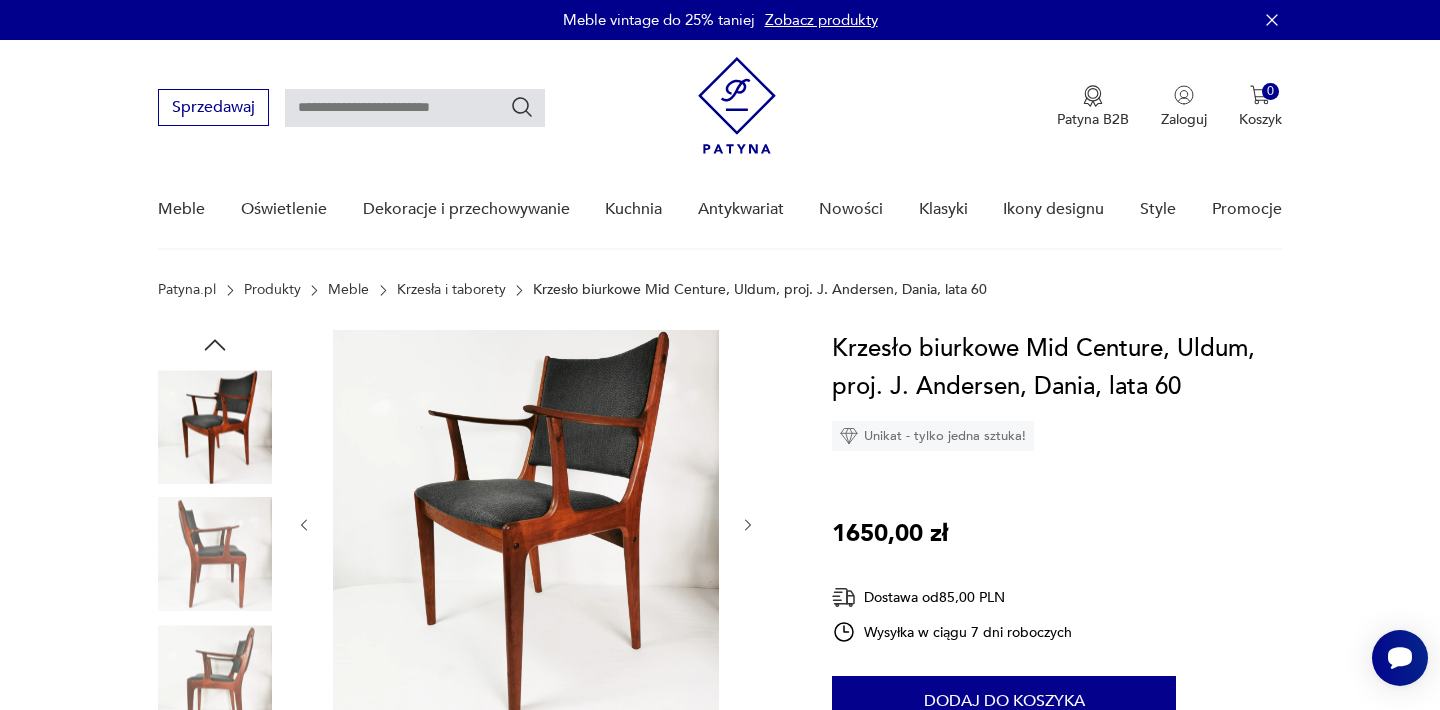 click 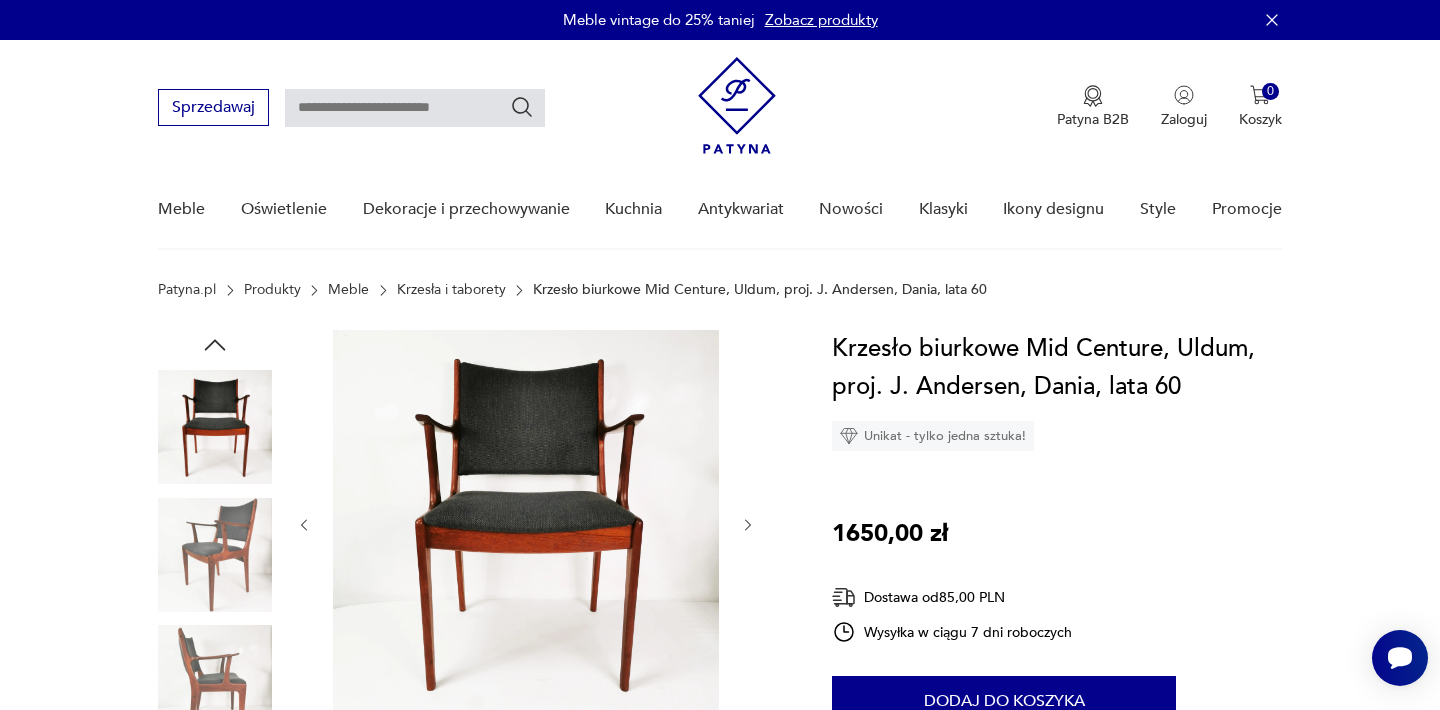click 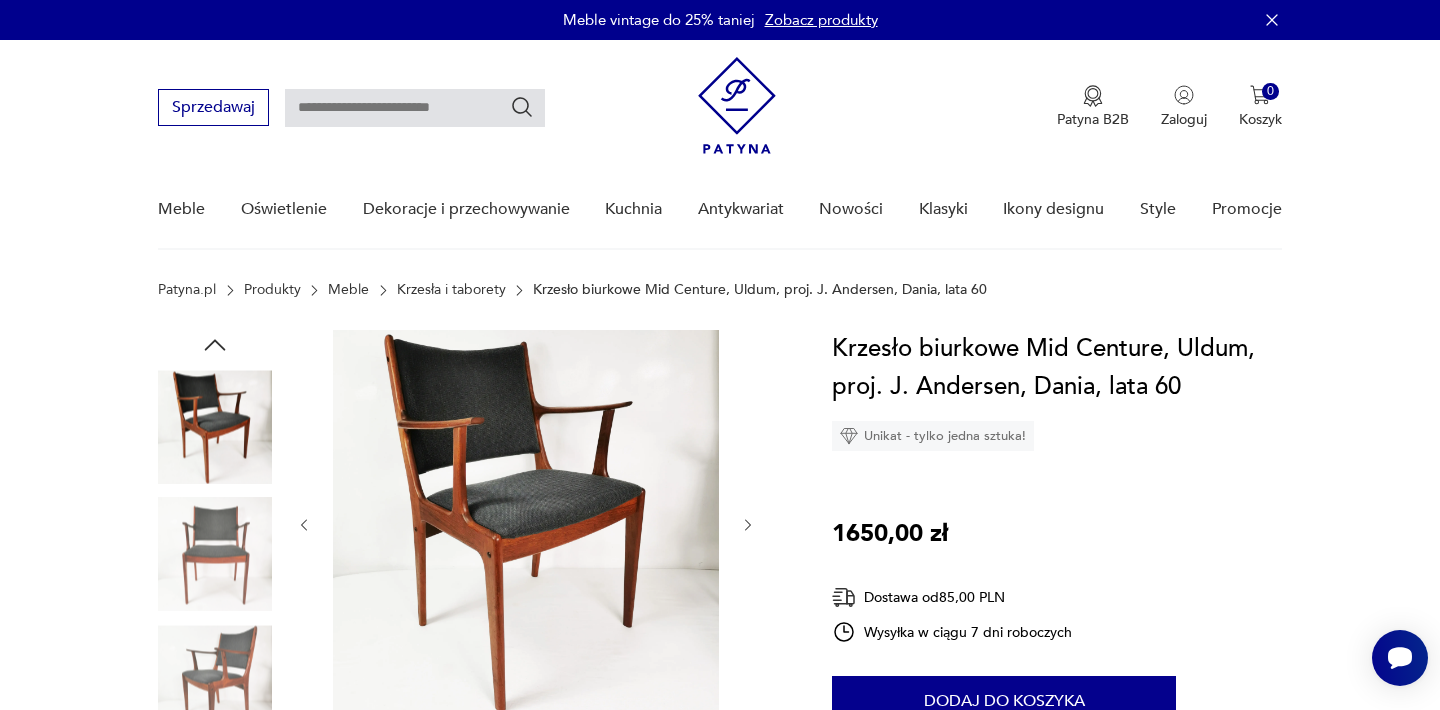 click 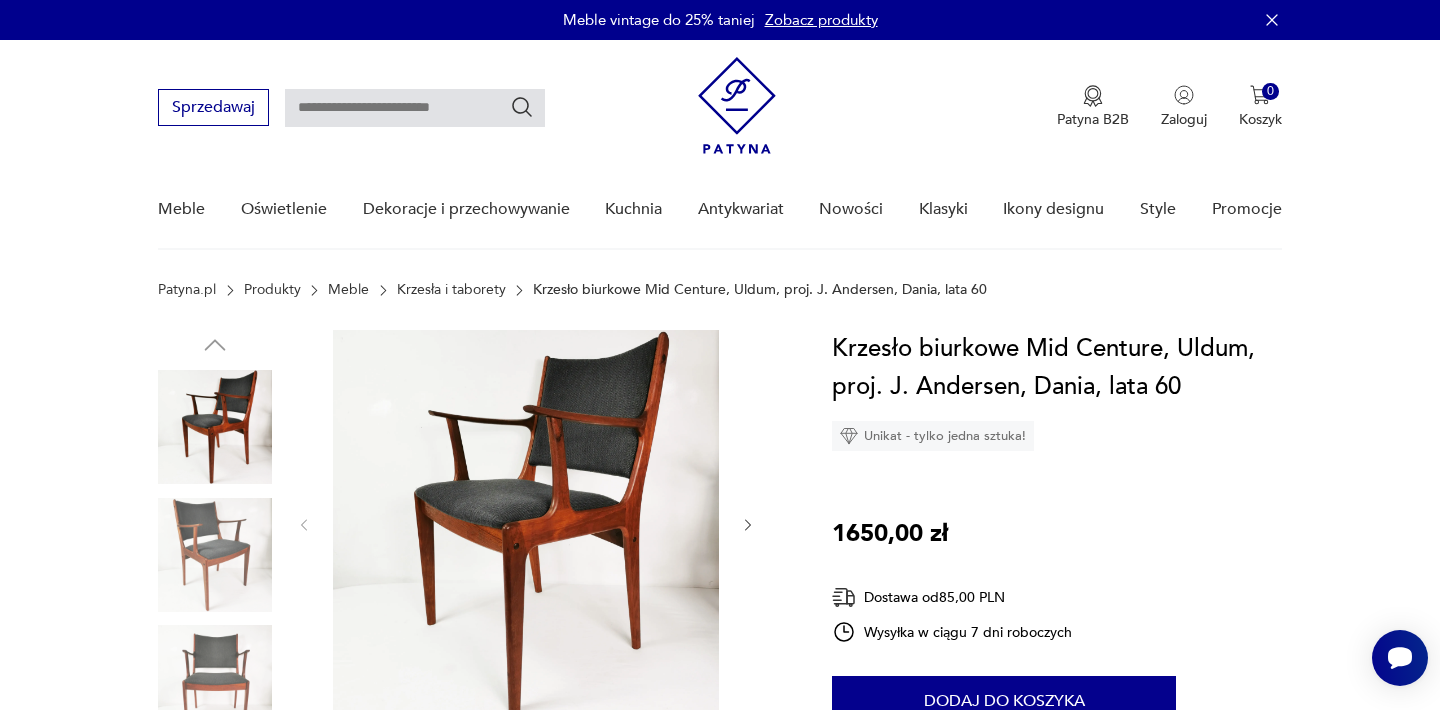 click on "[BRAND] Produkty Meble Krzesła i taborety Krzesło biurkowe Mid Centure, [CITY], proj. [DESIGNER], [COUNTRY], [DECADE]" at bounding box center [720, 306] 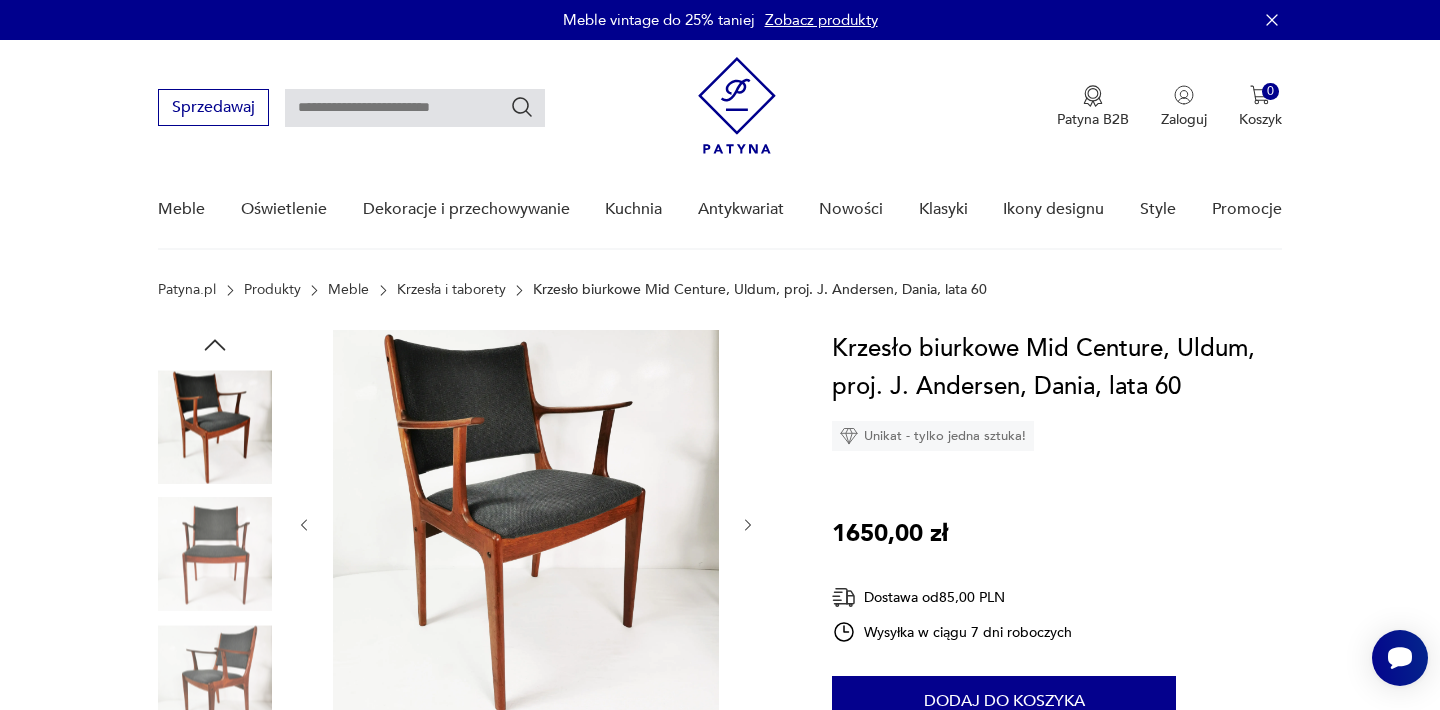 click 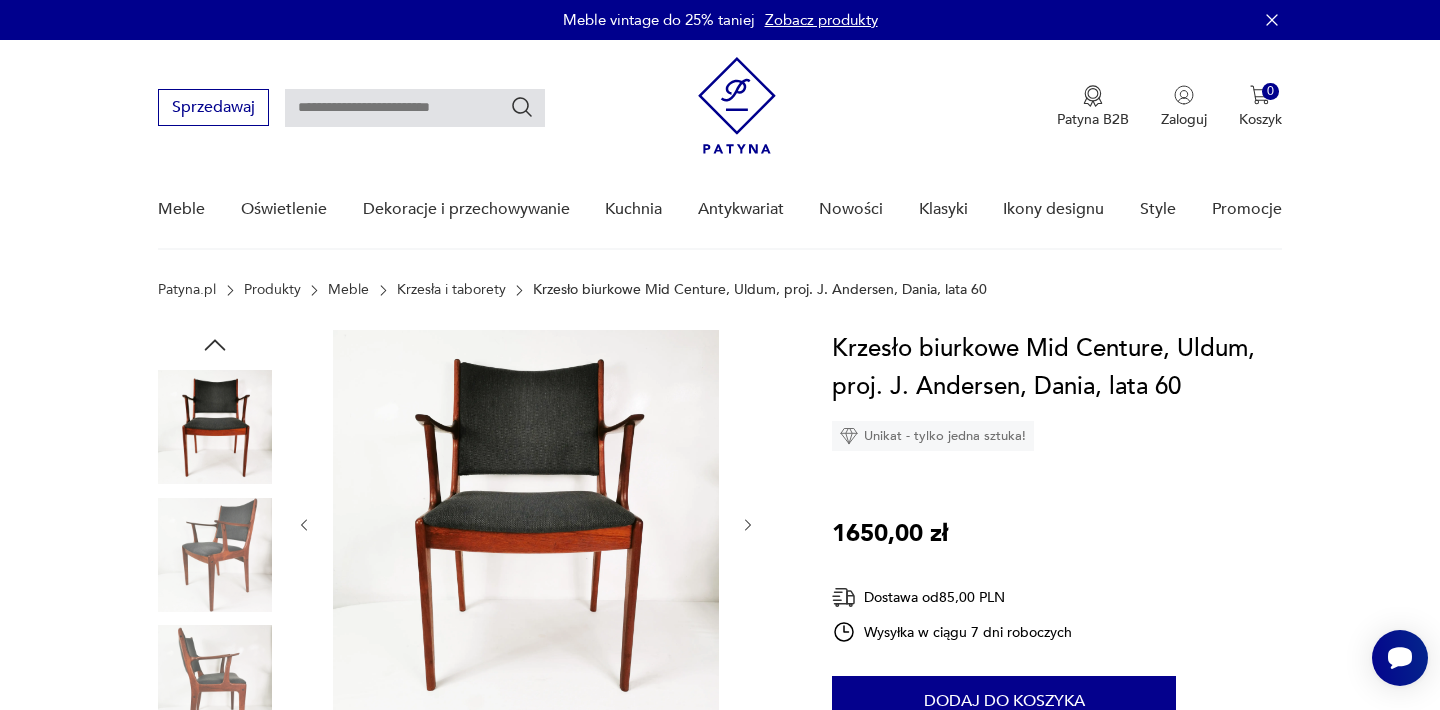 click 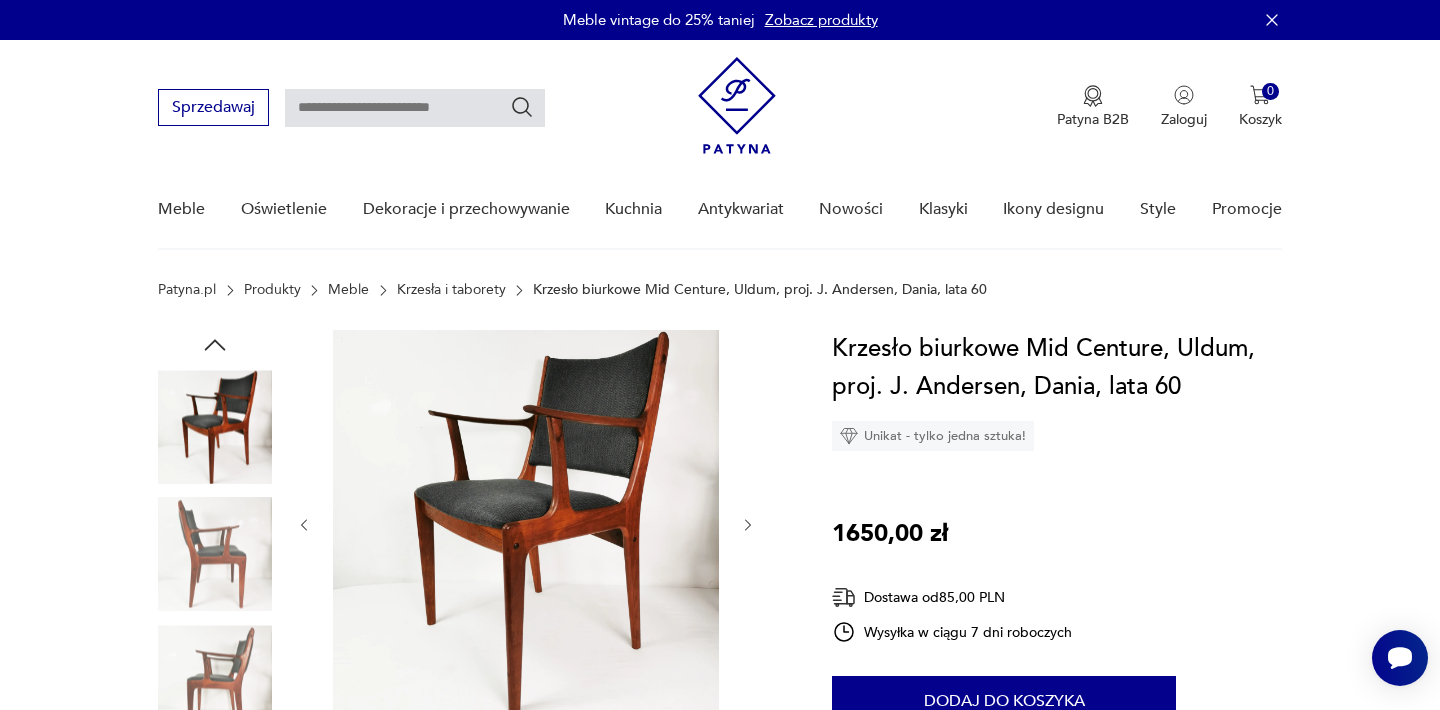 click 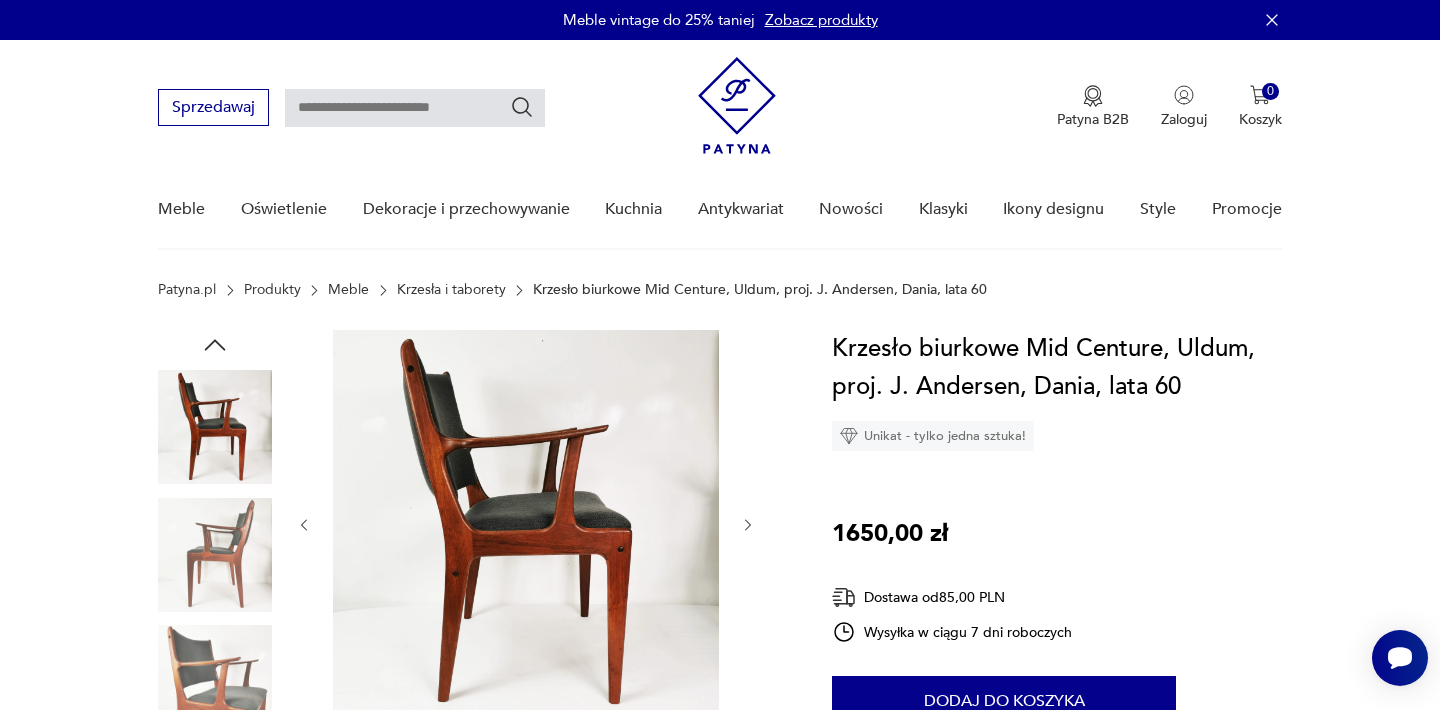 click 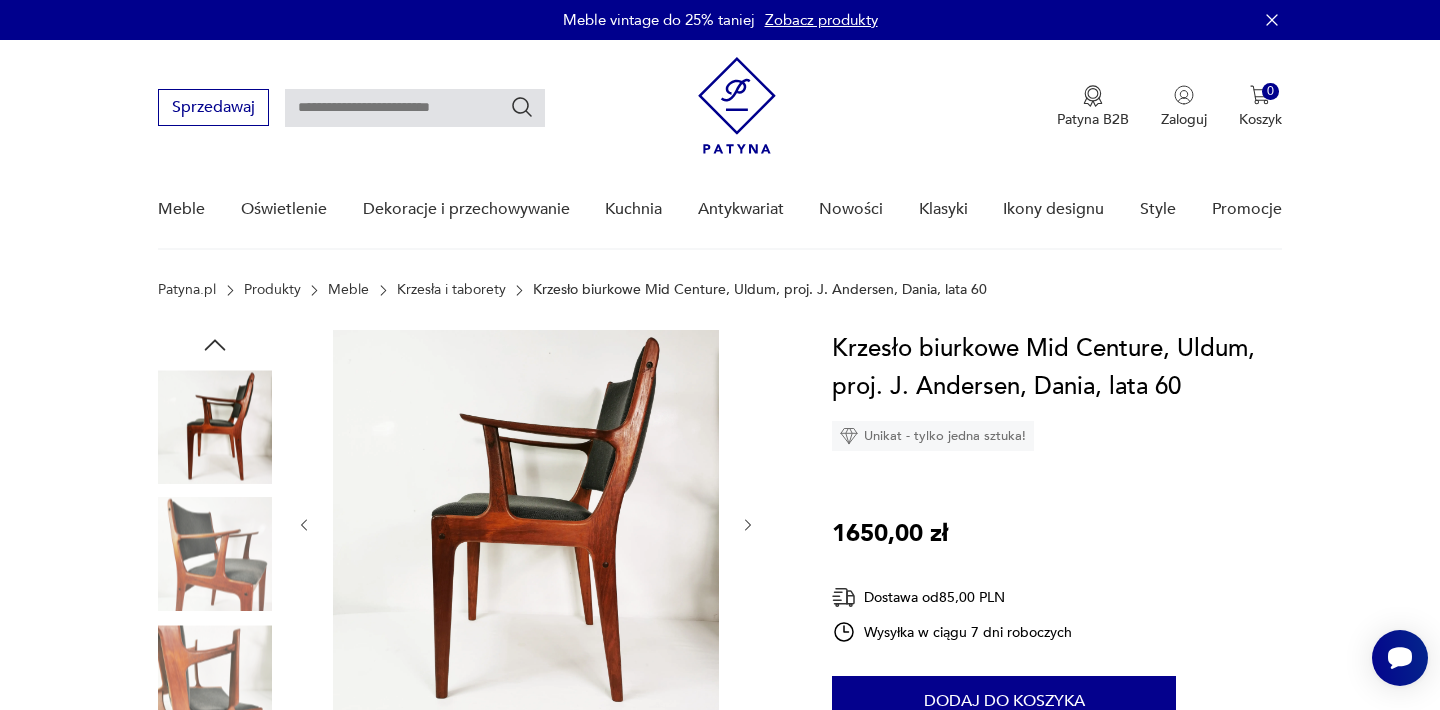 click 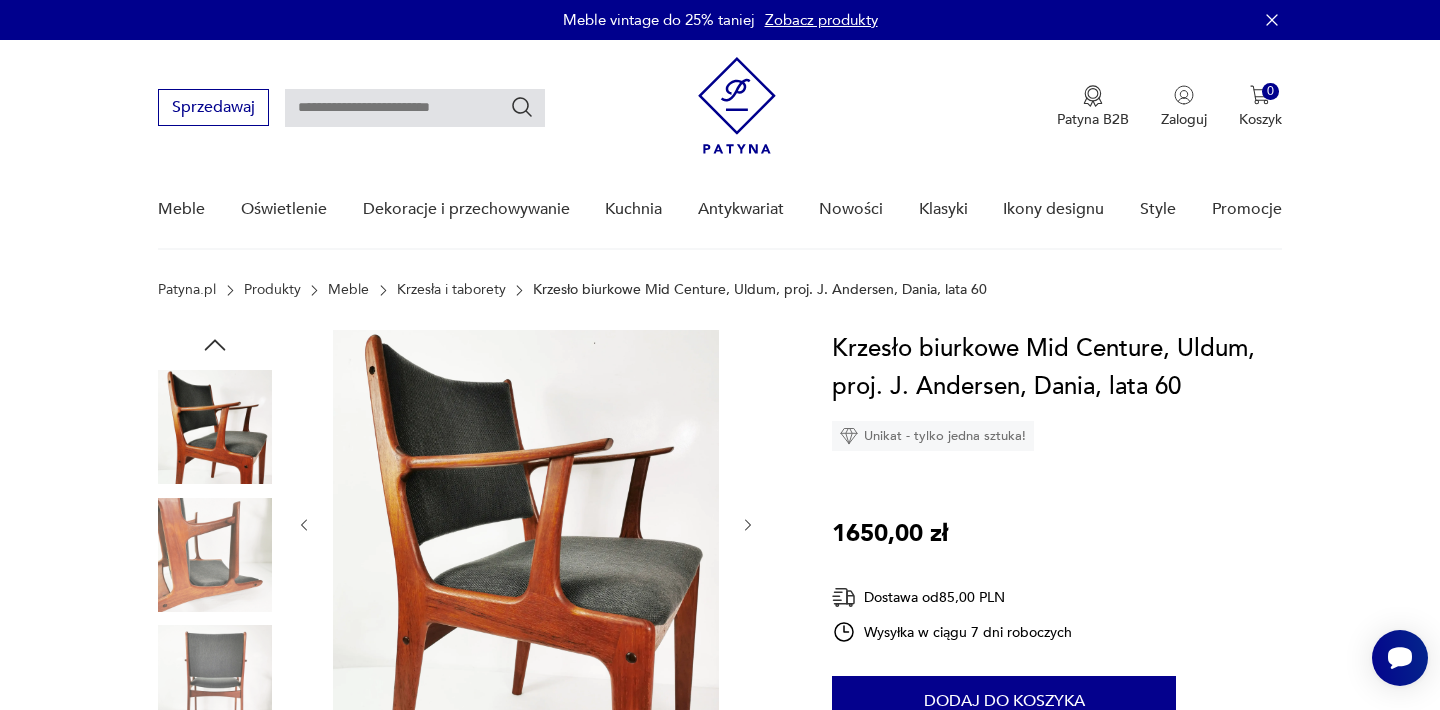click 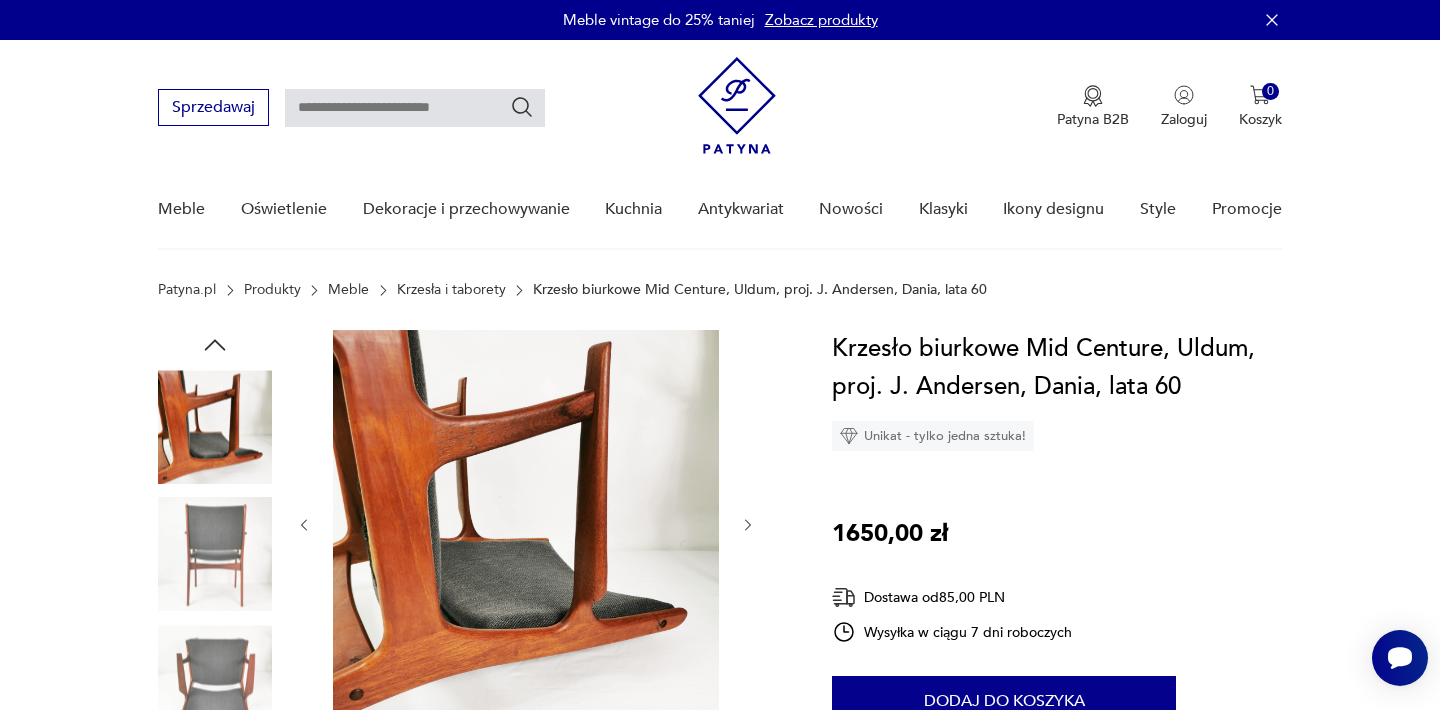 click 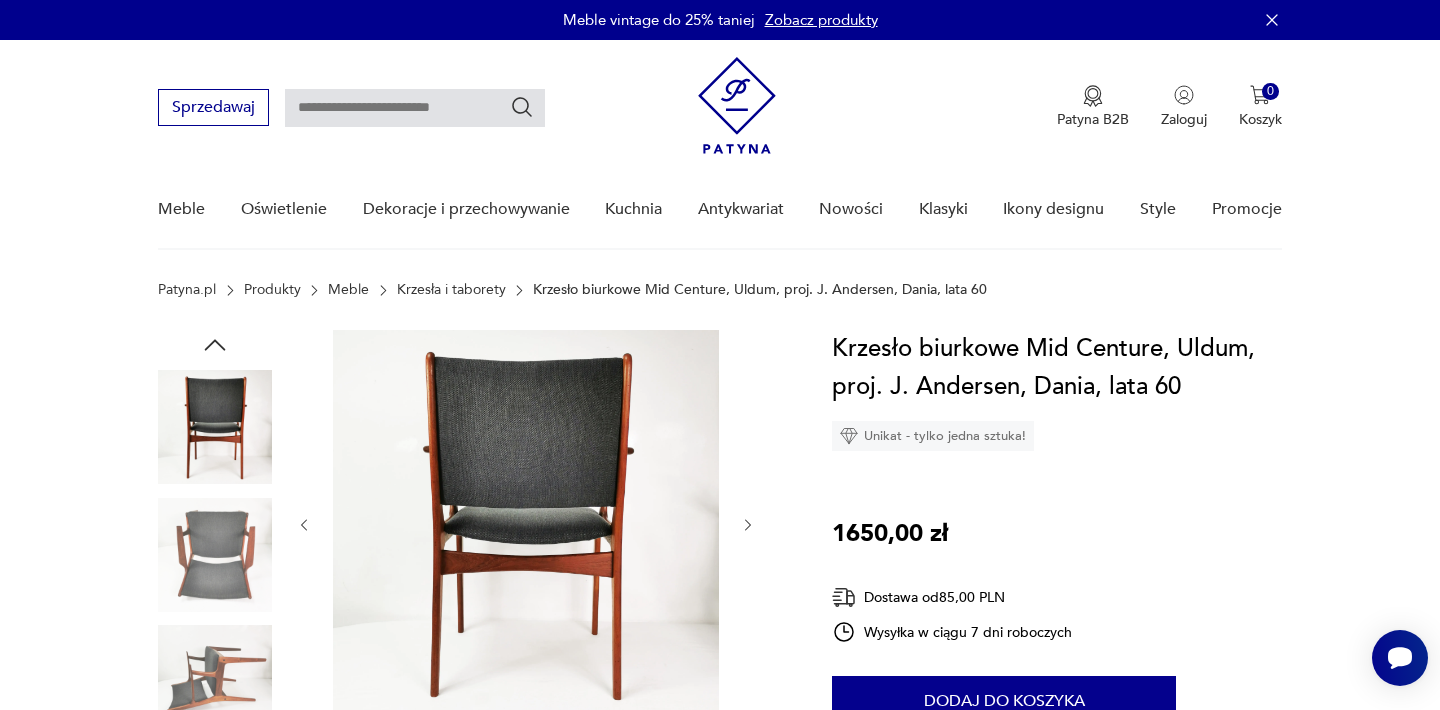 click at bounding box center [526, 523] 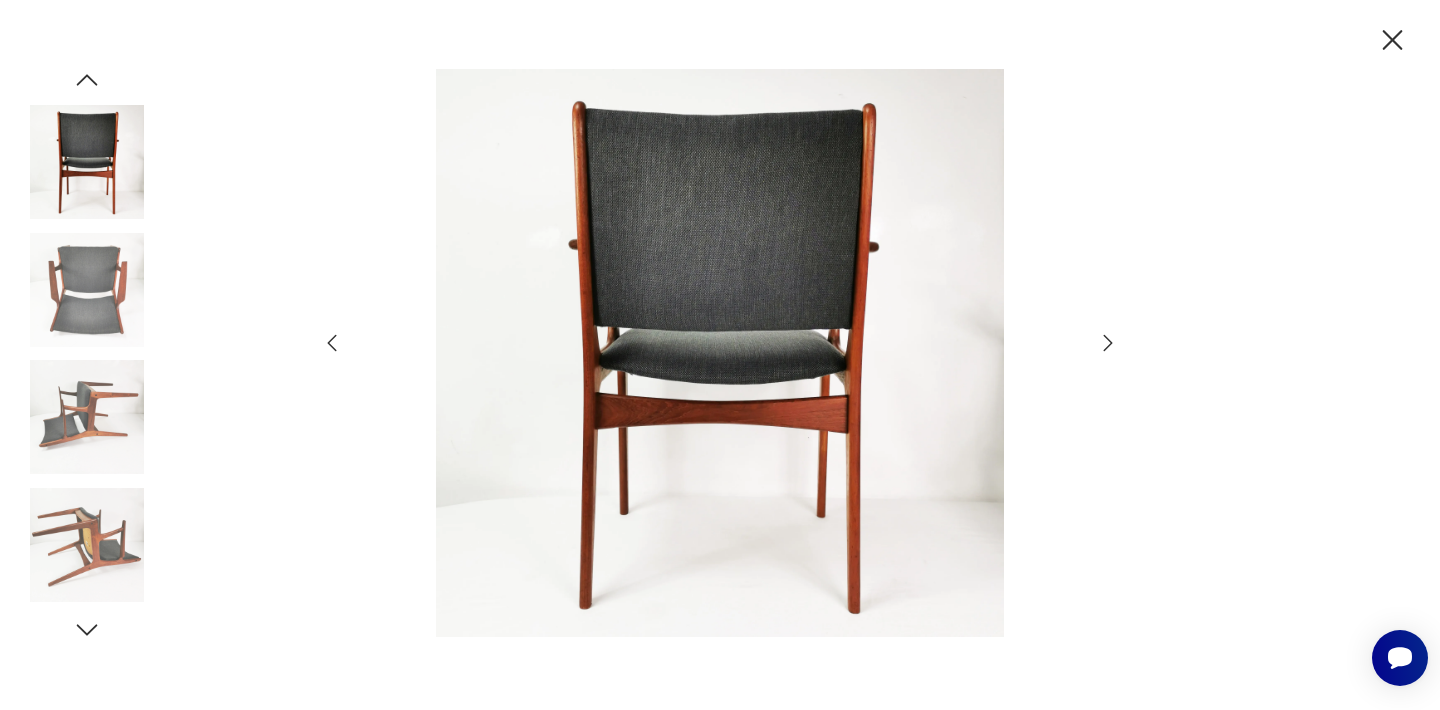 click 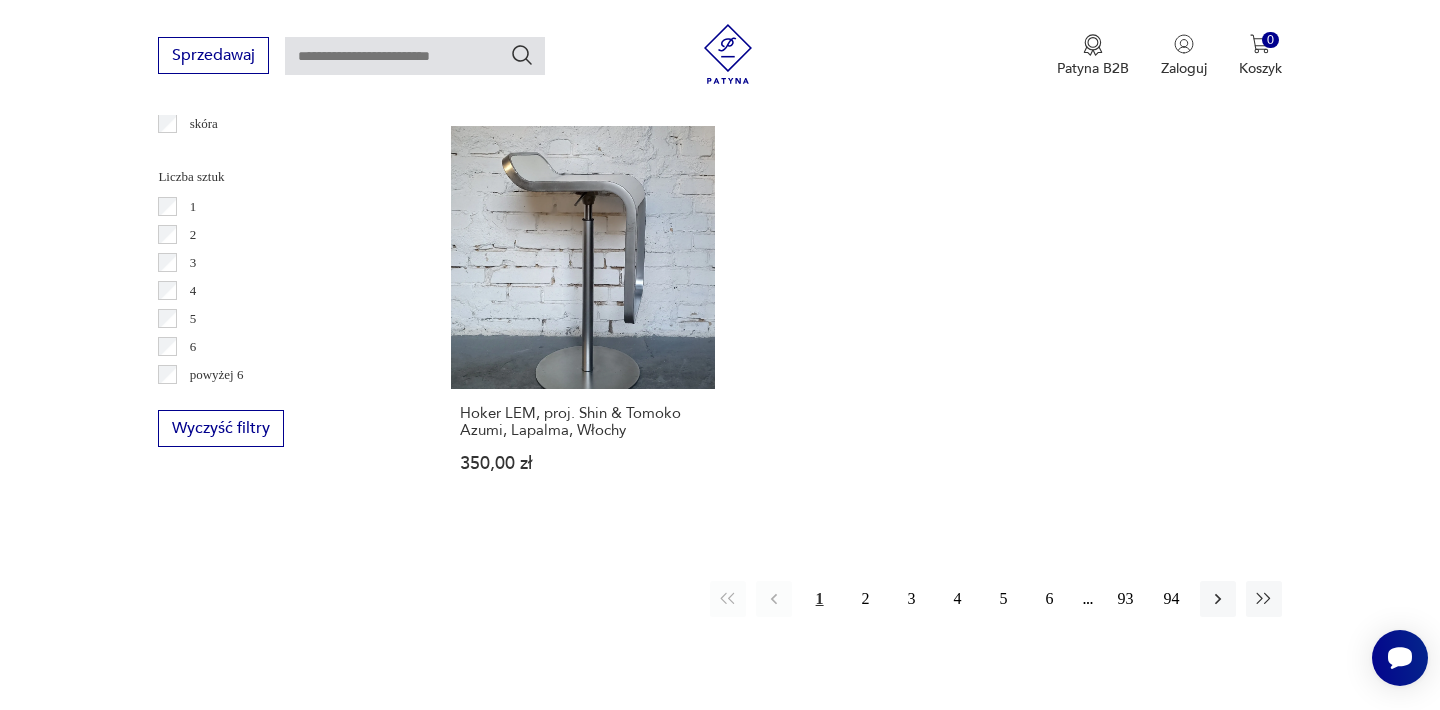 scroll, scrollTop: 2910, scrollLeft: 0, axis: vertical 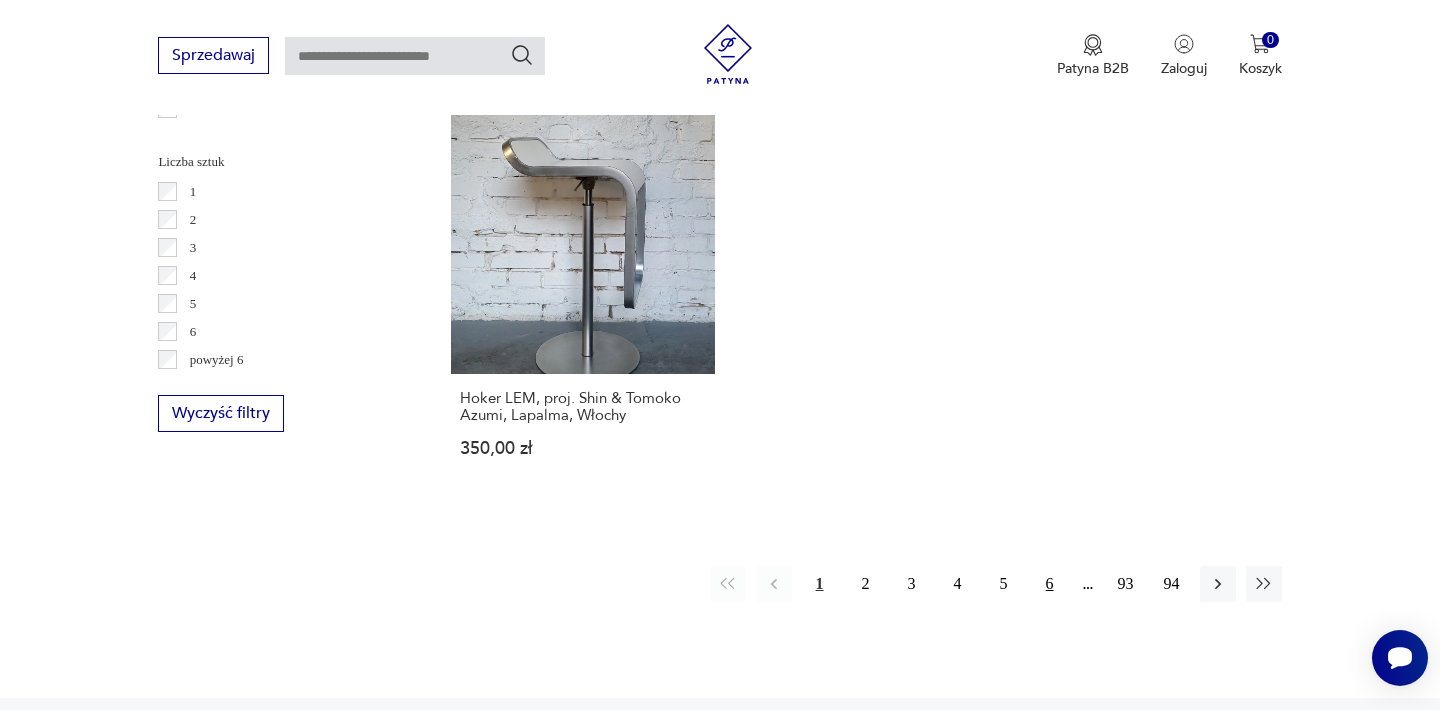 click on "6" at bounding box center (1050, 584) 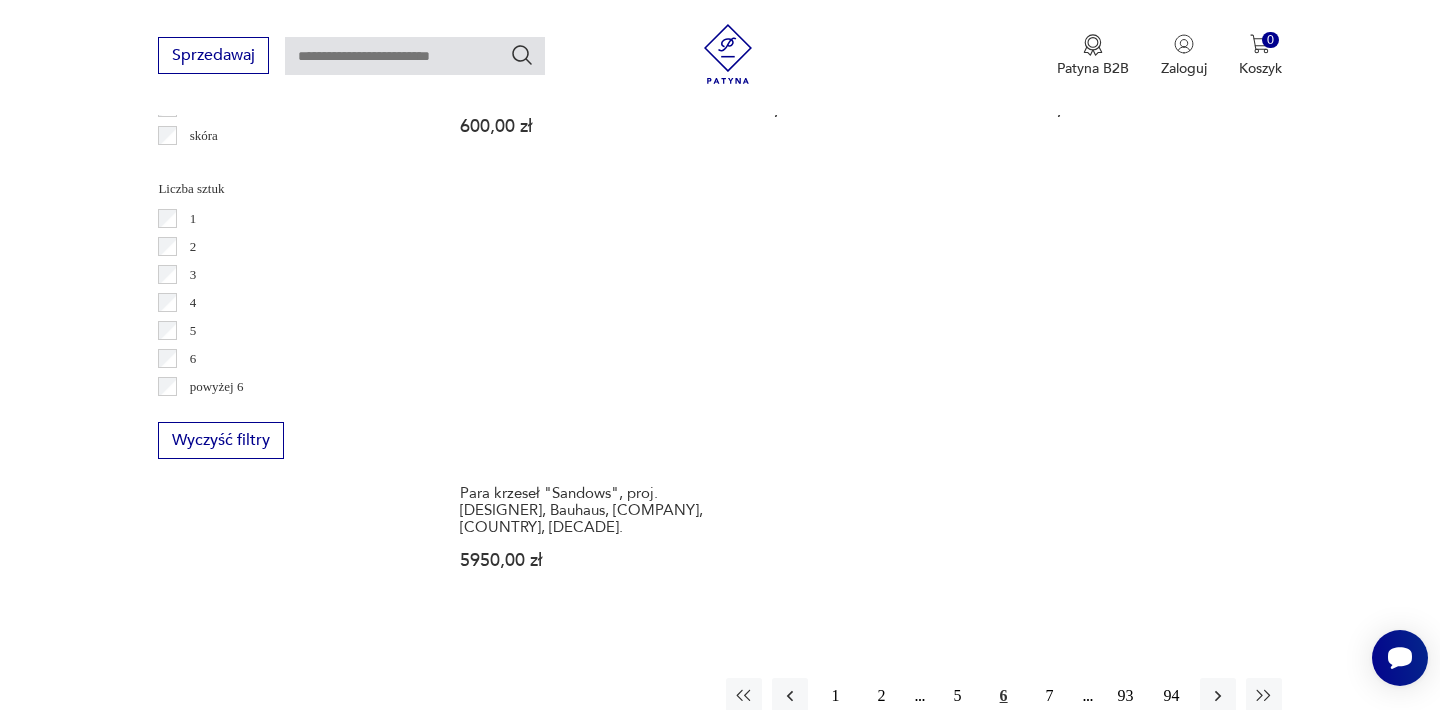 scroll, scrollTop: 2892, scrollLeft: 0, axis: vertical 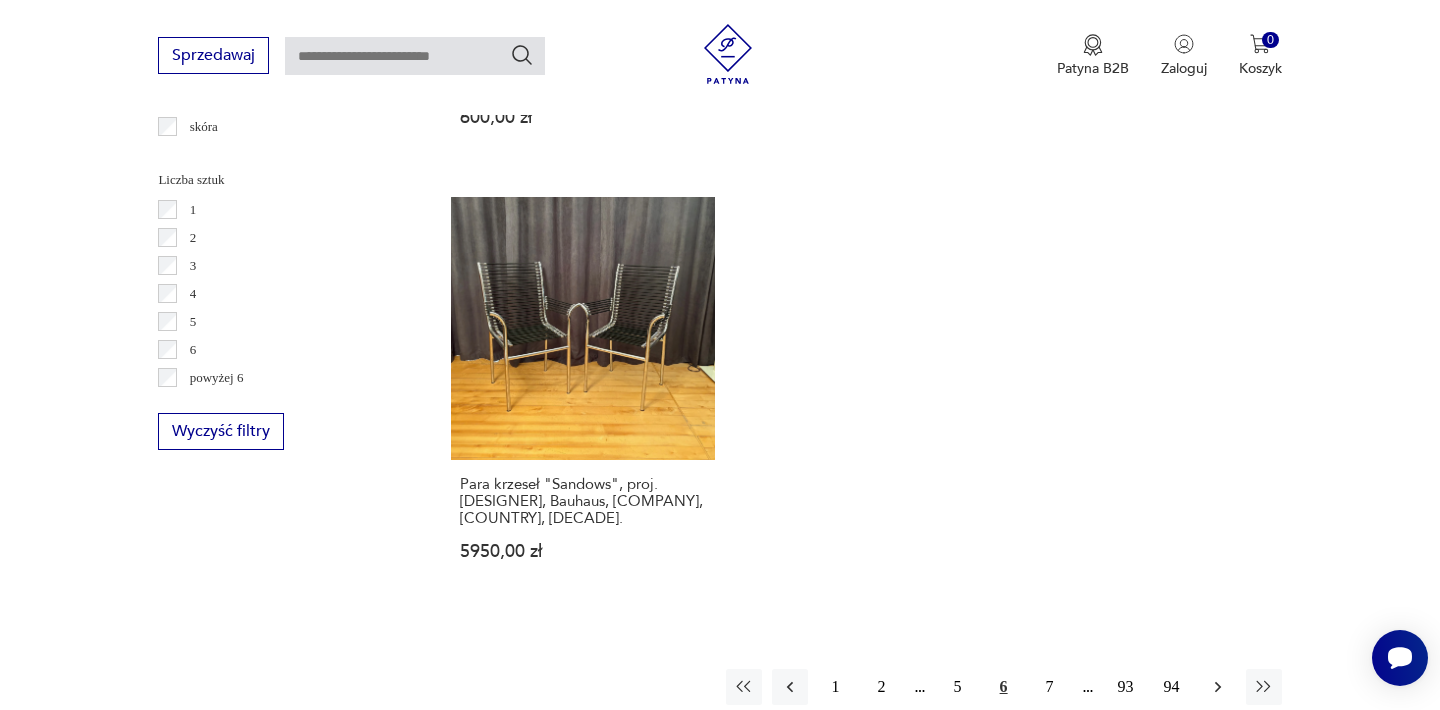 click 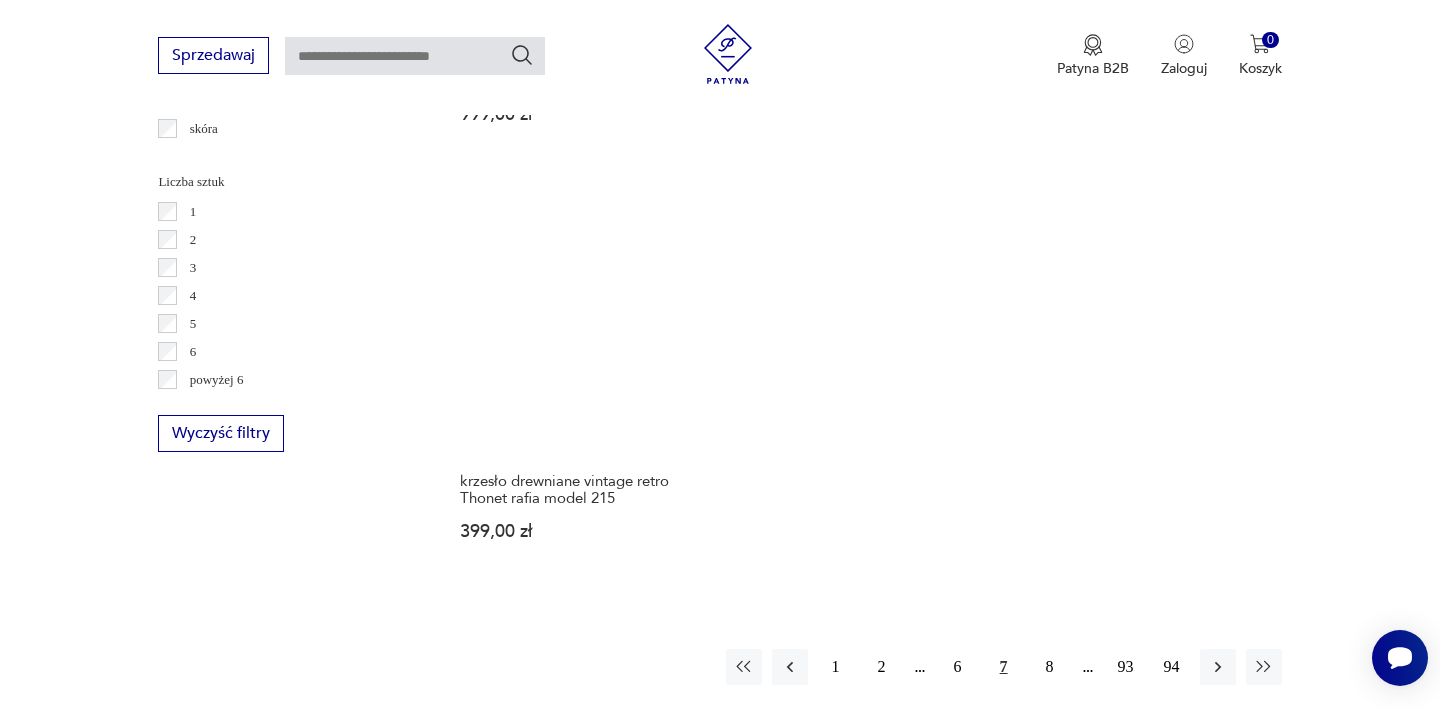 scroll, scrollTop: 2892, scrollLeft: 0, axis: vertical 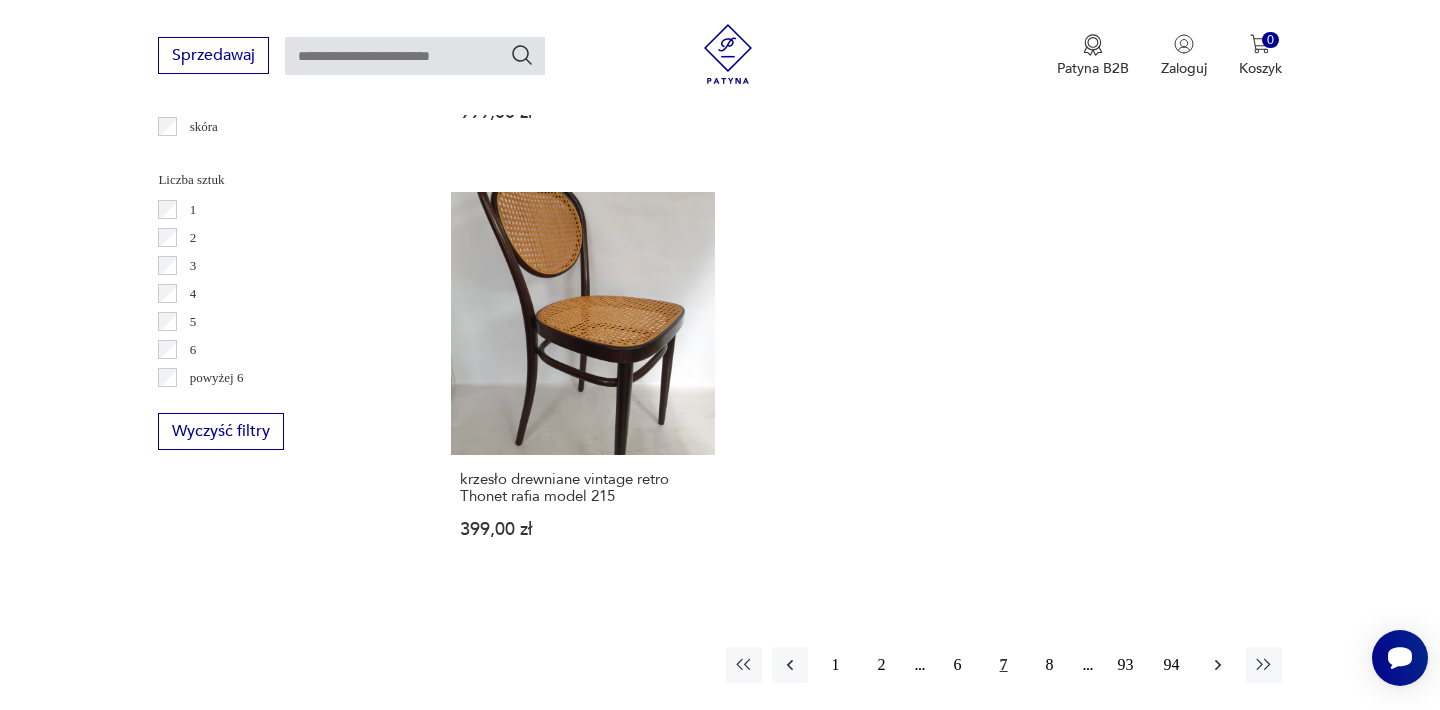 click 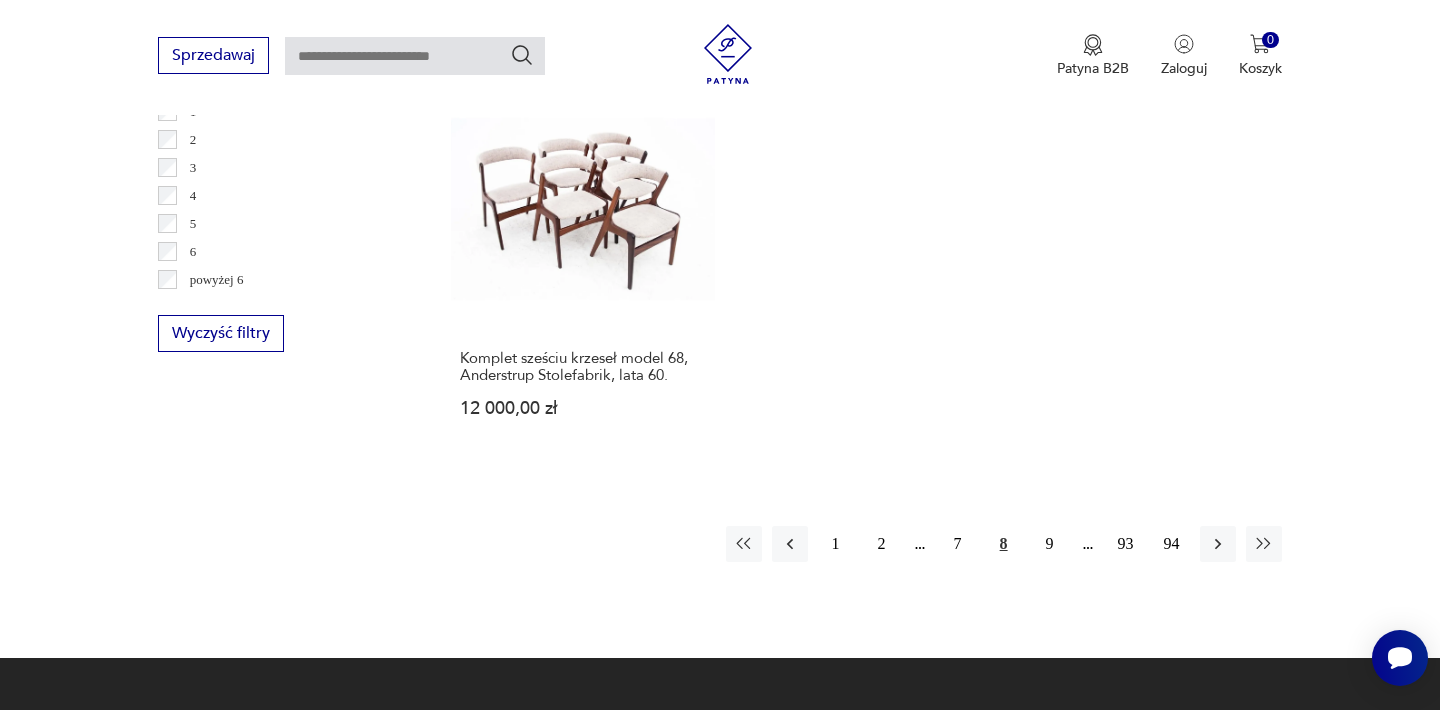 scroll, scrollTop: 3012, scrollLeft: 0, axis: vertical 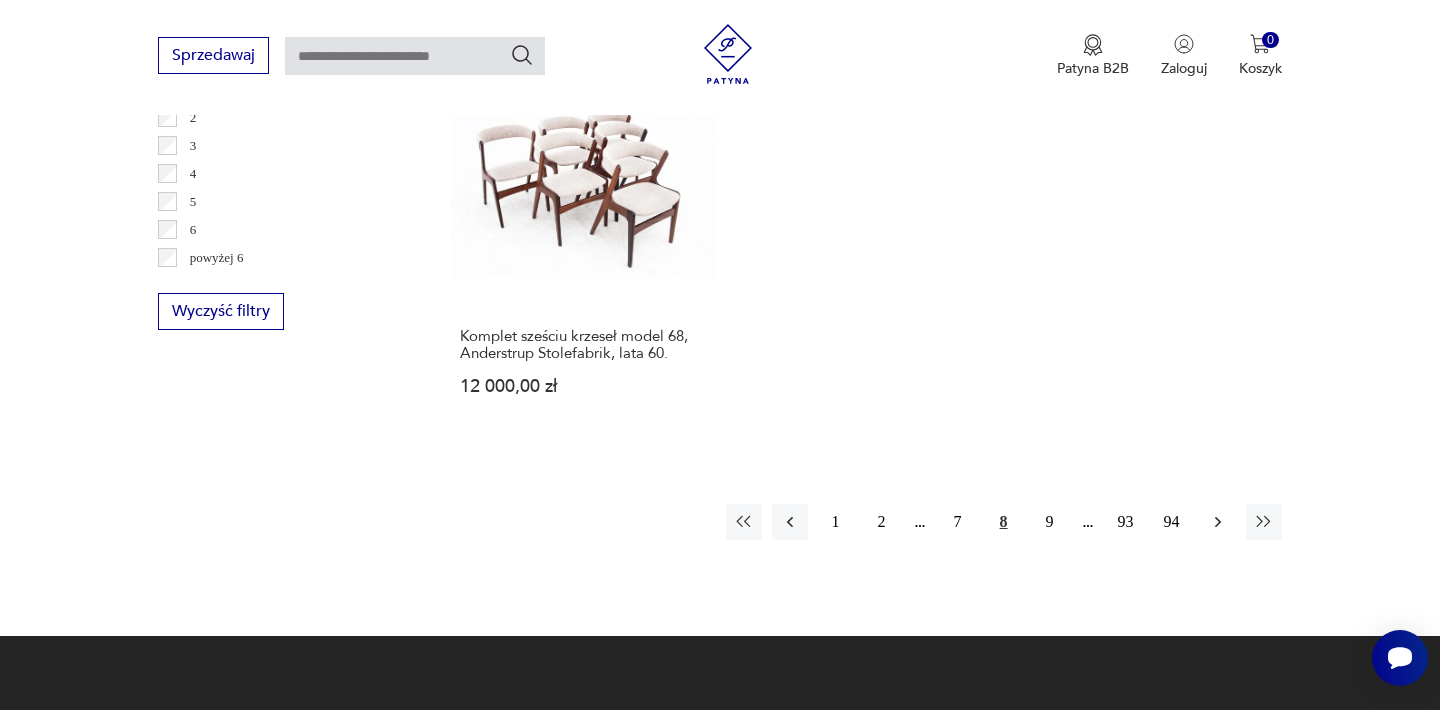 click 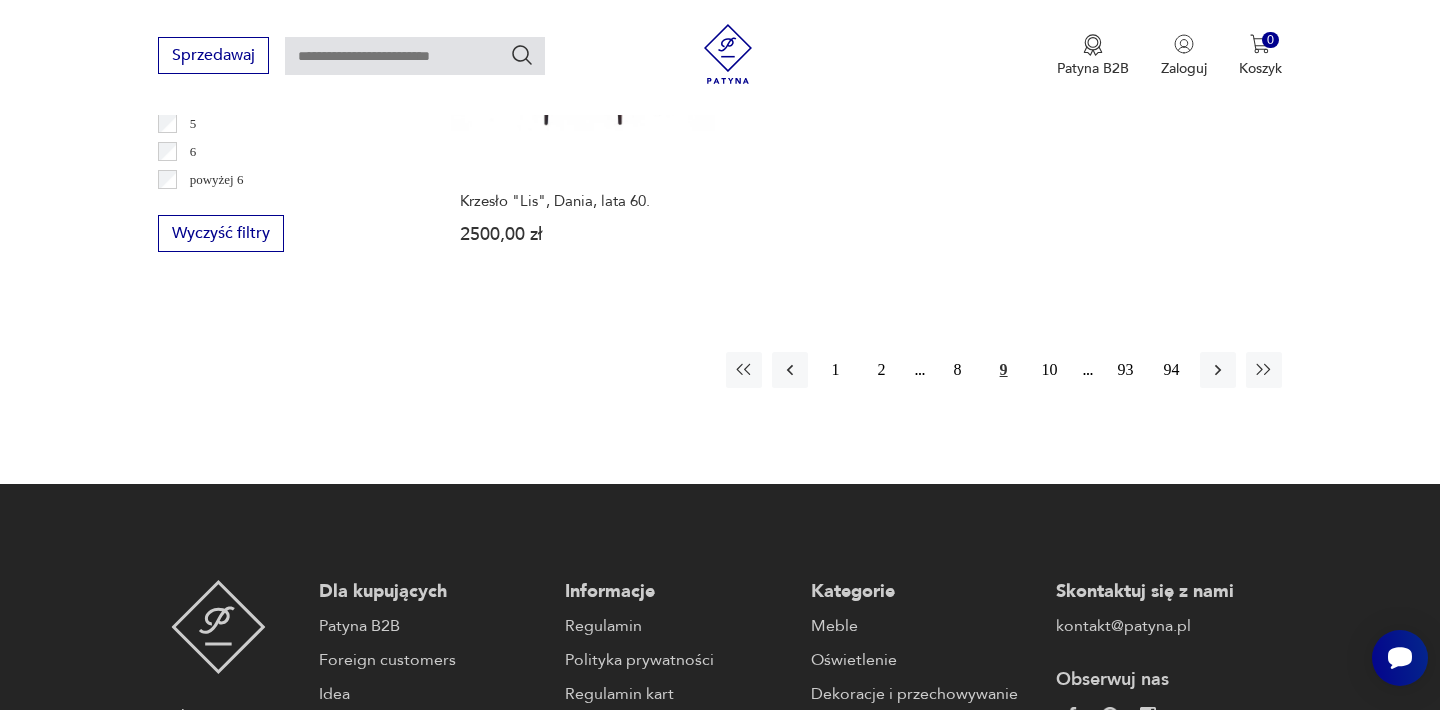 scroll, scrollTop: 3092, scrollLeft: 0, axis: vertical 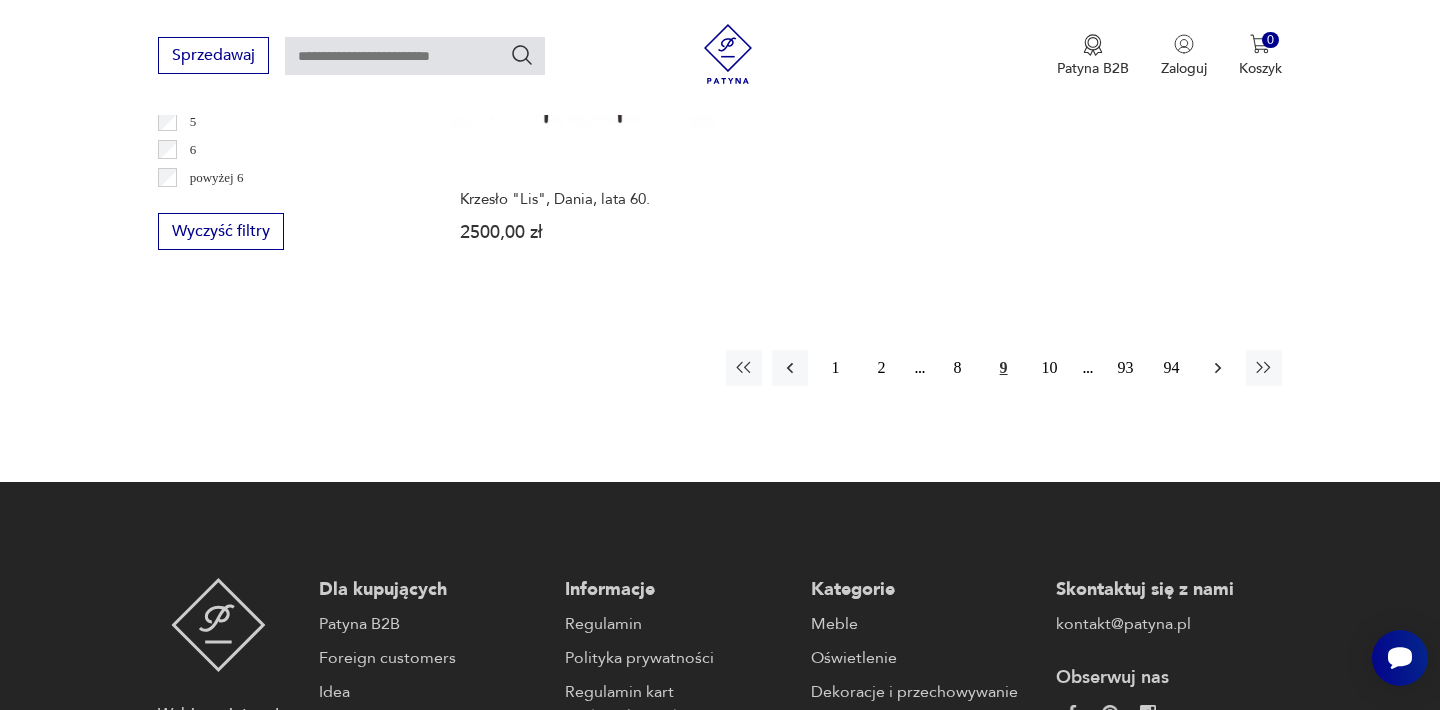 click 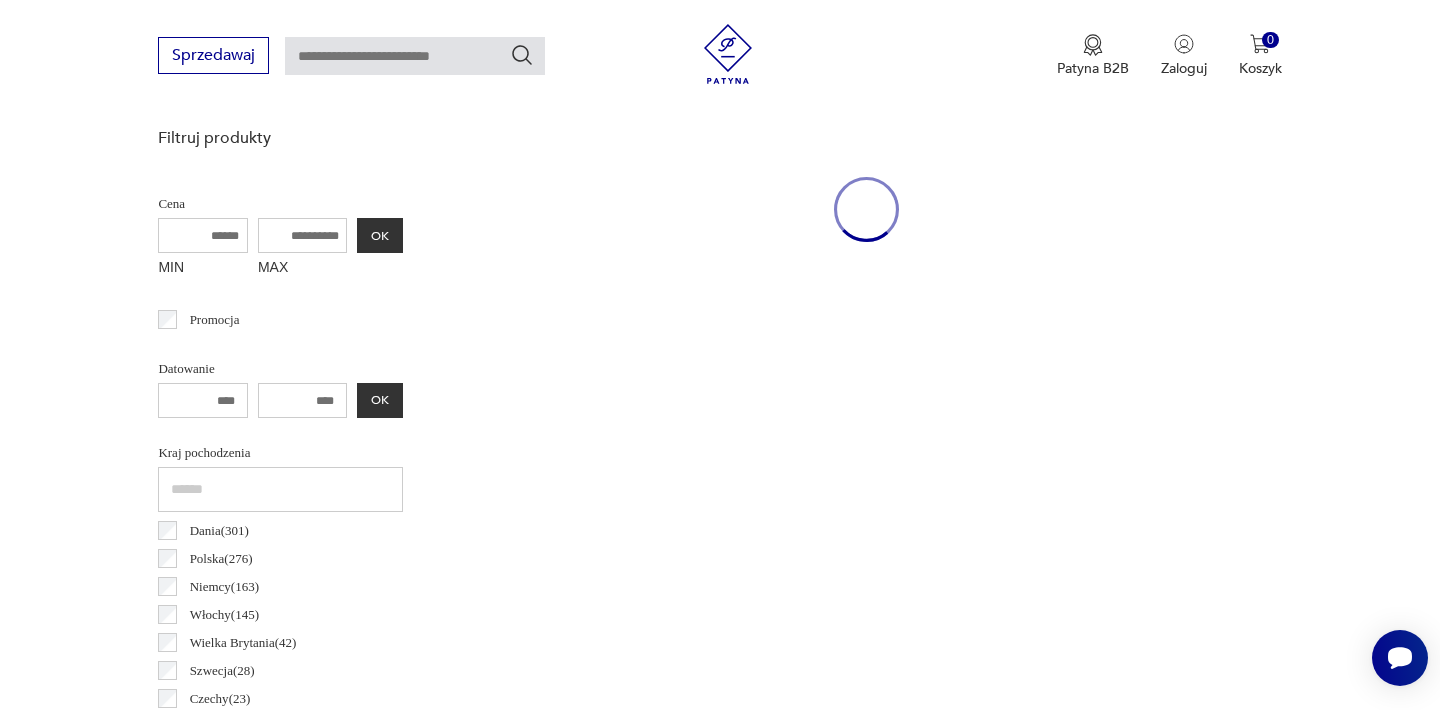 scroll, scrollTop: 532, scrollLeft: 0, axis: vertical 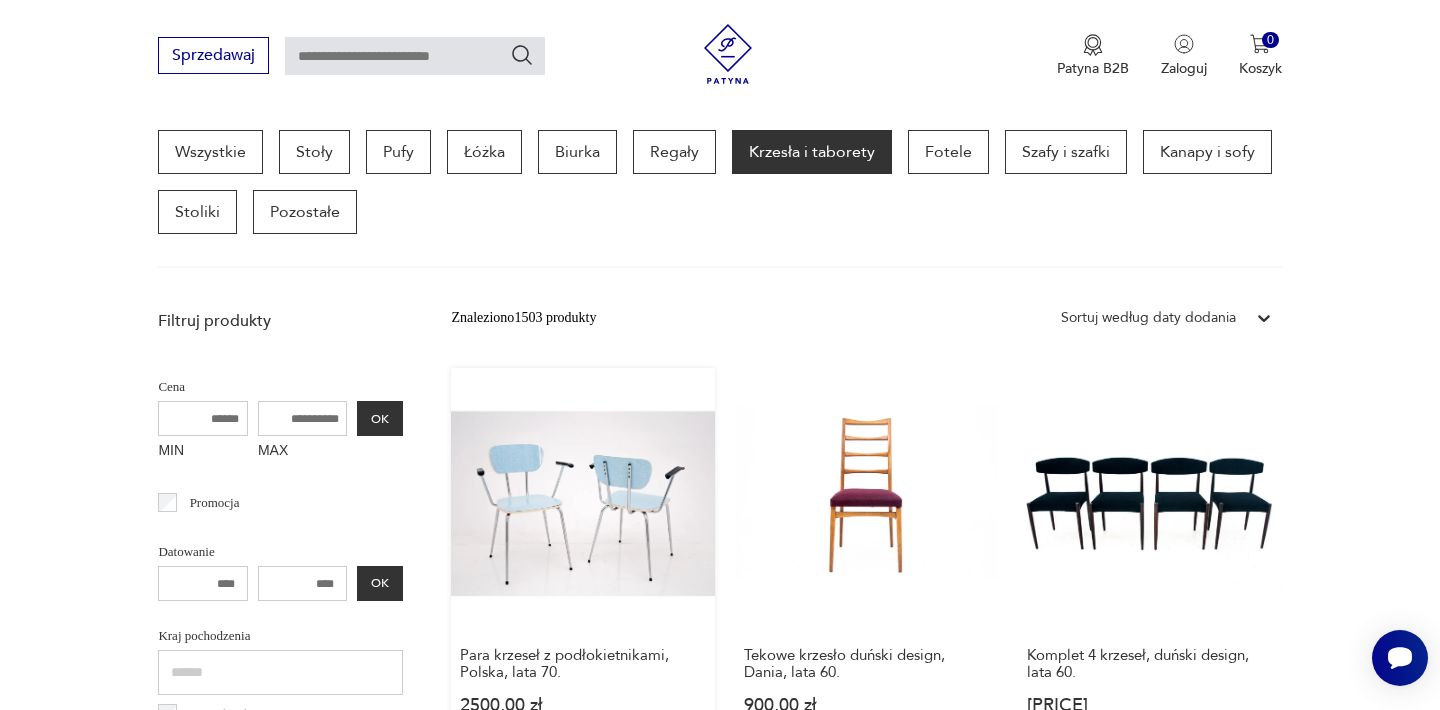 click on "Para krzeseł z podłokietnikami, [COUNTRY], [DECADE]. [PRICE]" at bounding box center [582, 560] 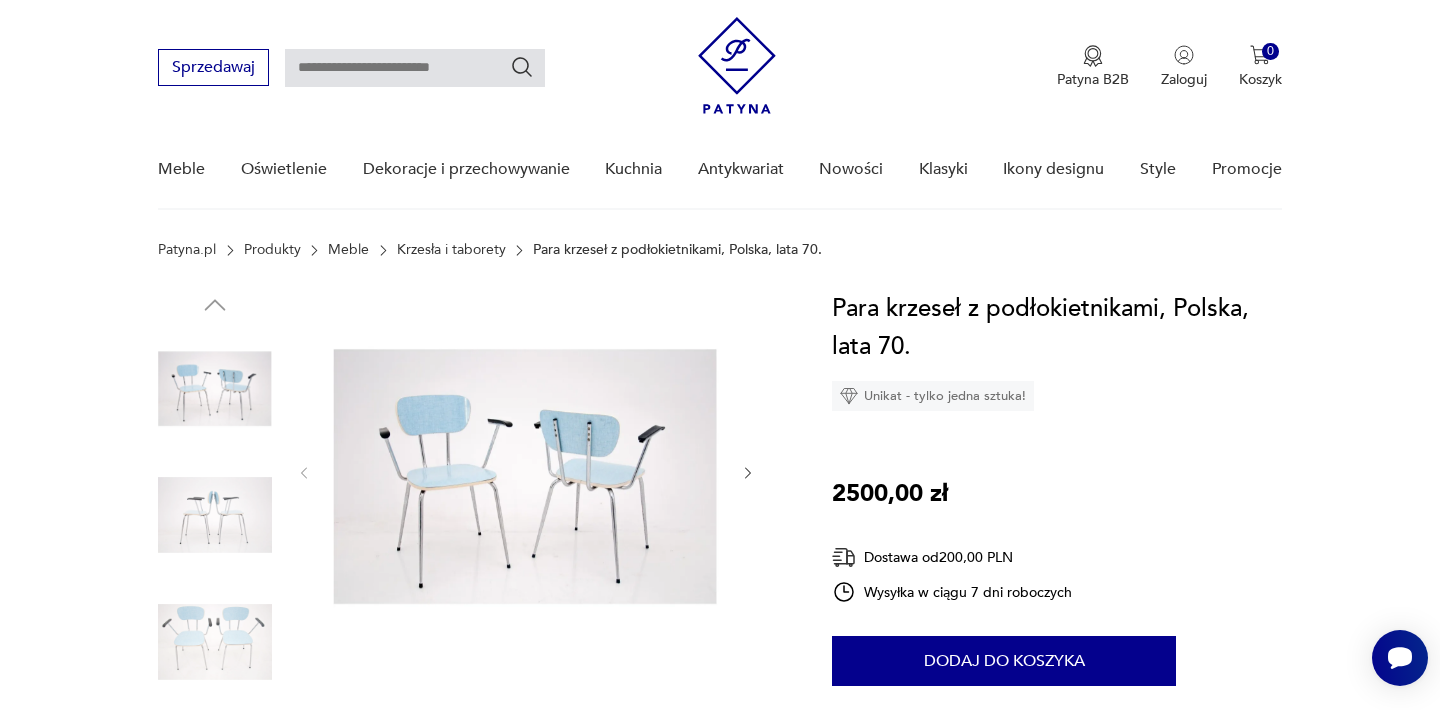 scroll, scrollTop: 120, scrollLeft: 0, axis: vertical 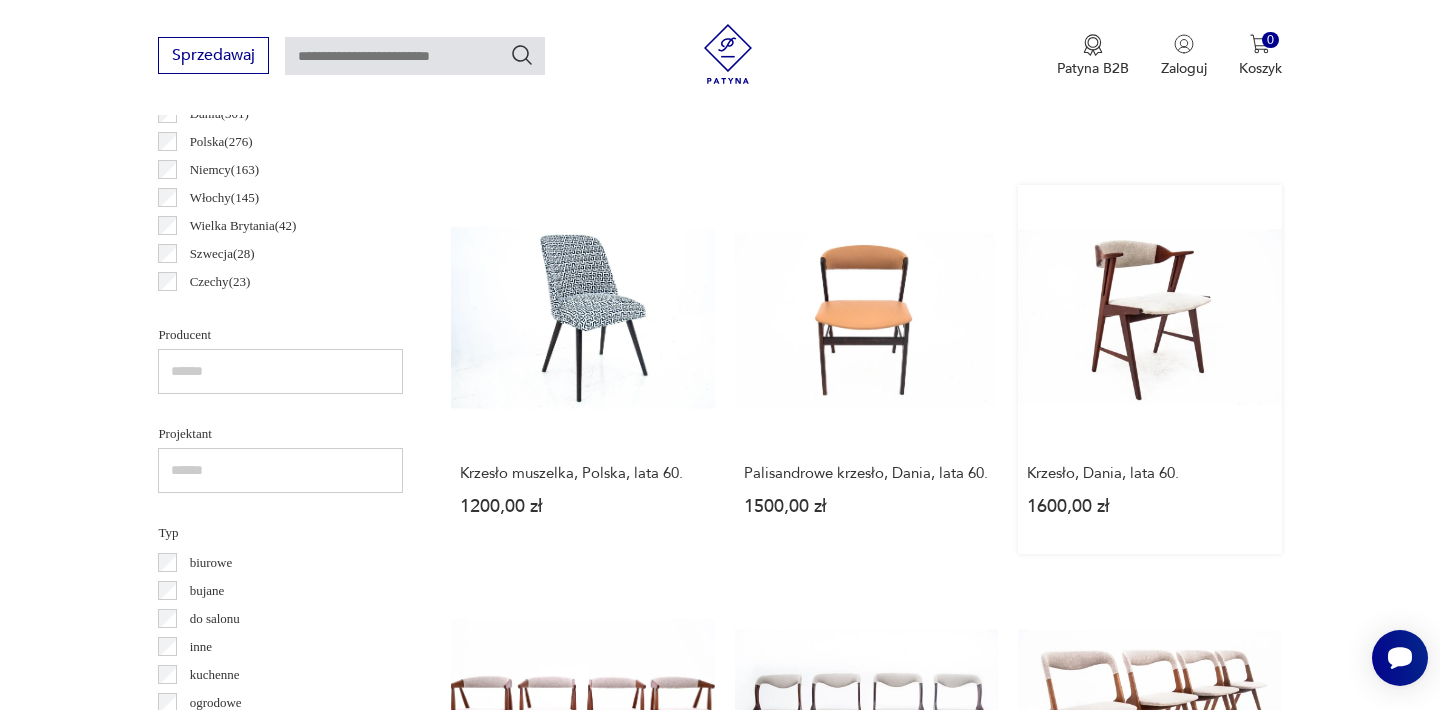 click on "Krzesło, [COUNTRY], lata 60. [PRICE]" at bounding box center (1149, 369) 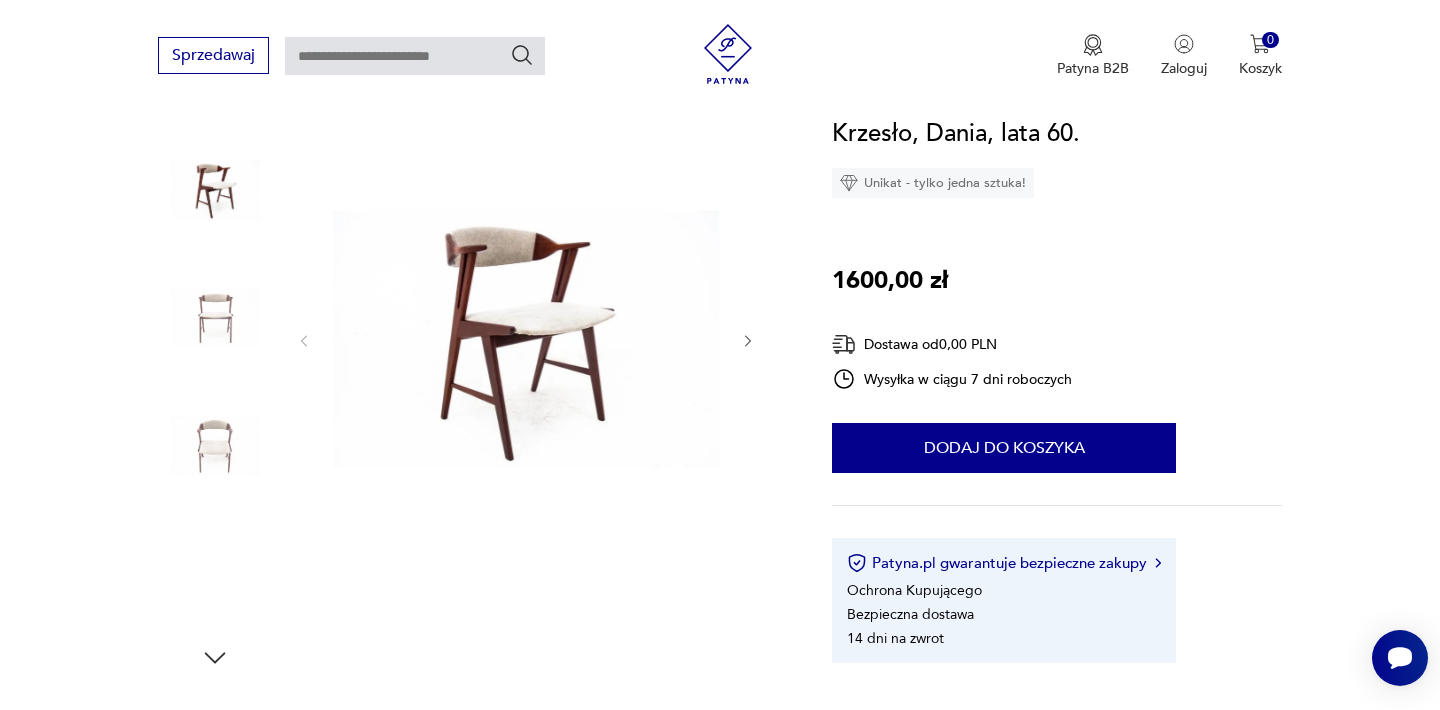 scroll, scrollTop: 240, scrollLeft: 0, axis: vertical 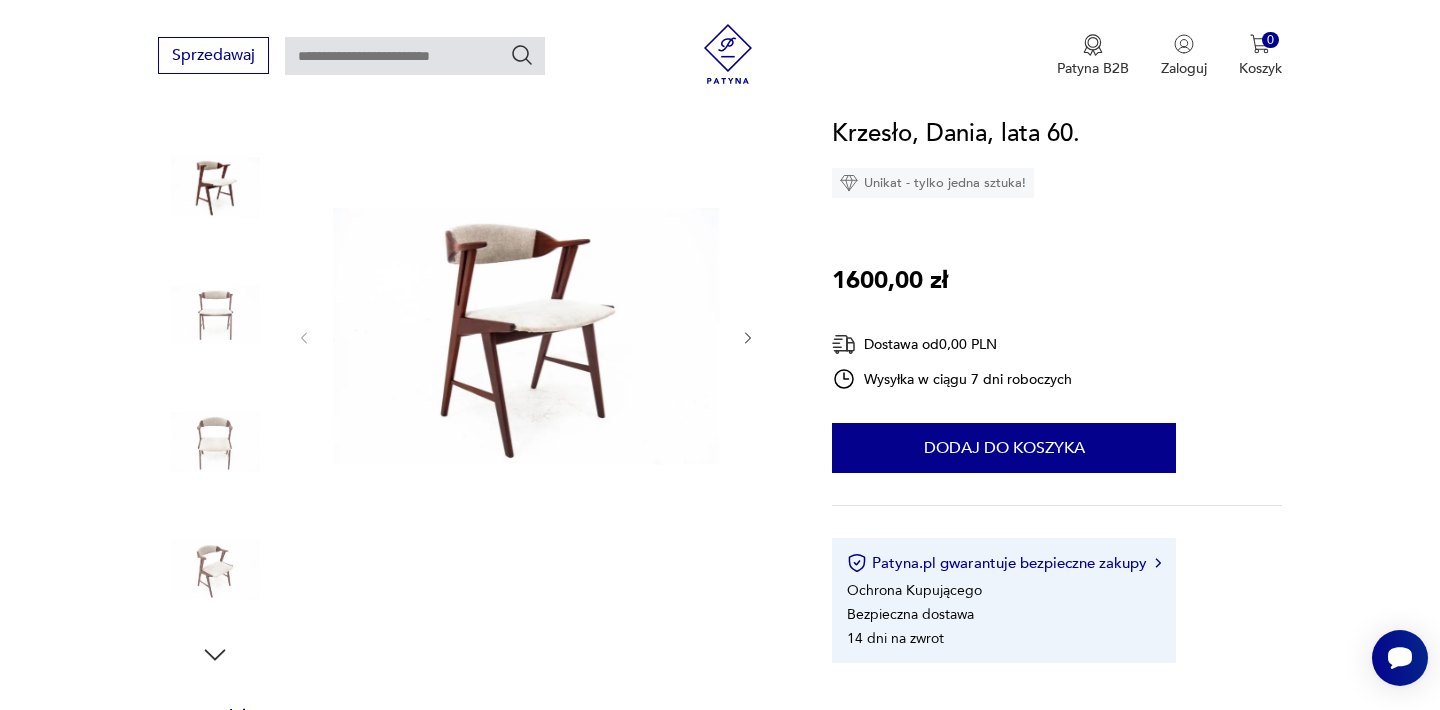 click at bounding box center (526, 336) 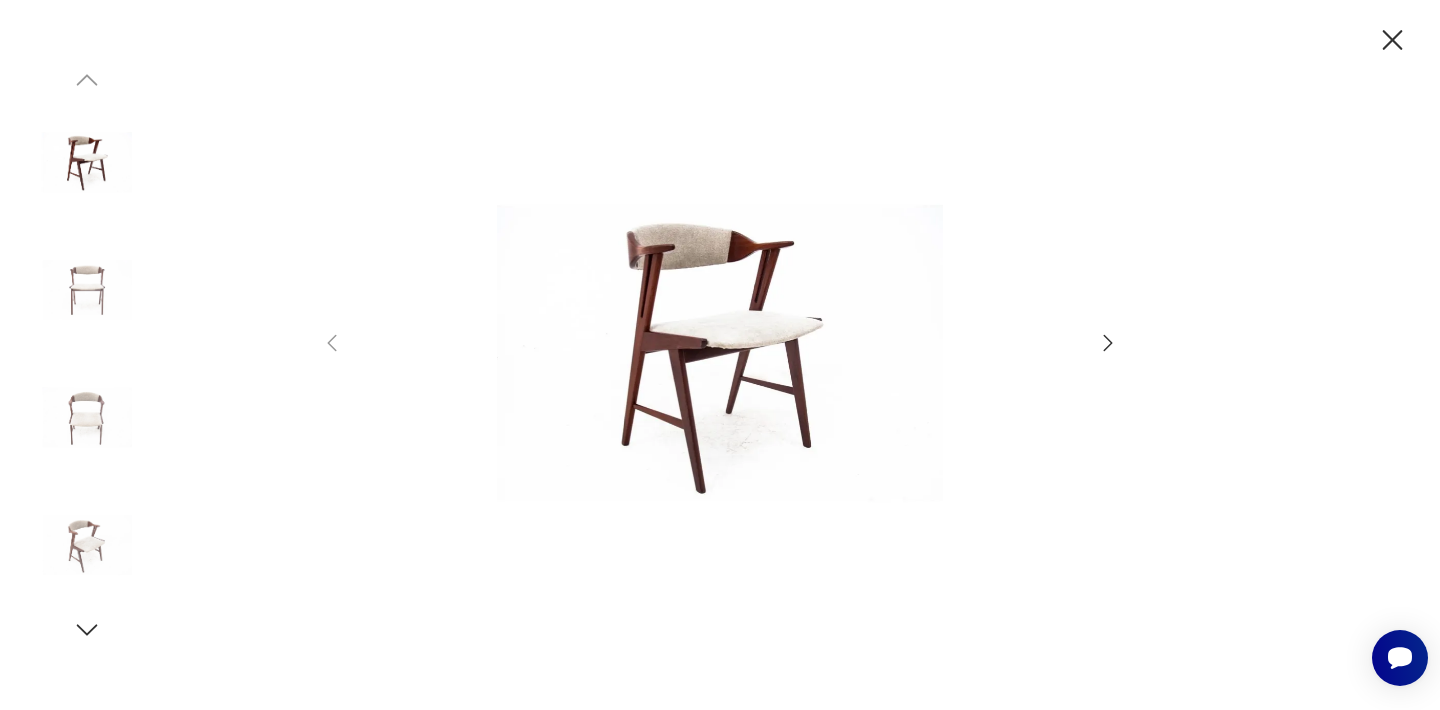 click 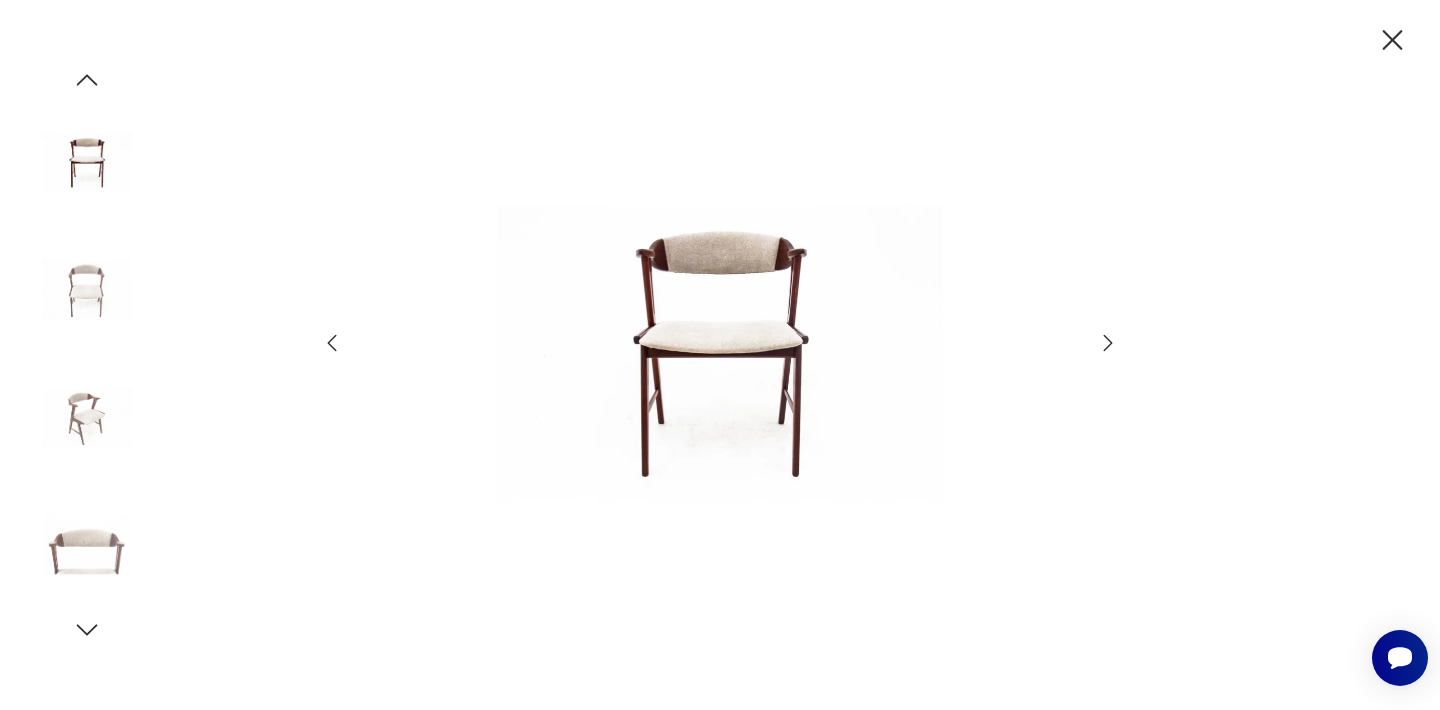 click 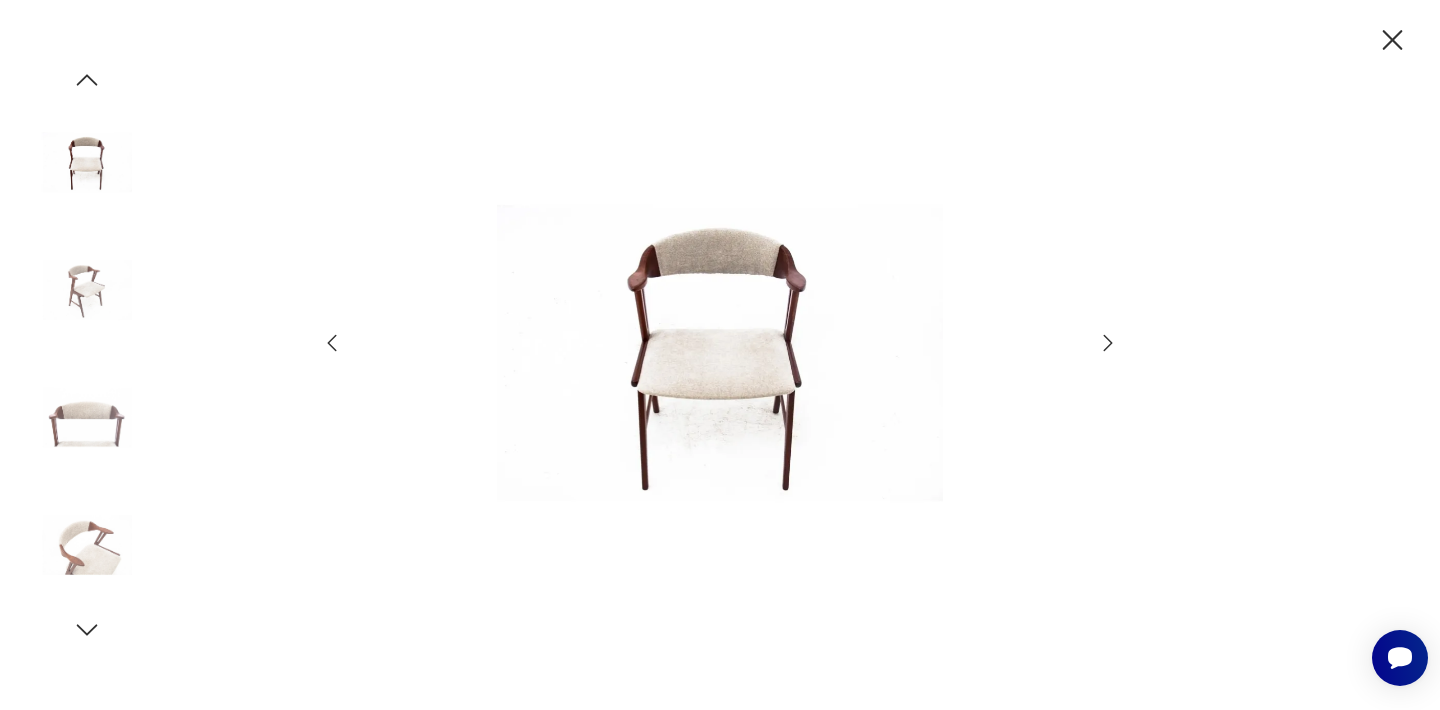 click 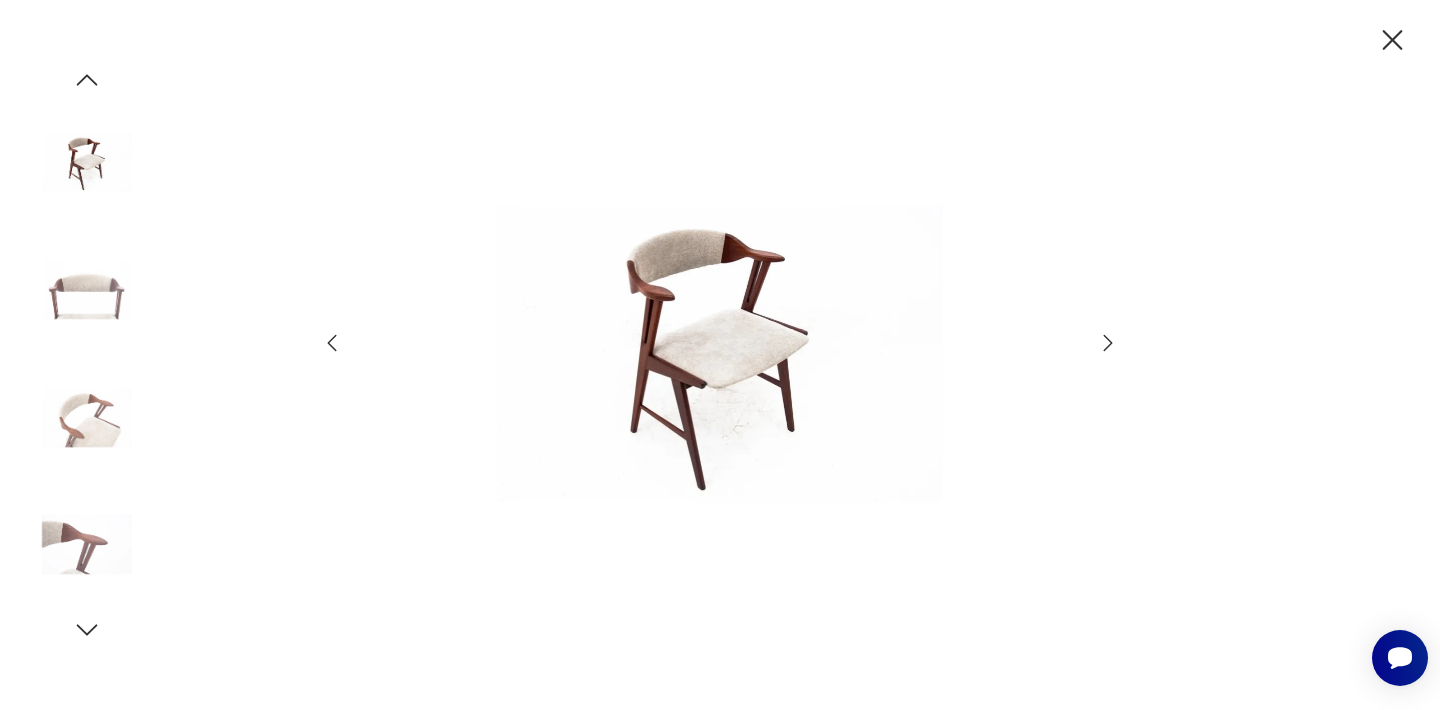 click 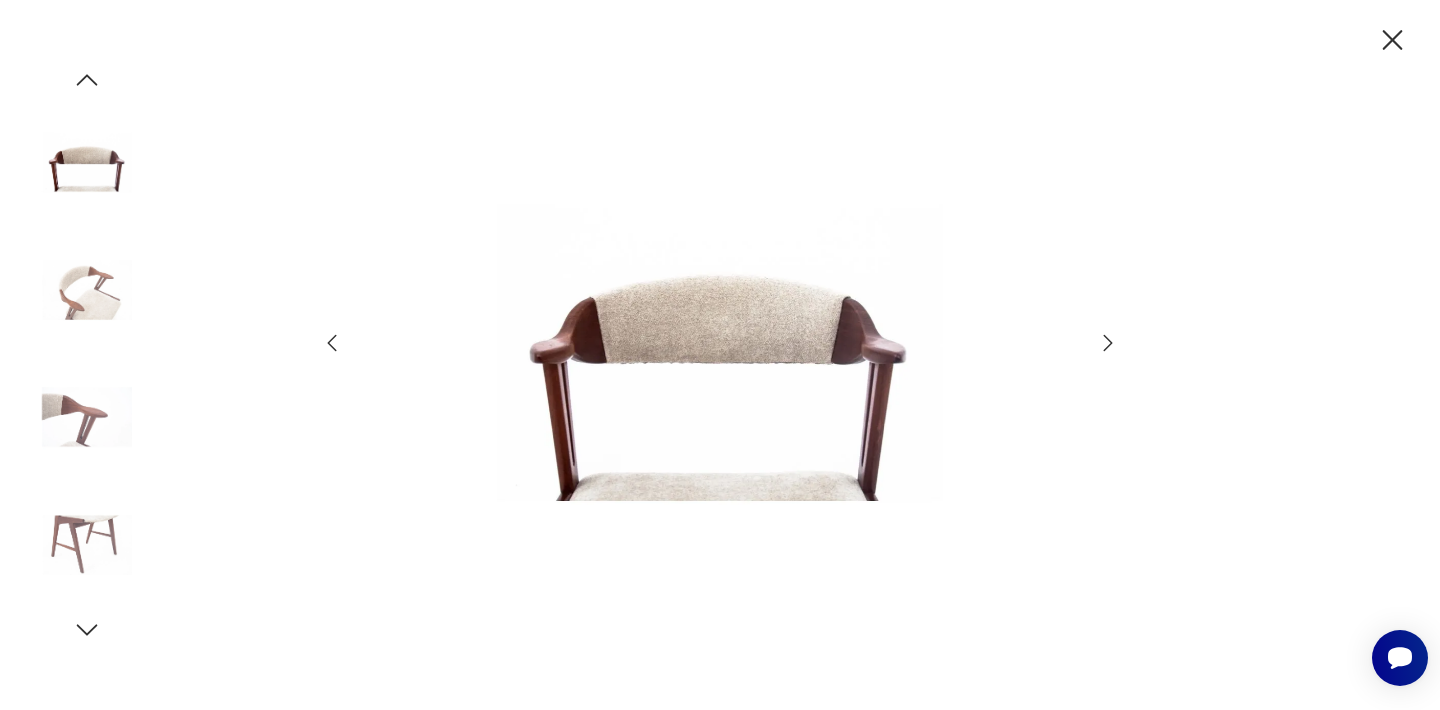 click 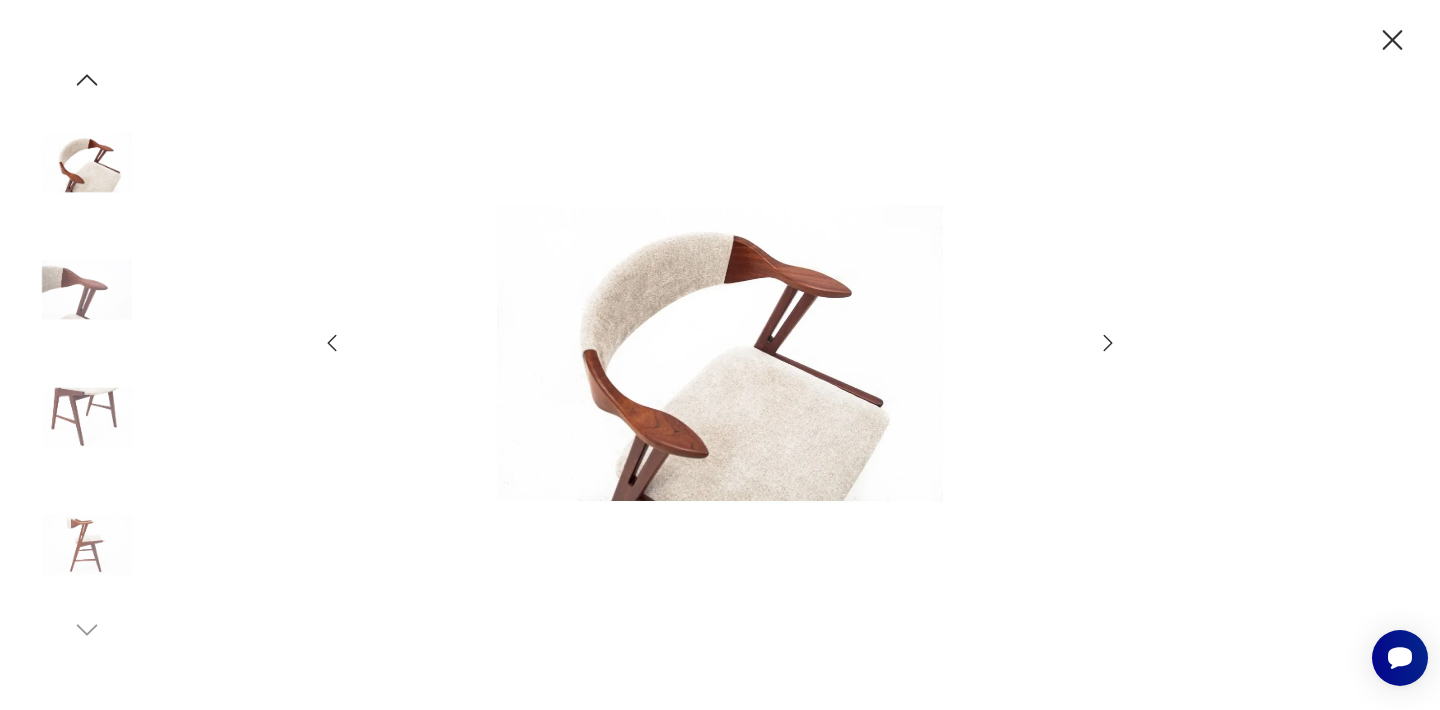 click 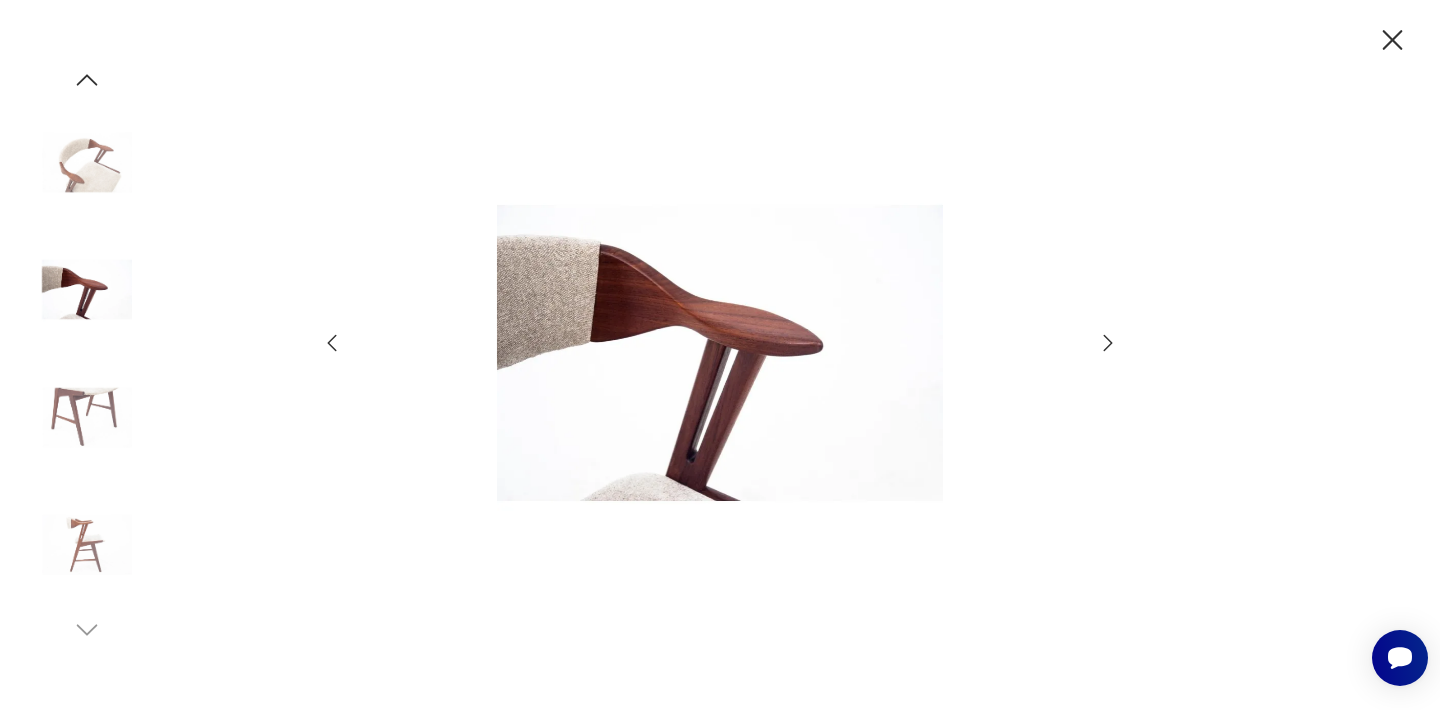 click 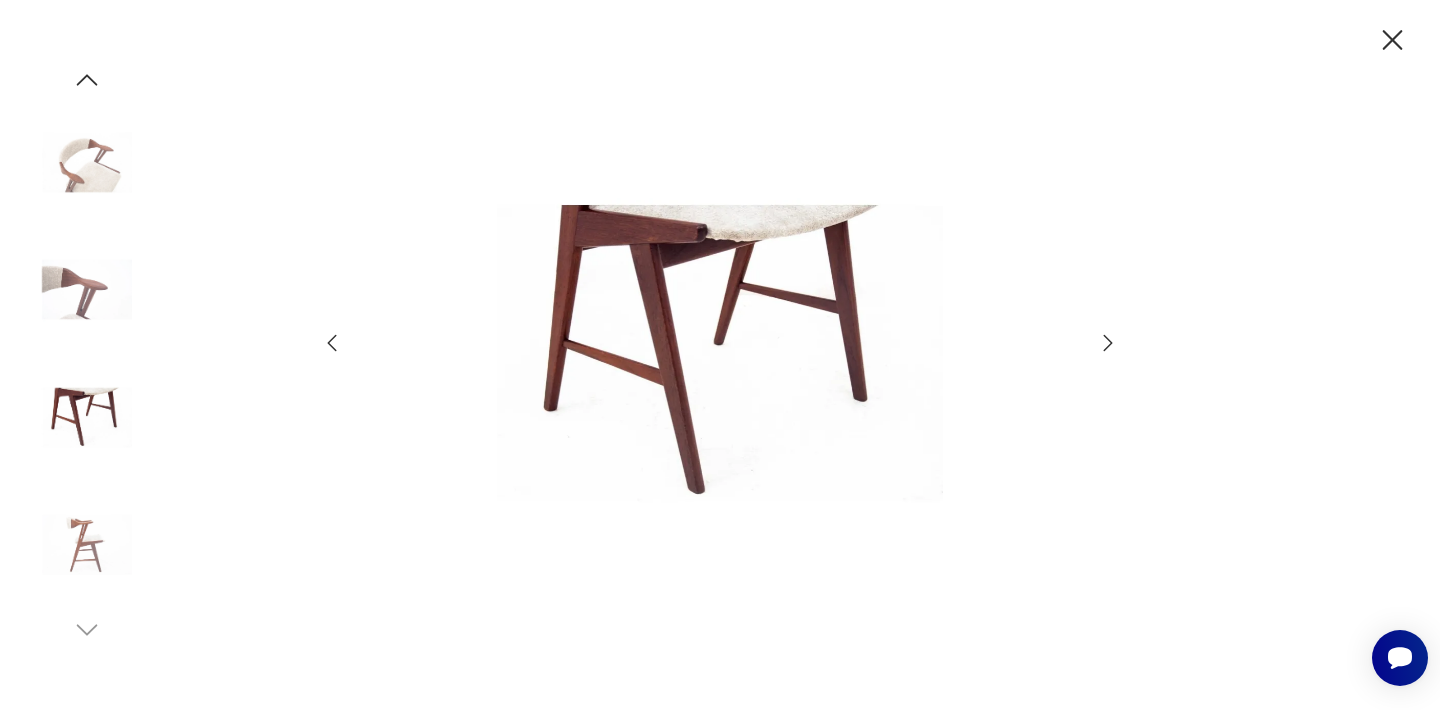 click 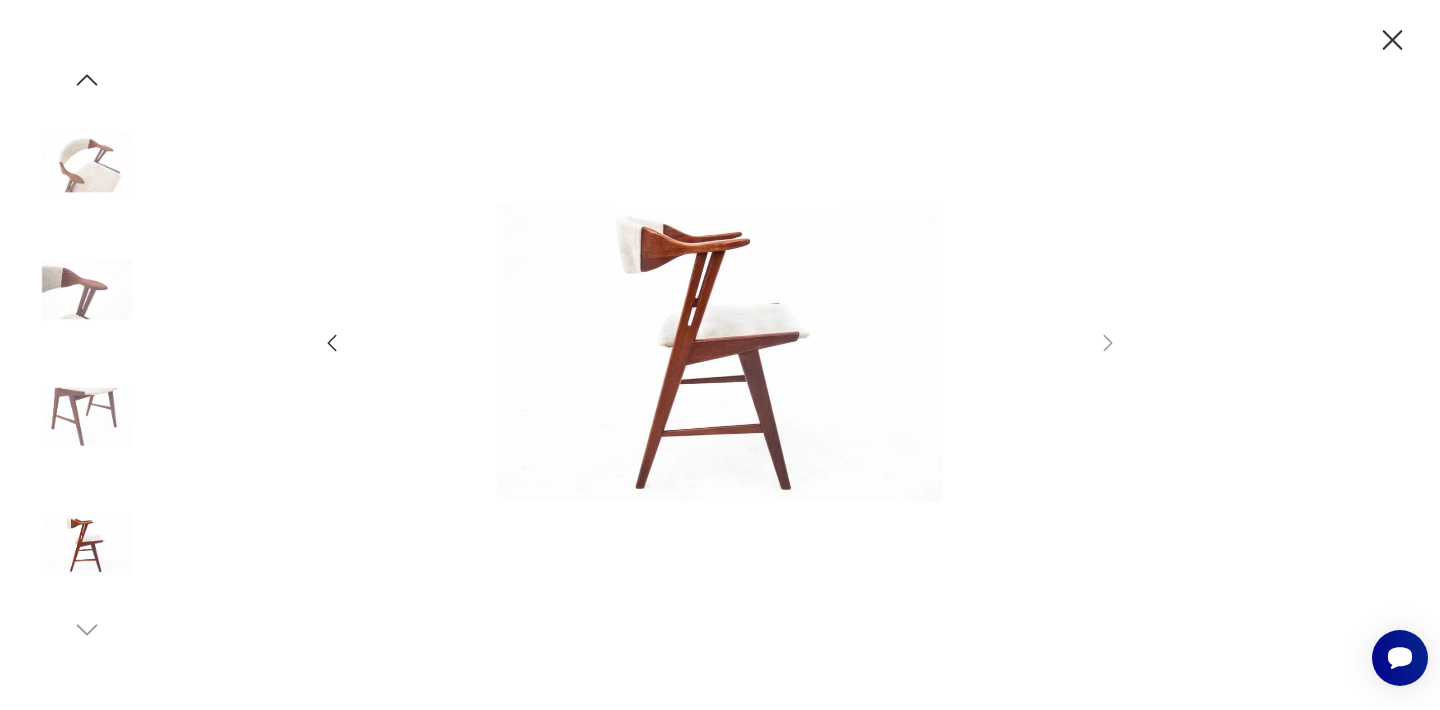 click at bounding box center (87, 290) 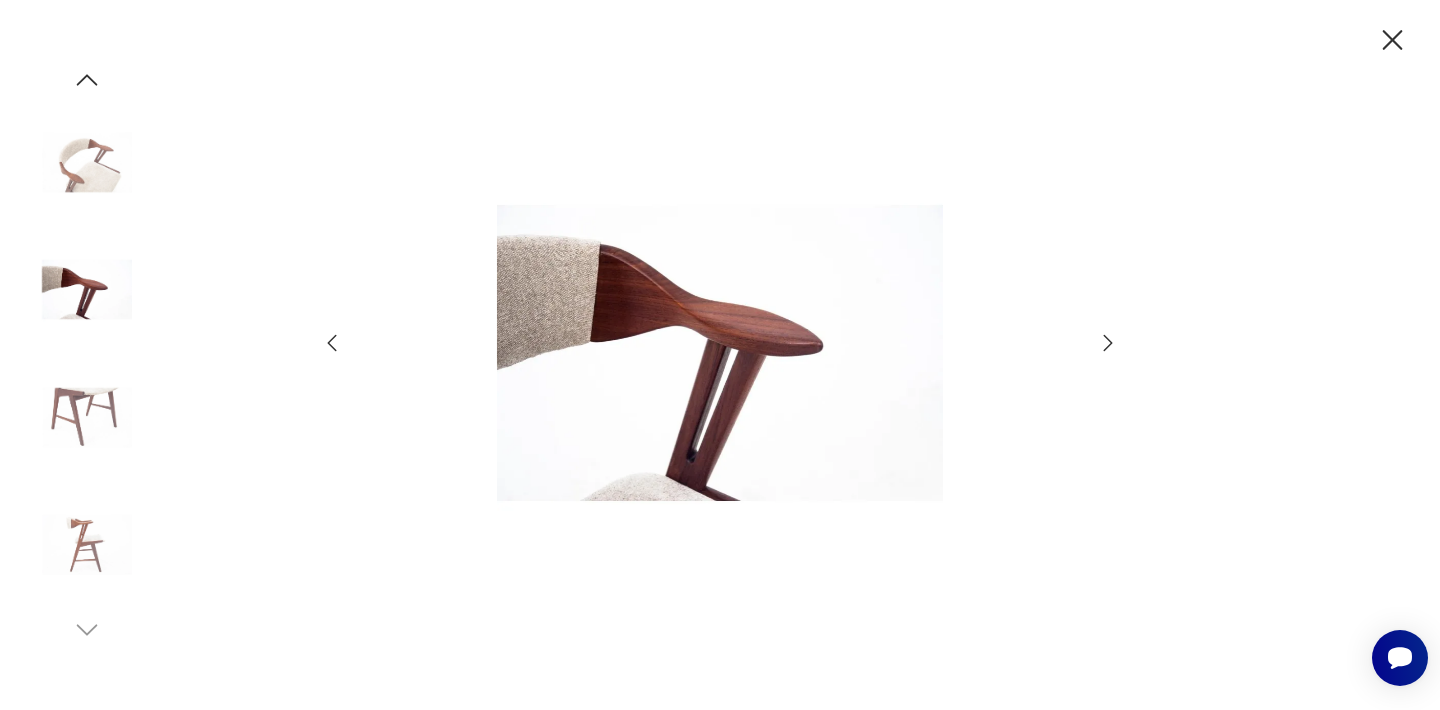 click 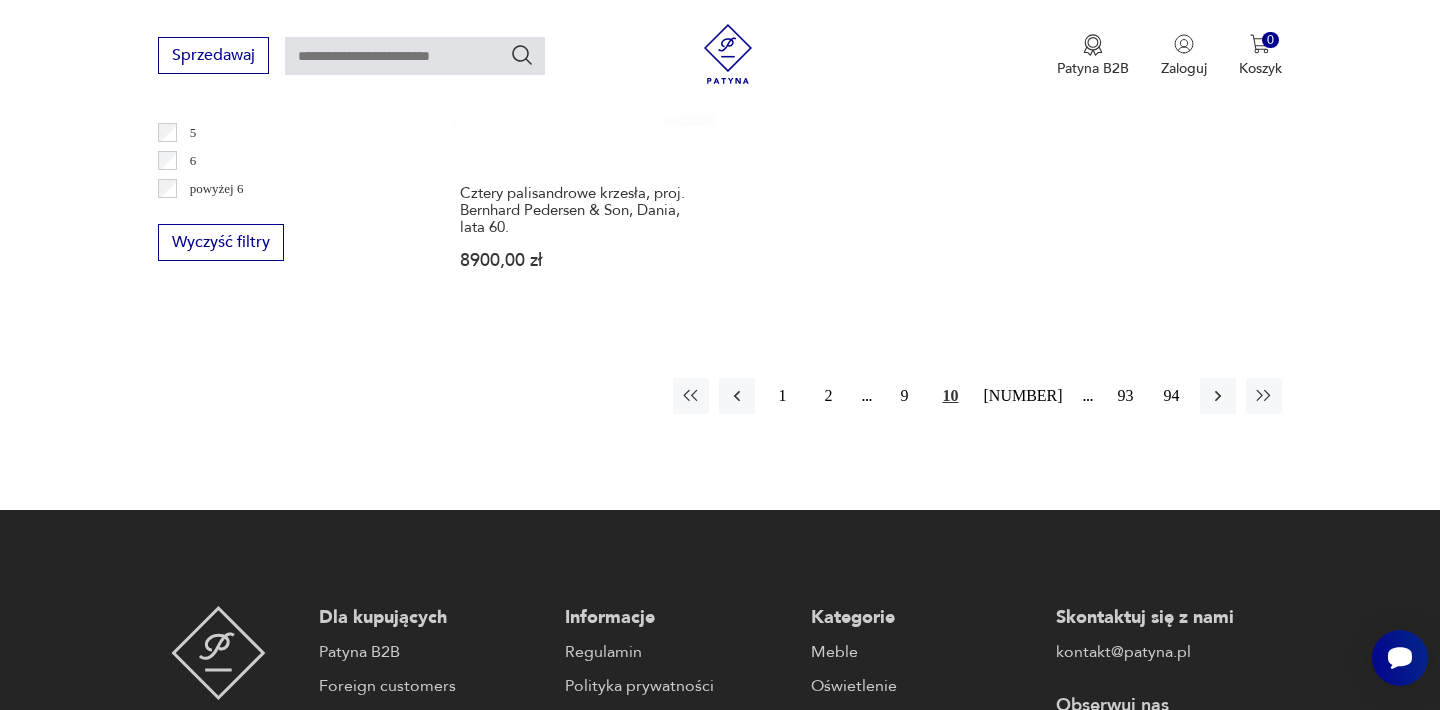 scroll, scrollTop: 3092, scrollLeft: 0, axis: vertical 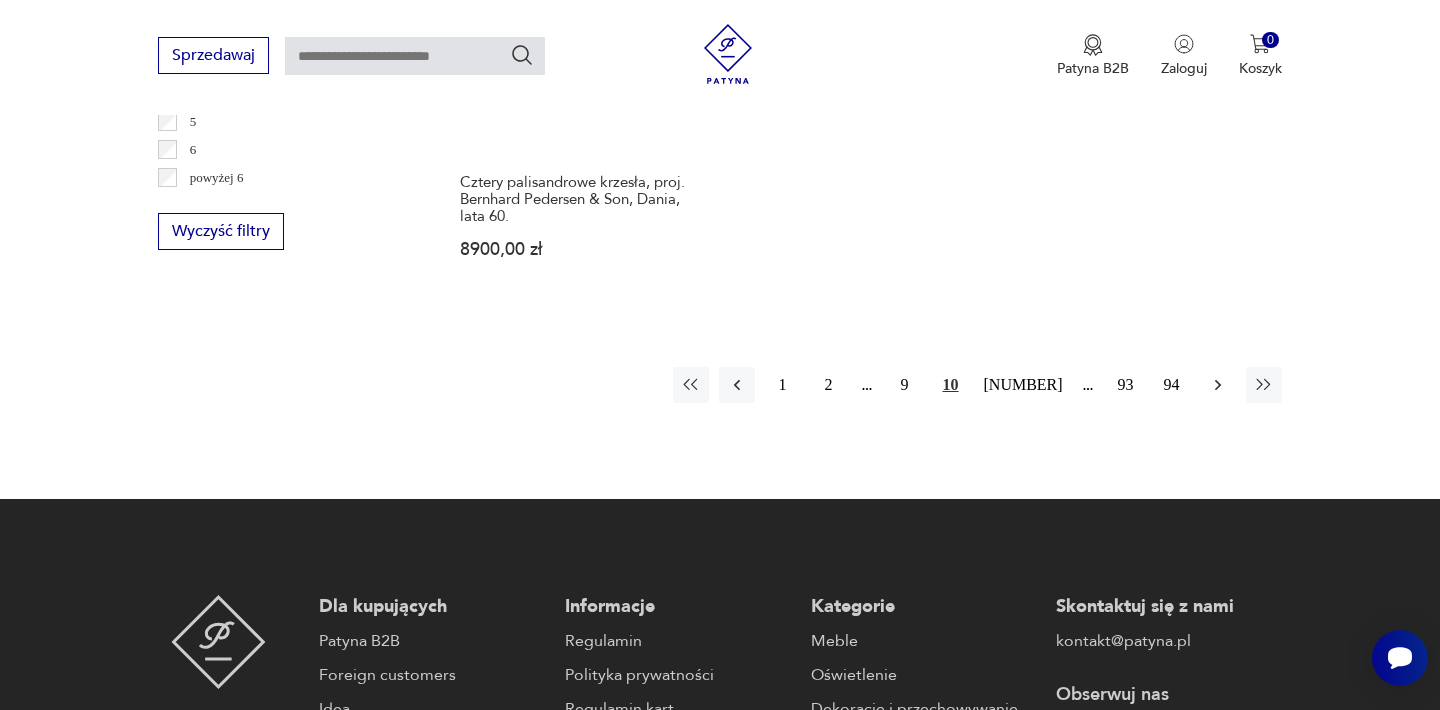click 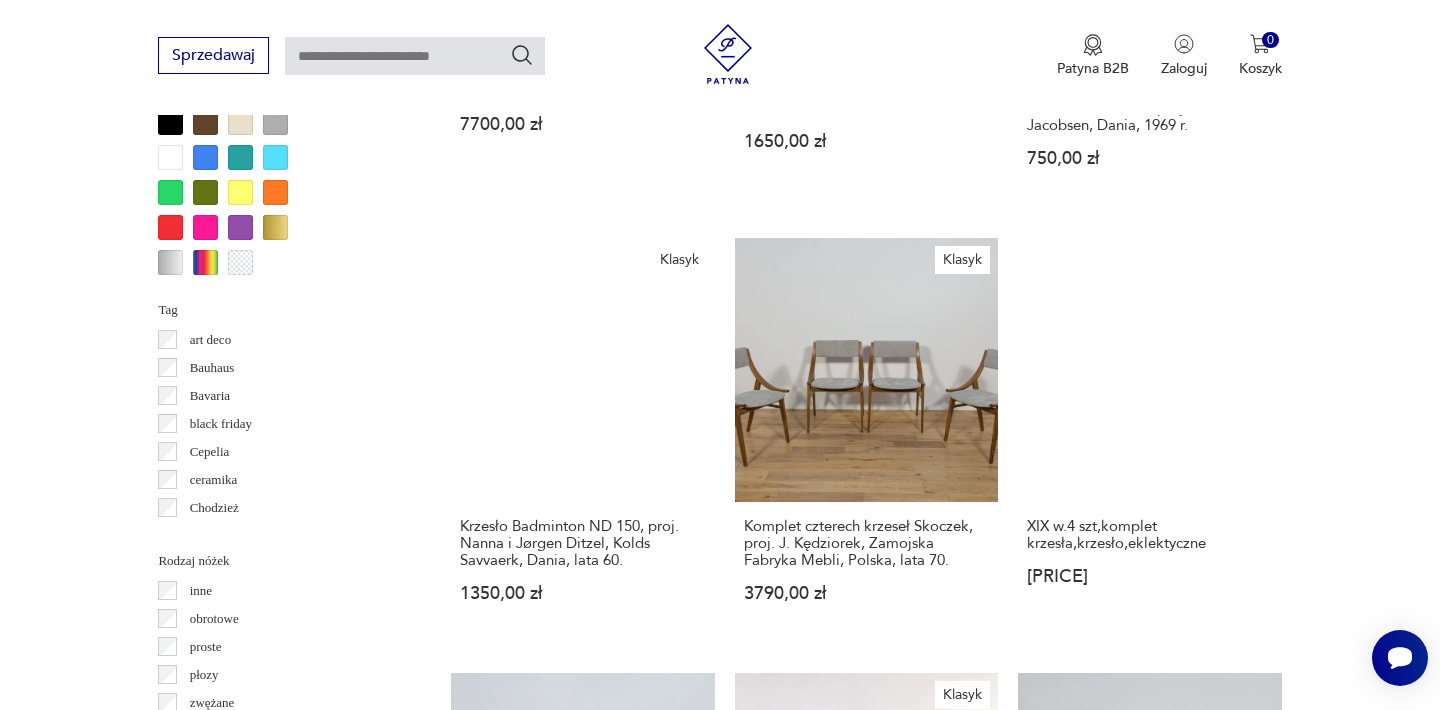 scroll, scrollTop: 1972, scrollLeft: 0, axis: vertical 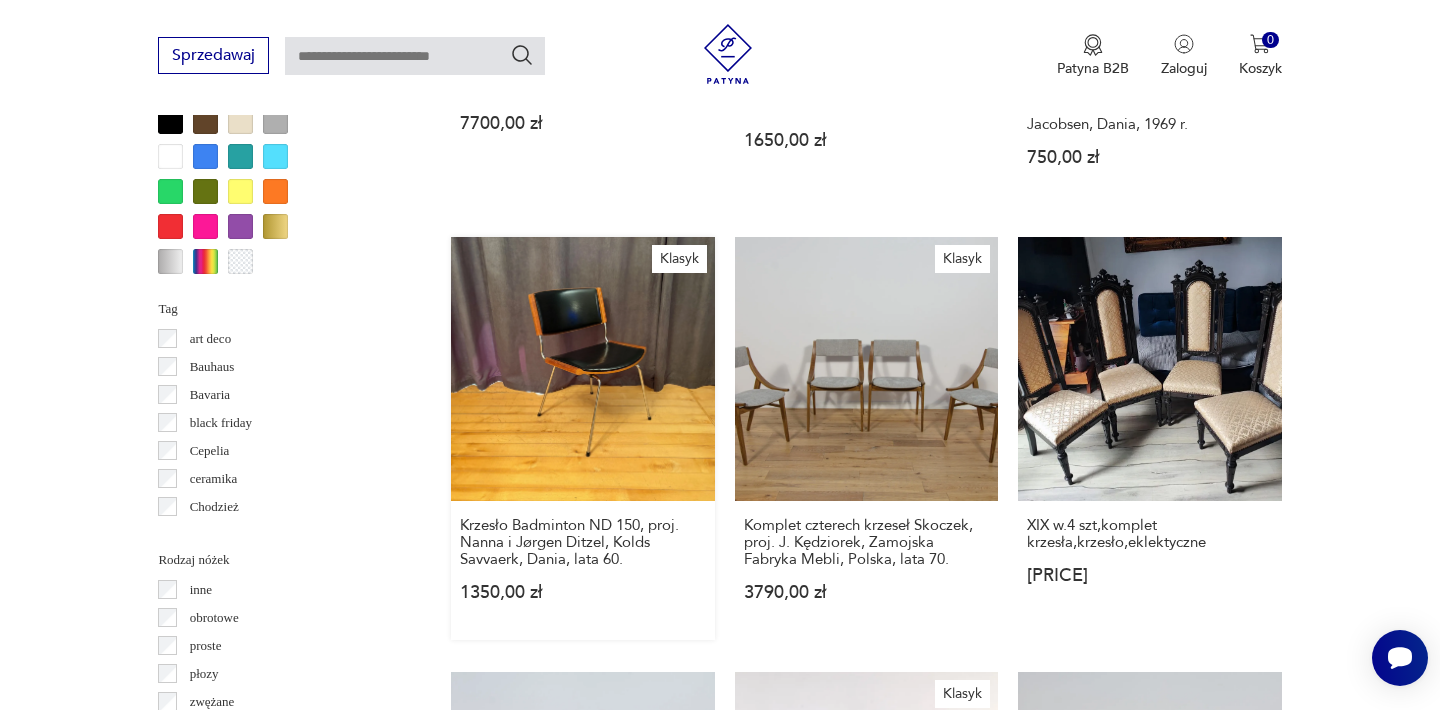 click on "Klasyk Krzesło Badminton ND [NUMBER], proj. Nanna i Jørgen Ditzel, Kolds Savvaerk, [COUNTRY], lata [YEAR] [PRICE]" at bounding box center [582, 438] 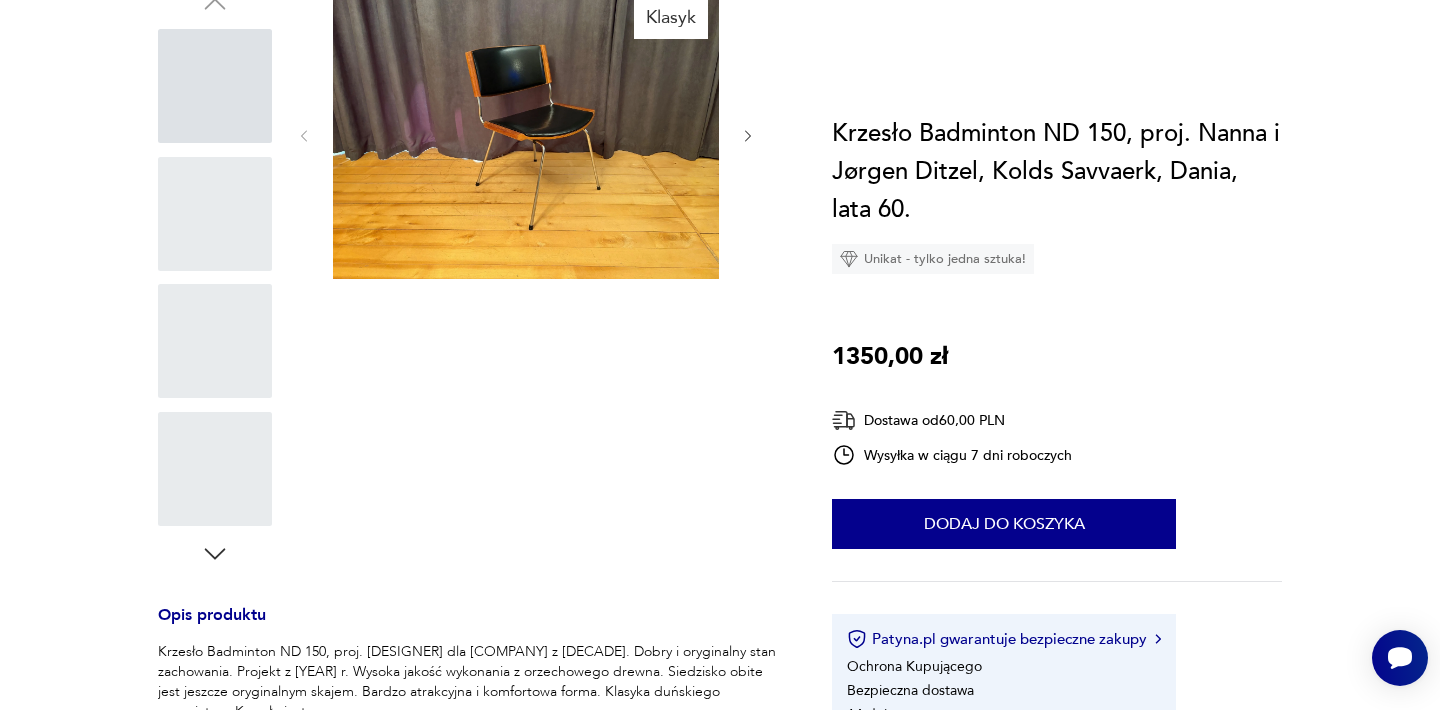 scroll, scrollTop: 0, scrollLeft: 0, axis: both 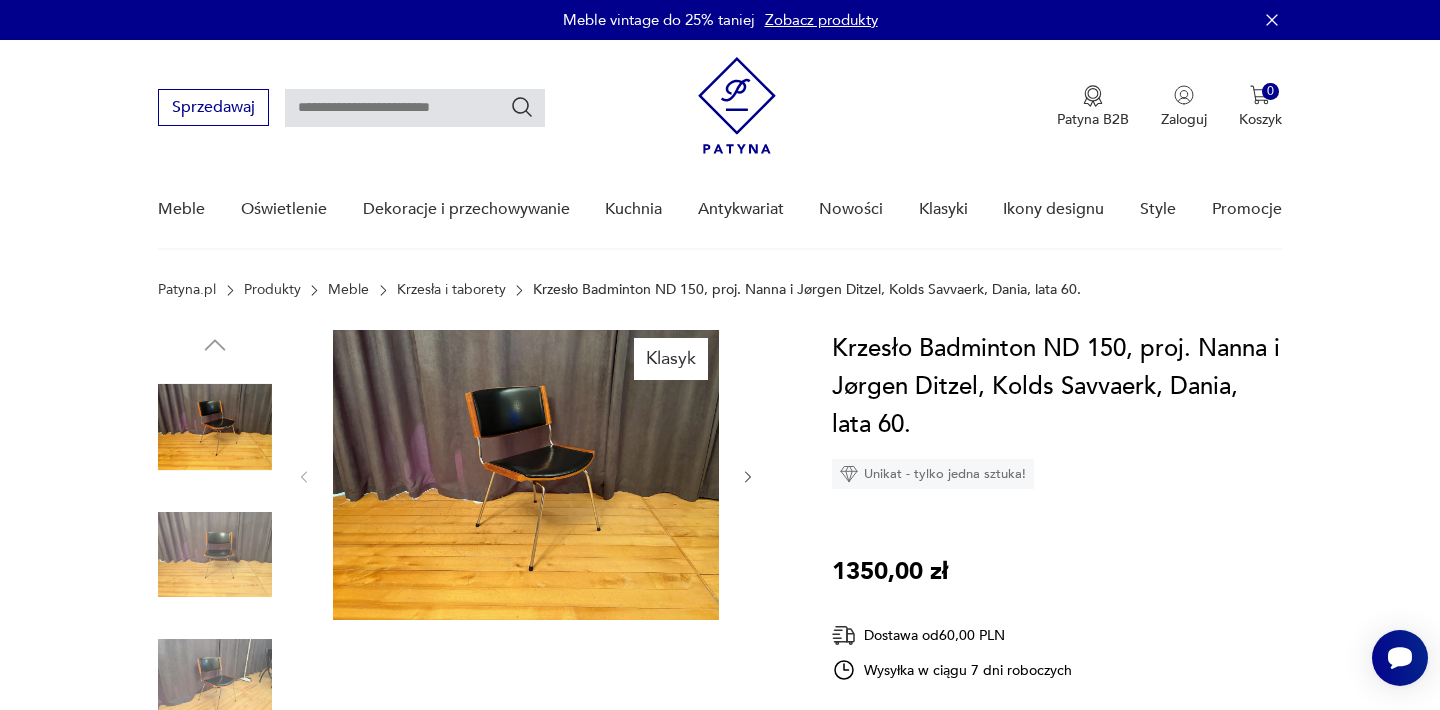click at bounding box center (526, 475) 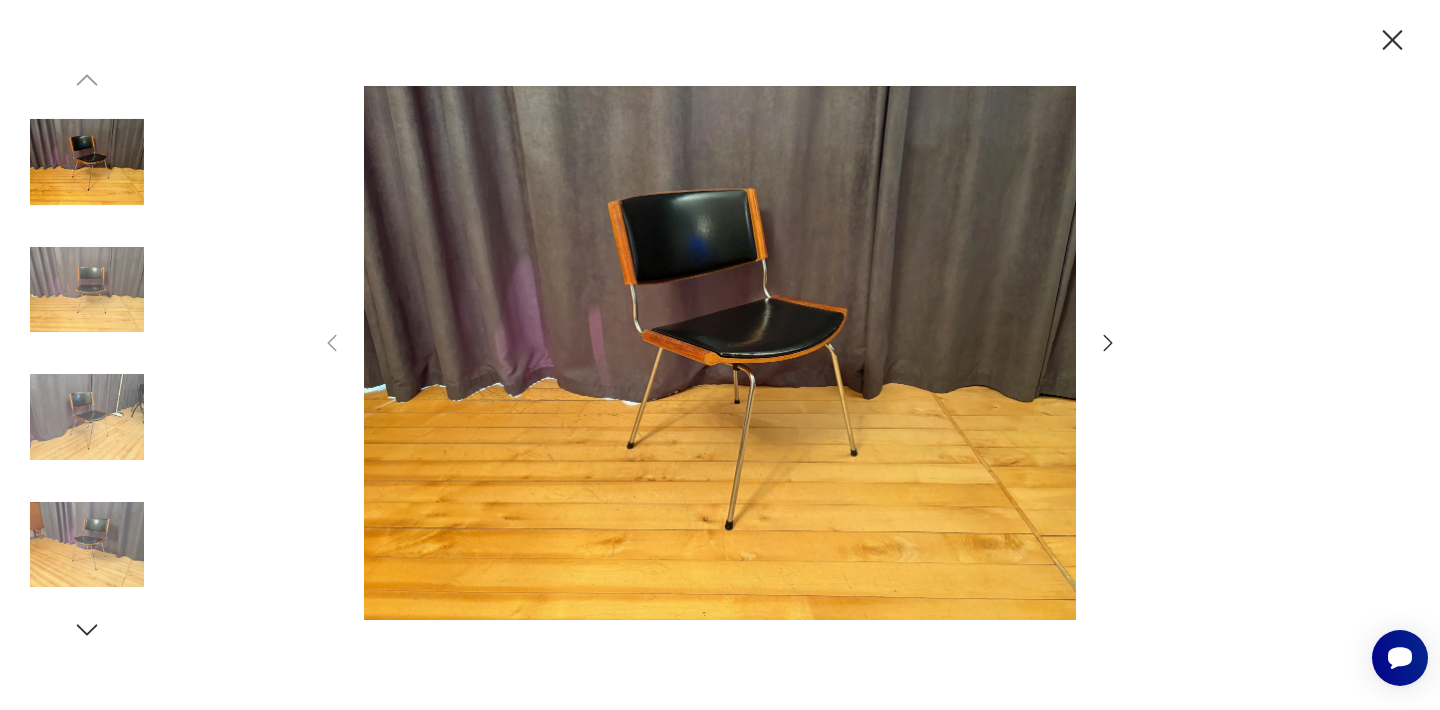 click 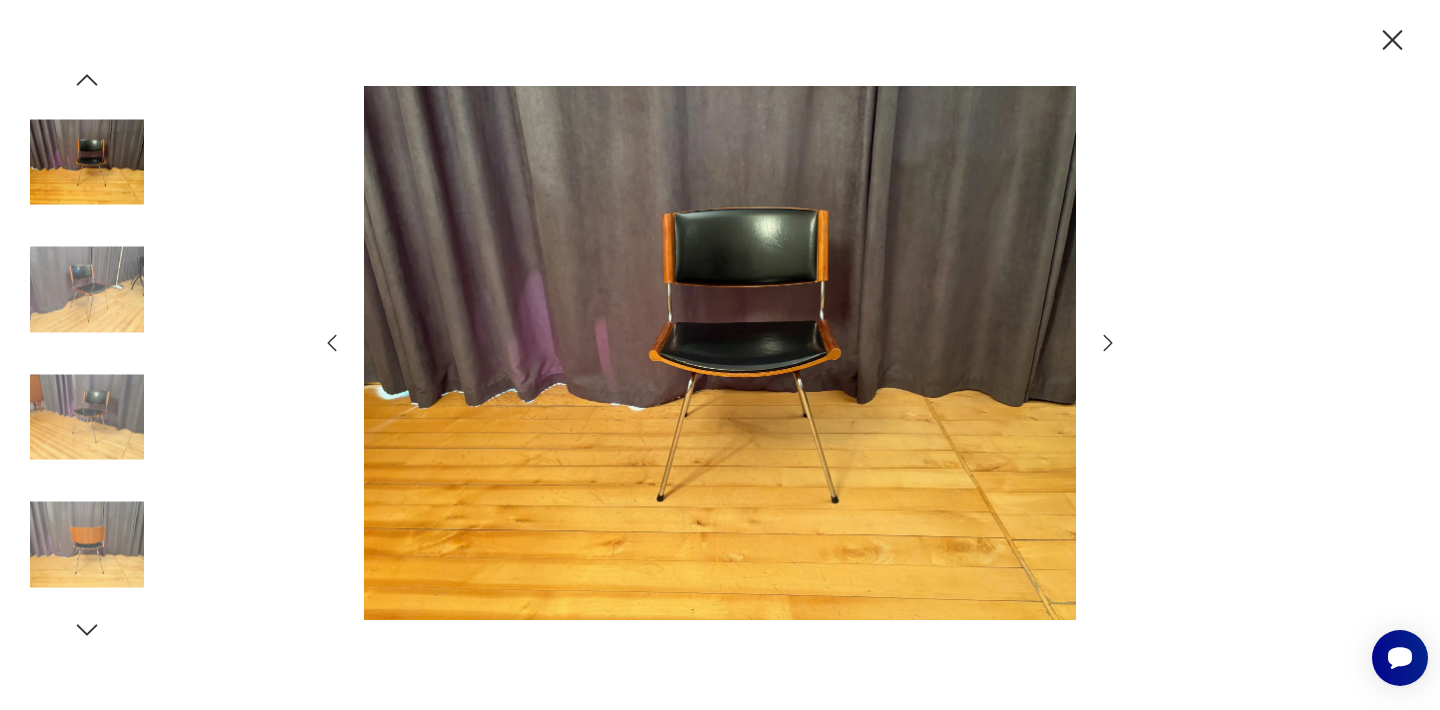 click 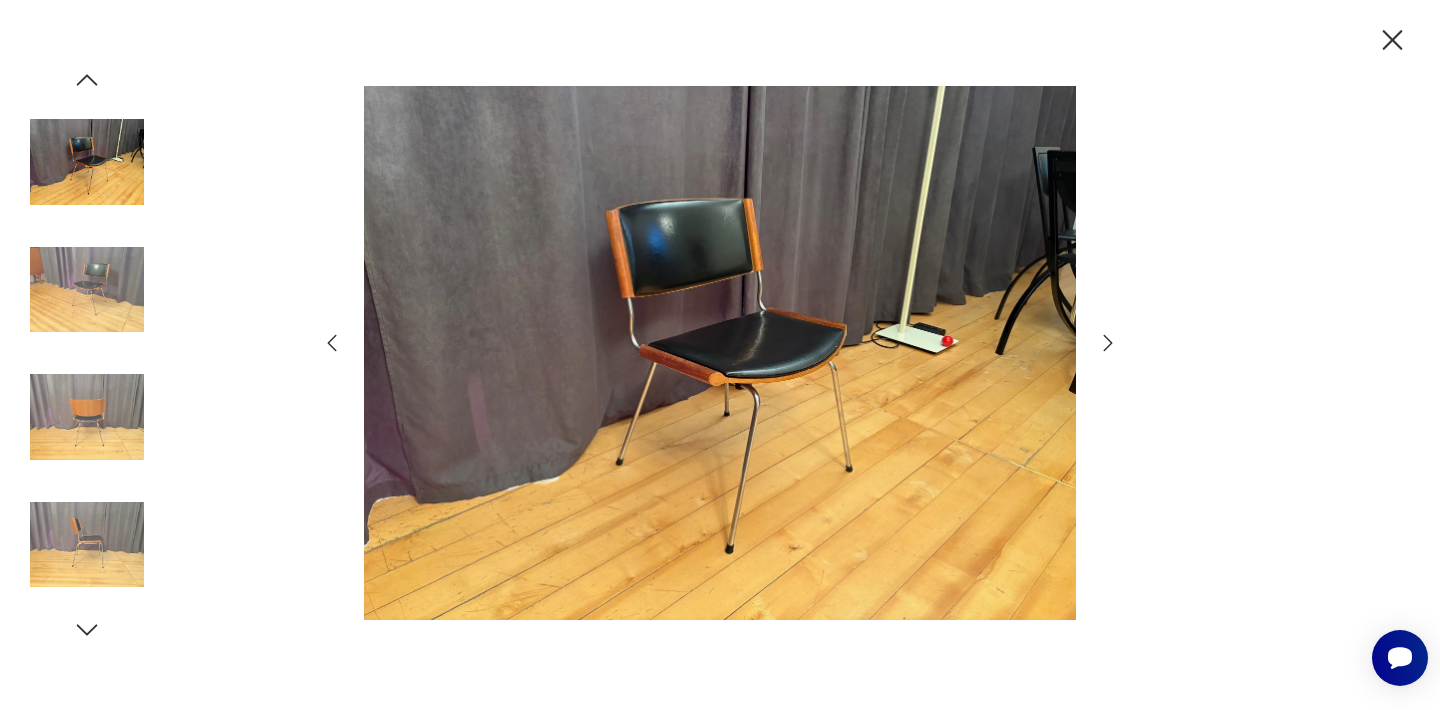 click 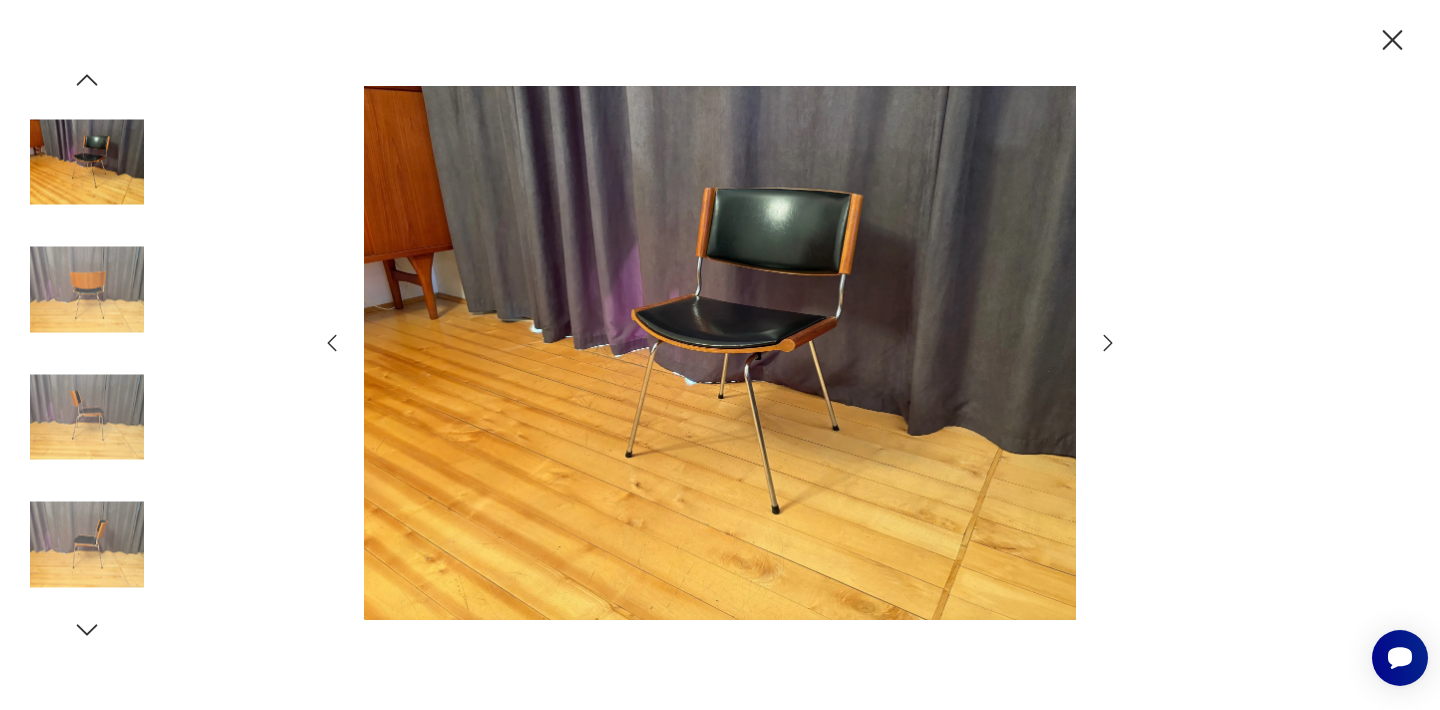 click 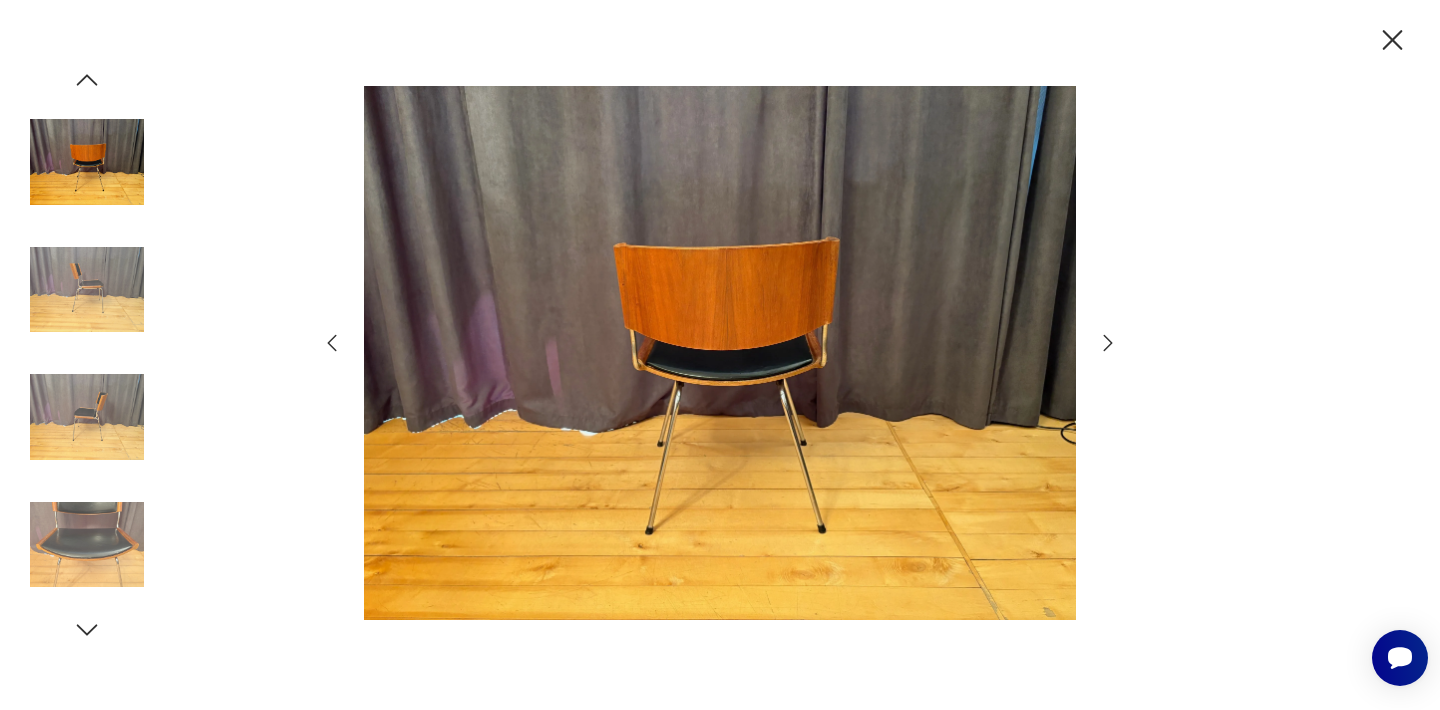 click 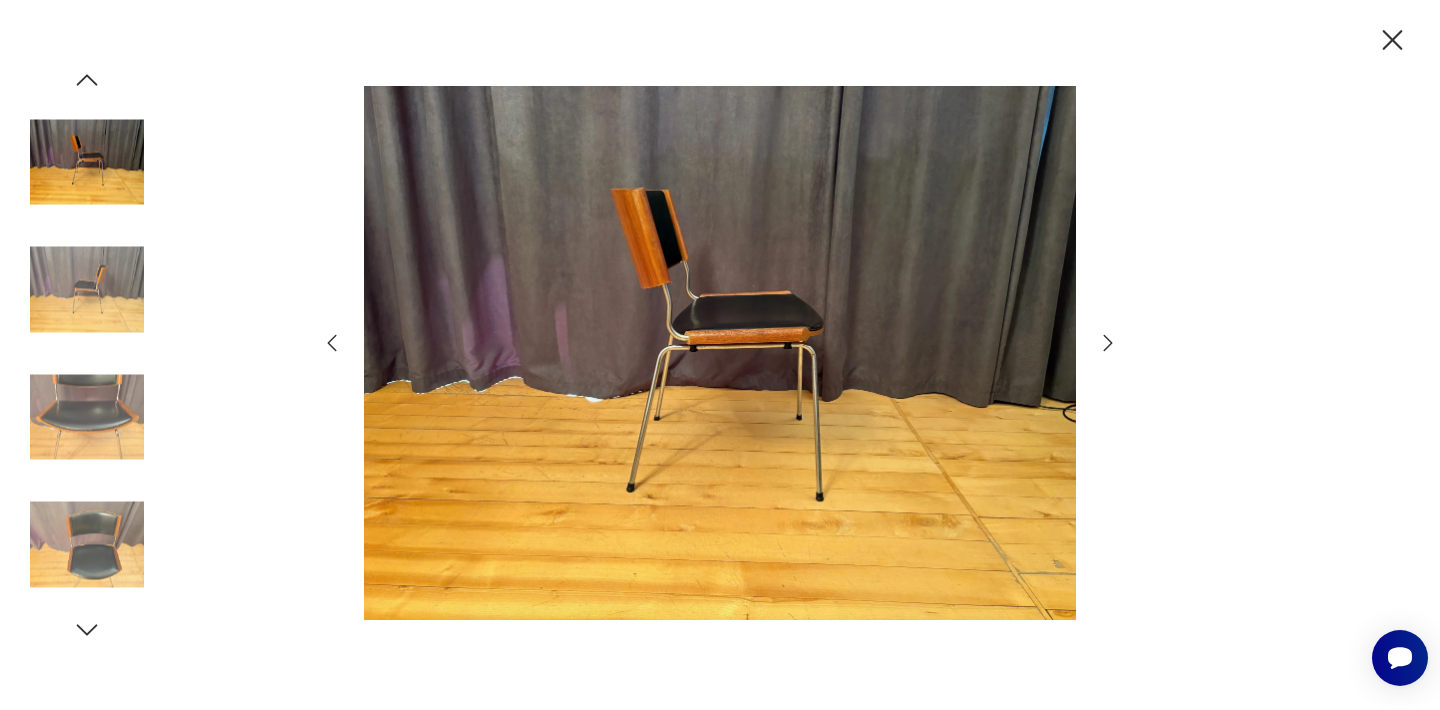 click 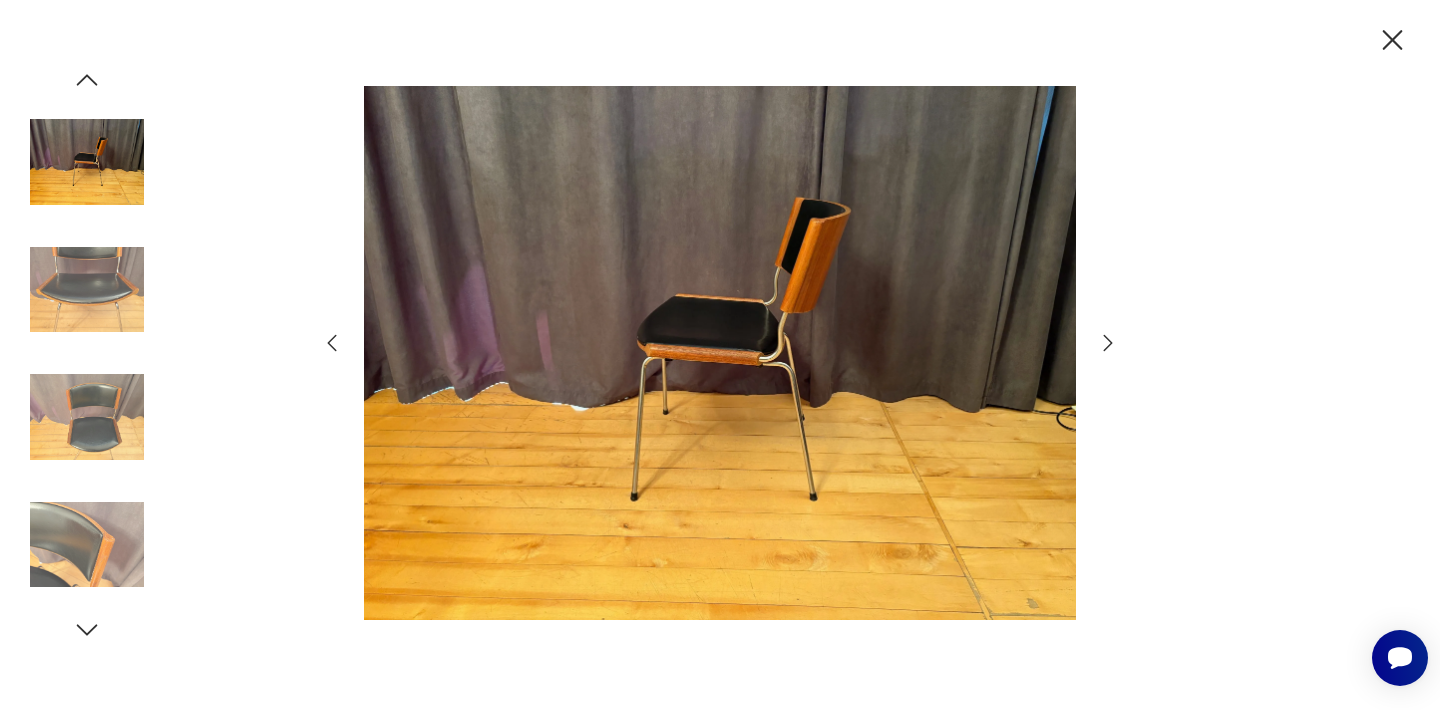click 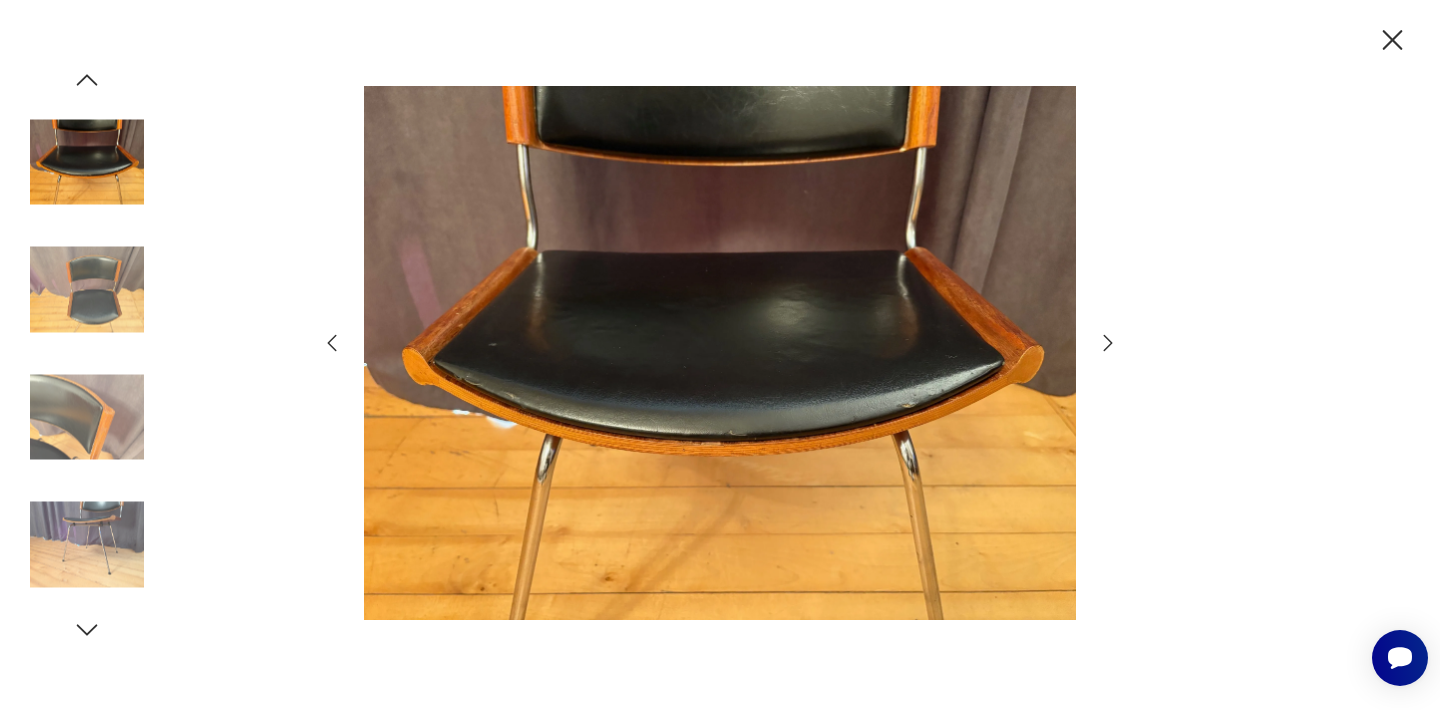 click 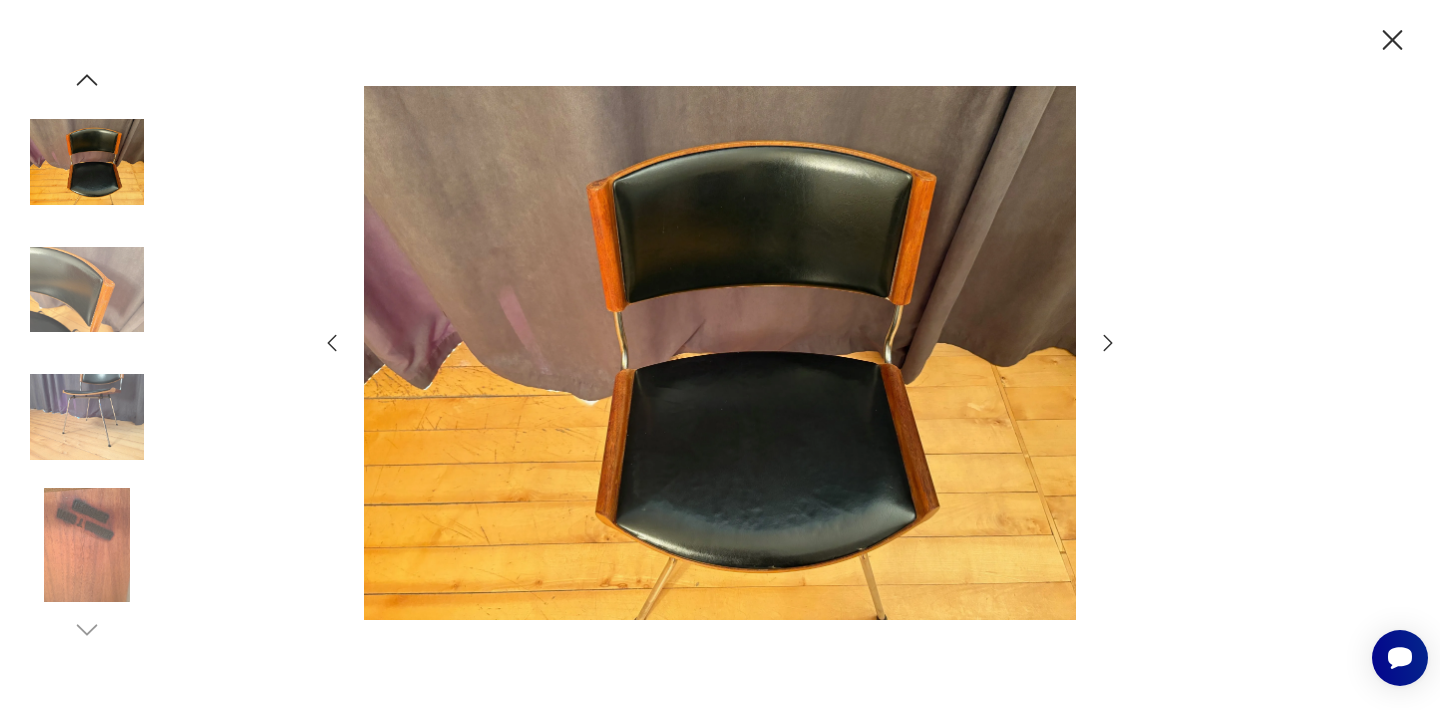 click 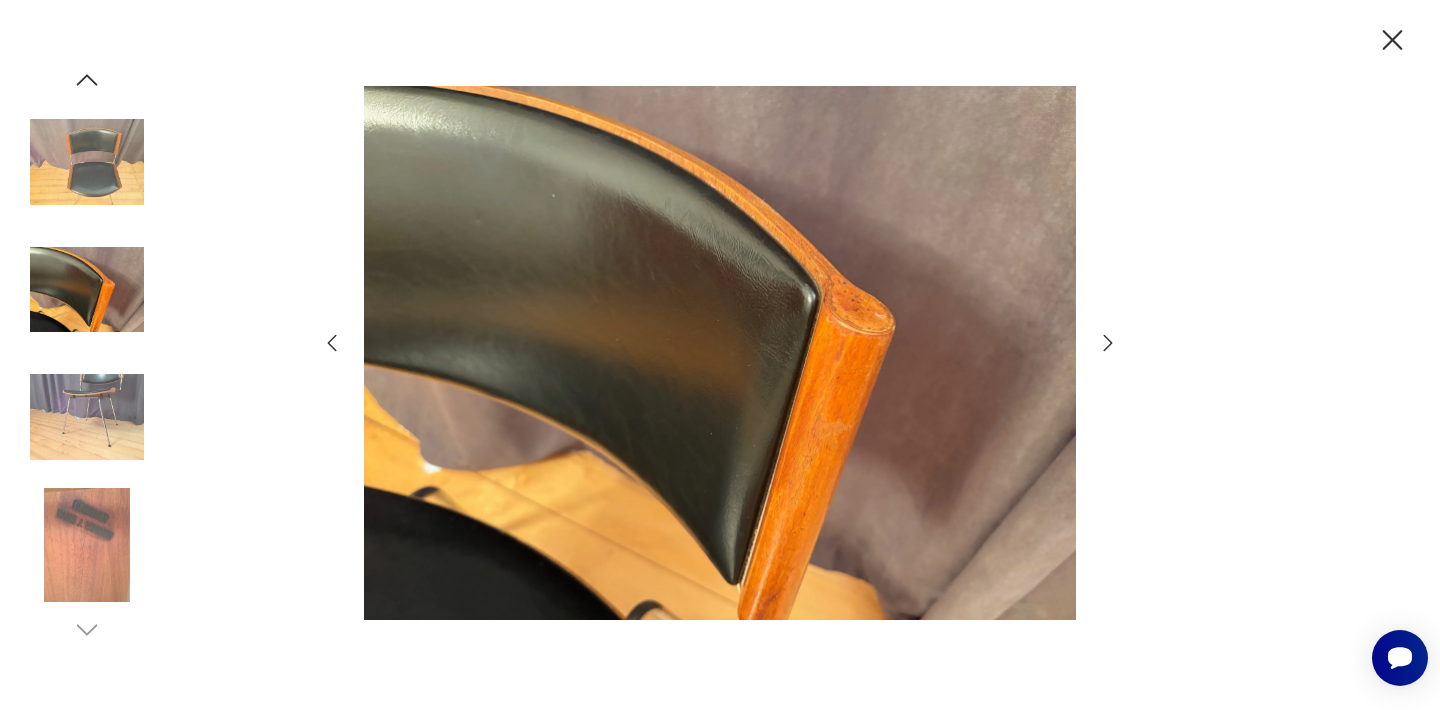 click 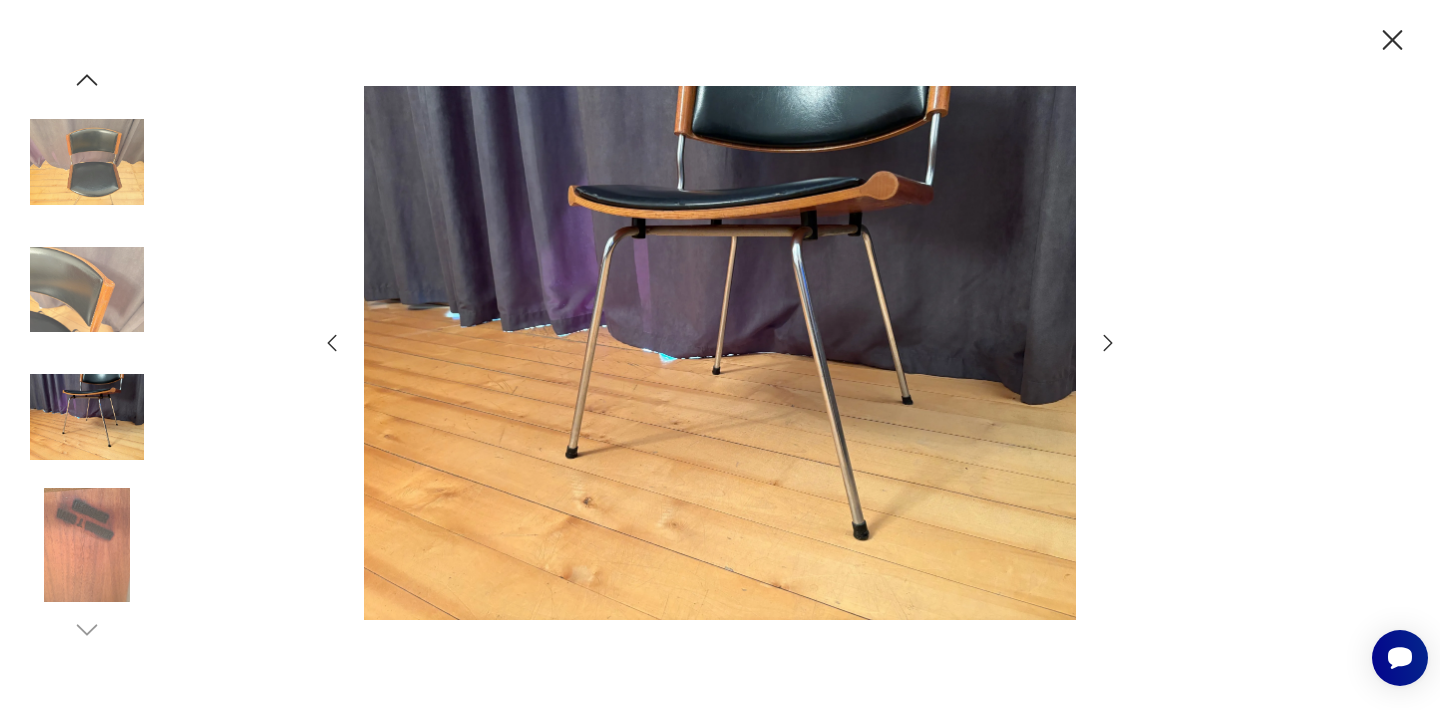 click 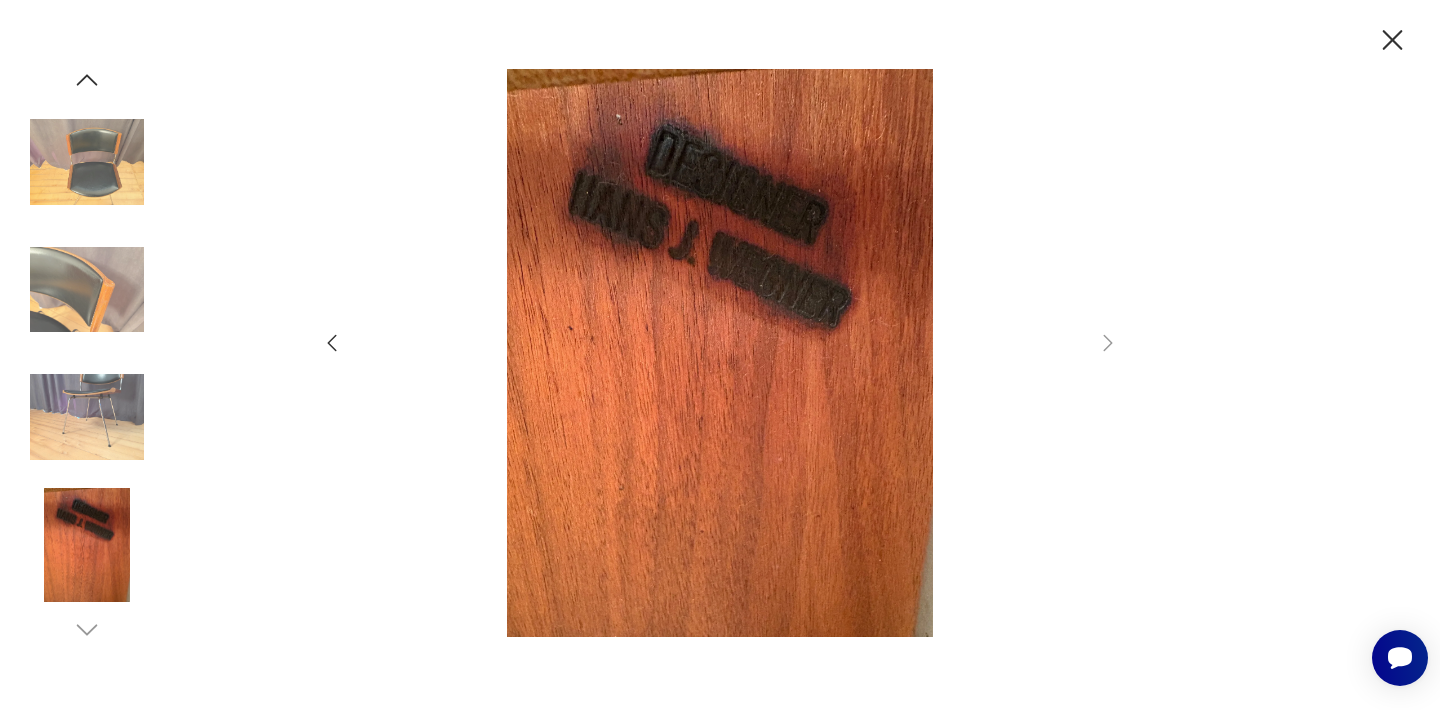 click 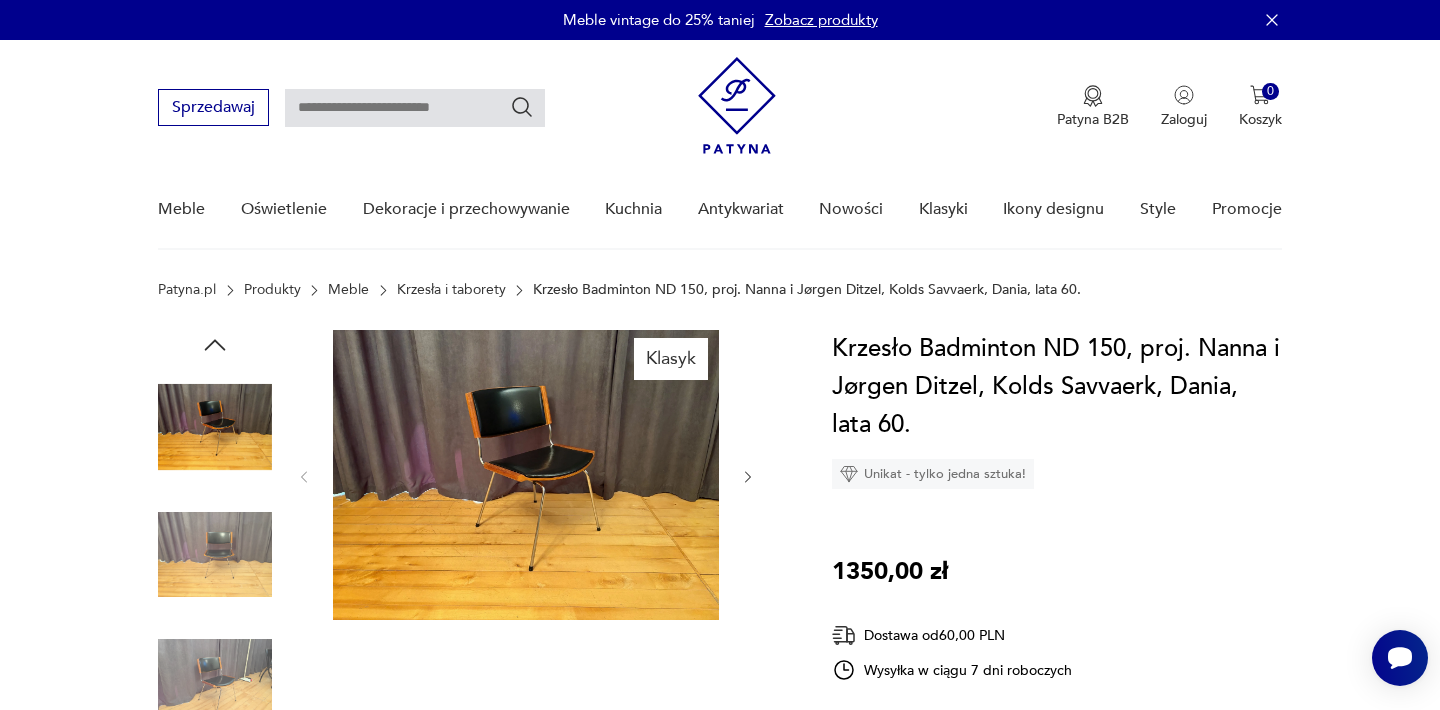 click on "Klasyk Opis produktu Krzesło Badminton ND 150, proj. Nanna i Jørgen Ditzel dla Kolds Savvaerk z lat 60. Dobry i oryginalny stan zachowania. Projekt z 1958 r. Wysoka jakość wykonania z orzechowego drewna. Siedzisko obite jest jeszcze oryginalnym skajem. Bardzo atrakcyjna i komfortowa forma. Klasyka duńskiego wzornictwa. Krzesło jest sygnowane . Rozwiń więcej Szczegóły produktu Stan: dobry Miasto sprzedawcy : Ciechanów Wysokość : [NUMBER] Kolor: brązowy, czarny, biały-gradient Typ : inne Datowanie : 1960 - 1965 Kolory : brown, black, gradient_white Kraj pochodzenia : [COUNTRY] Tworzywo : drewno, metal Wysokość : [NUMBER] Szerokość : [NUMBER] Liczba sztuk : [NUMBER] Głębokość : [NUMBER] Liczba sztuk: [NUMBER] Tagi: lata 60. , mid-century modern Rozwiń więcej O sprzedawcy unique Zweryfikowany sprzedawca Ciechanów Od [NUMBER] lat z Patyną Dostawa i zwroty Dostępne formy dostawy: Kurier [PRICE] Zwroty: Jeśli z jakiegokolwiek powodu chcesz zwrócić zamówiony przedmiot, masz na to [PRICE]" at bounding box center (720, 987) 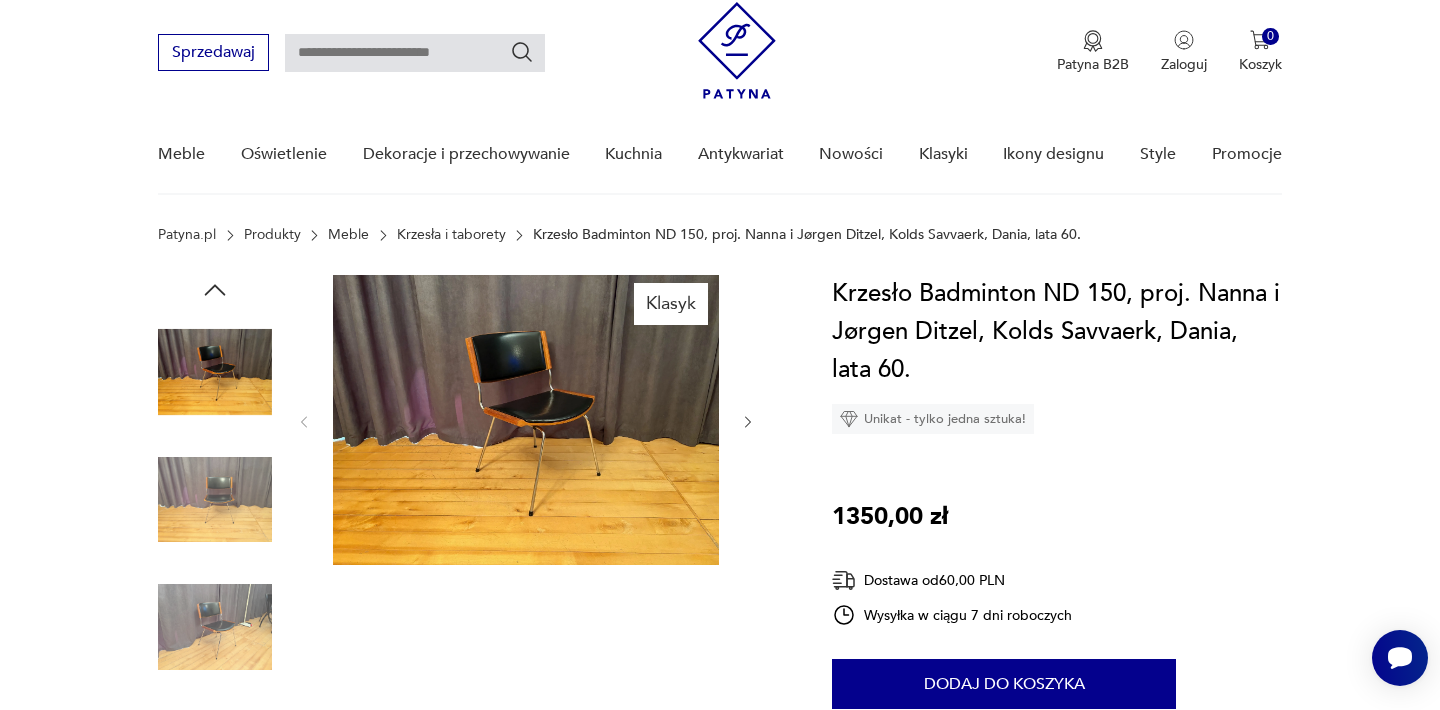 scroll, scrollTop: 40, scrollLeft: 0, axis: vertical 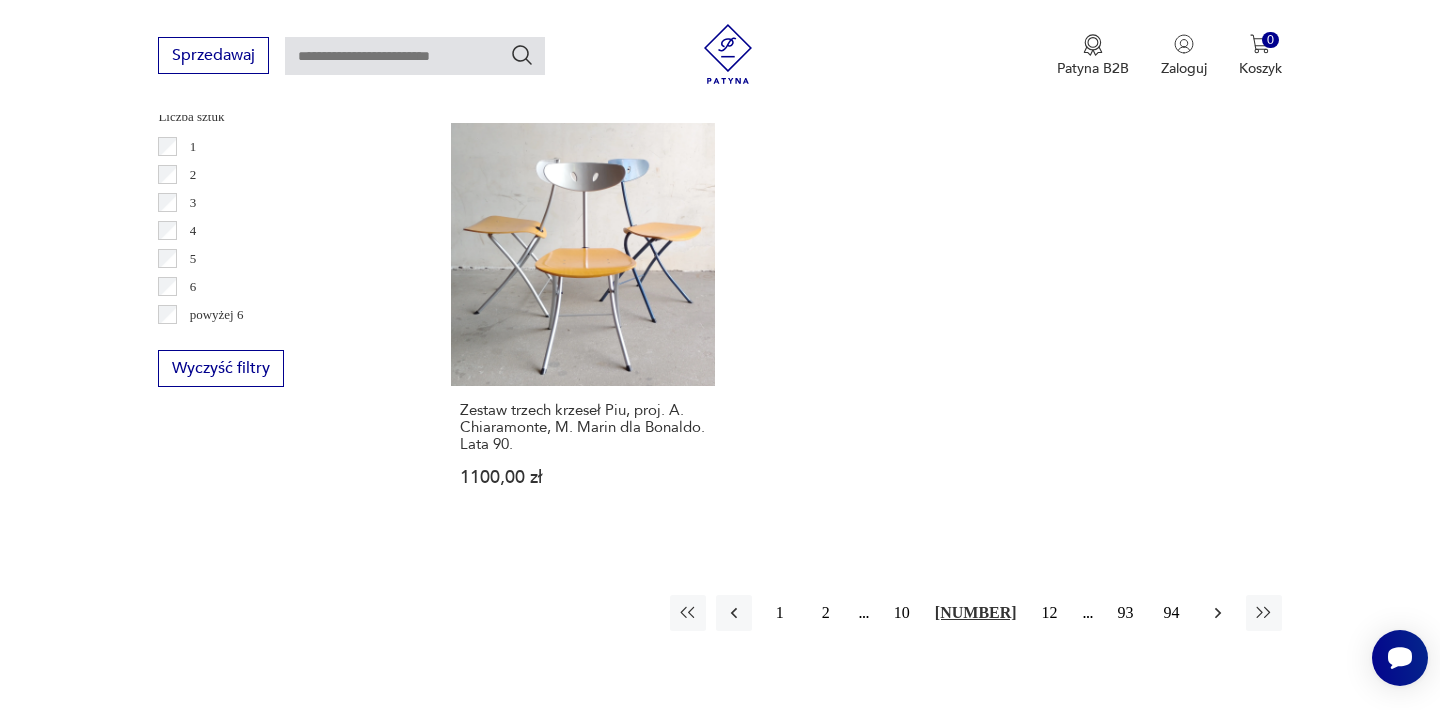 click 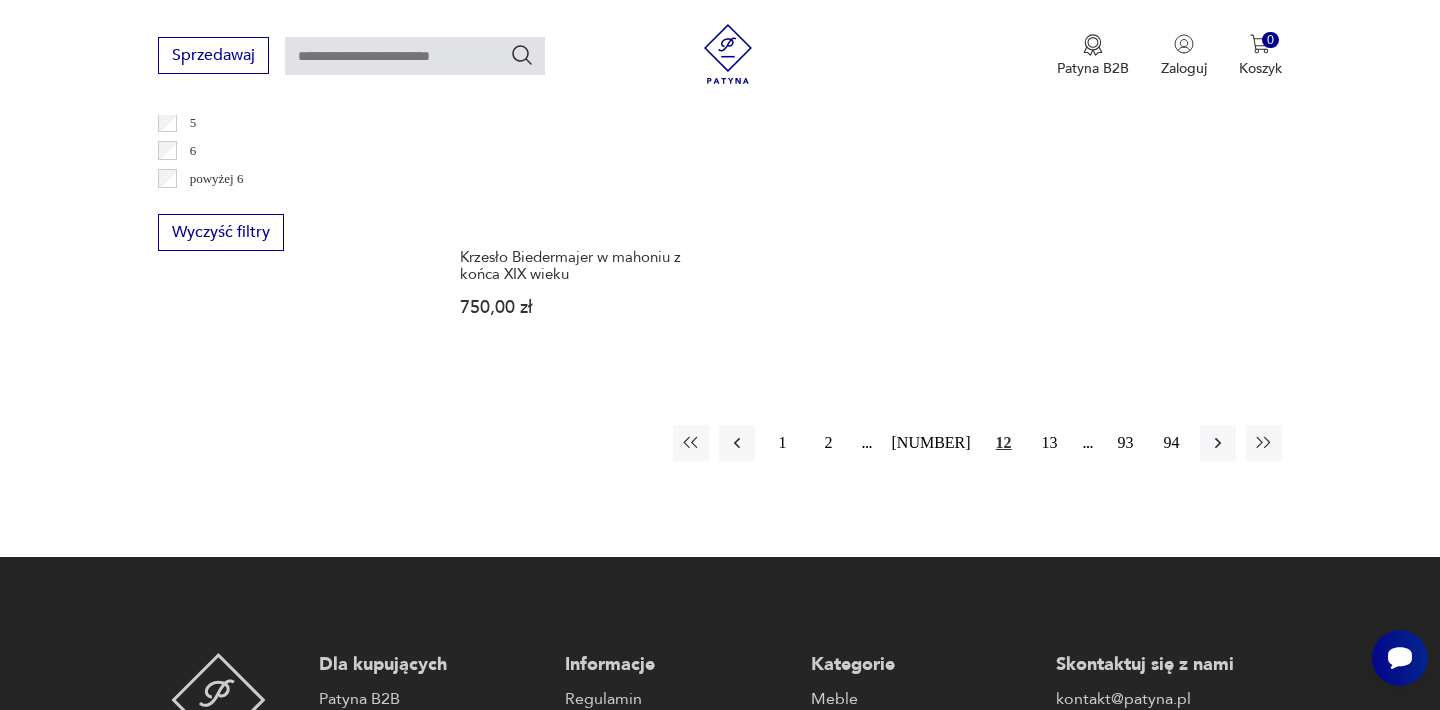 scroll, scrollTop: 3092, scrollLeft: 0, axis: vertical 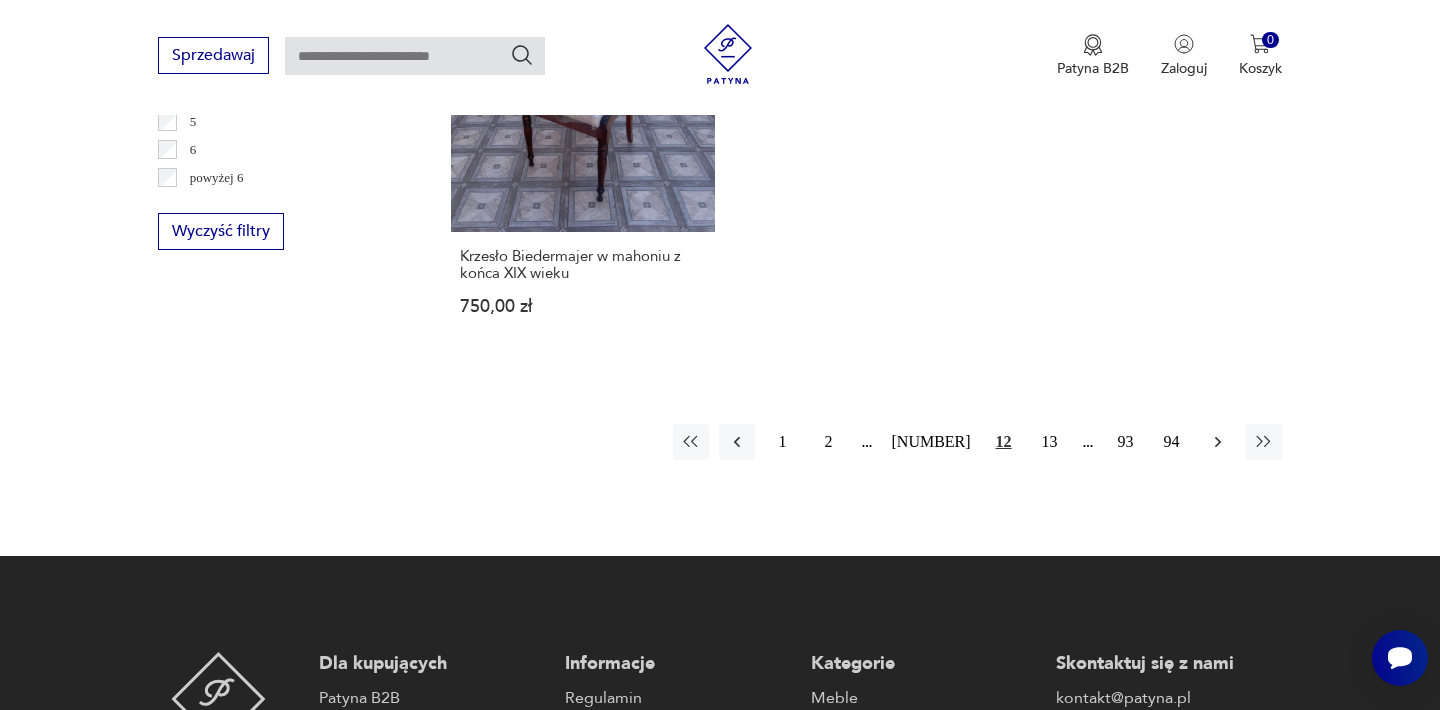 click 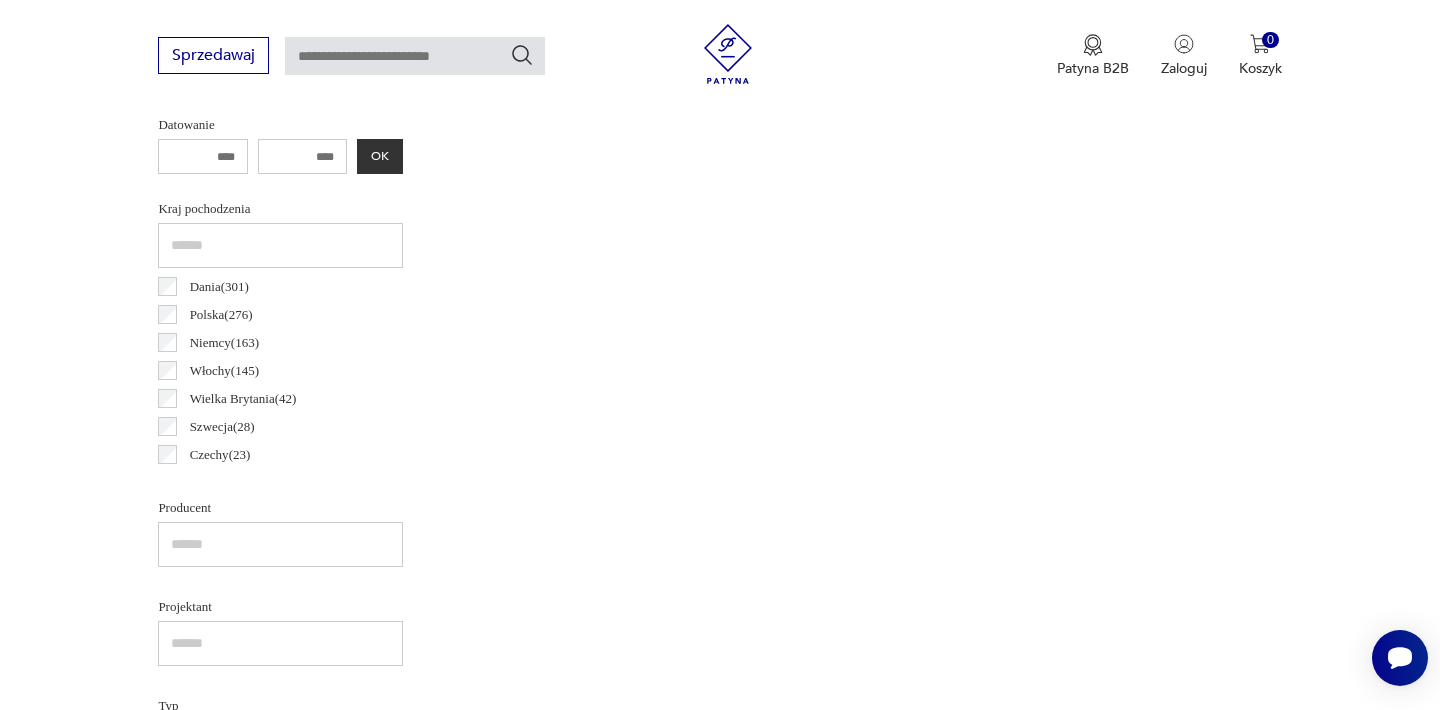 scroll, scrollTop: 532, scrollLeft: 0, axis: vertical 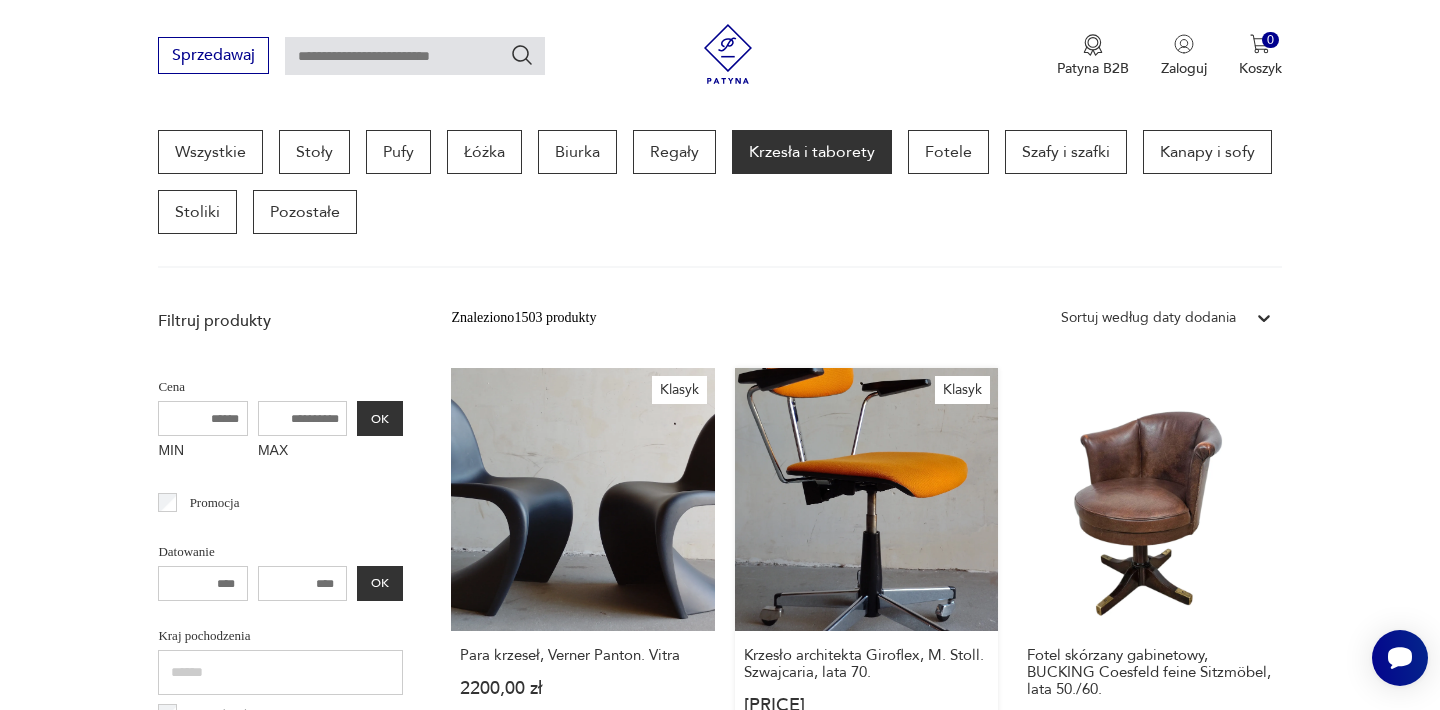 click on "Klasyk Krzesło architekta Giroflex, M. Stoll. [COUNTRY], lata 70. [PRICE]" at bounding box center [866, 569] 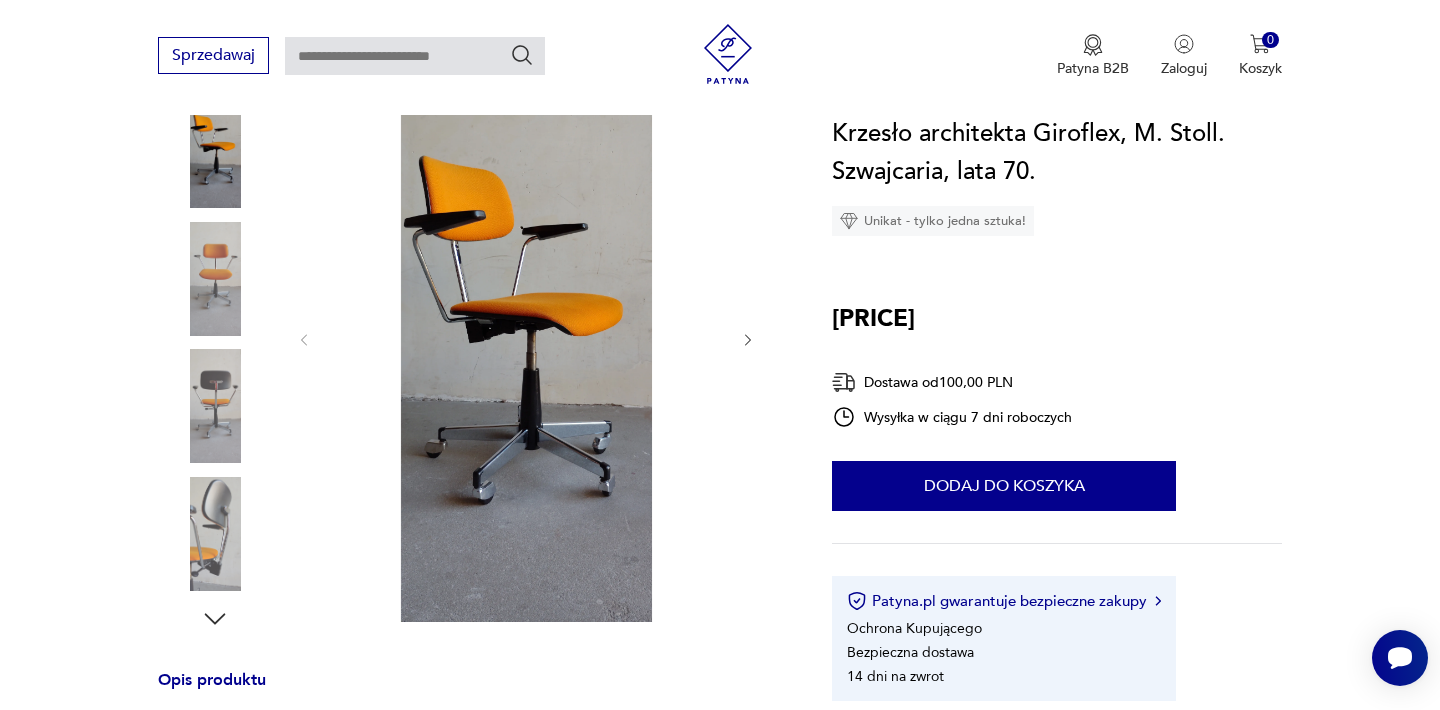 scroll, scrollTop: 280, scrollLeft: 0, axis: vertical 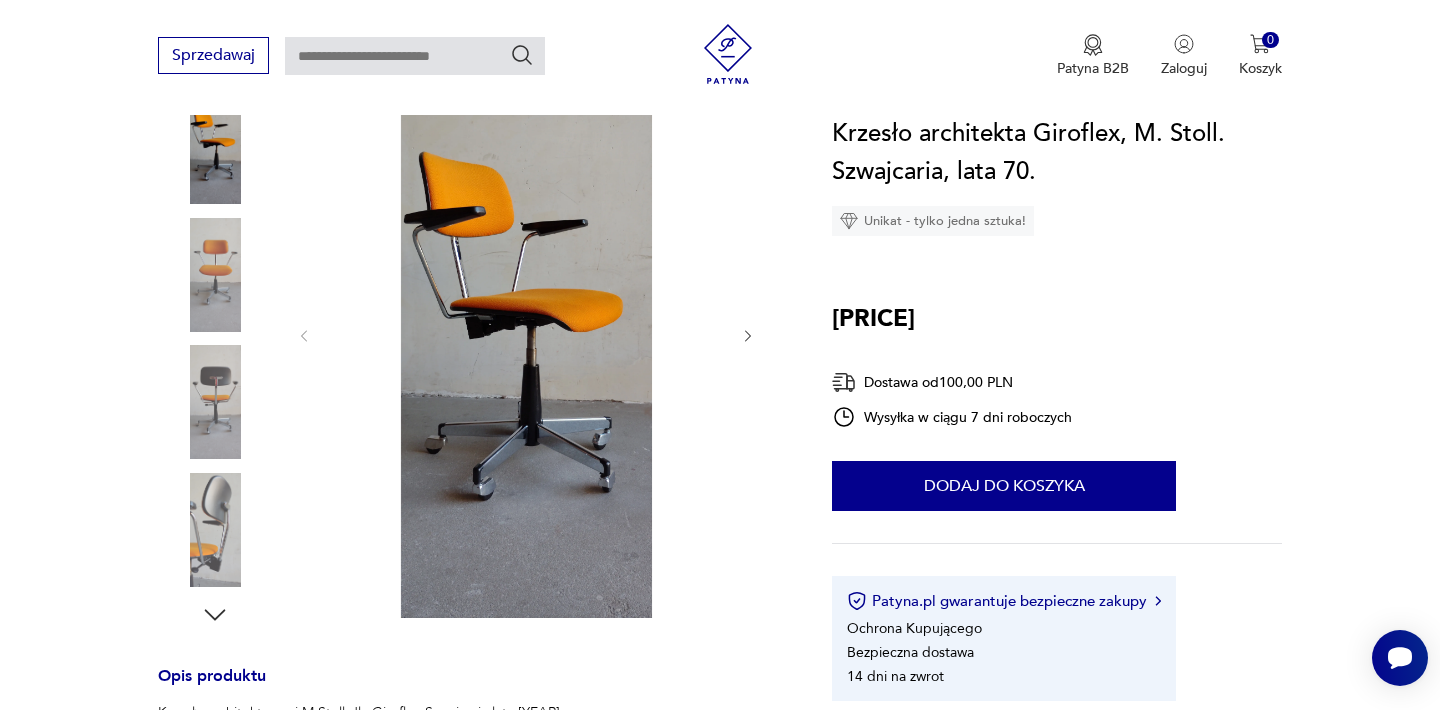 click at bounding box center (526, 334) 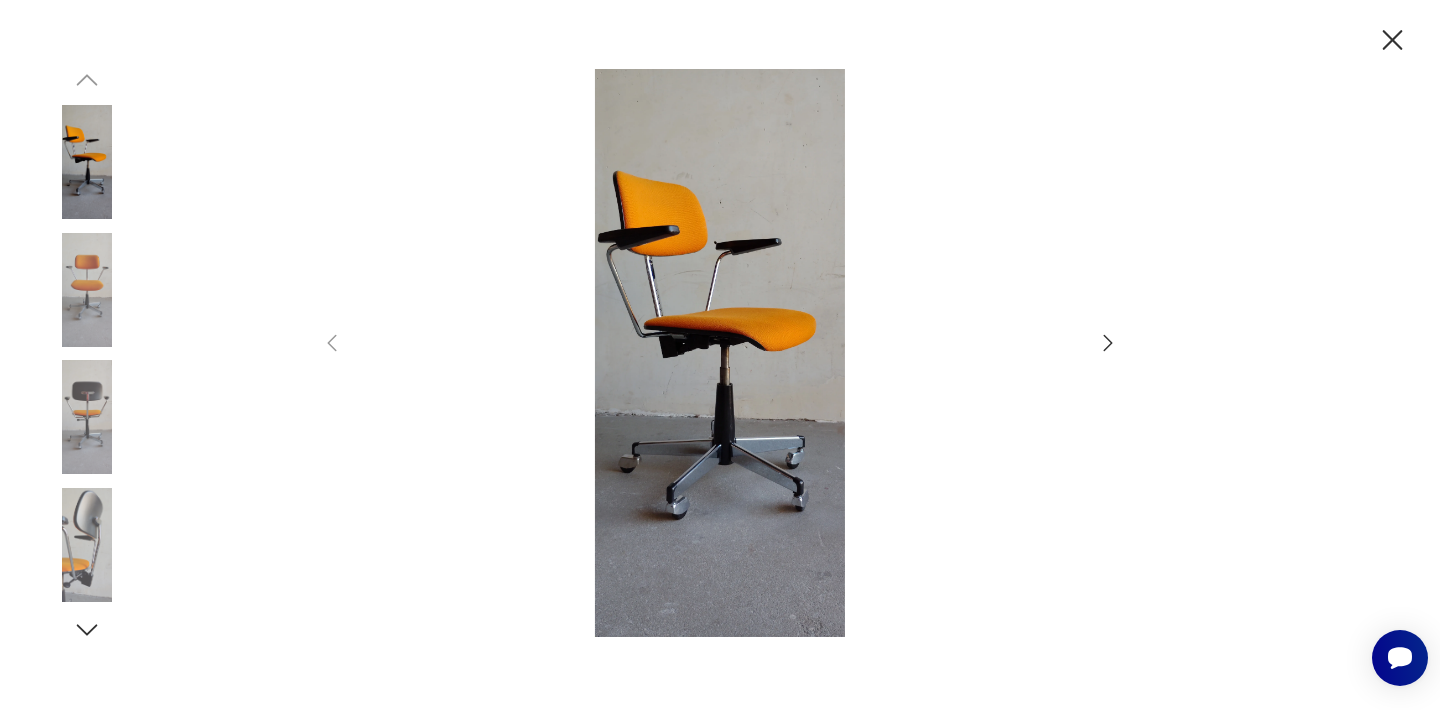 click 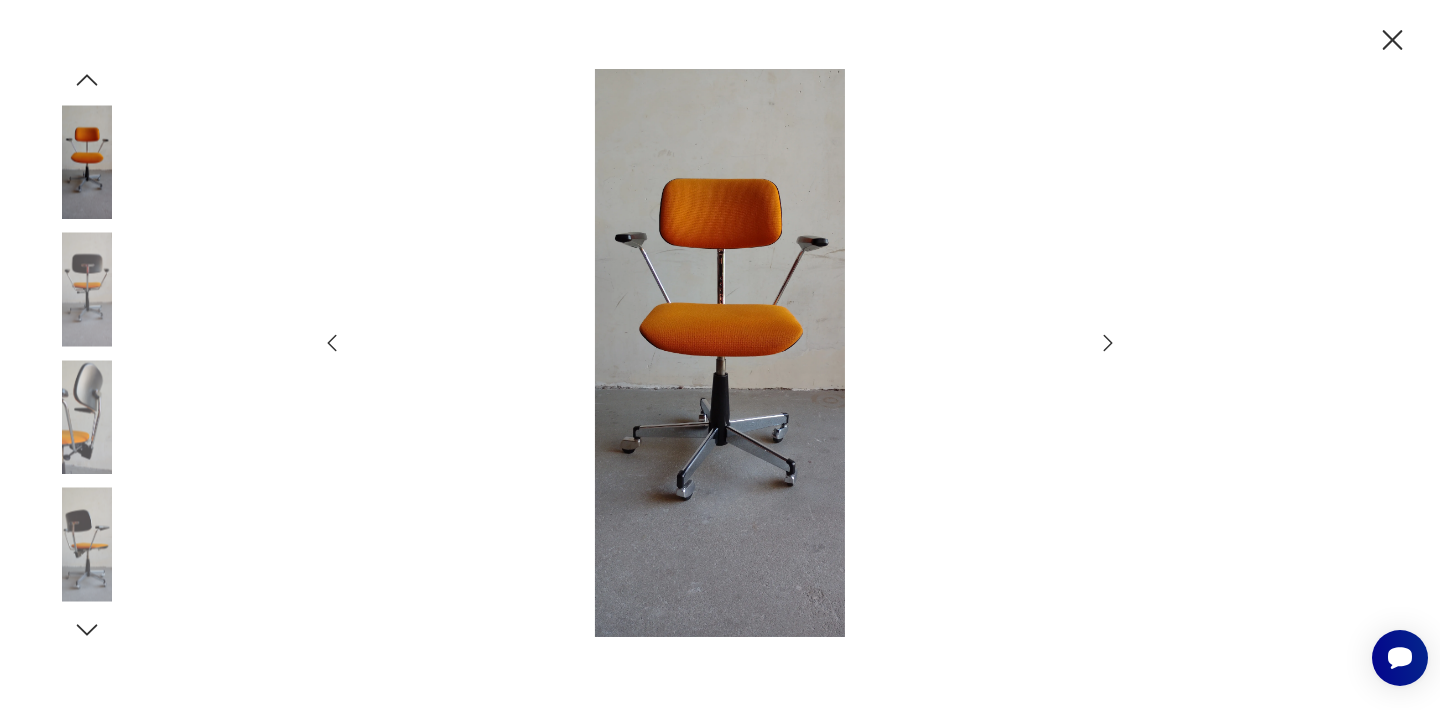 click 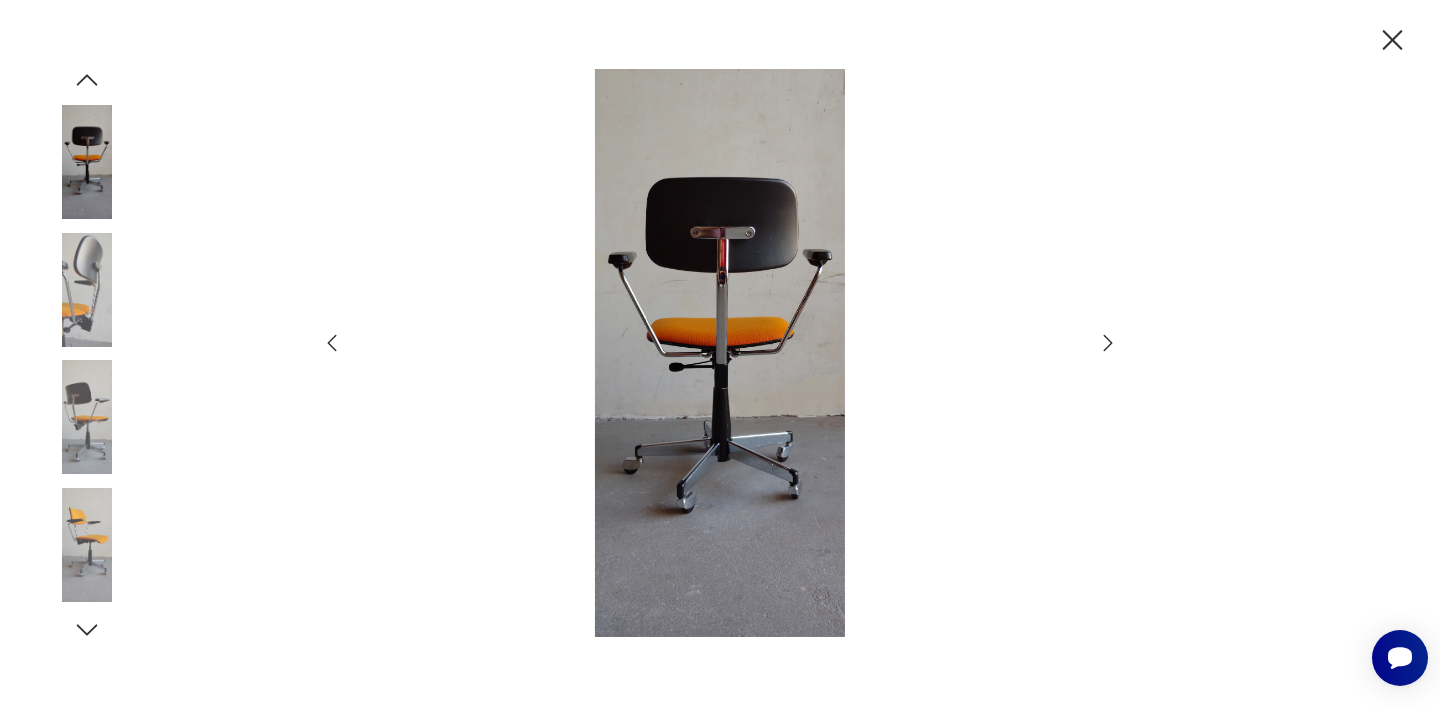 click 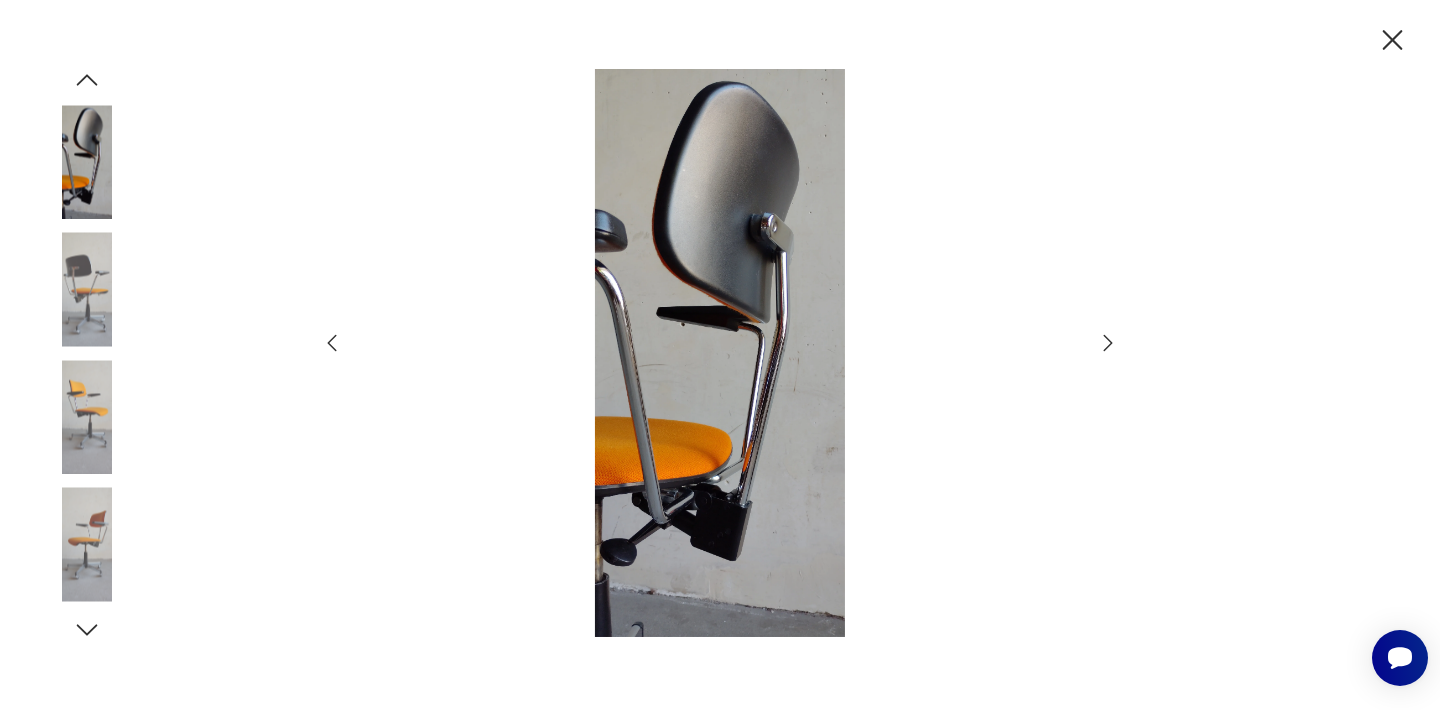 click 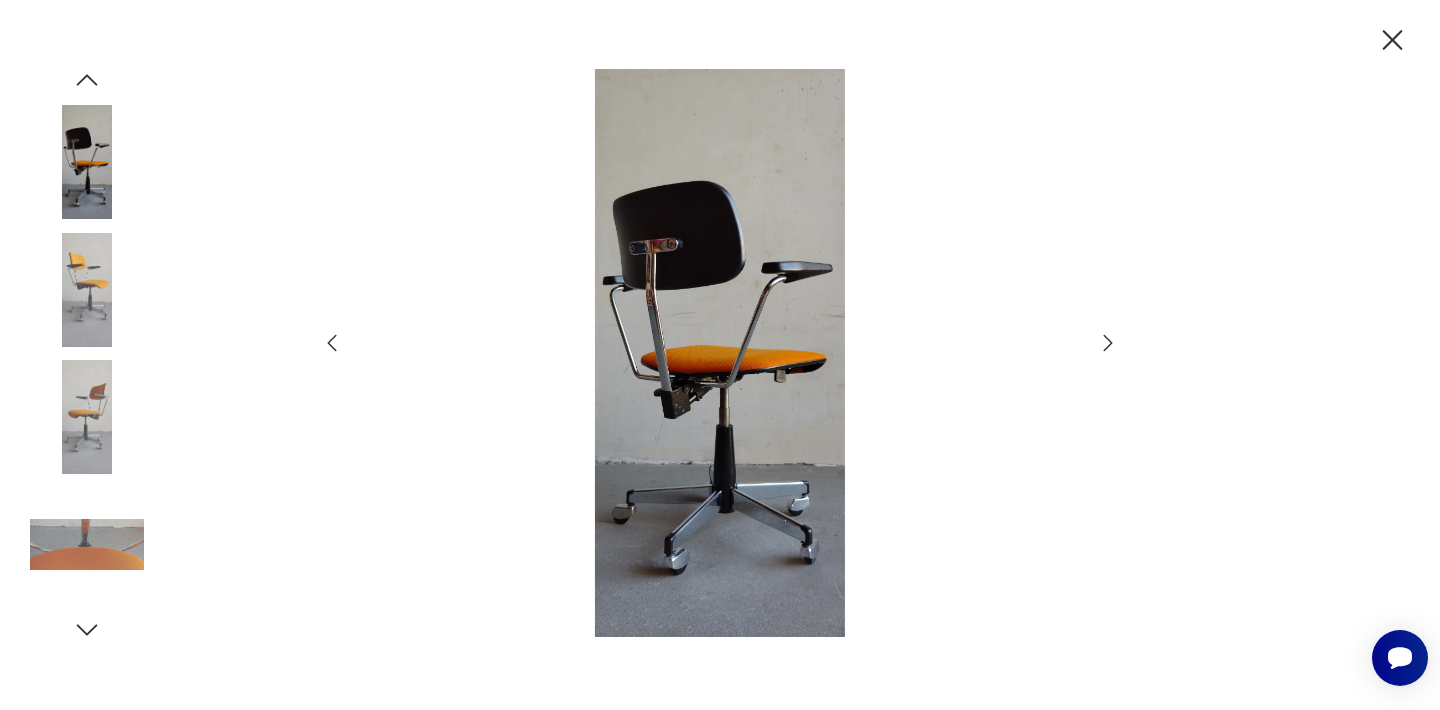 click 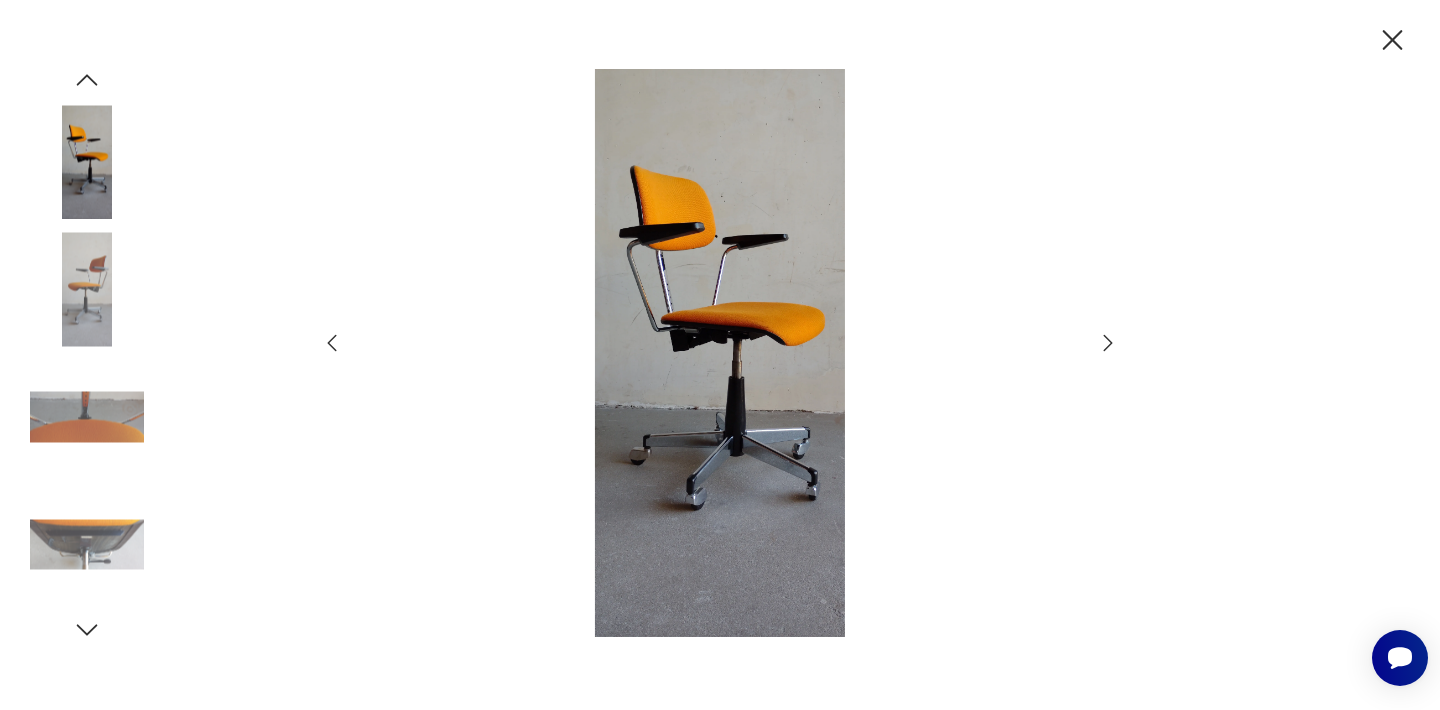 click 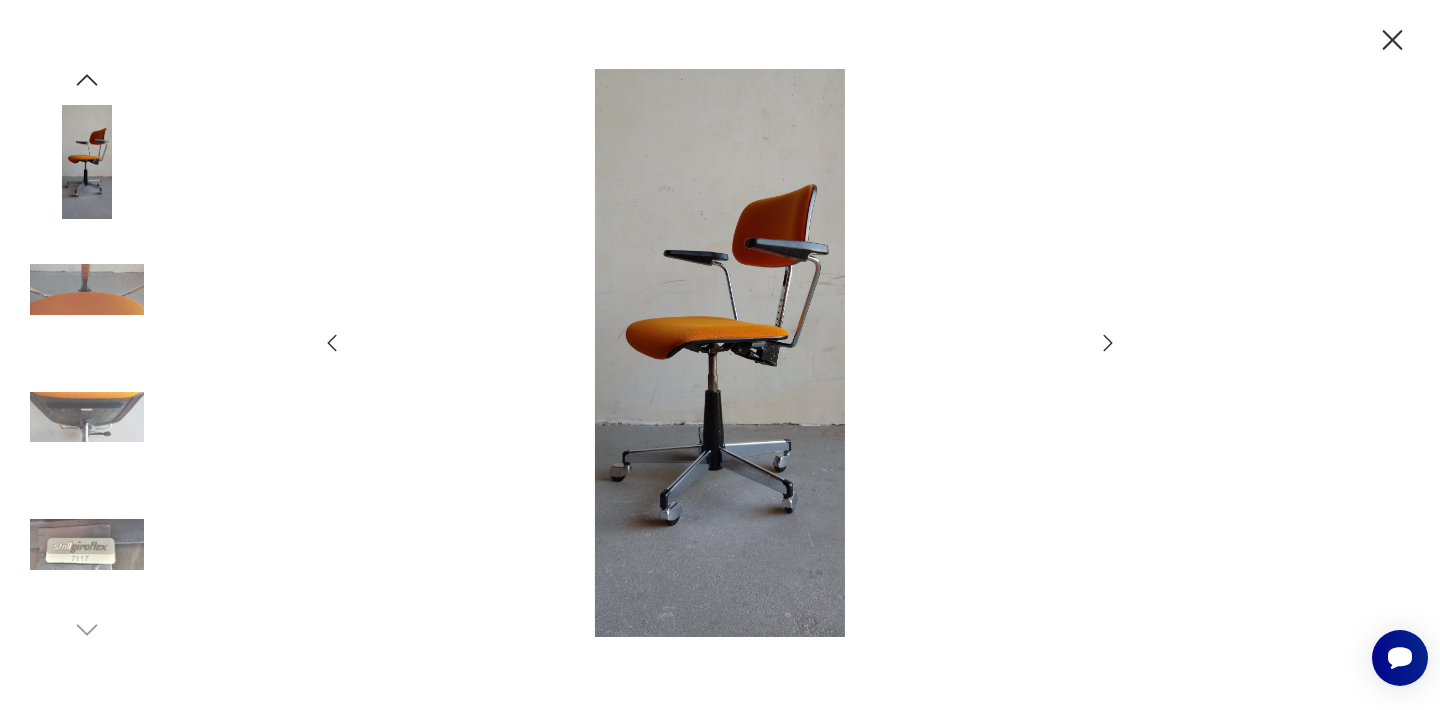 click 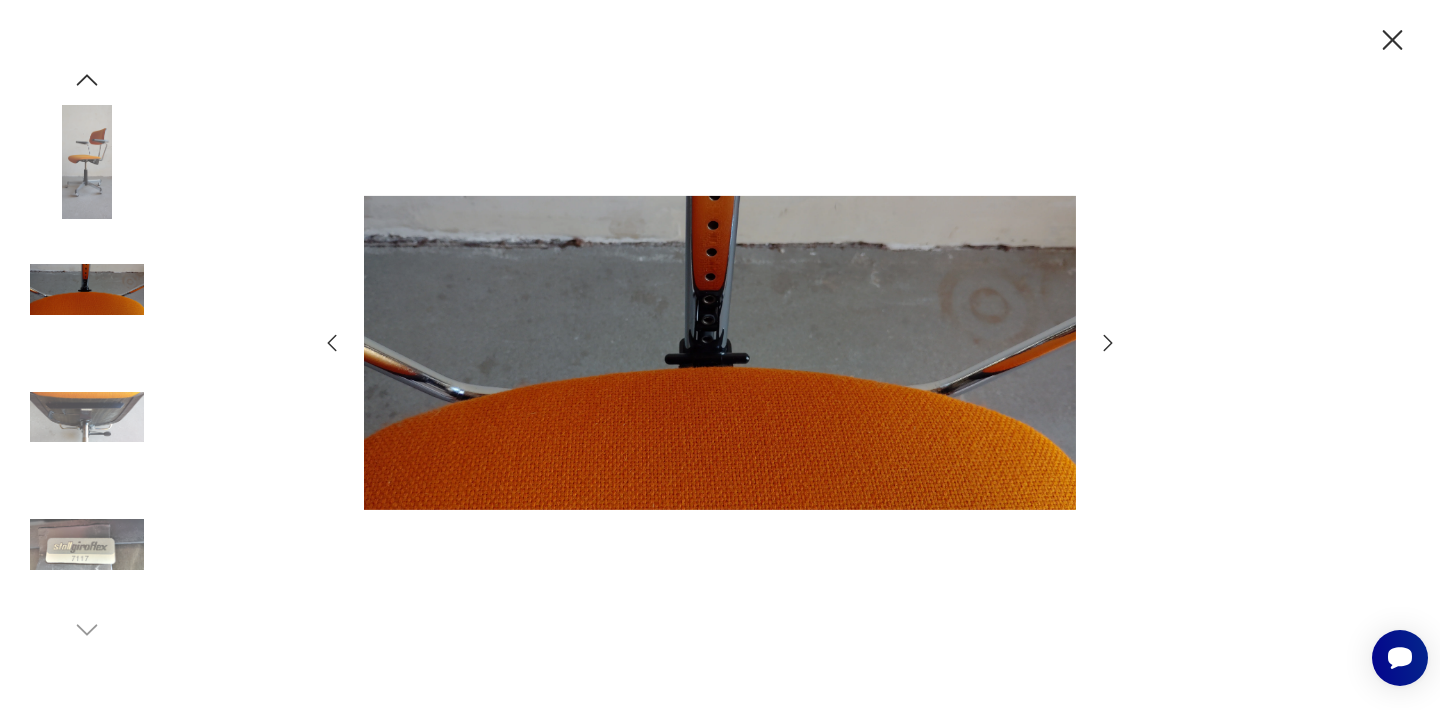 click 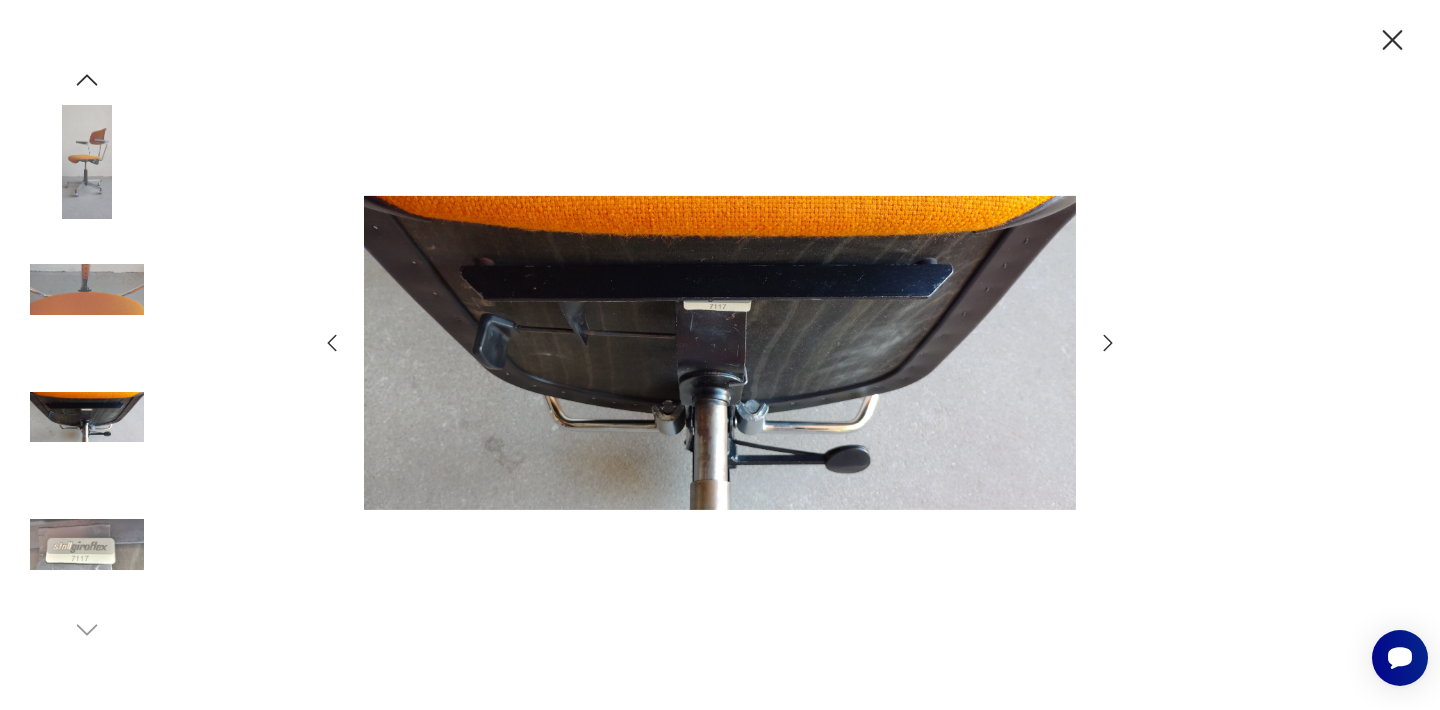 click 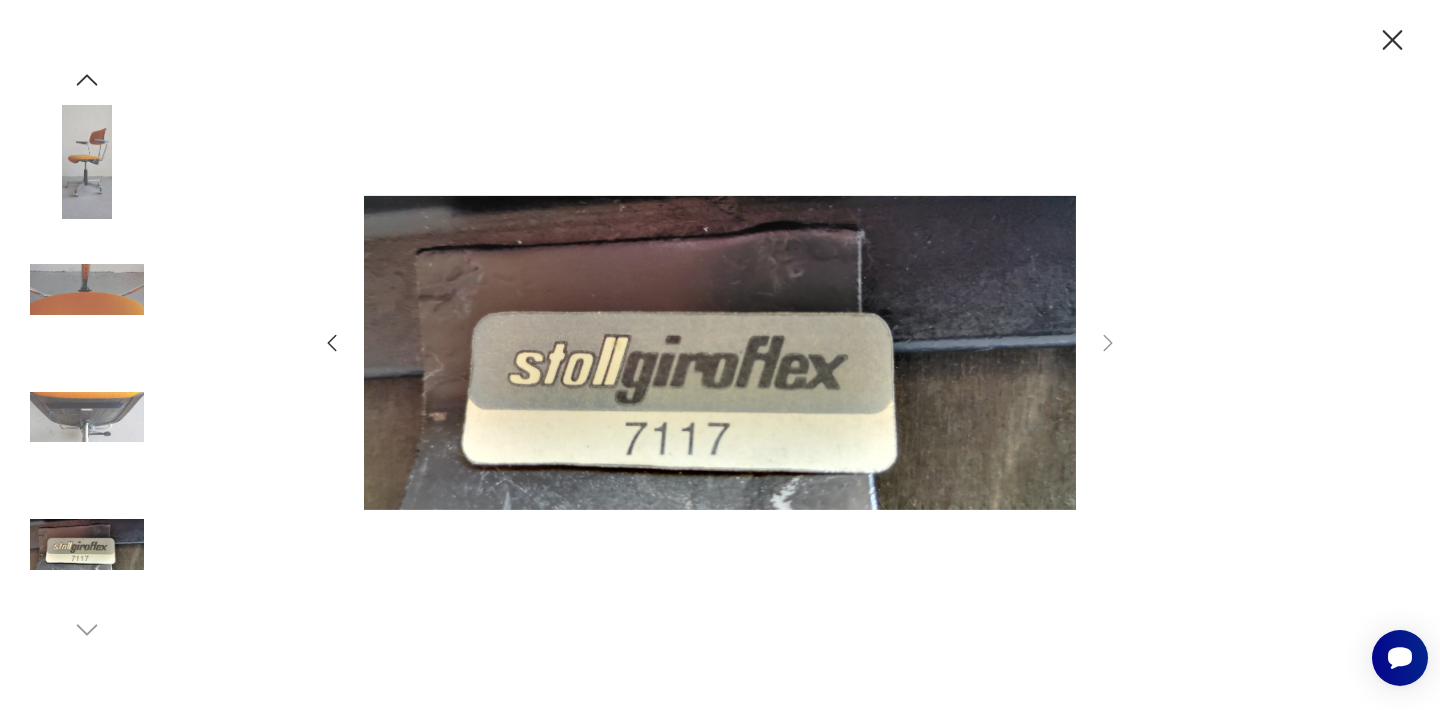 click 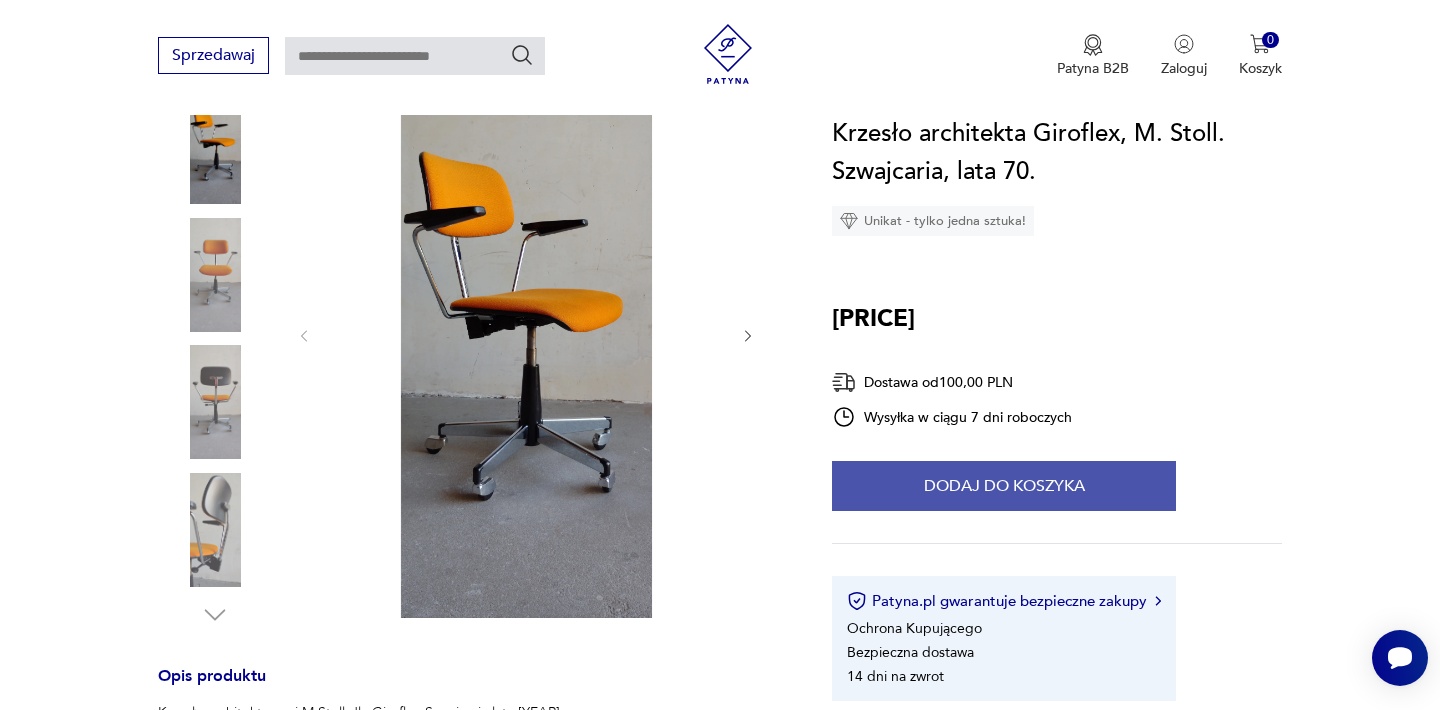 click on "Dodaj do koszyka" at bounding box center [1004, 486] 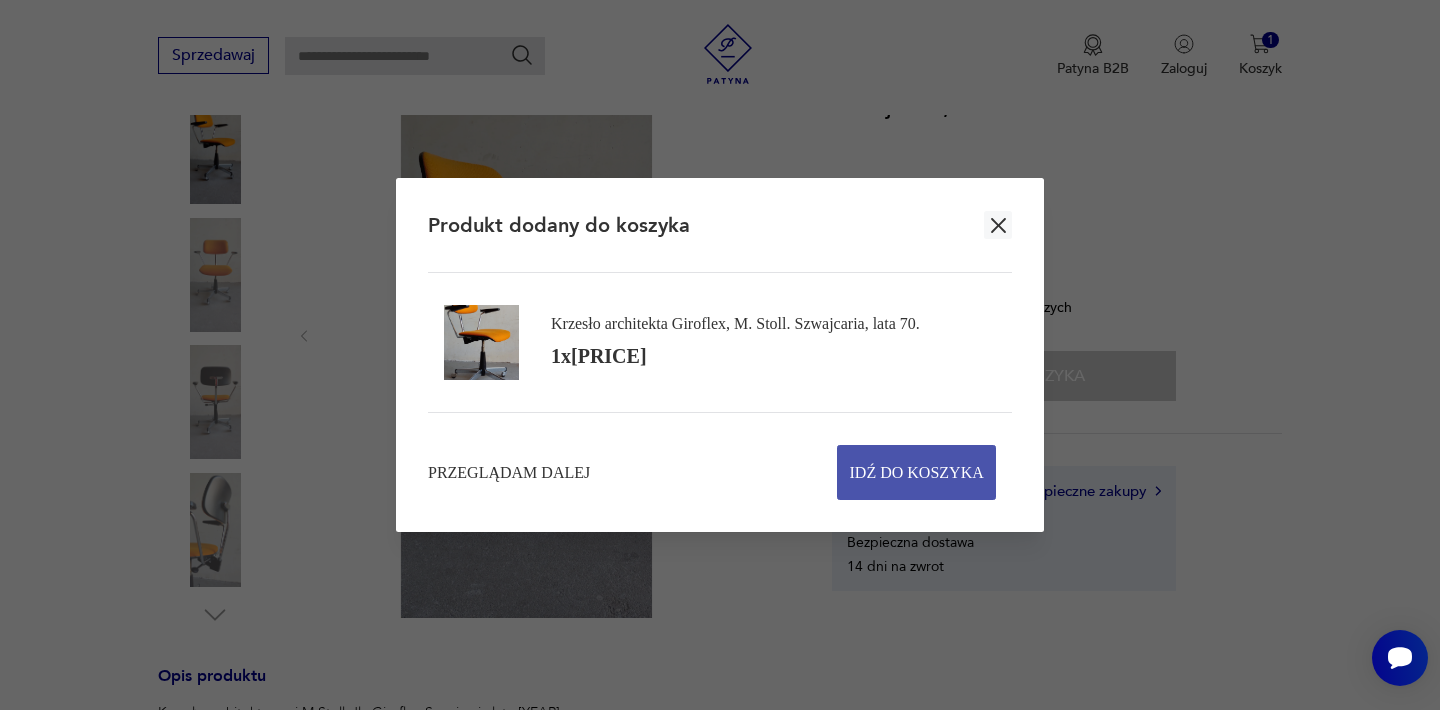 click on "Idź do koszyka" at bounding box center (917, 472) 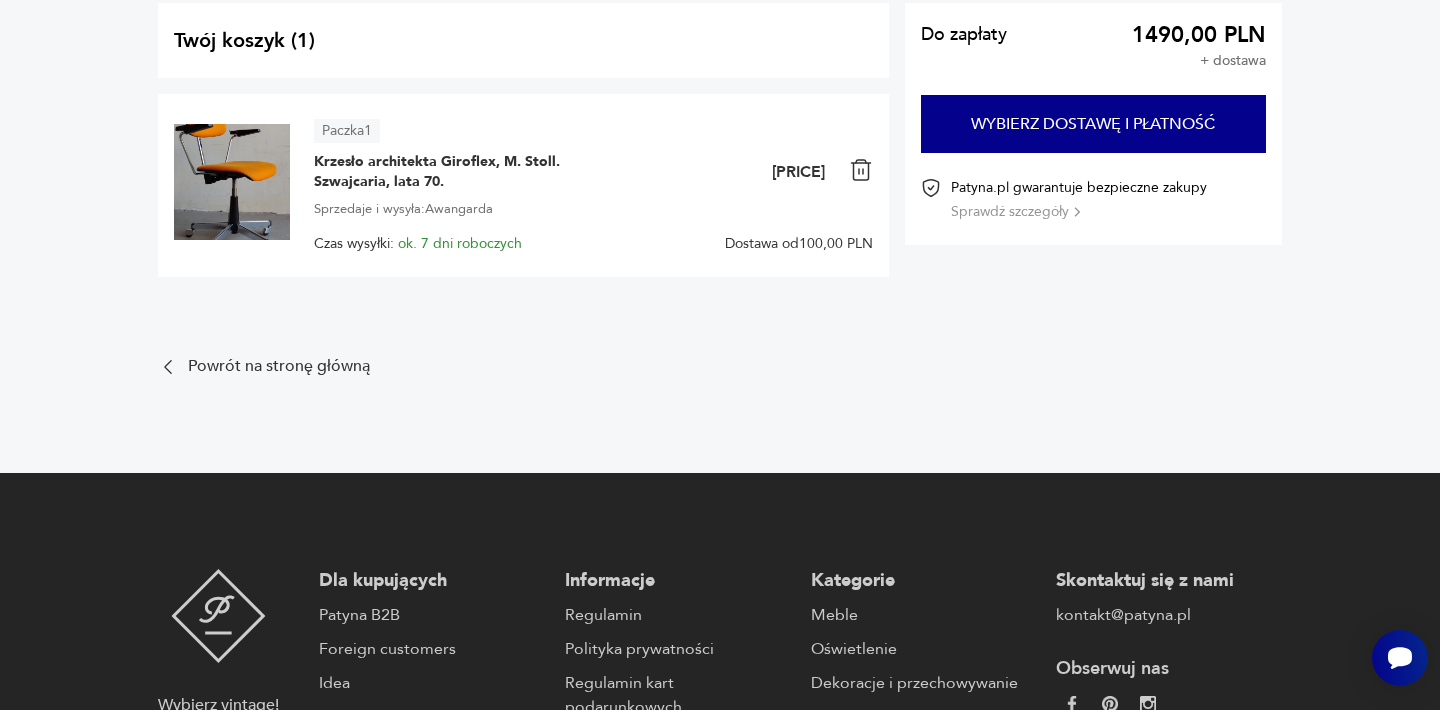 scroll, scrollTop: 0, scrollLeft: 0, axis: both 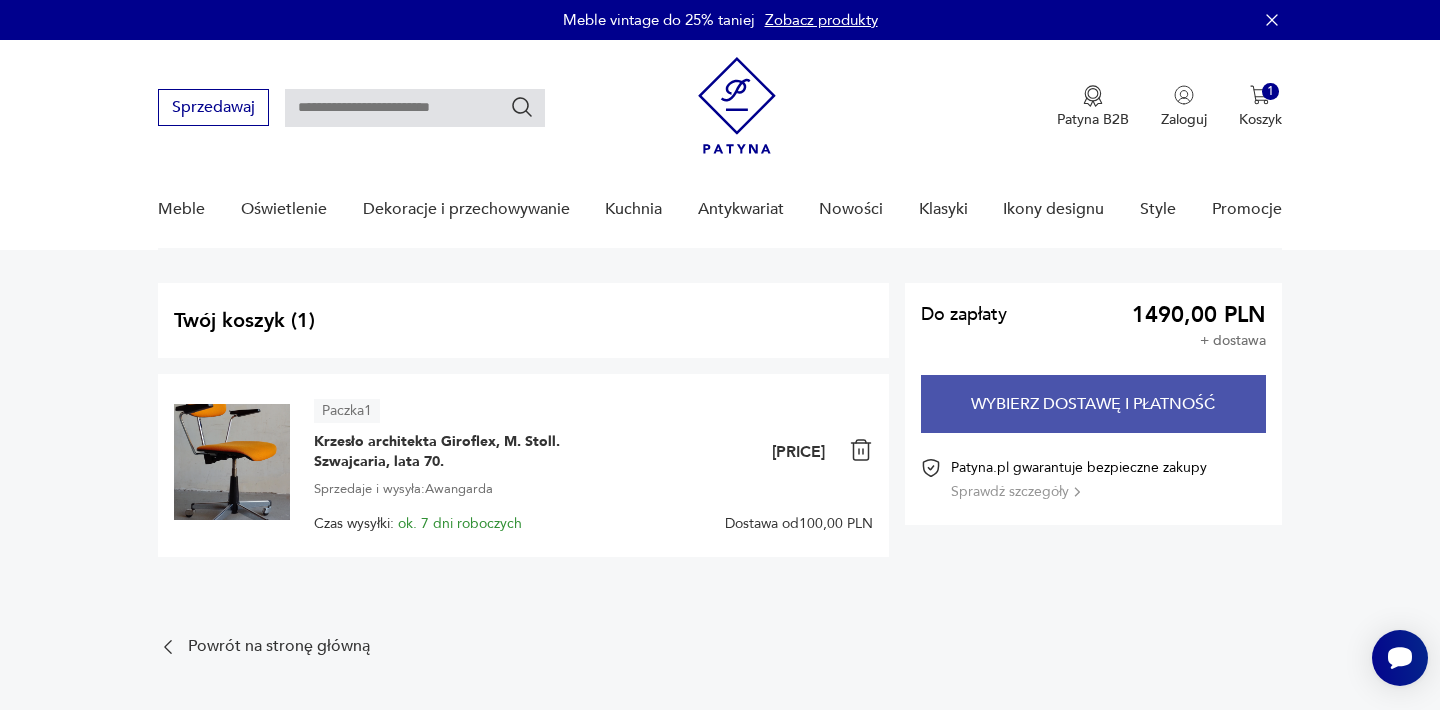 click on "Wybierz dostawę i płatność" at bounding box center (1093, 404) 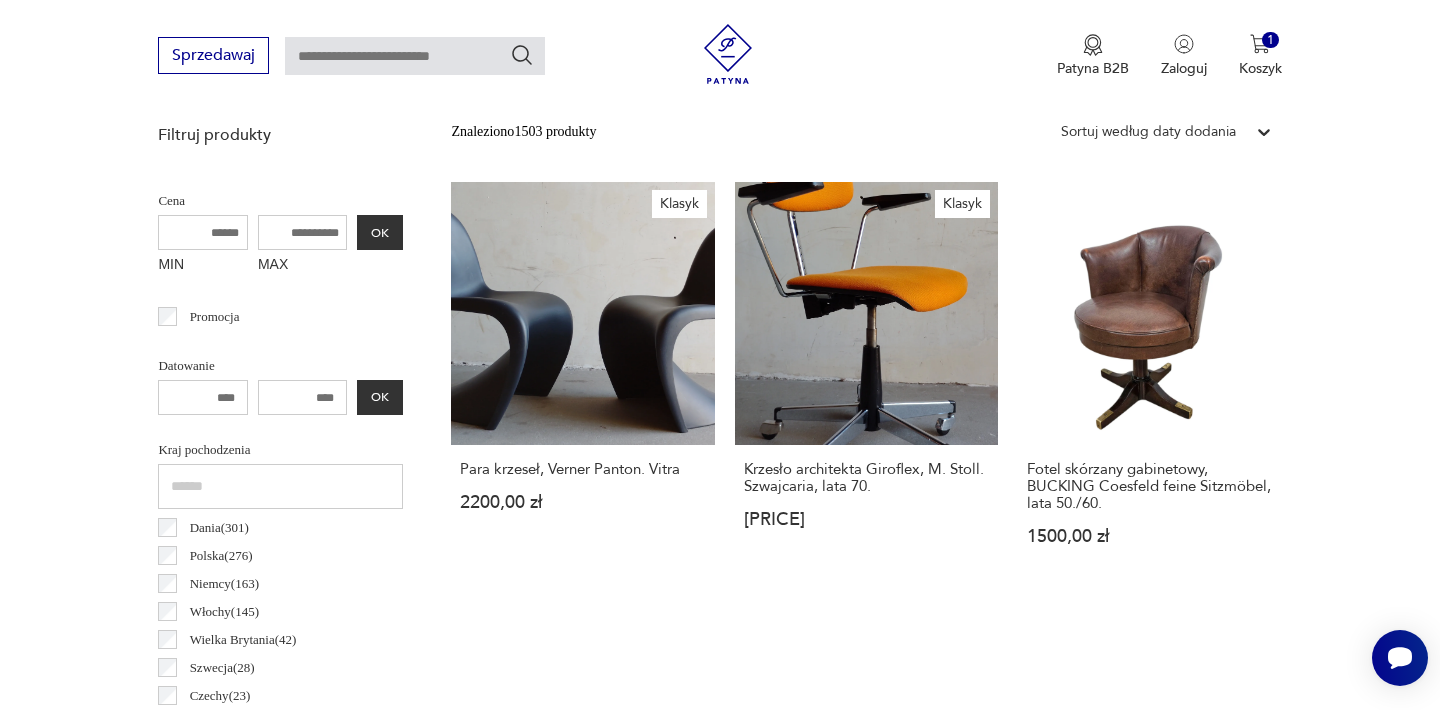 scroll, scrollTop: 732, scrollLeft: 0, axis: vertical 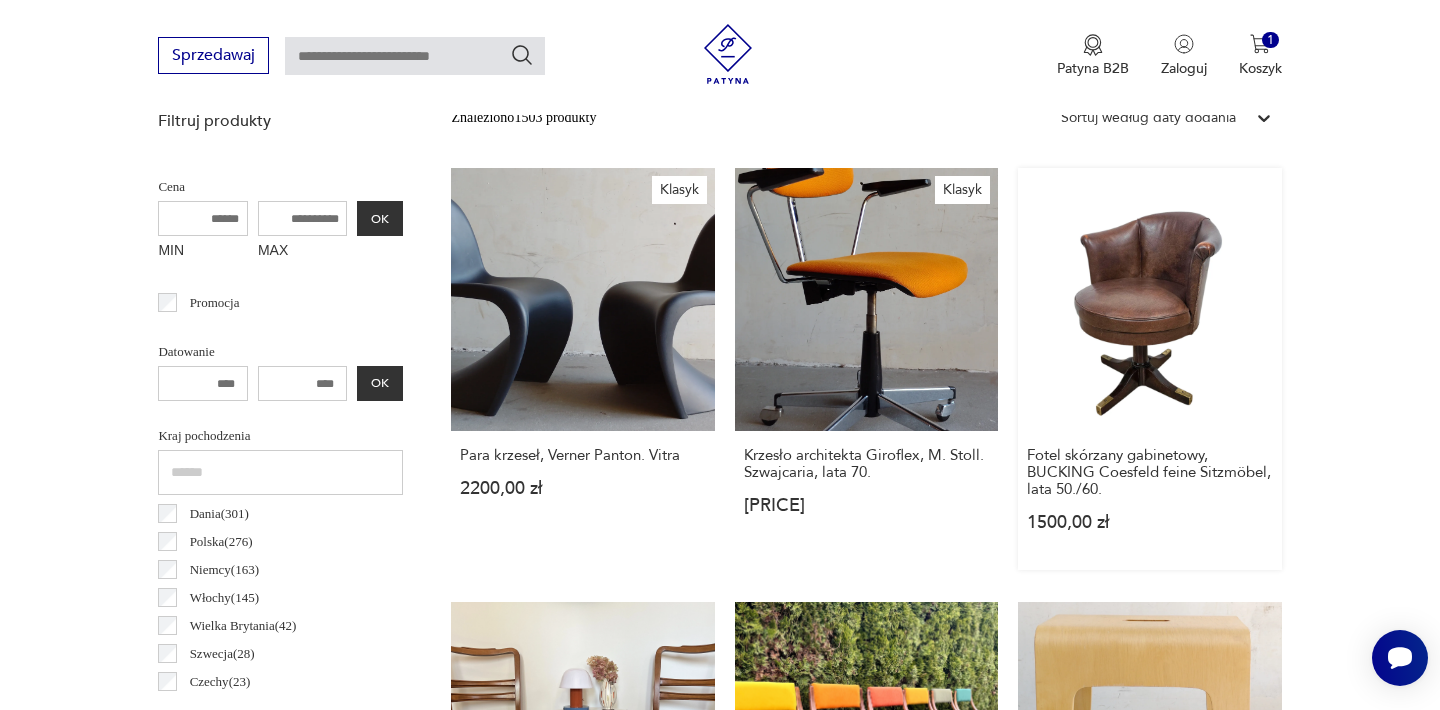 click on "Fotel skórzany gabinetowy, [BRAND] [BRAND], [CITY] feine Sitzmöbel, [DECADE]. [PRICE]" at bounding box center [1149, 369] 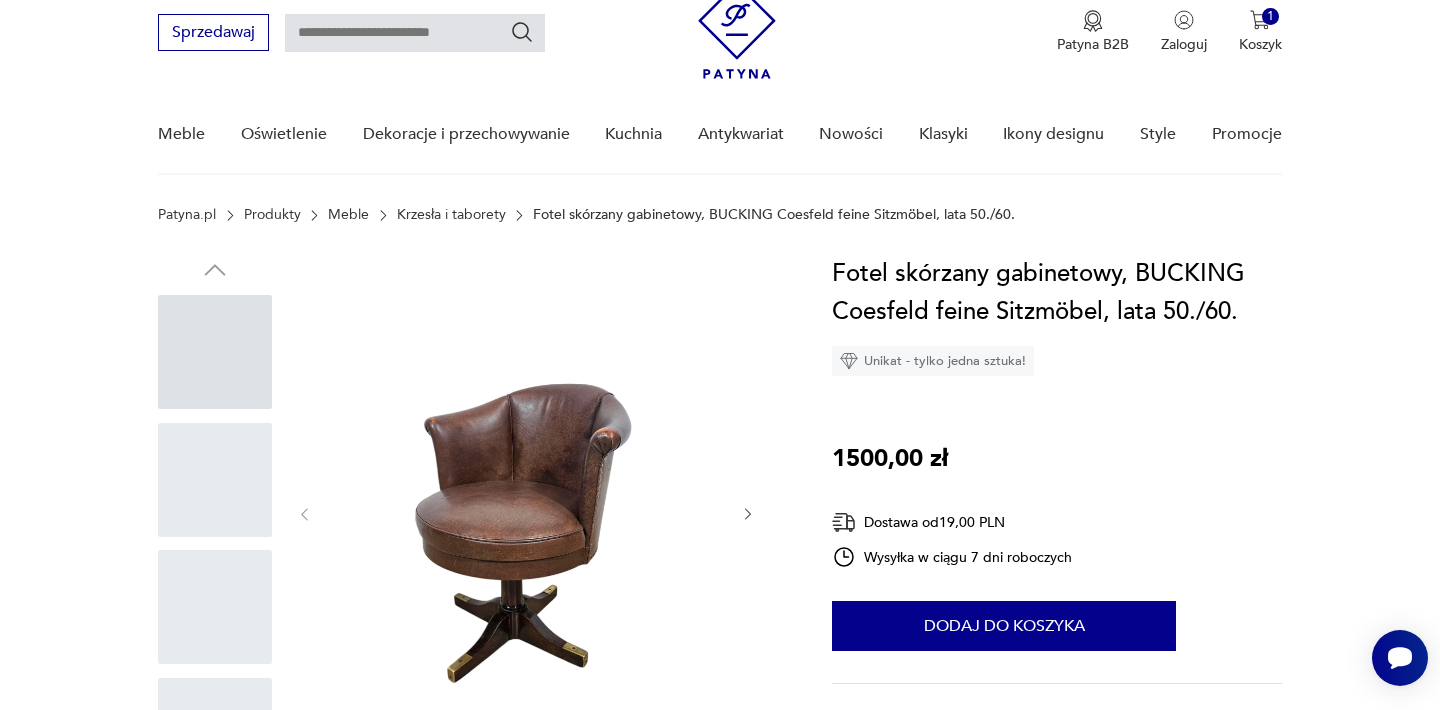 scroll, scrollTop: 0, scrollLeft: 0, axis: both 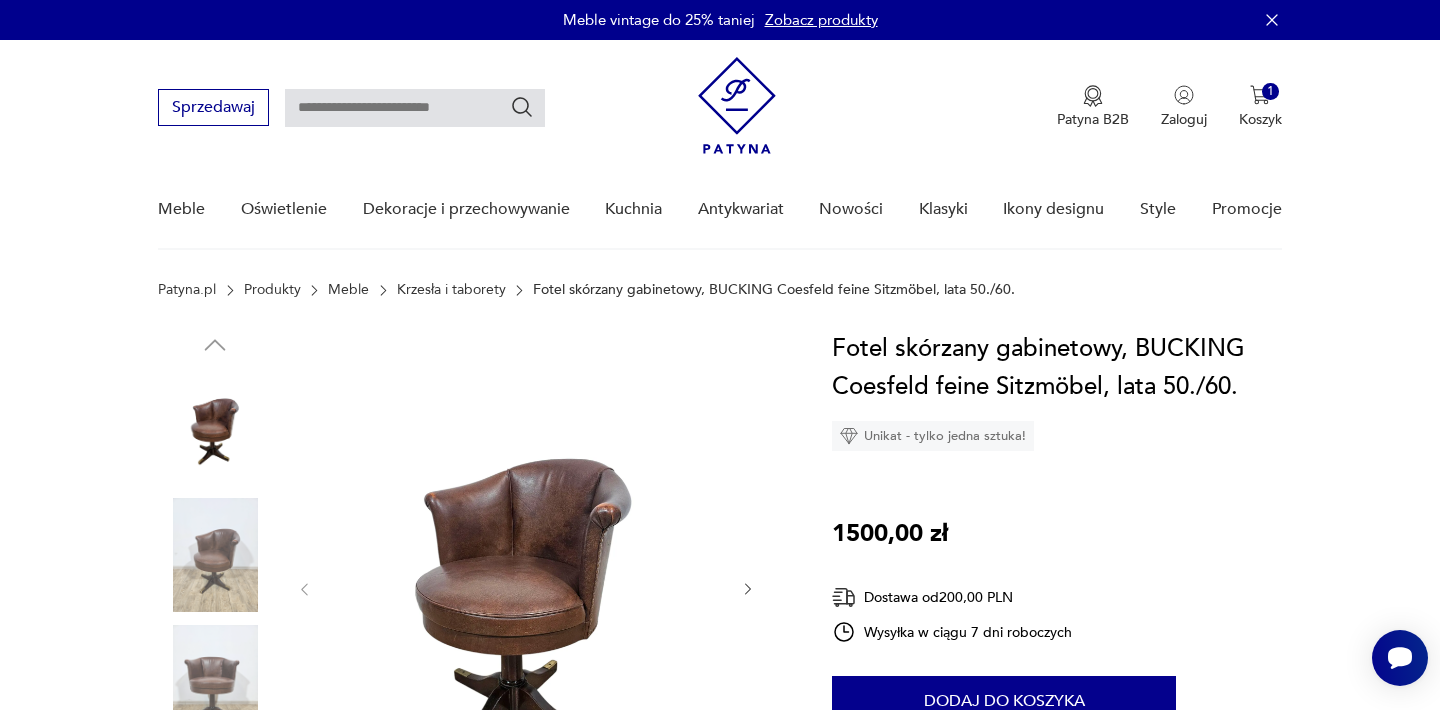 click at bounding box center [526, 587] 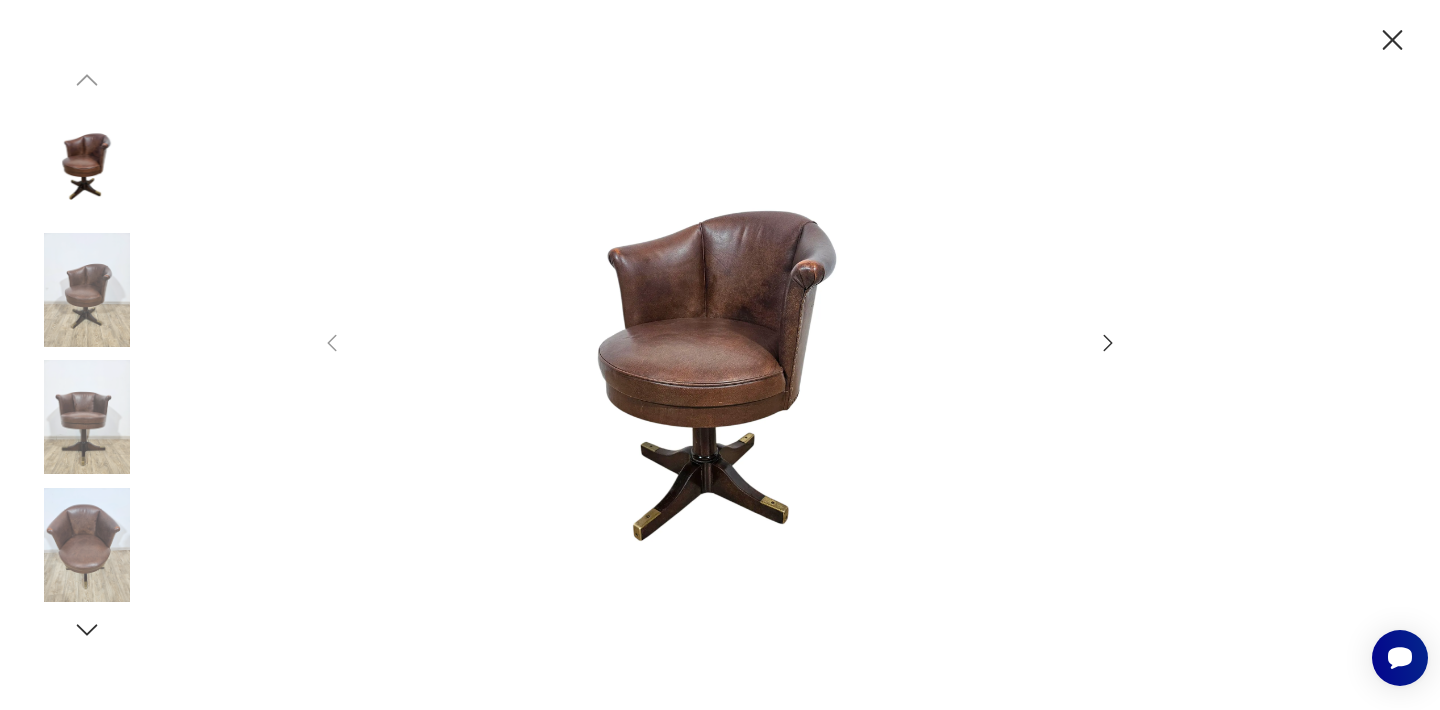 click 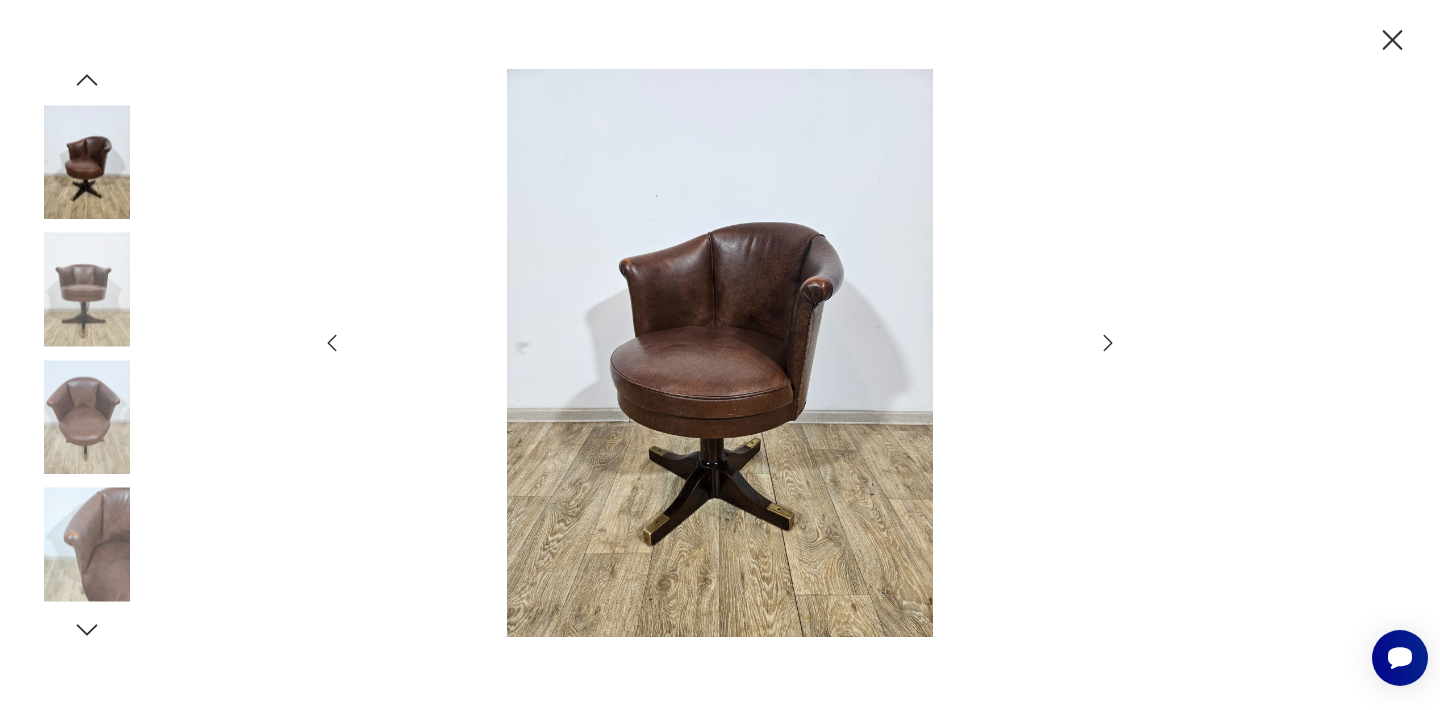 click 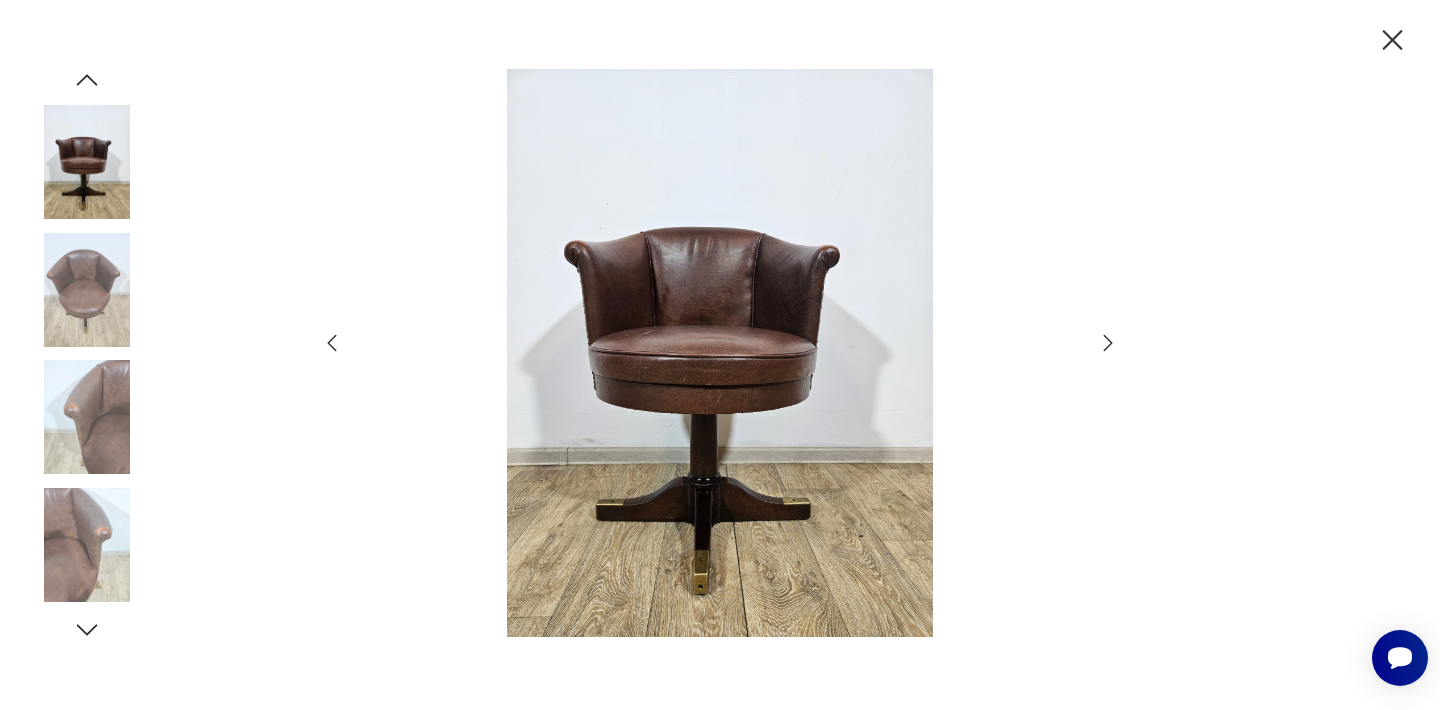 click 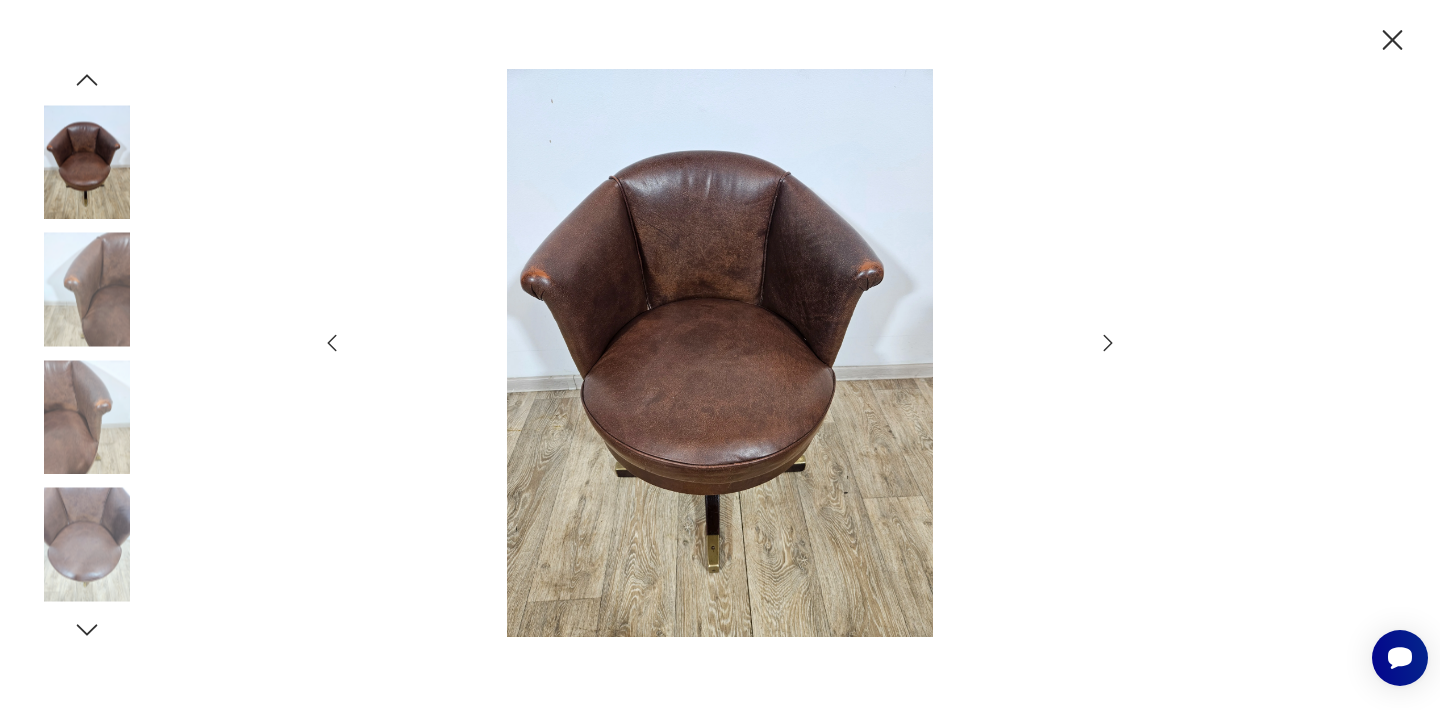 click 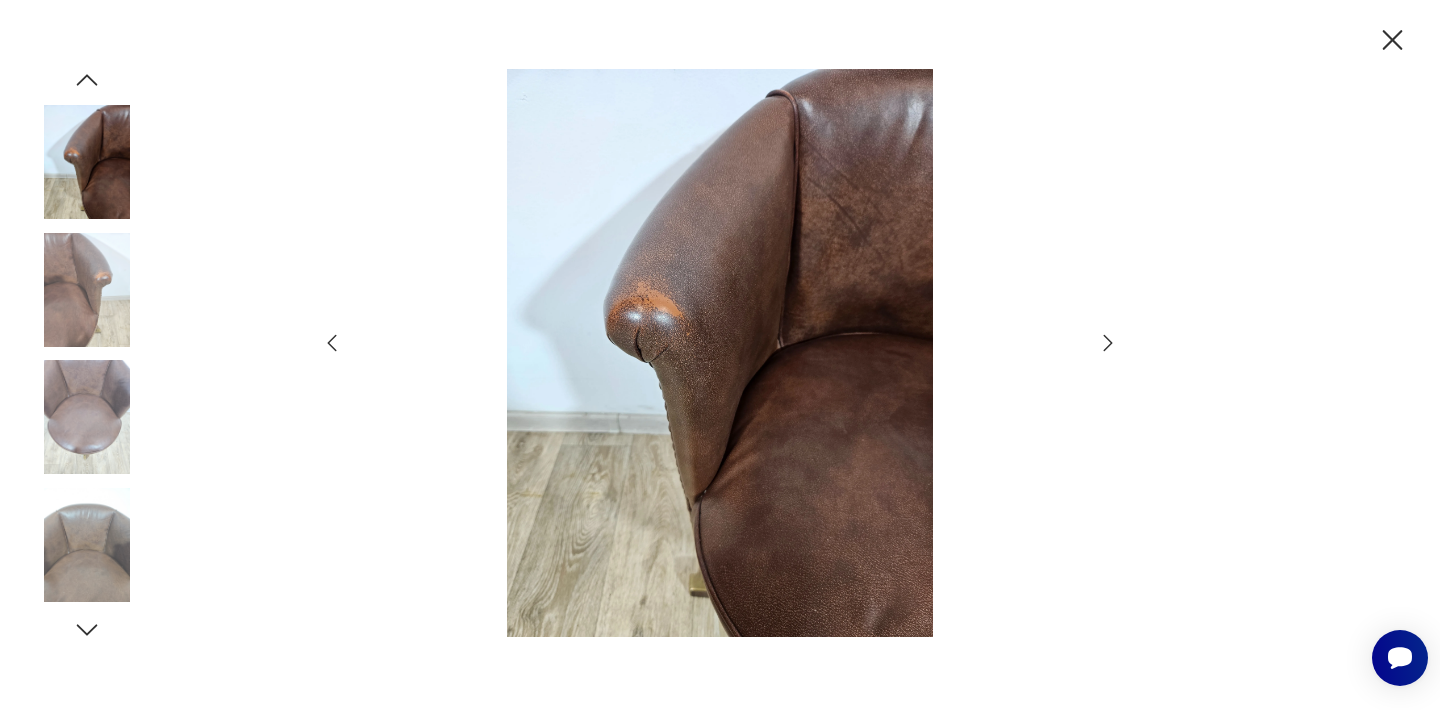 click 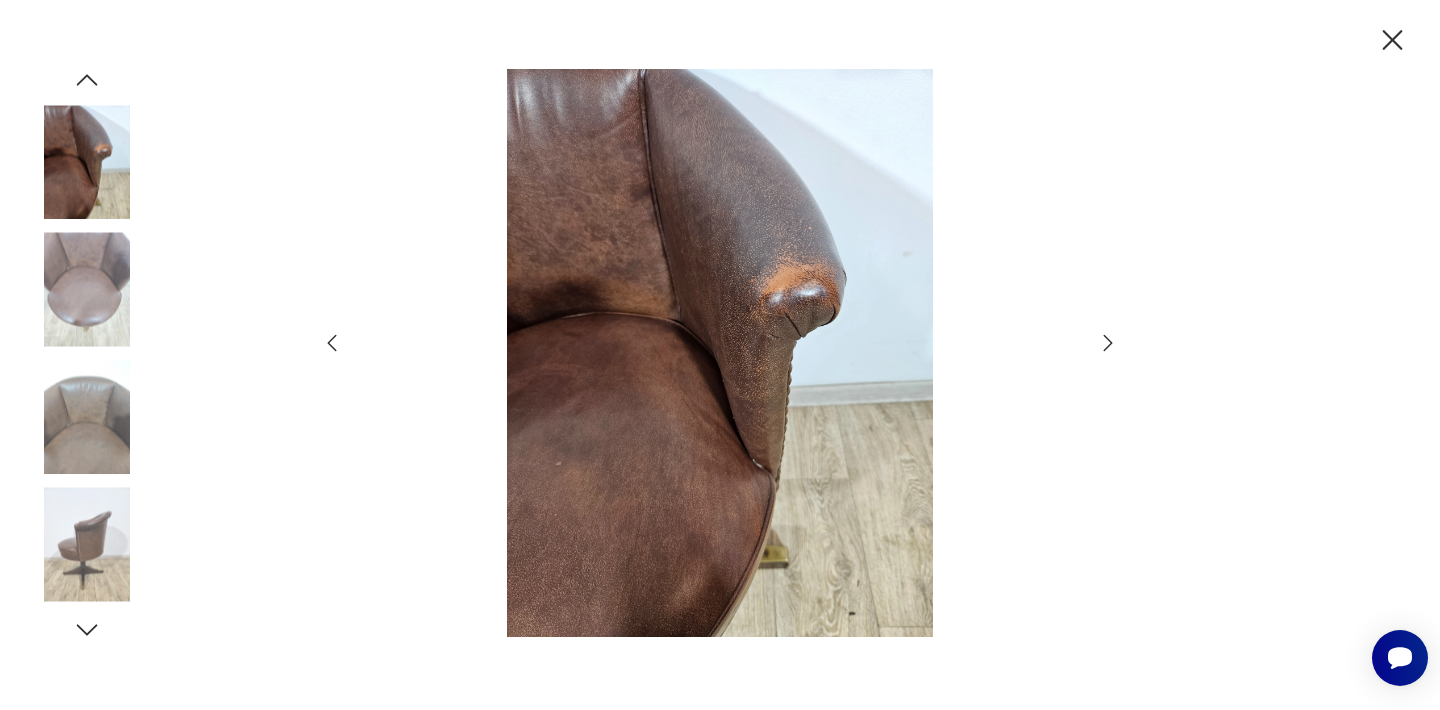 click 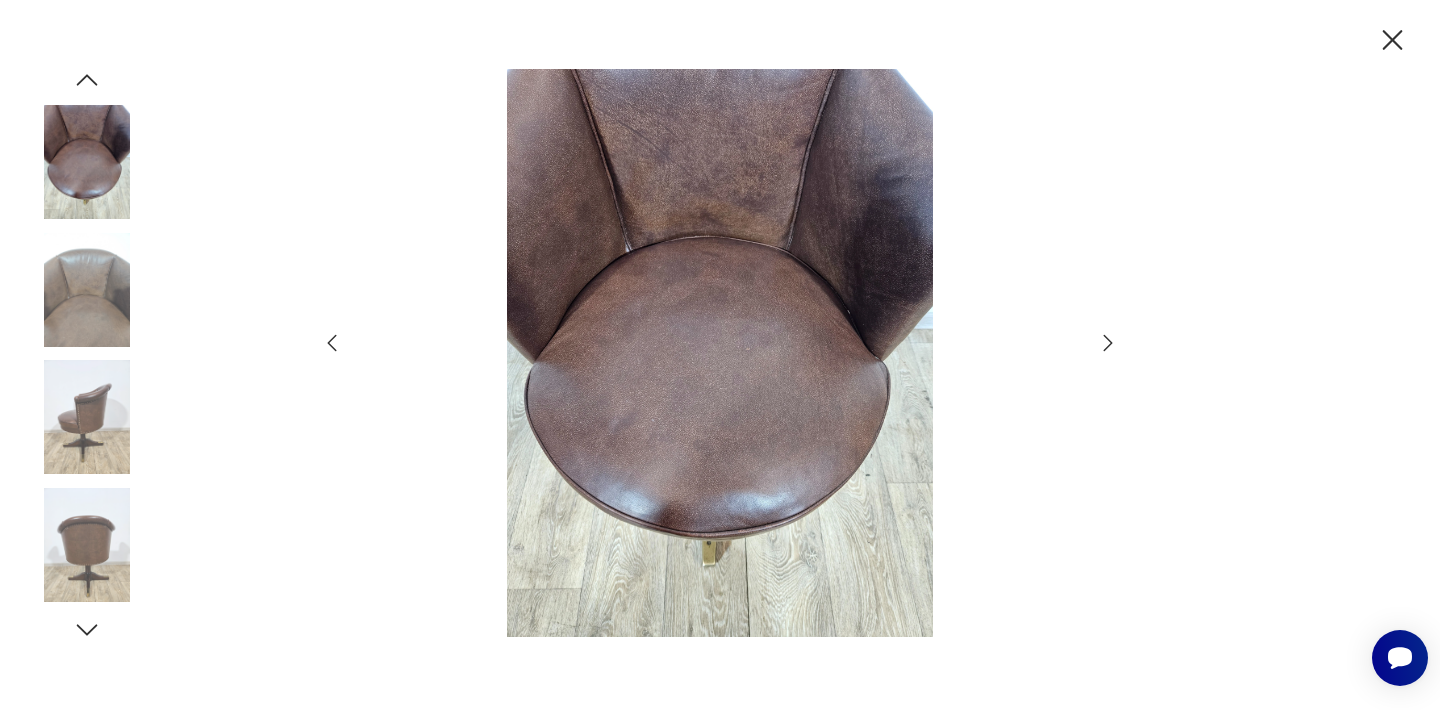 click 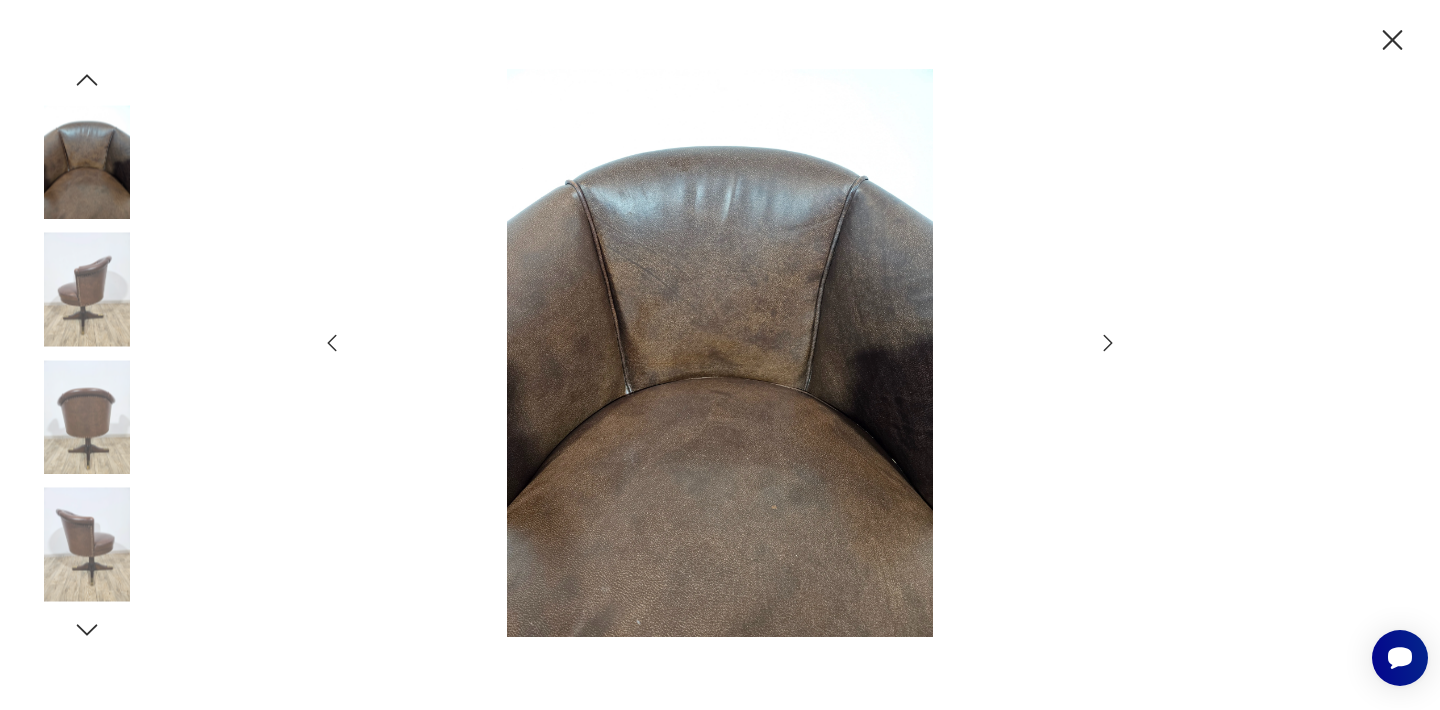 click 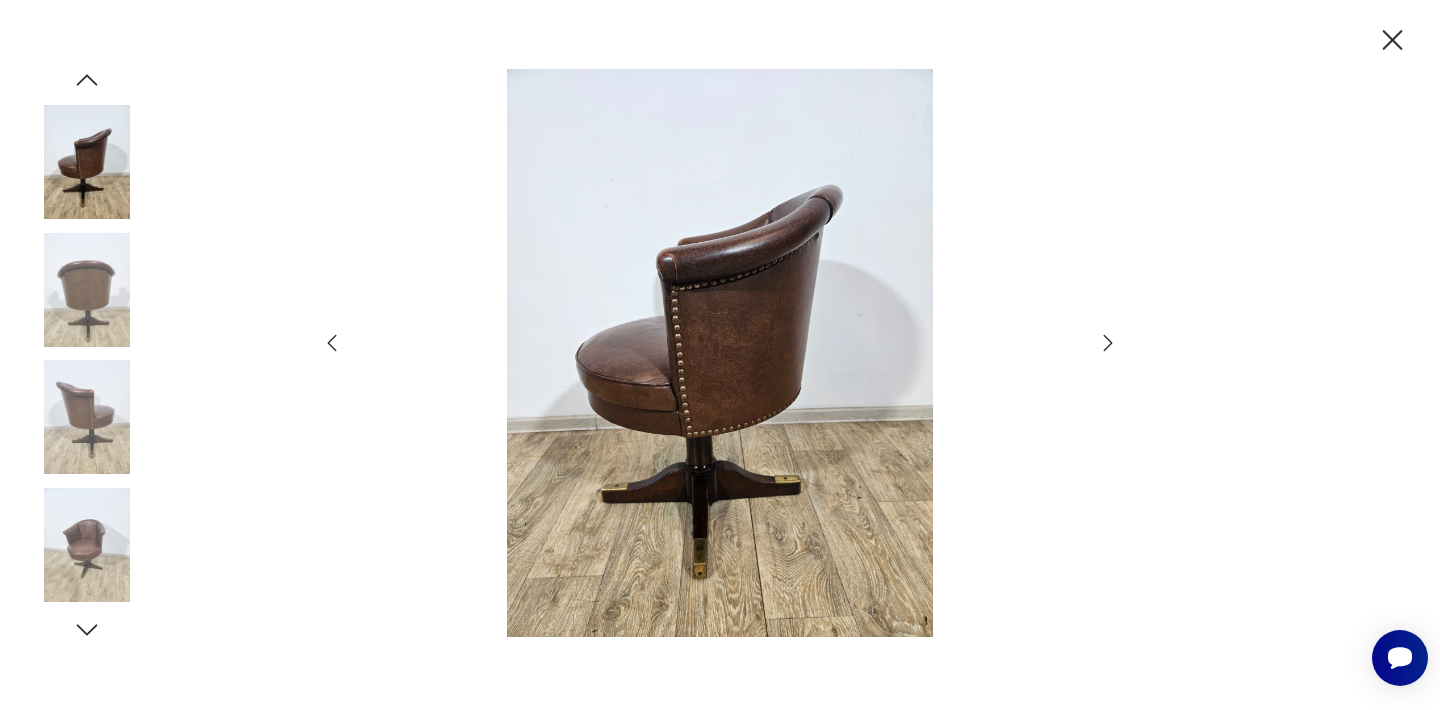 click 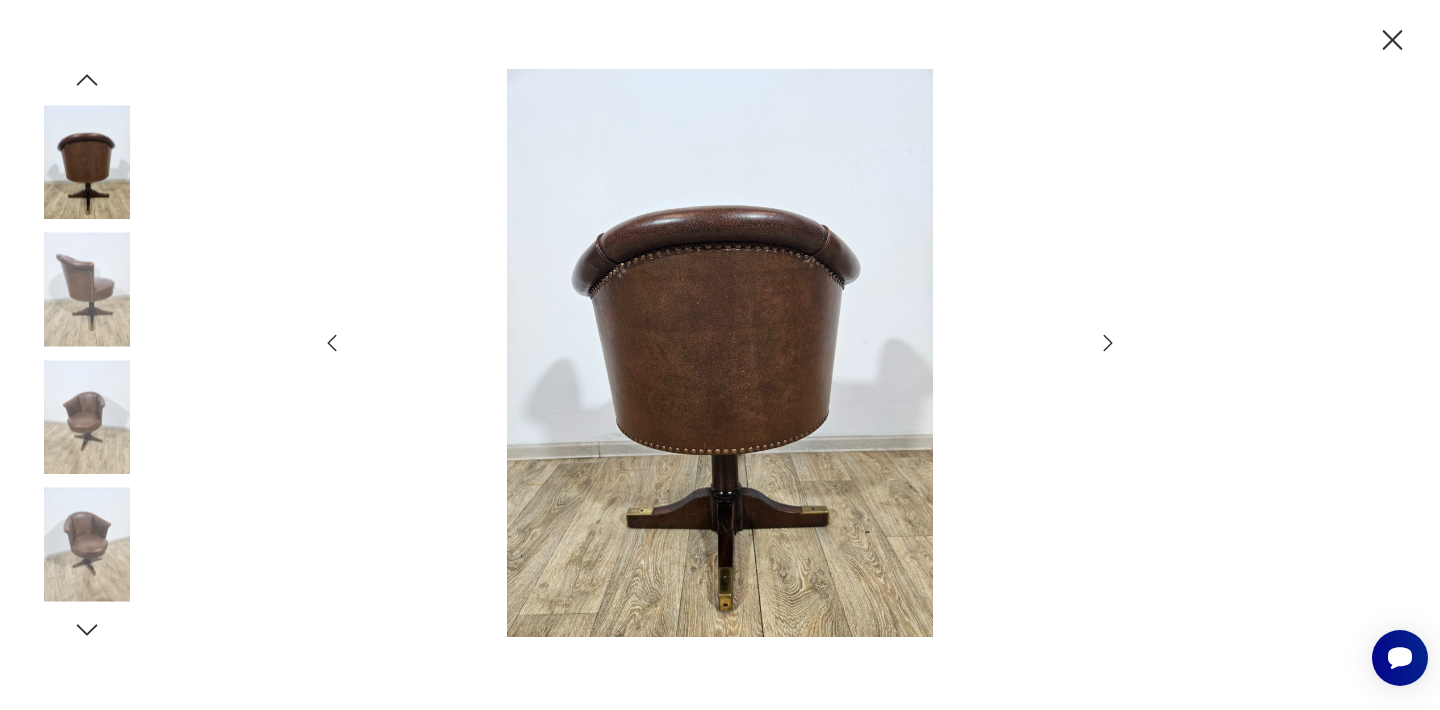 click 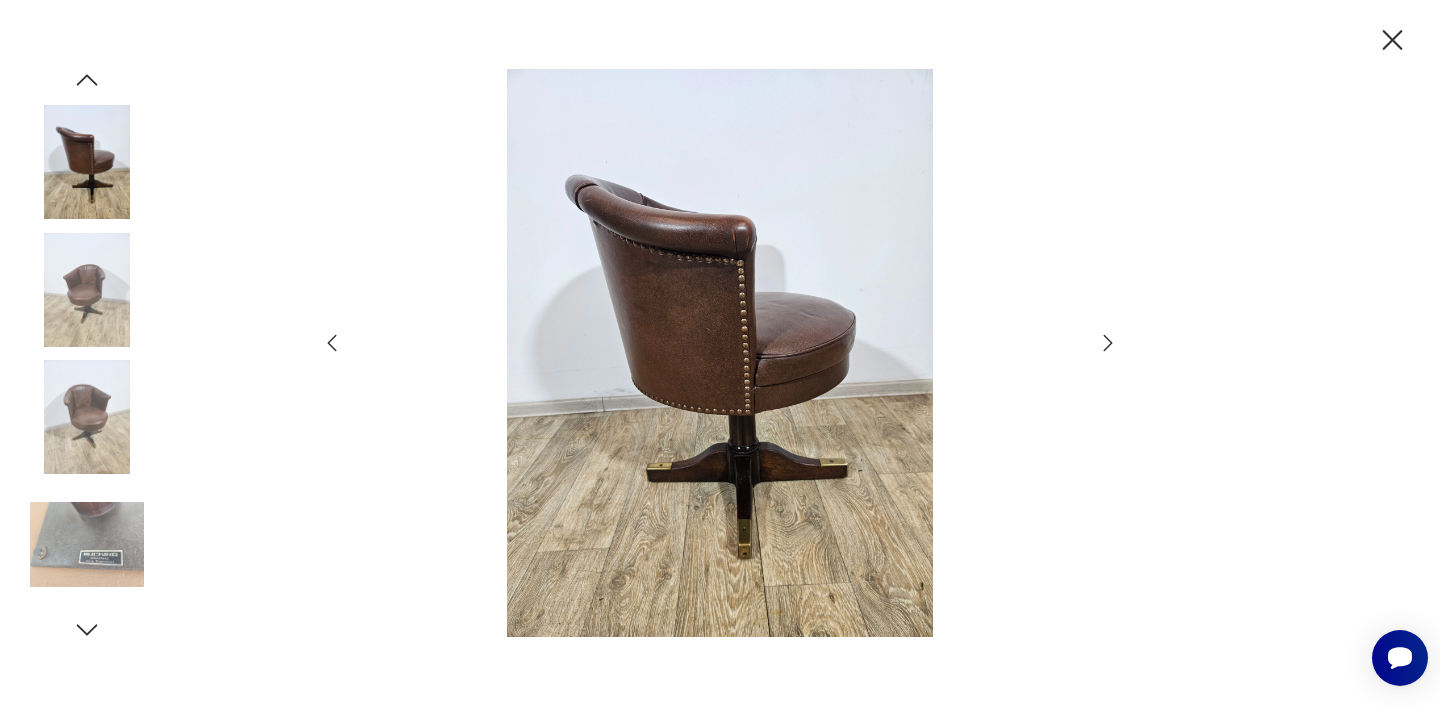 click 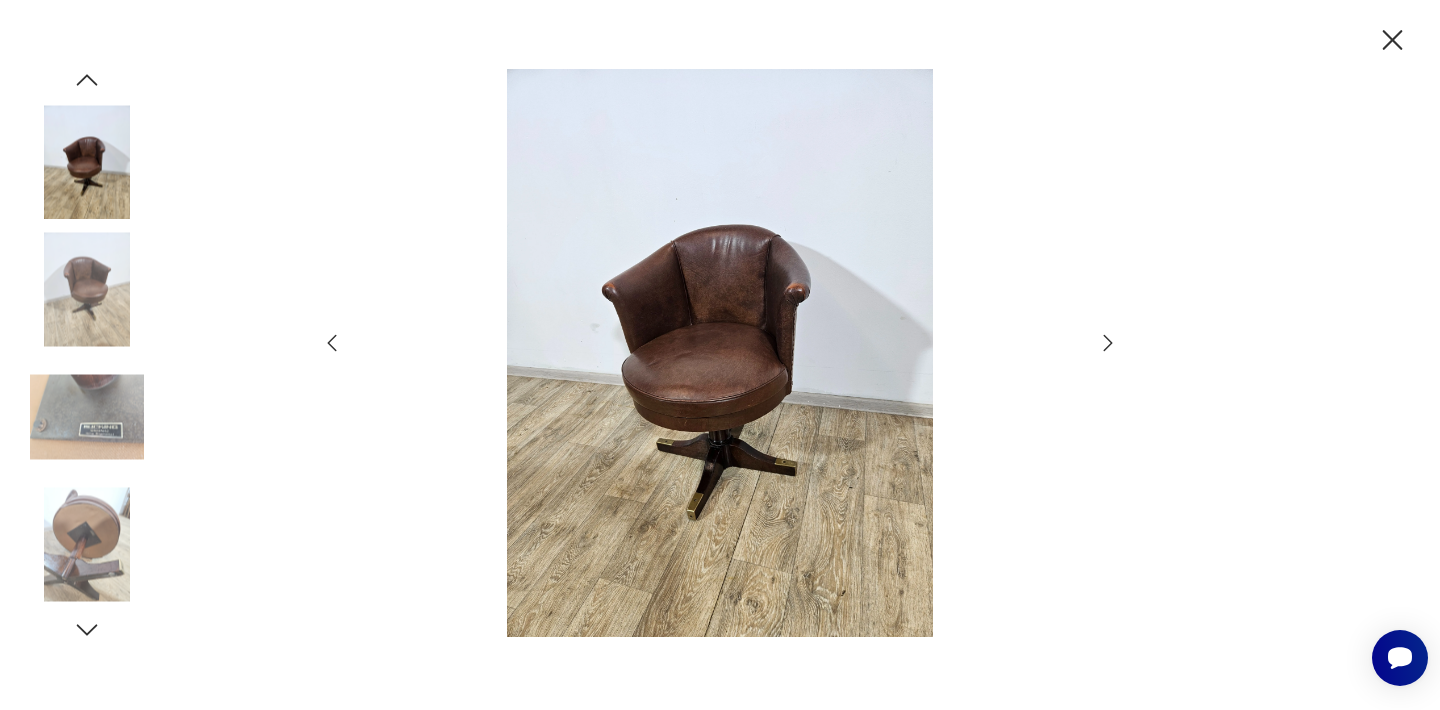 click 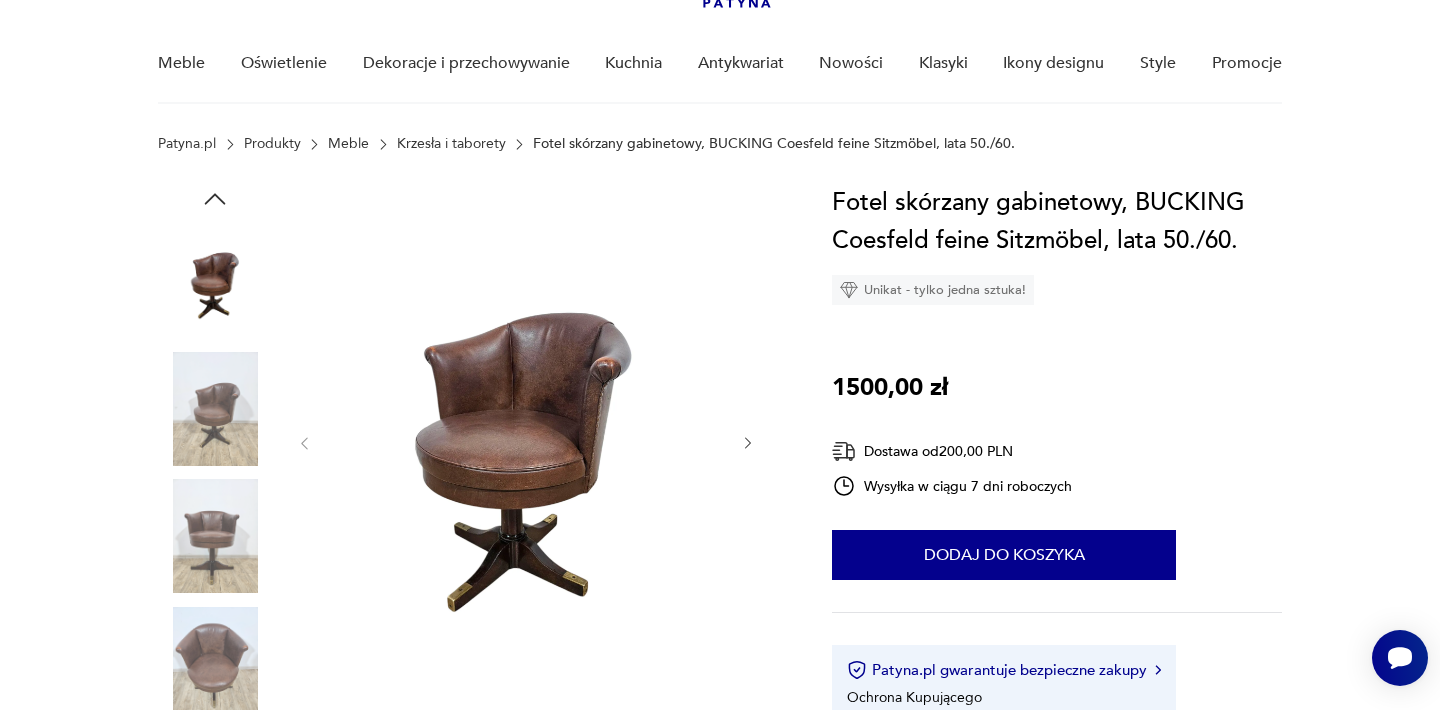 scroll, scrollTop: 160, scrollLeft: 0, axis: vertical 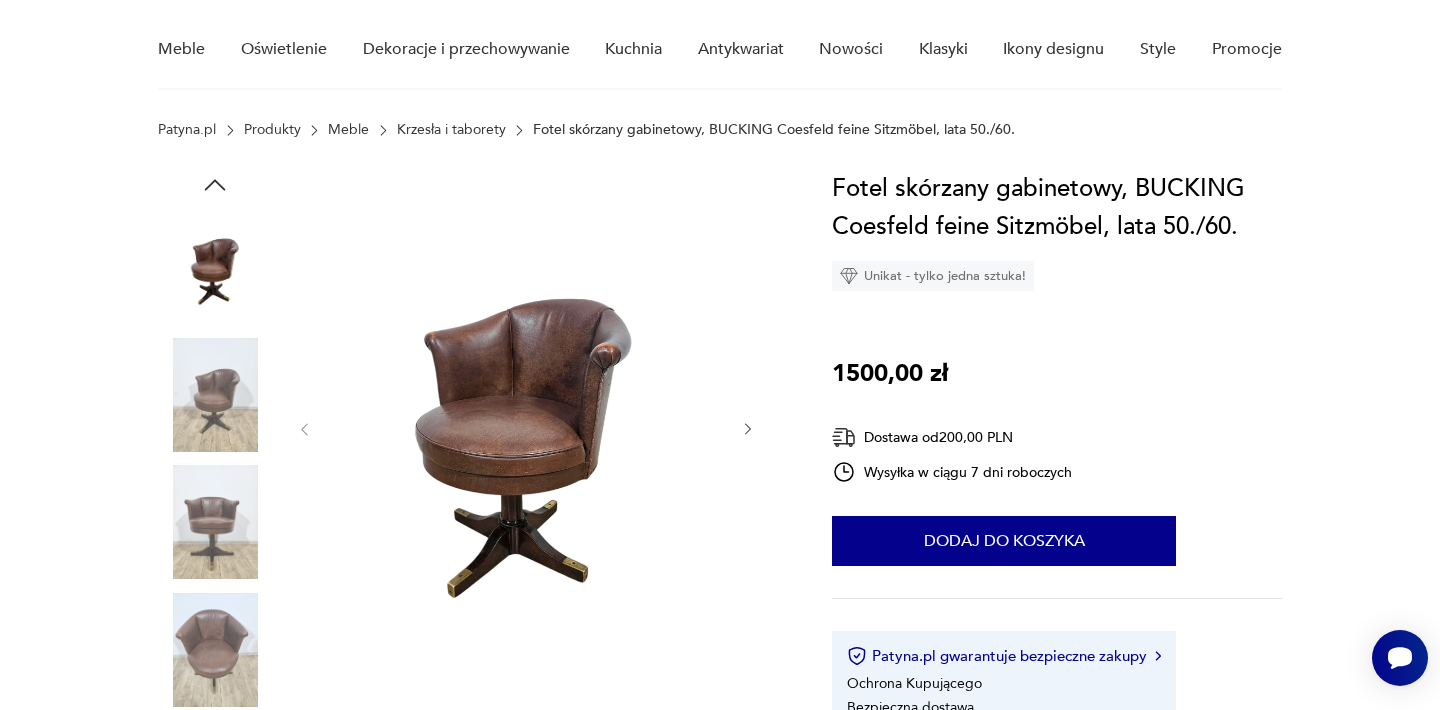 click at bounding box center [215, 522] 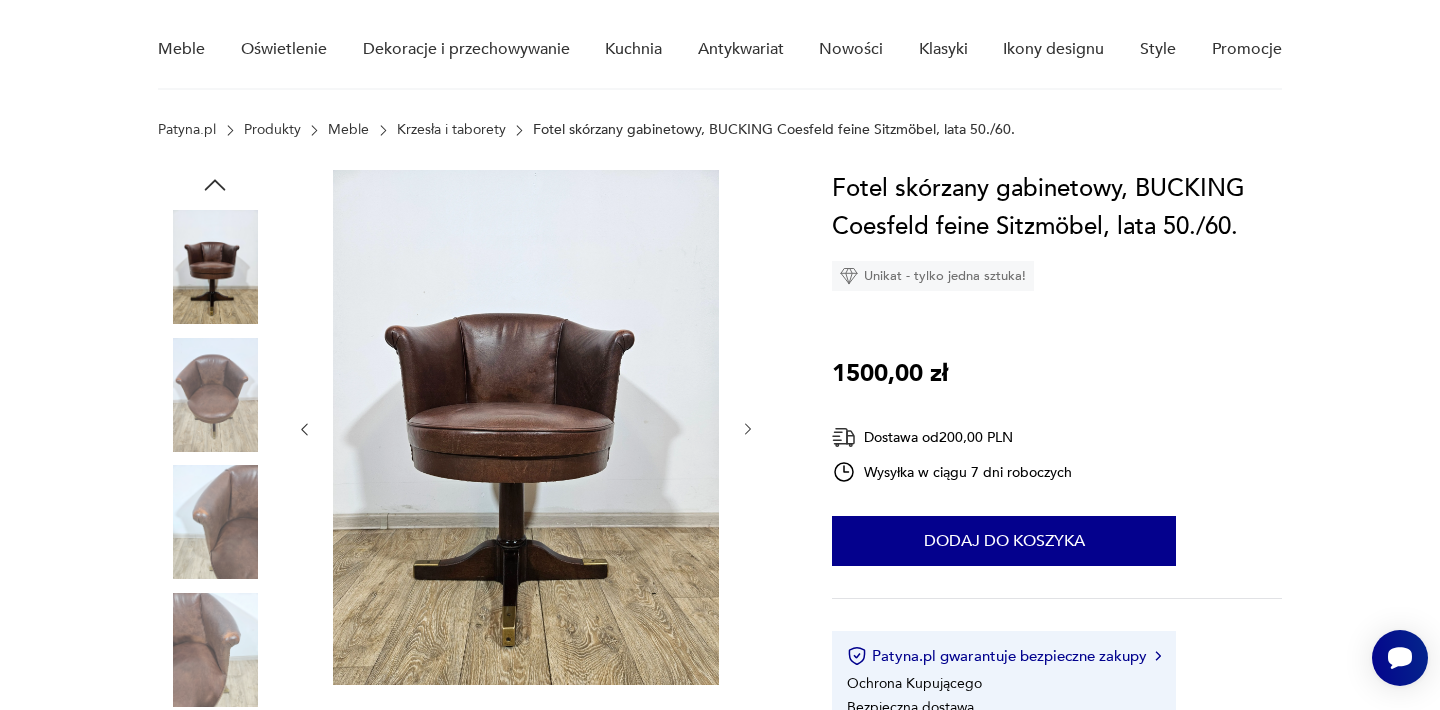 click at bounding box center [215, 267] 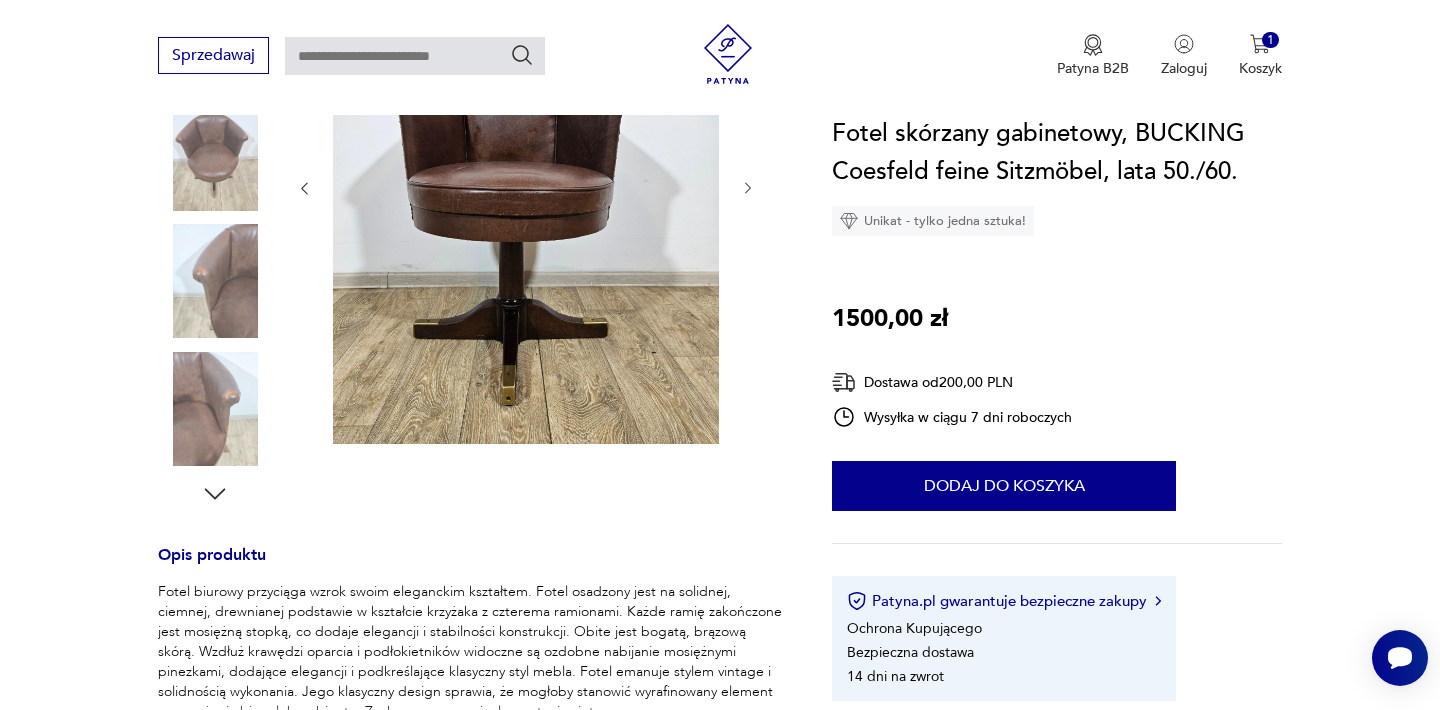 scroll, scrollTop: 440, scrollLeft: 0, axis: vertical 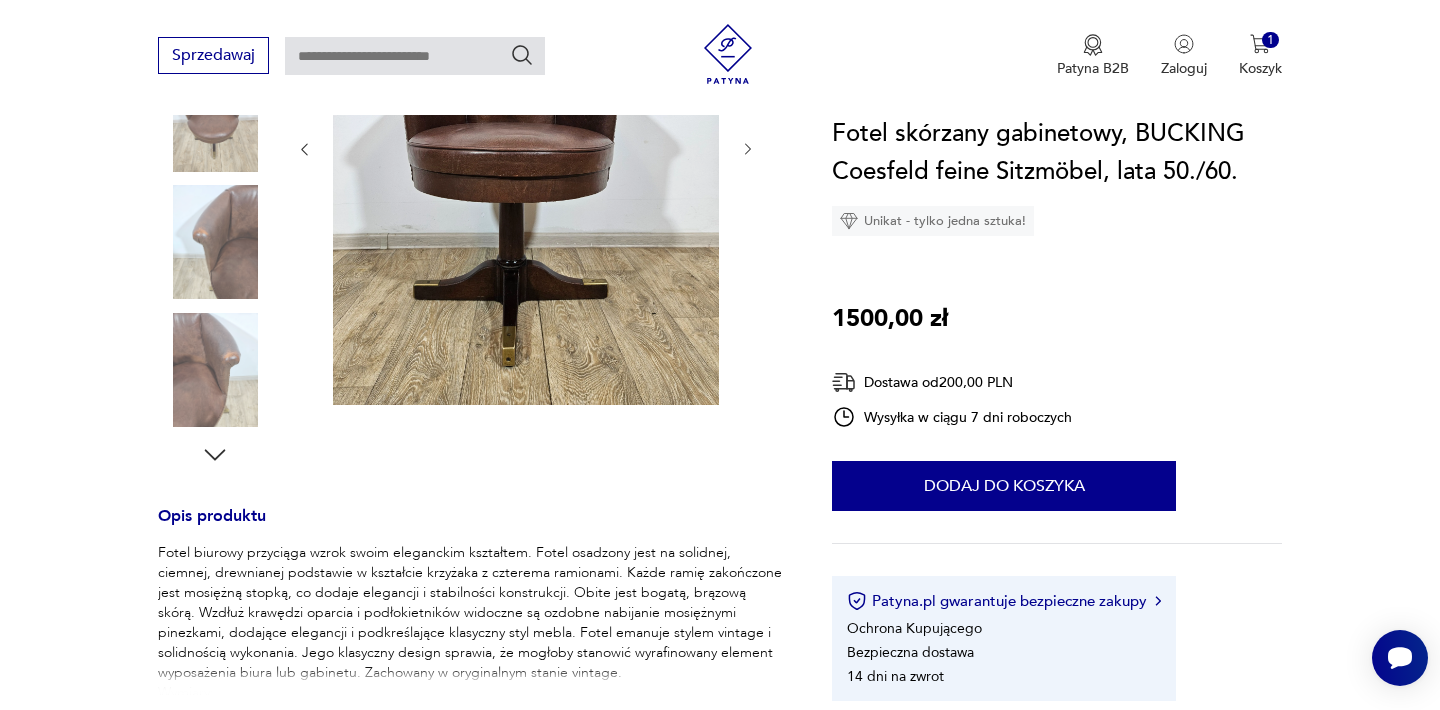 click 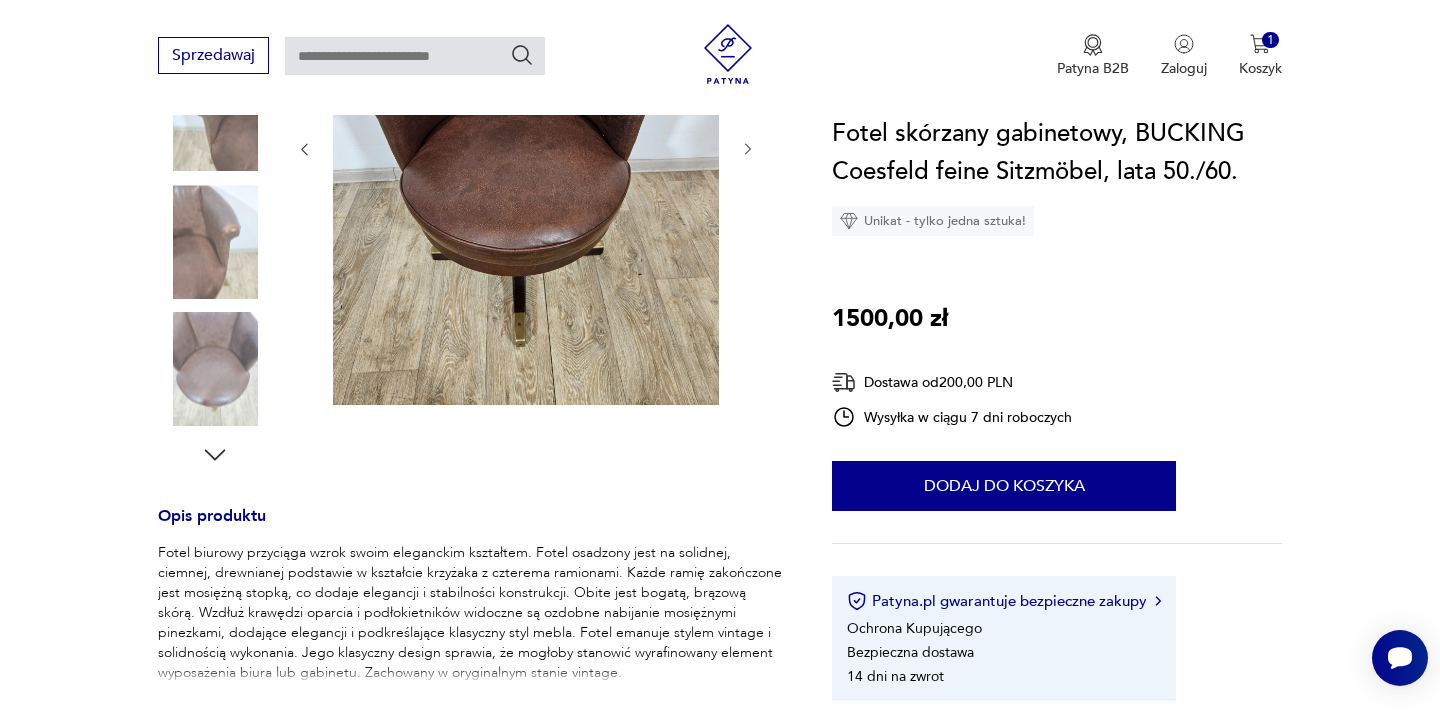 click 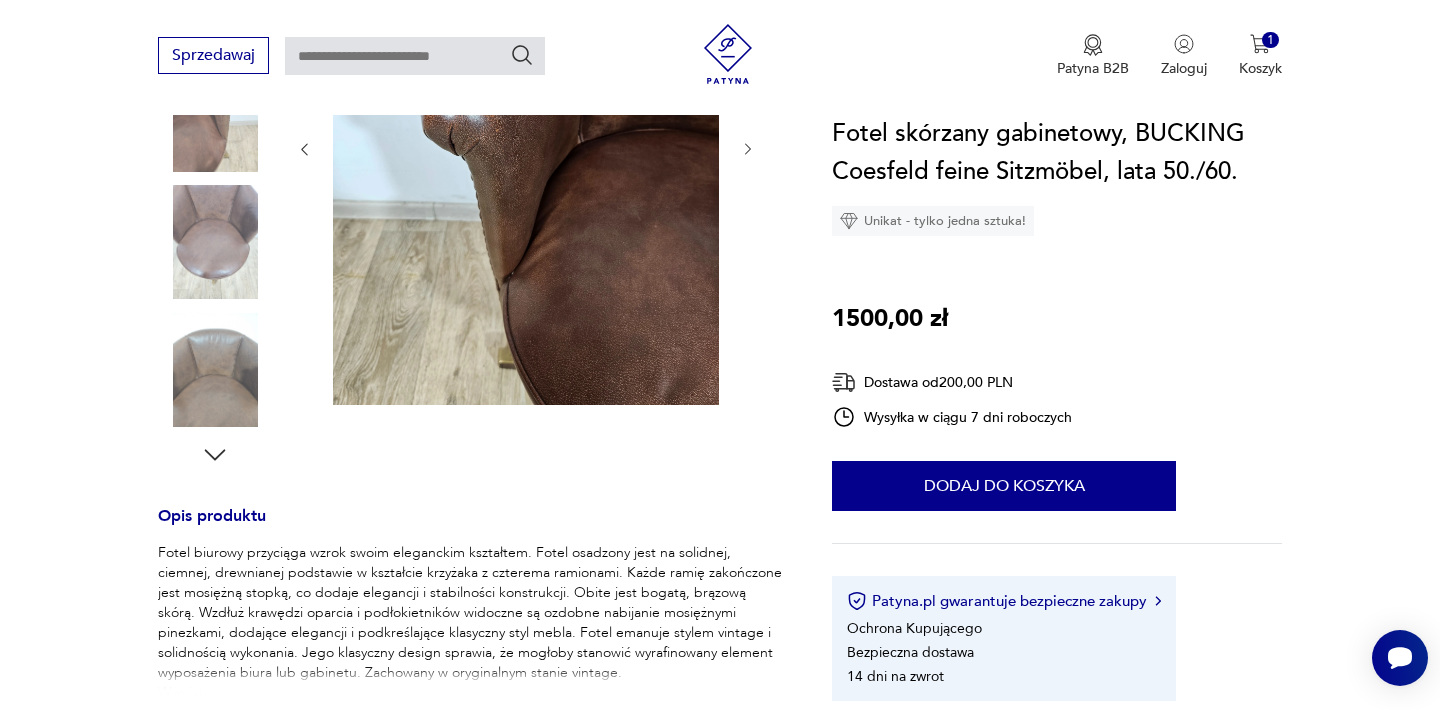 click 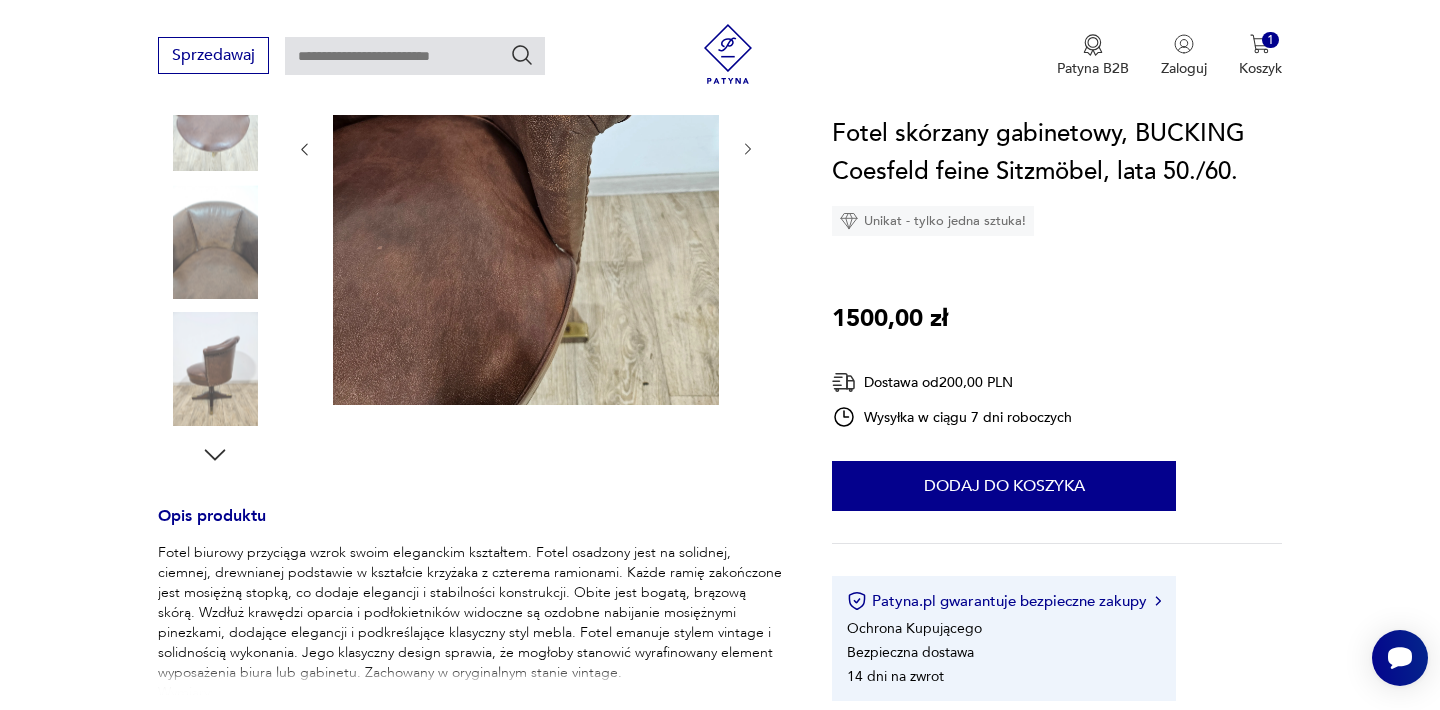 click 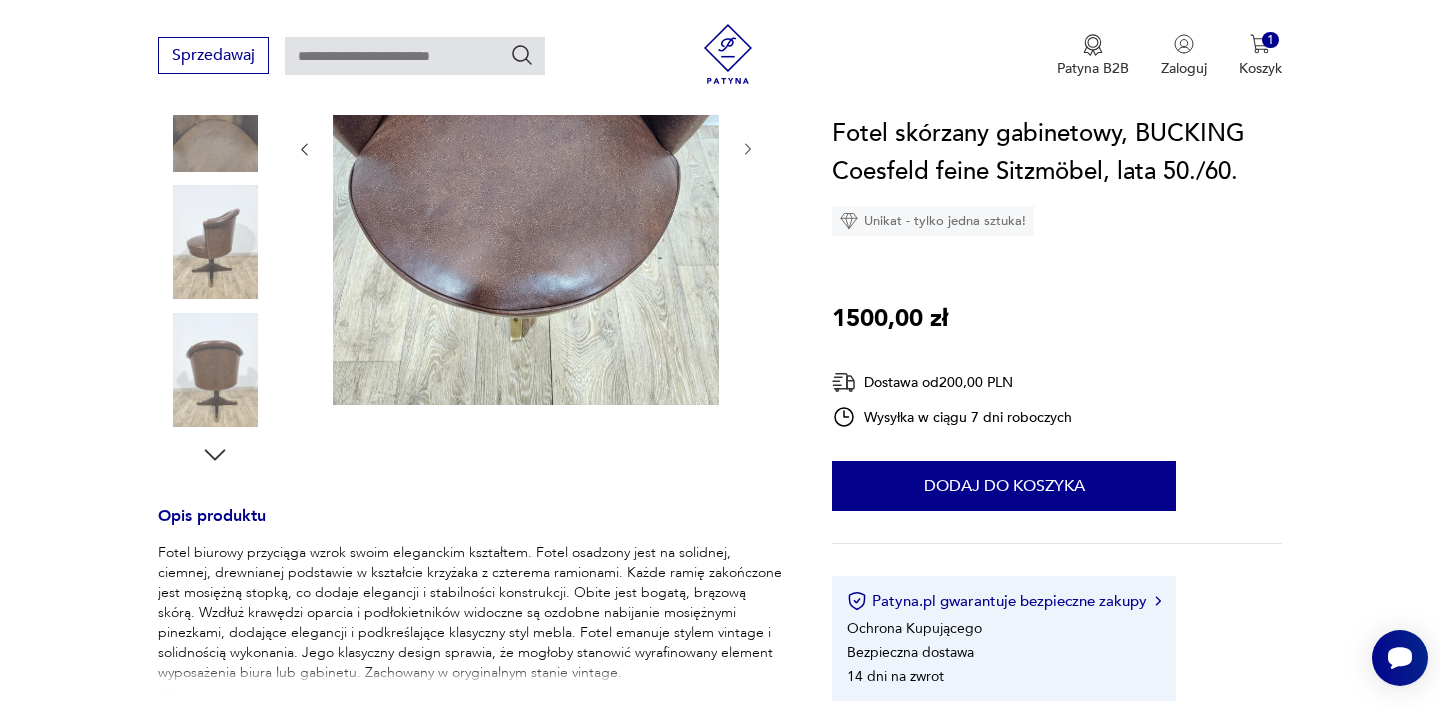 click at bounding box center [215, 370] 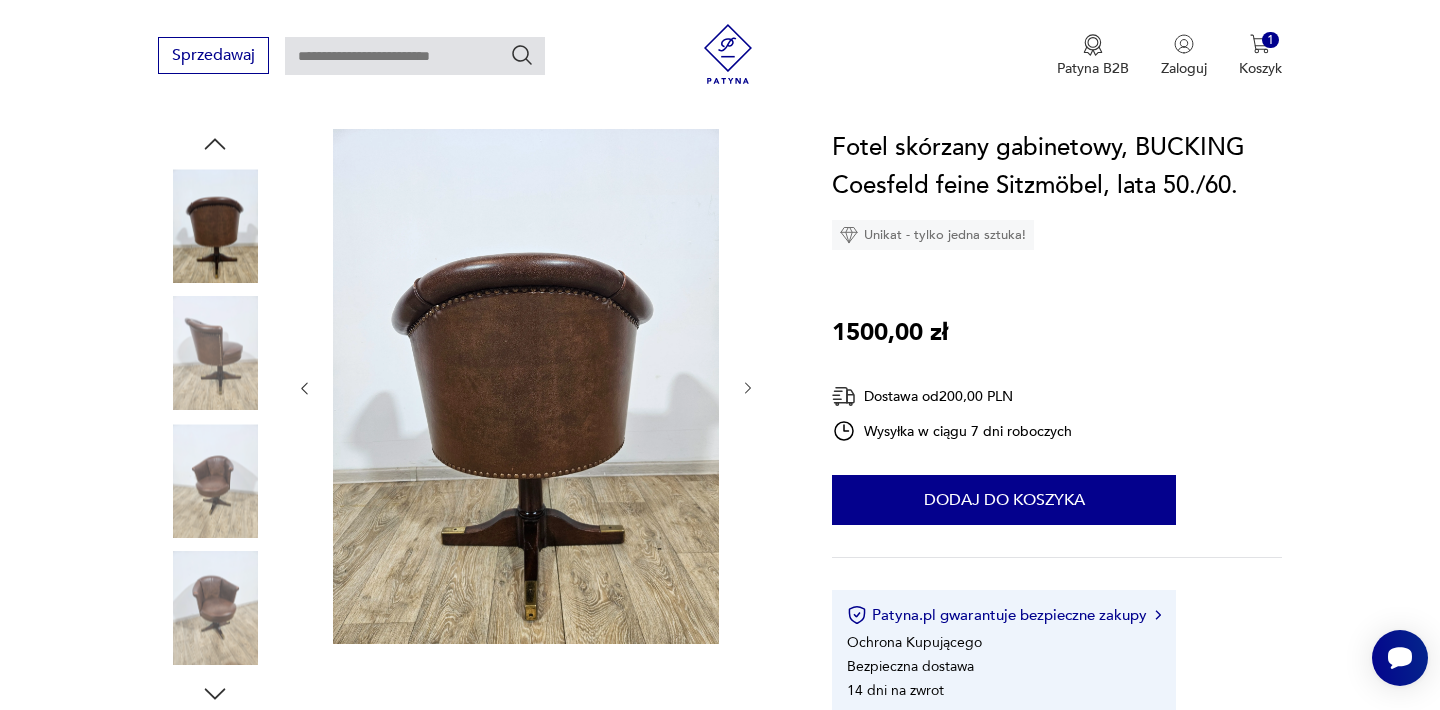 scroll, scrollTop: 200, scrollLeft: 0, axis: vertical 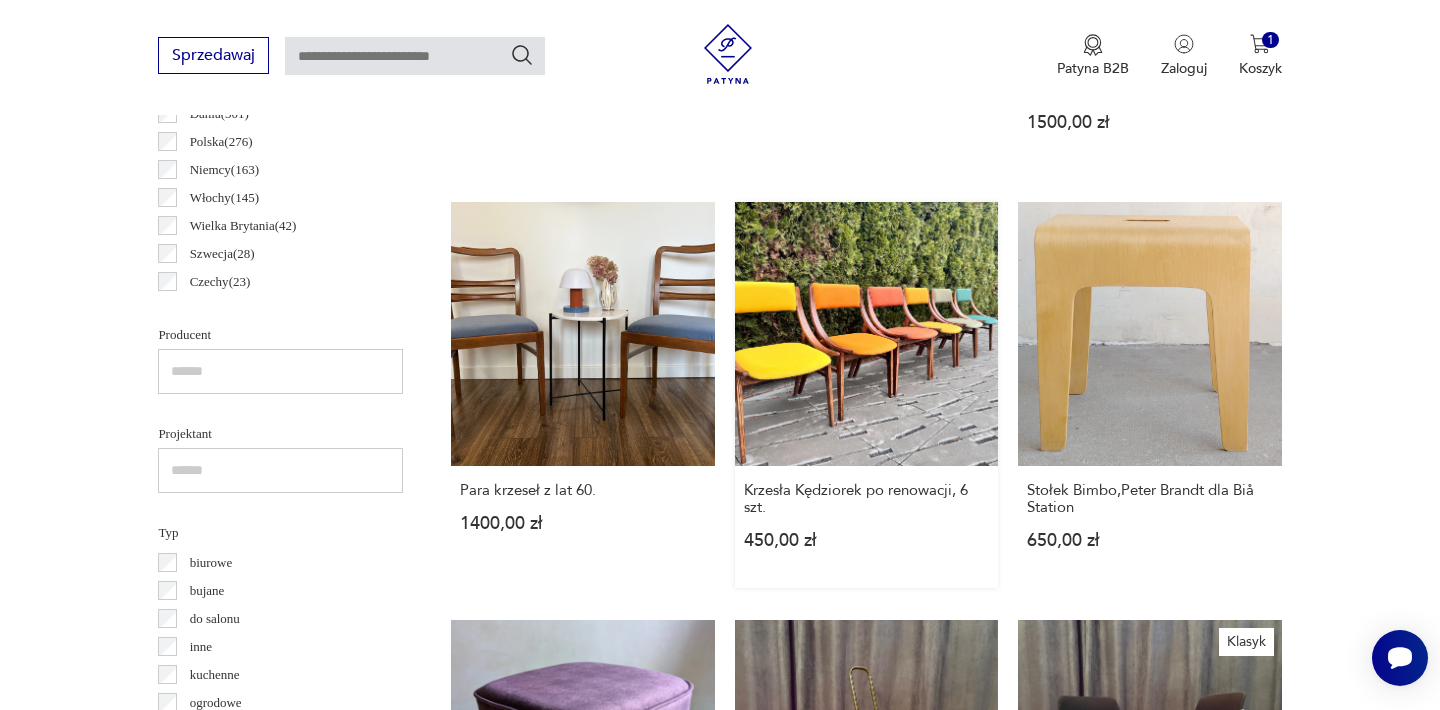 click on "Krzesła Kędziorek po renowacji, 6 szt. [PRICE]" at bounding box center (866, 394) 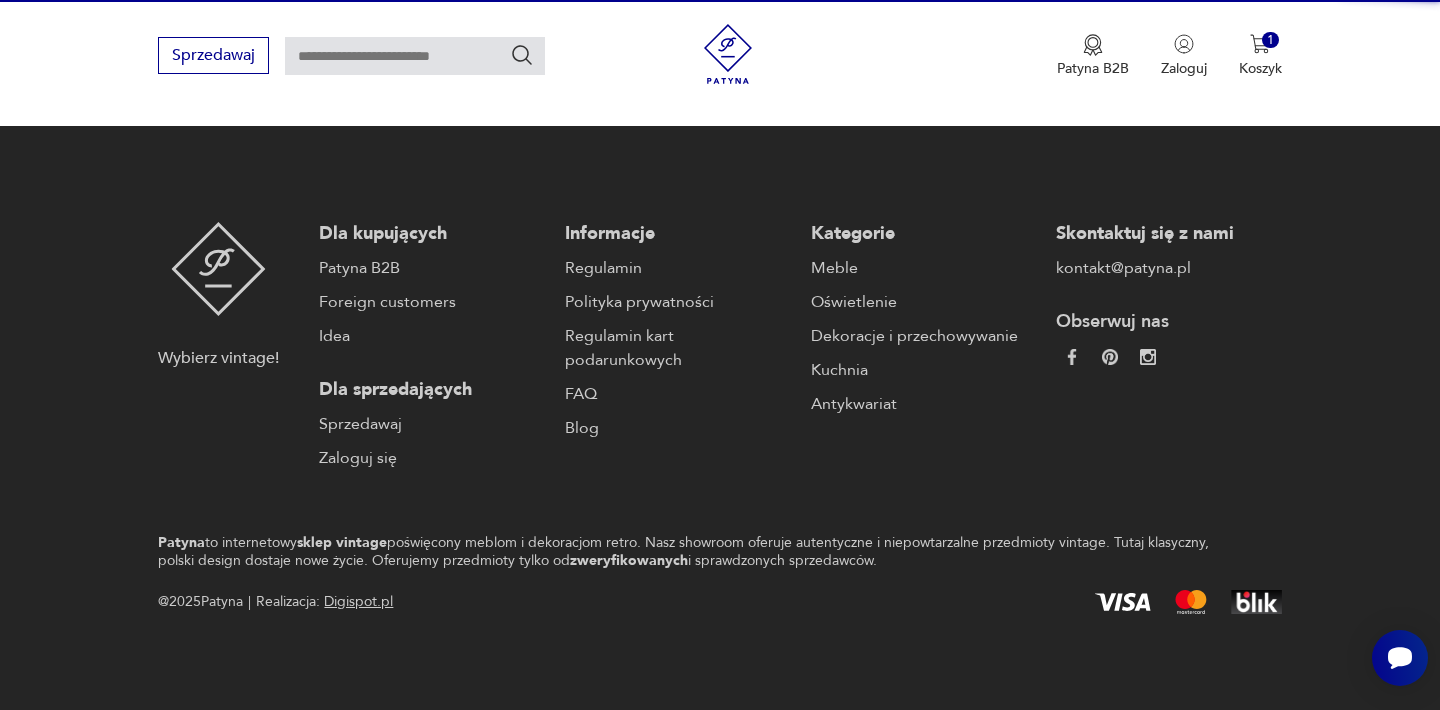 scroll, scrollTop: 341, scrollLeft: 0, axis: vertical 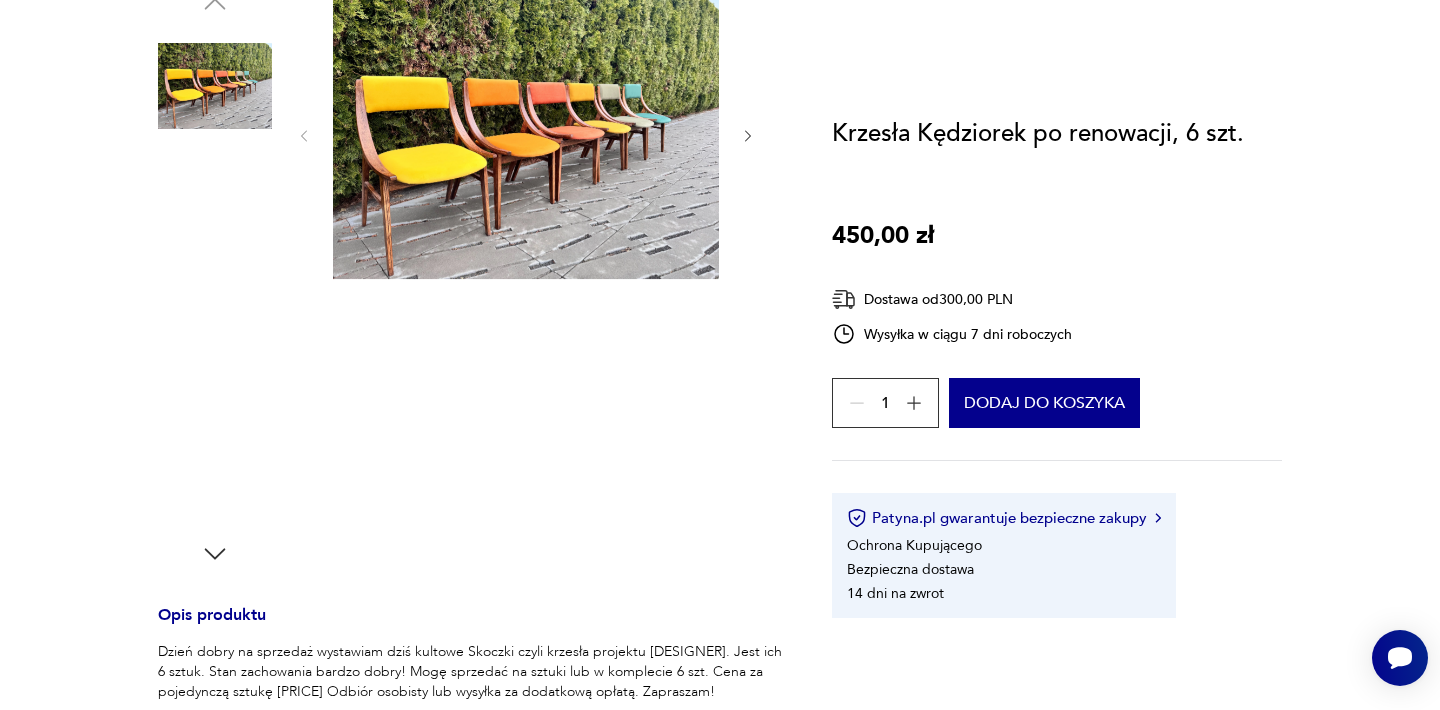 click at bounding box center [526, 134] 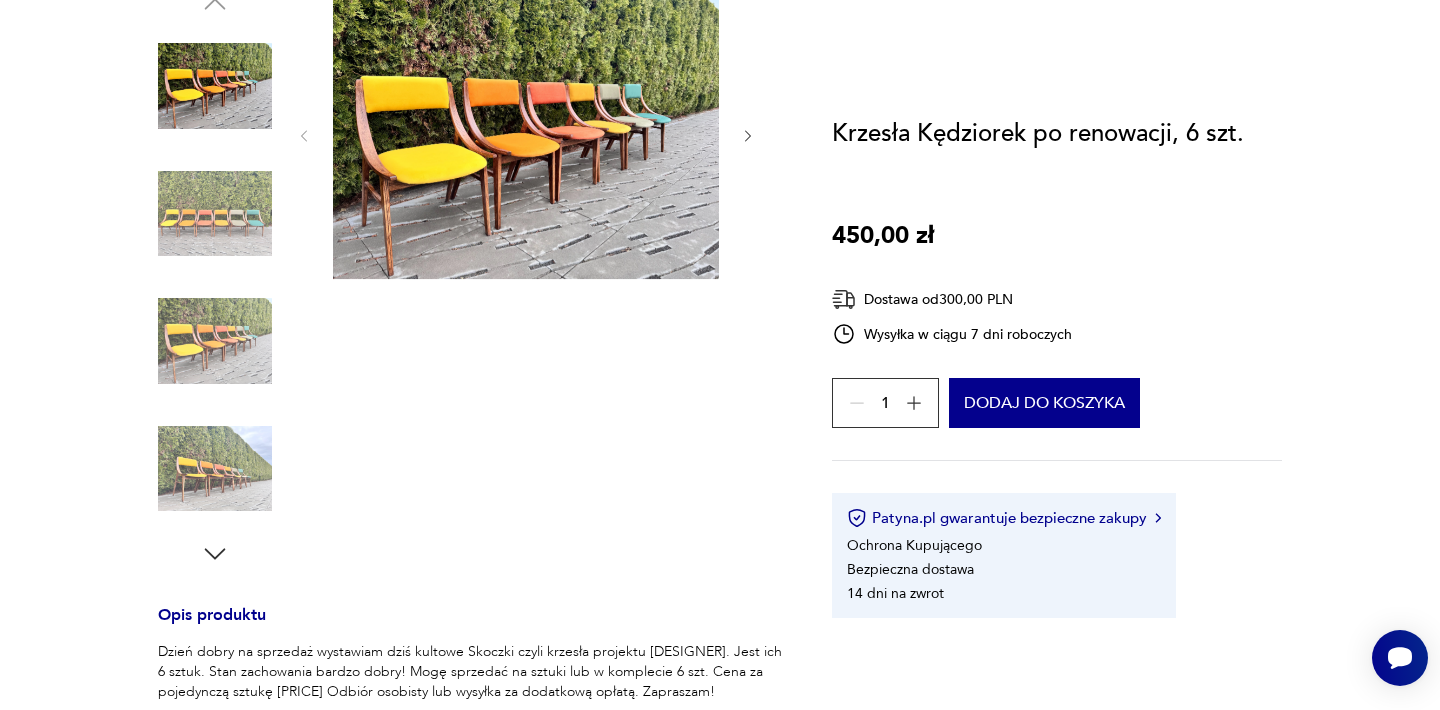 scroll, scrollTop: 0, scrollLeft: 0, axis: both 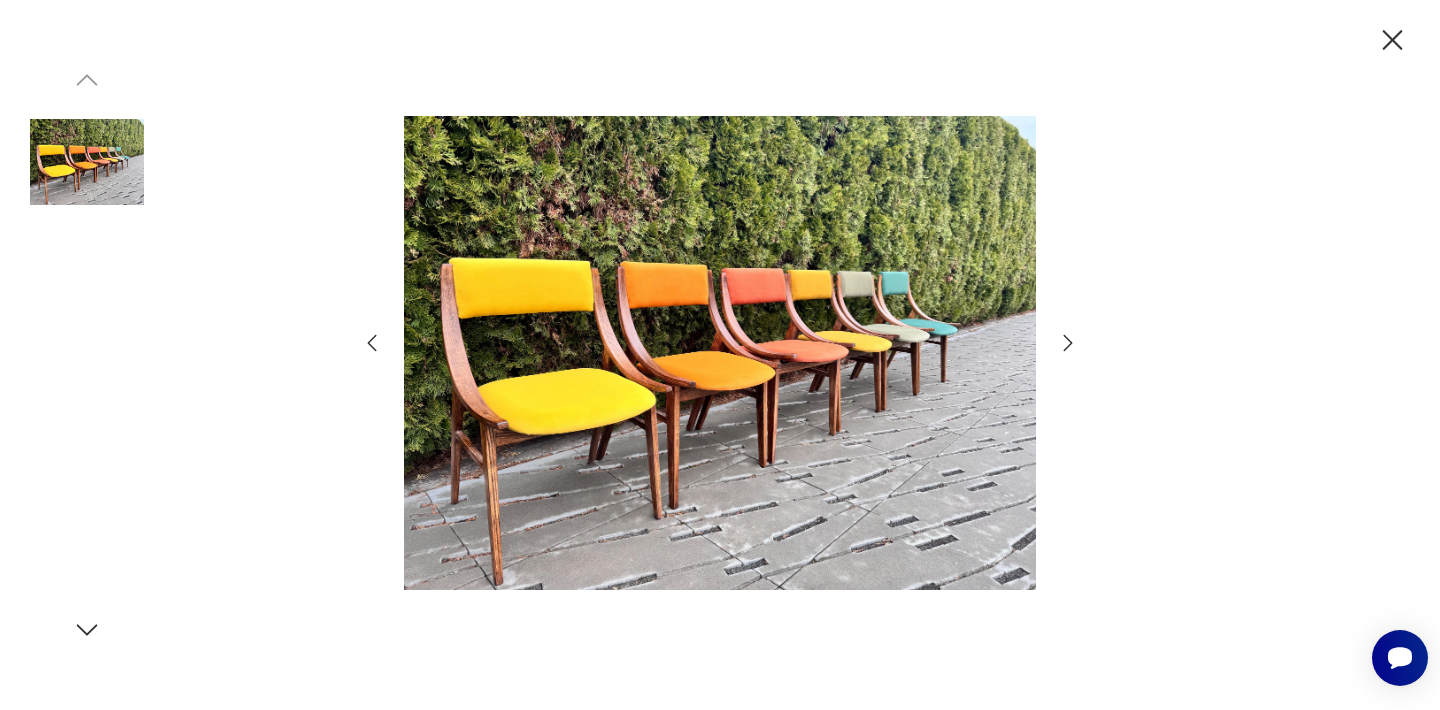 click at bounding box center (720, 353) 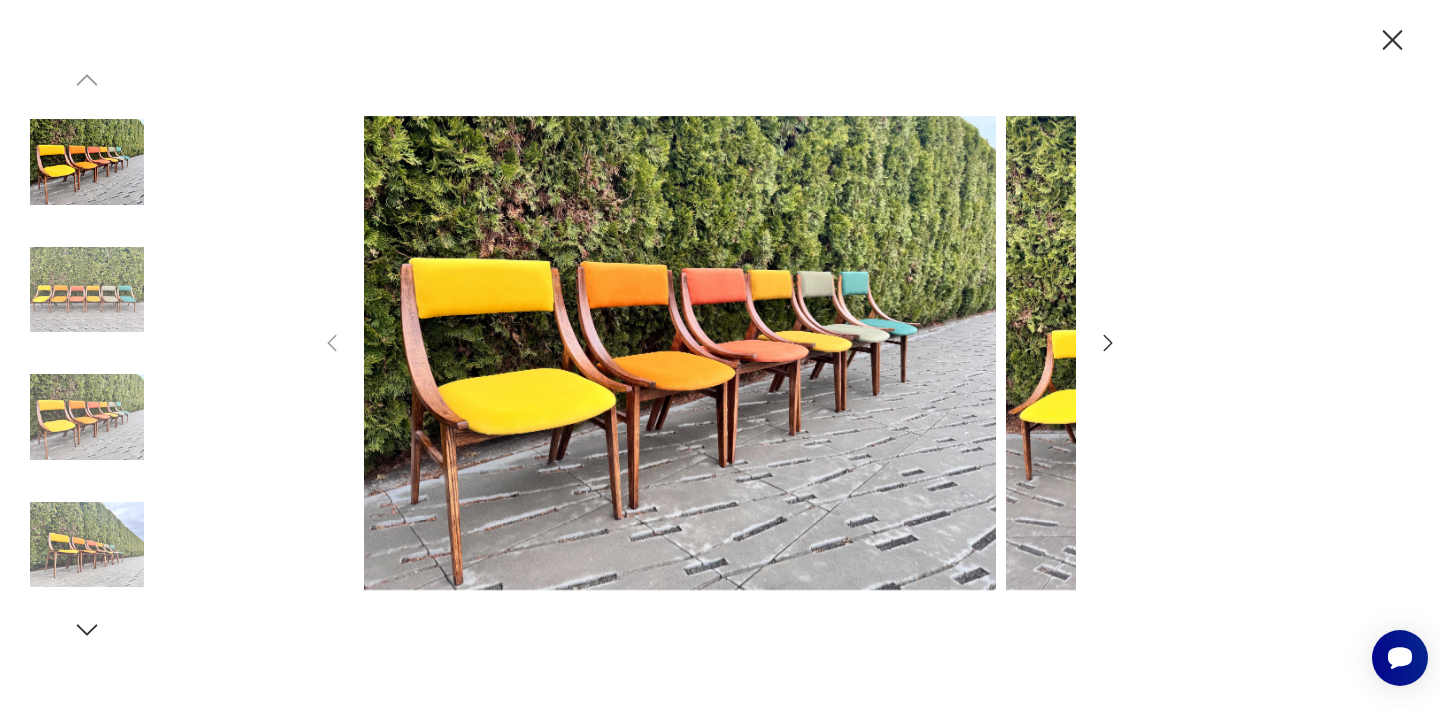 click 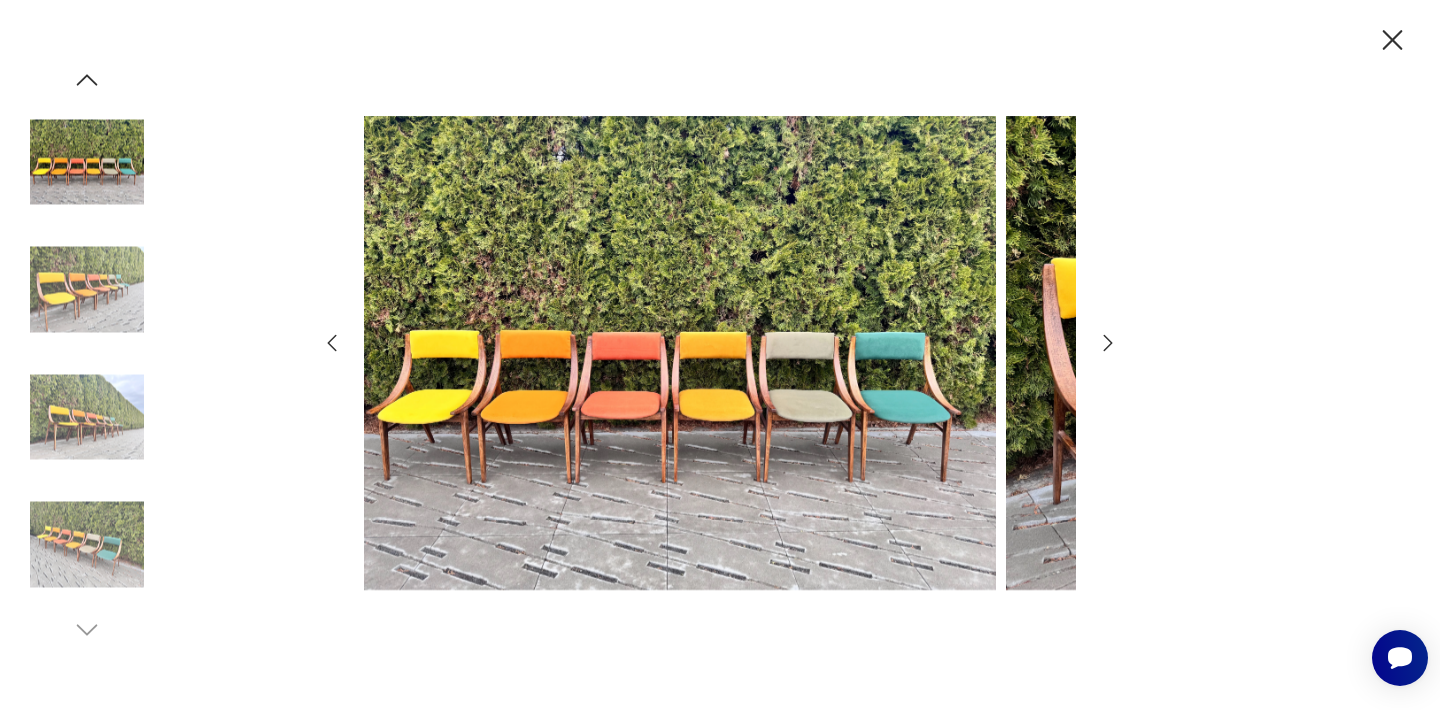 click 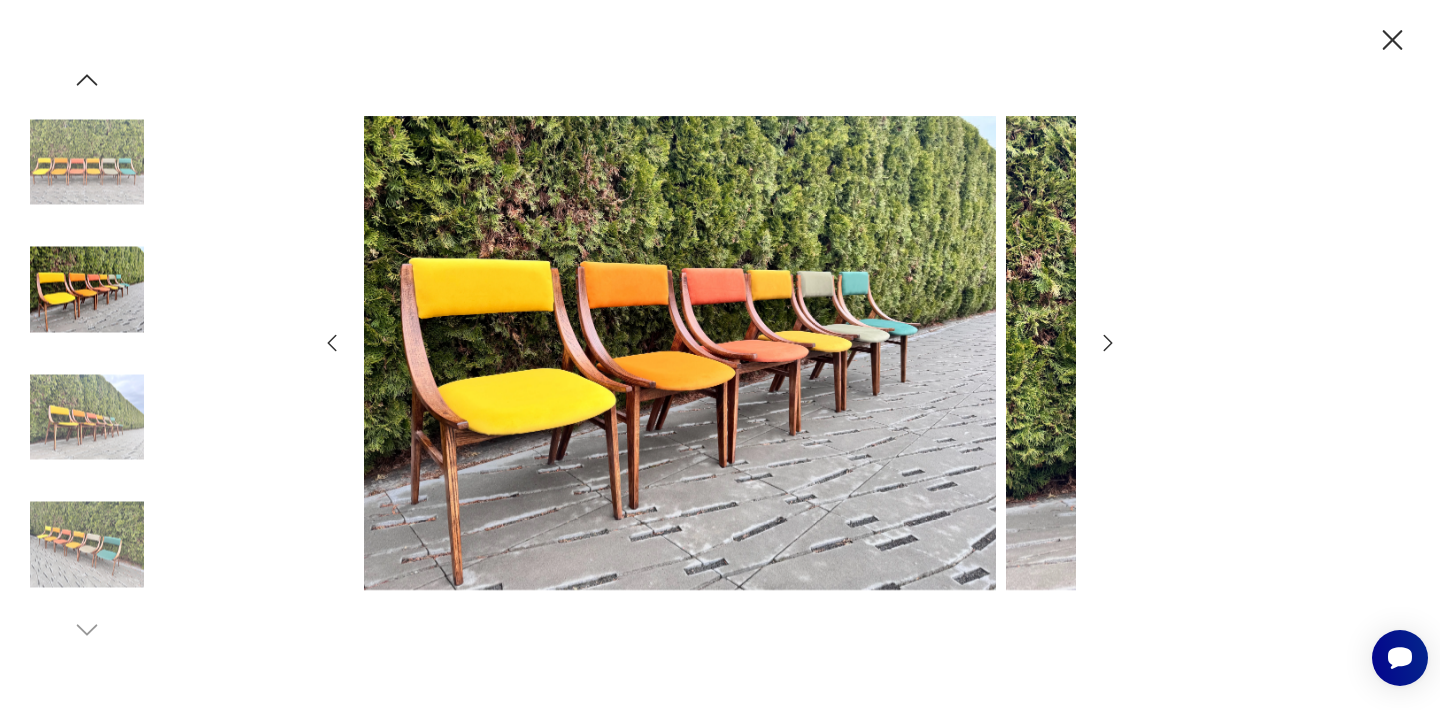 click 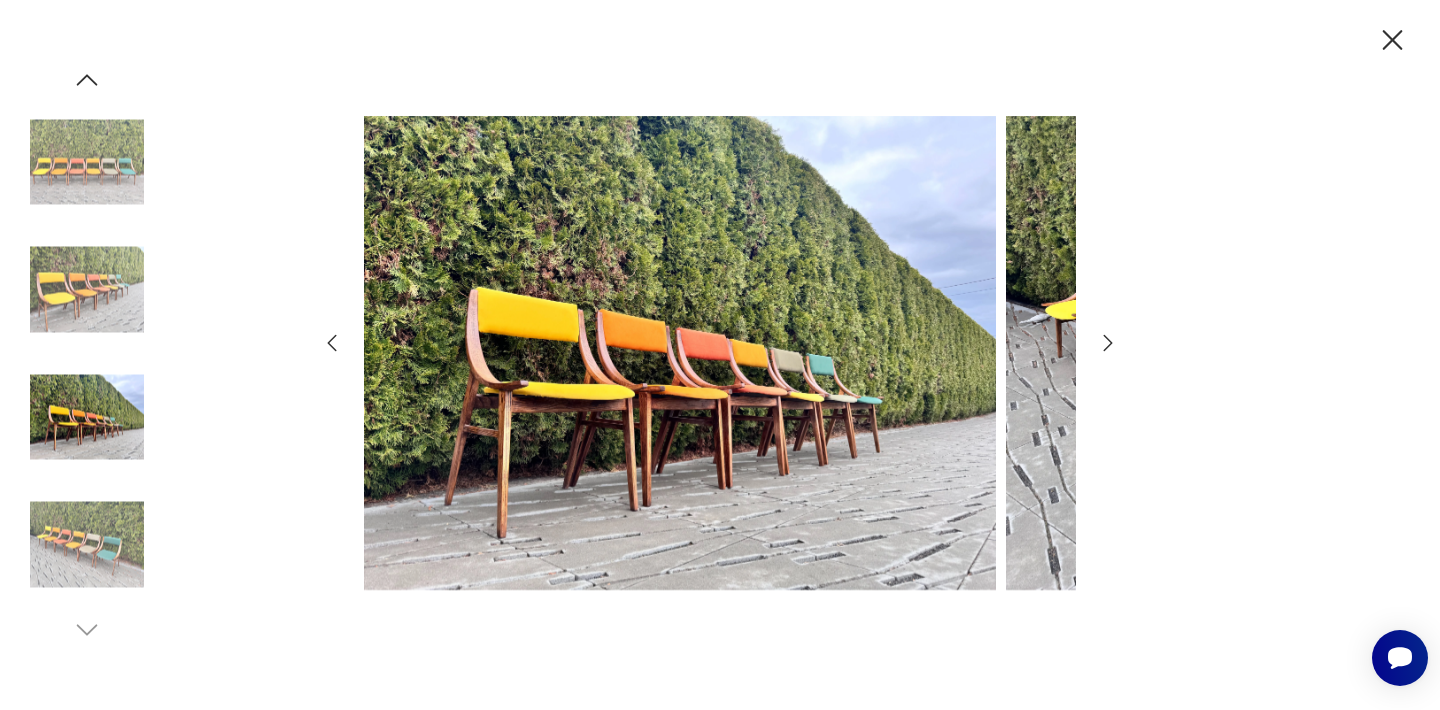 click 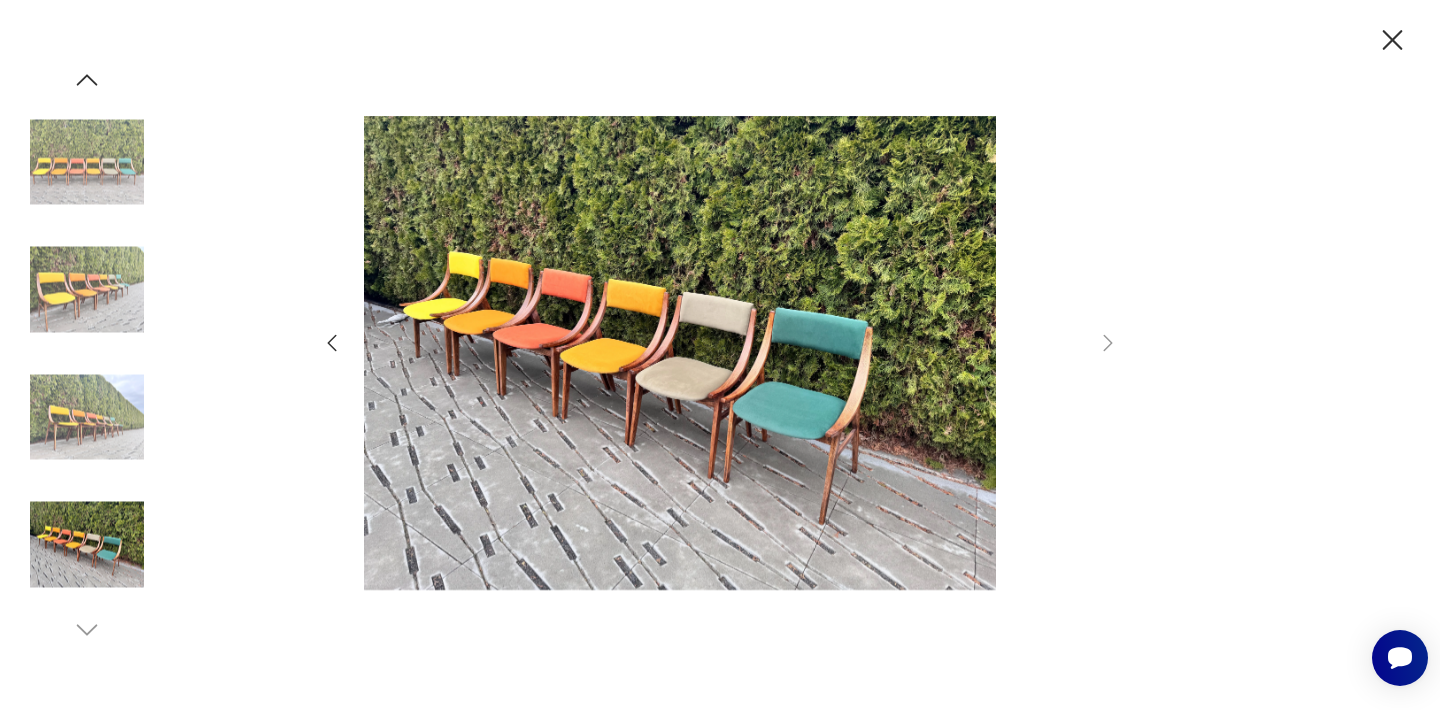 click 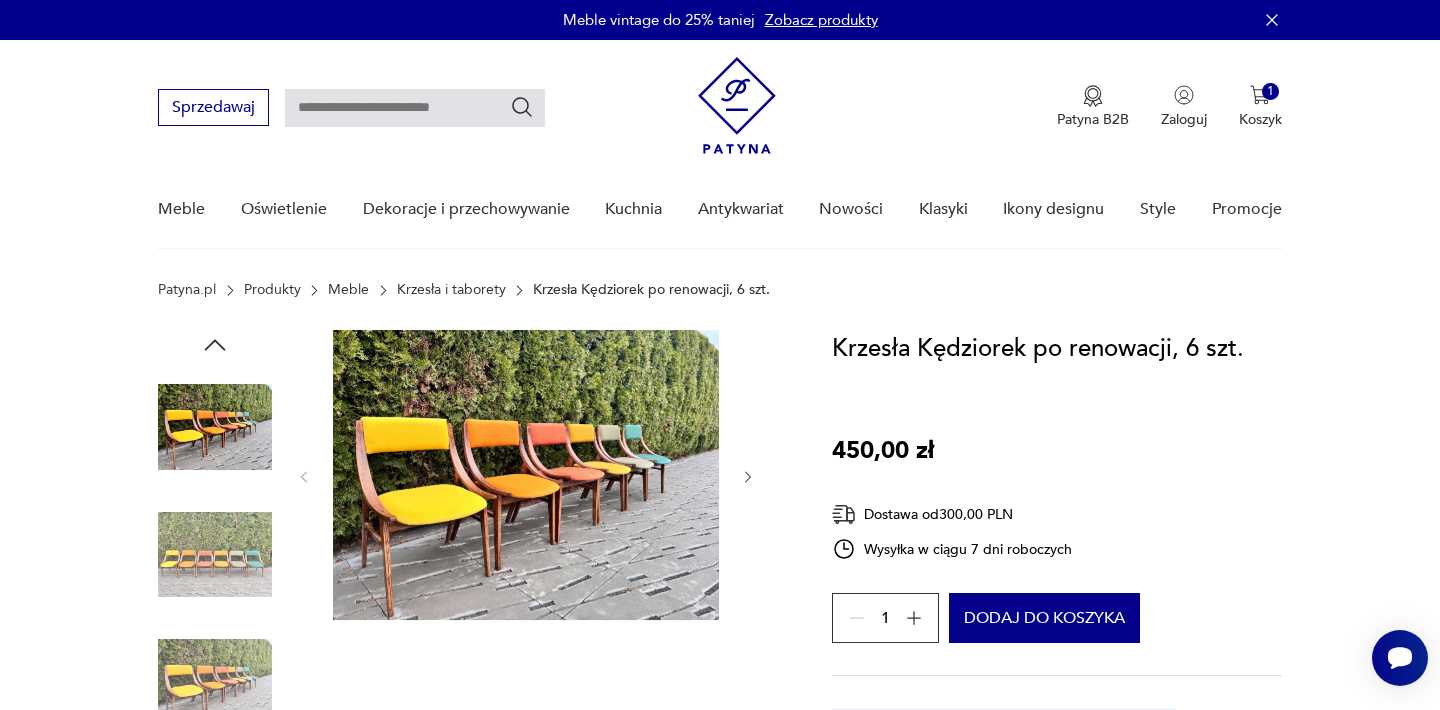 click on "Opis produktu Dzień dobry na sprzedaż wystawiam dziś kultowe Skoczki czyli krzesła projektu J. Kędziorka. Jest ich 6 sztuk. Stan zachowania bardzo dobry! Mogę sprzedać na sztuki lub w komplecie 6 szt. Cena za pojedynczą sztukę [PRICE] Odbiór osobisty lub wysyłka za dodatkową opłatą. Zapraszam! Rozwiń więcej Szczegóły produktu Kolor: gradient Typ : do salonu Kolory : gradient Kraj pochodzenia : [COUNTRY] Tworzywo : drewno, tkanina Projektant : [PERSON] Producent : Goleniowskie Fabryki Mebli Liczba sztuk: [NUMBER] Tagi: PRL , Skandynawski minimalizm , design , lata [YEAR] , mid-century modern Rozwiń więcej O sprzedawcy BodoGarage Zweryfikowany sprzedawca Od [NUMBER] miesięcy z Patyną Dostawa i zwroty Dostępne formy dostawy: Kurier [PRICE] Zwroty: Jeśli z jakiegokolwiek powodu chcesz zwrócić zamówiony przedmiot, masz na to [NUMBER] dni od momentu otrzymania przesyłki. Krzesła Kędziorek po renowacji, 6 szt. [PRICE] Dostawa od [PRICE] 1 Dodaj do koszyka Kolor: :" at bounding box center [720, 958] 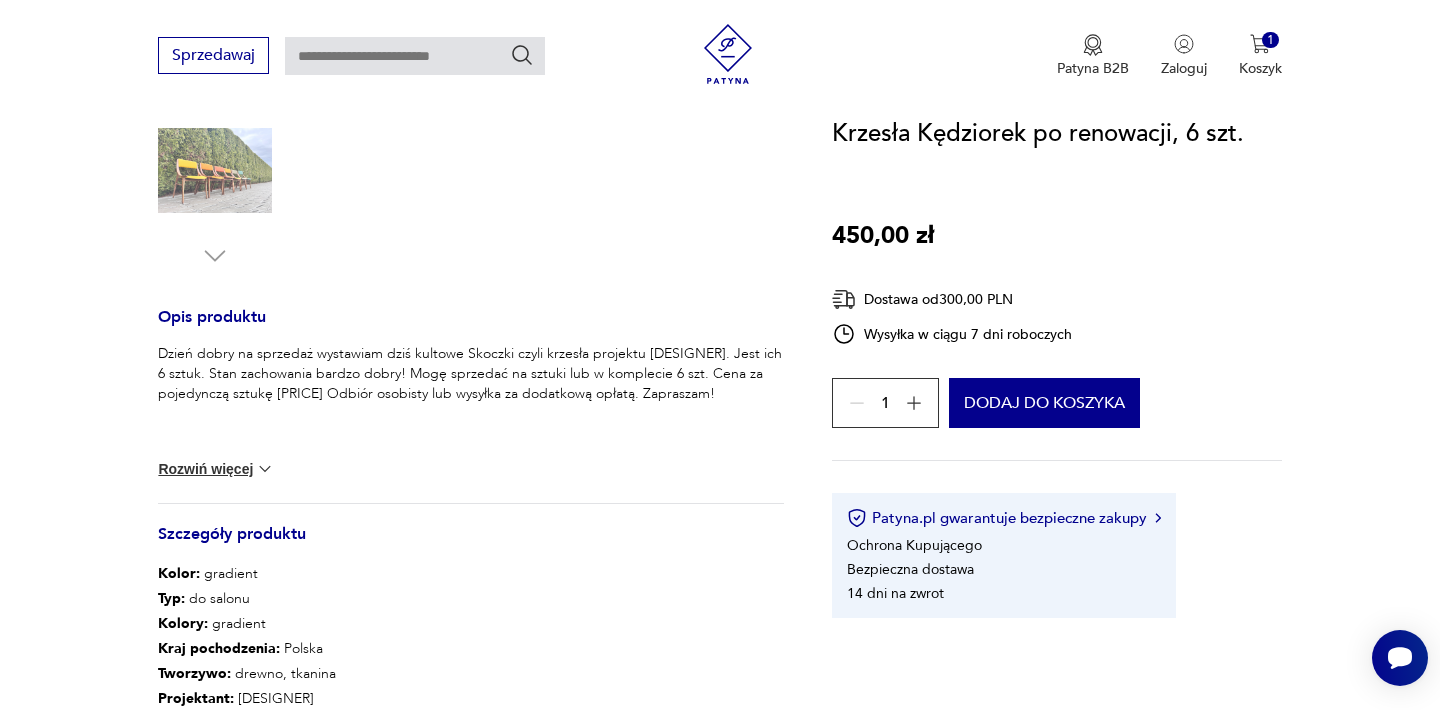scroll, scrollTop: 640, scrollLeft: 0, axis: vertical 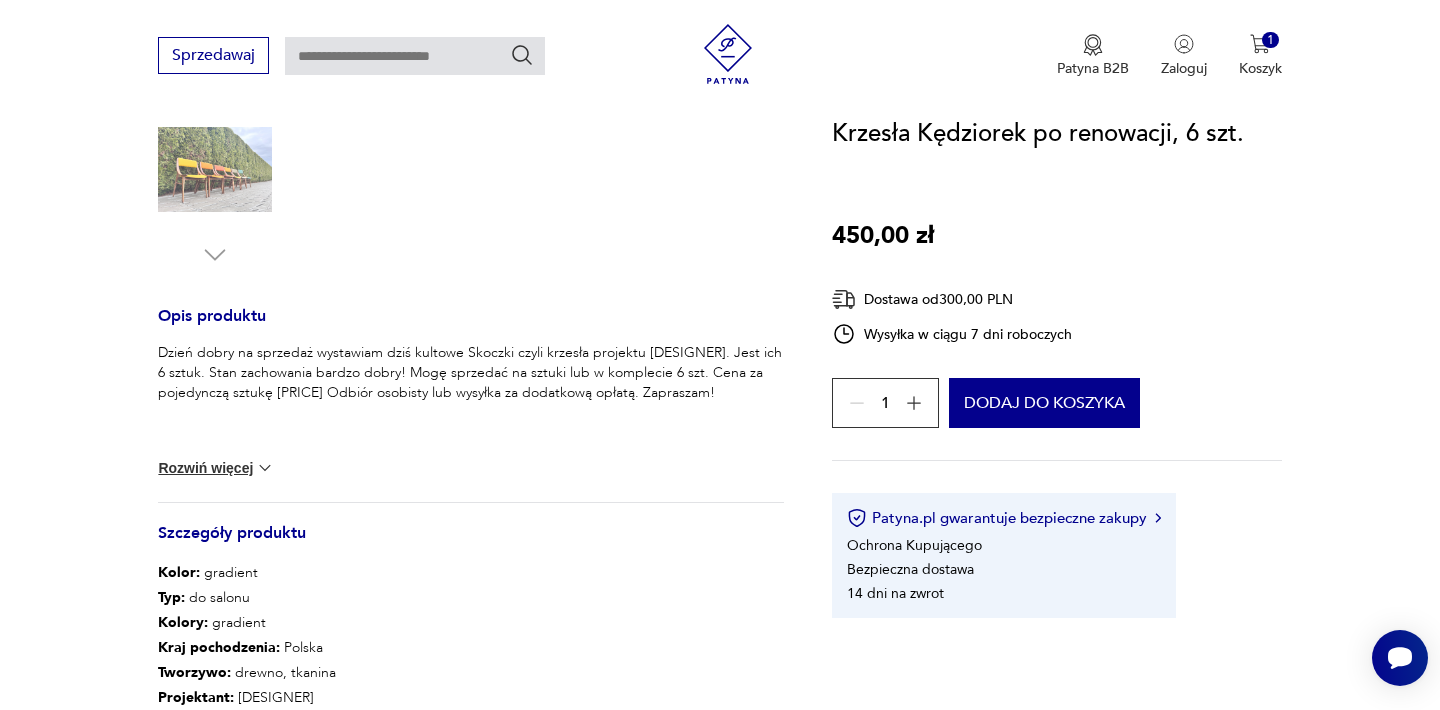 click on "Opis produktu Dzień dobry na sprzedaż wystawiam dziś kultowe Skoczki czyli krzesła projektu J. Kędziorka. Jest ich 6 sztuk. Stan zachowania bardzo dobry! Mogę sprzedać na sztuki lub w komplecie 6 szt. Cena za pojedynczą sztukę [PRICE] Odbiór osobisty lub wysyłka za dodatkową opłatą. Zapraszam! Rozwiń więcej Szczegóły produktu Kolor: gradient Typ : do salonu Kolory : gradient Kraj pochodzenia : [COUNTRY] Tworzywo : drewno, tkanina Projektant : [PERSON] Producent : Goleniowskie Fabryki Mebli Liczba sztuk: [NUMBER] Tagi: PRL , Skandynawski minimalizm , design , lata [YEAR] , mid-century modern Rozwiń więcej O sprzedawcy BodoGarage Zweryfikowany sprzedawca Od [NUMBER] miesięcy z Patyną Dostawa i zwroty Dostępne formy dostawy: Kurier [PRICE] Zwroty: Jeśli z jakiegokolwiek powodu chcesz zwrócić zamówiony przedmiot, masz na to [NUMBER] dni od momentu otrzymania przesyłki. Krzesła Kędziorek po renowacji, 6 szt. [PRICE] Dostawa od [PRICE] 1 Dodaj do koszyka Kolor: :" at bounding box center [720, 318] 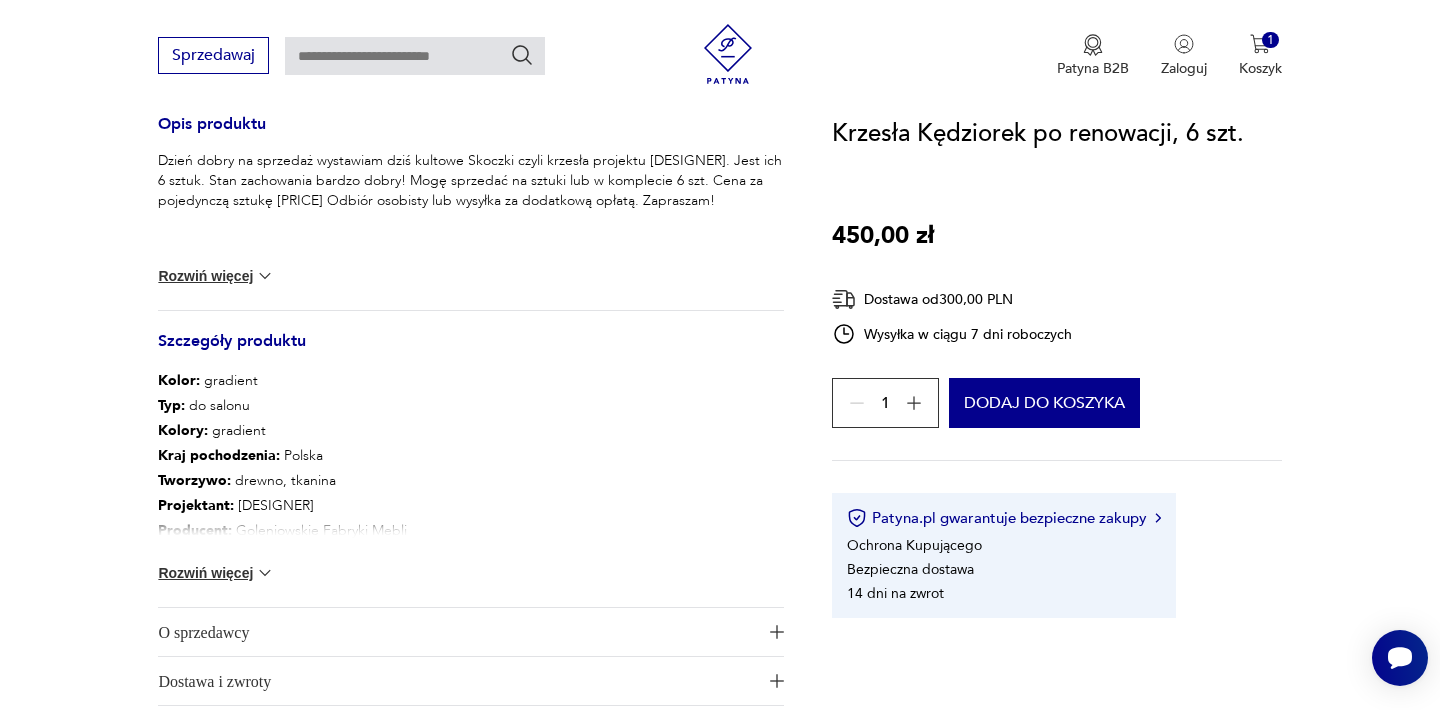 scroll, scrollTop: 840, scrollLeft: 0, axis: vertical 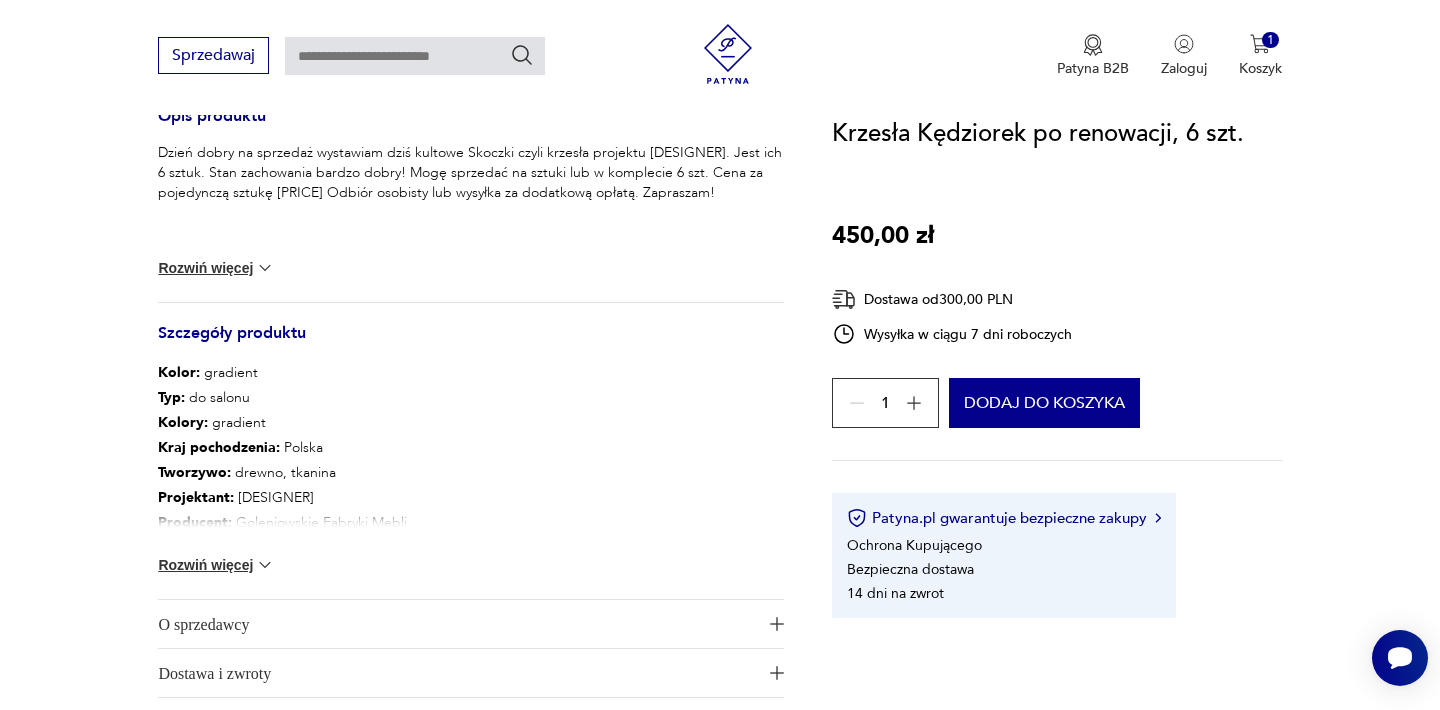 click on "Rozwiń więcej" at bounding box center [216, 268] 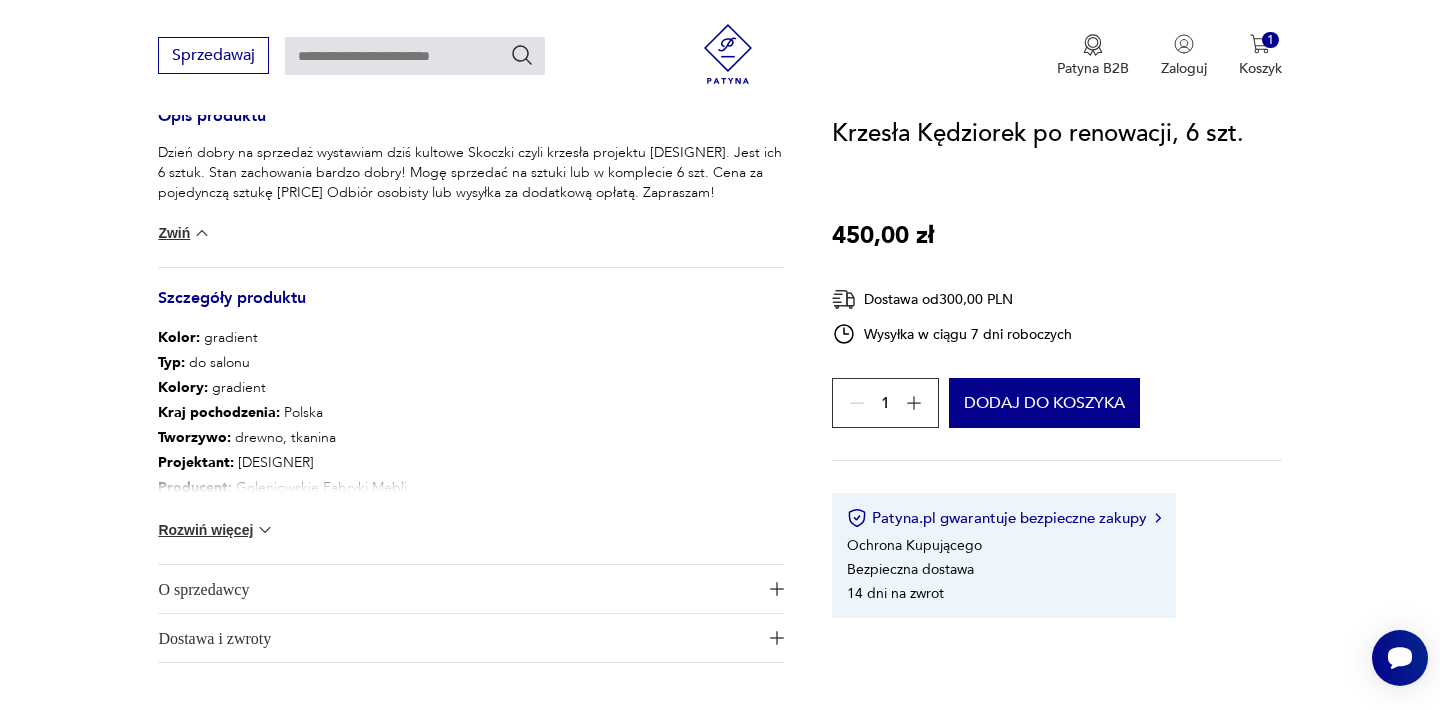 click on "Rozwiń więcej" at bounding box center [216, 530] 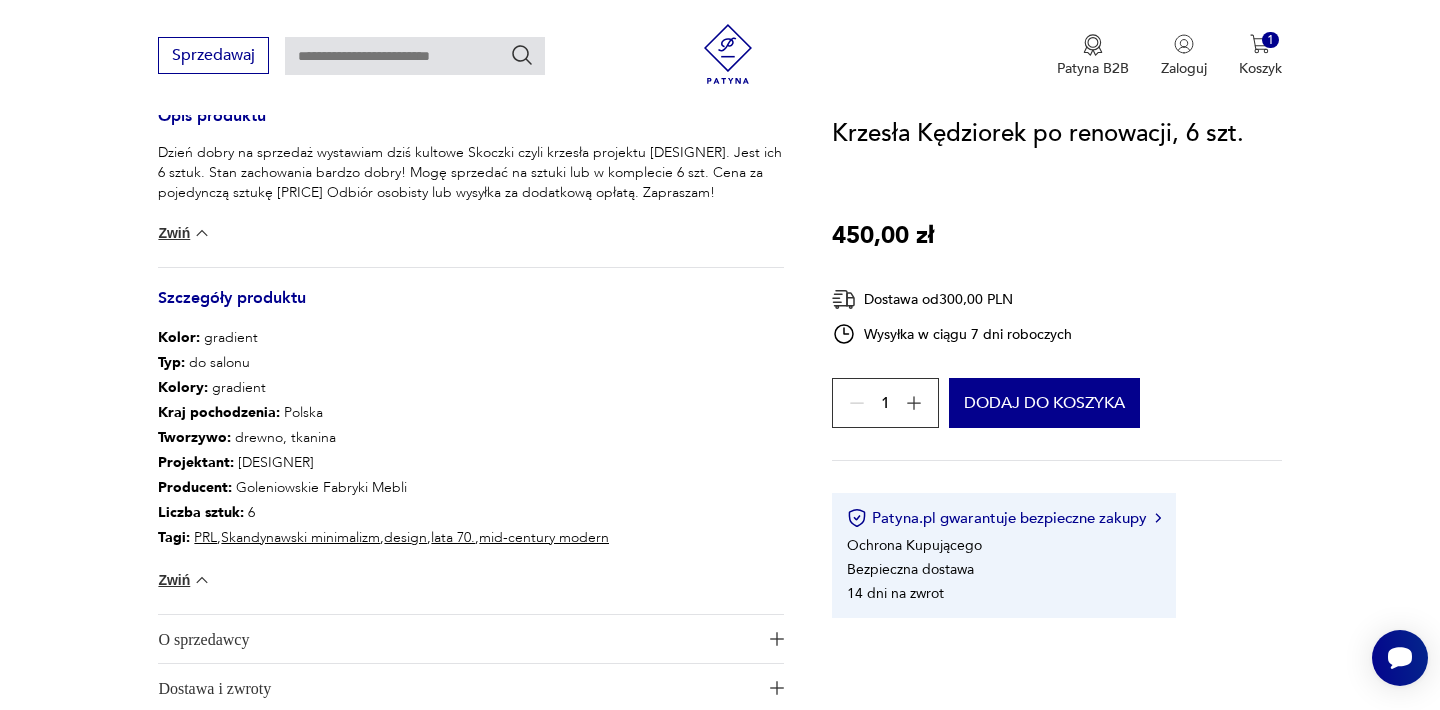 type 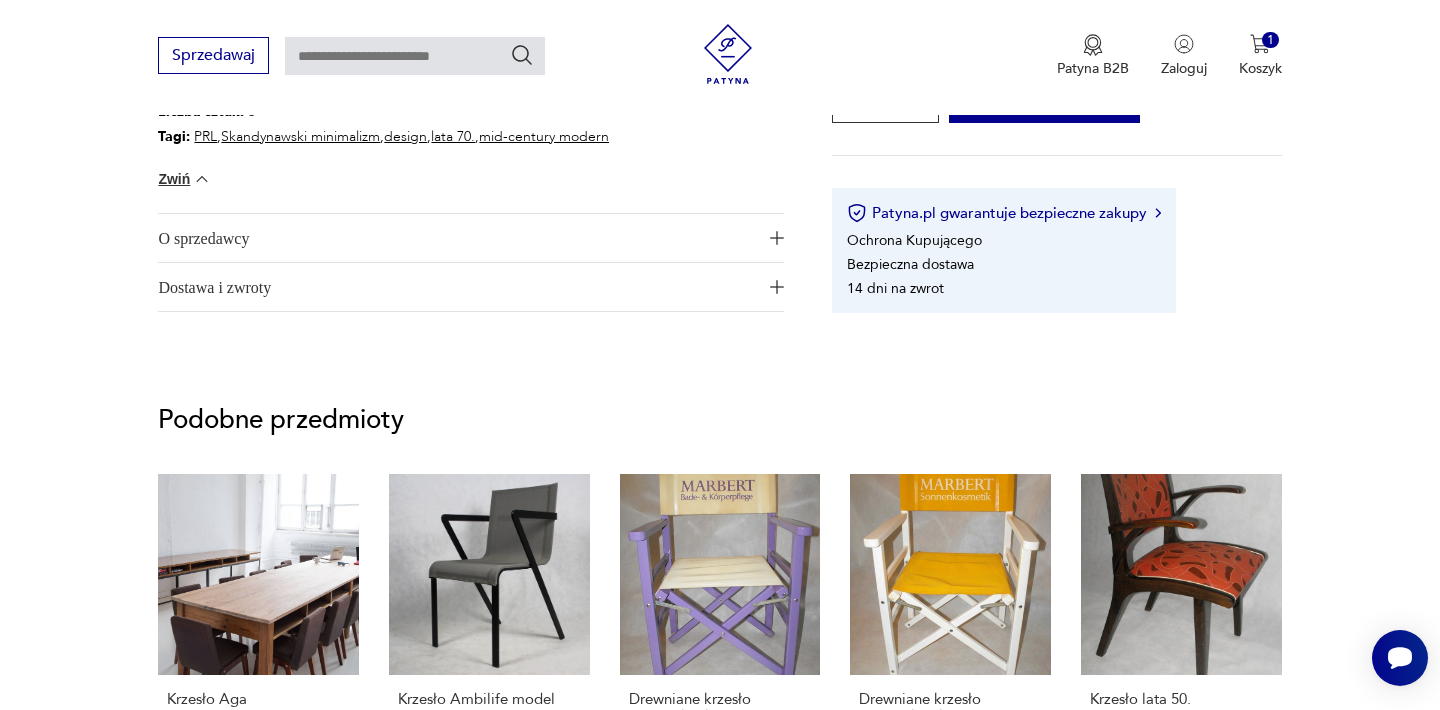 scroll, scrollTop: 1240, scrollLeft: 0, axis: vertical 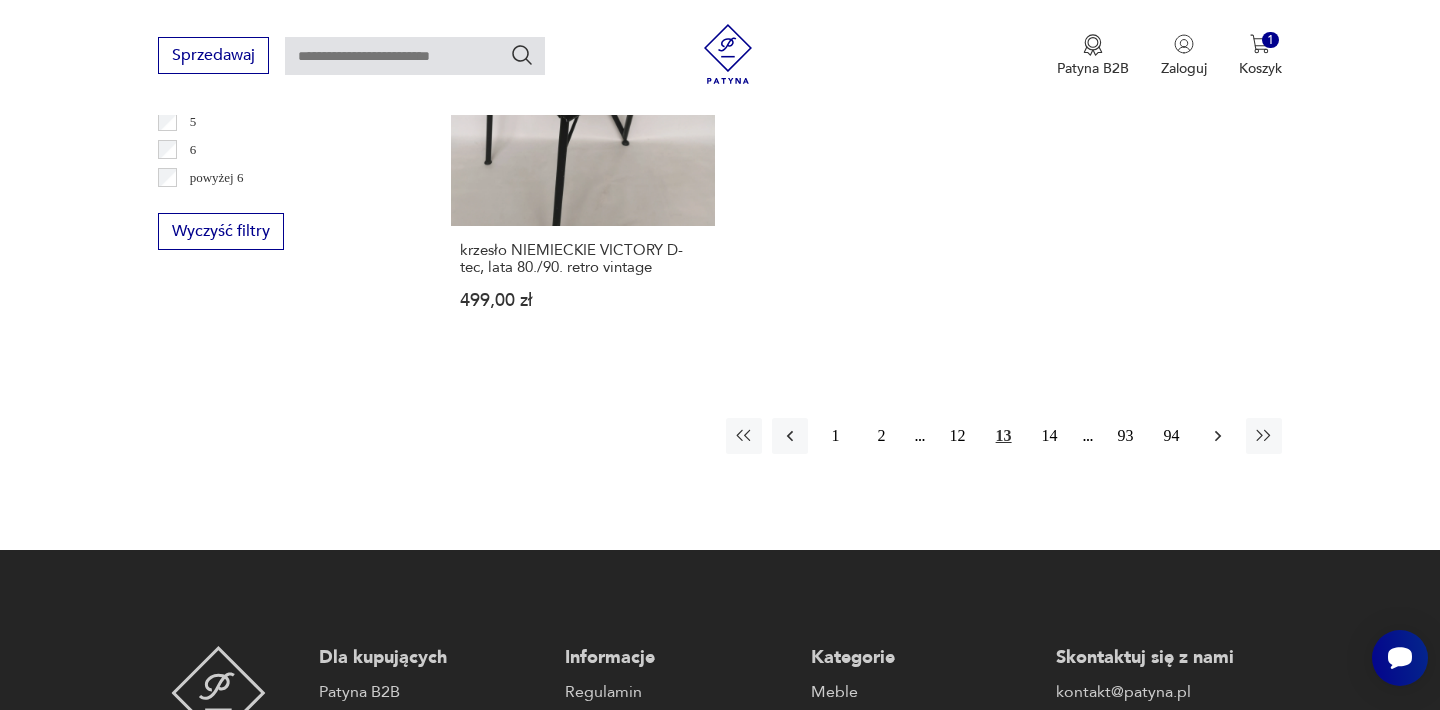 click 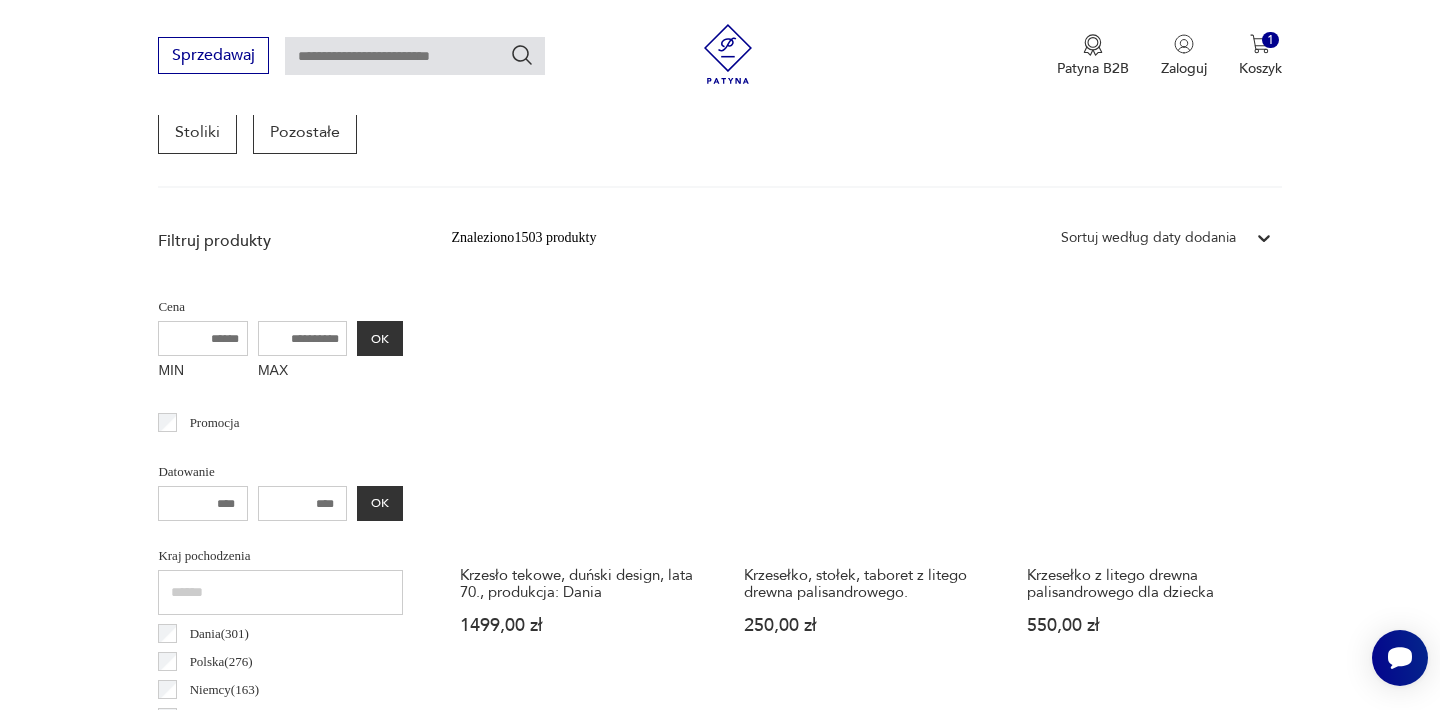 scroll, scrollTop: 652, scrollLeft: 0, axis: vertical 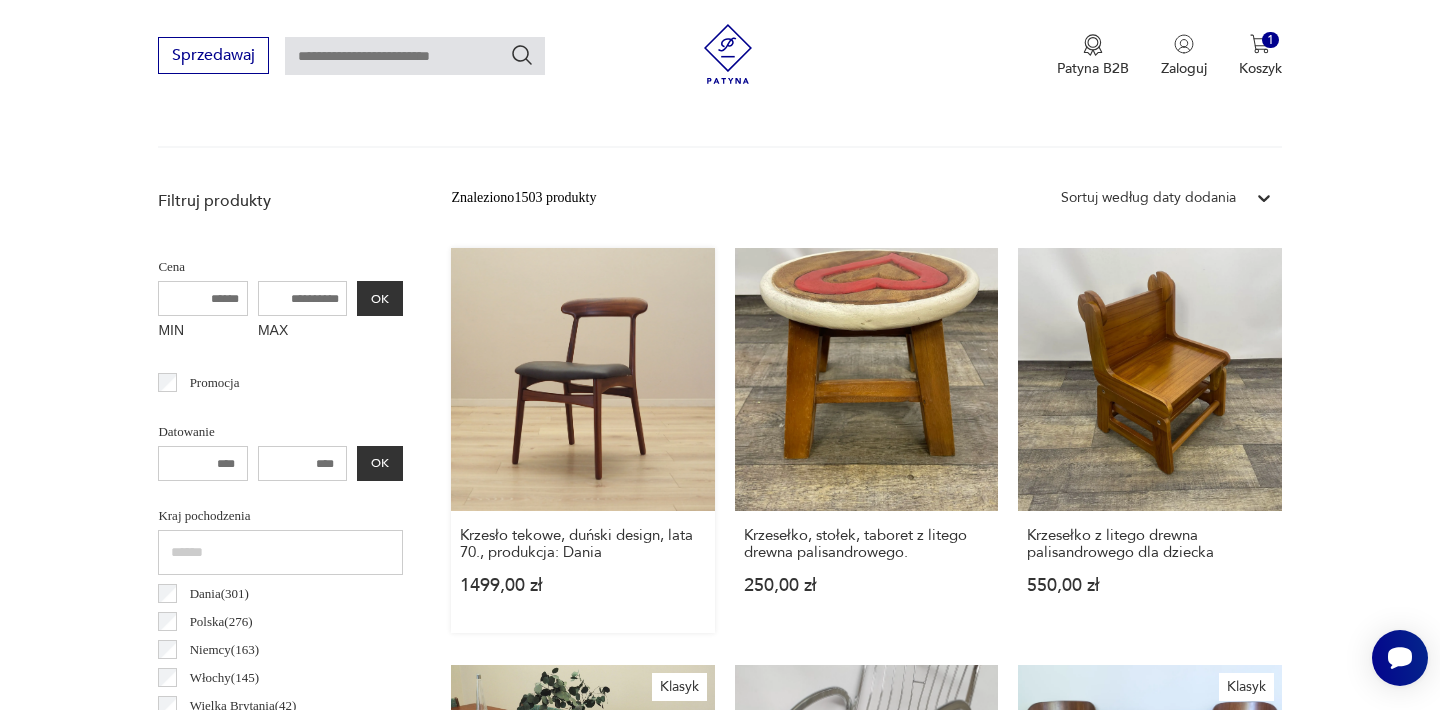 click on "Krzesło tekowe, duński design, lata 70., produkcja: Dania 1499,00 zł" at bounding box center [582, 440] 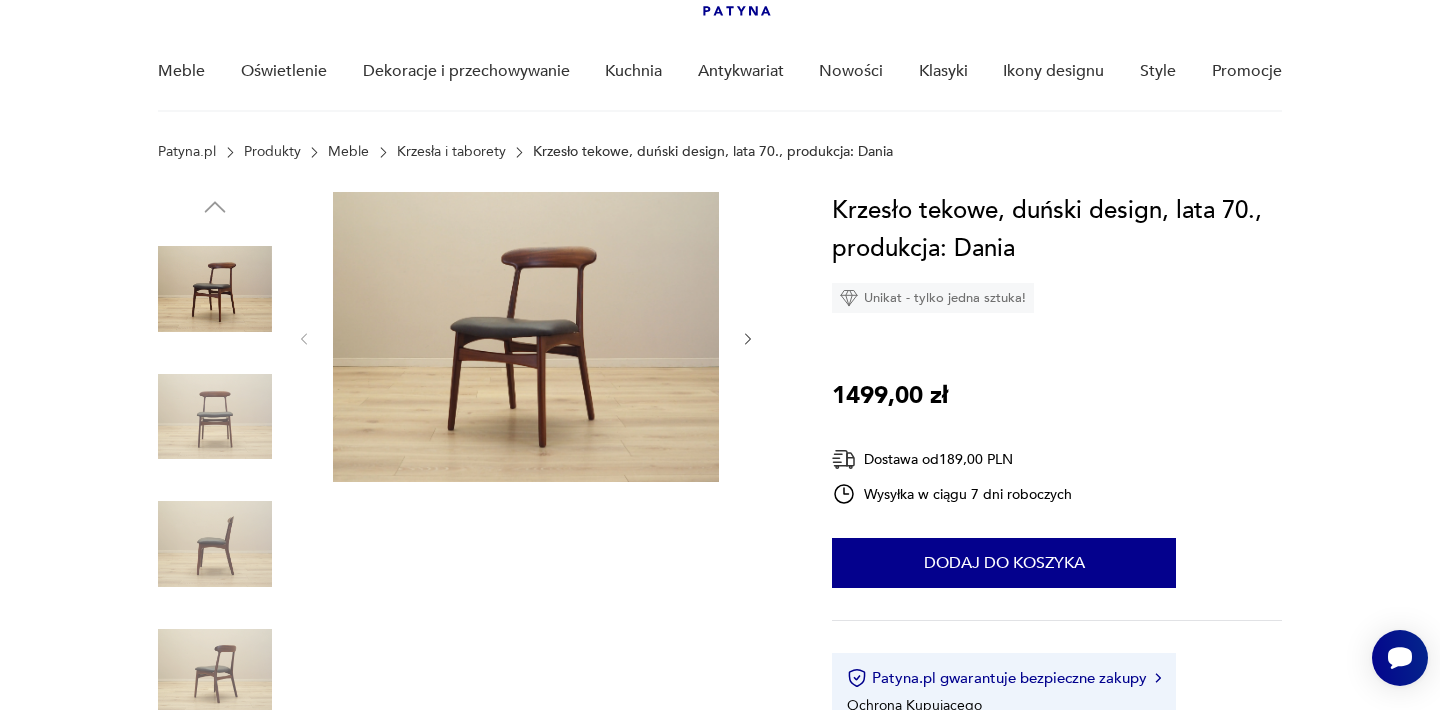 scroll, scrollTop: 160, scrollLeft: 0, axis: vertical 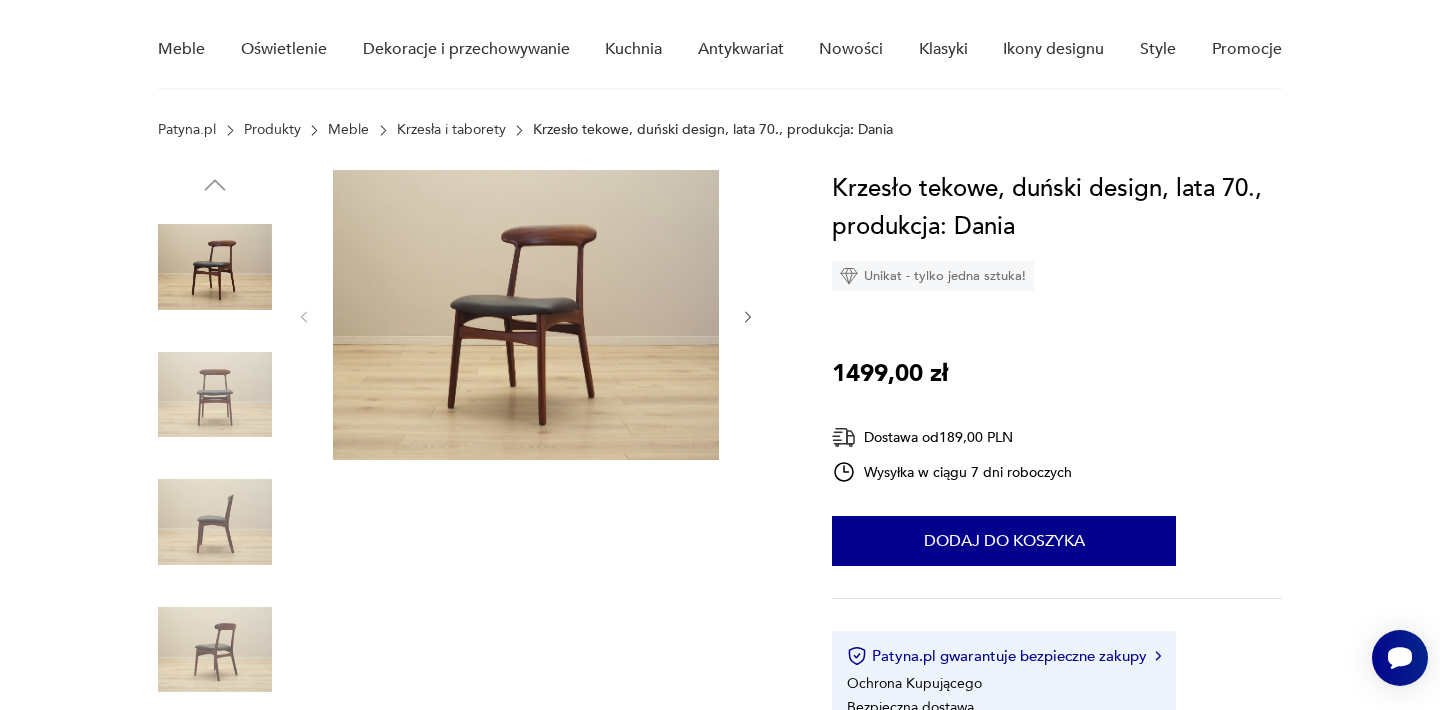 click at bounding box center [526, 315] 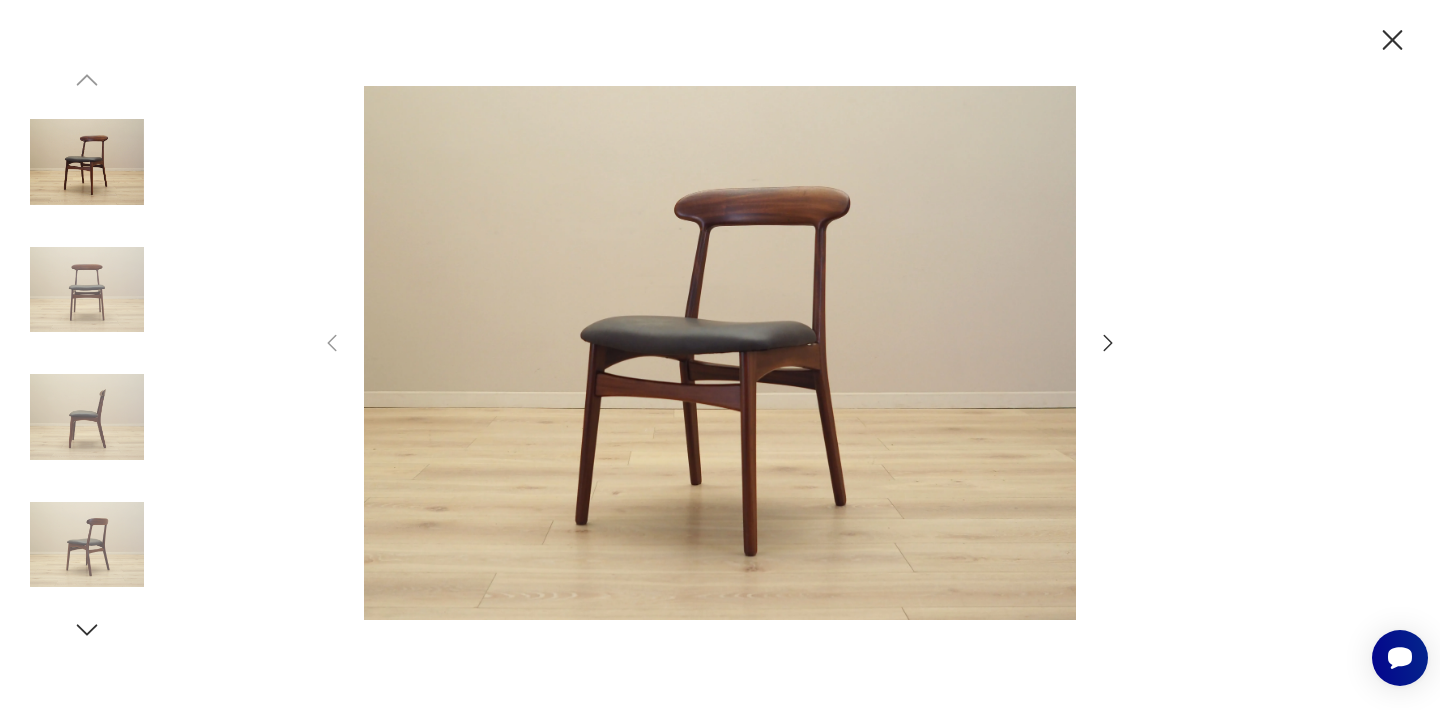 click 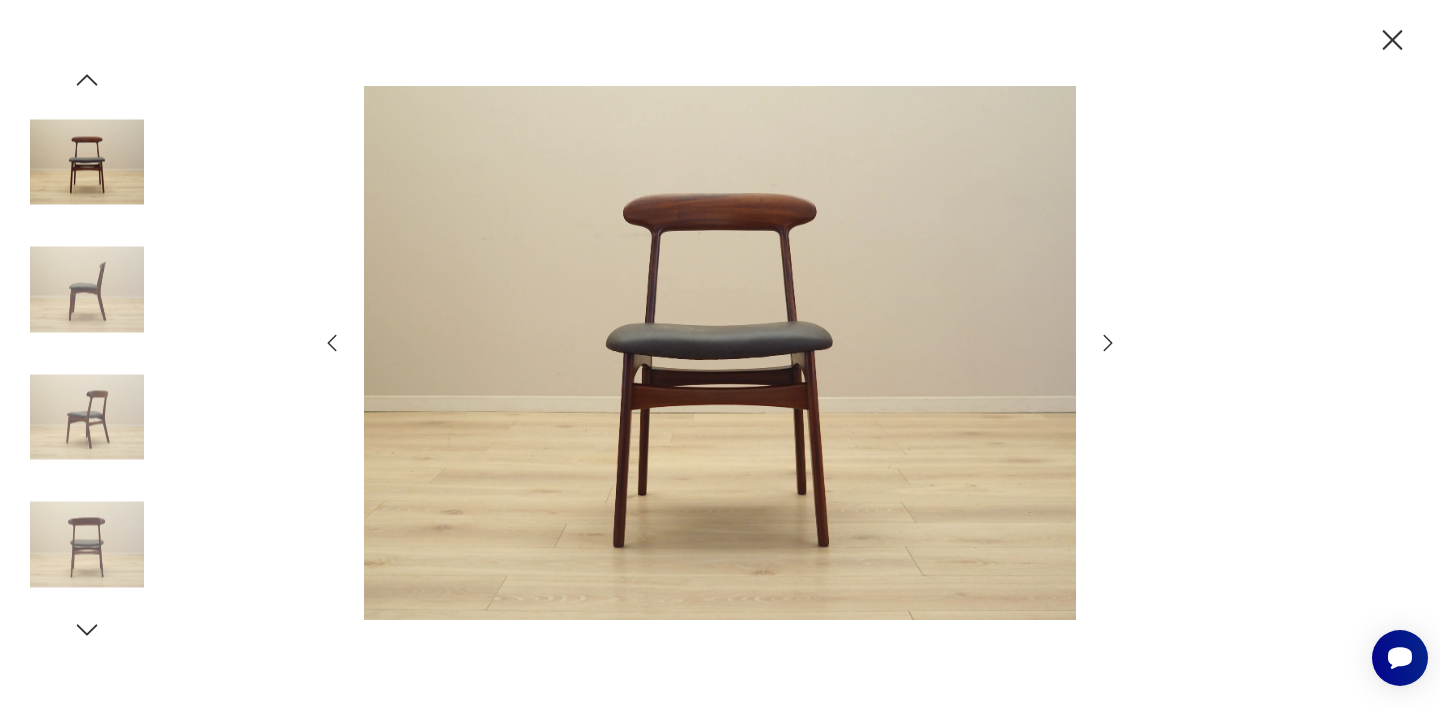 click 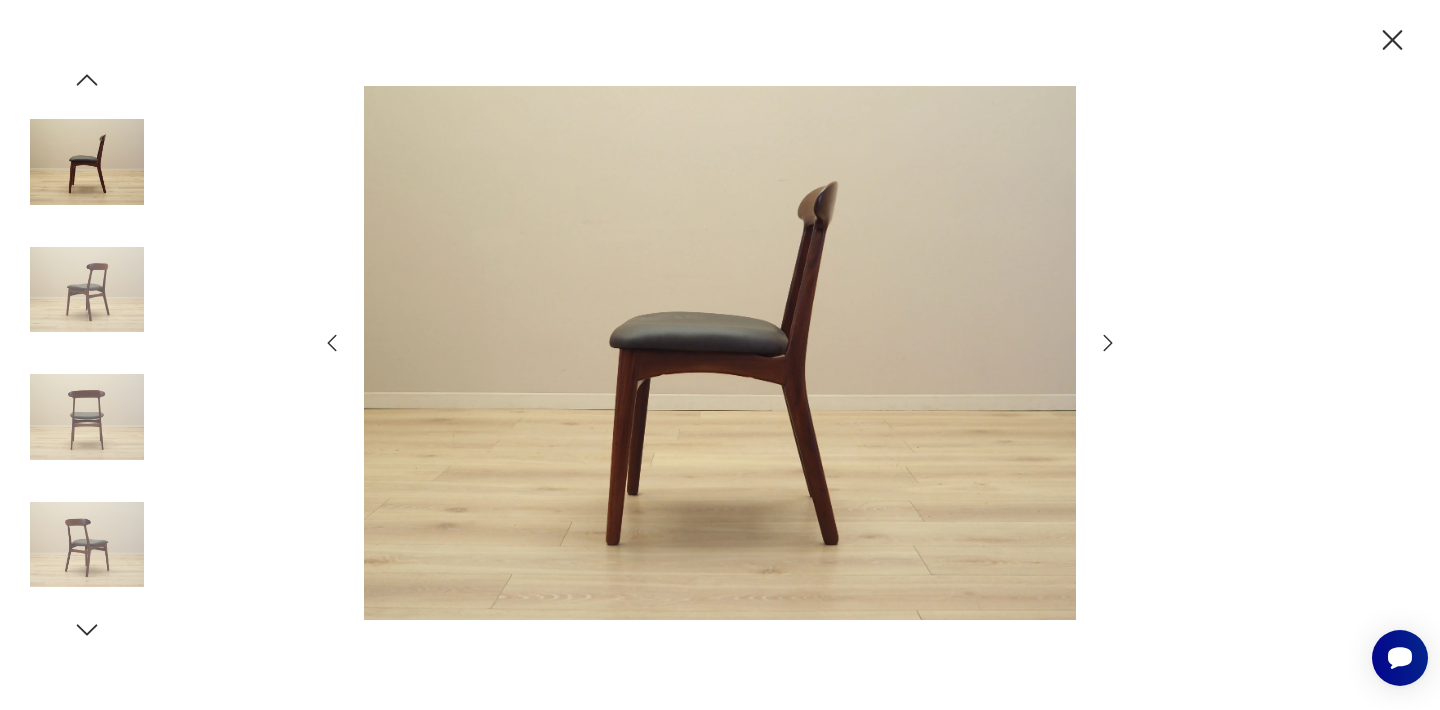 click 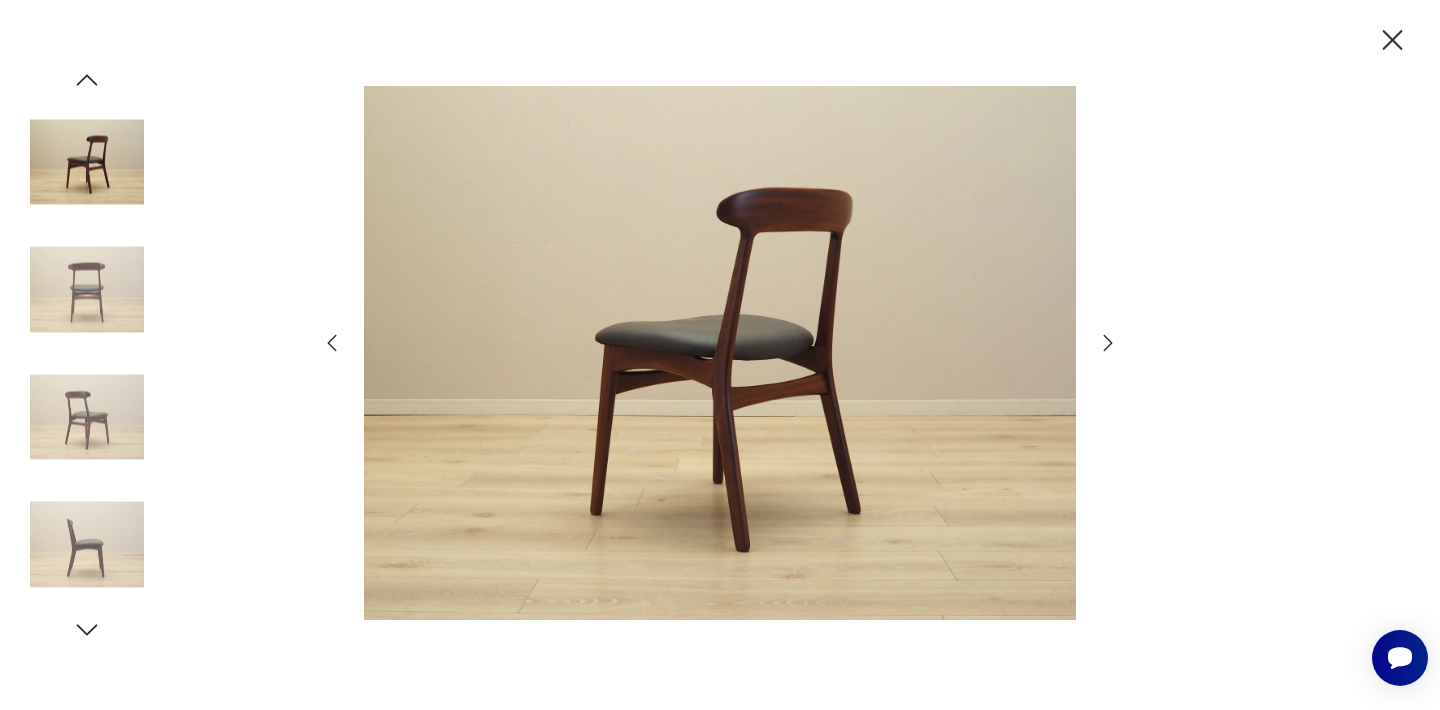 click 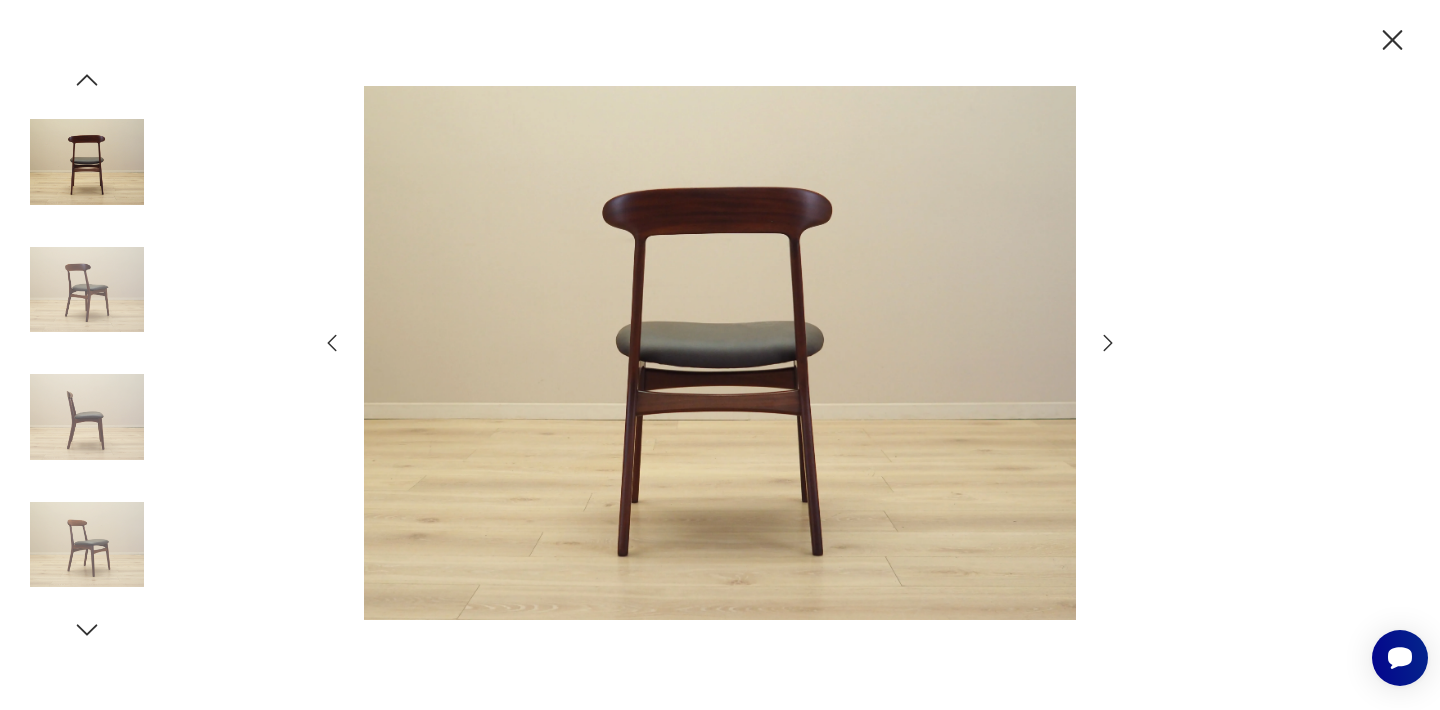 click 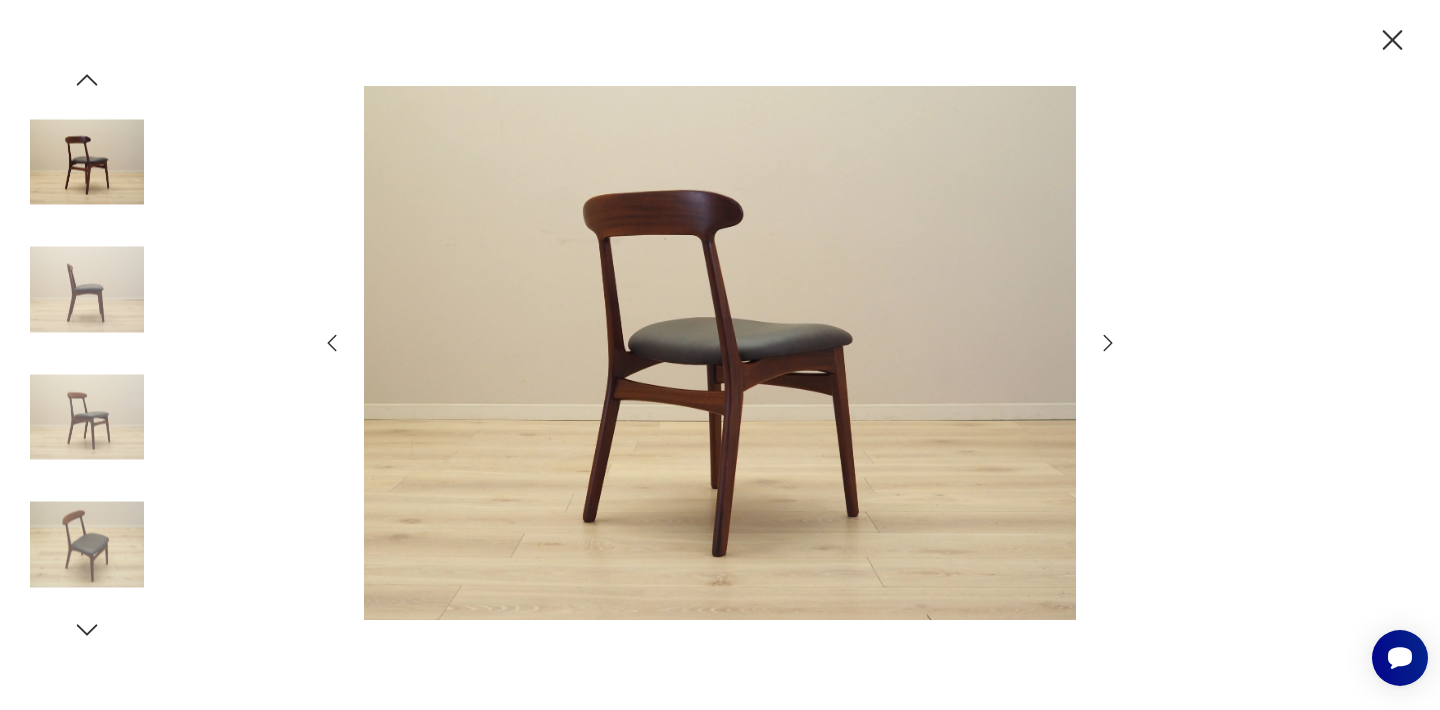 click 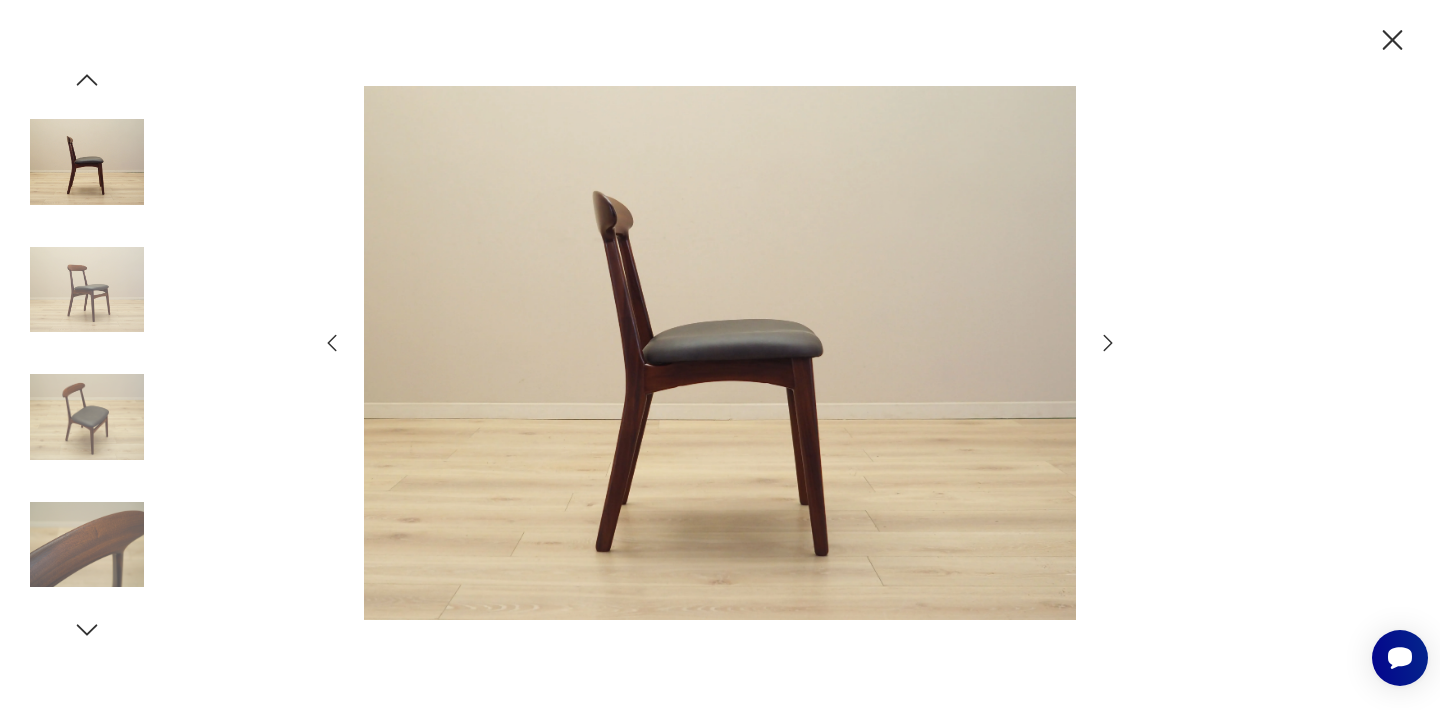 click 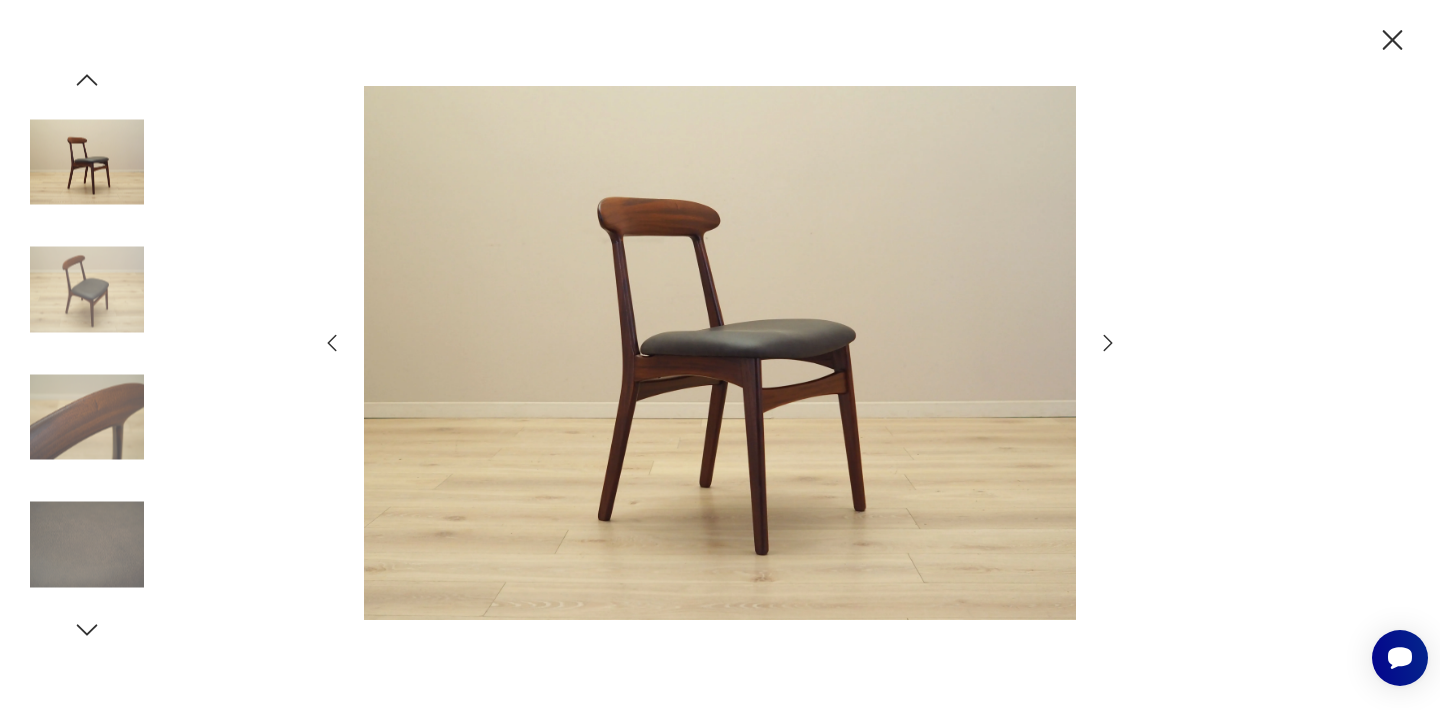 click 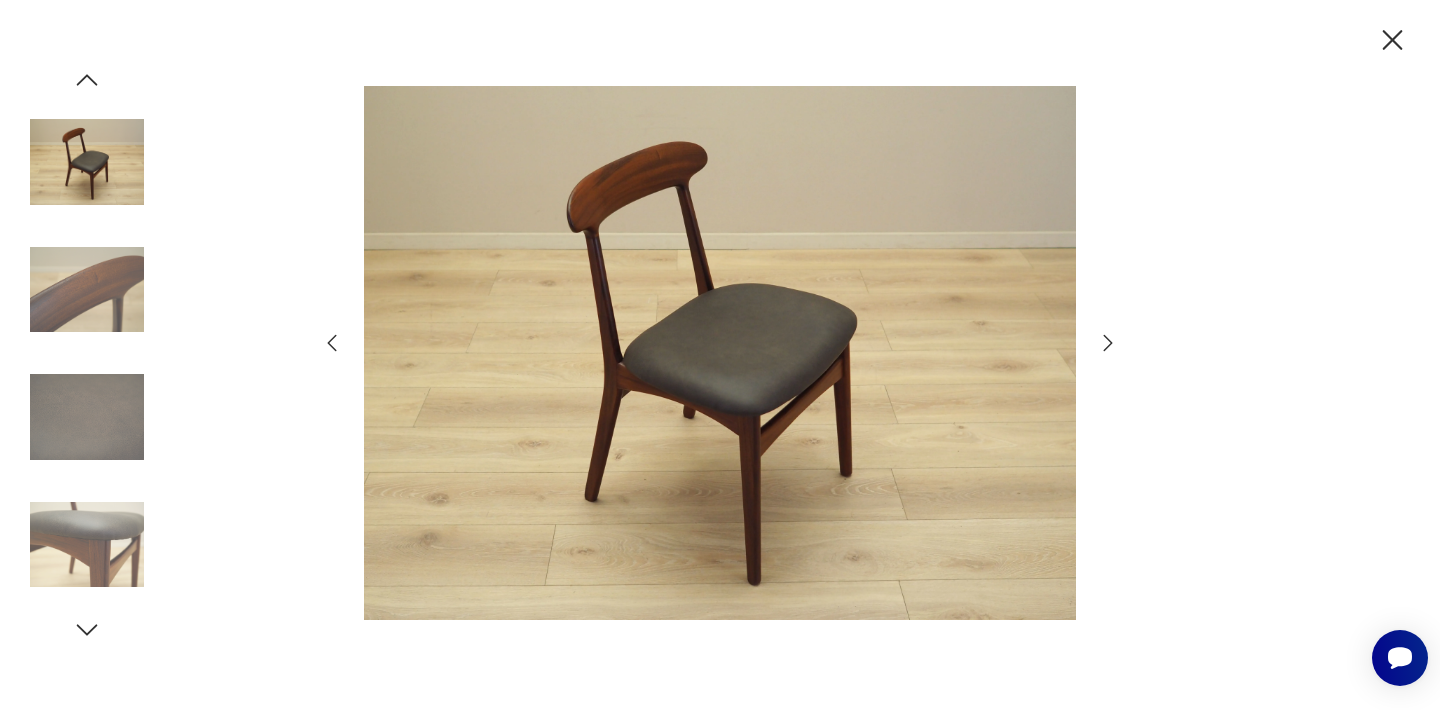 click 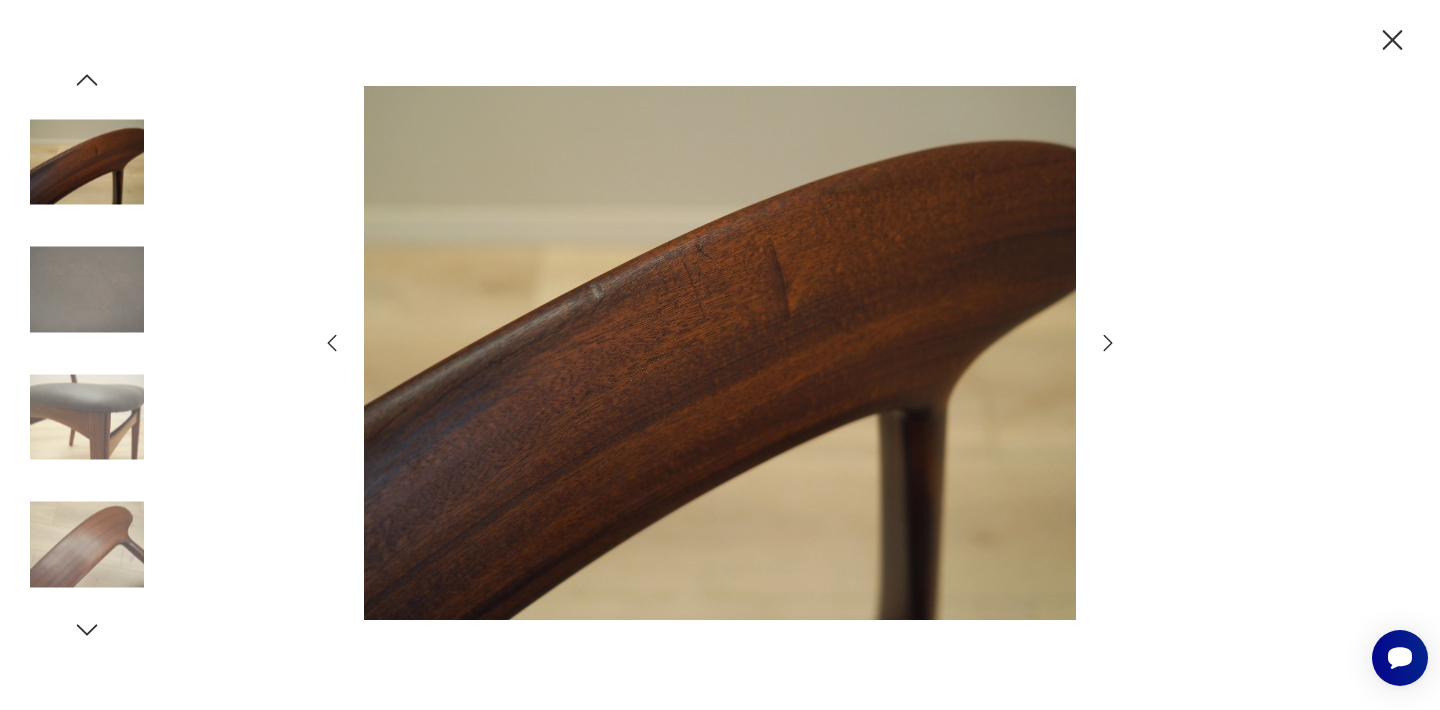 click 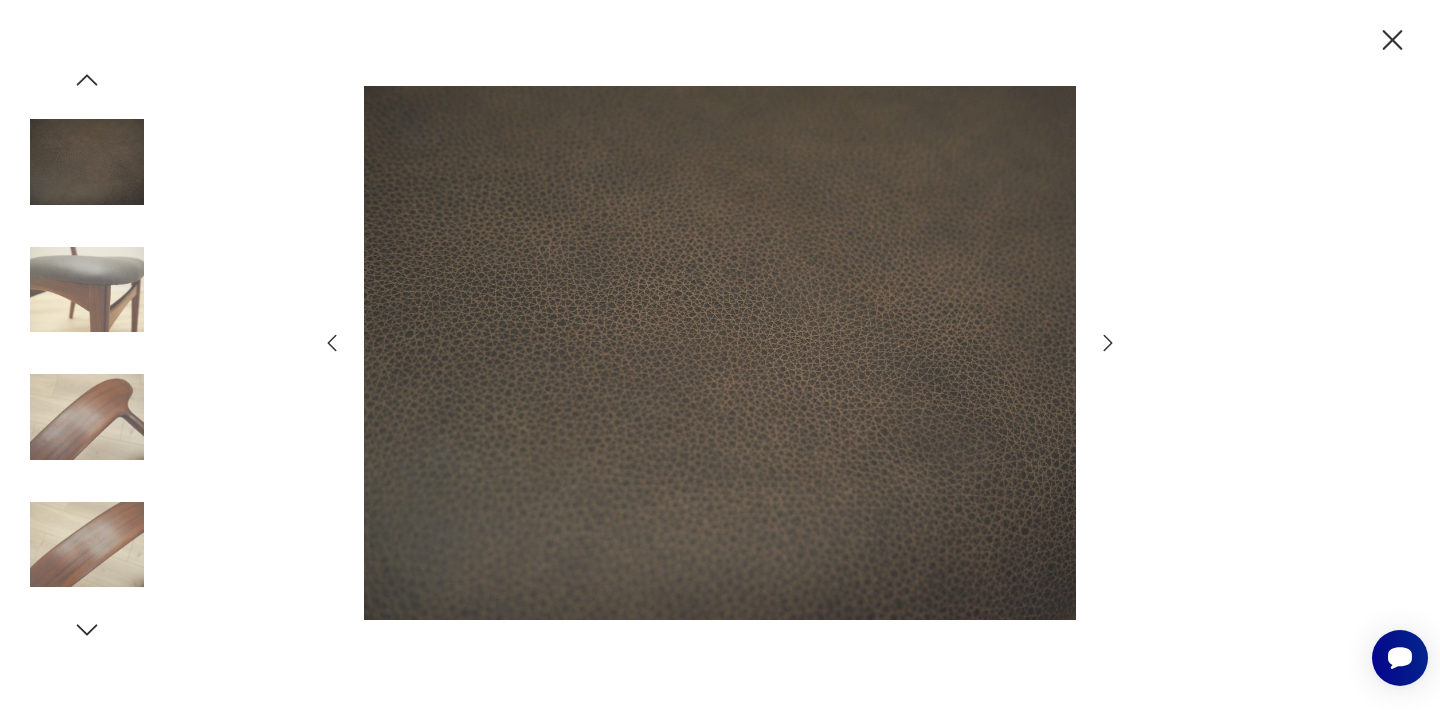 click 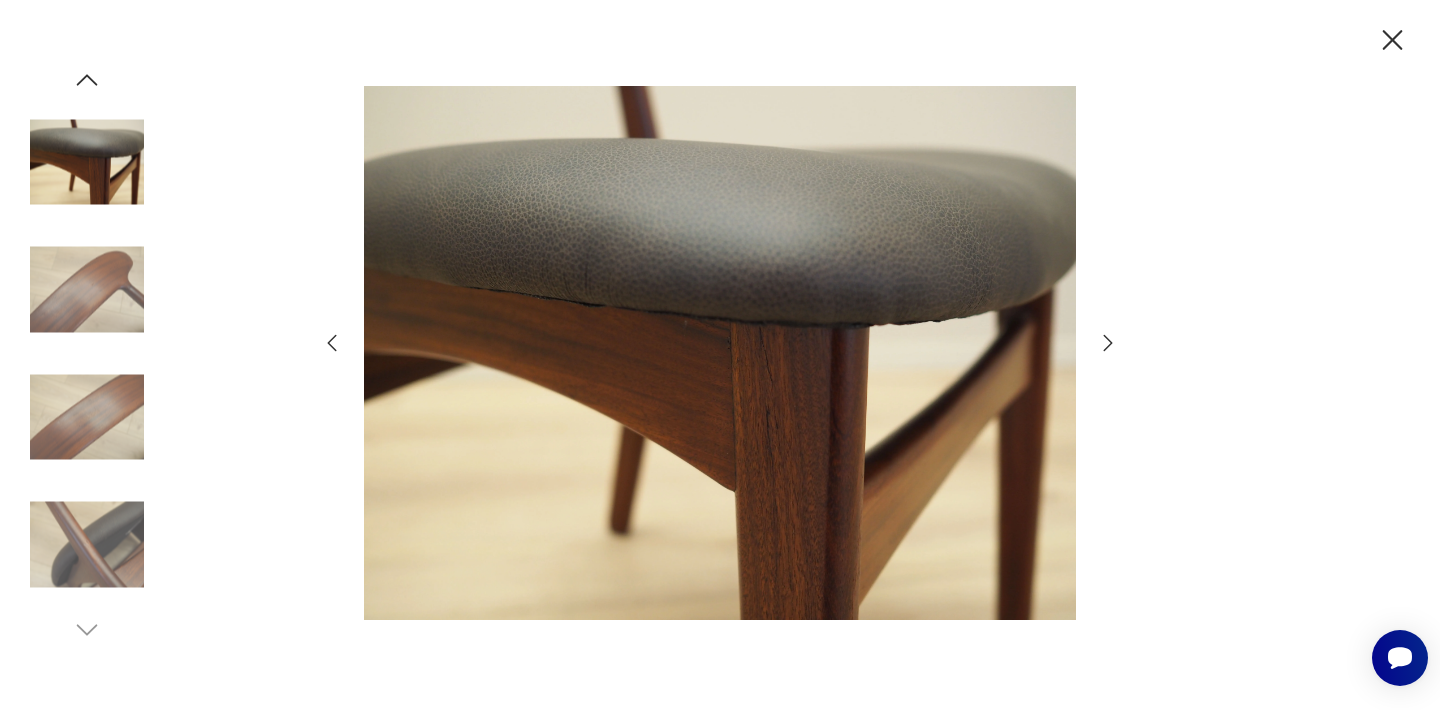 click 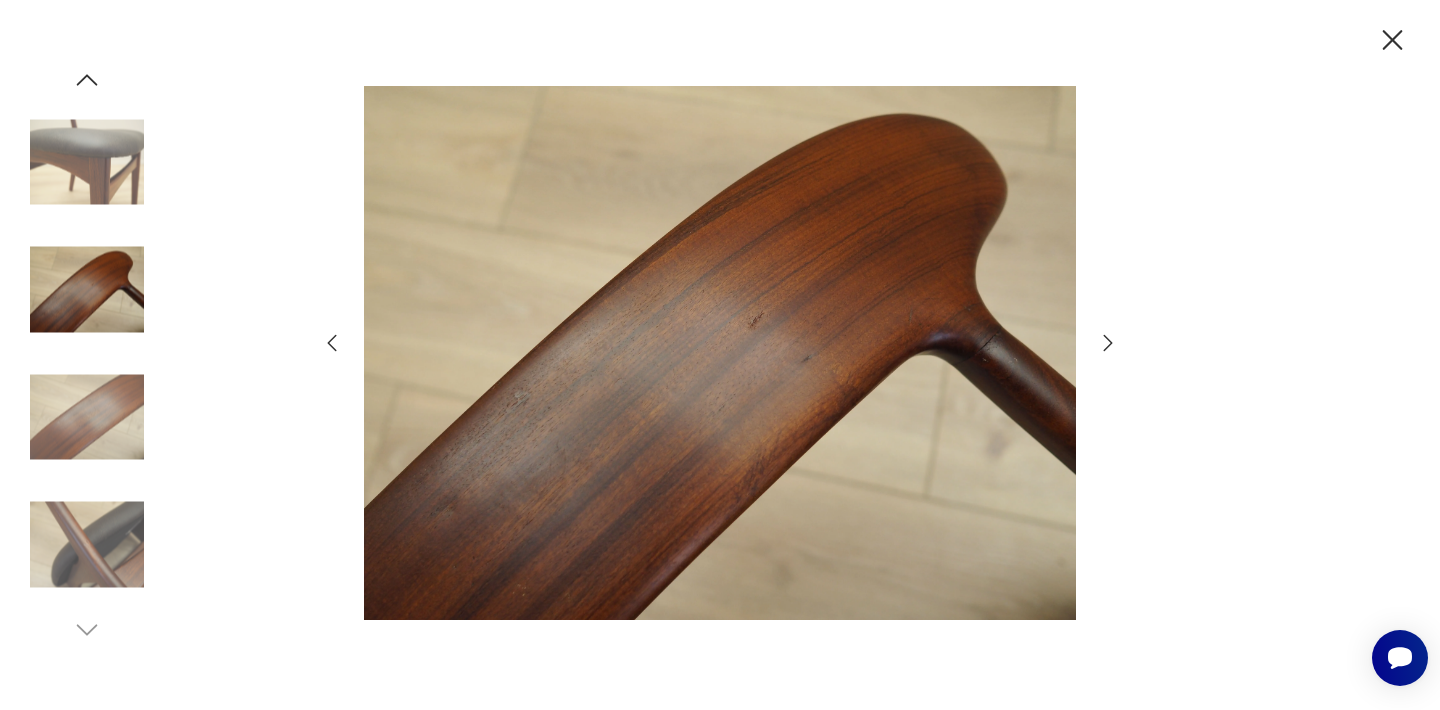 click 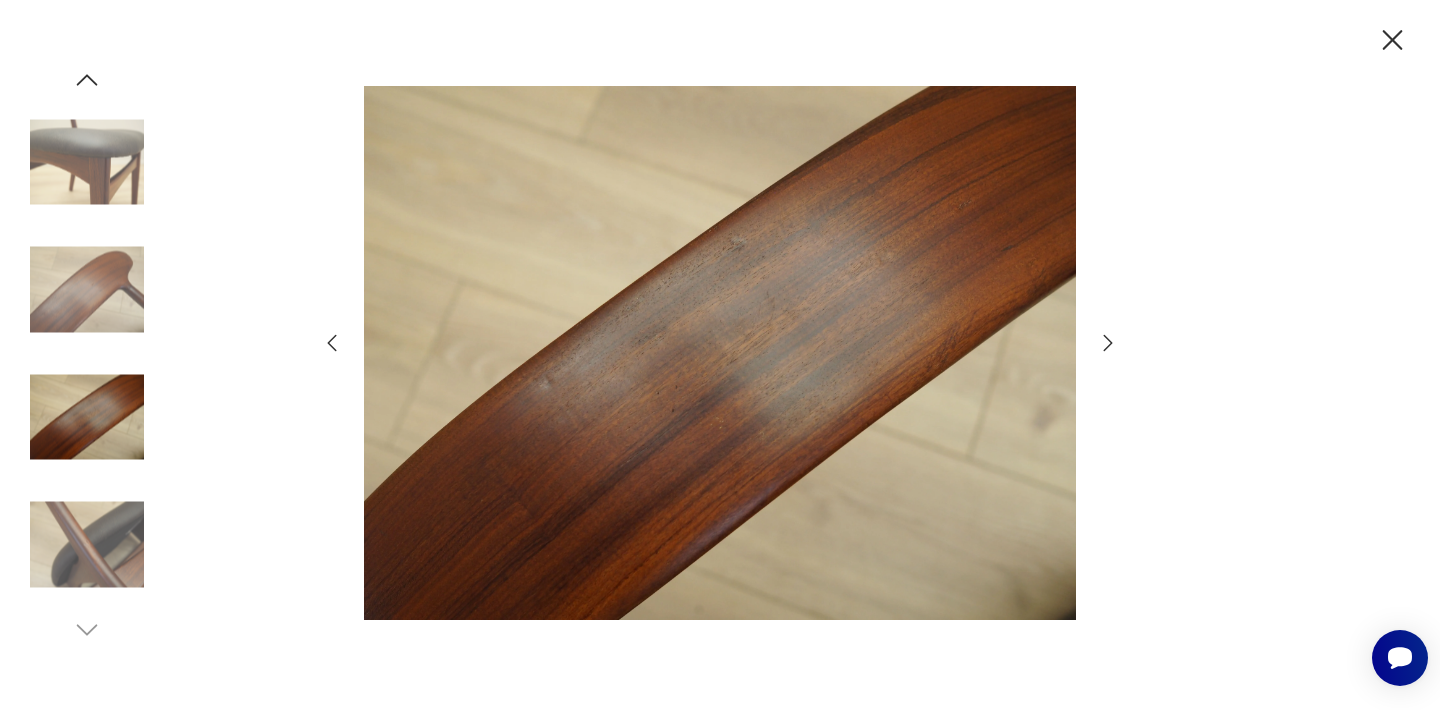 click 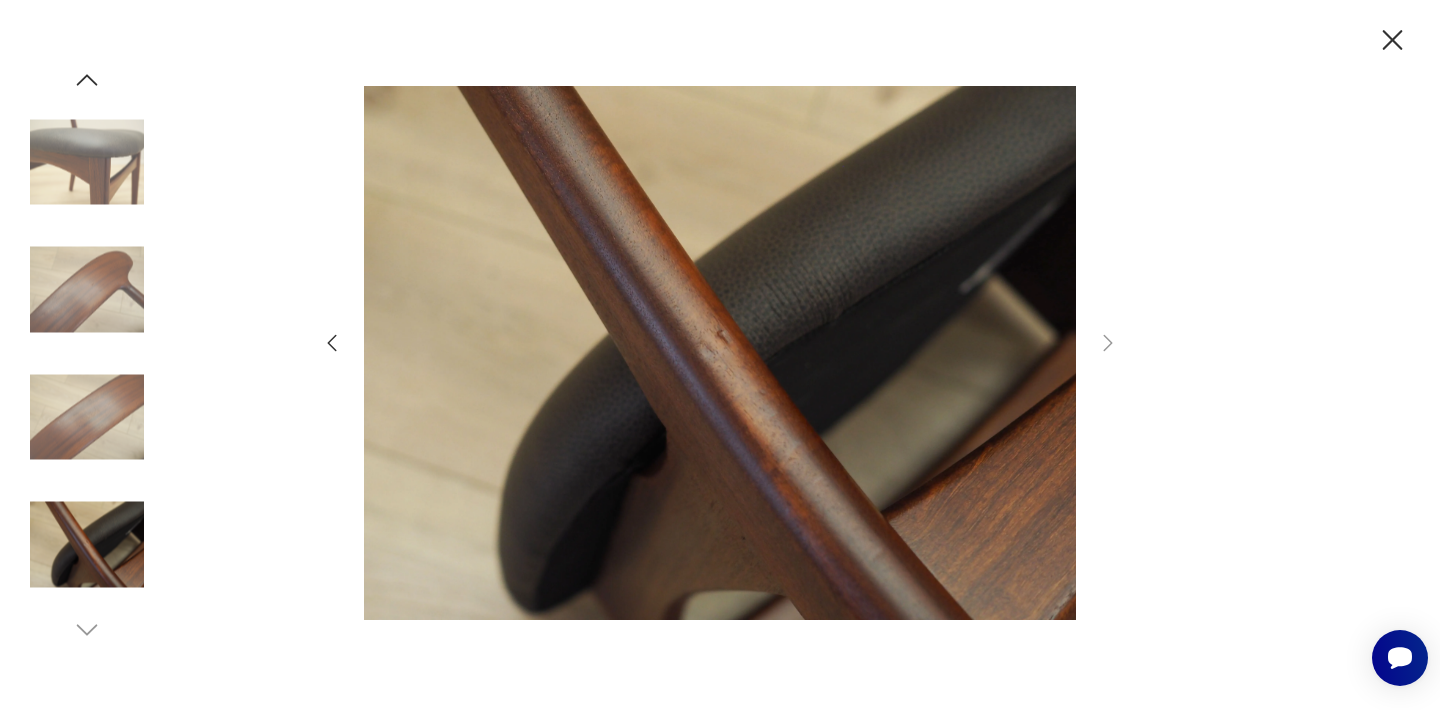 click 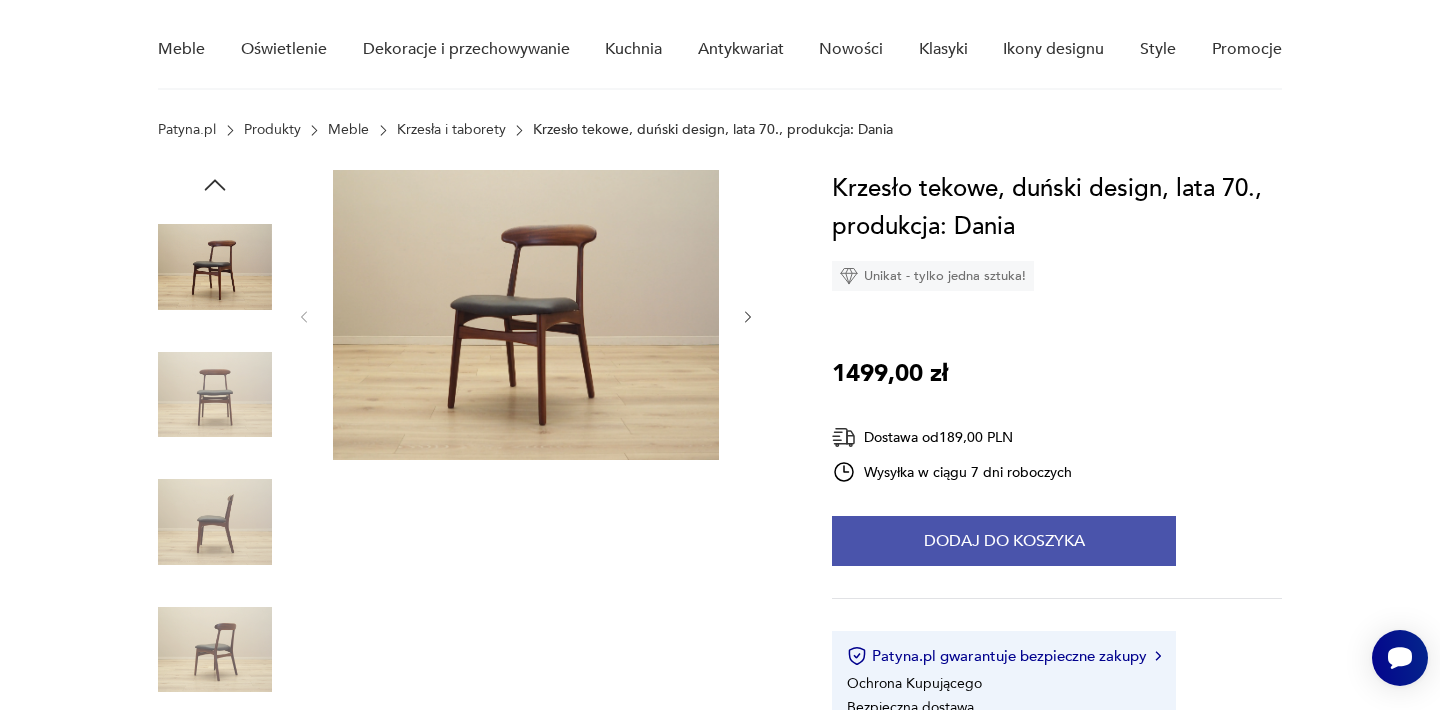 click on "Dodaj do koszyka" at bounding box center [1004, 541] 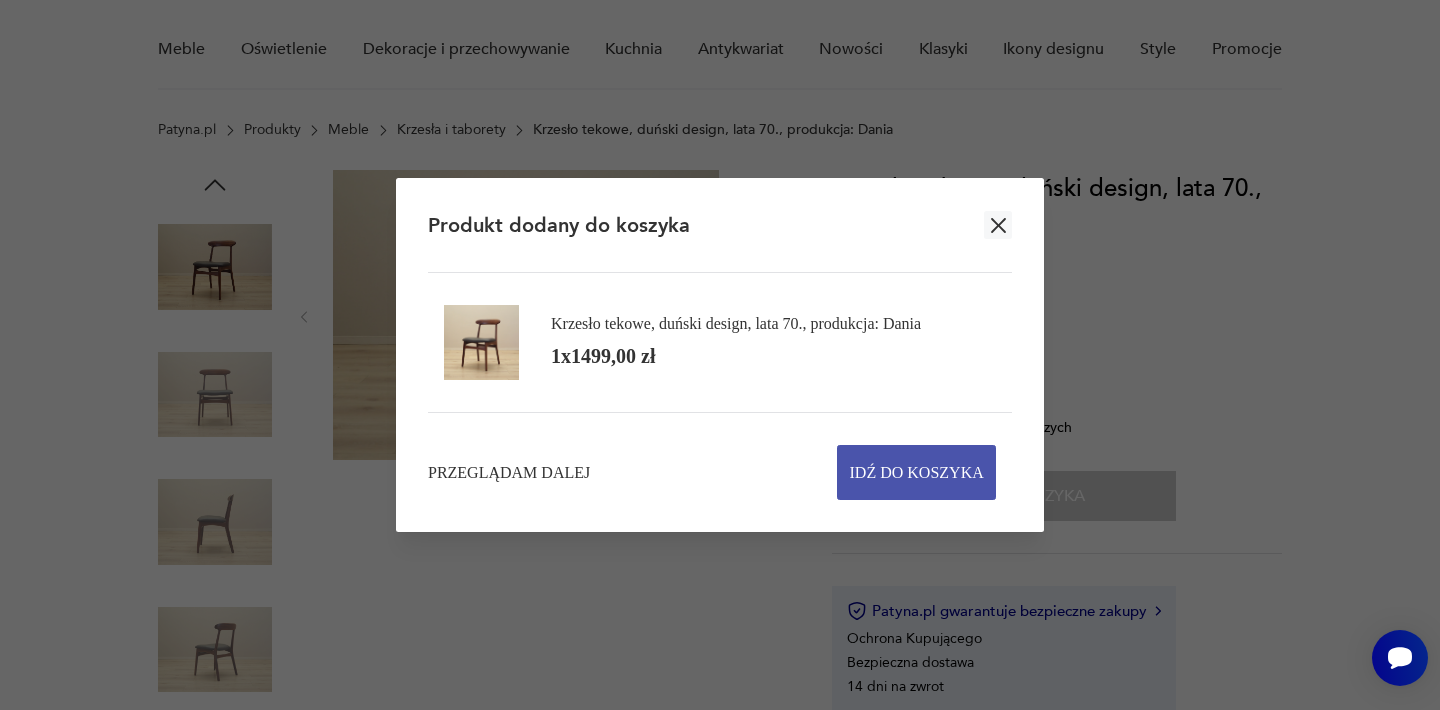 click on "Idź do koszyka" at bounding box center [917, 472] 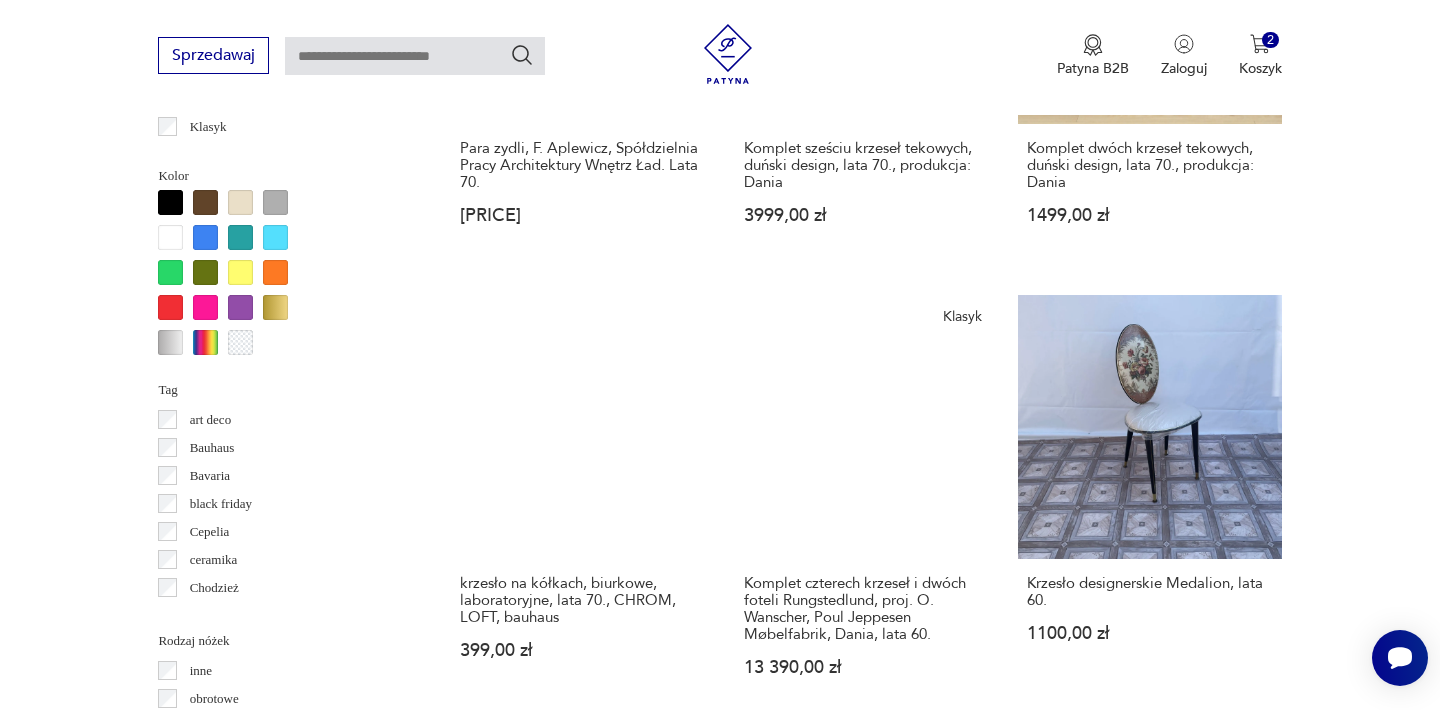 scroll, scrollTop: 1930, scrollLeft: 0, axis: vertical 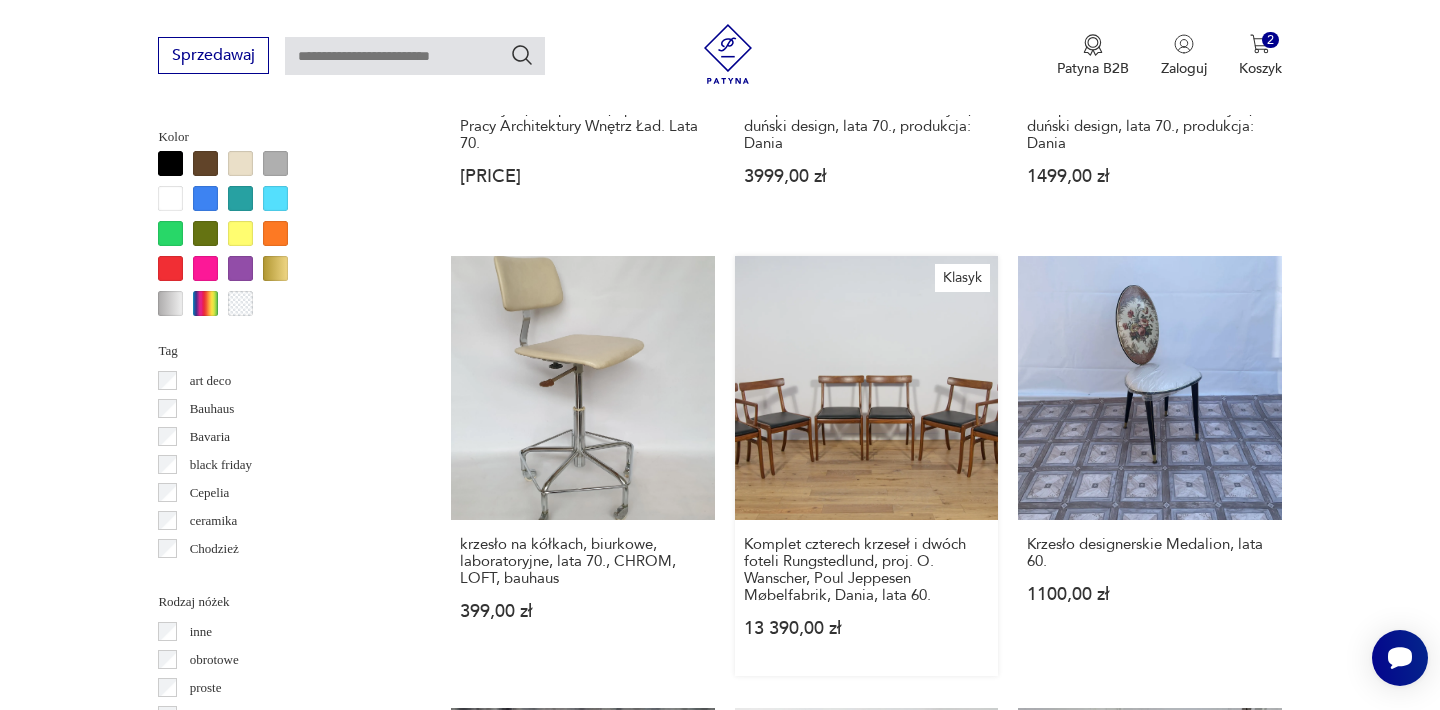 click on "Klasyk Komplet czterech krzeseł i dwóch foteli Rungstedlund, proj. O. Wanscher, Poul Jeppesen Møbelfabrik, [COUNTRY], lata 60. [PRICE]" at bounding box center (866, 465) 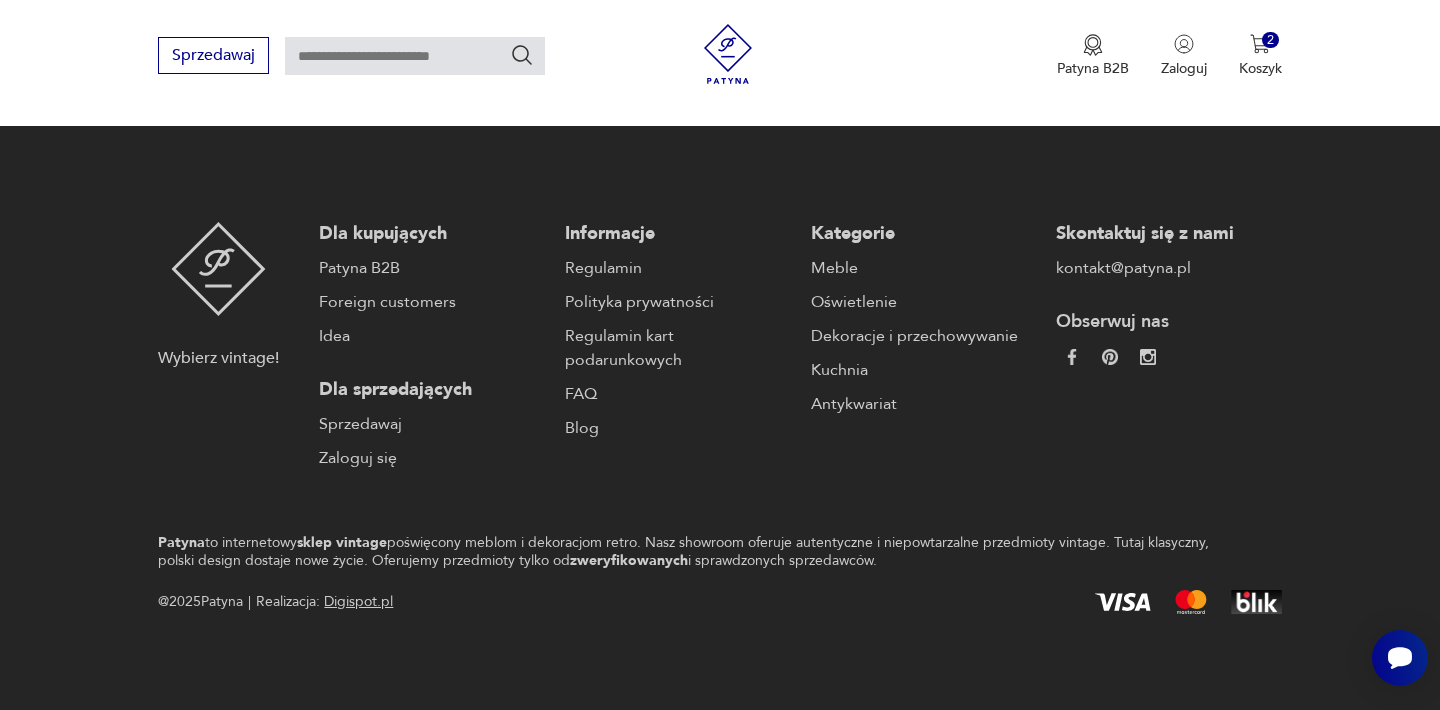 scroll, scrollTop: 0, scrollLeft: 0, axis: both 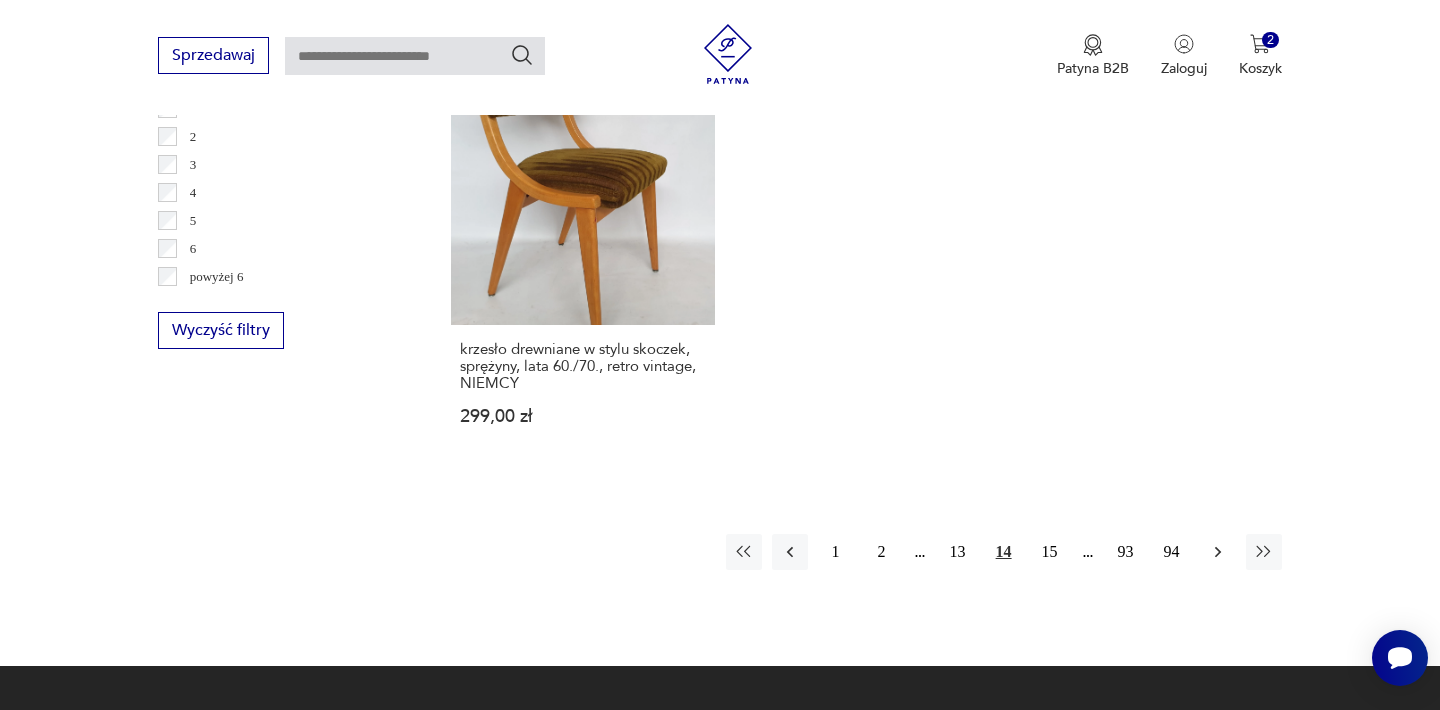 click 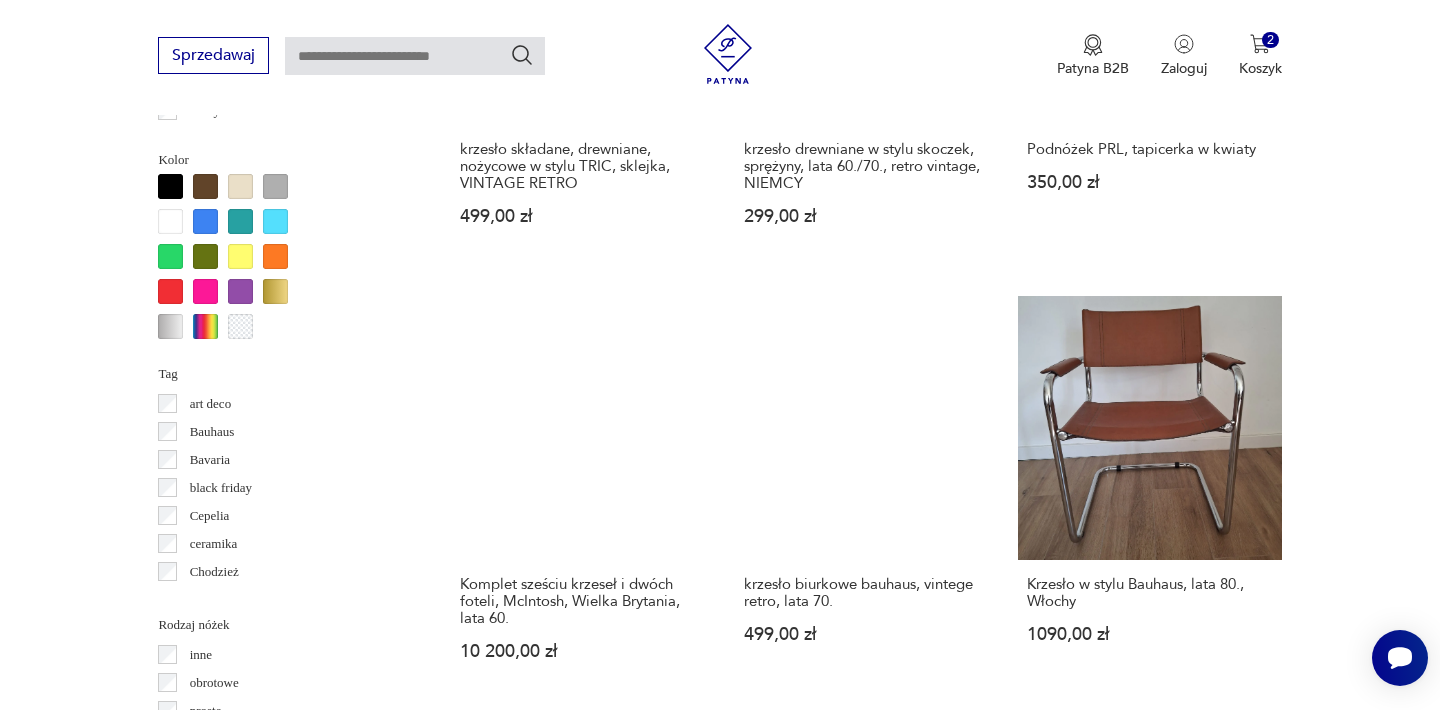 scroll, scrollTop: 1932, scrollLeft: 0, axis: vertical 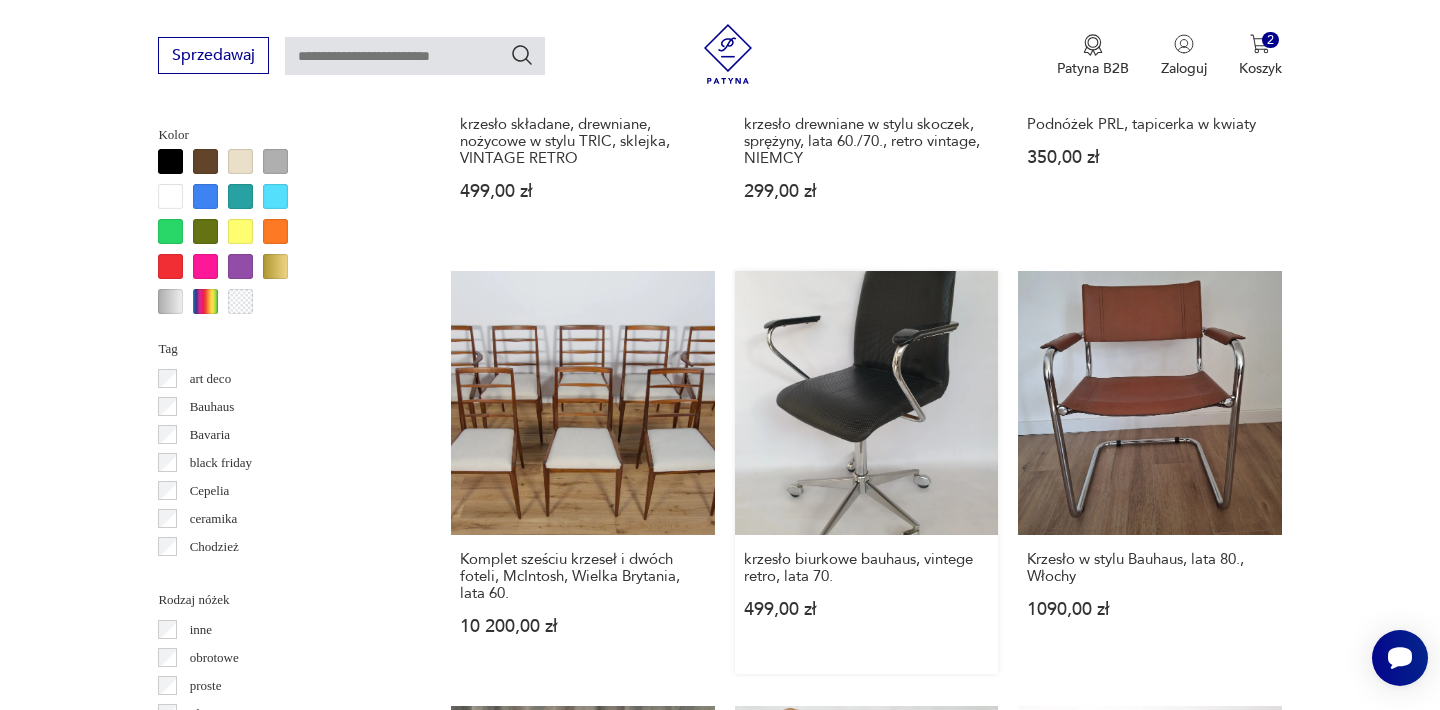 click on "krzesło biurowe bauhaus, vintege retro, [DECADE]. [PRICE]" at bounding box center [866, 472] 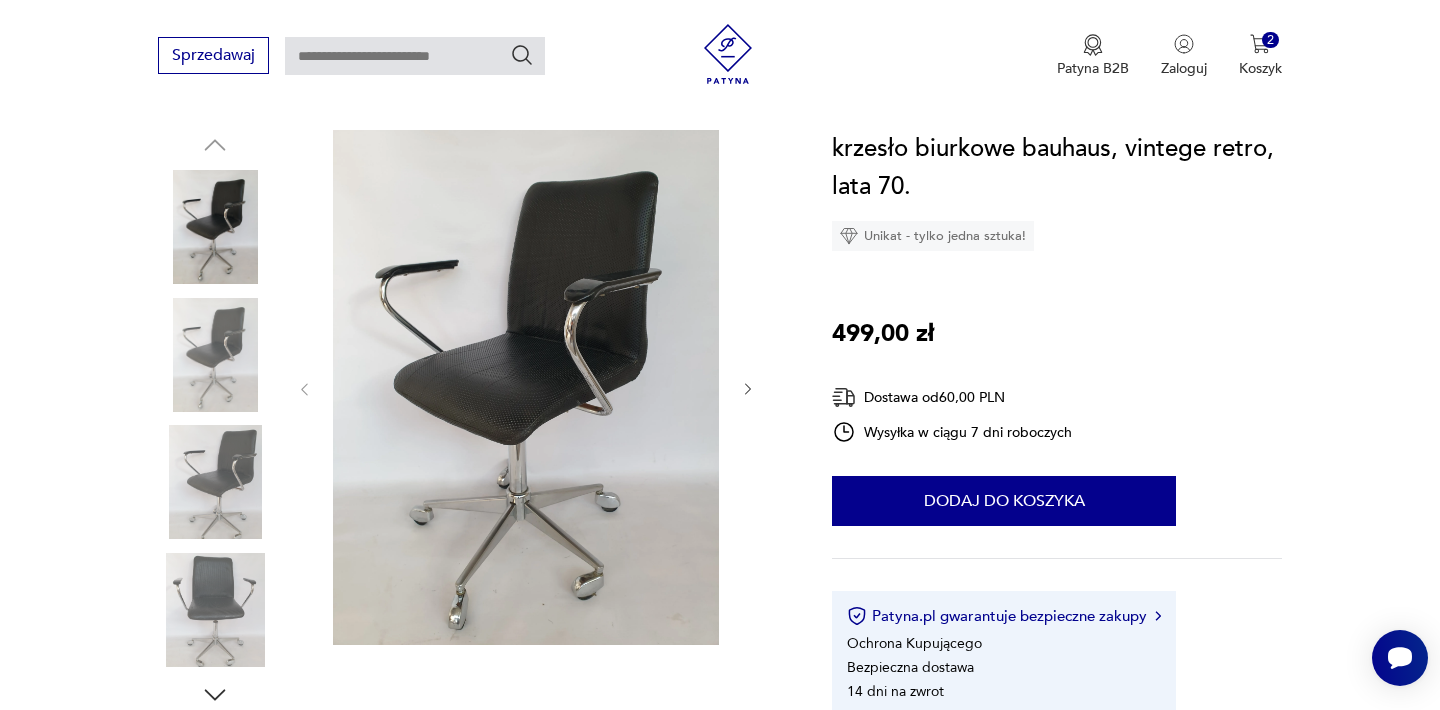 scroll, scrollTop: 240, scrollLeft: 0, axis: vertical 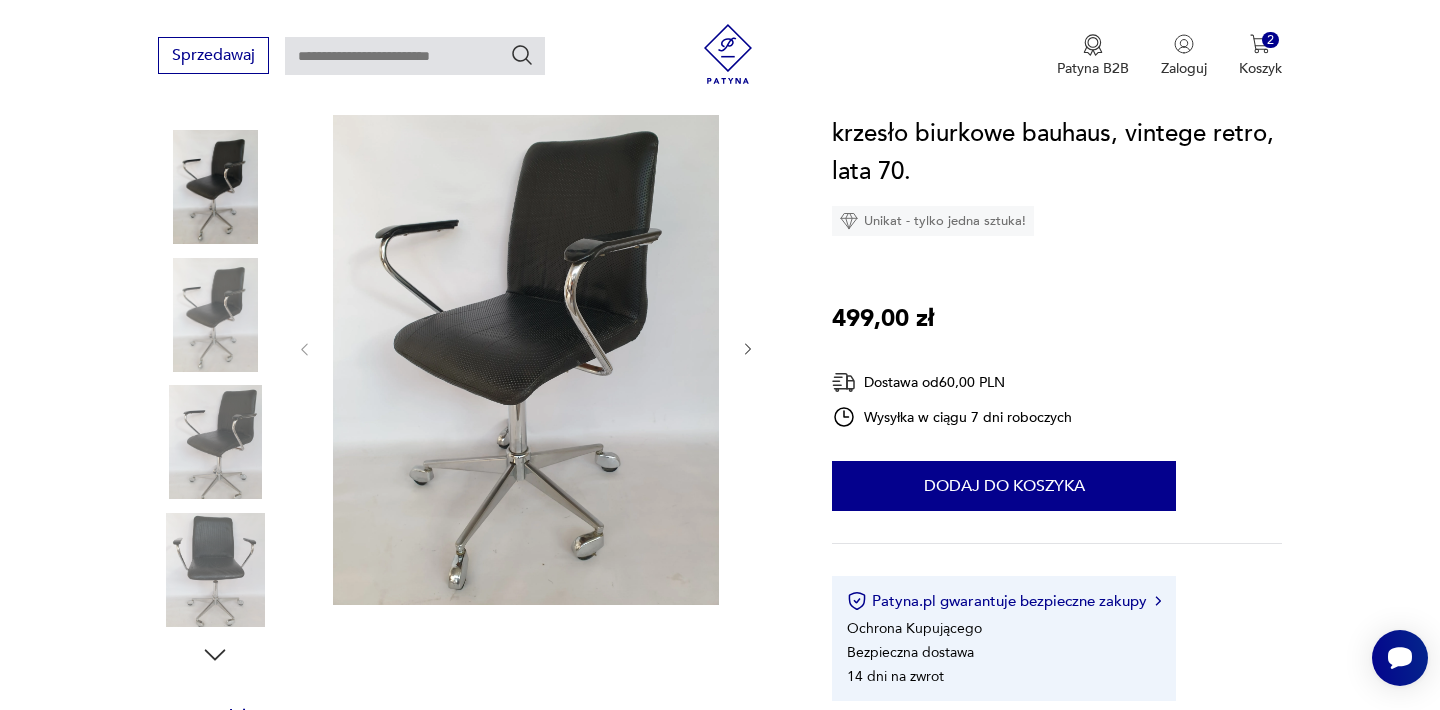 click at bounding box center (526, 347) 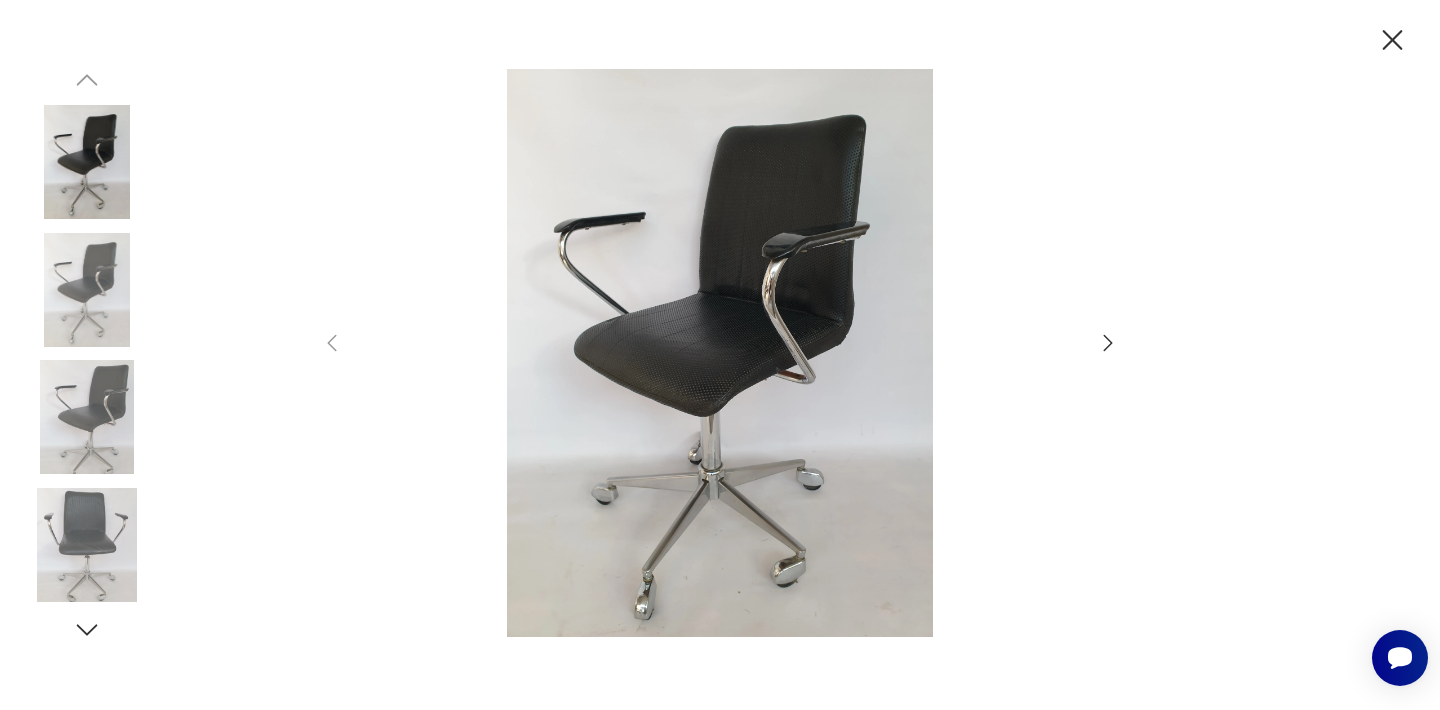 click 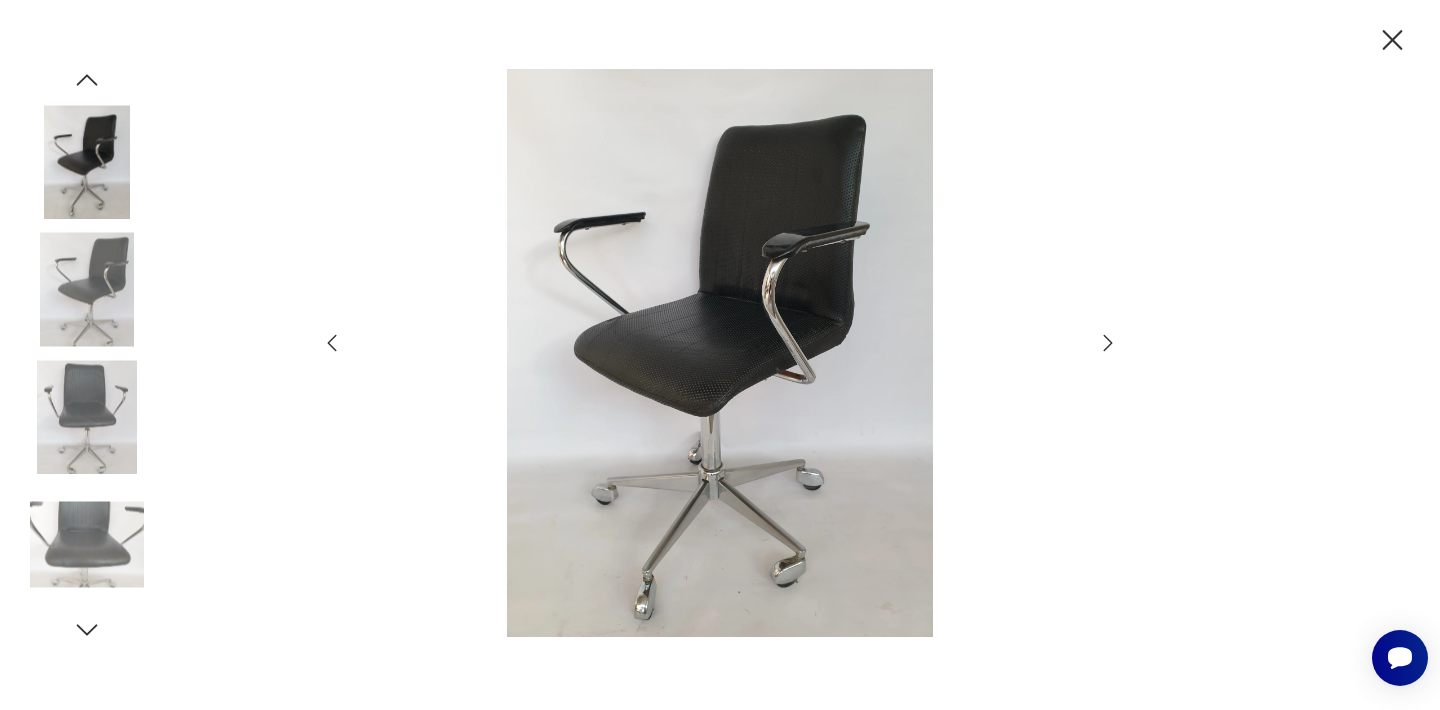 click 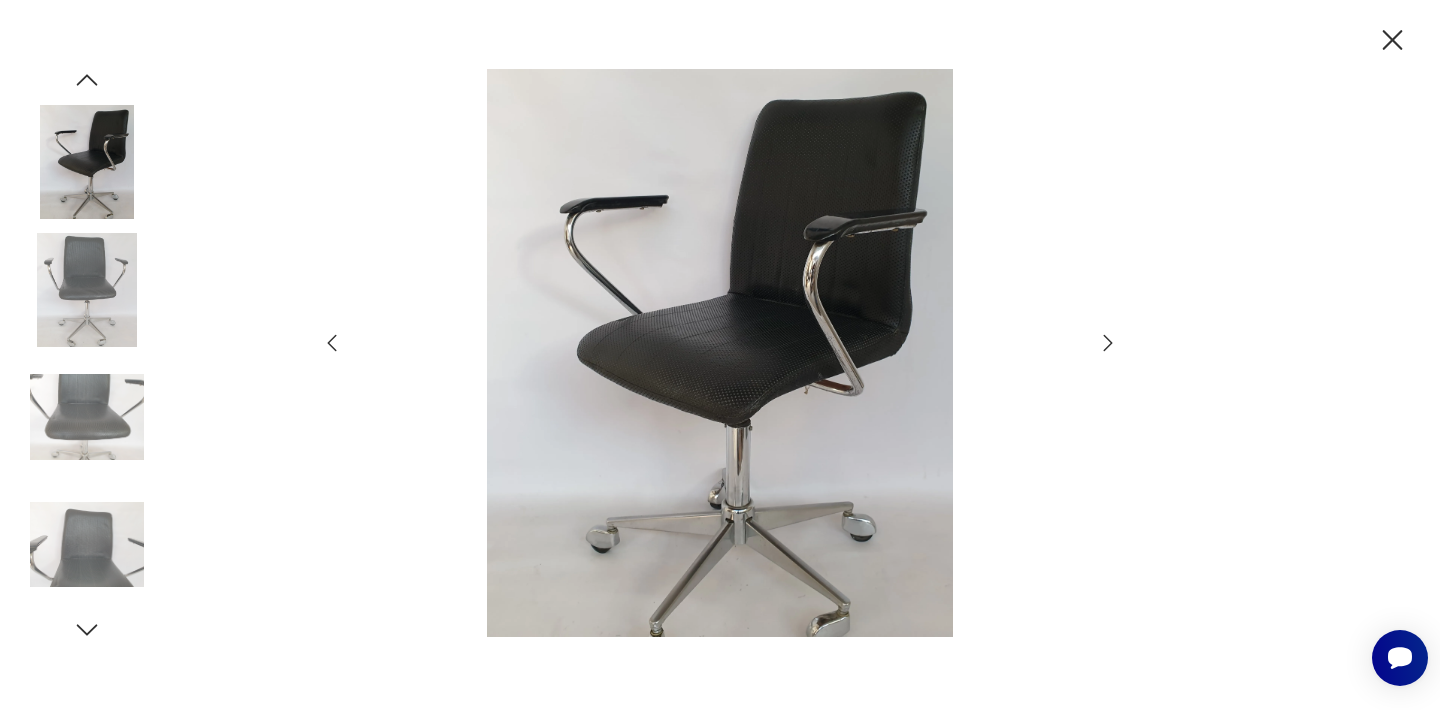 click 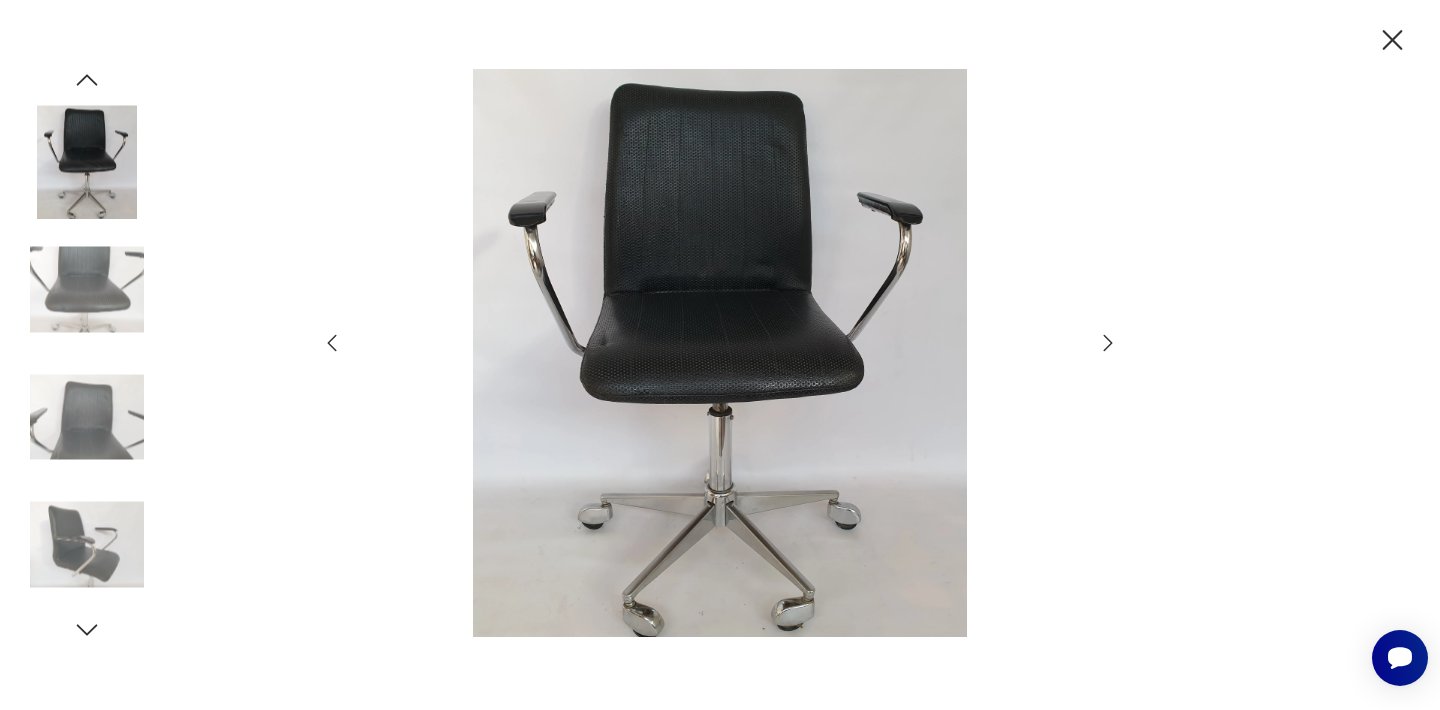click 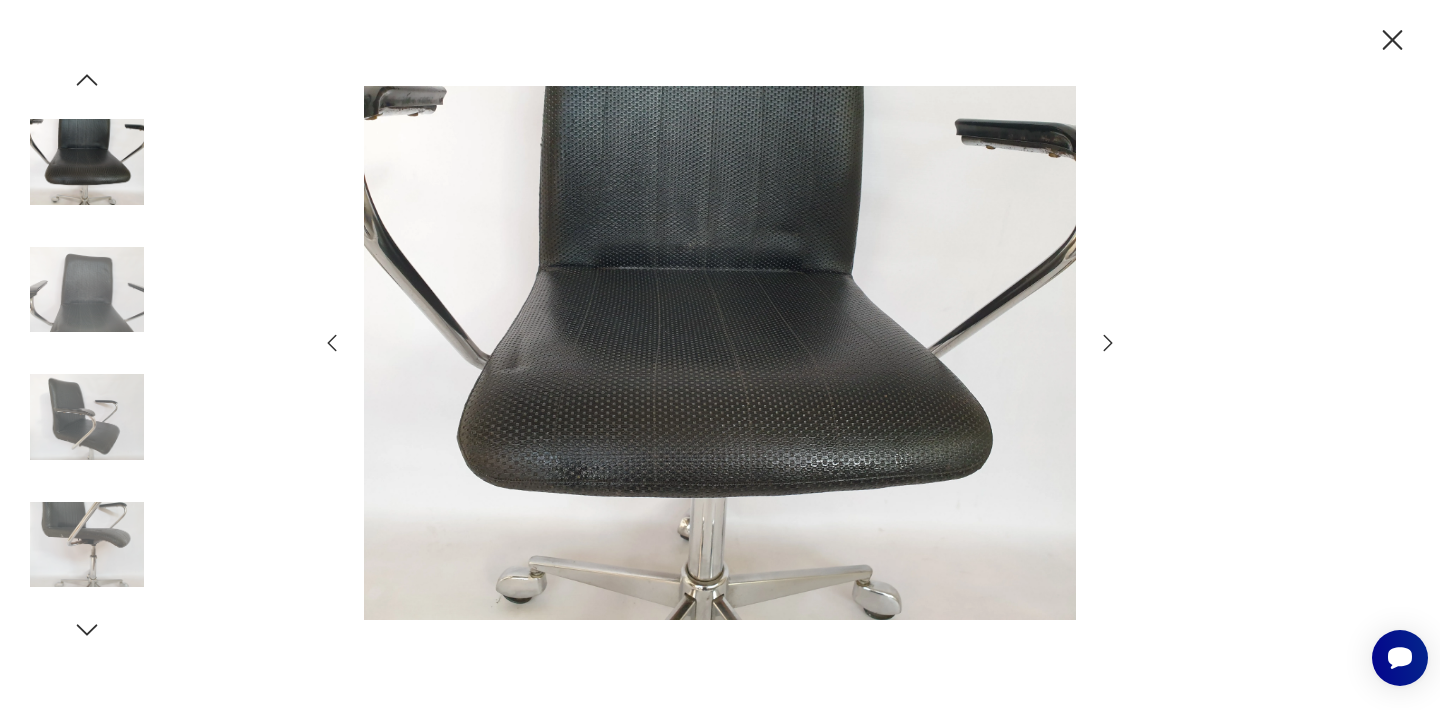 click 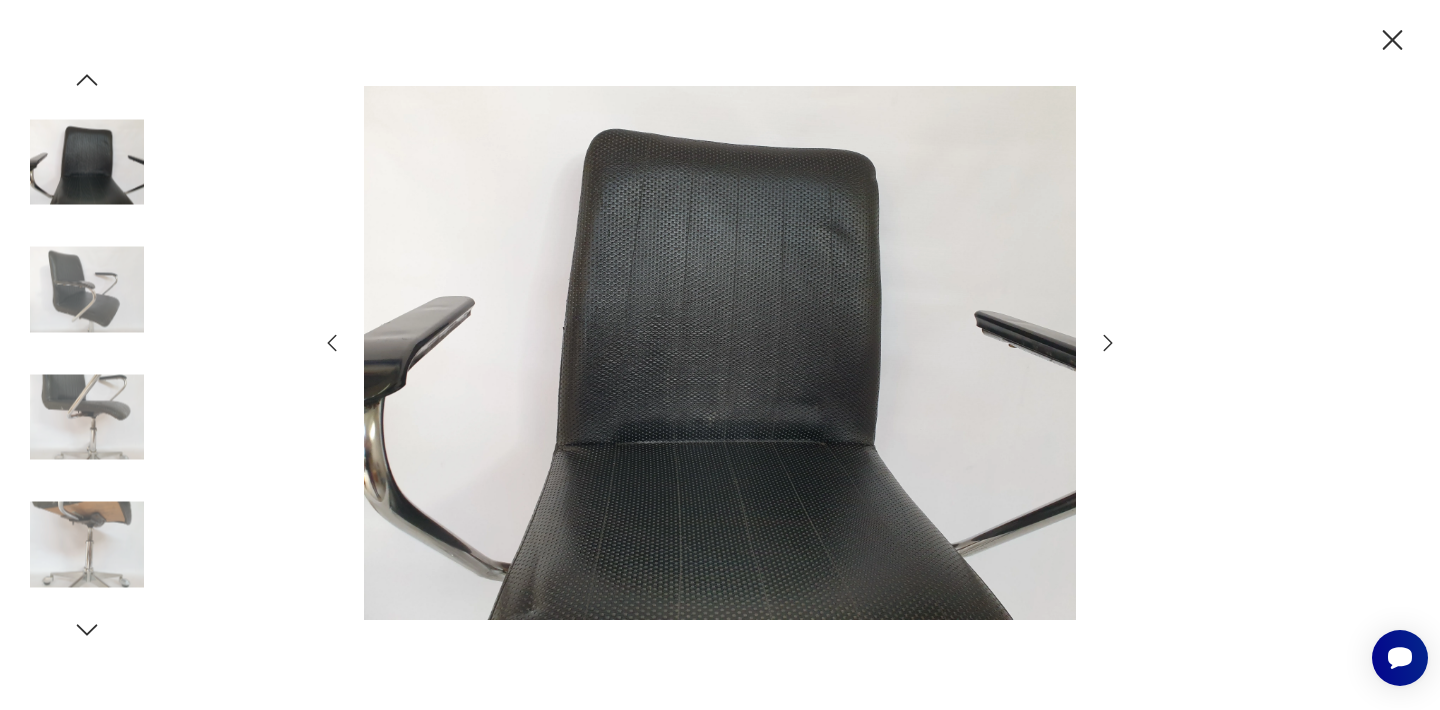 click 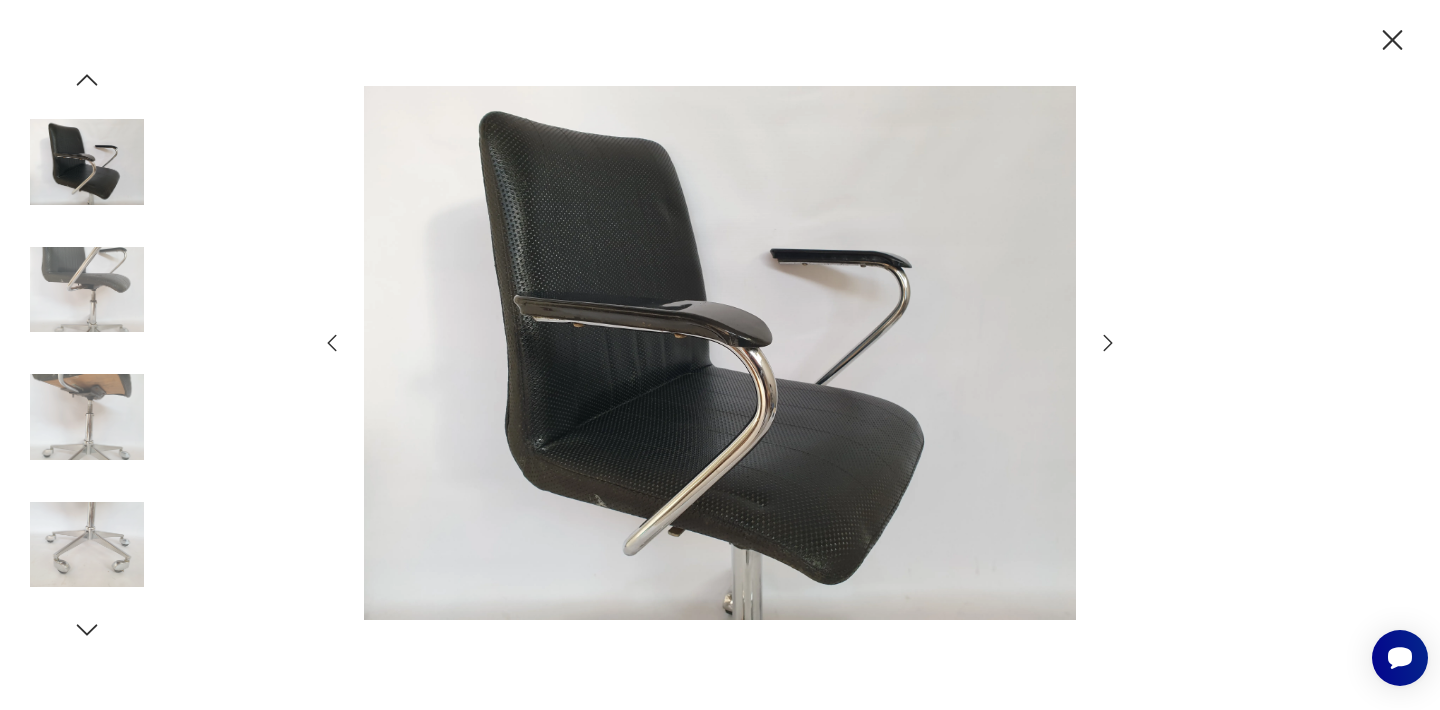 click 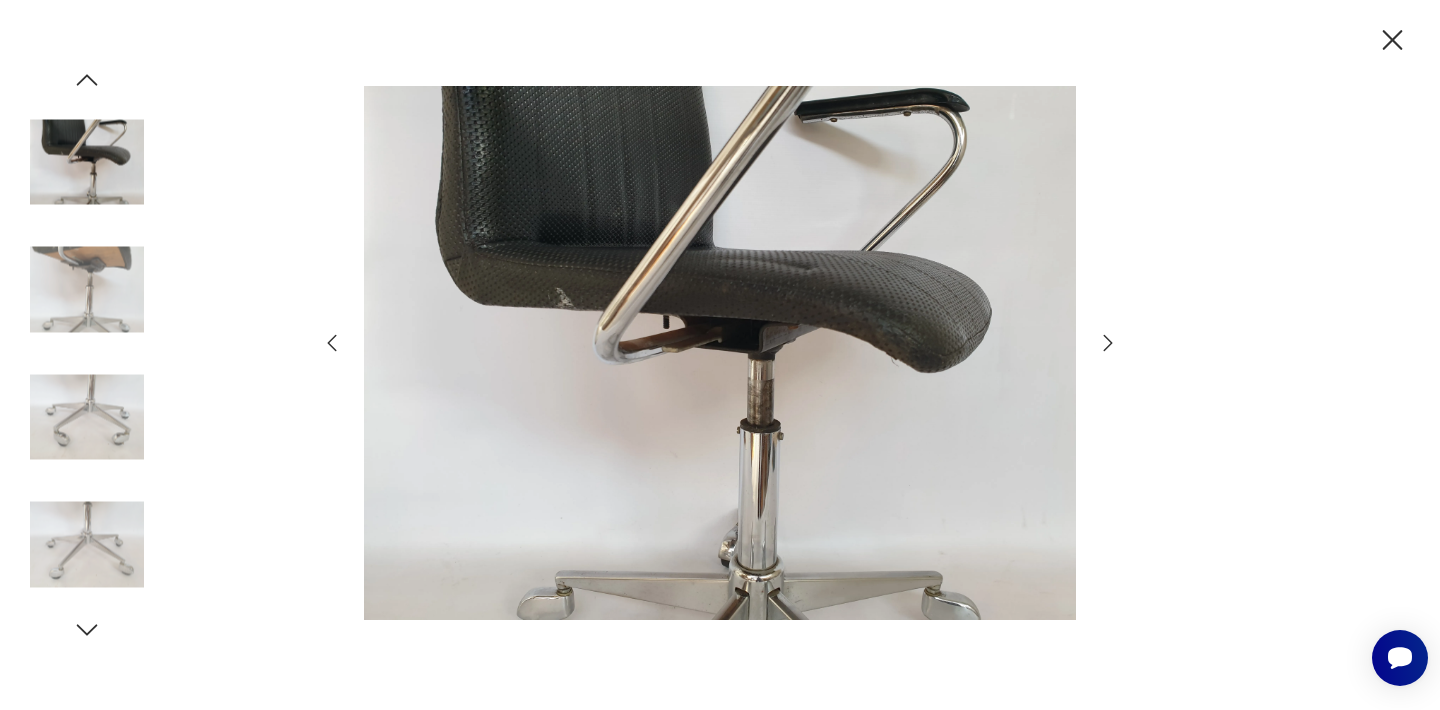 click 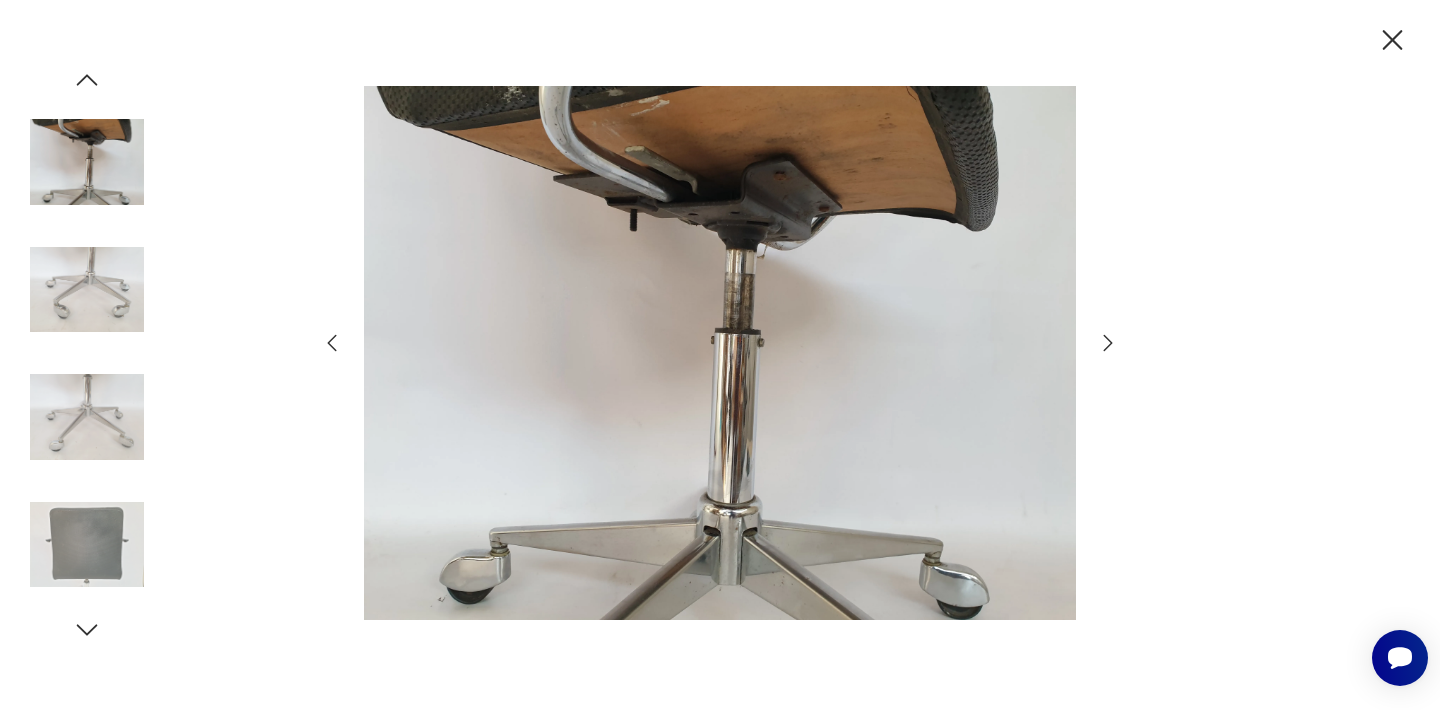 click 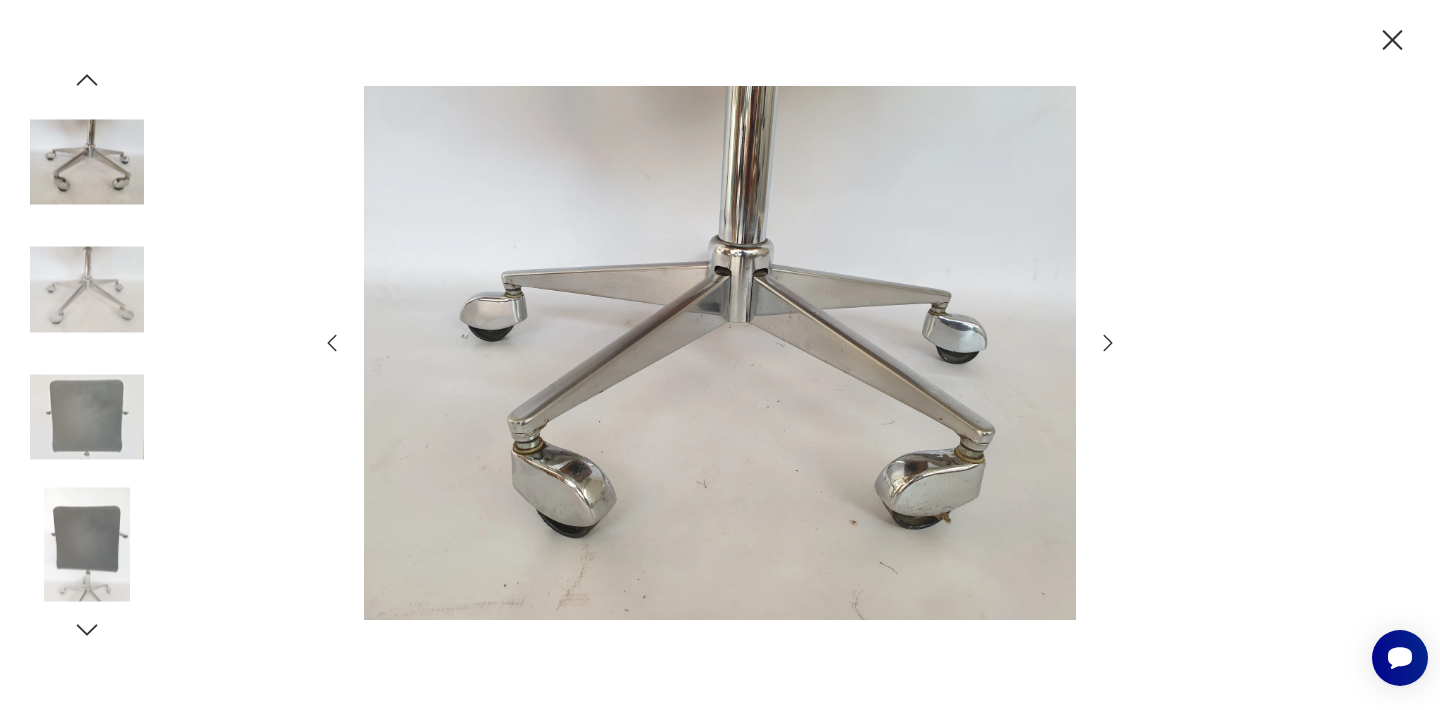 click 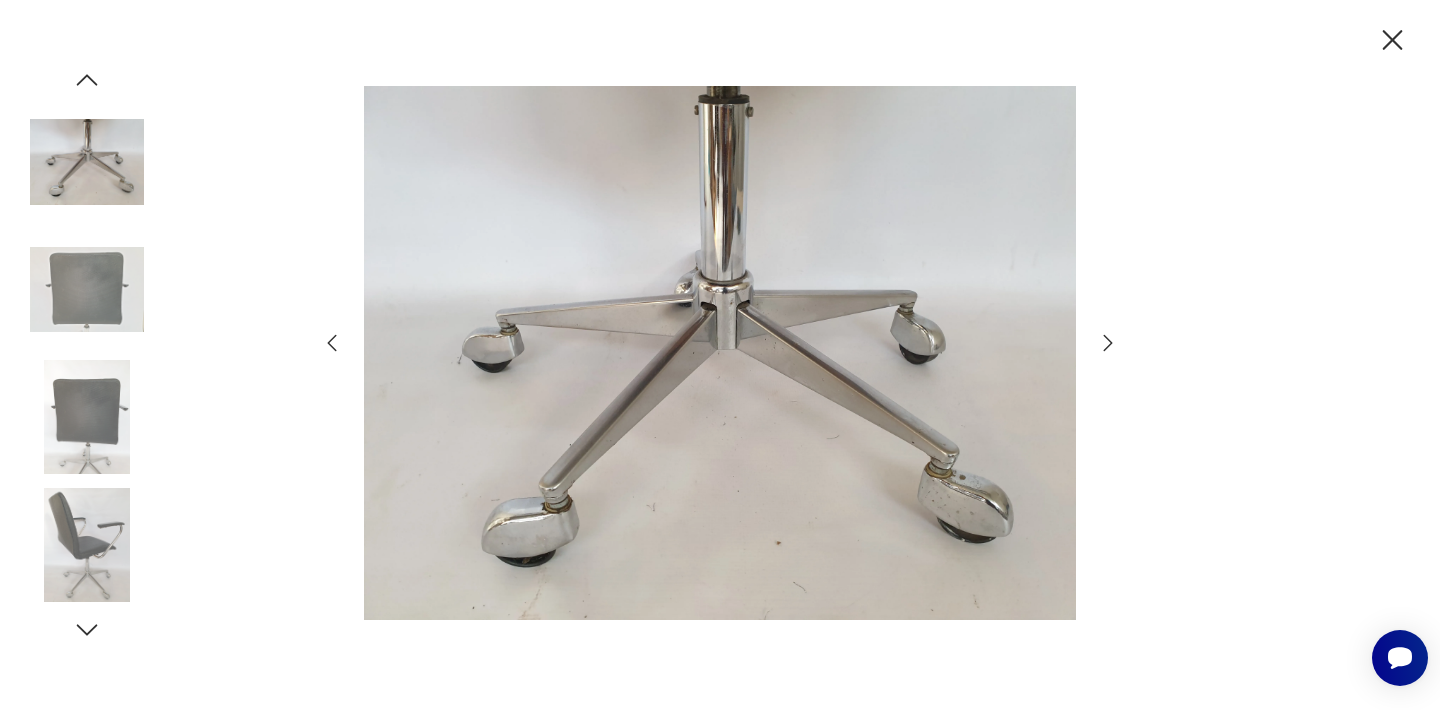 click 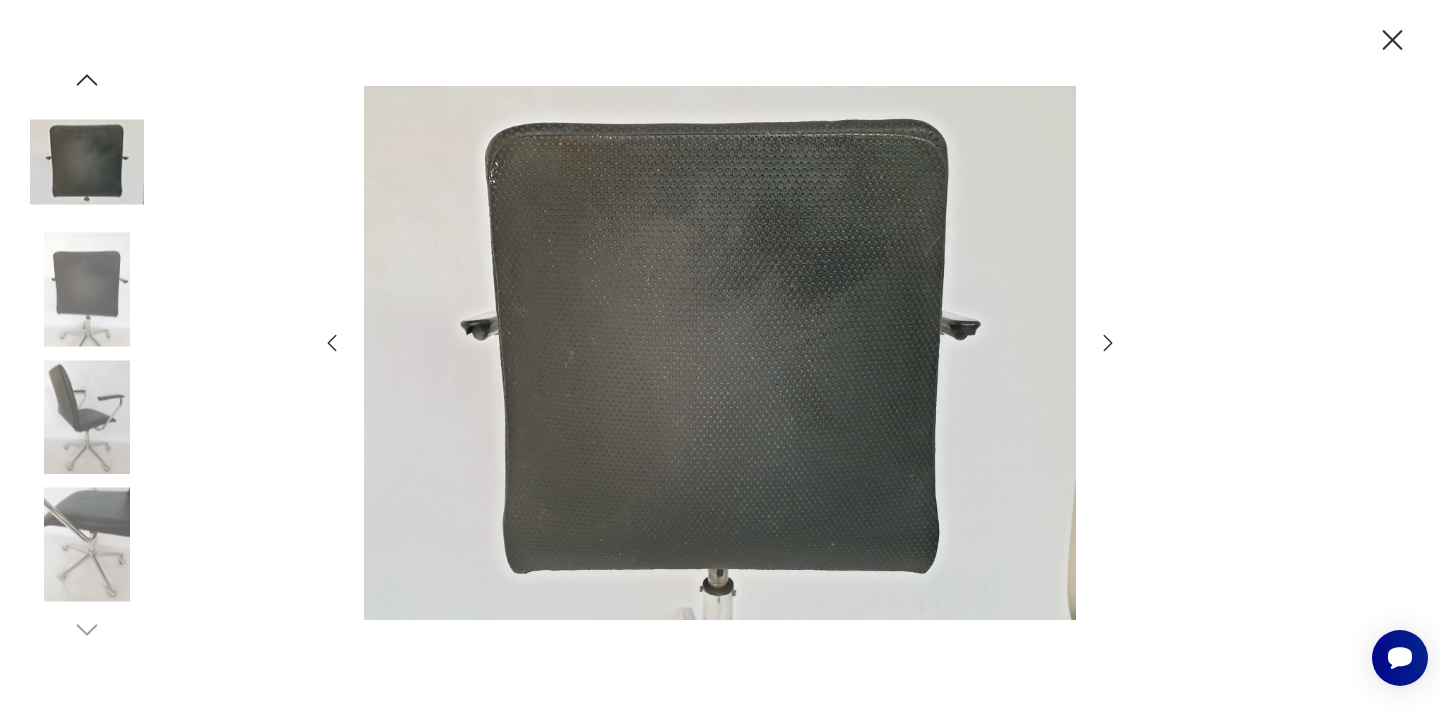 click 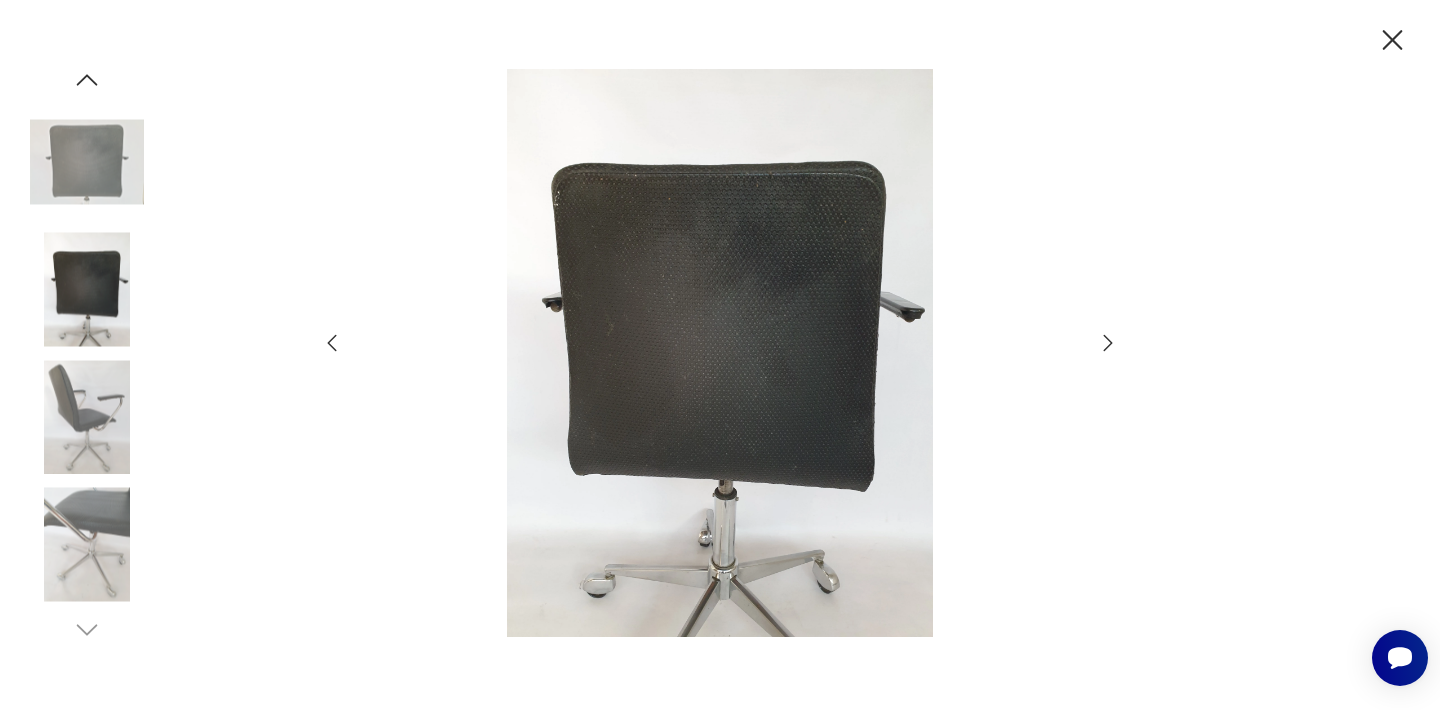 click 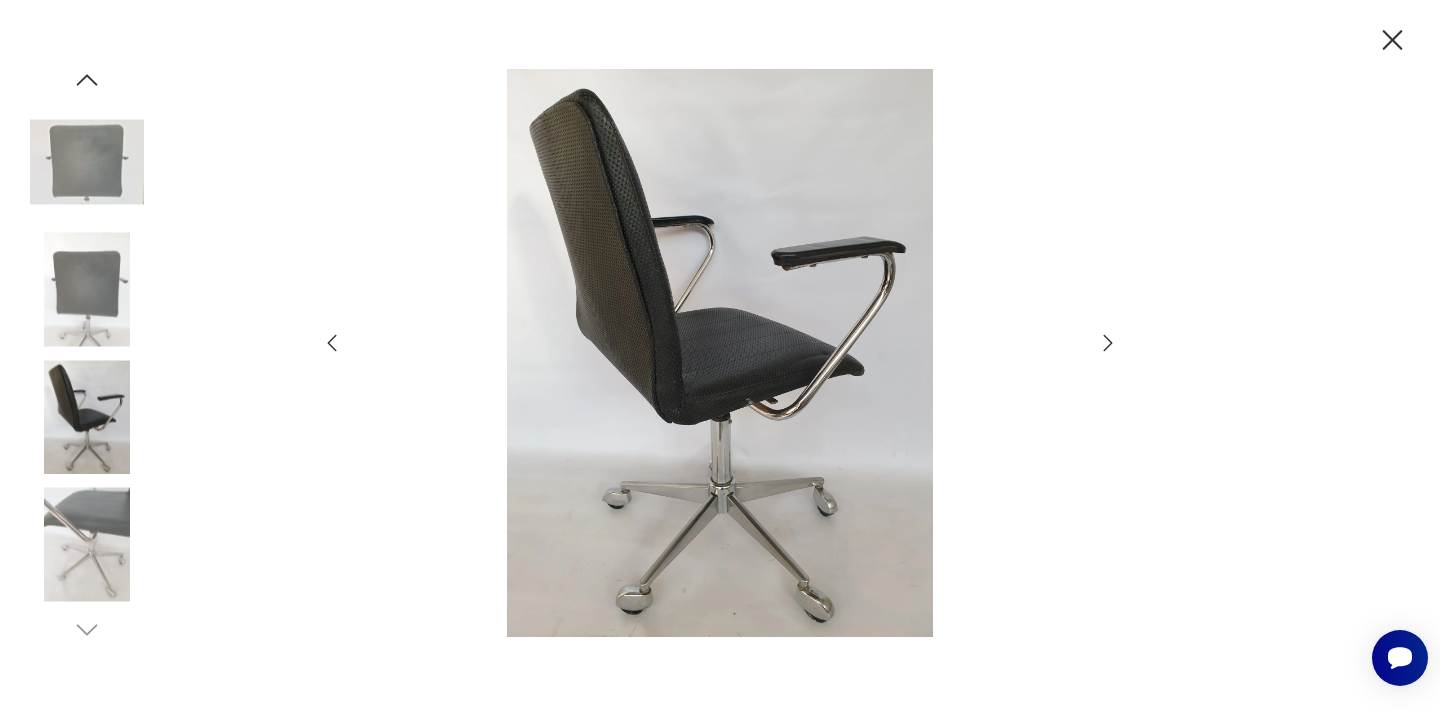 click 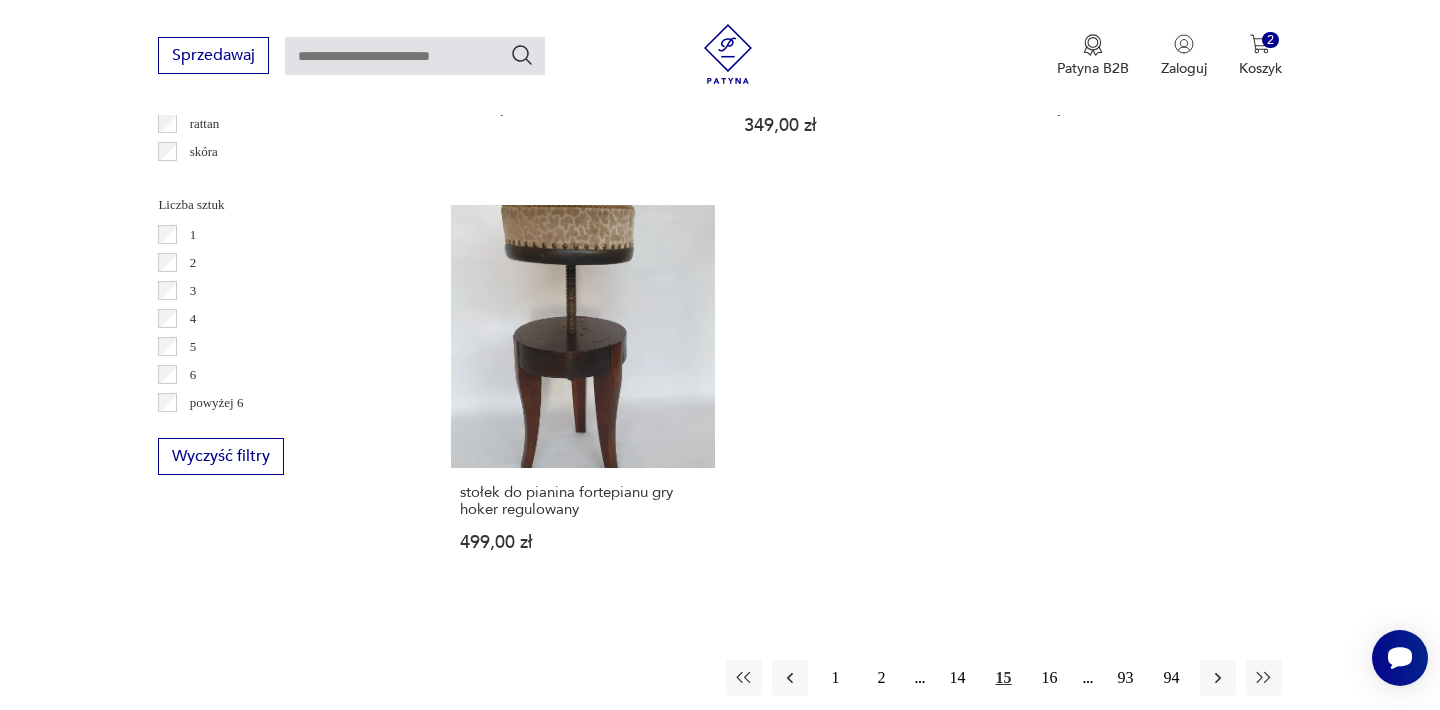 scroll, scrollTop: 2875, scrollLeft: 0, axis: vertical 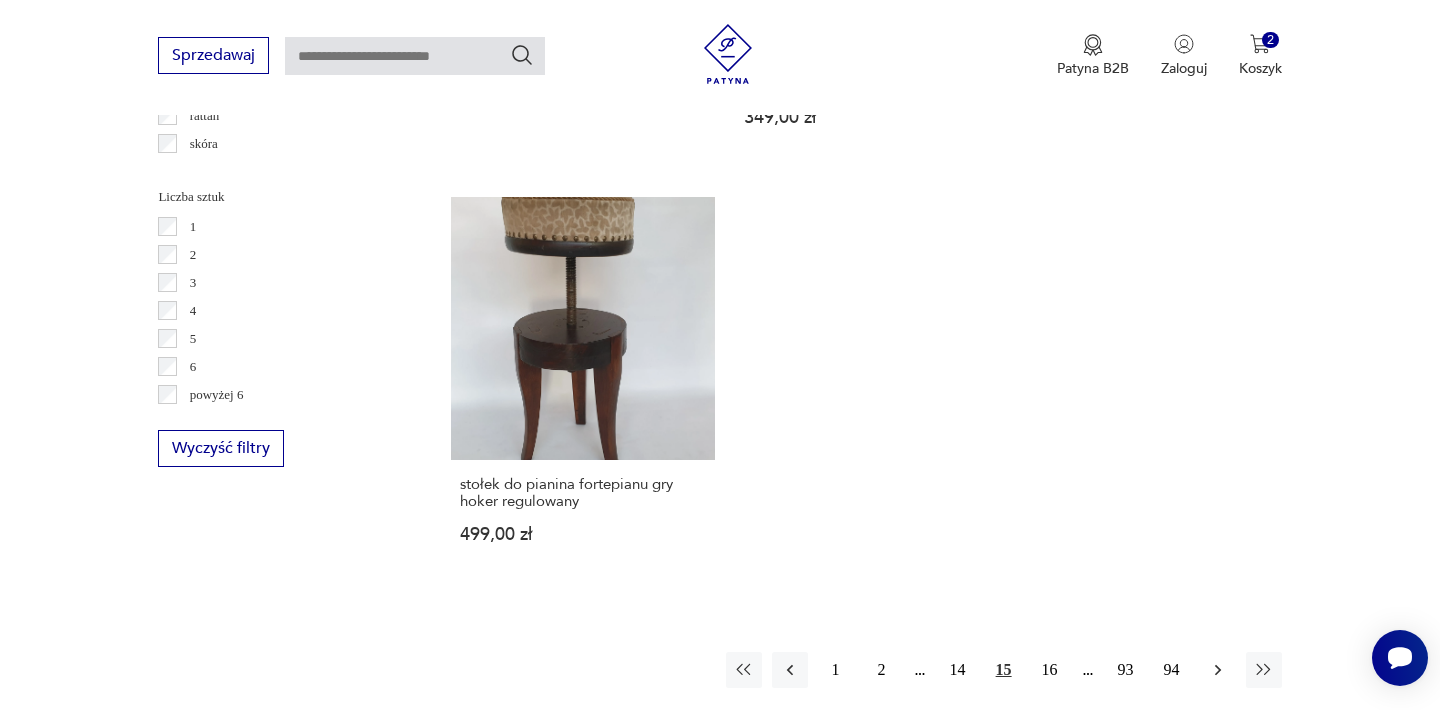 click 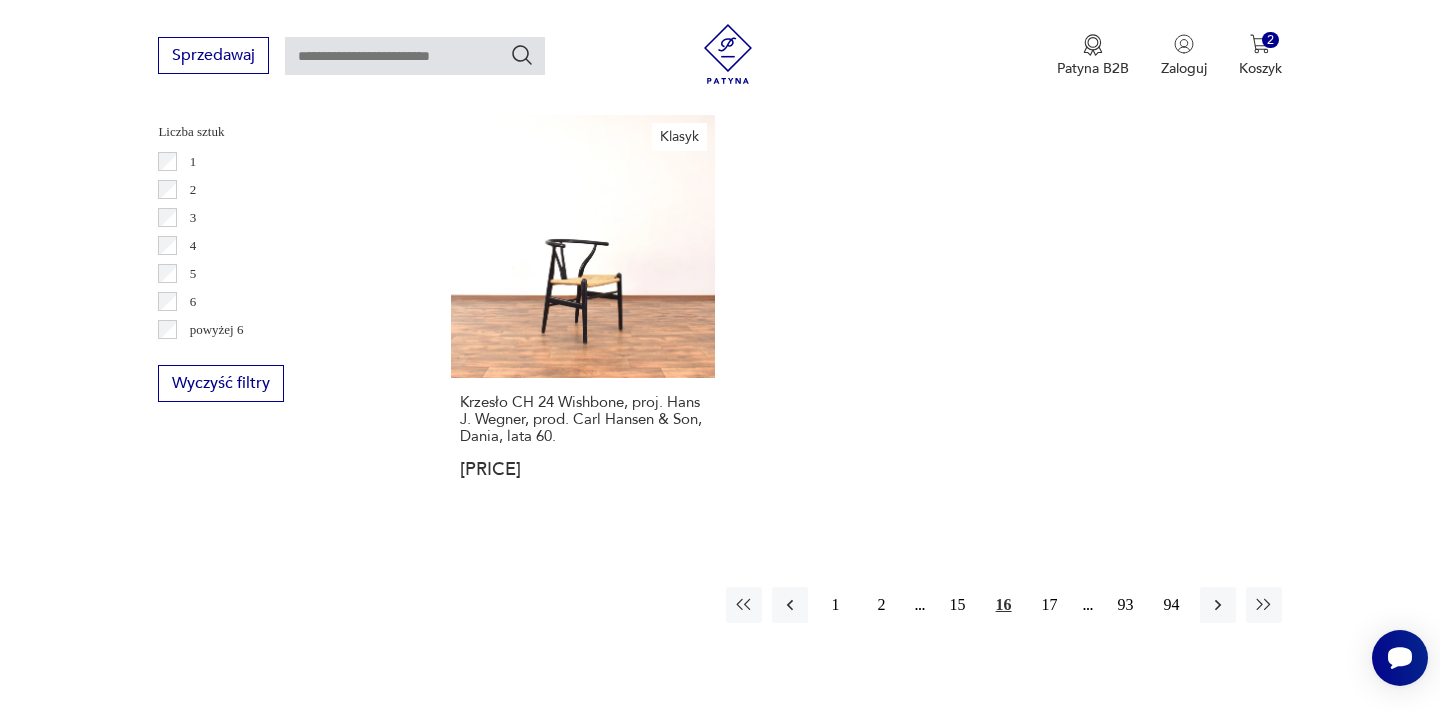 scroll, scrollTop: 3012, scrollLeft: 0, axis: vertical 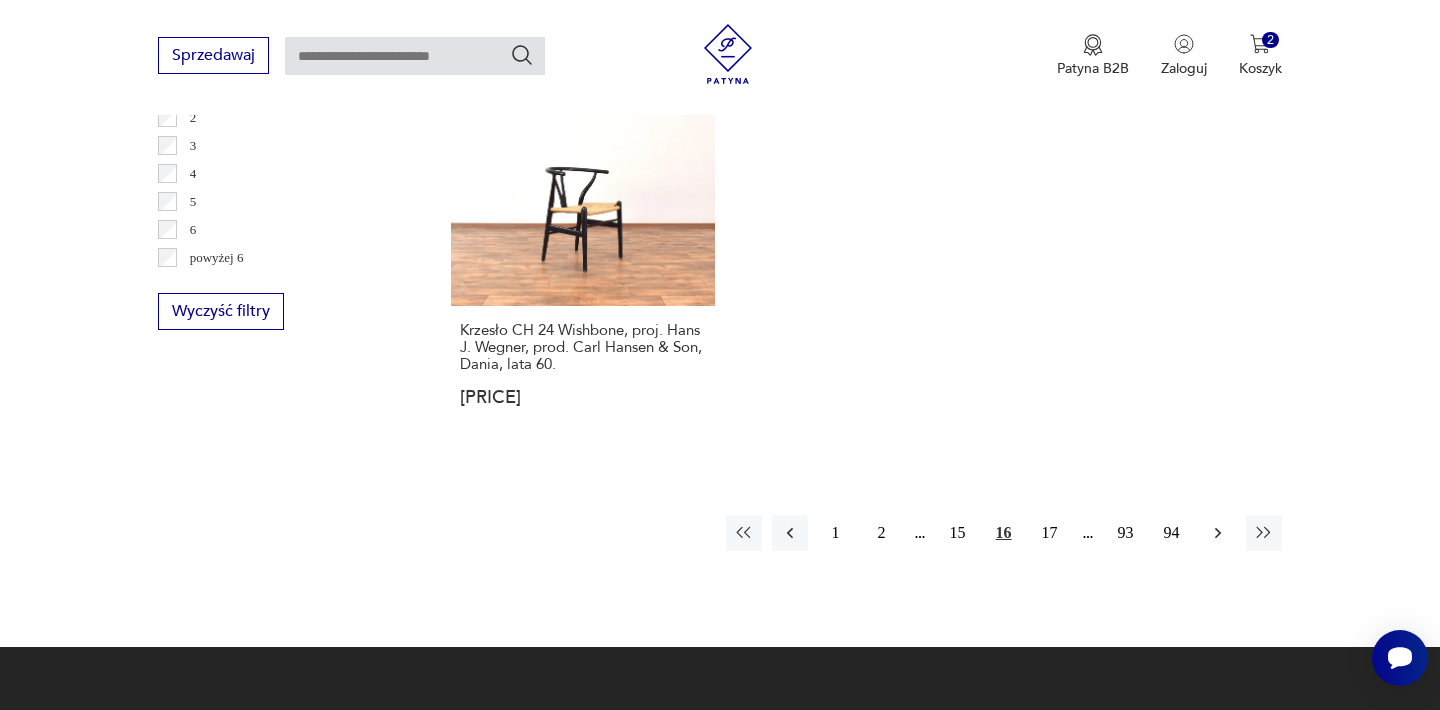 click 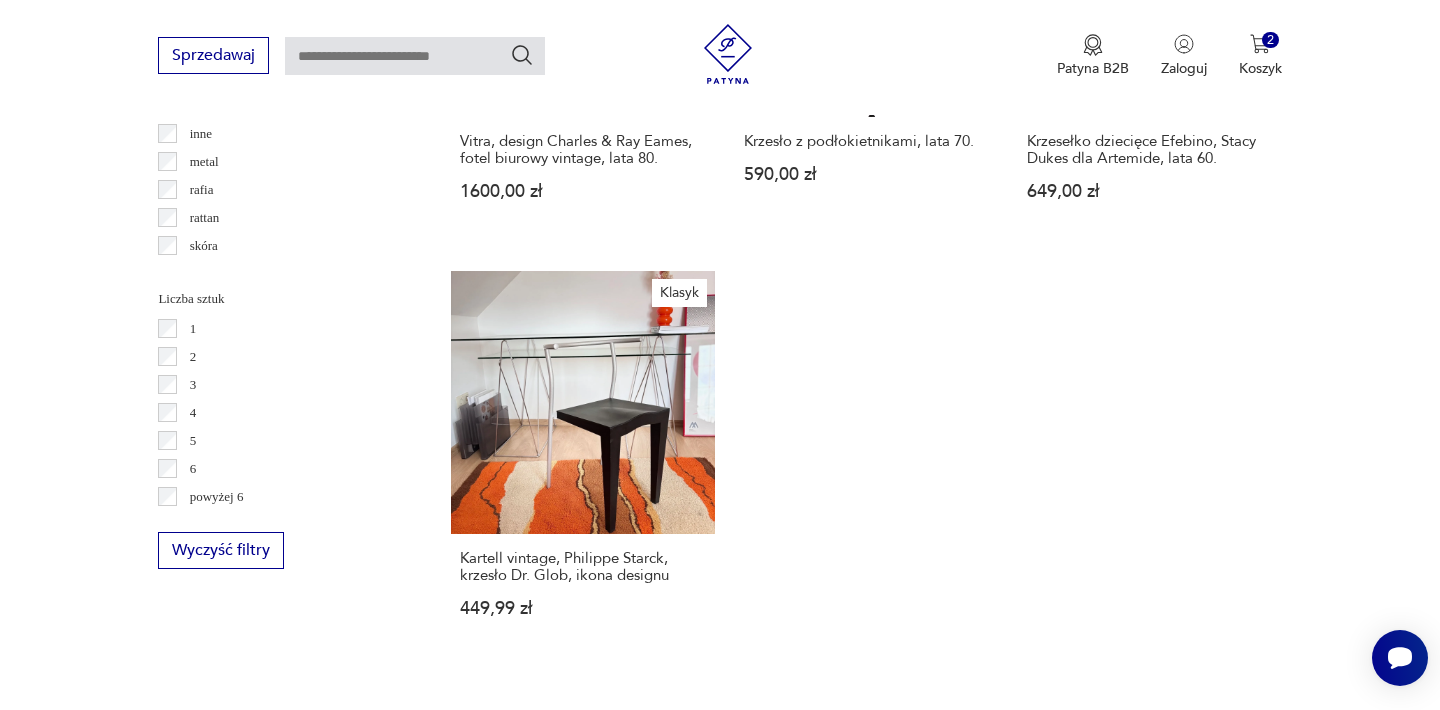 scroll, scrollTop: 2812, scrollLeft: 0, axis: vertical 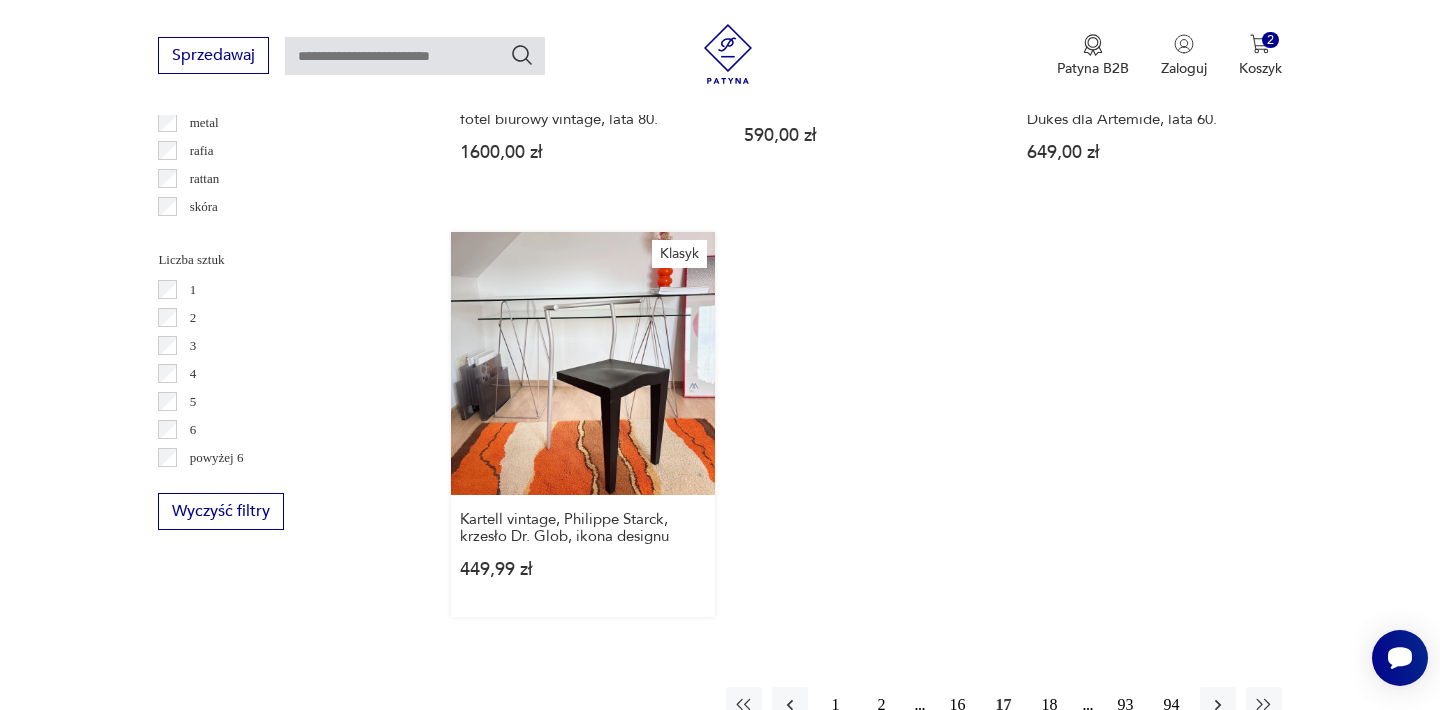 click on "Klasyk Kartell vintage, [DESIGNER], krzesło Dr. Glob, ikona designu [PRICE]" at bounding box center (582, 424) 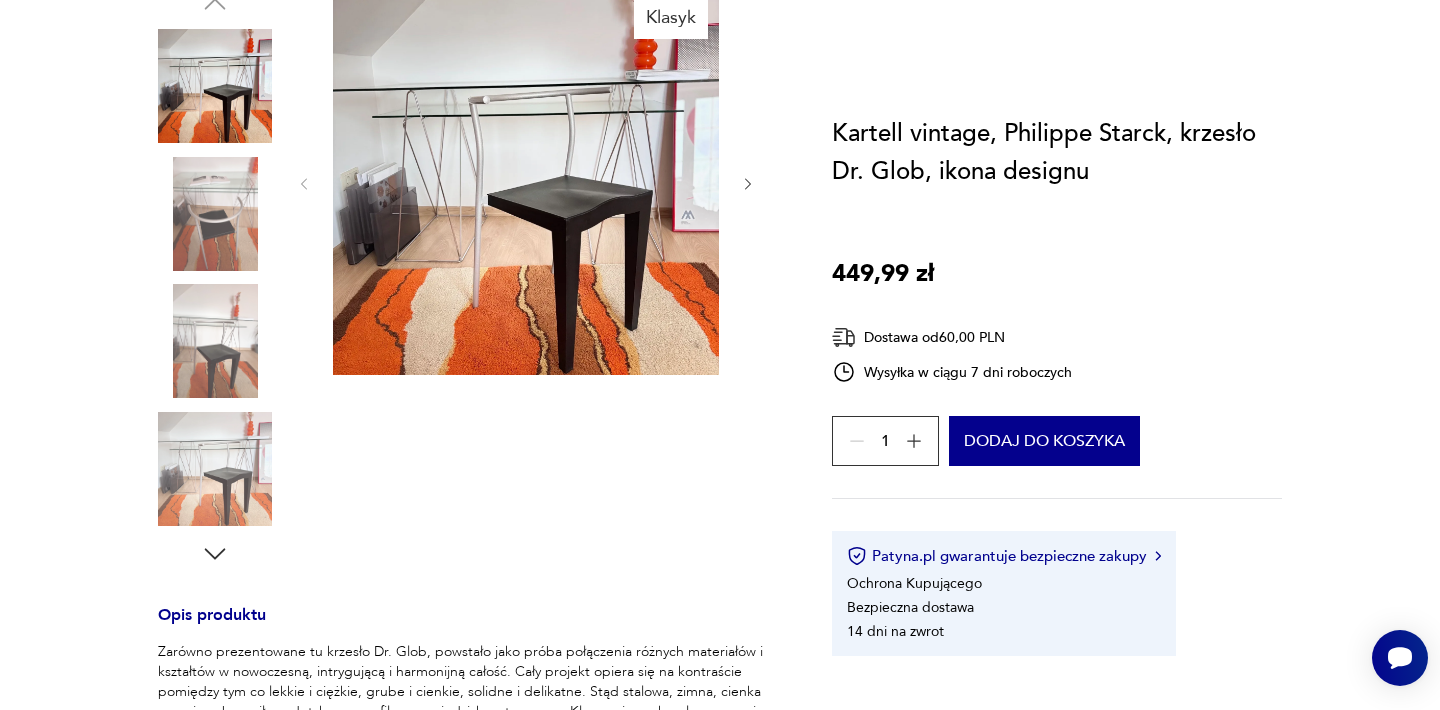 scroll, scrollTop: 0, scrollLeft: 0, axis: both 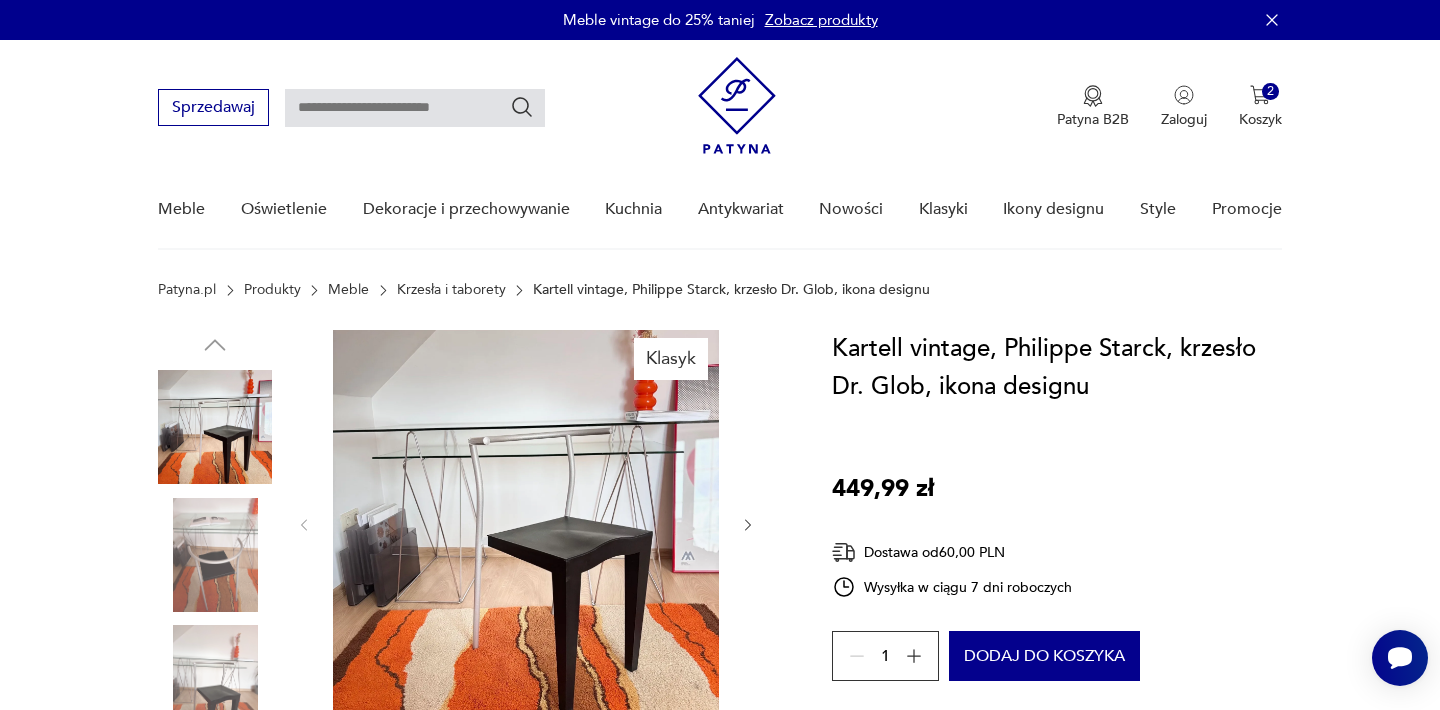 click at bounding box center [526, 523] 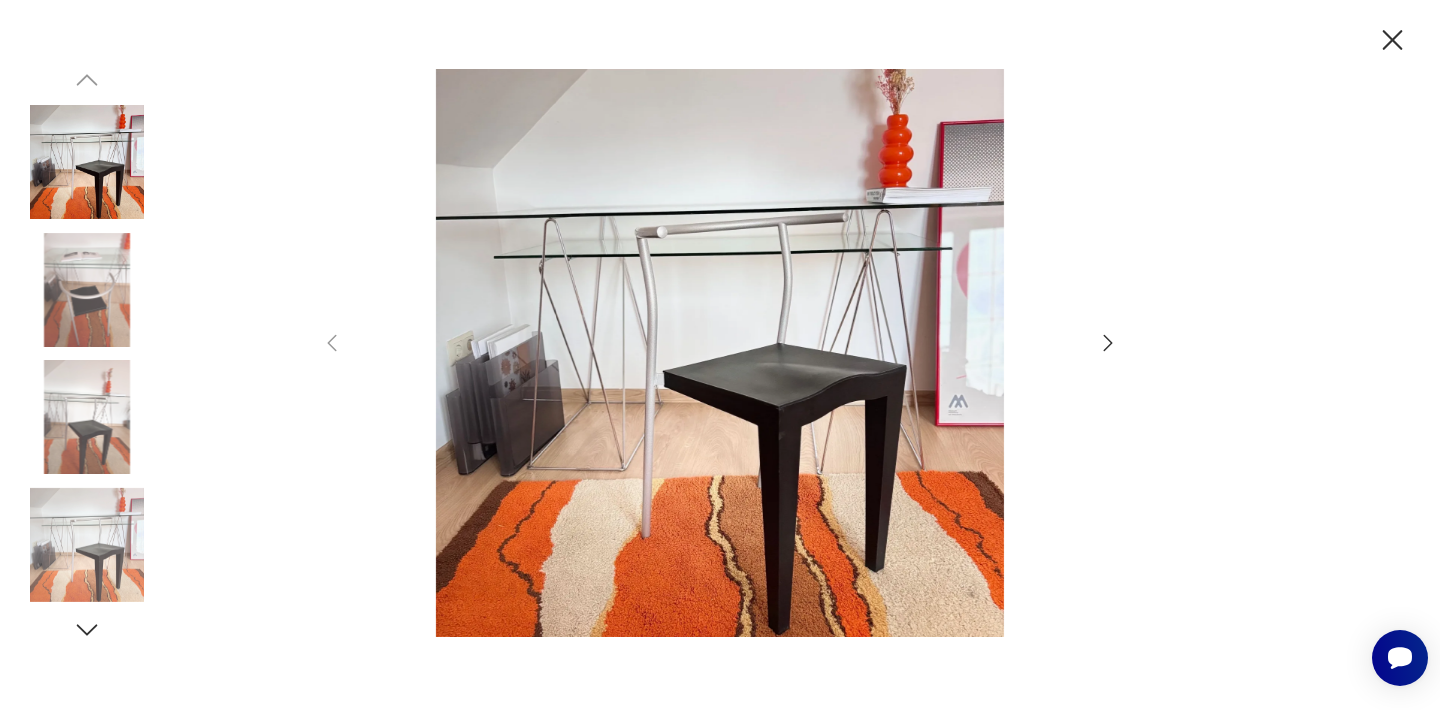 click 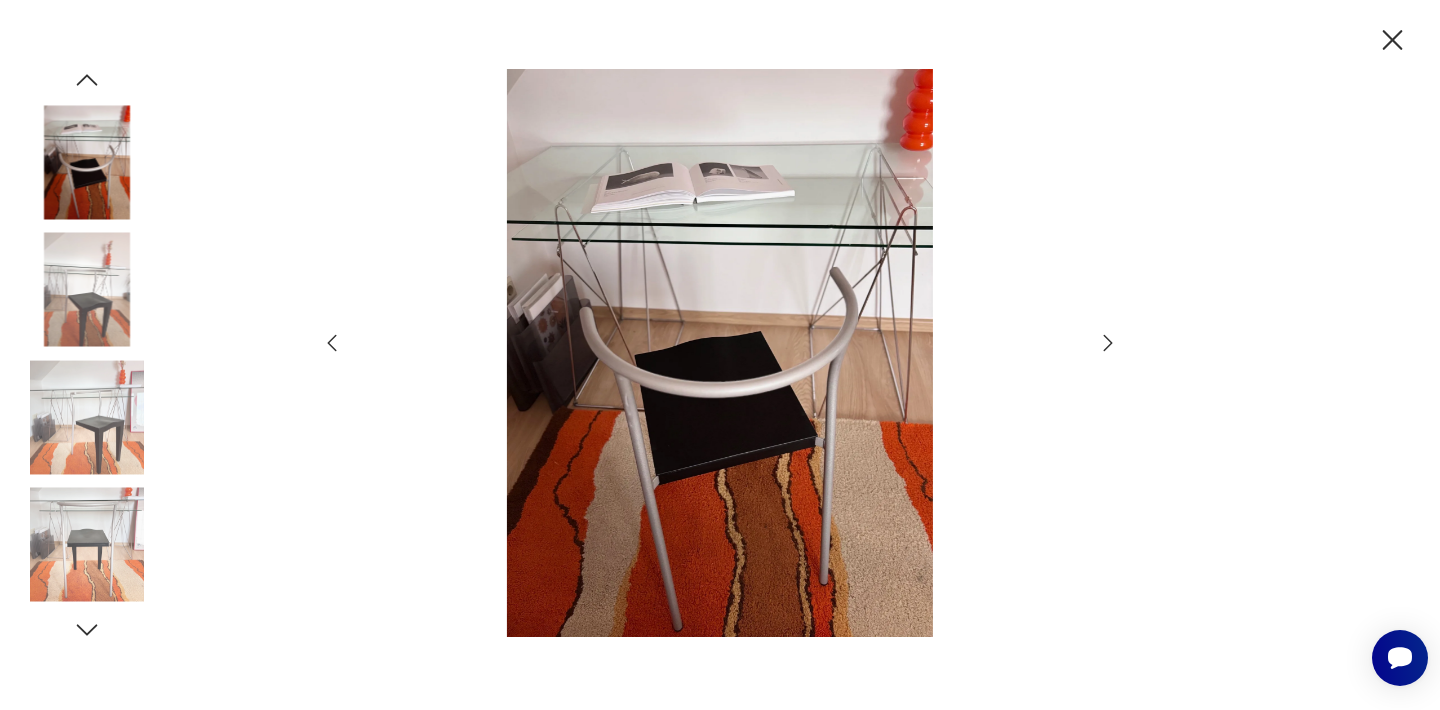 click 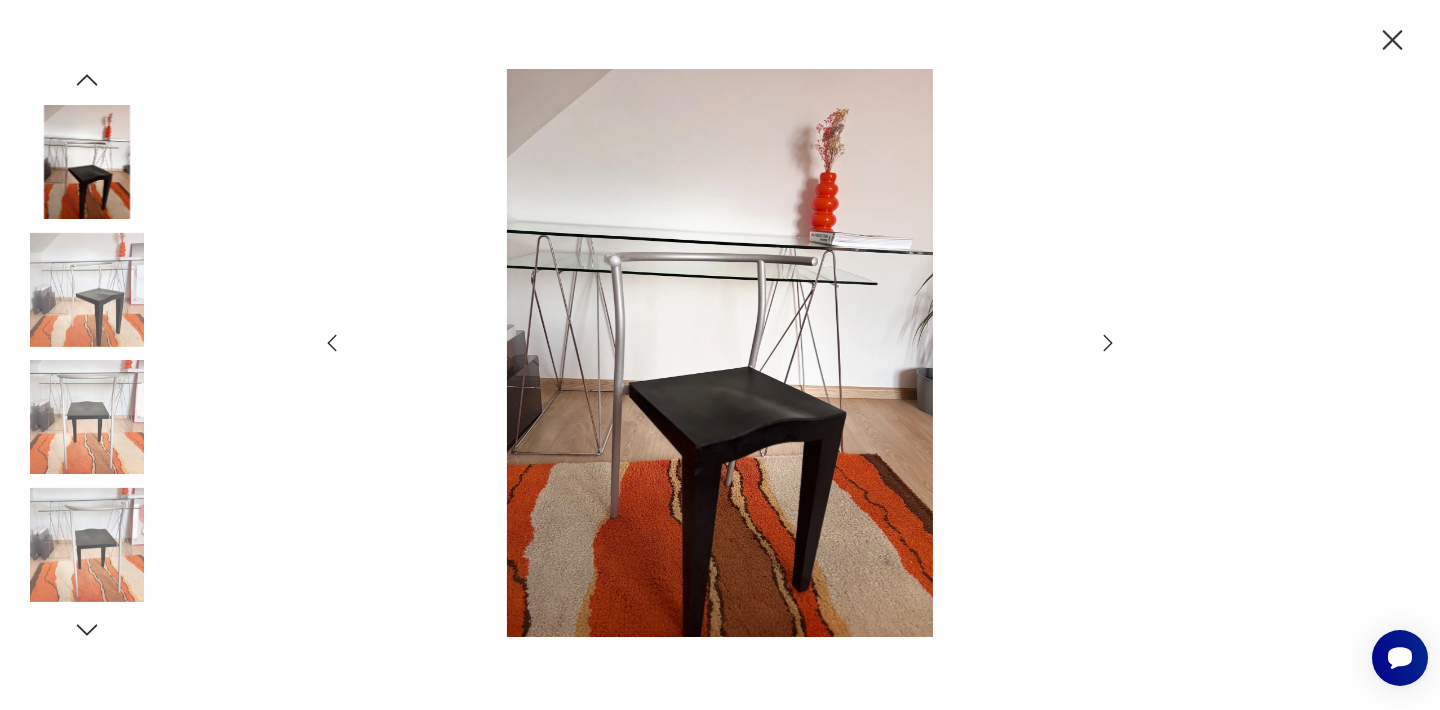 click 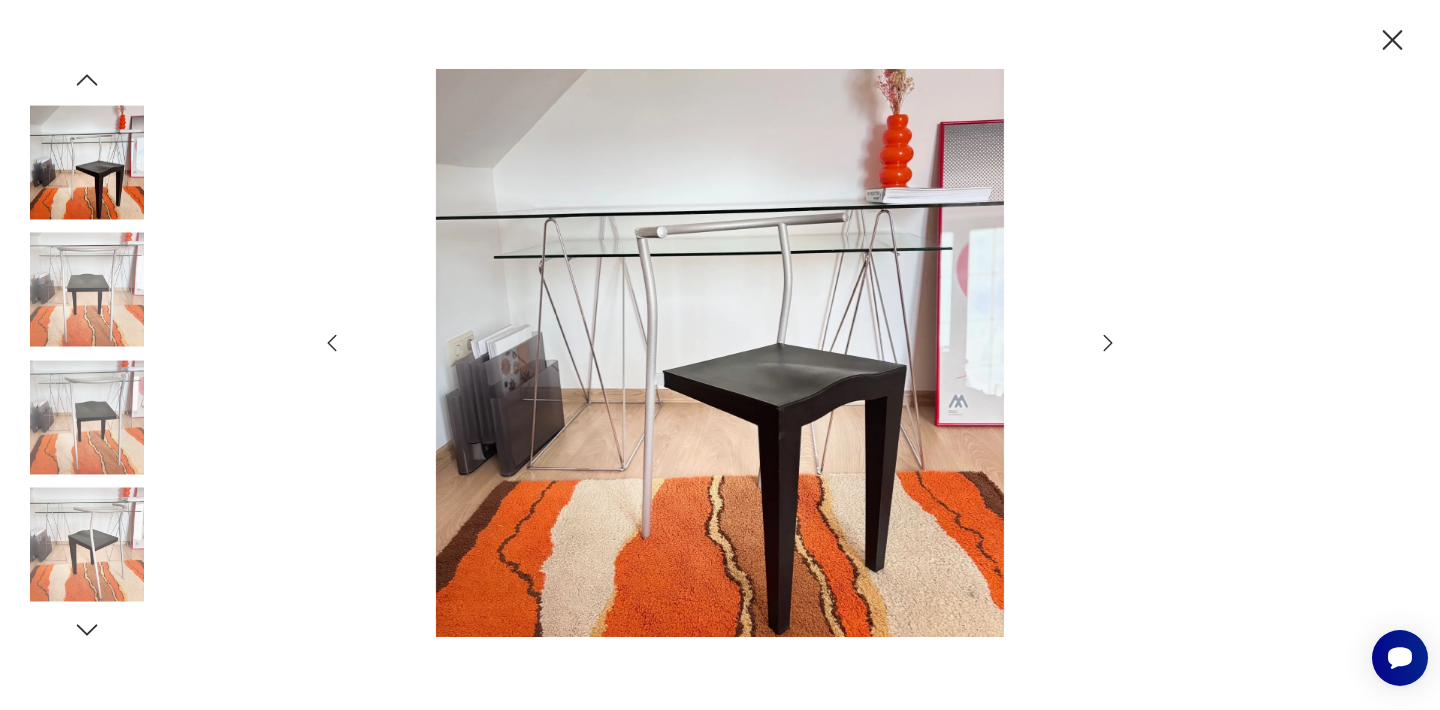 click 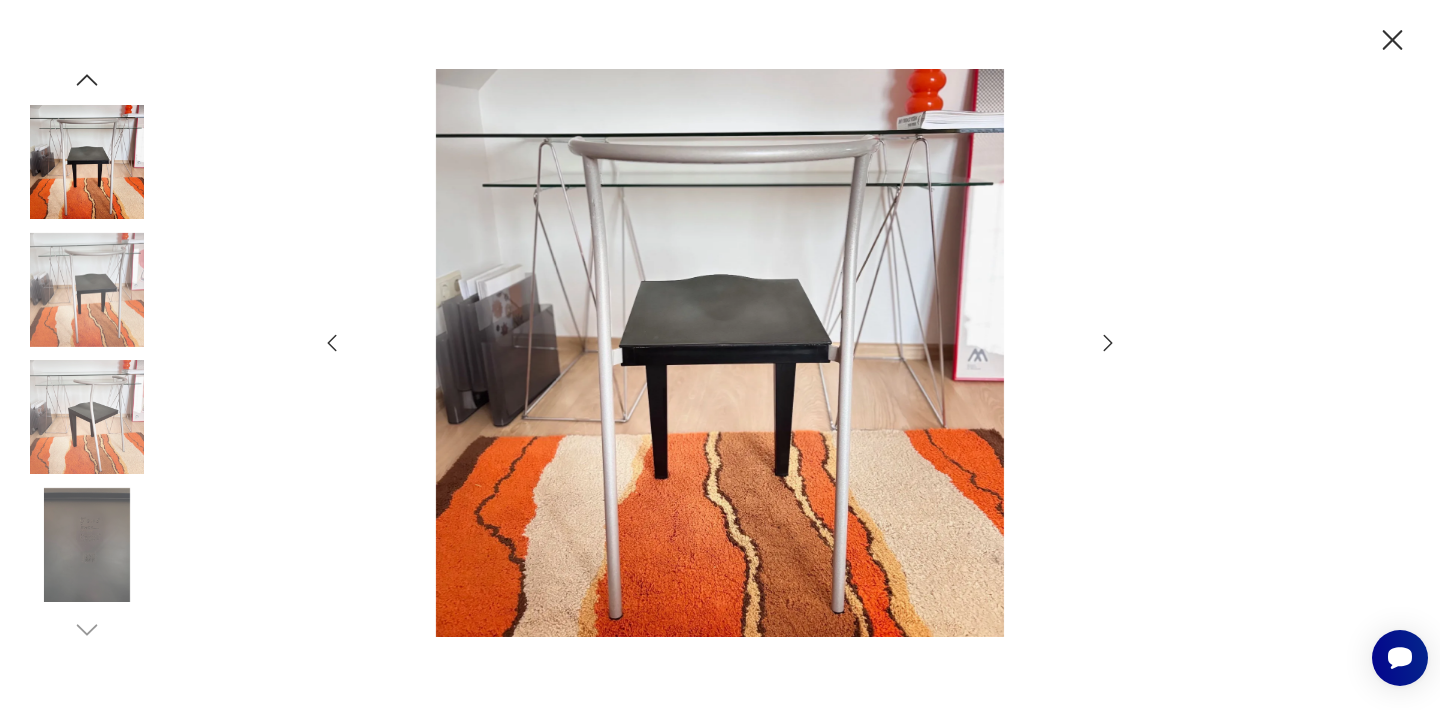 click 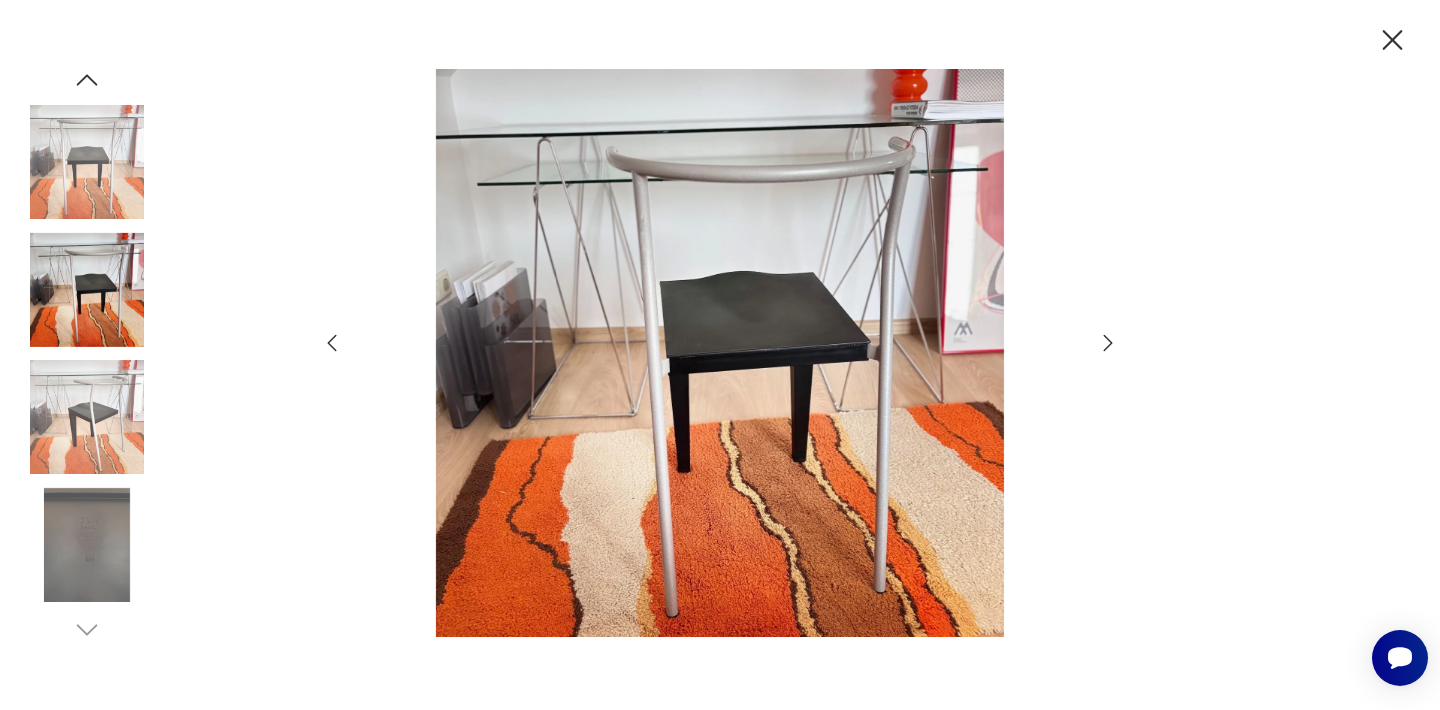 click 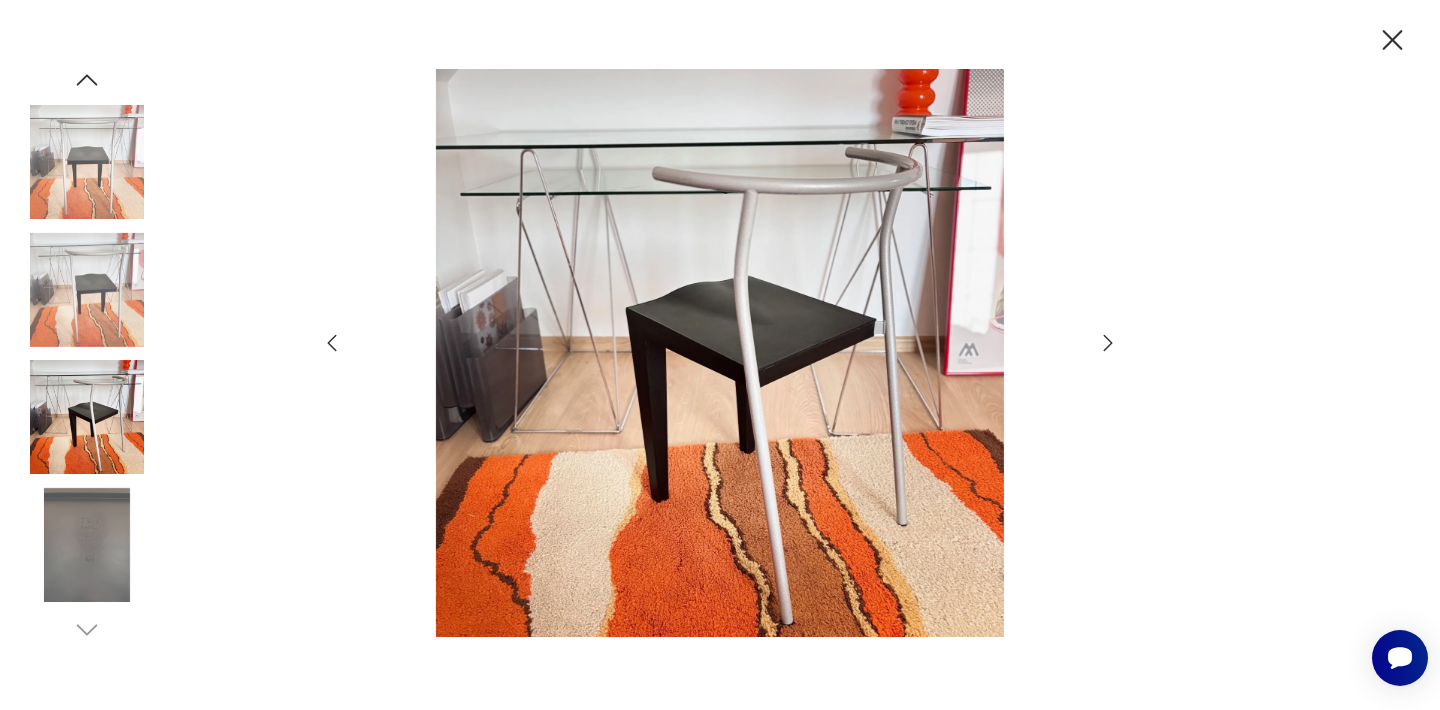 click 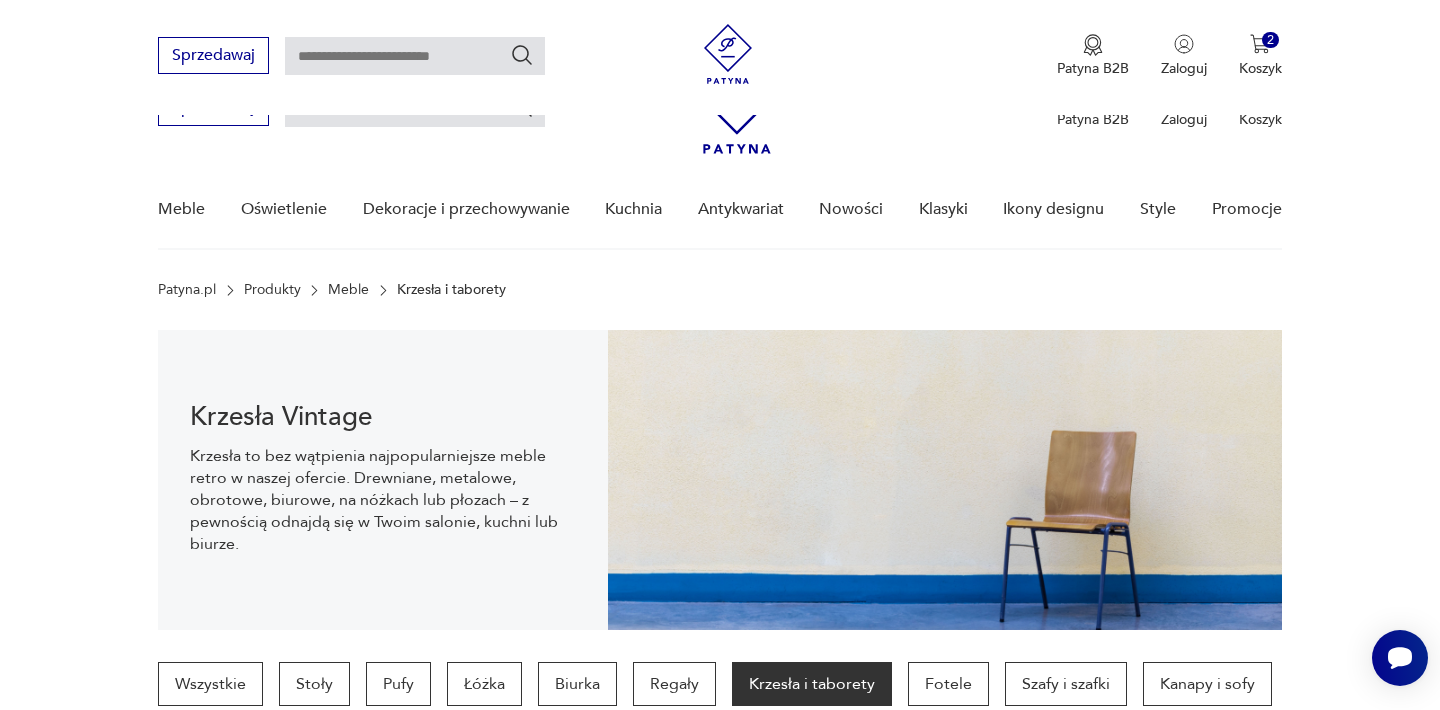 scroll, scrollTop: 2983, scrollLeft: 0, axis: vertical 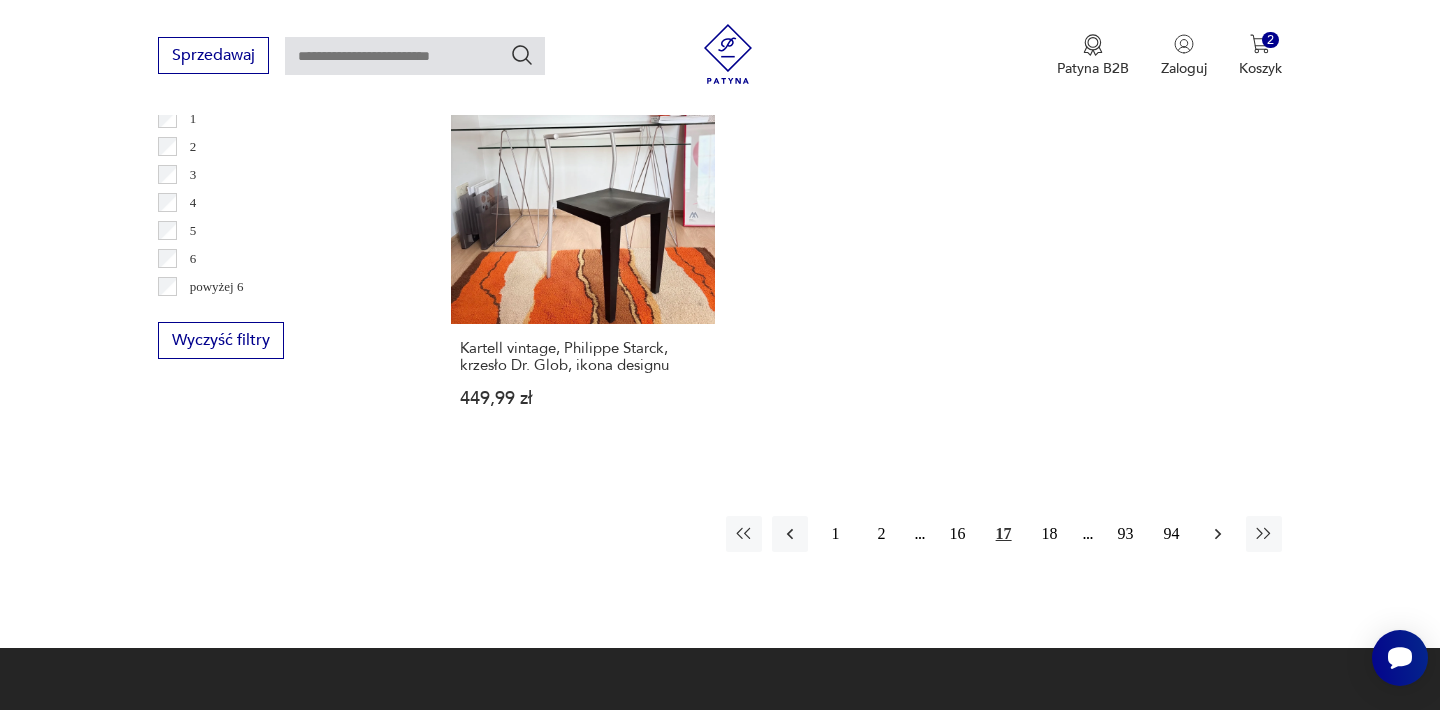 click 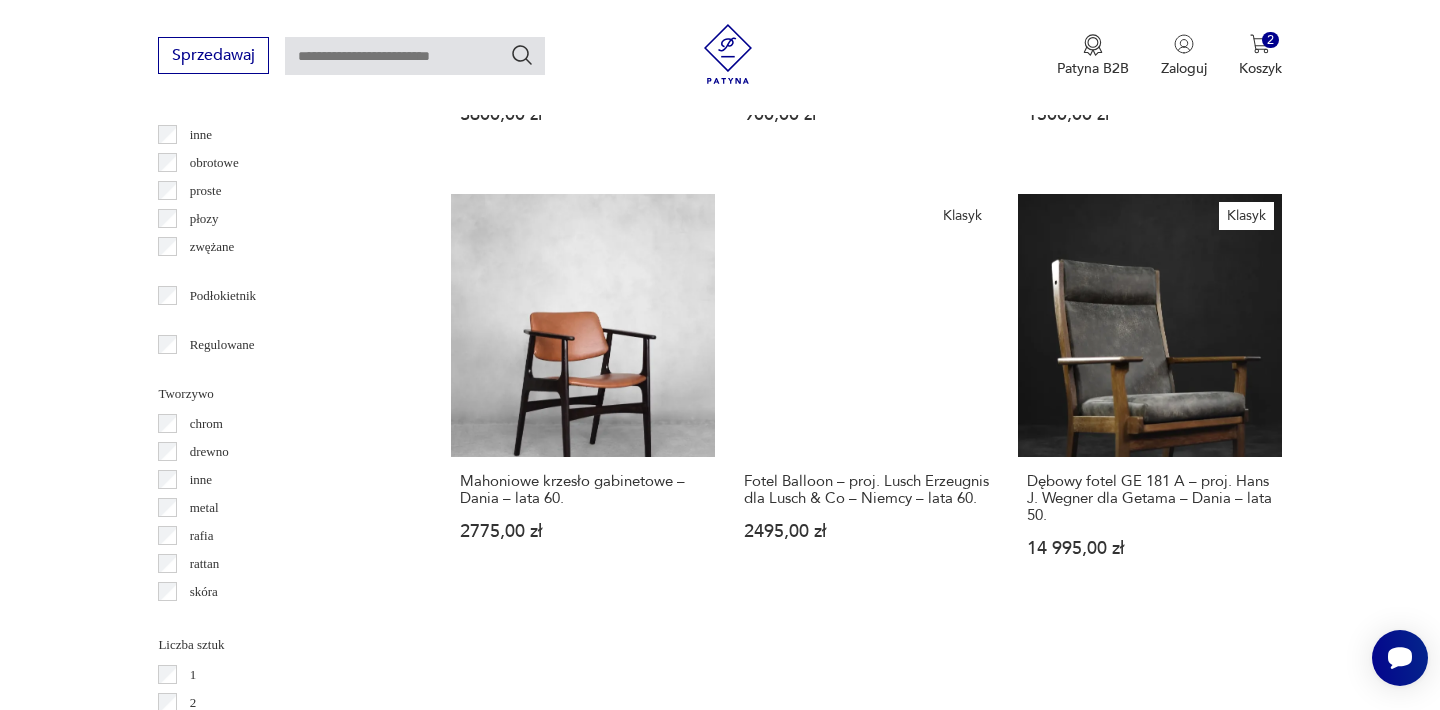 scroll, scrollTop: 2412, scrollLeft: 0, axis: vertical 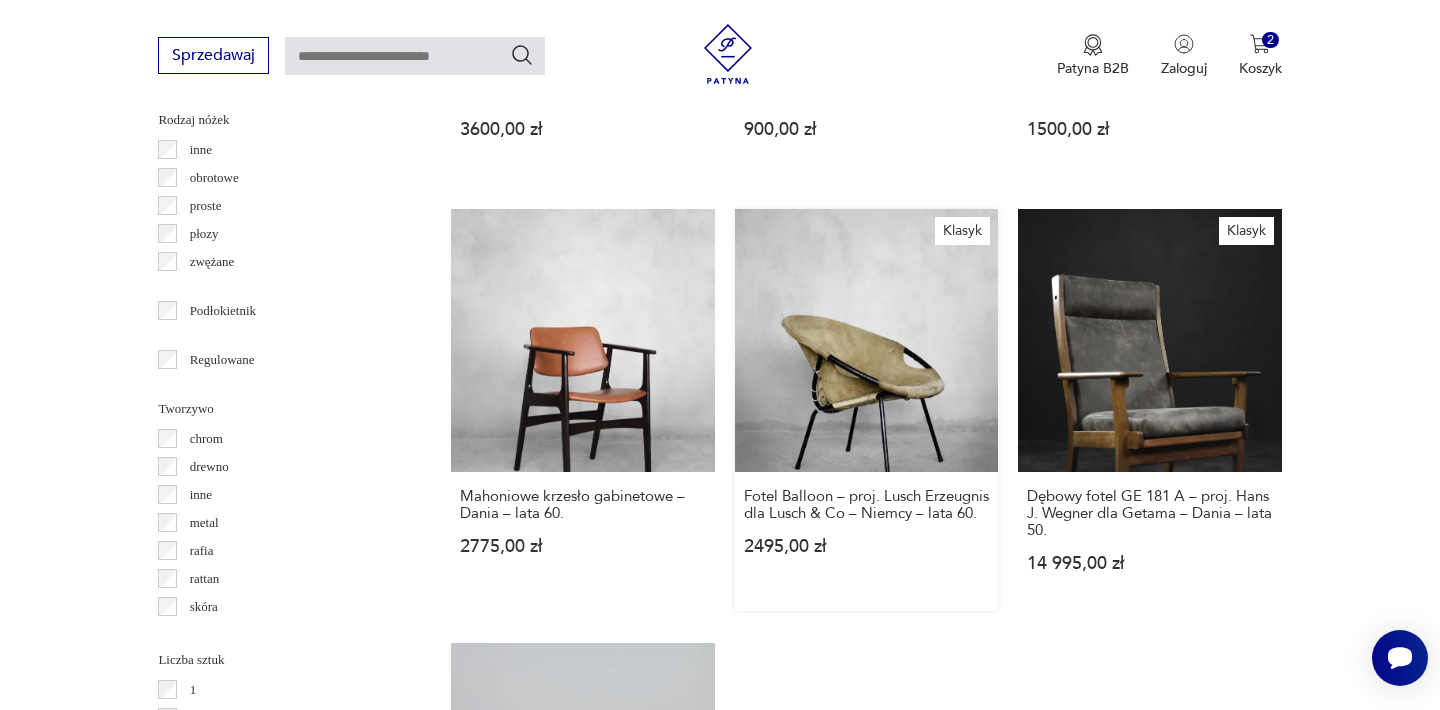 click on "Klasyk Fotel Balloon – proj. Lusch Erzeugnis dla Lusch & Co – [COUNTRY] – lata [YEAR] [PRICE]" at bounding box center (866, 410) 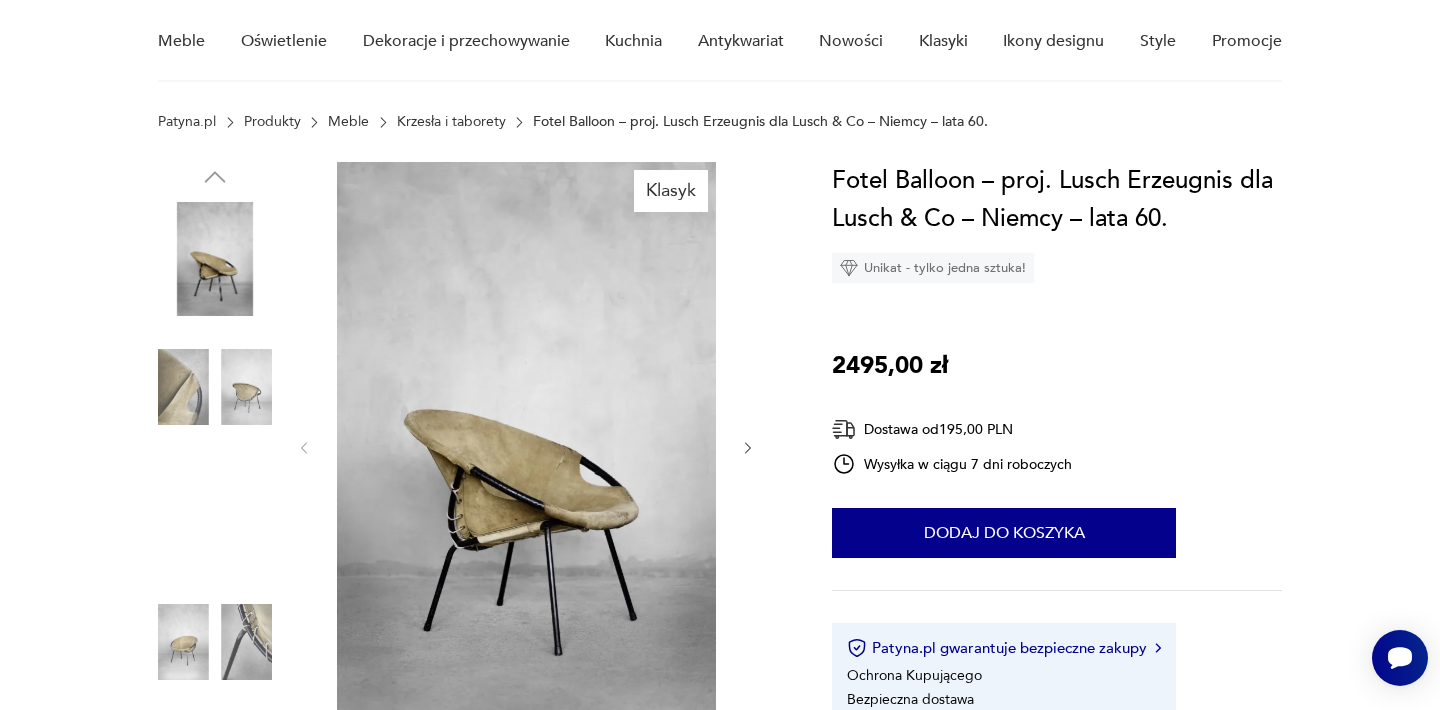 scroll, scrollTop: 160, scrollLeft: 0, axis: vertical 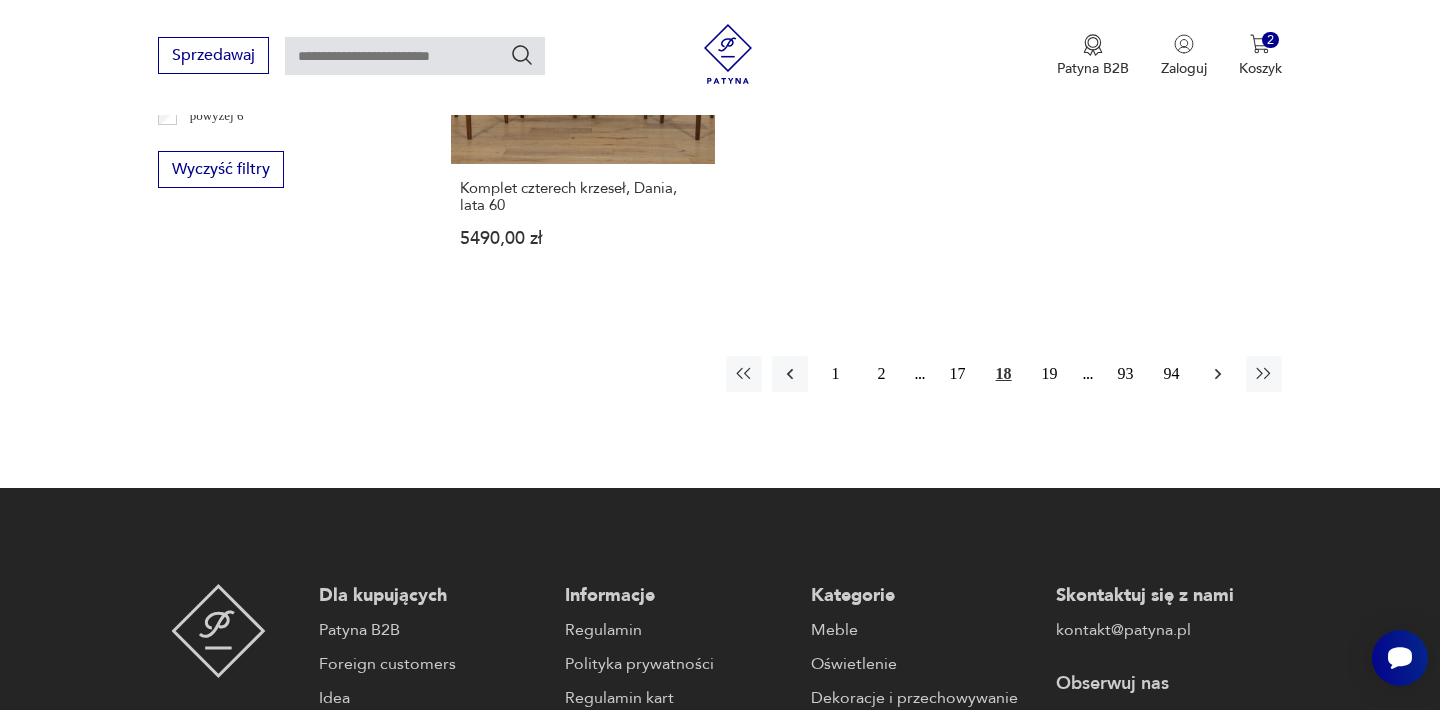 click 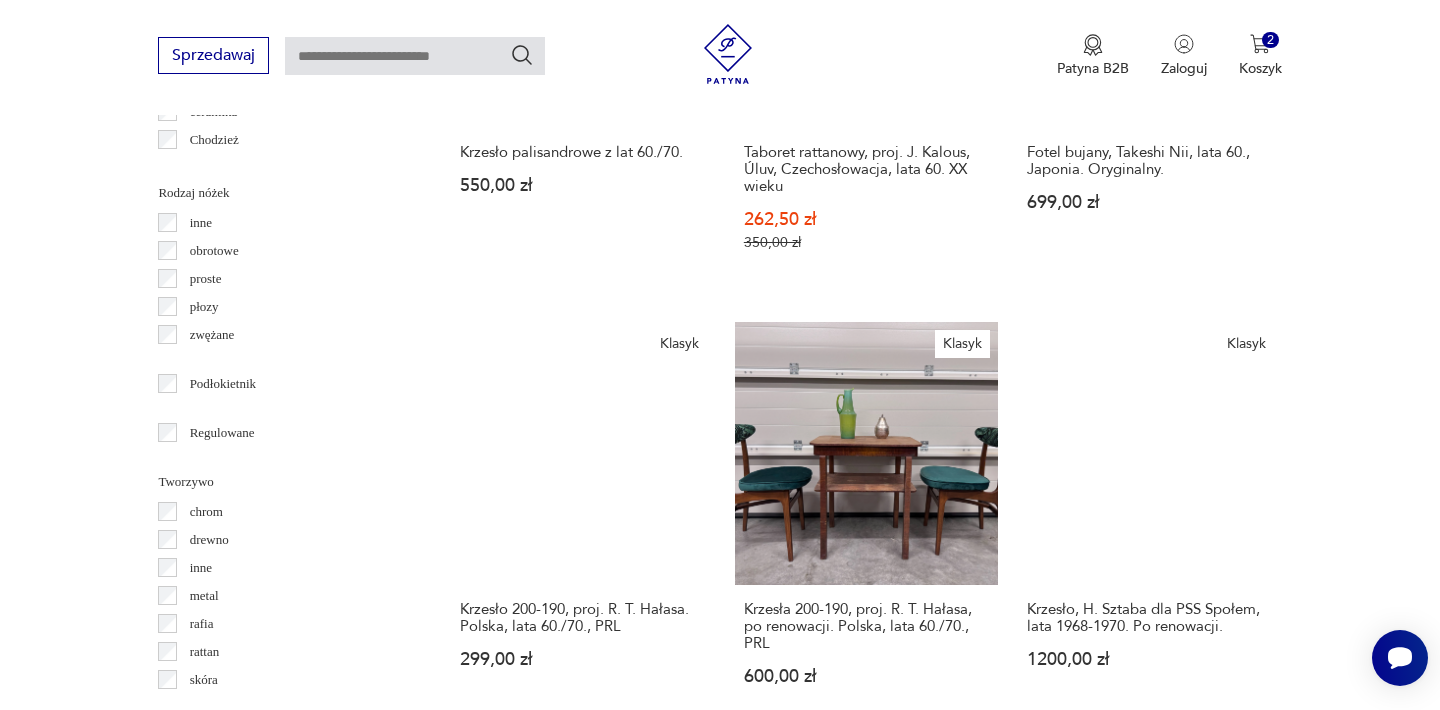 scroll, scrollTop: 2372, scrollLeft: 0, axis: vertical 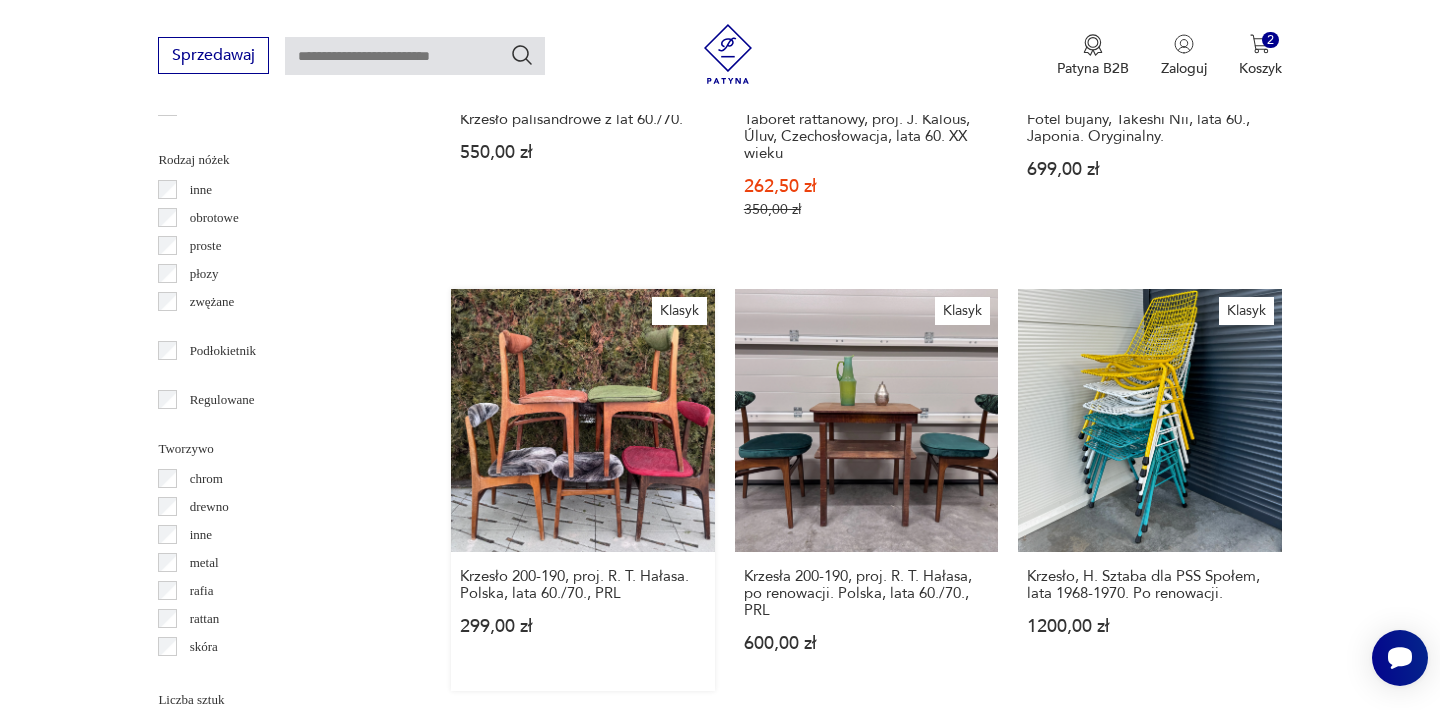 click on "Klasyk Krzesło 200-190, proj. R. T. Hałasa. [COUNTRY], lata 60./70., PRL [PRICE]" at bounding box center [582, 490] 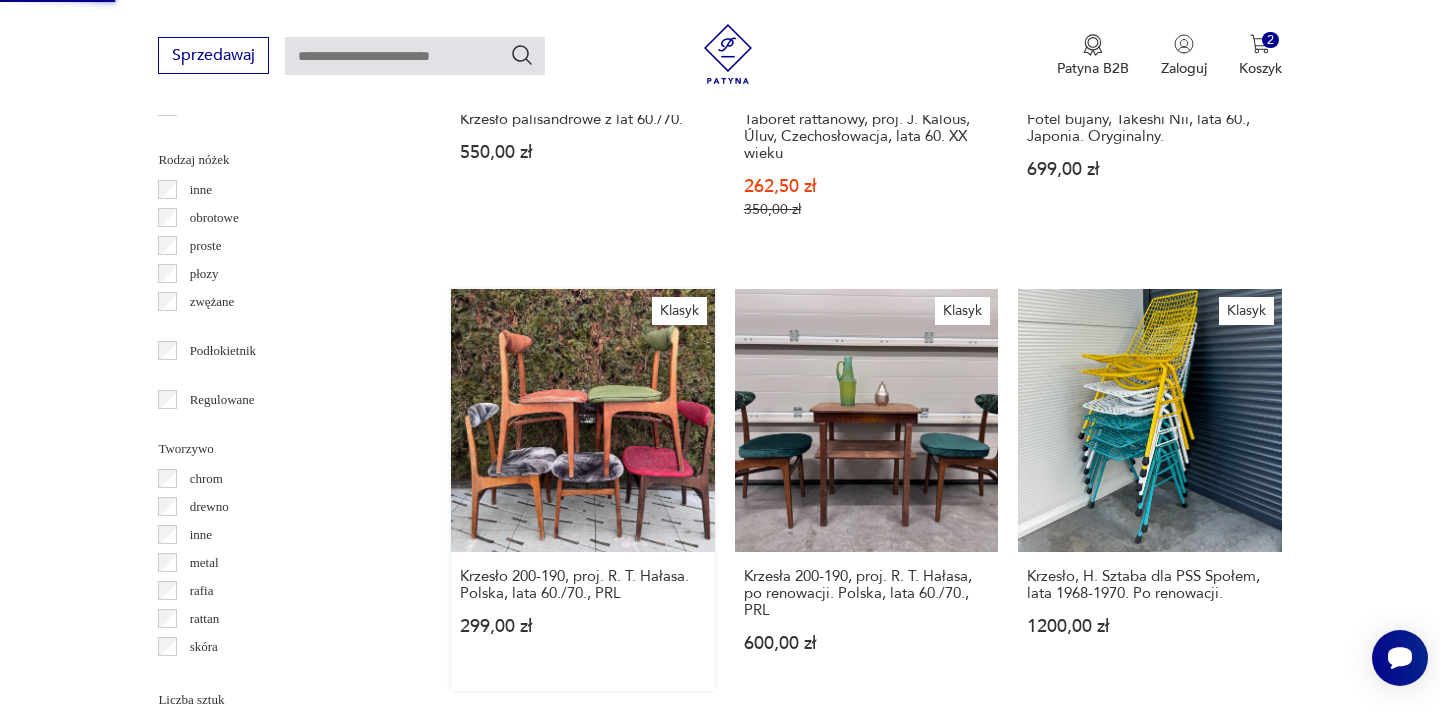 scroll, scrollTop: 341, scrollLeft: 0, axis: vertical 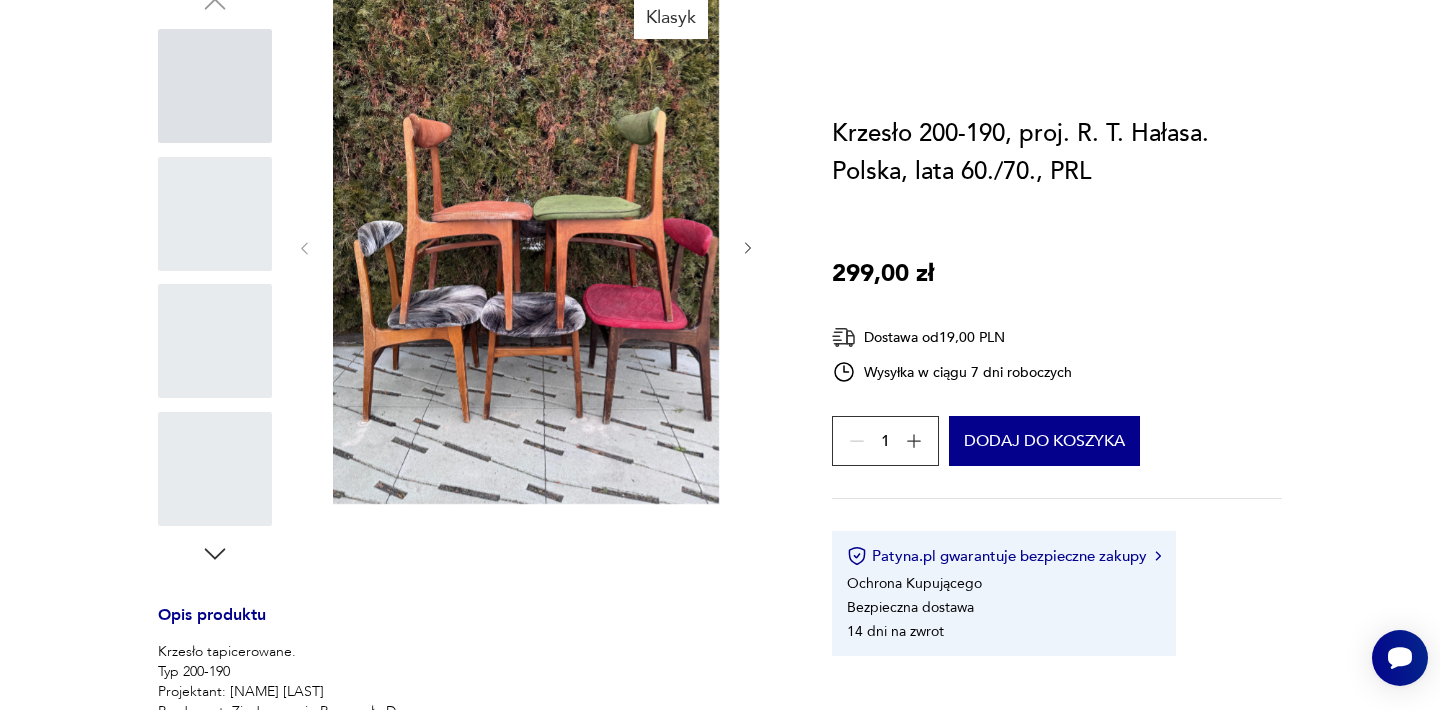 click at bounding box center (526, 246) 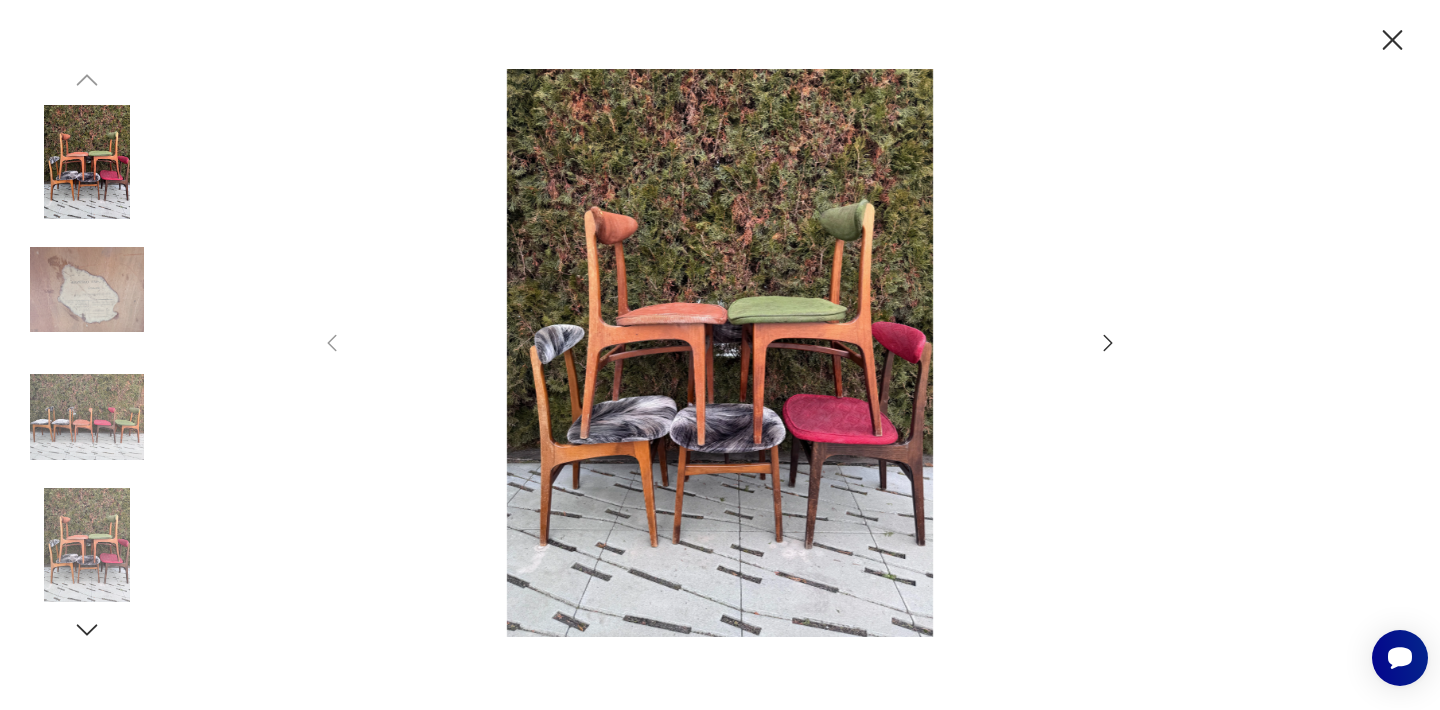 scroll, scrollTop: 0, scrollLeft: 0, axis: both 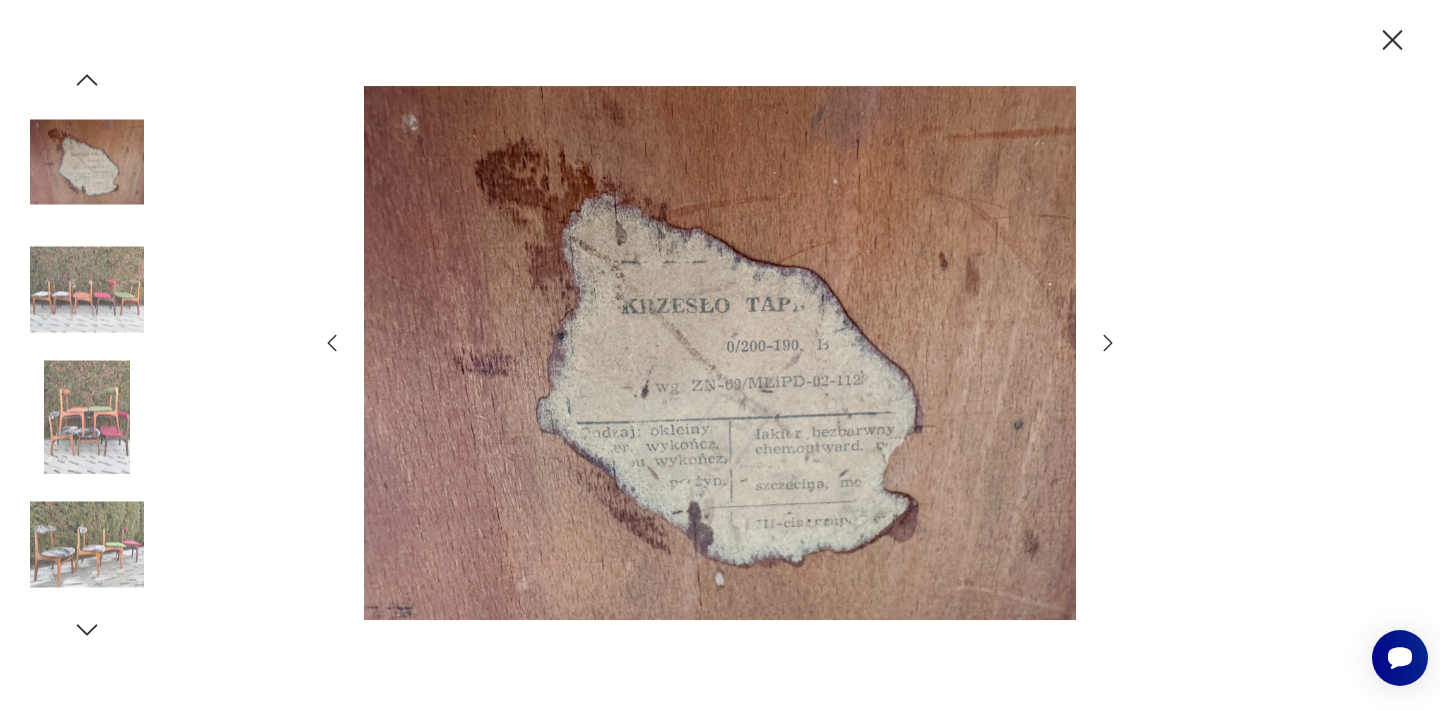 click 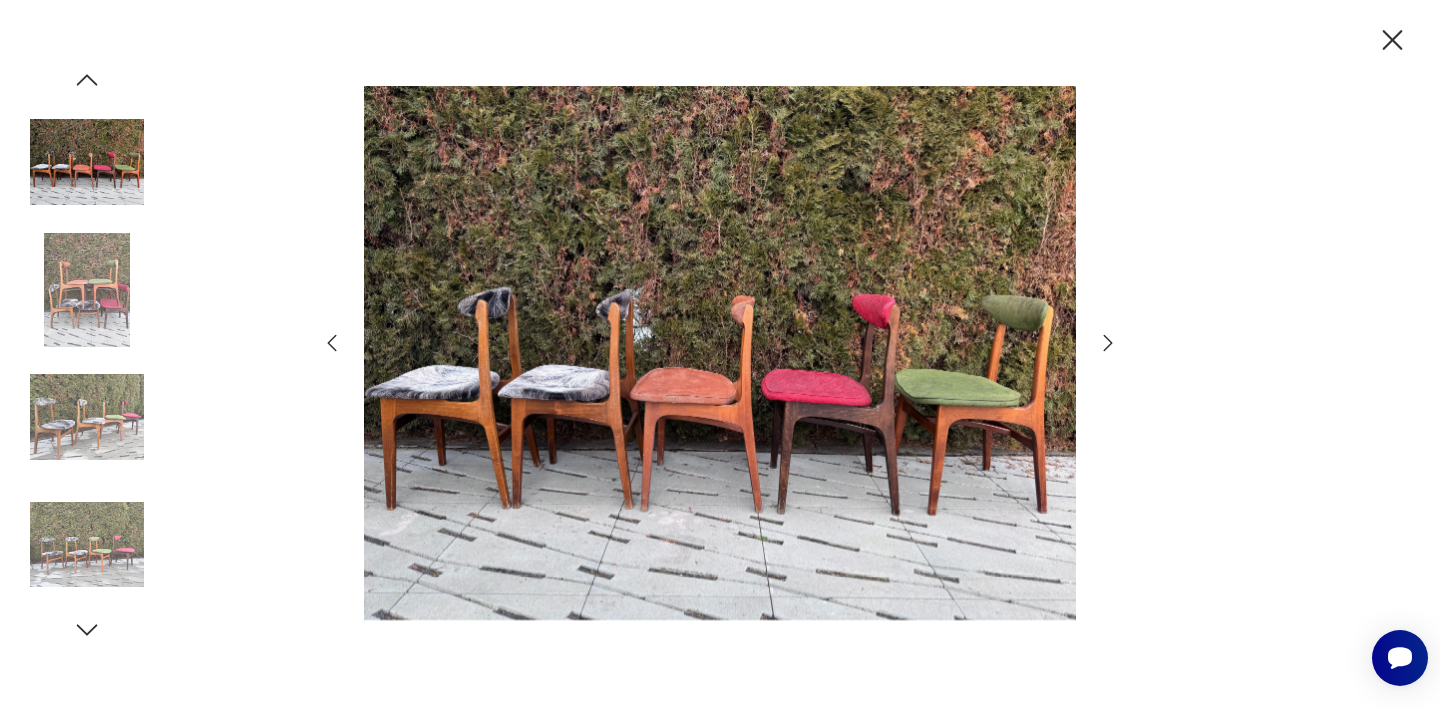 click 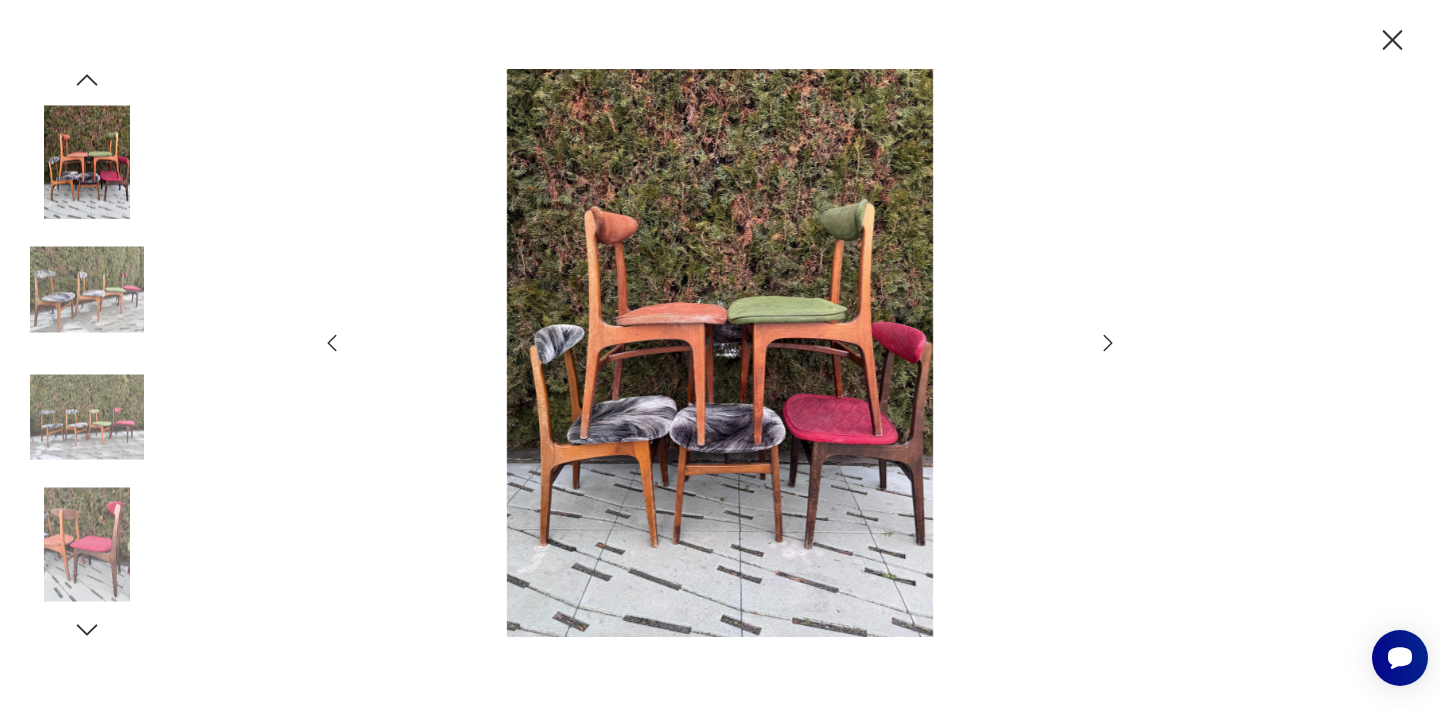 click 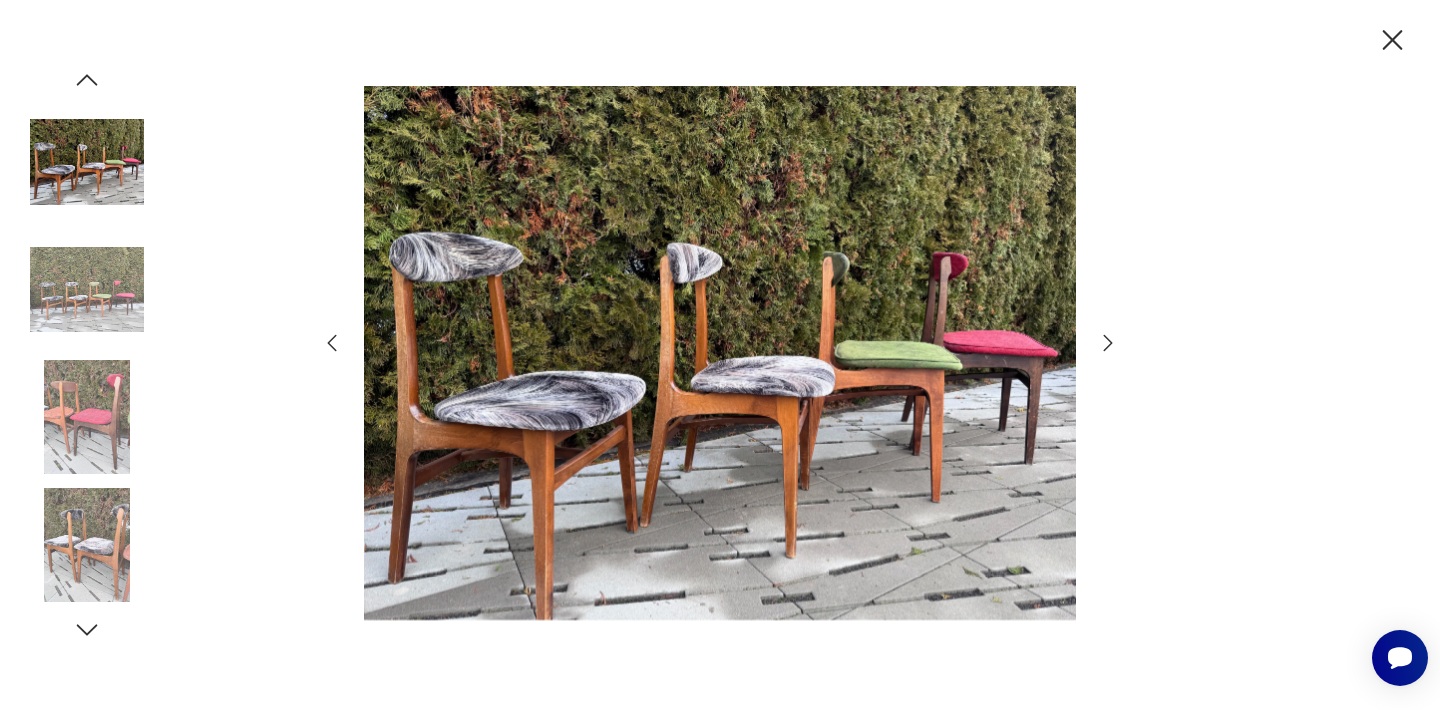 click 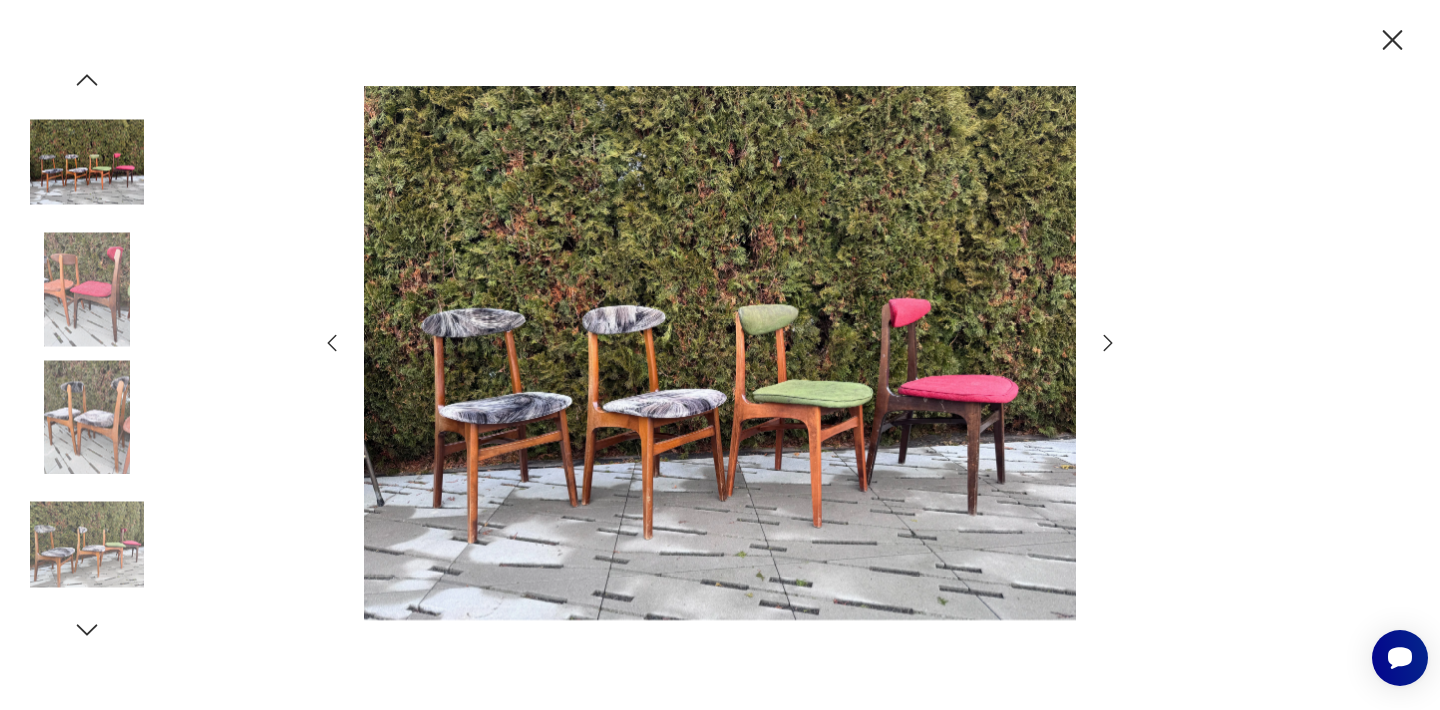 click 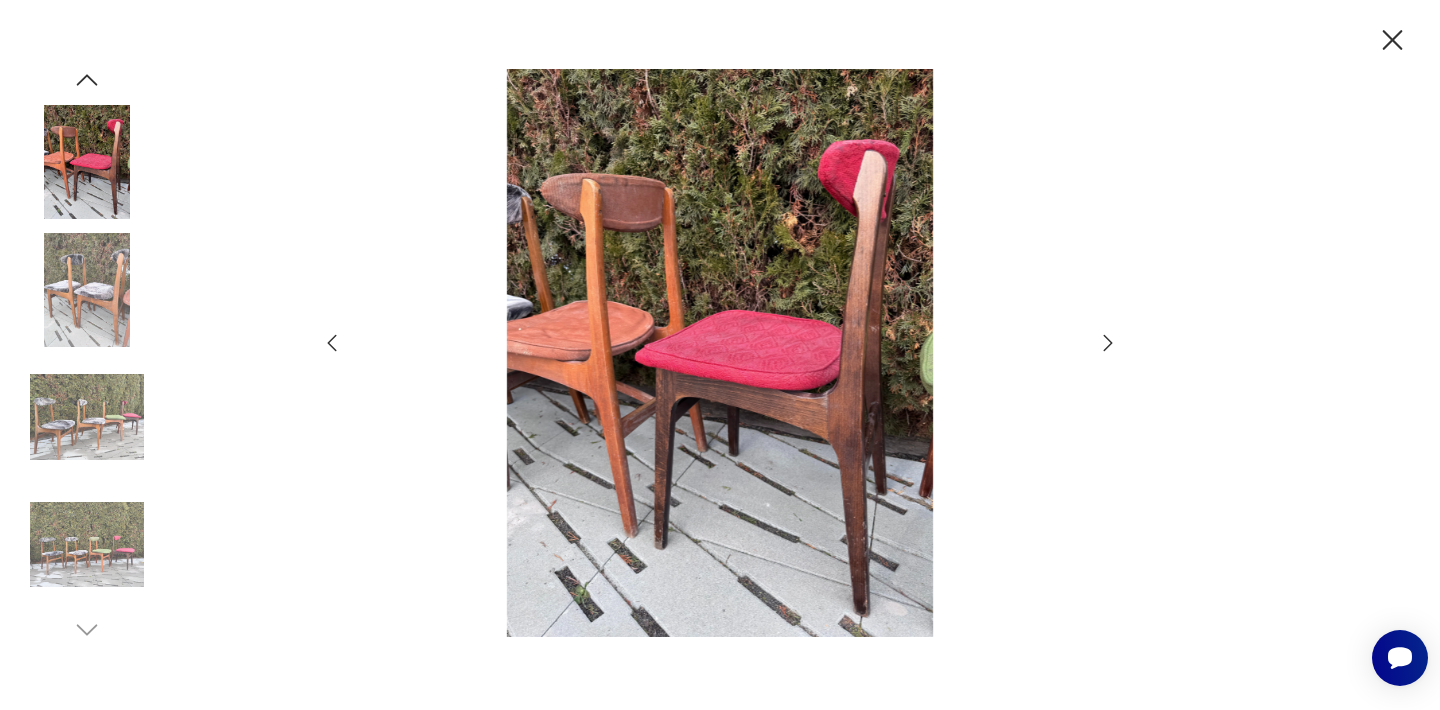 click 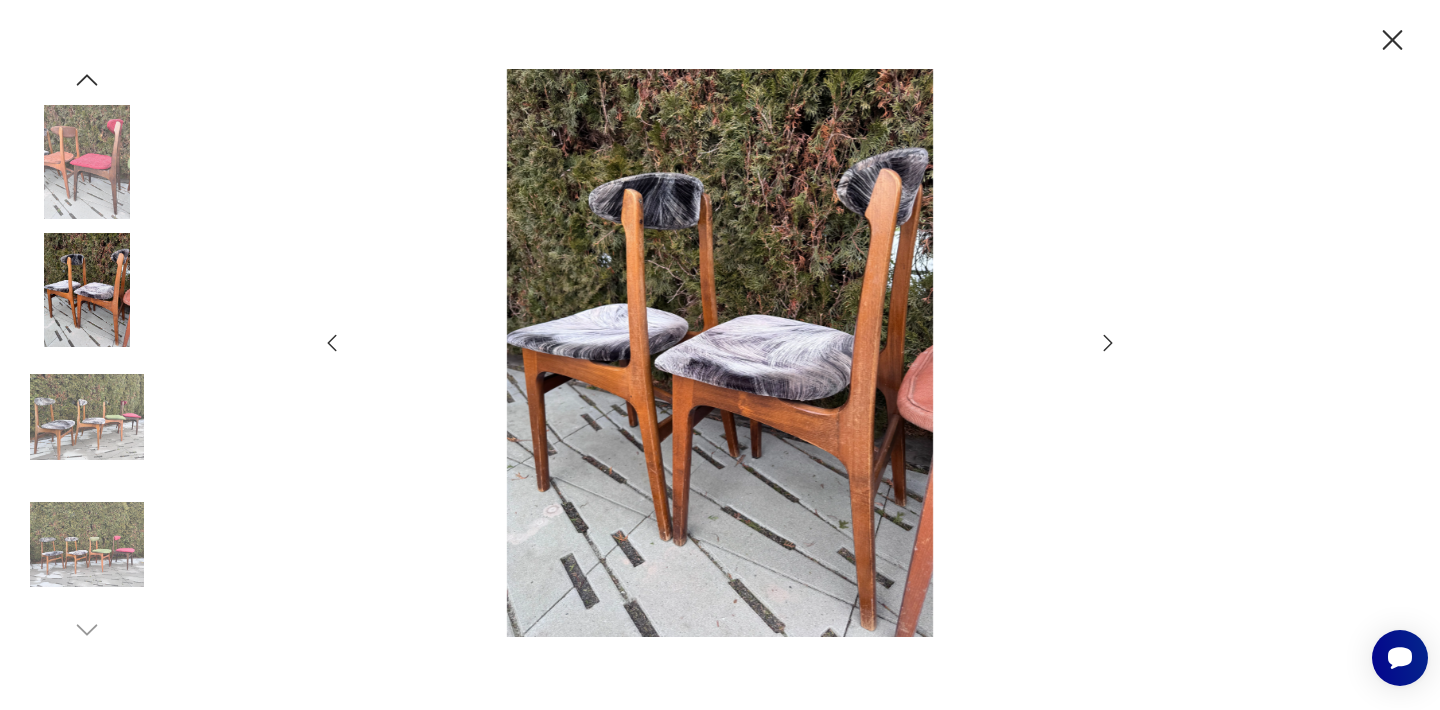 click 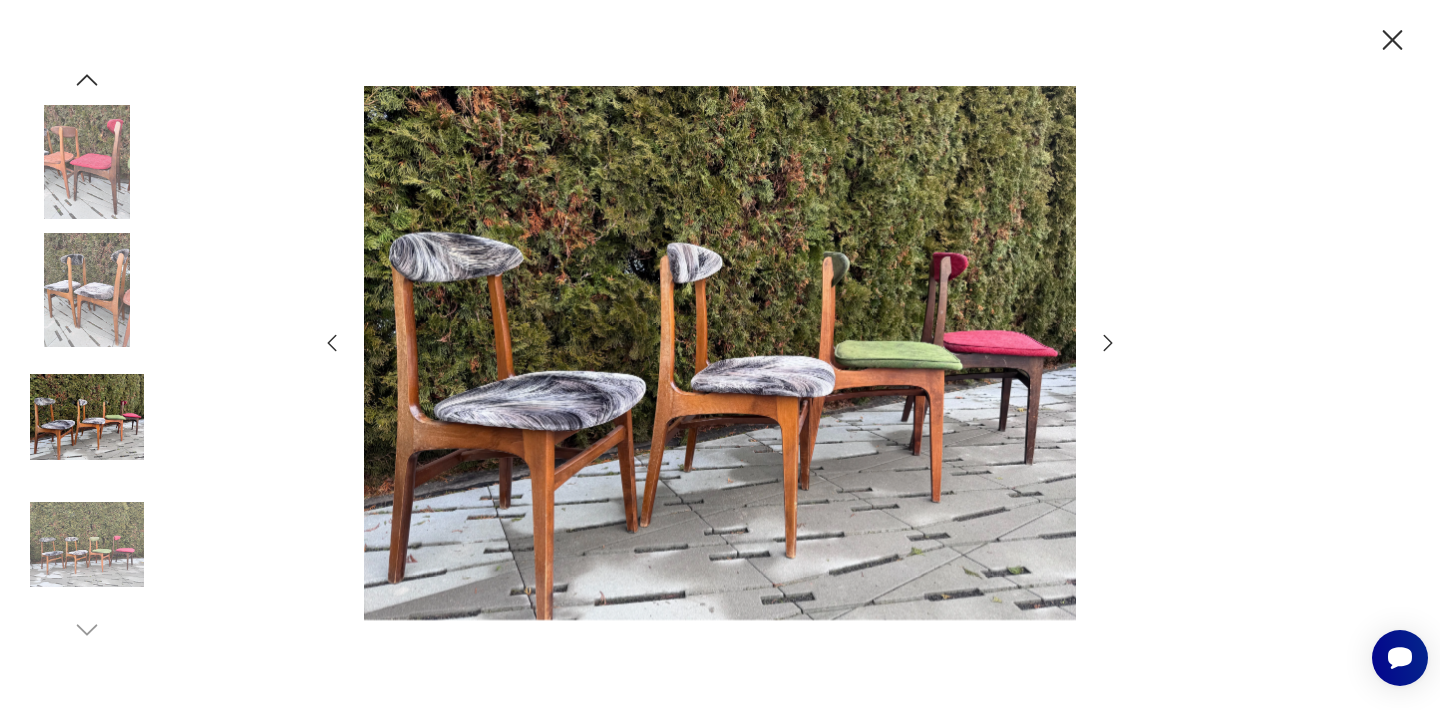 click 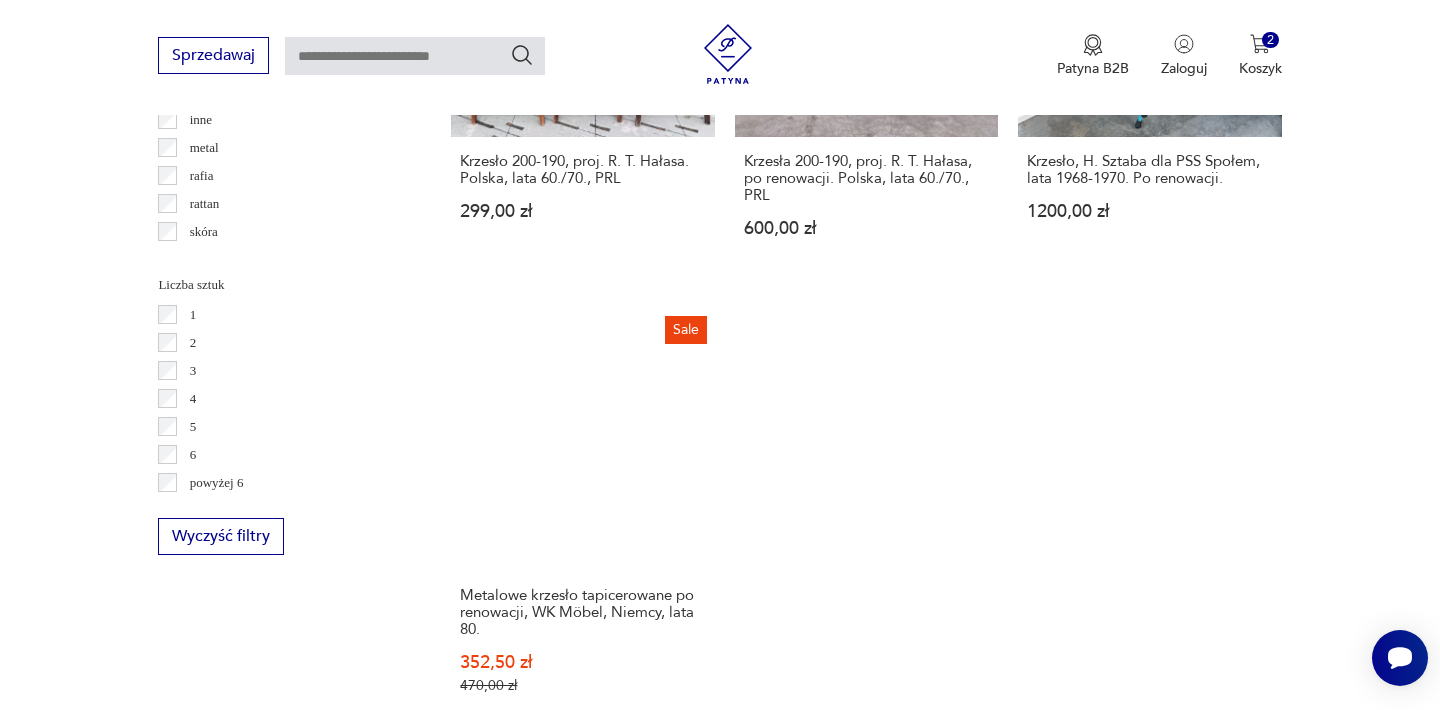 scroll, scrollTop: 2833, scrollLeft: 0, axis: vertical 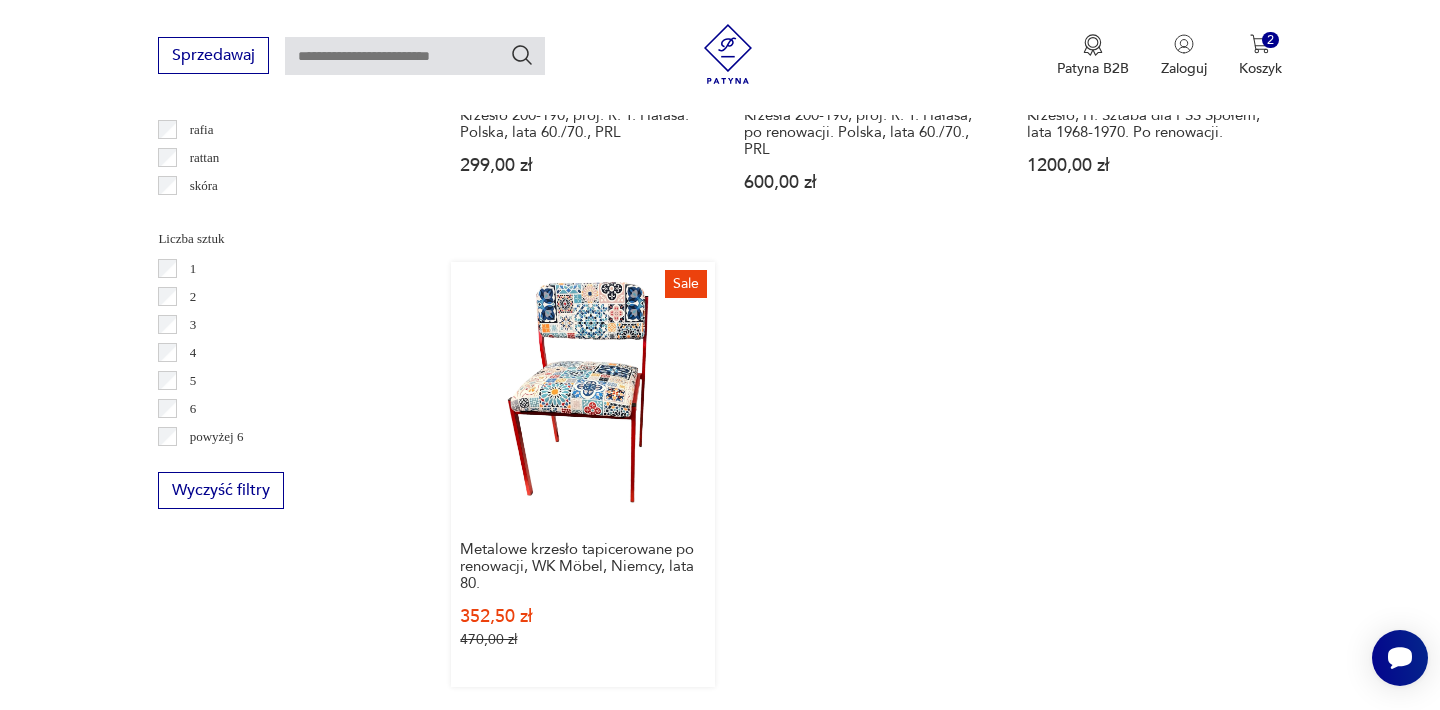 click on "Sale Metalowe krzesło tapicerowane po renowacji, [BRAND], [COUNTRY], [DECADE]. [PRICE] [PRICE]" at bounding box center (582, 474) 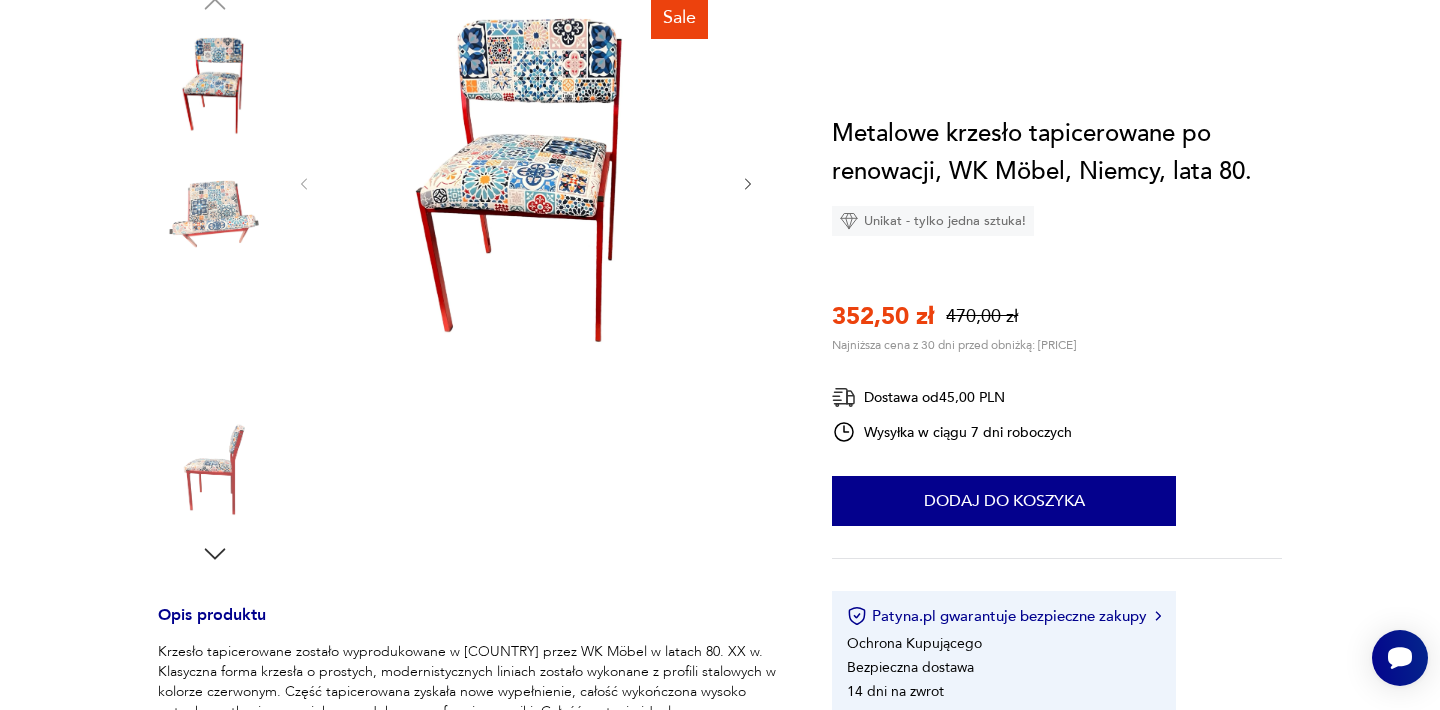 scroll, scrollTop: 0, scrollLeft: 0, axis: both 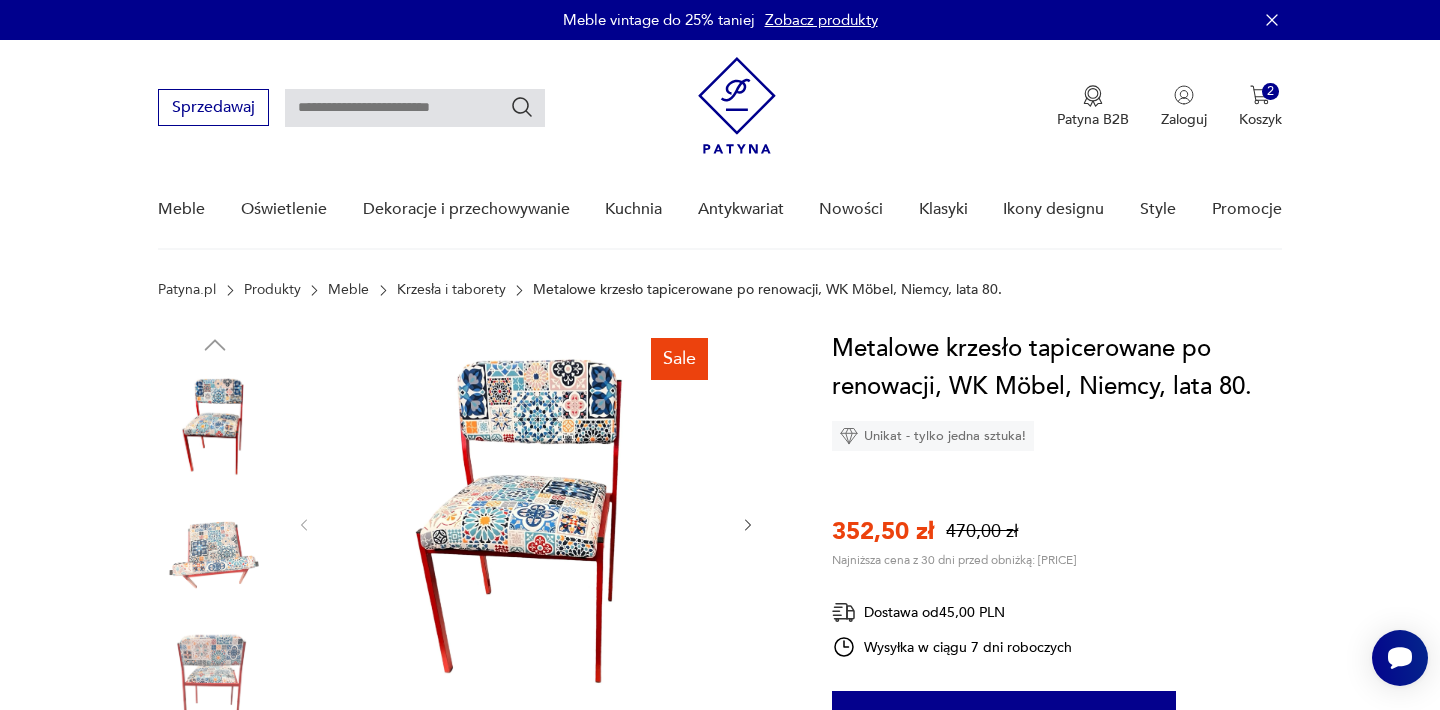 click at bounding box center (526, 523) 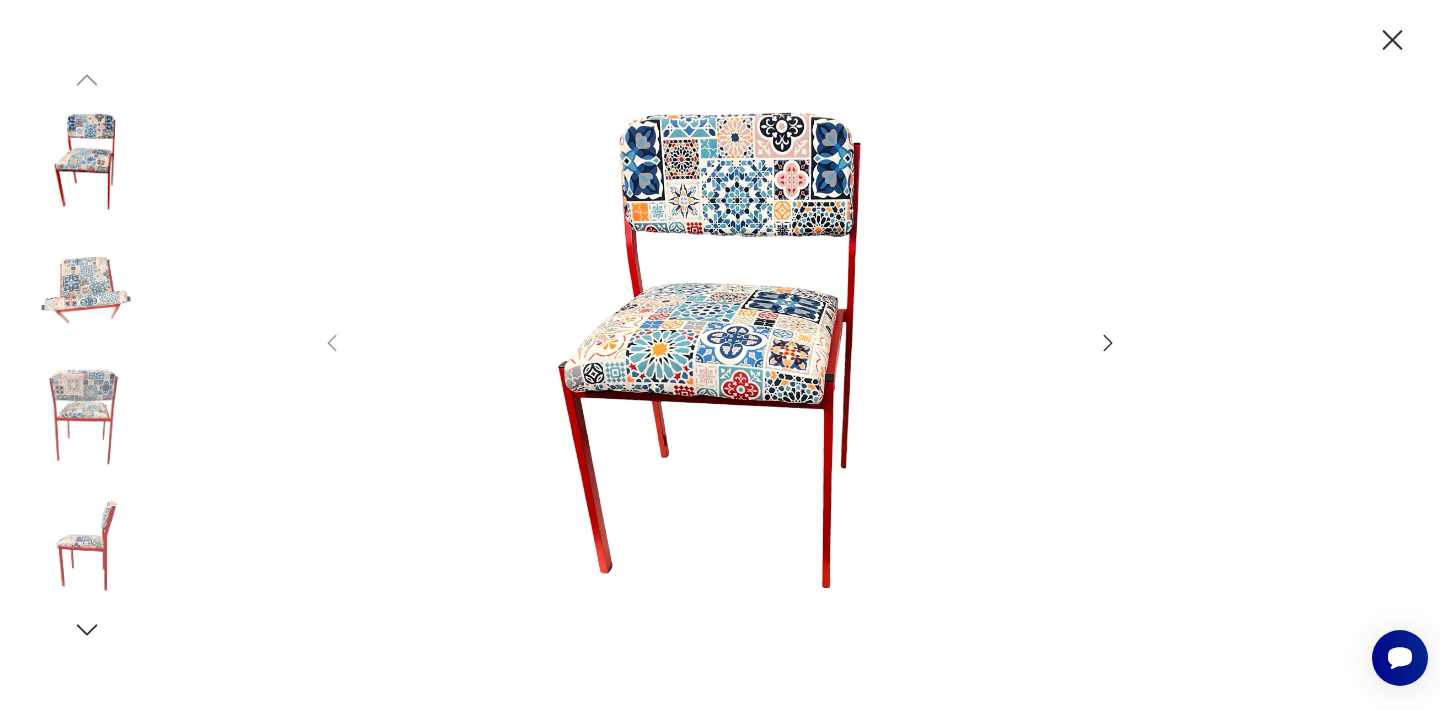 click 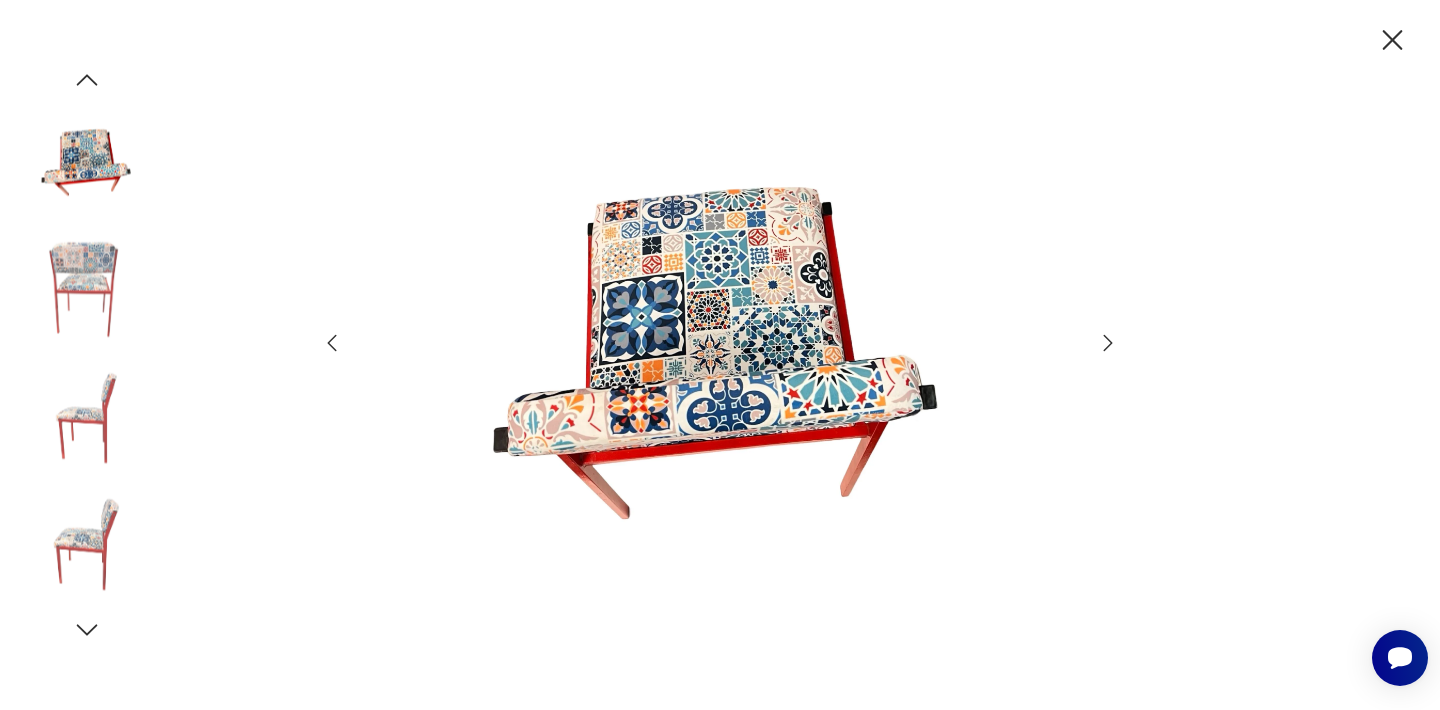 click 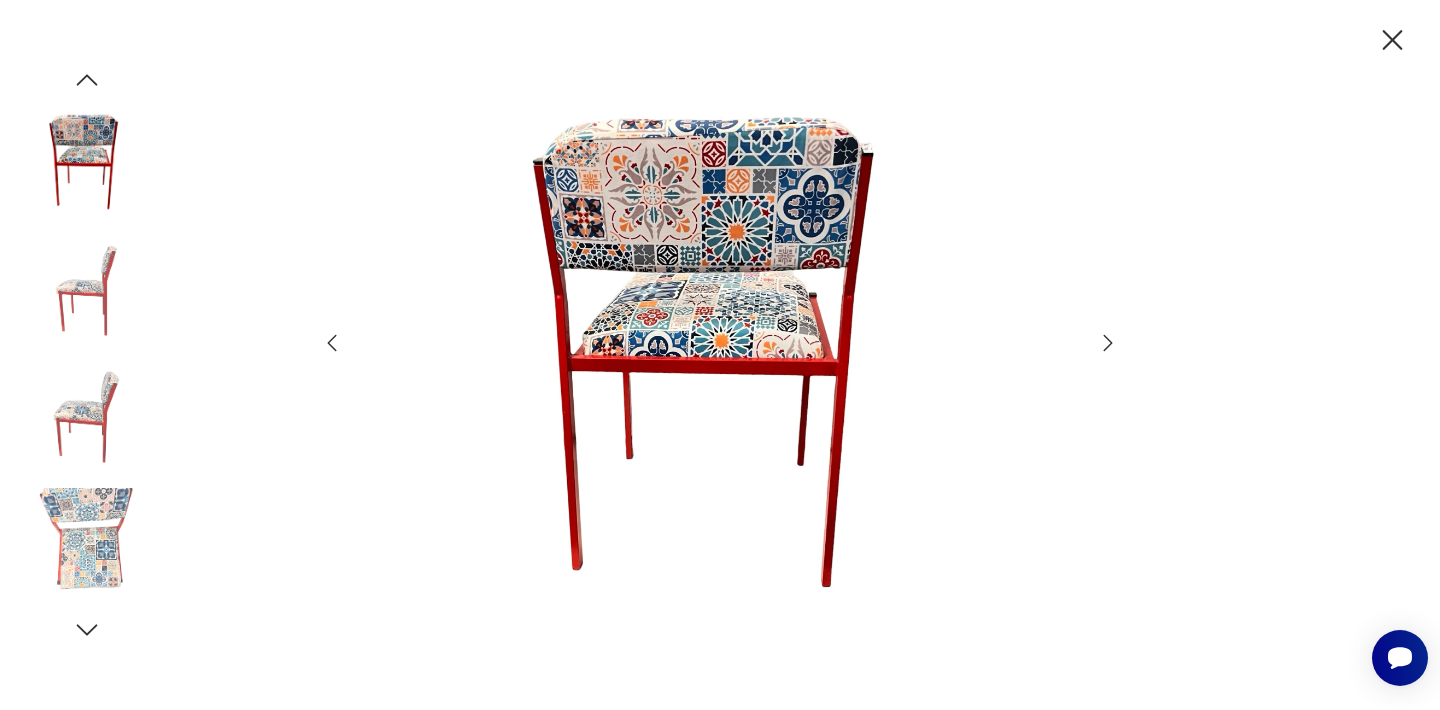 click 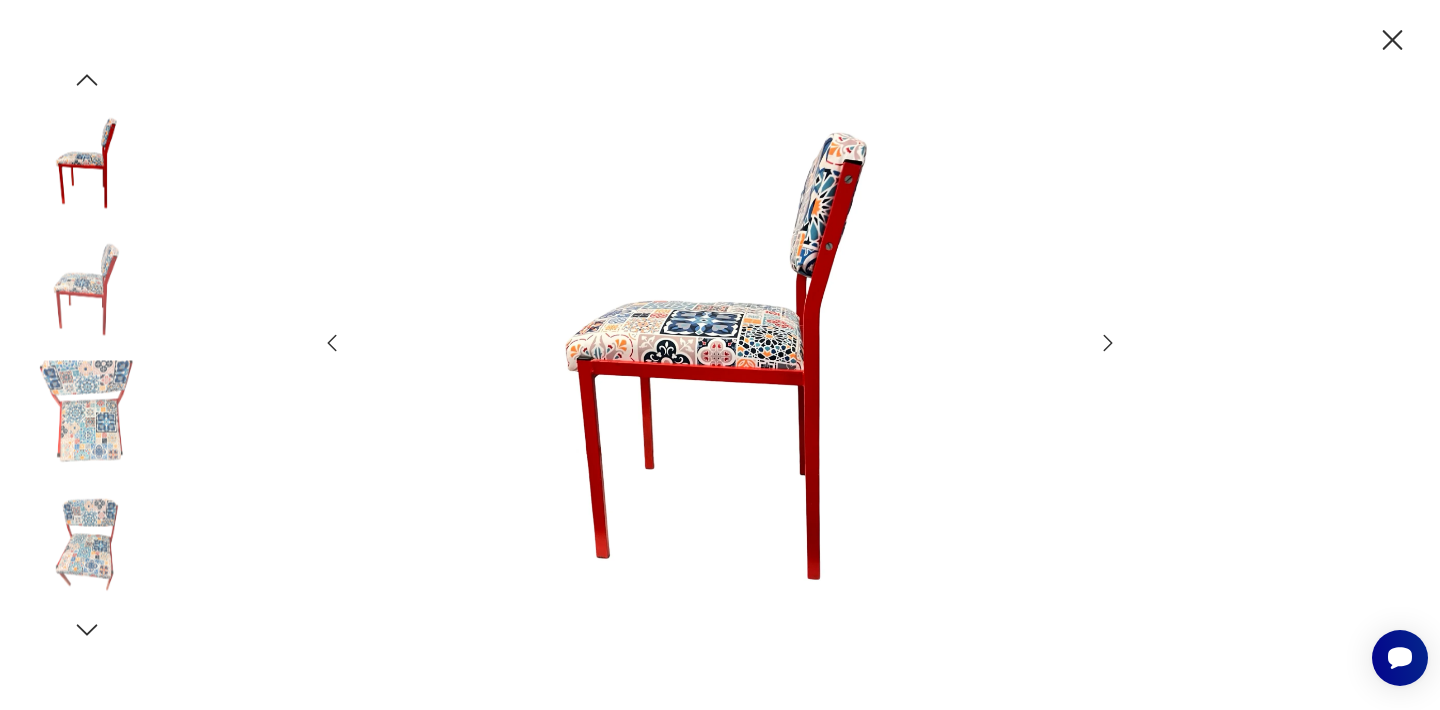 click 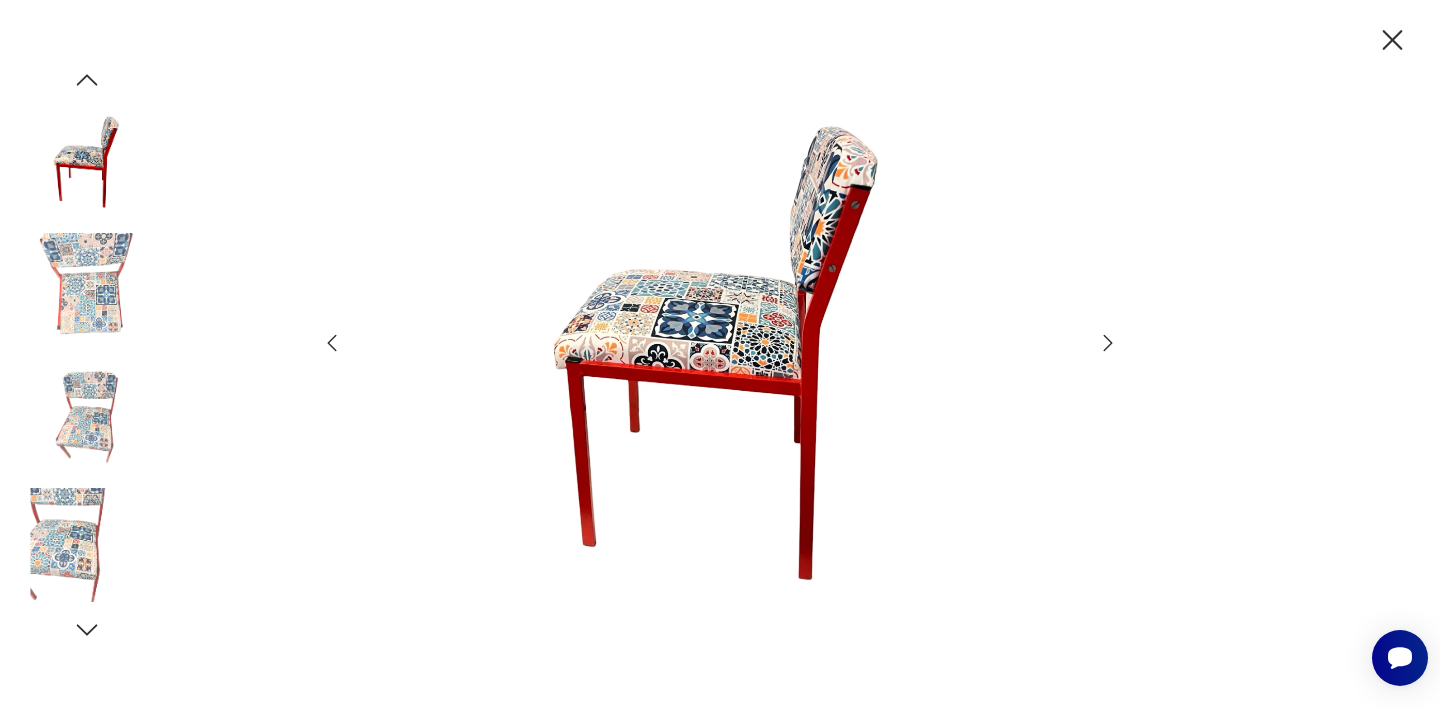 click 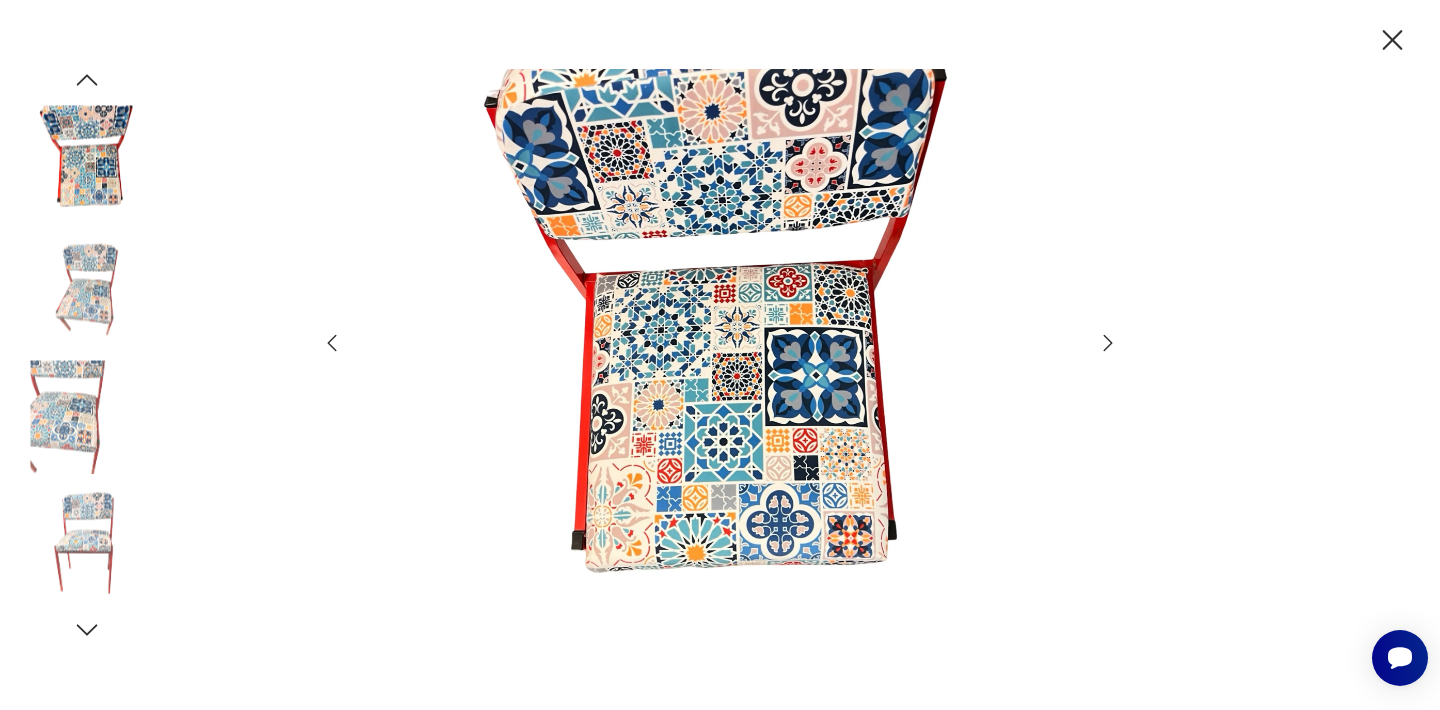 click 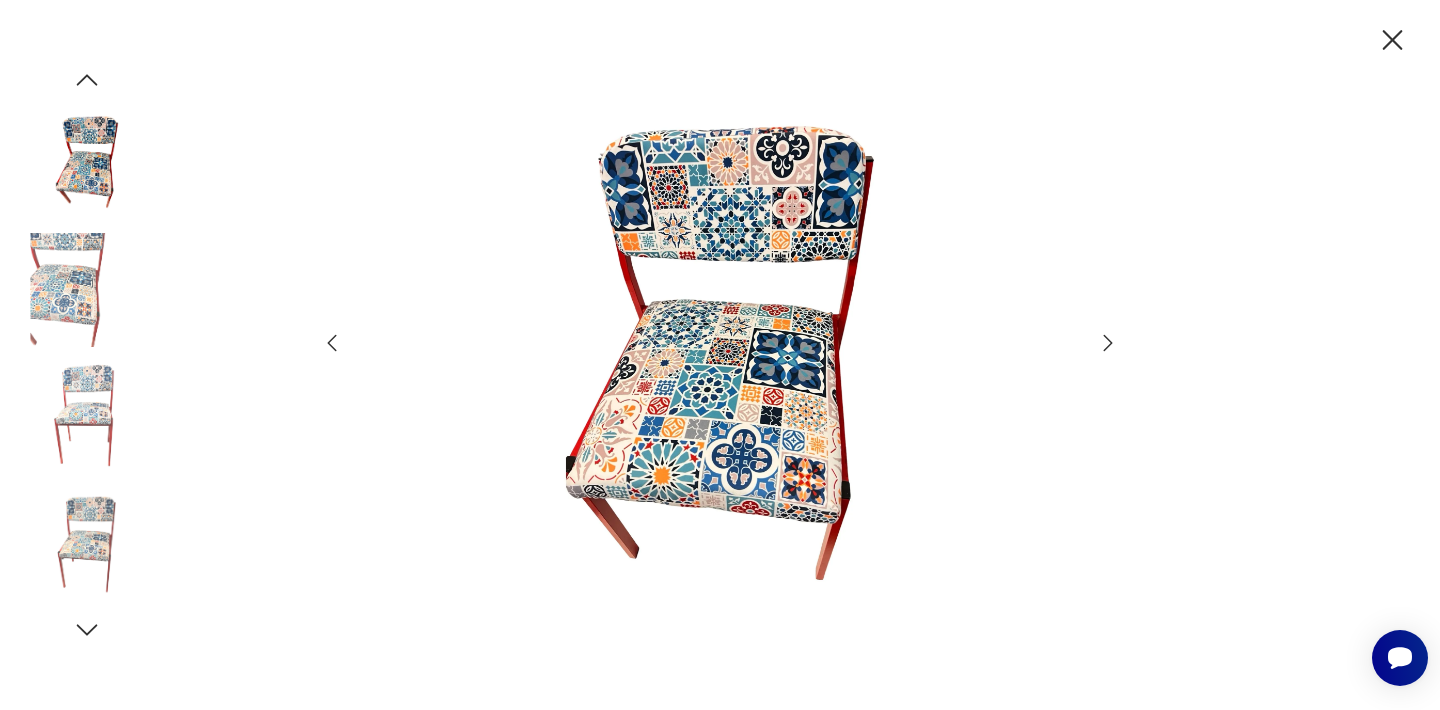 click 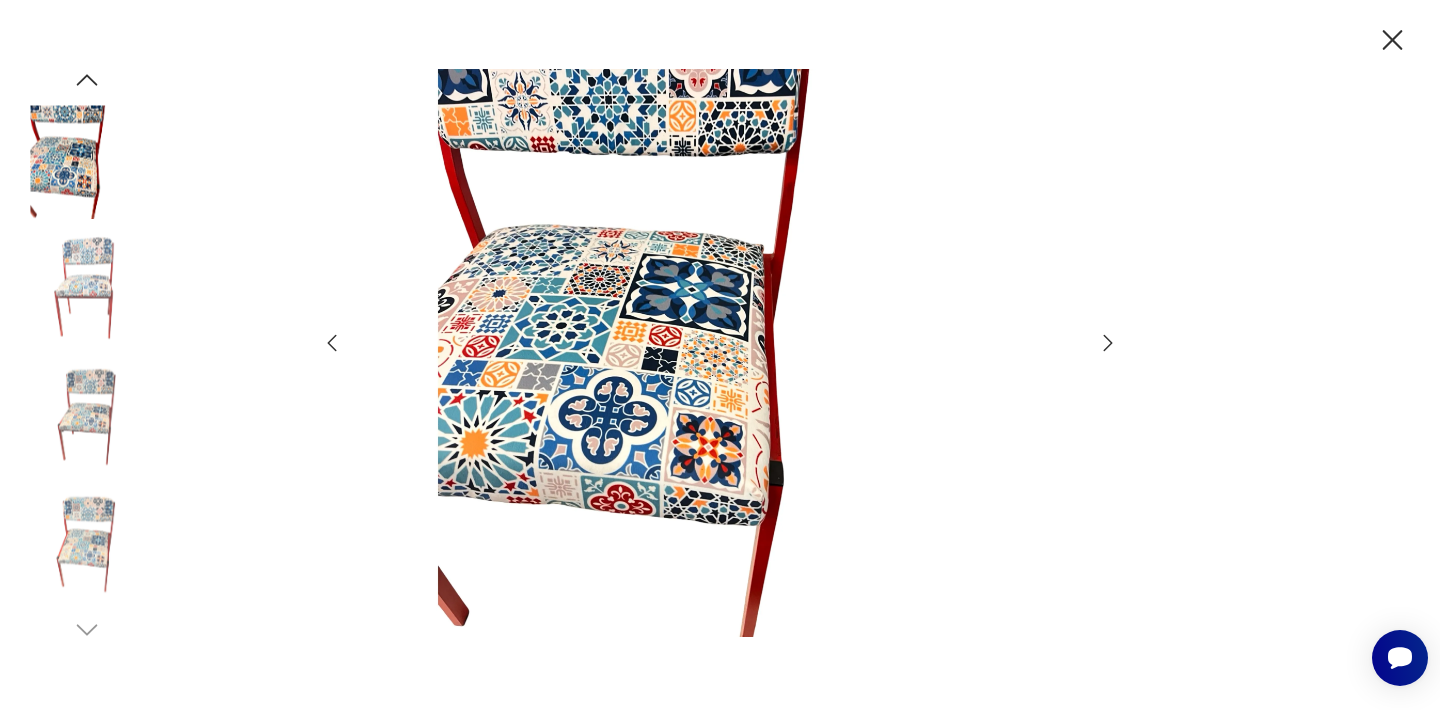 click 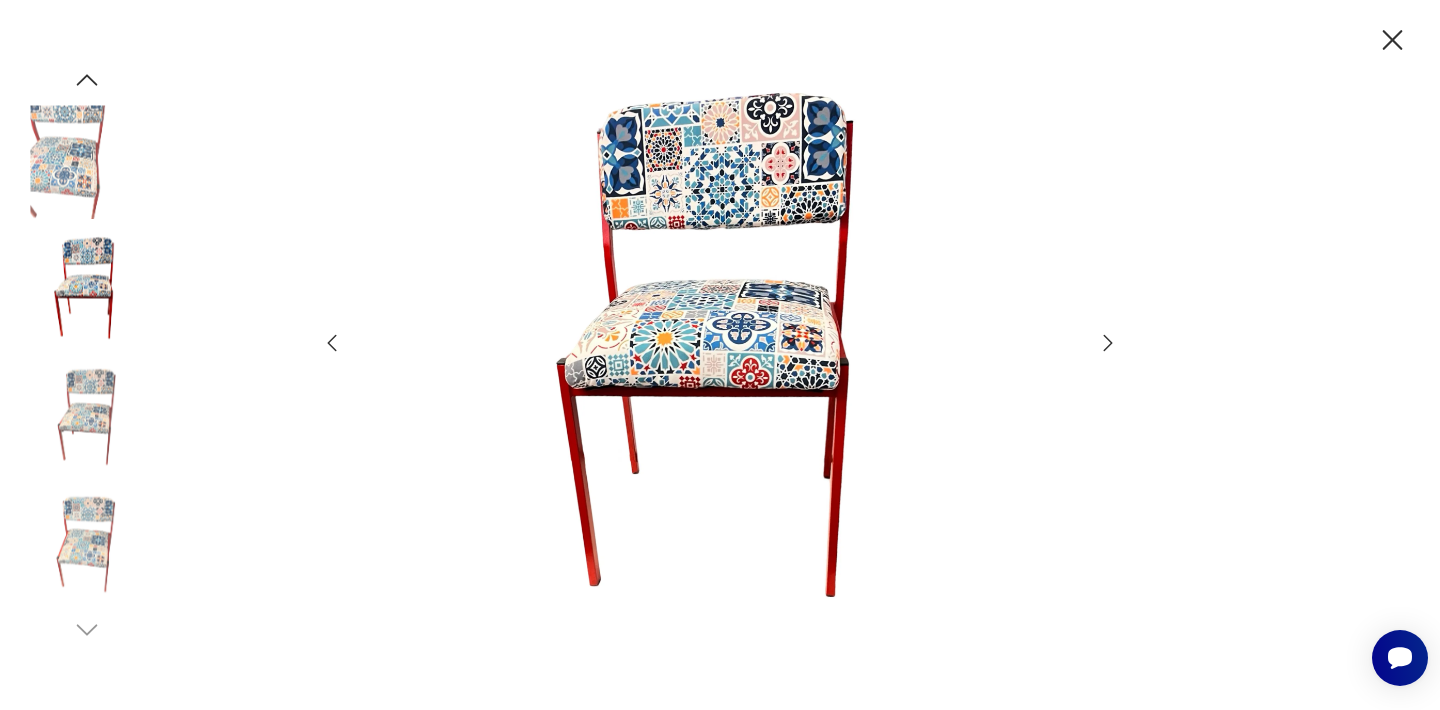 click 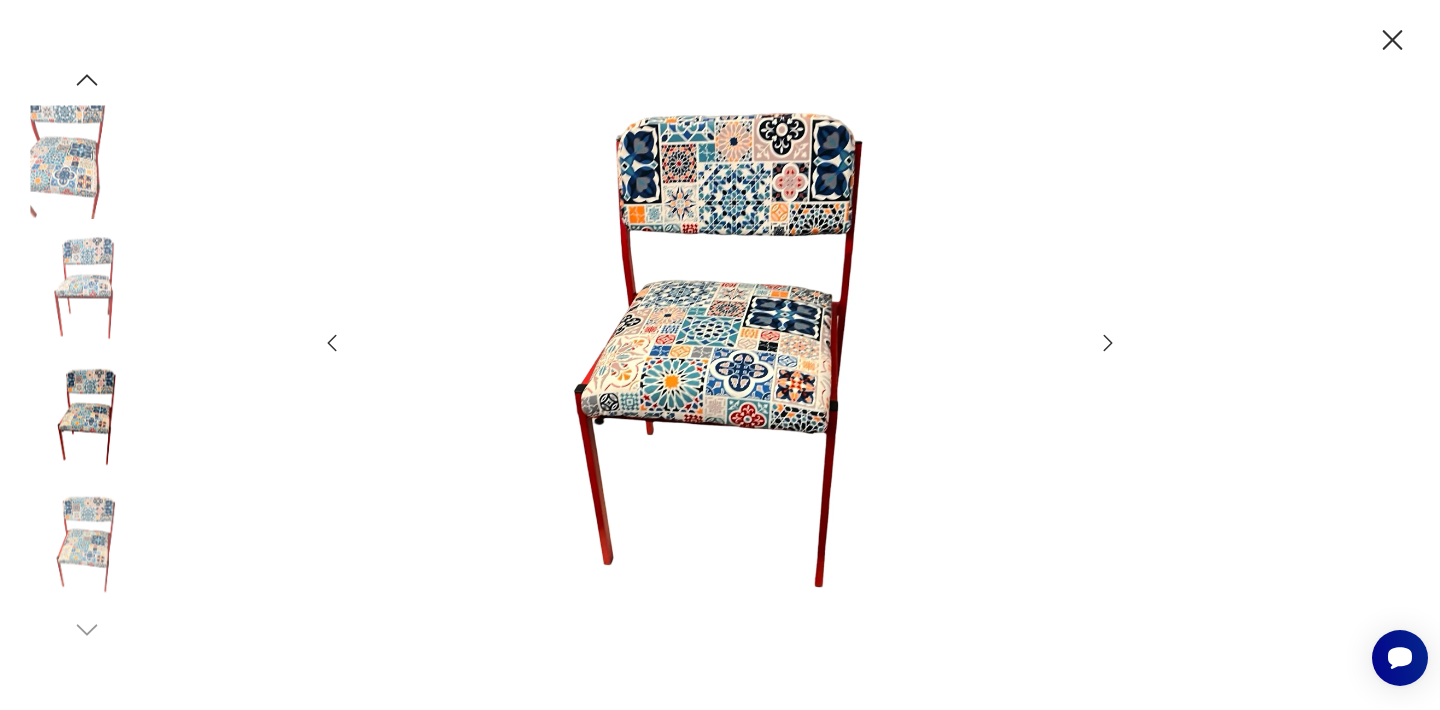 click 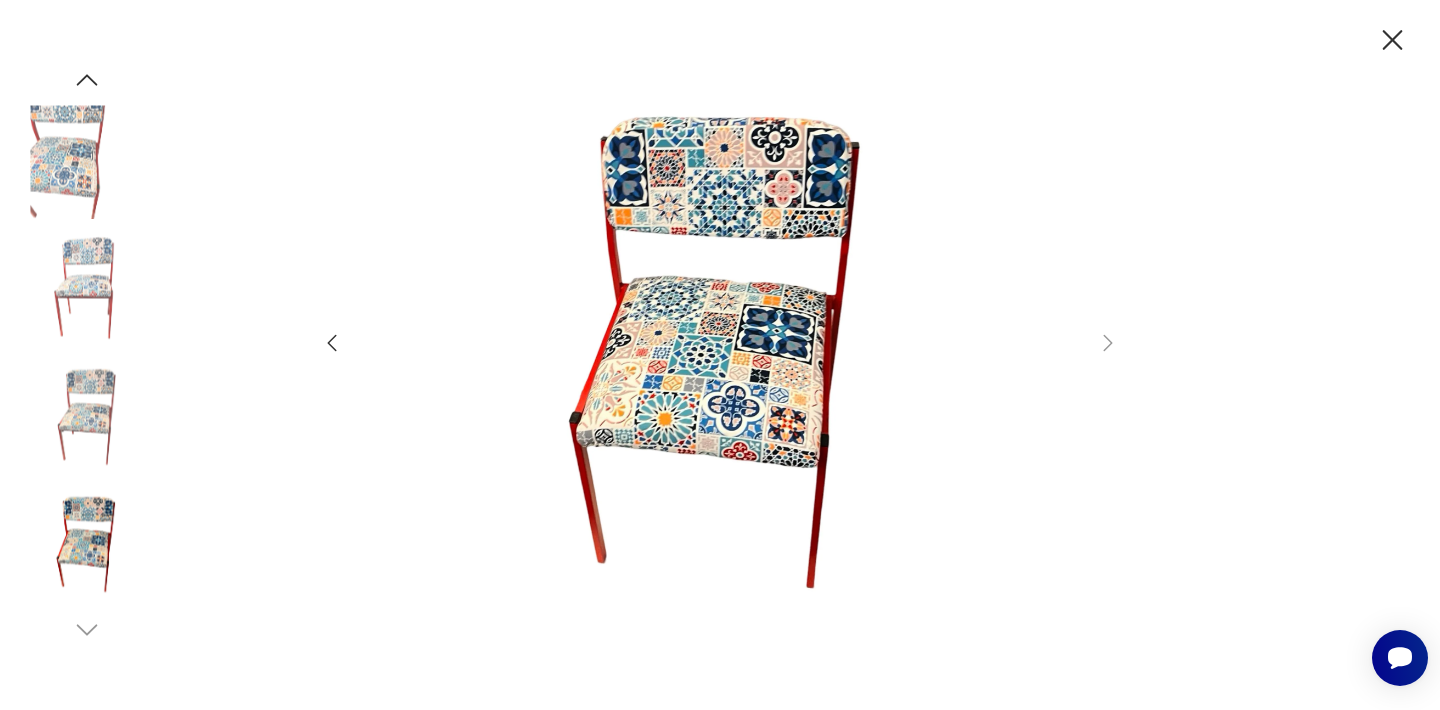 click 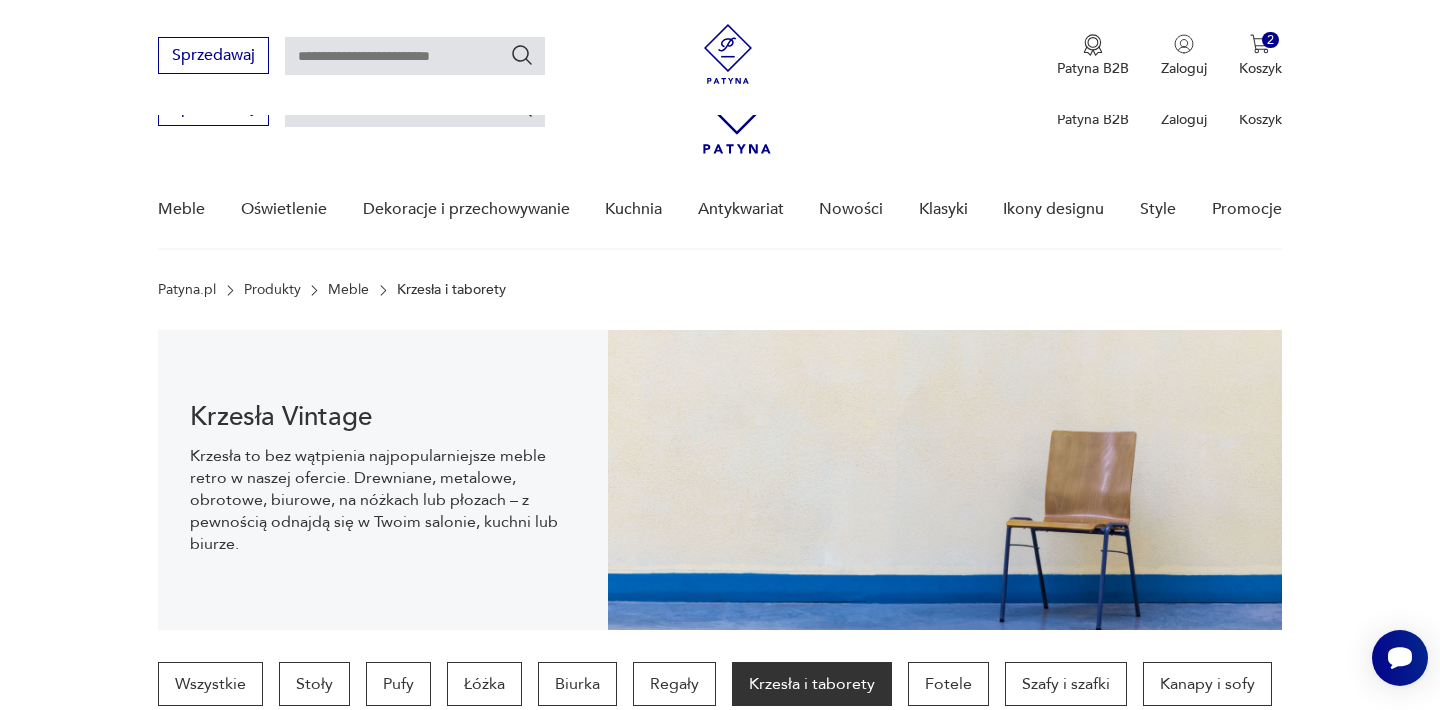 scroll, scrollTop: 3014, scrollLeft: 0, axis: vertical 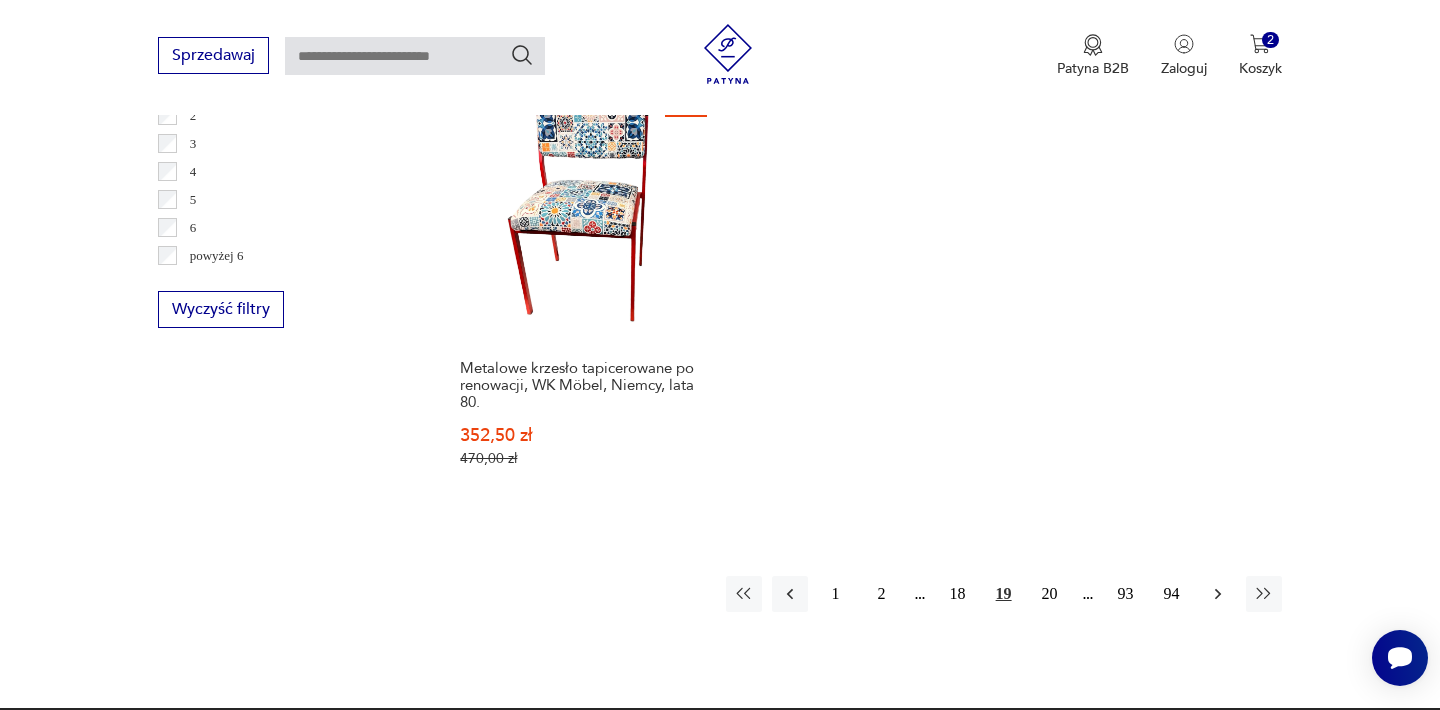 click 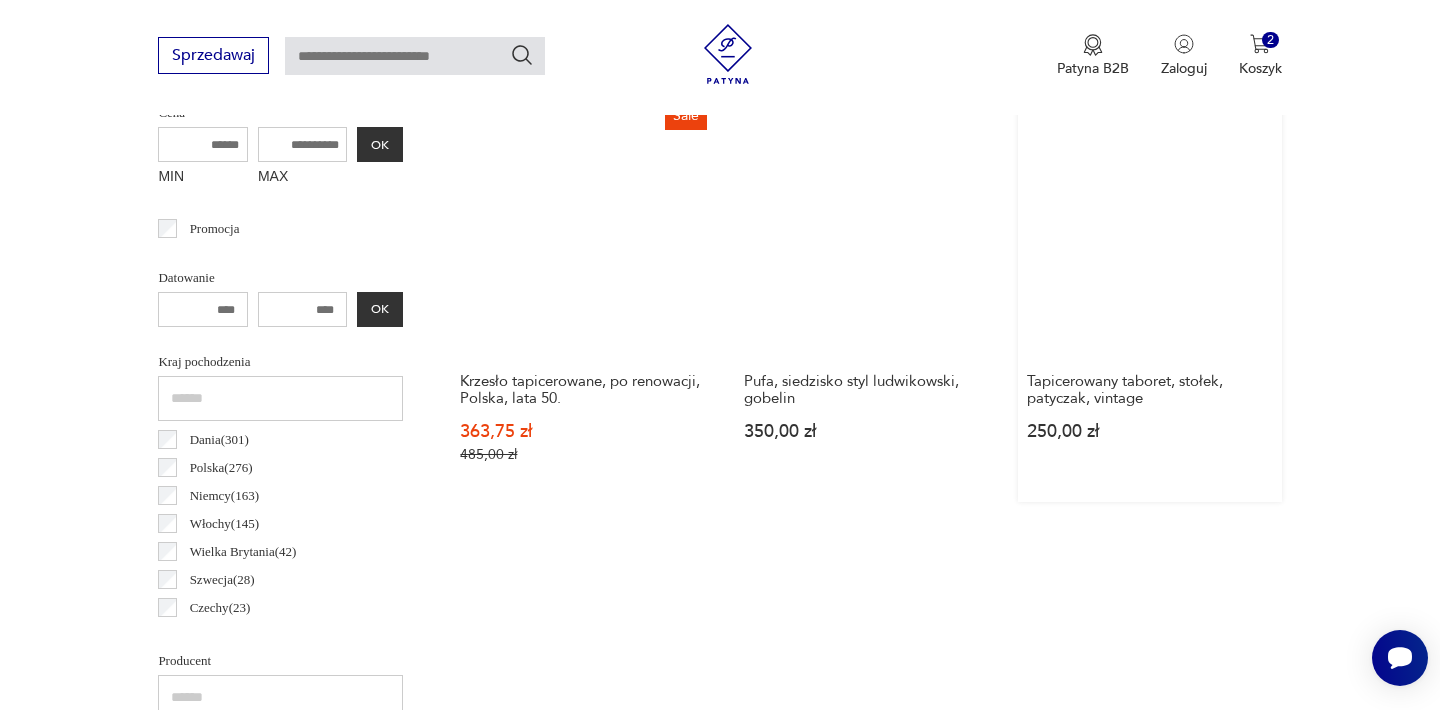 scroll, scrollTop: 772, scrollLeft: 0, axis: vertical 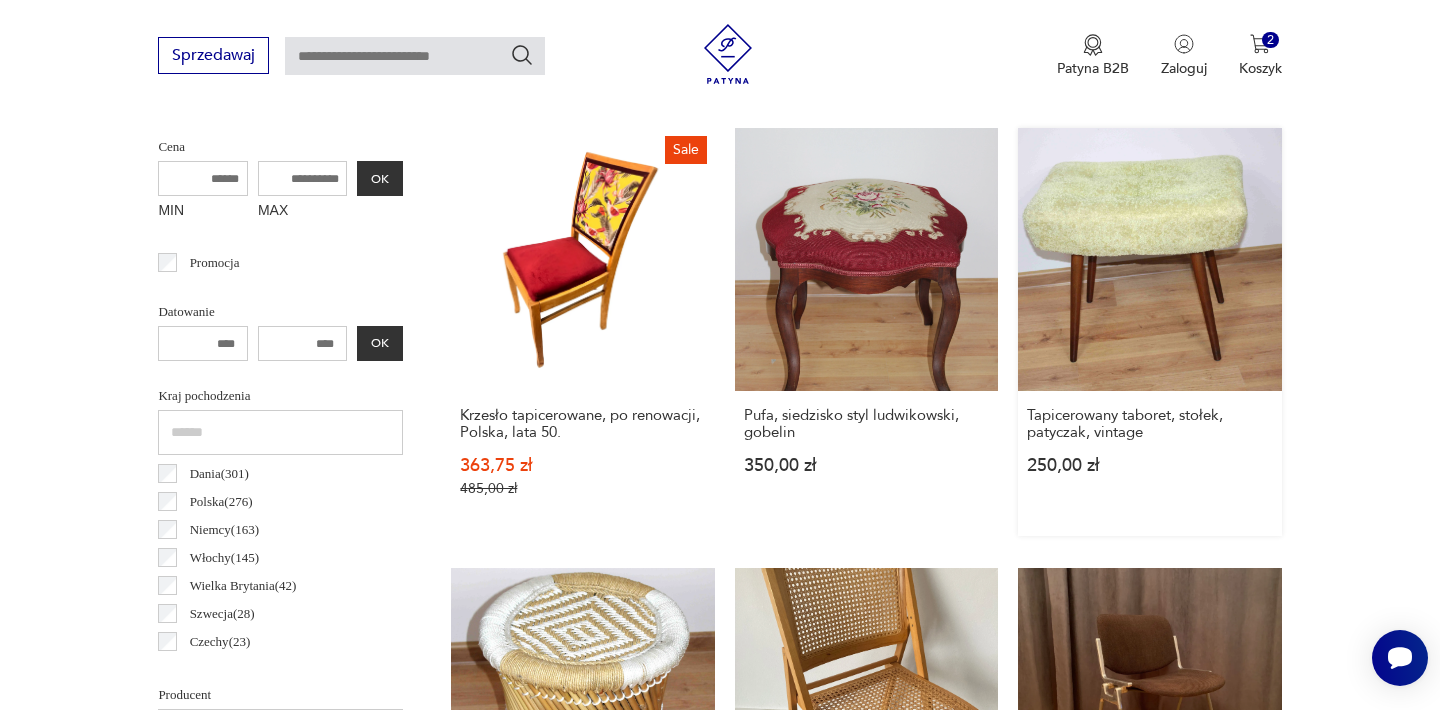 click on "Tapicerowany taboret, stołek, patyczak, vintage [PRICE]" at bounding box center (1149, 332) 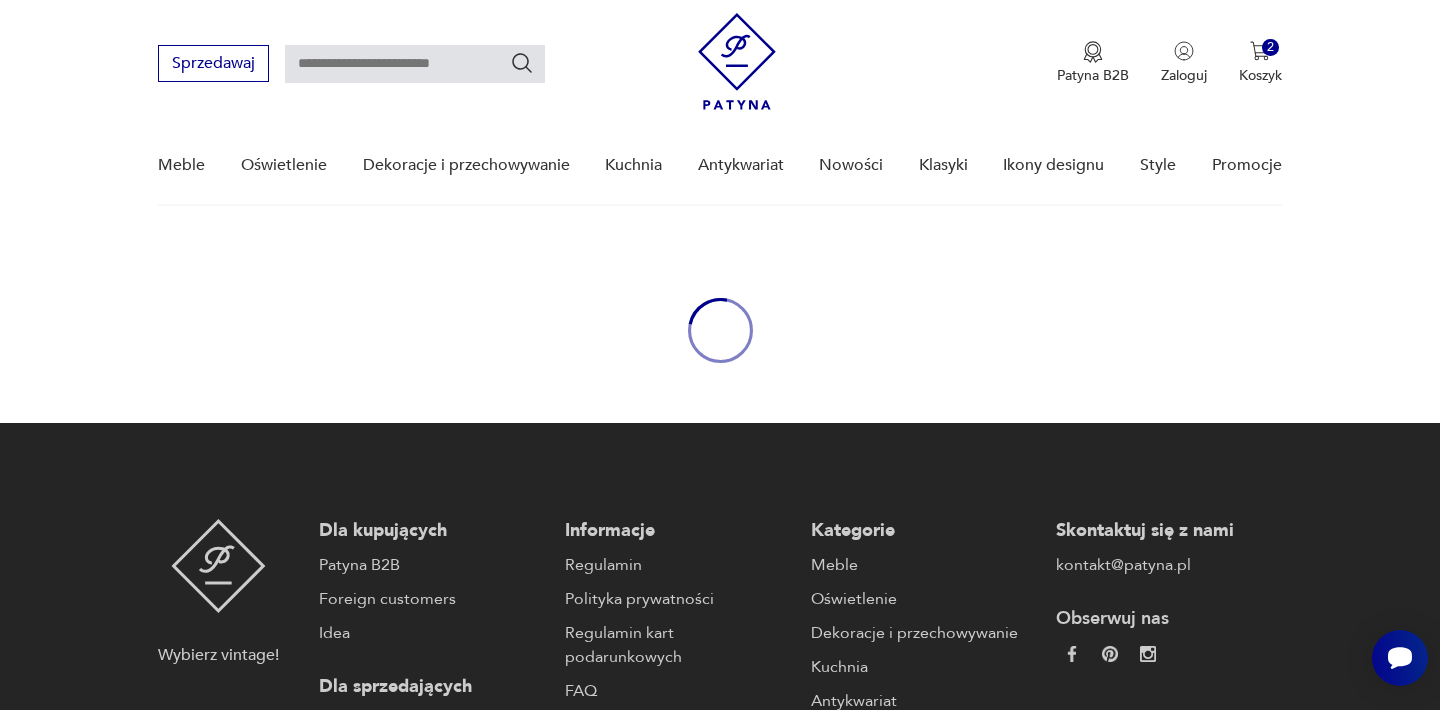 scroll, scrollTop: 0, scrollLeft: 0, axis: both 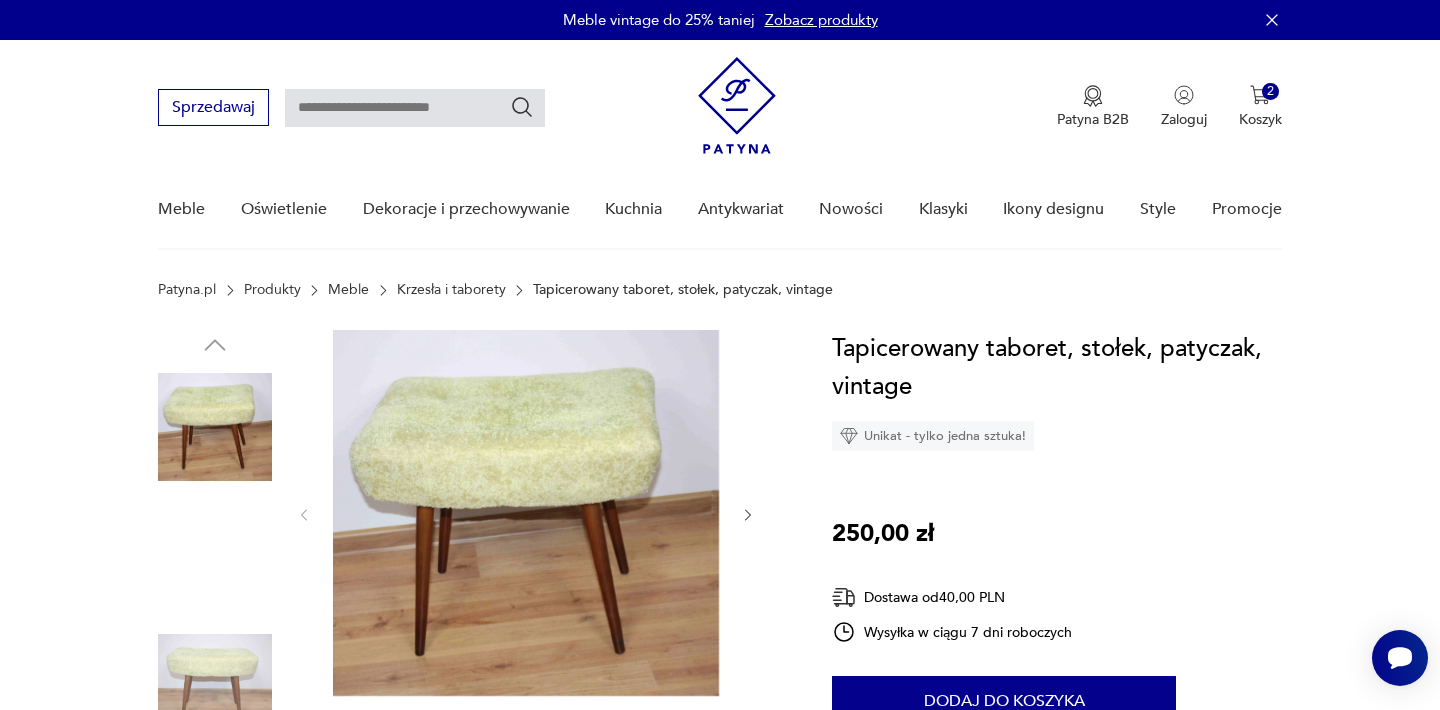 click at bounding box center (526, 513) 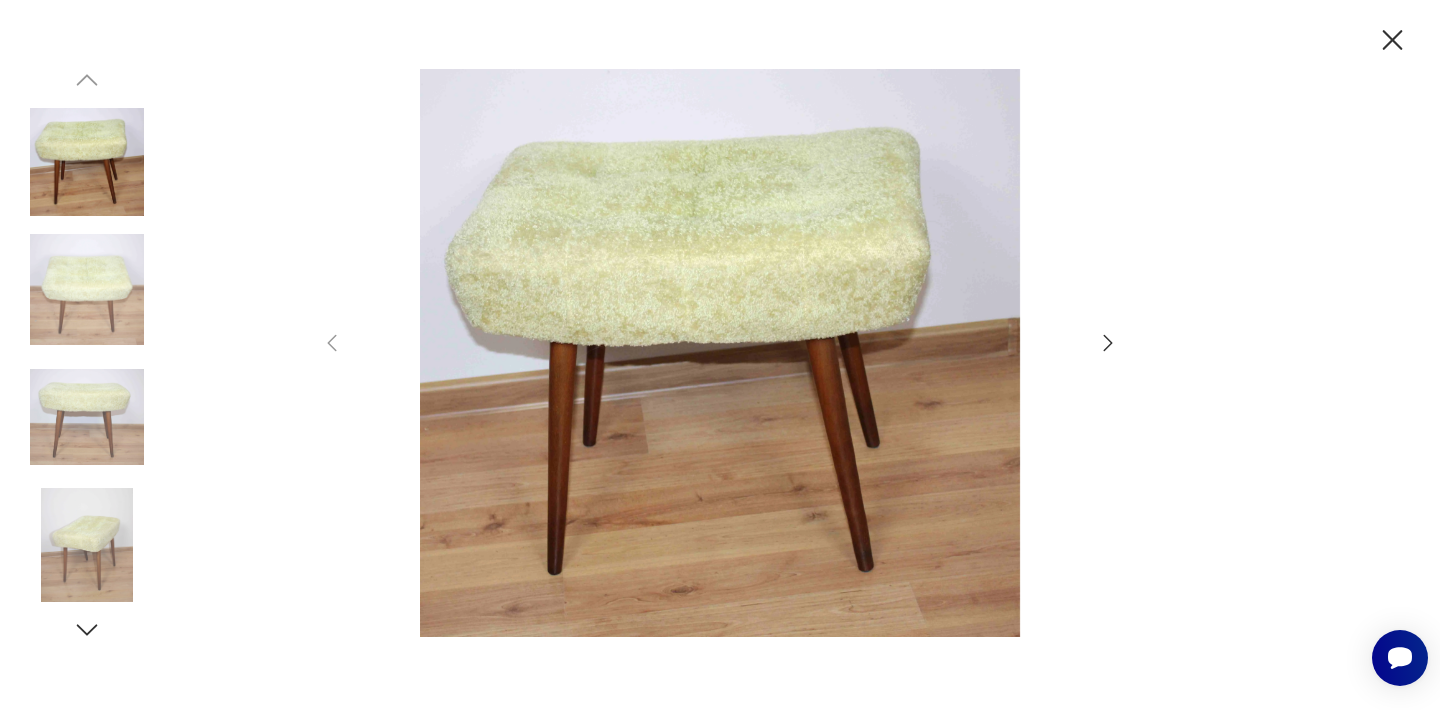 click 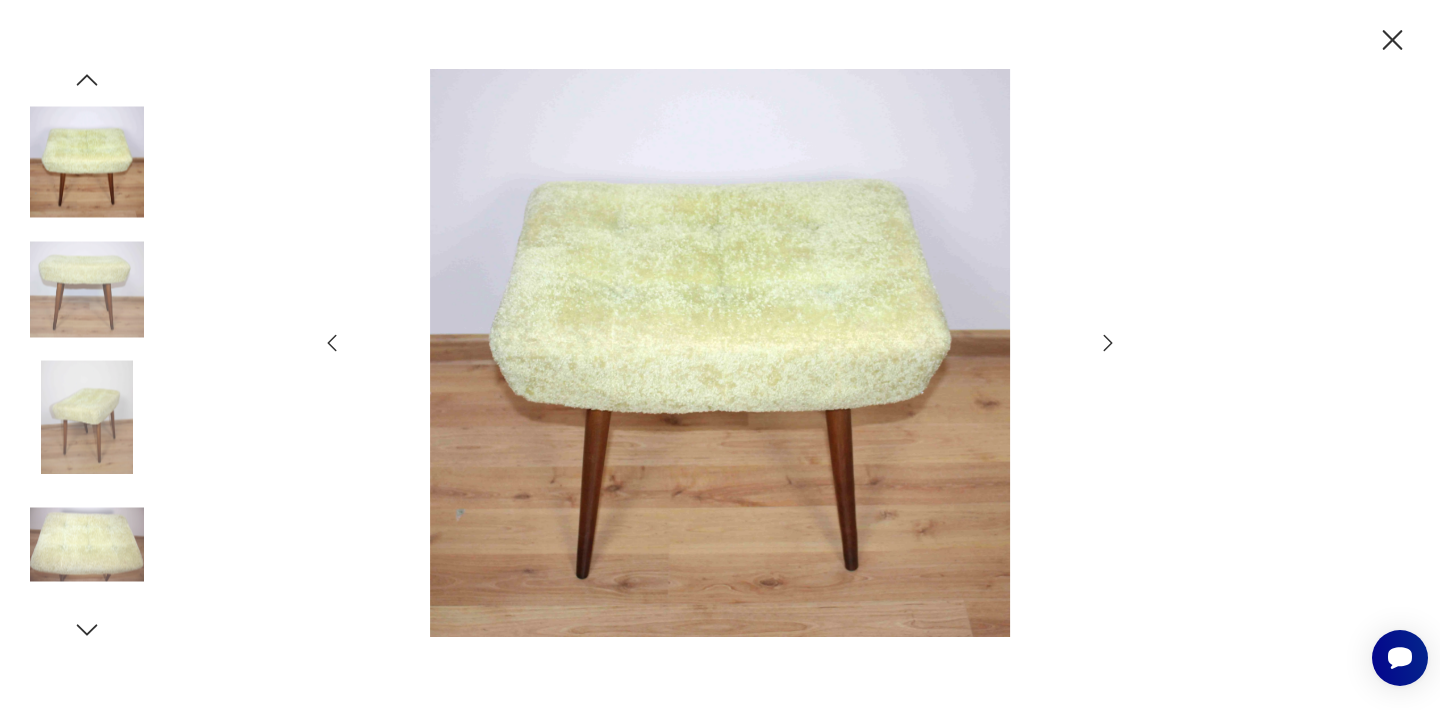 click 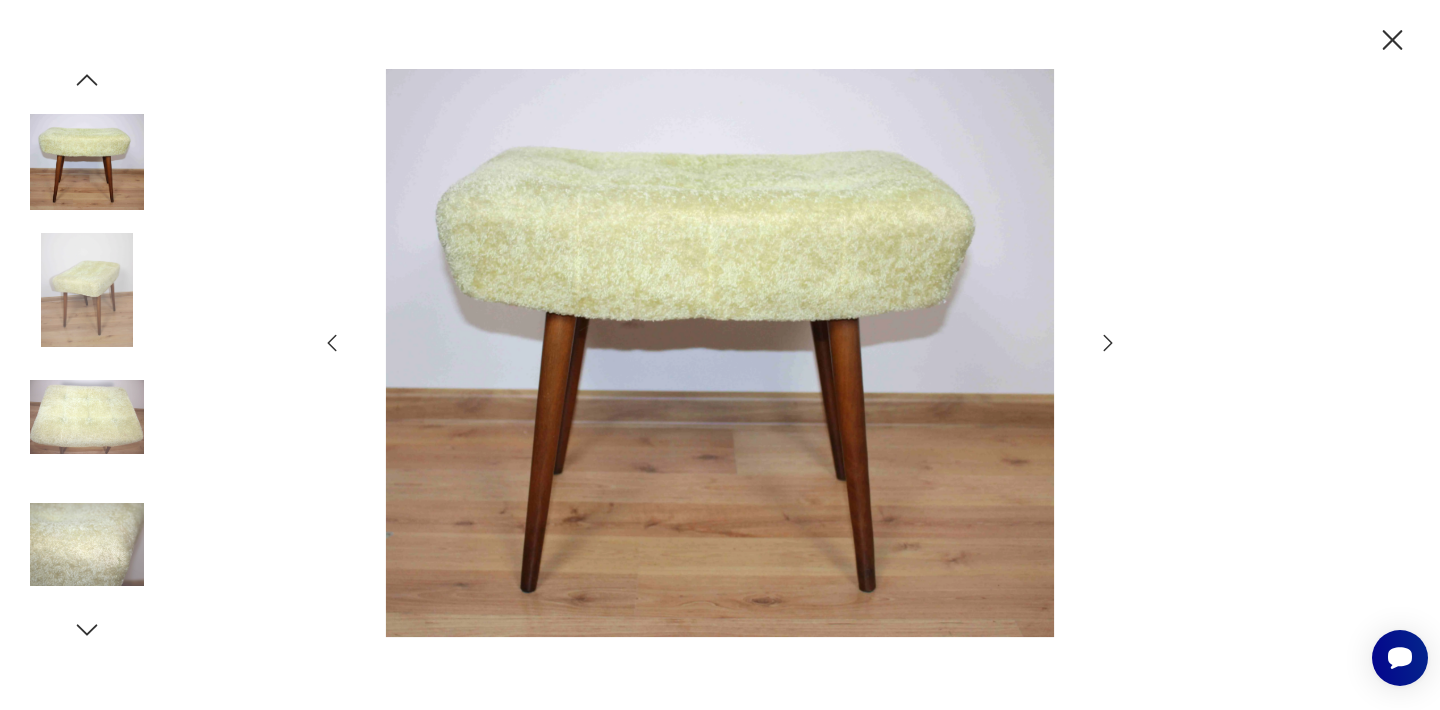 click 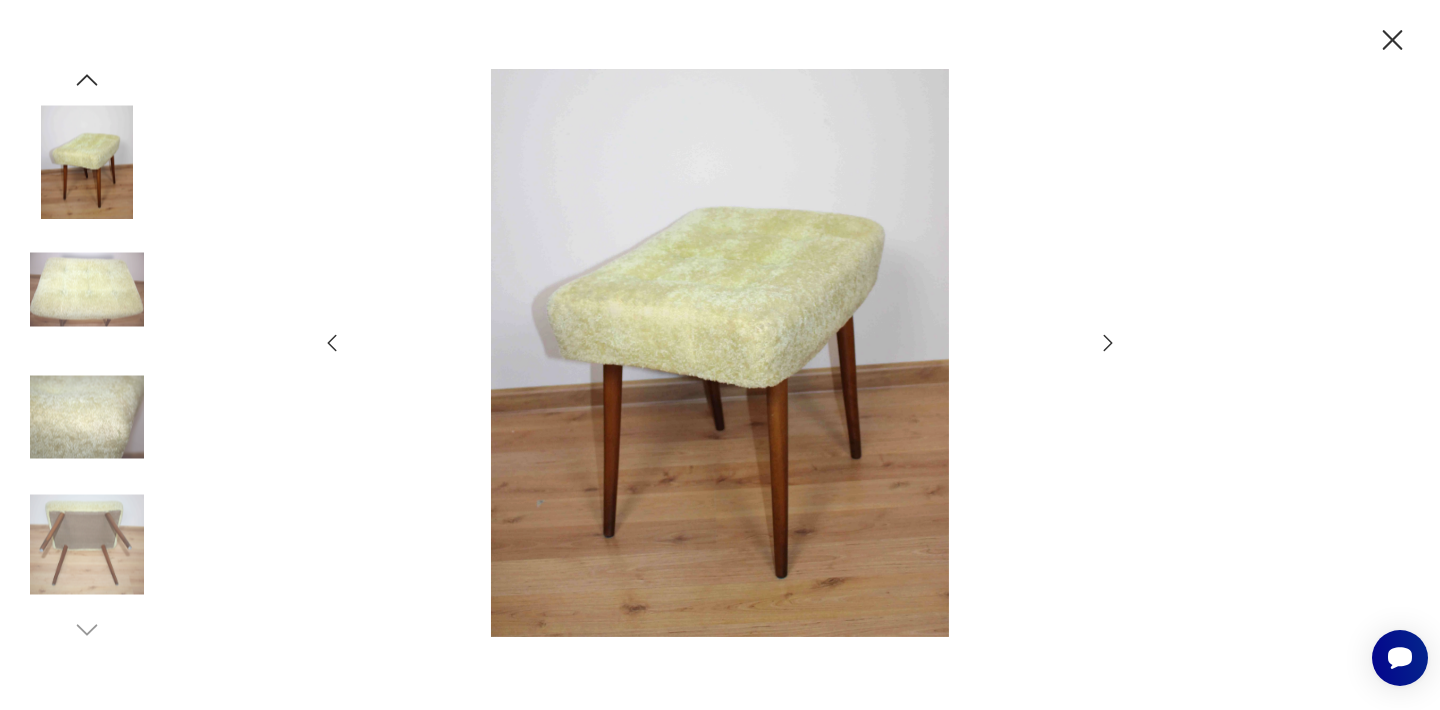 click 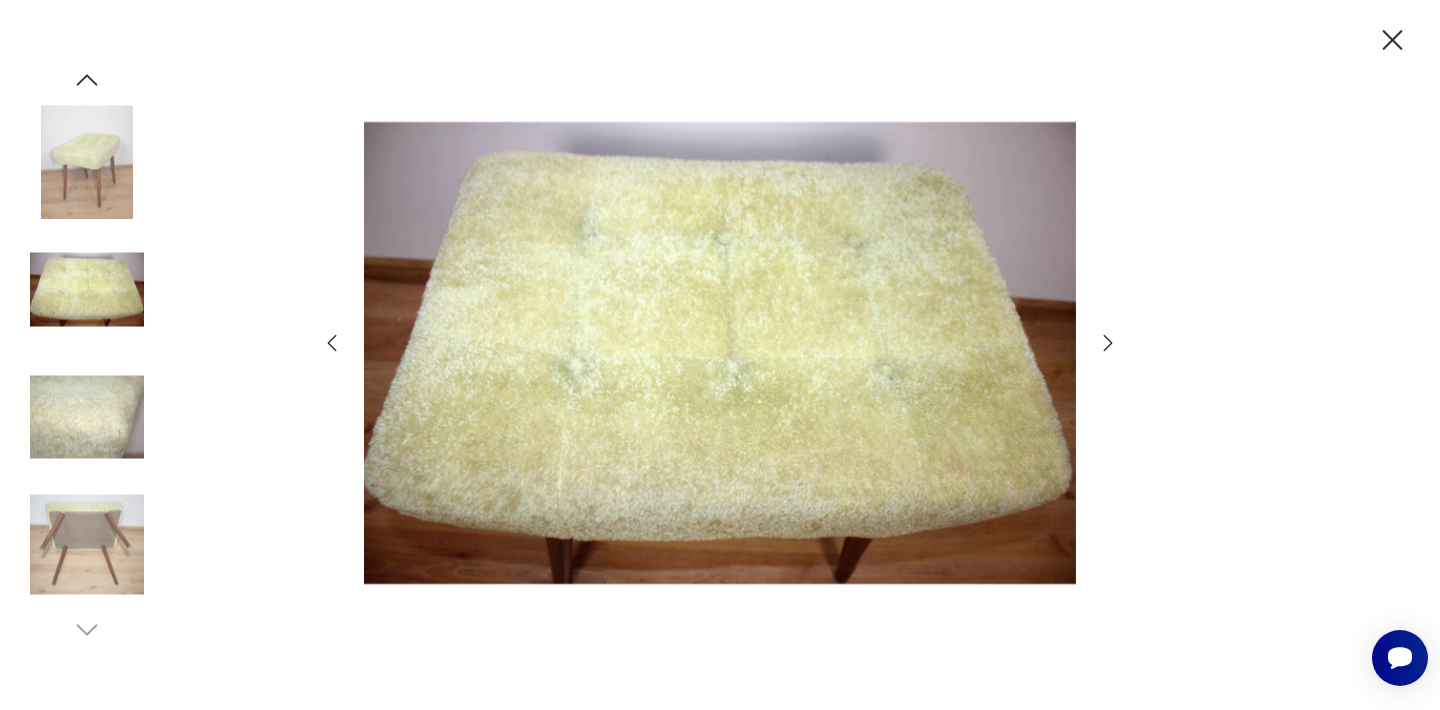 click 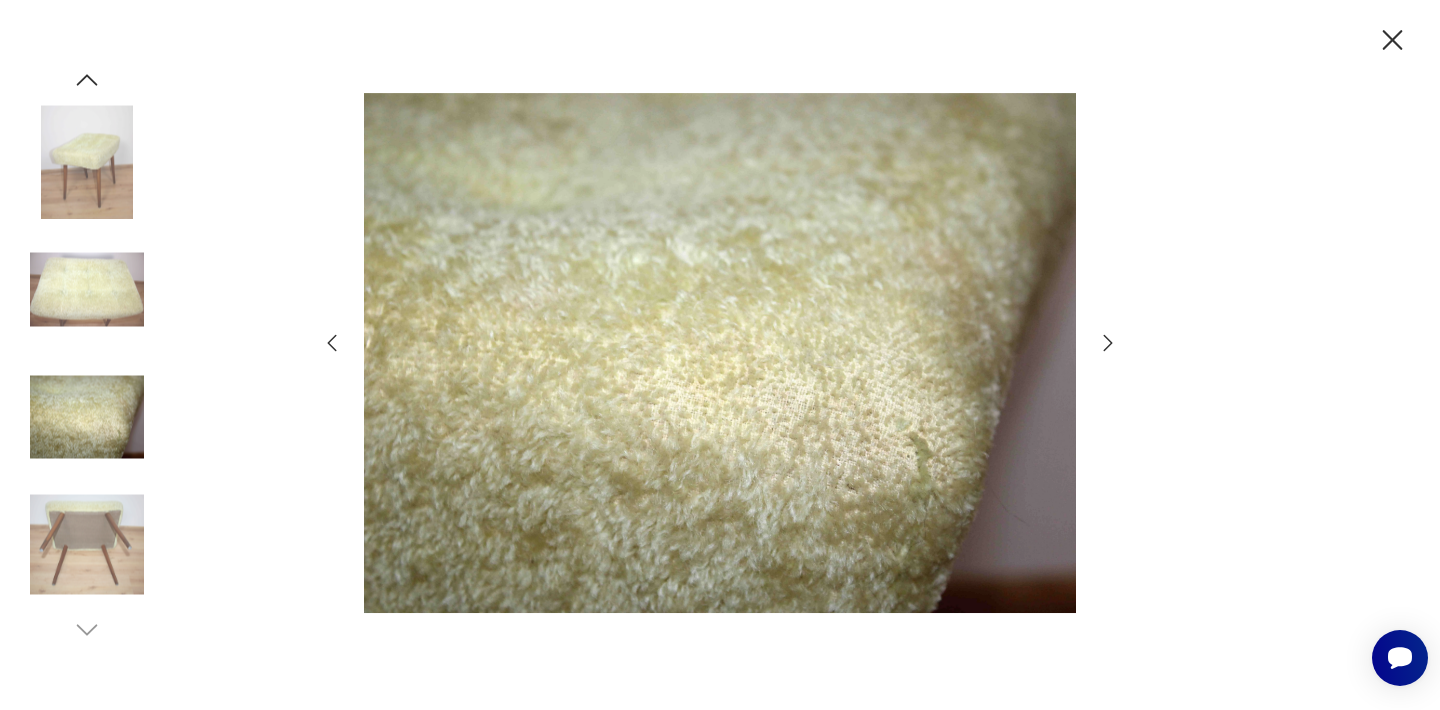 click 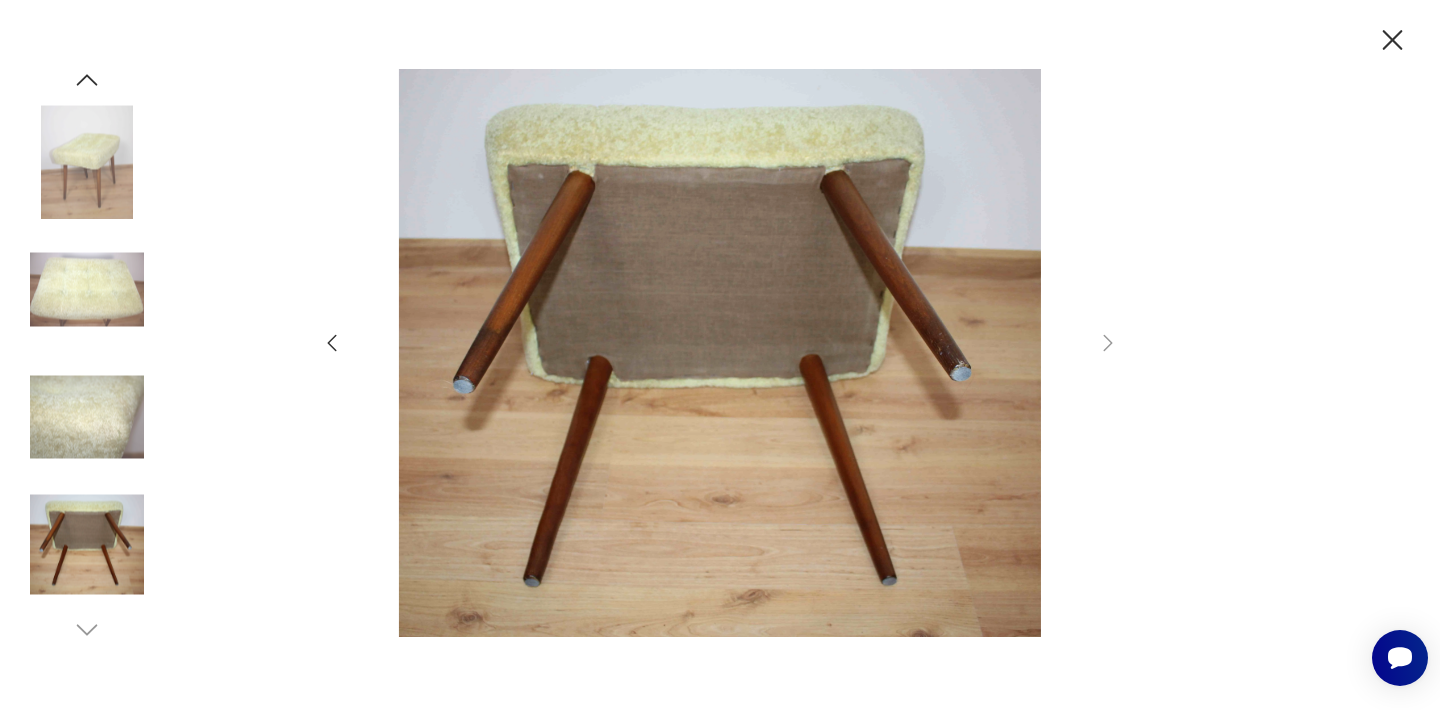 click 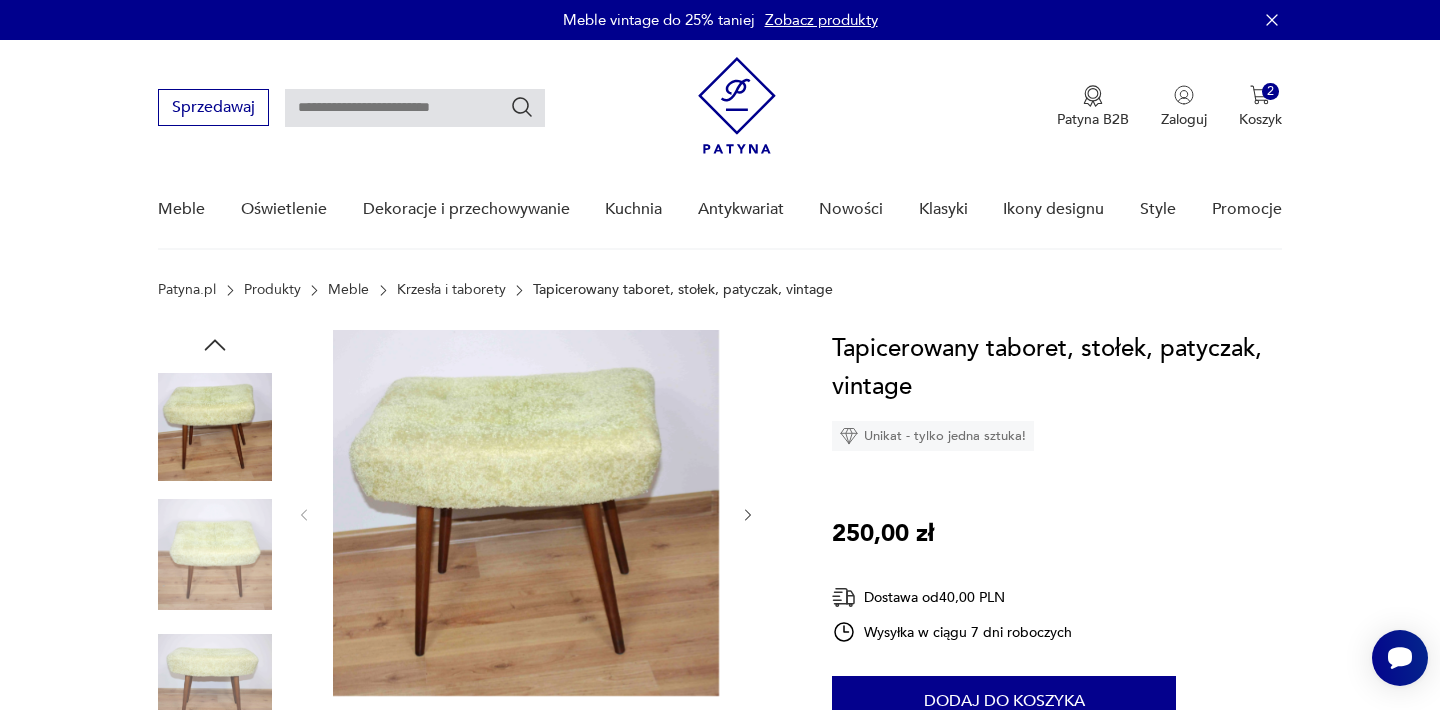 click on "Opis produktu Tapicerowany taboret, podnóżek, patyczak. Tapicerka włochata w kolorze cytrynowym. Nogi patyczaki.
Podnóżek zachowany w stanie bardzo dobrym. Konstrukcja stabilna, drewno zdrowe. Występują naturalne ślady użytkowania powstałe z upływem lat. Miejscowe wytarcia na tapicerce. Zdjęcia przedstawiają stan faktyczny.
Wymiary:
wysokość [NUMBER] cm
siedzisko [NUMBER] cm x [NUMBER] cm
grubość siedziska [NUMBER] cm
waga [NUMBER] kg Rozwiń więcej Szczegóły produktu Stan: dobry Wysokość : [NUMBER] Wysokość : [NUMBER] Szerokość : [NUMBER] Liczba sztuk : [NUMBER] Głębokość : [NUMBER] Liczba sztuk: [NUMBER] Tagi: design , lata 60. , lata 70. , patyczak , vintage O sprzedawcy Studio vintage Mercado Zweryfikowany sprzedawca Od [NUMBER] lat z Patyną Dostawa i zwroty Dostępne formy dostawy: Kurier [PRICE] Zwroty: Jeśli z jakiegokolwiek powodu chcesz zwrócić zamówiony przedmiot, masz na to [NUMBER] dni od momentu otrzymania przesyłki. Tapicerowany taboret, stołek, patyczak, vintage Unikat - tylko jedna sztuka! [PRICE]" at bounding box center (720, 976) 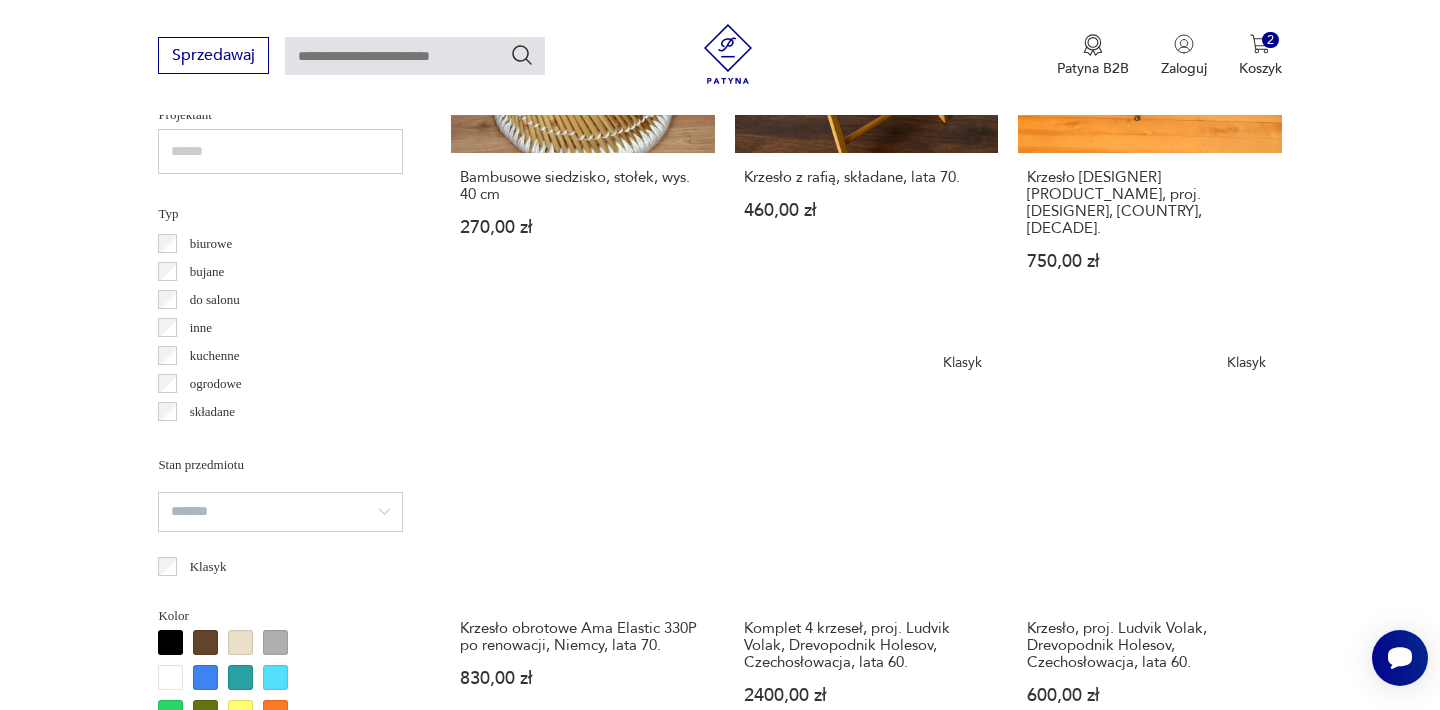 scroll, scrollTop: 1452, scrollLeft: 0, axis: vertical 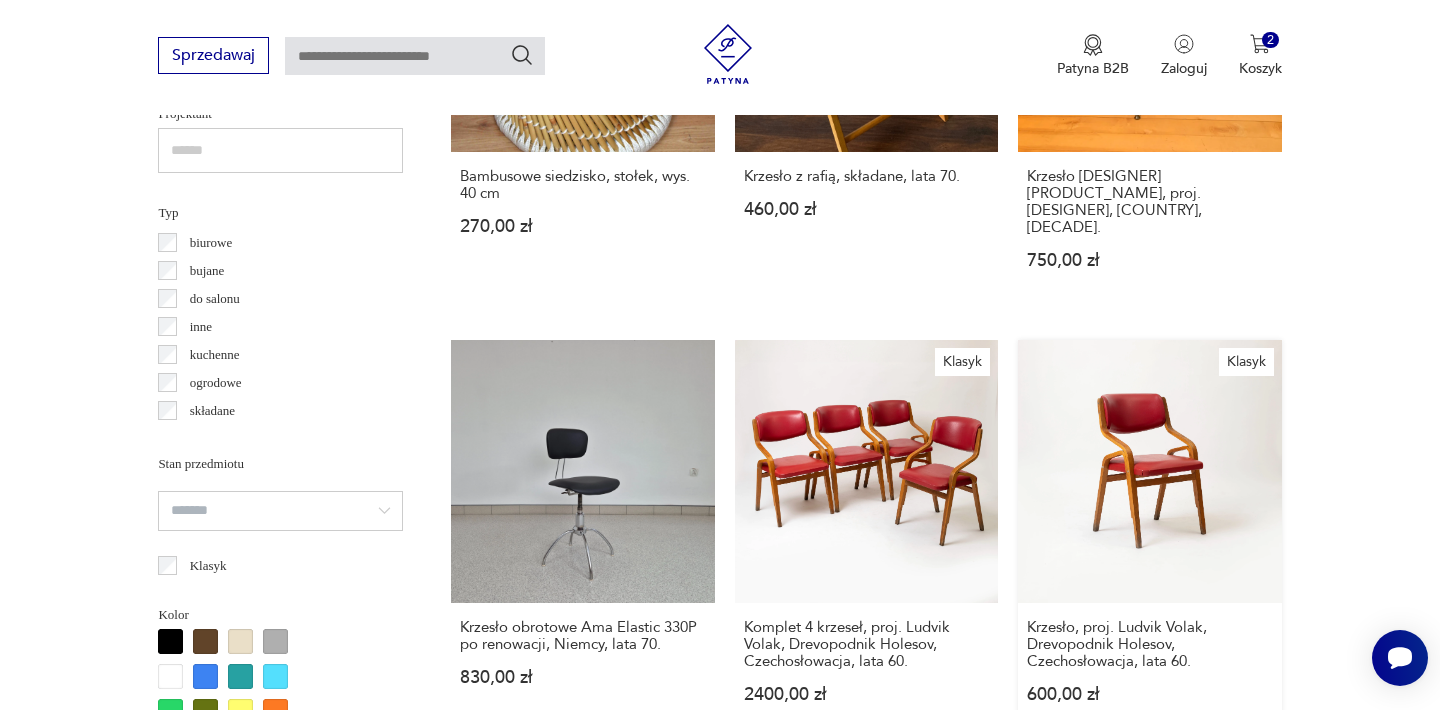 click on "Klasyk Krzesło, proj. [DESIGNER], [BRAND], [COUNTRY], [DECADE]. [PRICE]" at bounding box center (1149, 541) 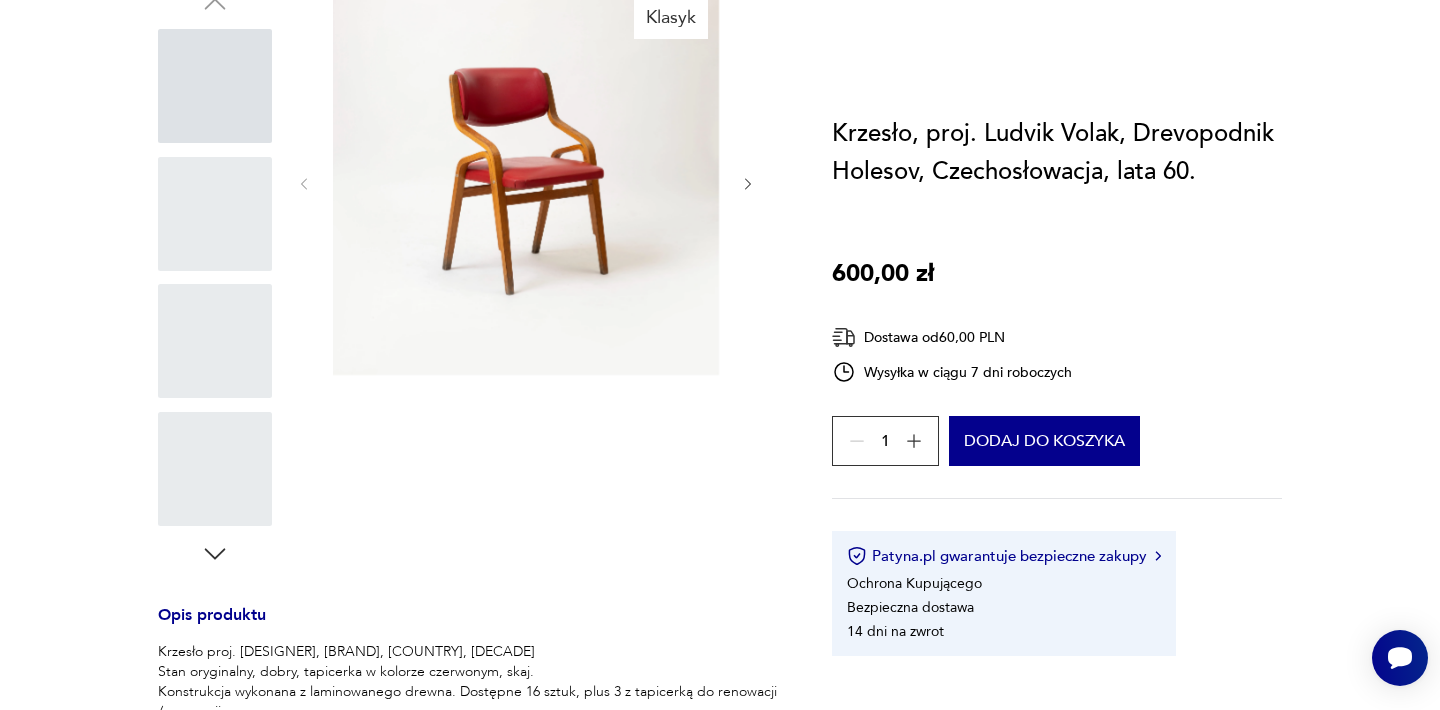 scroll, scrollTop: 0, scrollLeft: 0, axis: both 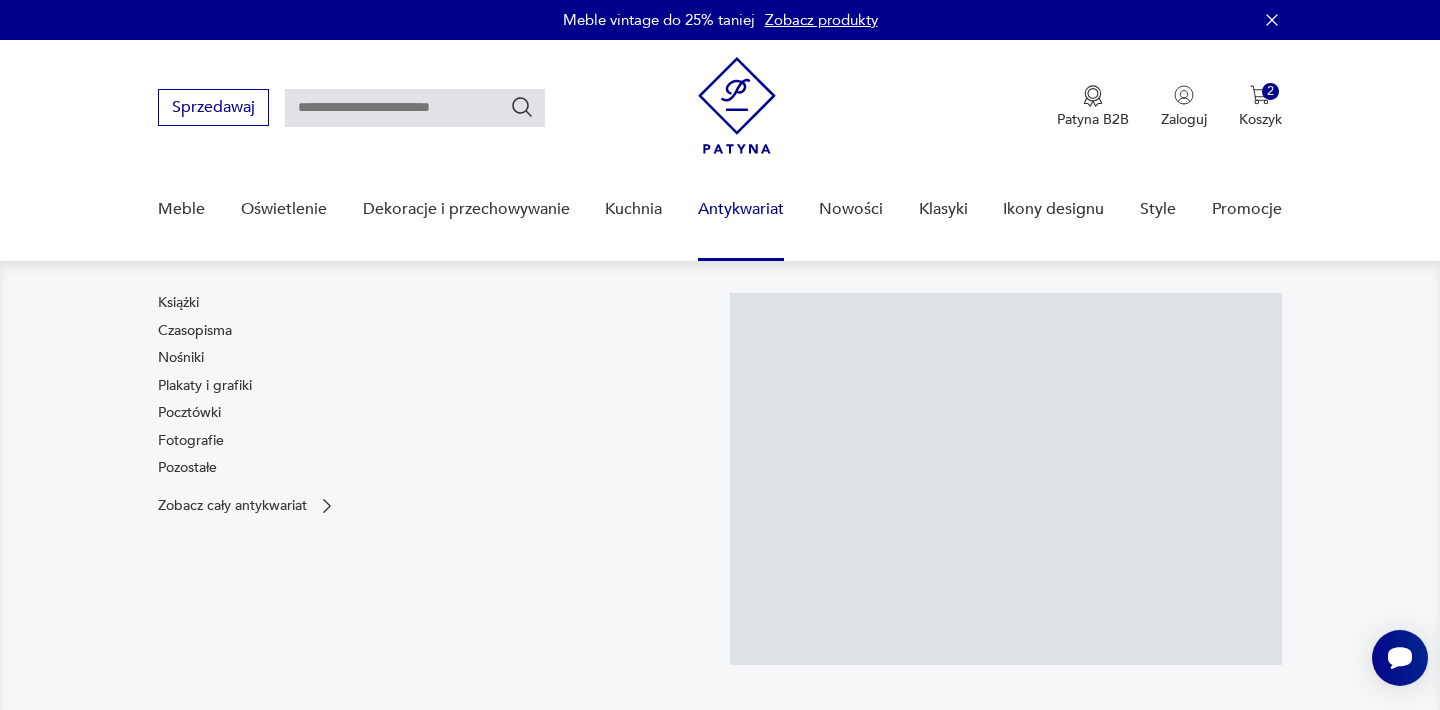 click on "Zobacz cały antykwariat" at bounding box center (434, 506) 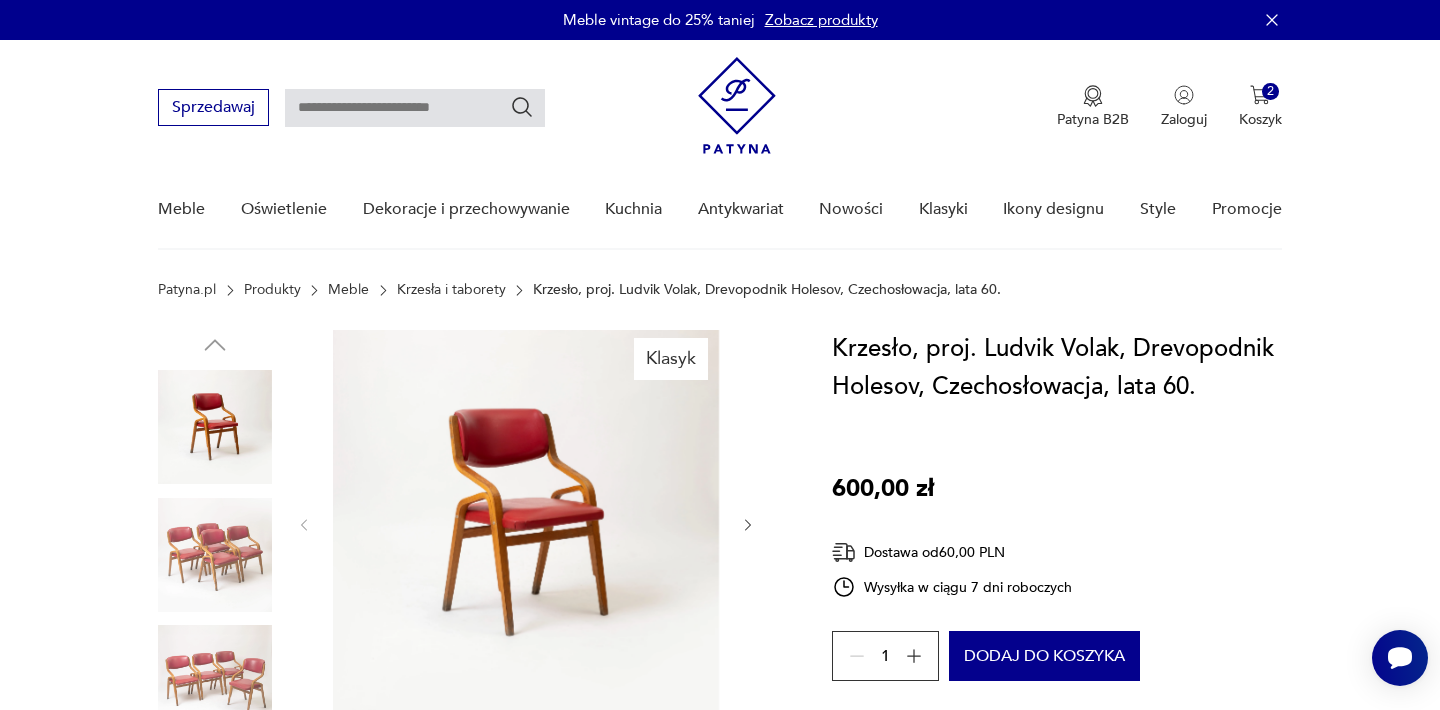 click at bounding box center (526, 523) 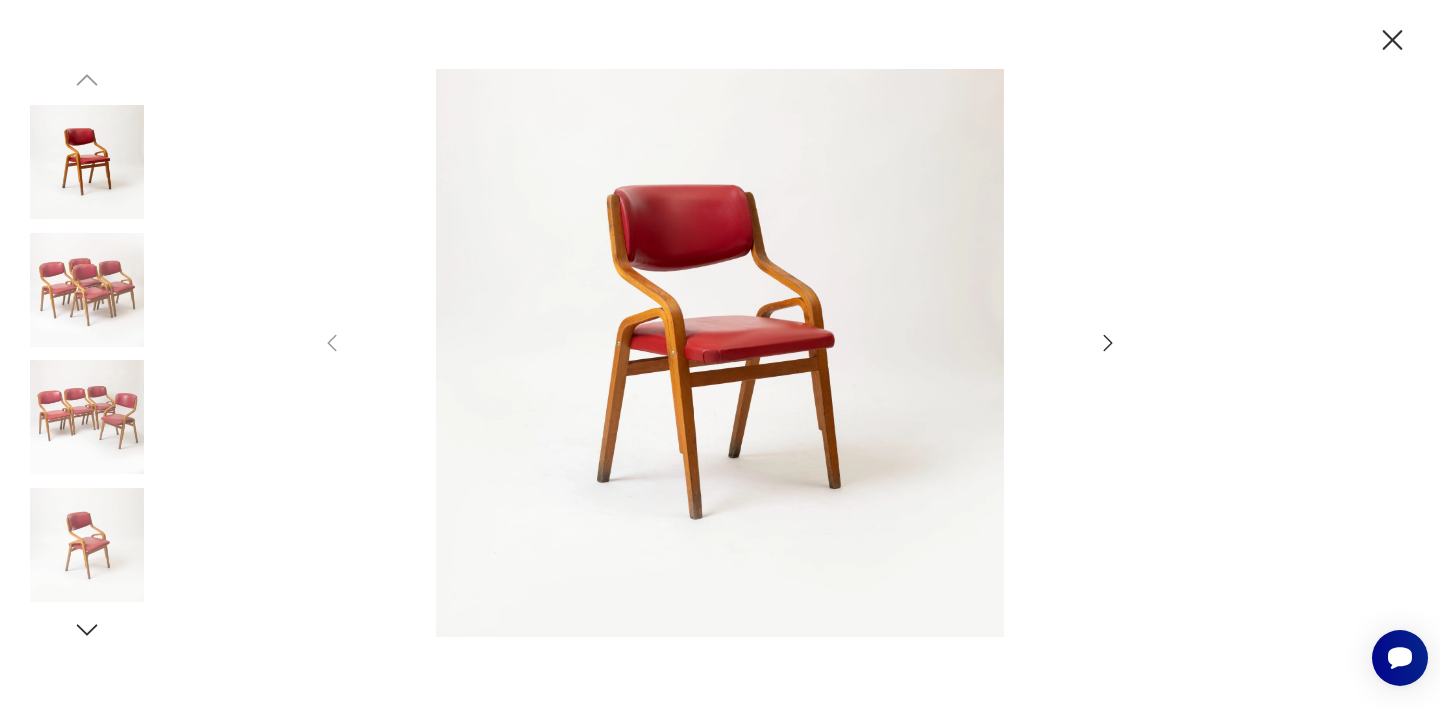 click 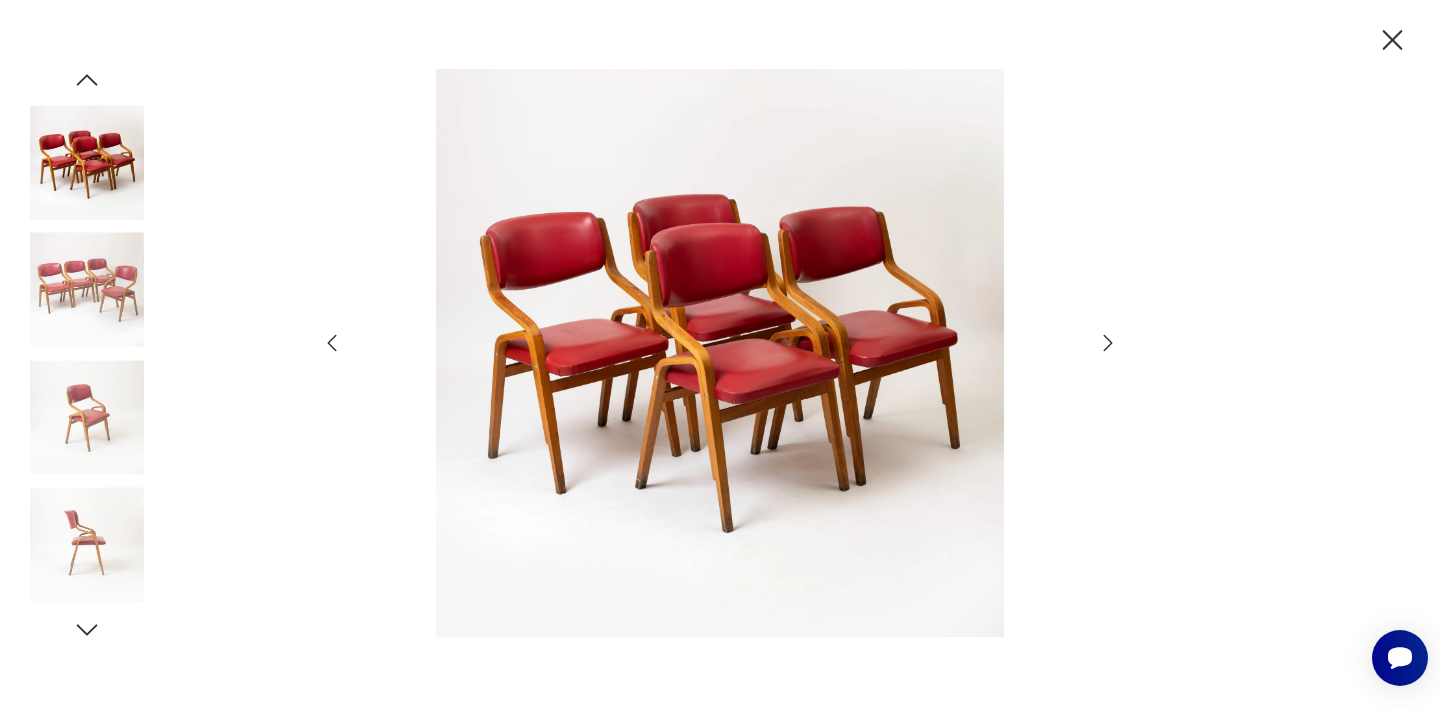 click 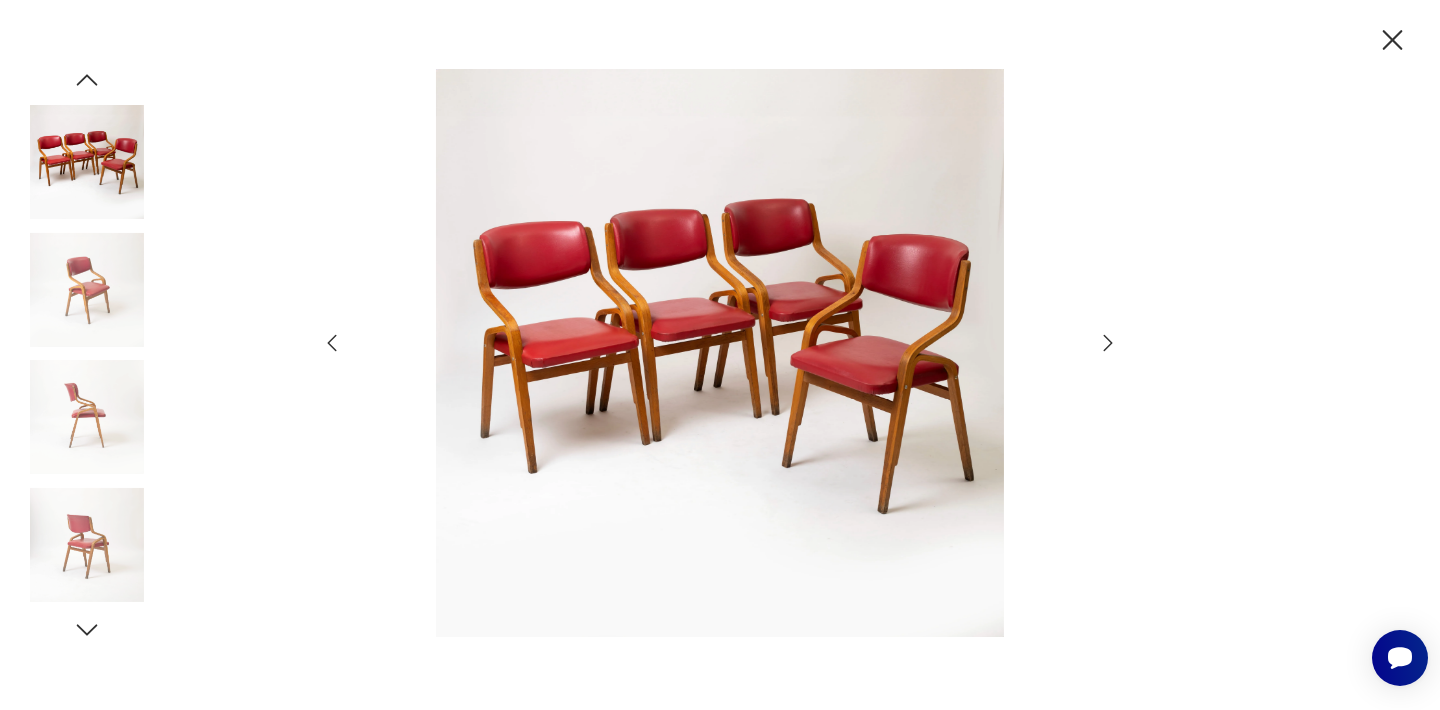 click 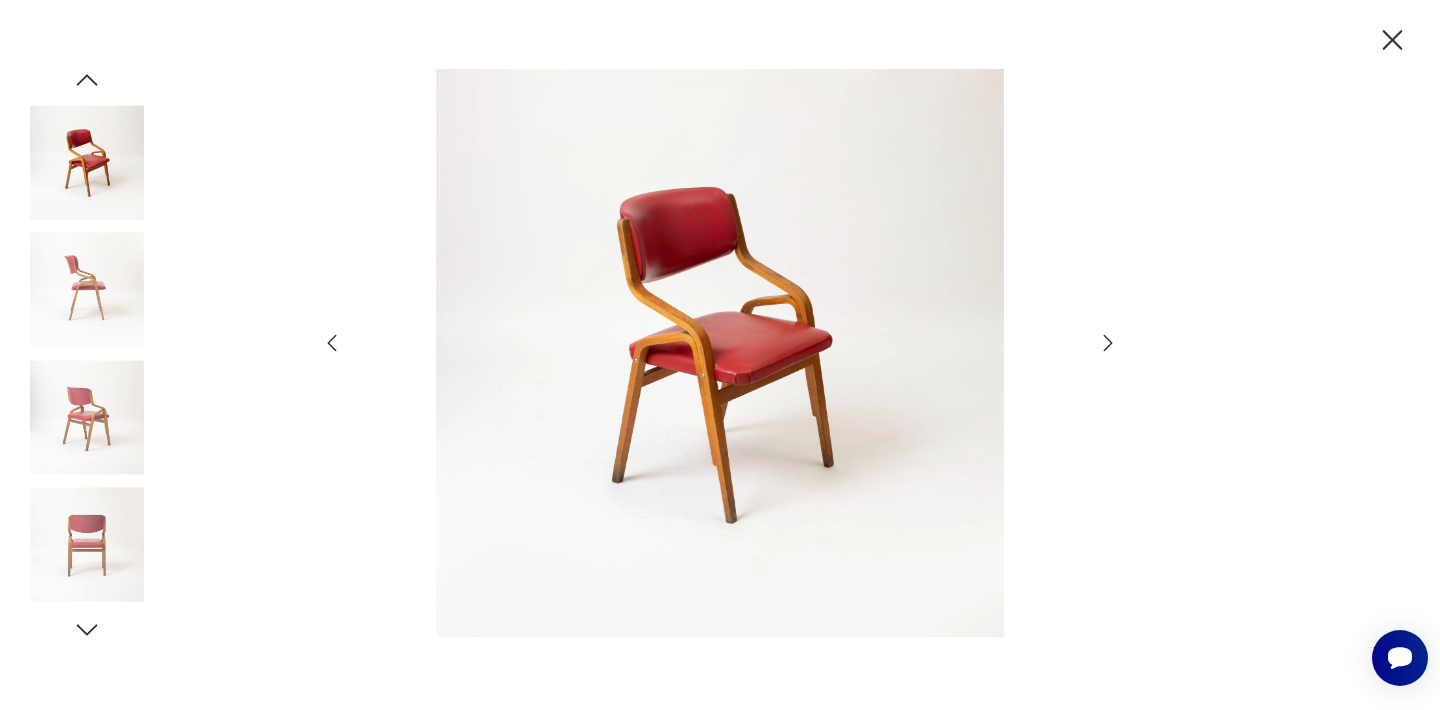 click 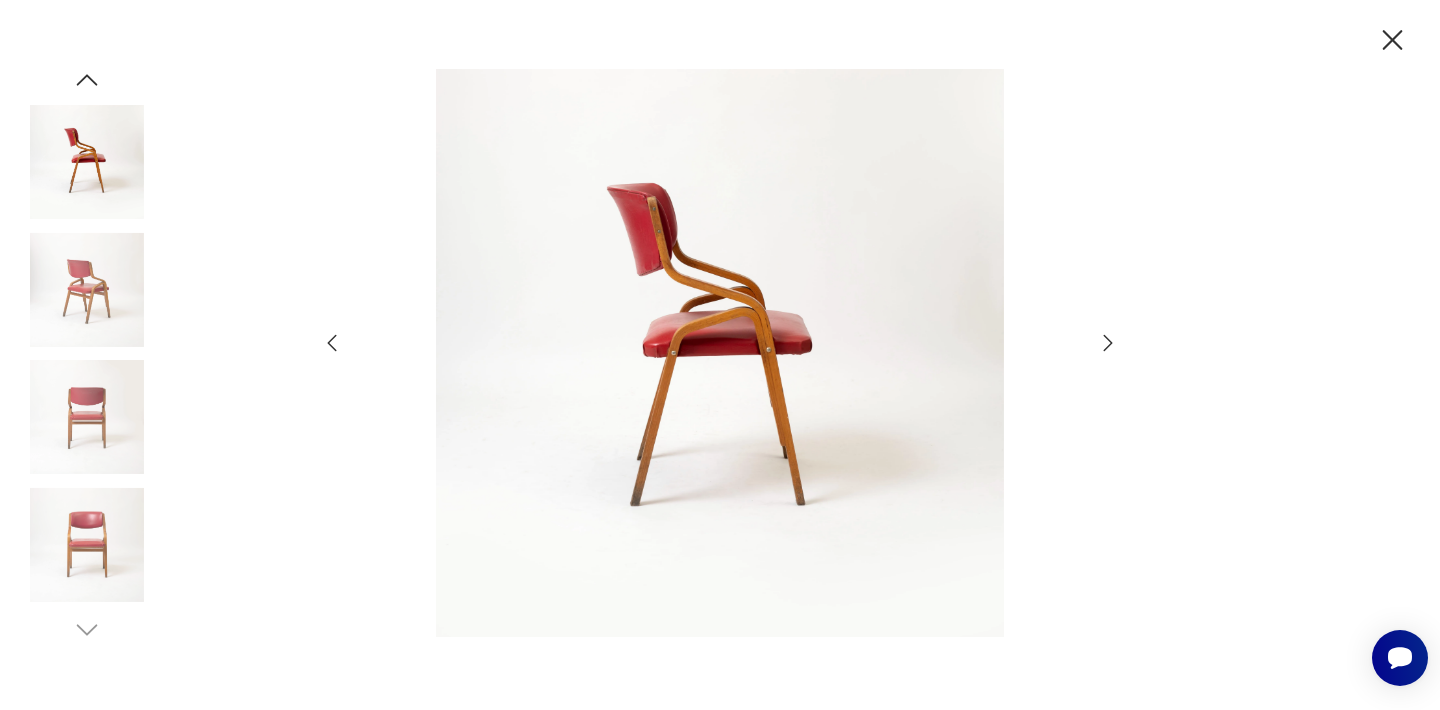 click 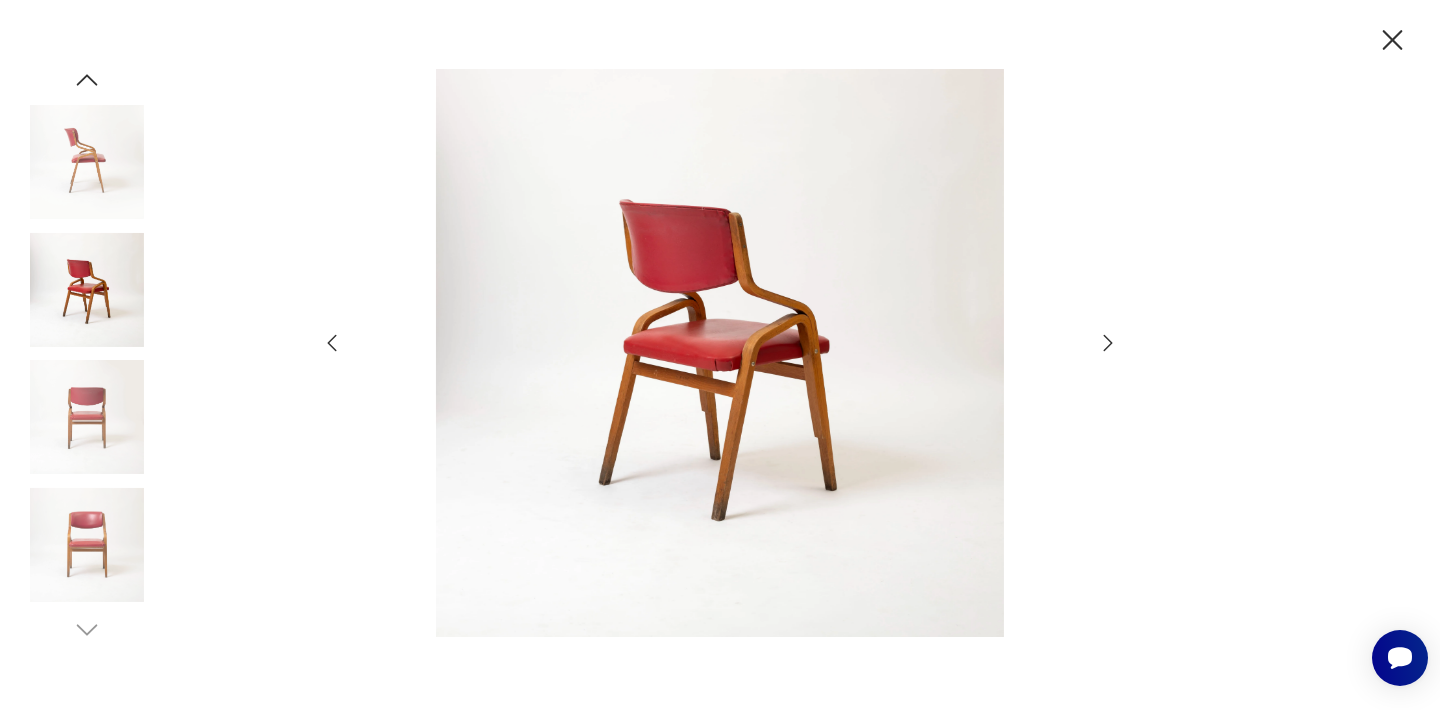 click 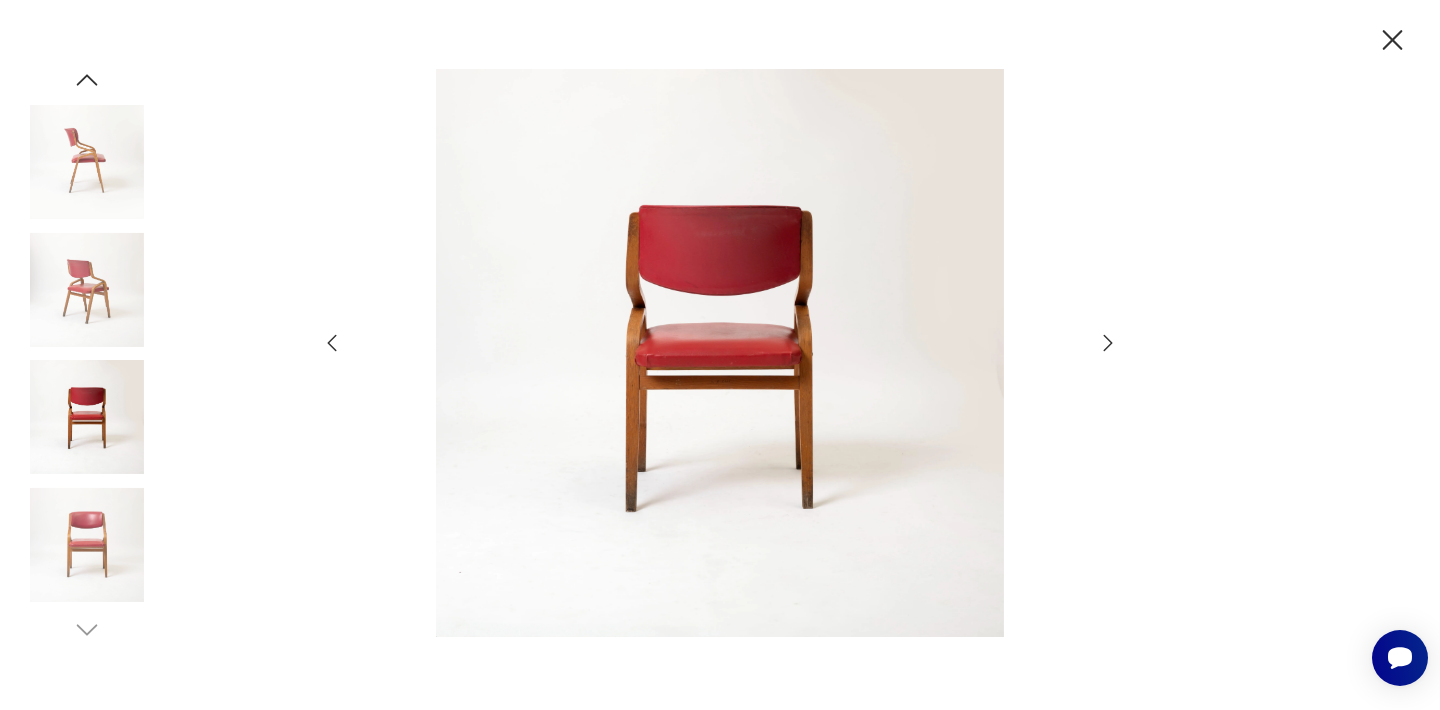 click 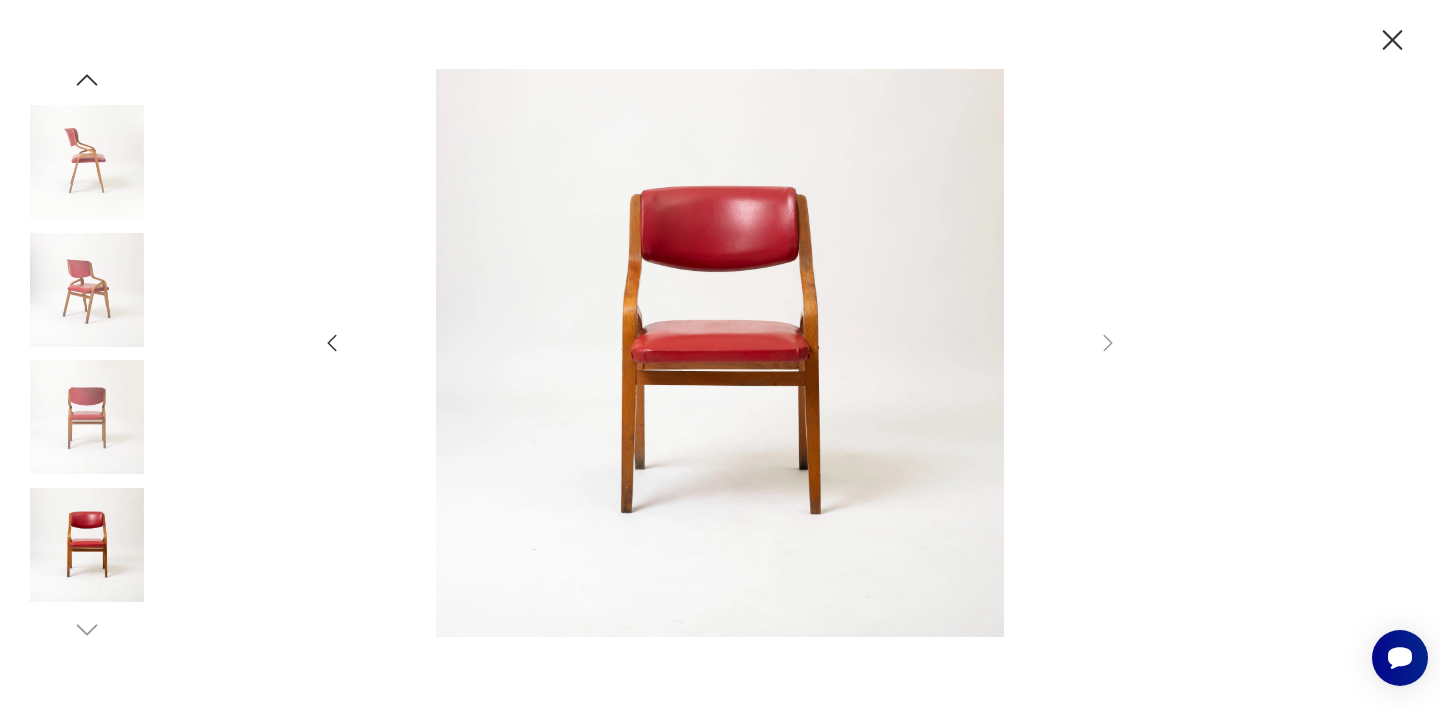 click 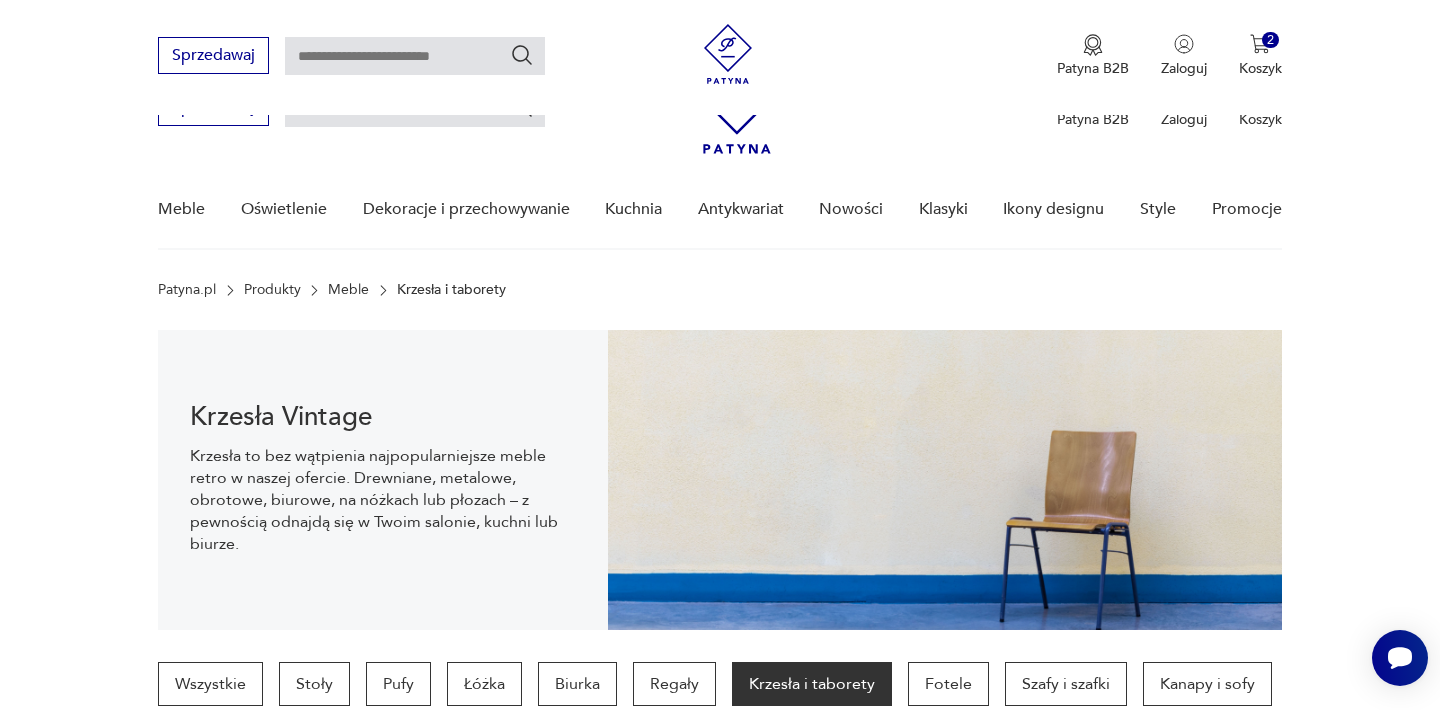scroll, scrollTop: 1635, scrollLeft: 0, axis: vertical 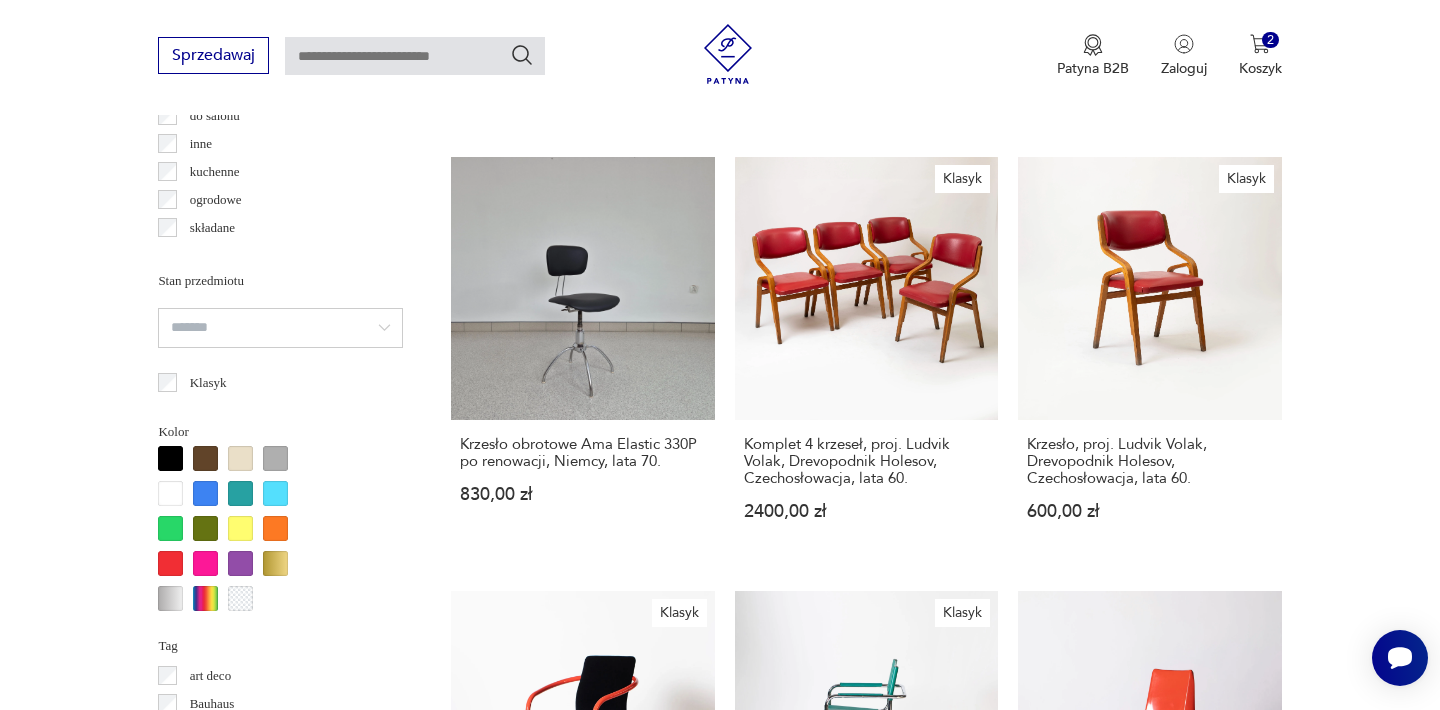 click on "Filtruj produkty Cena MIN MAX OK Promocja Datowanie OK Kraj pochodzenia [COUNTRY] ( [NUMBER] ) [COUNTRY] ( [NUMBER] ) [COUNTRY] ( [NUMBER] ) [COUNTRY] ( [NUMBER] ) [COUNTRY] ( [NUMBER] ) [COUNTRY] ( [NUMBER] ) [COUNTRY] ( [NUMBER] ) [COUNTRY] ( [NUMBER] ) Producent Projektant Typ biurowe bujane do salonu inne kuchenne ogrodowe składane taboret Stan przedmiotu Klasyk Kolor Tag art deco Bauhaus Bavaria black friday Cepelia ceramika Chodzież Ćmielów Rodzaj nóżek inne obrotowe płozy zwężane Podłokietnik Regulowane Tworzywo chrom drewno inne metal rafia rattan skóra tkanina tworzywo sztuczne wiklina Liczba sztuk 1 2 3 4 5 6 powyżej 6 Wyczyść filtry Znaleziono [NUMBER] produkty Filtruj Sortuj według daty dodania Sortuj według daty dodania Sale Krzesło tapicerowane, po renowacji, [COUNTRY], lata [YEAR] [PRICE] [PRICE] Pufa, siedzisko styl ludwikowski, gobelin [PRICE] Tapicerowany taboret, stołek, patyczak, vintage [PRICE] Bambusowe siedzisko, stołek, wys. [NUMBER] cm [PRICE] Krzesło z rafią, składane, lata [YEAR] [PRICE] 1 2" at bounding box center [720, 630] 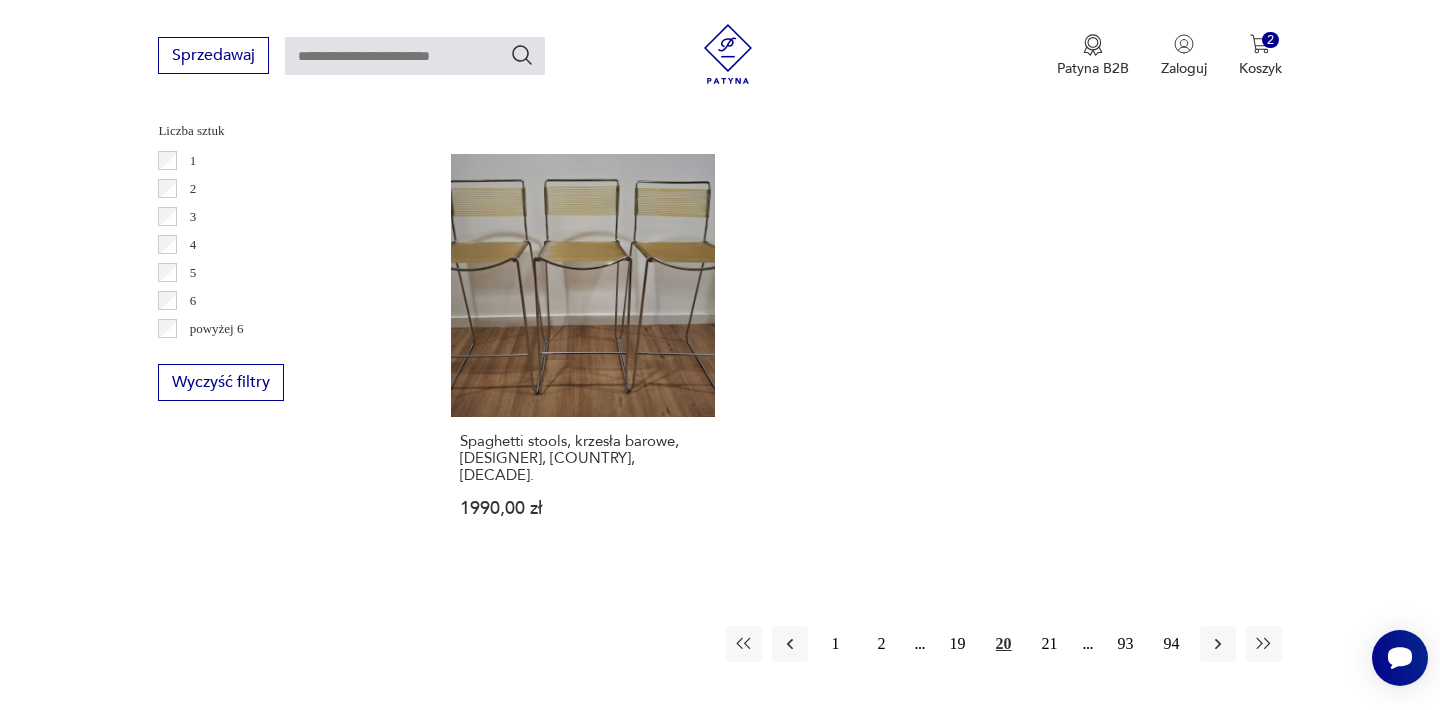 scroll, scrollTop: 2995, scrollLeft: 0, axis: vertical 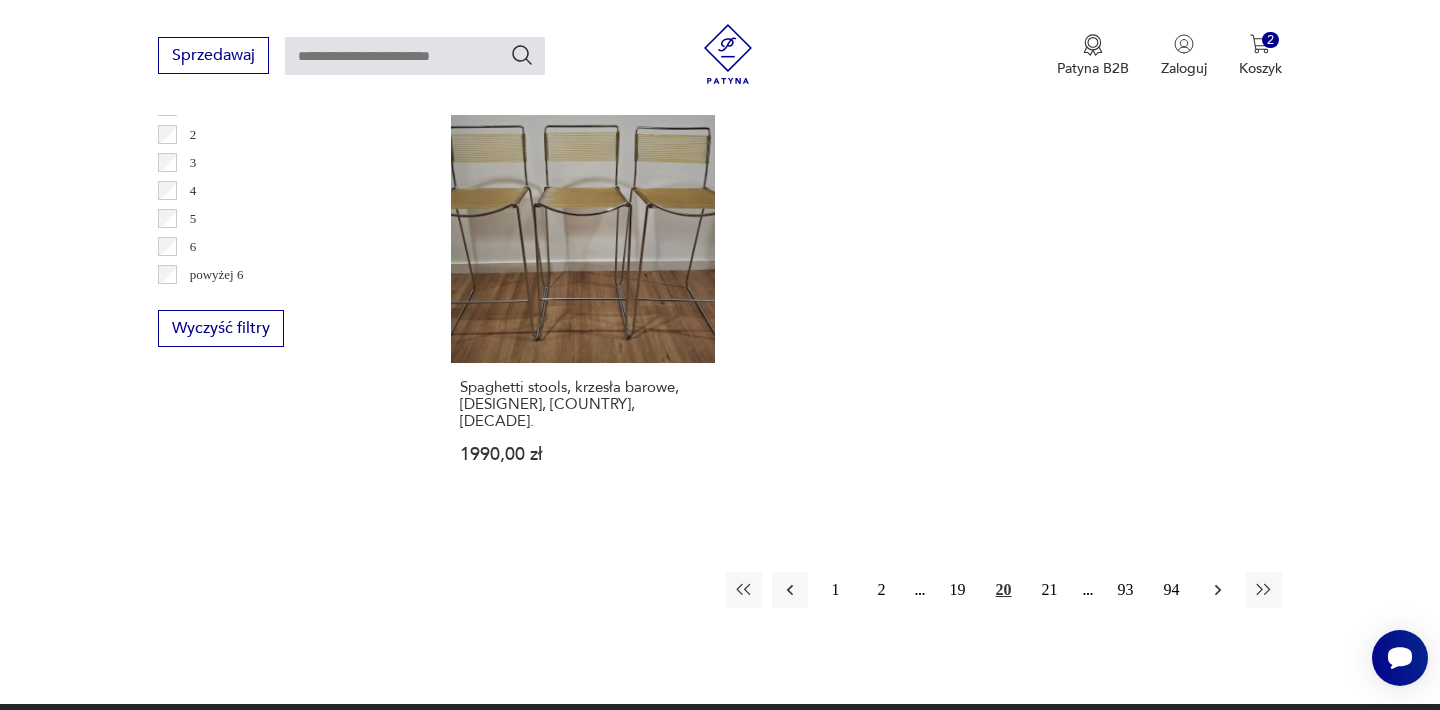 click 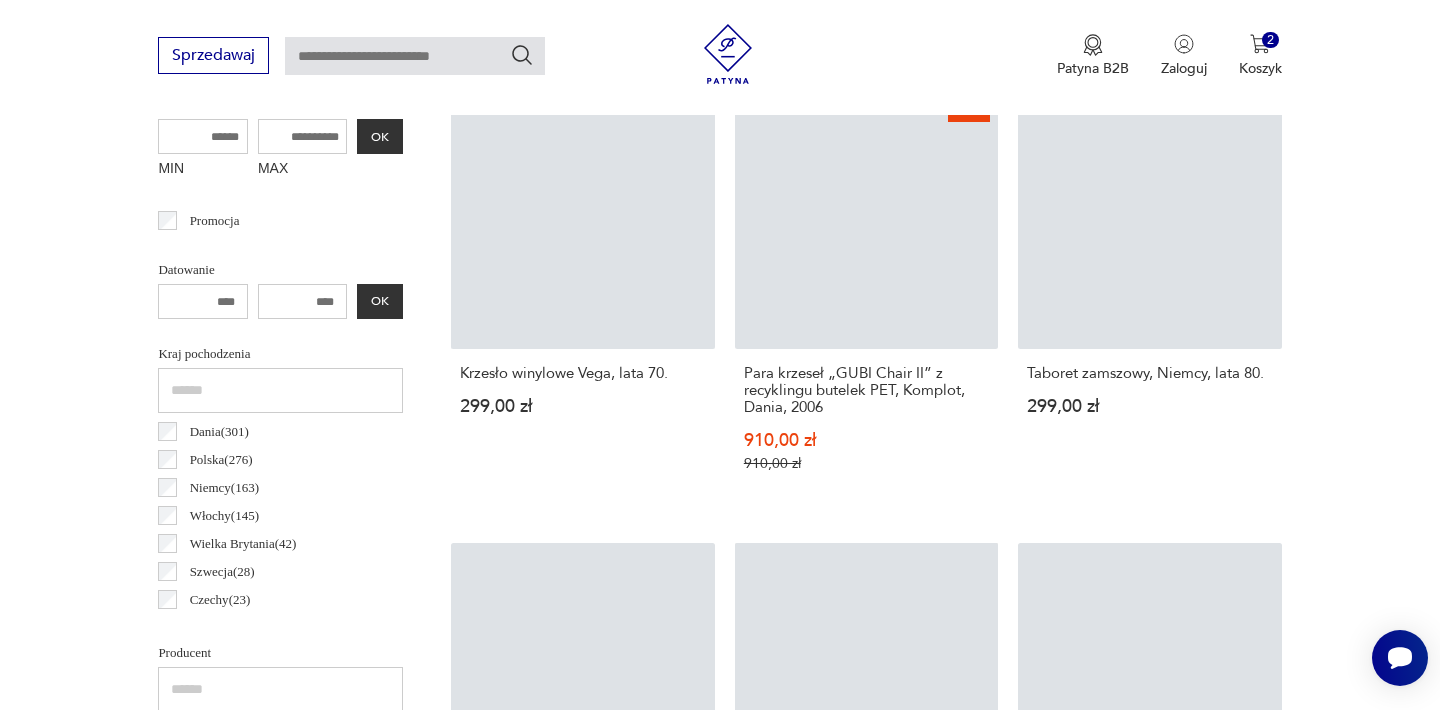 scroll, scrollTop: 532, scrollLeft: 0, axis: vertical 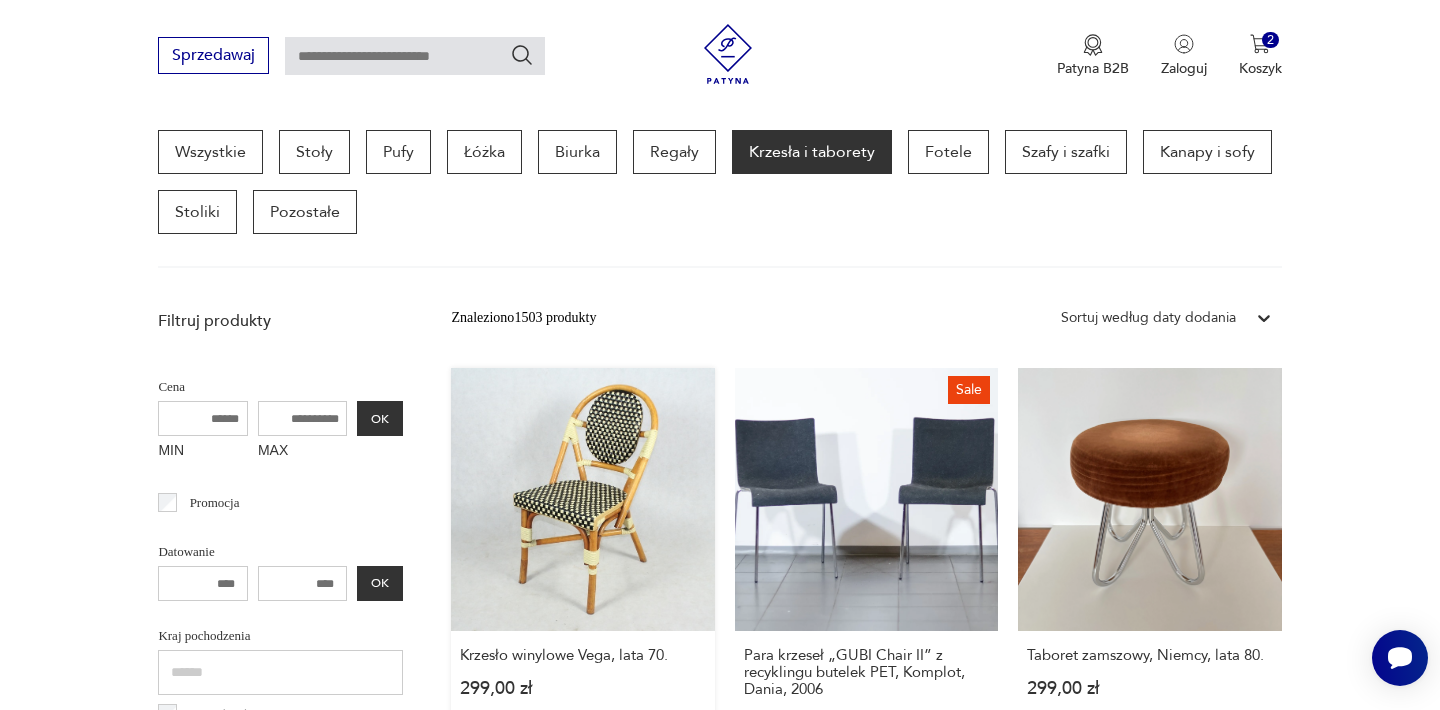 click on "Krzesło winylowe Vega, [DECADE]. [PRICE]" at bounding box center [582, 580] 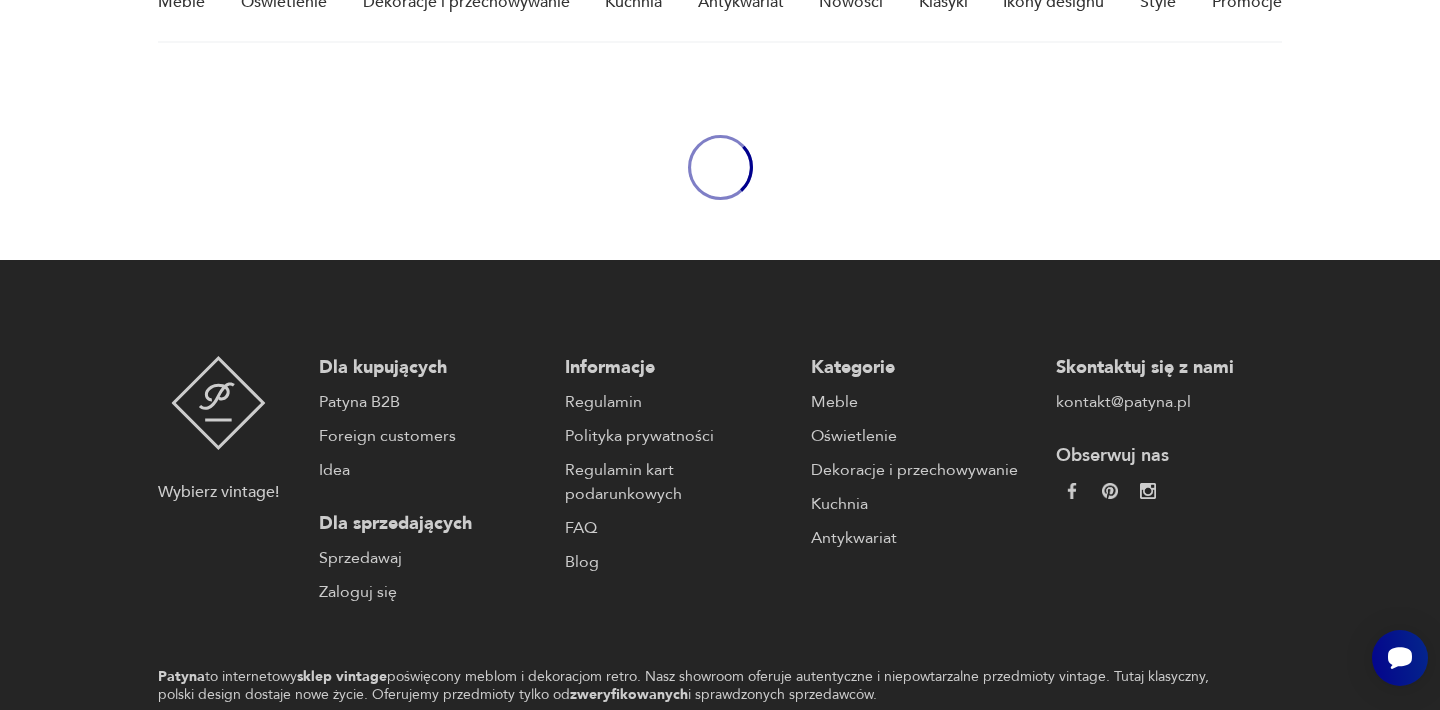 scroll, scrollTop: 0, scrollLeft: 0, axis: both 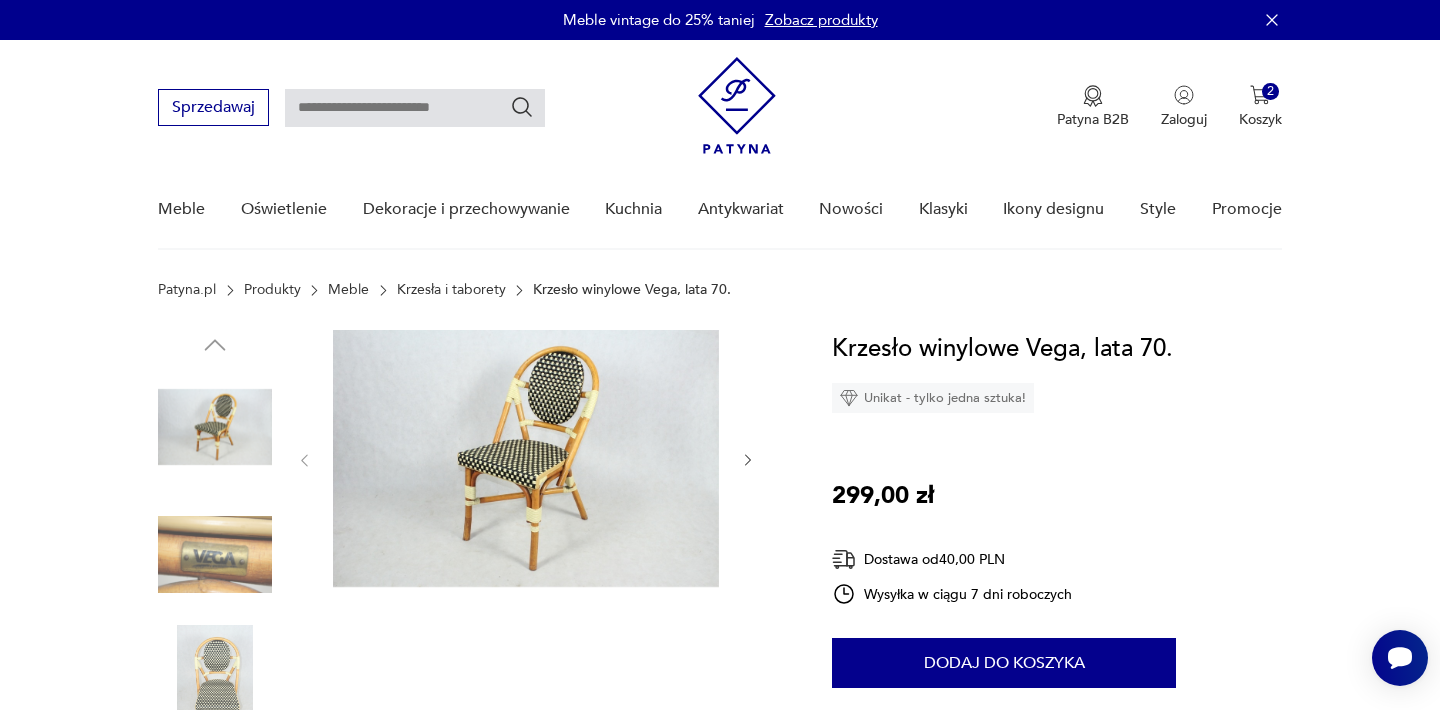click at bounding box center (526, 458) 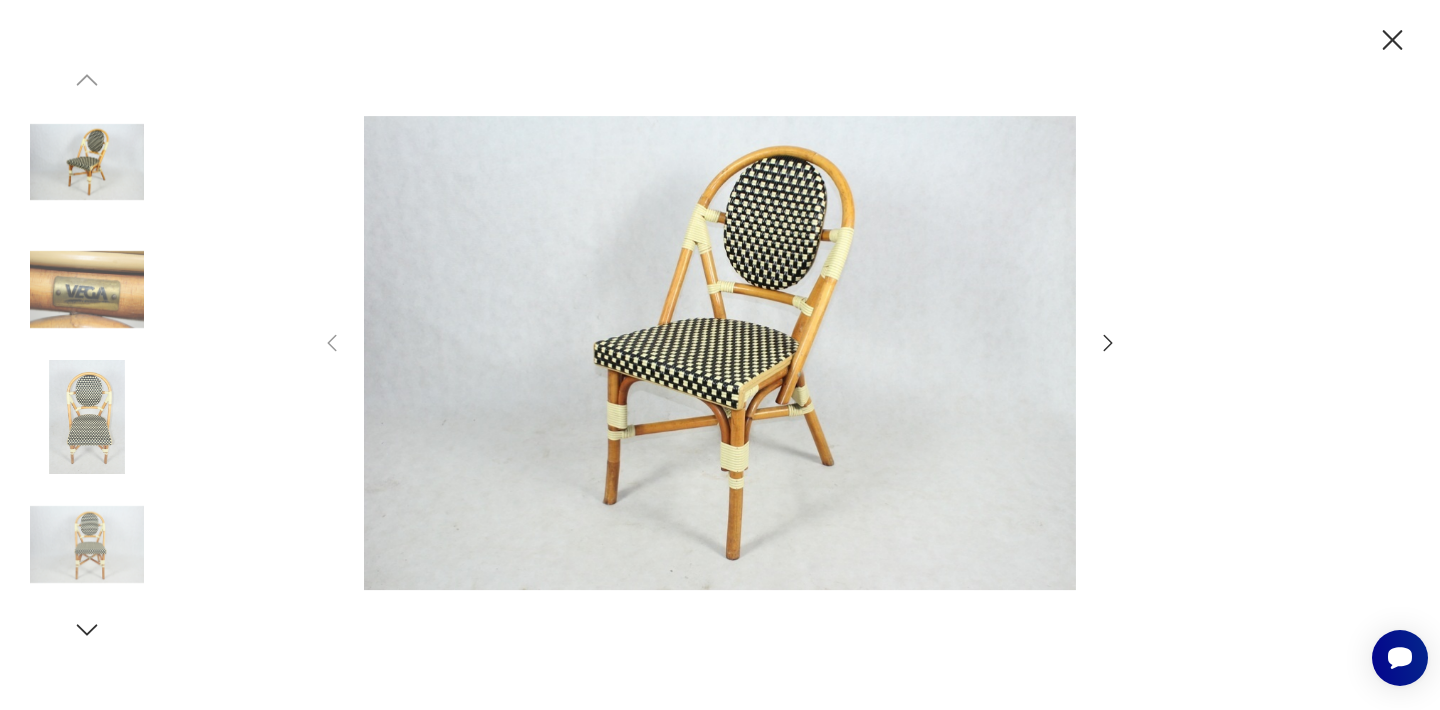 click 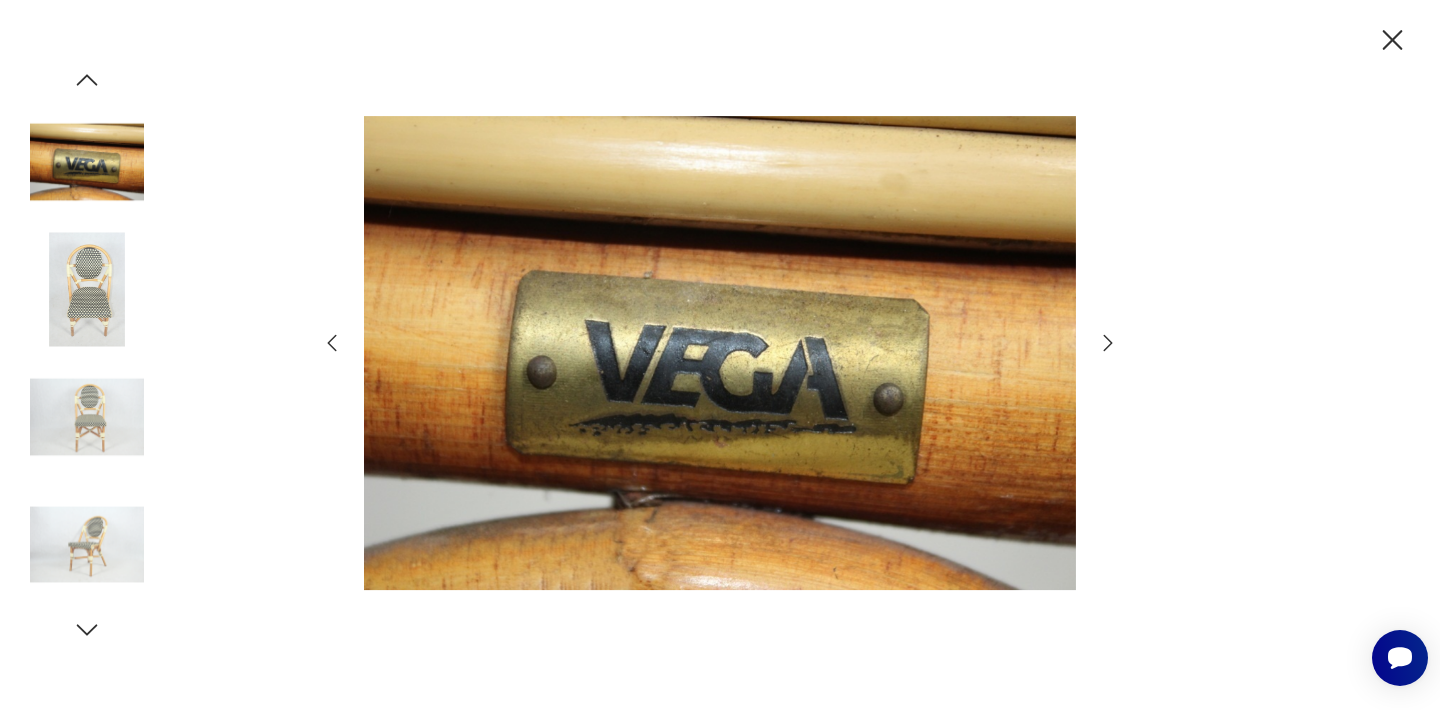 click 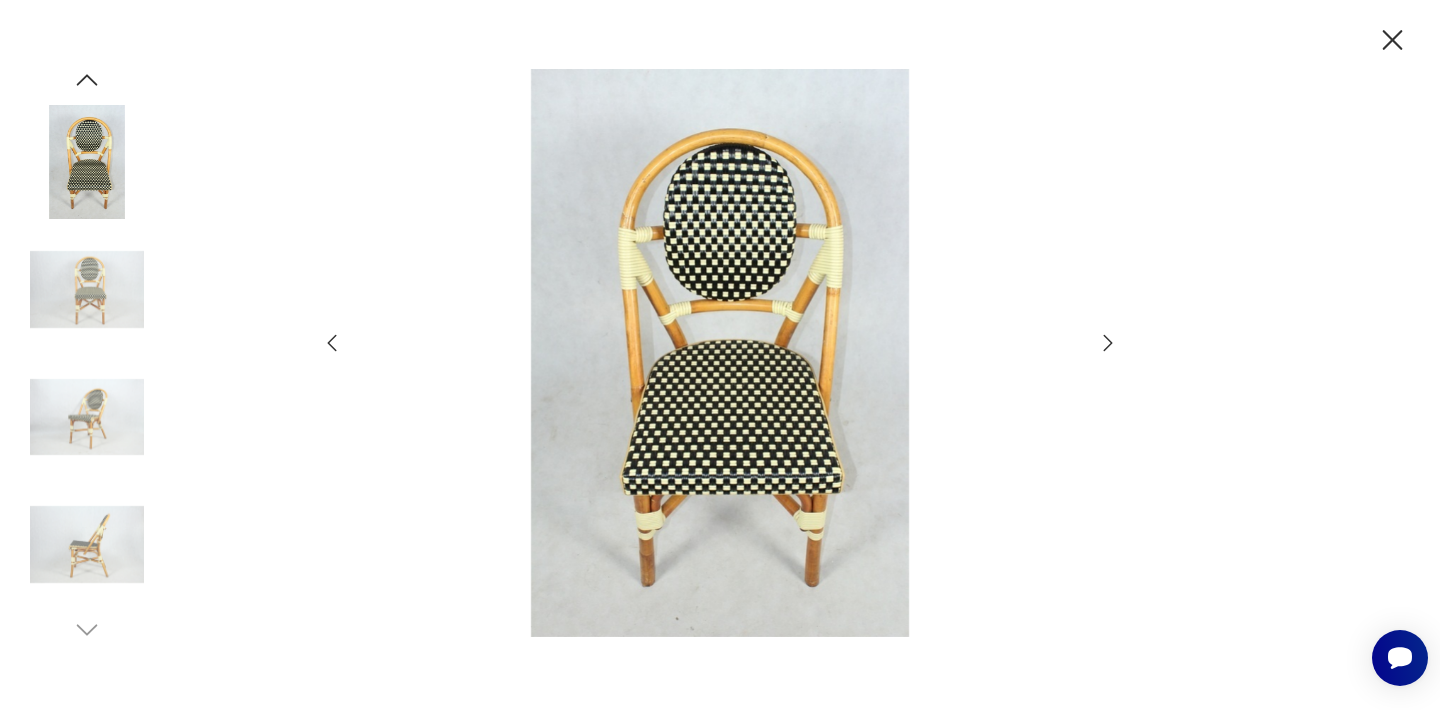 click 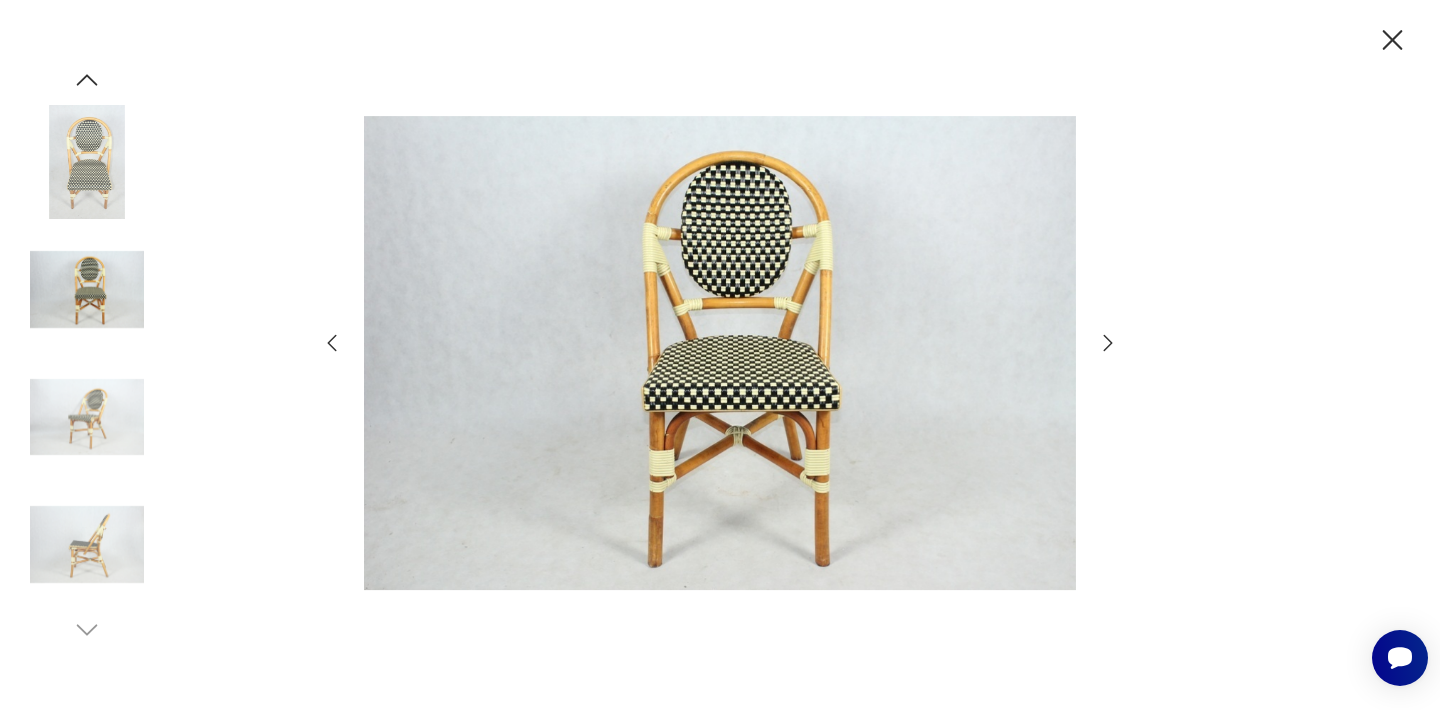 click 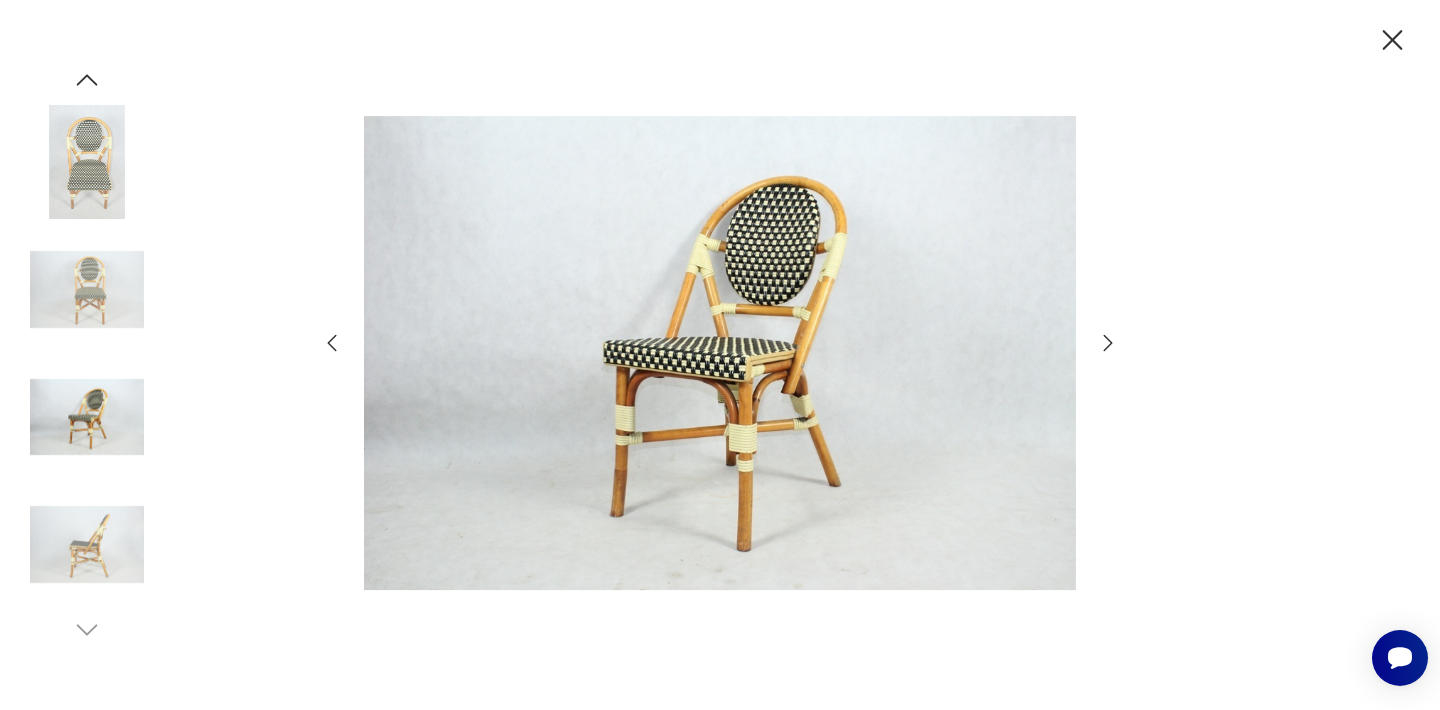 click 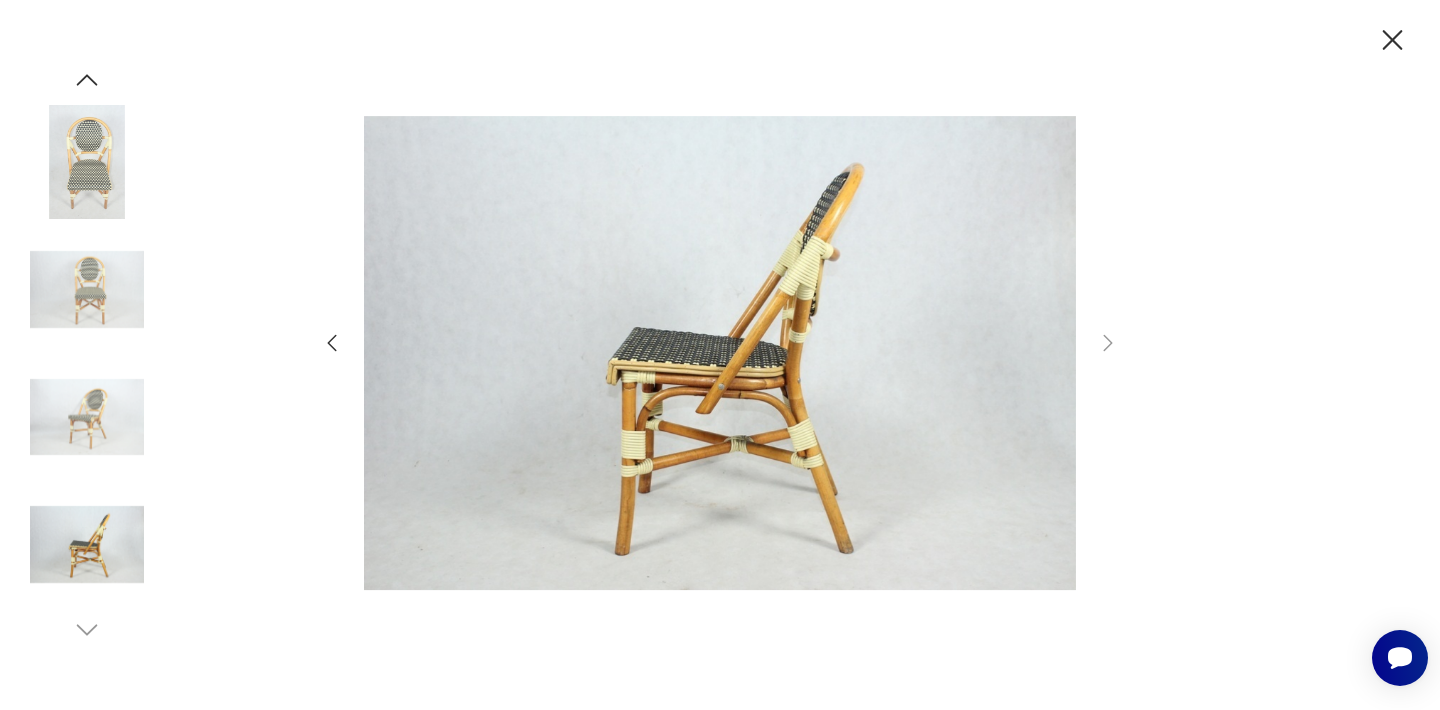 click 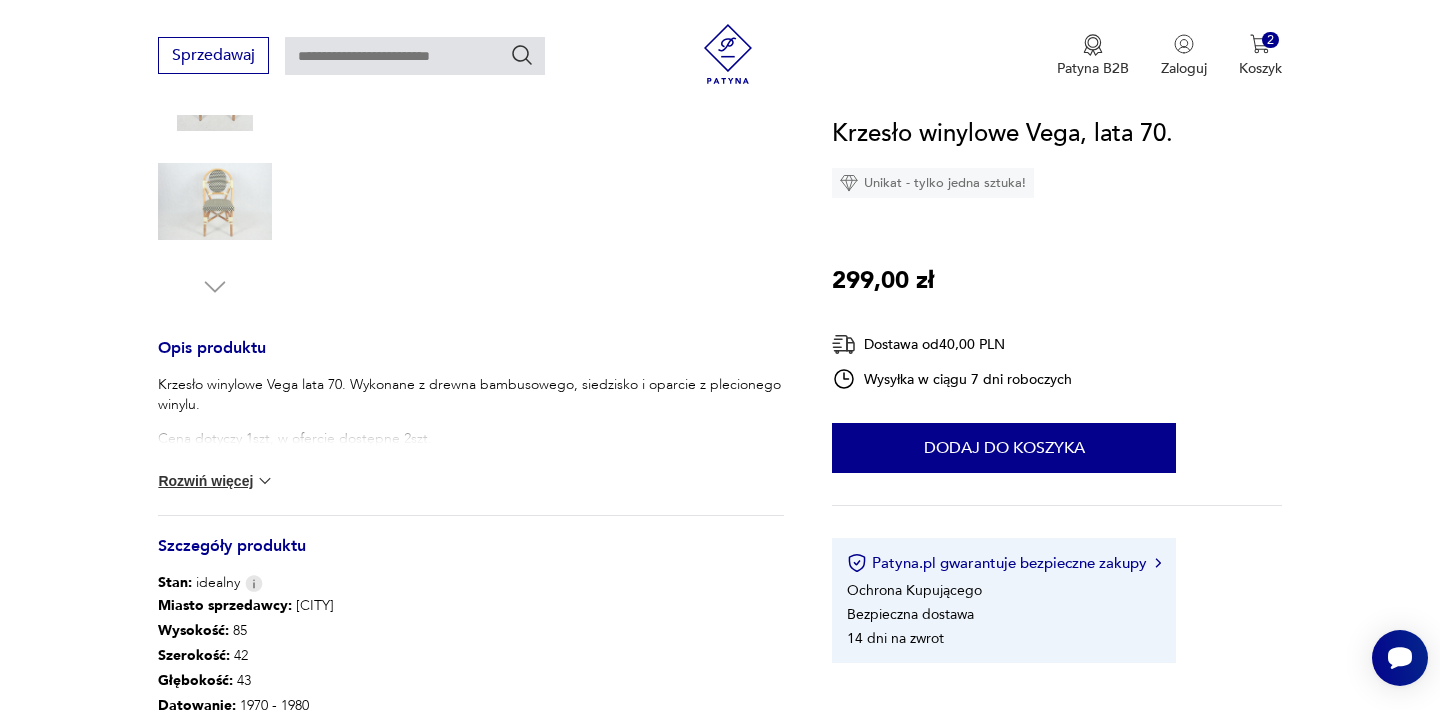 scroll, scrollTop: 640, scrollLeft: 0, axis: vertical 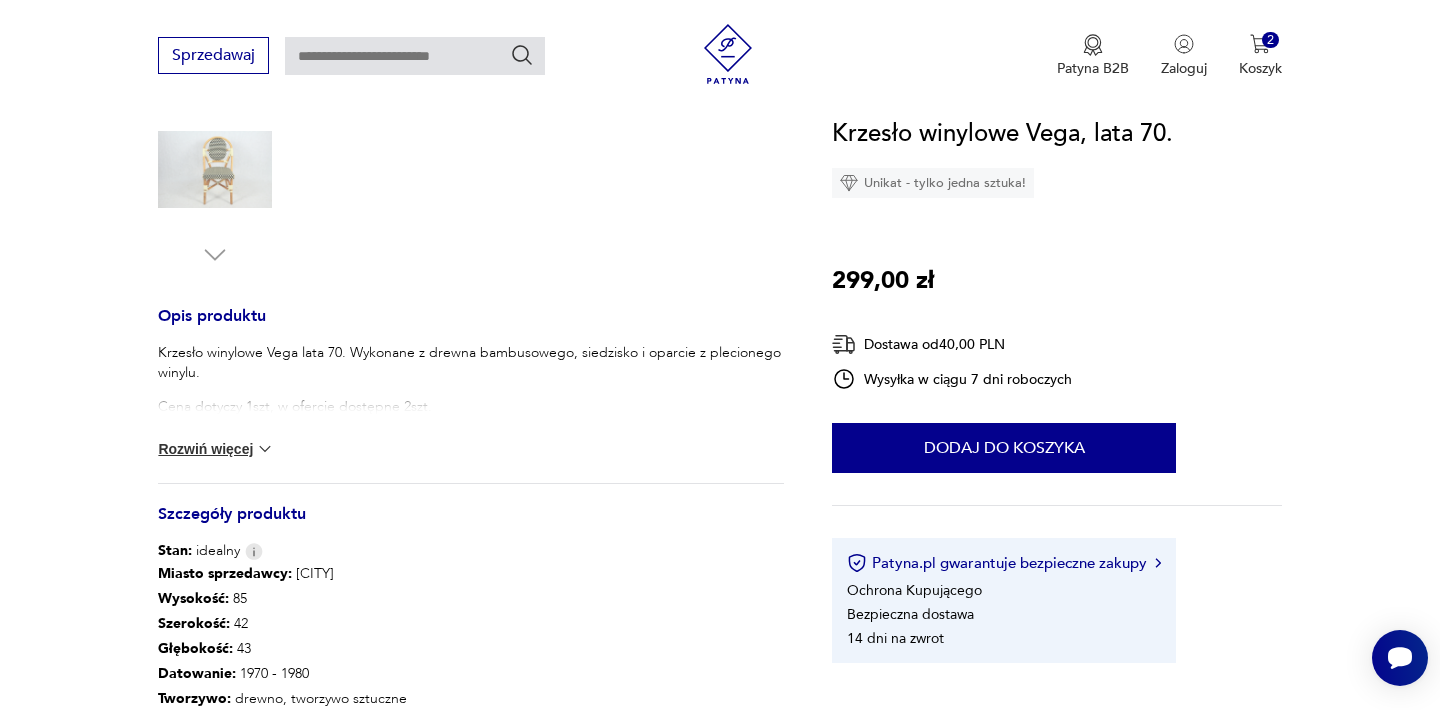 click on "Rozwiń więcej" at bounding box center (216, 449) 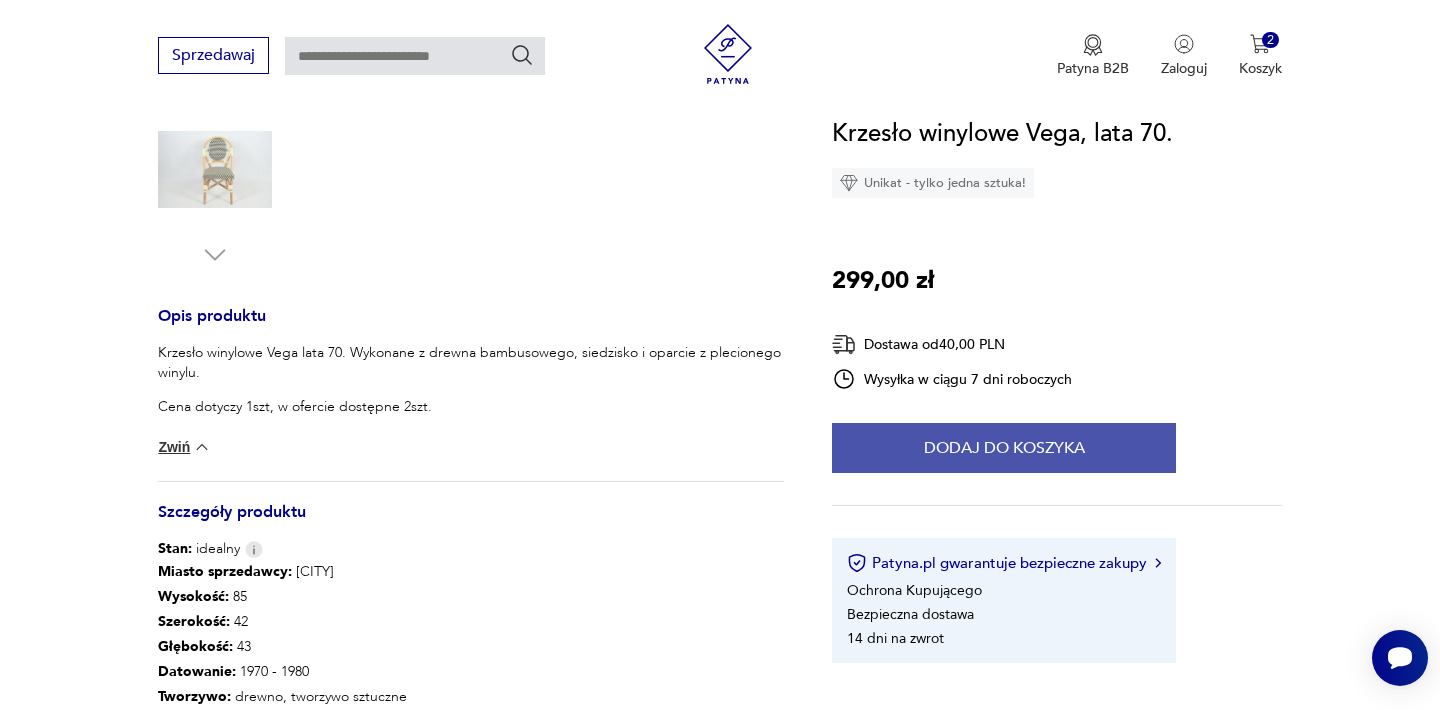 click on "Dodaj do koszyka" at bounding box center [1004, 448] 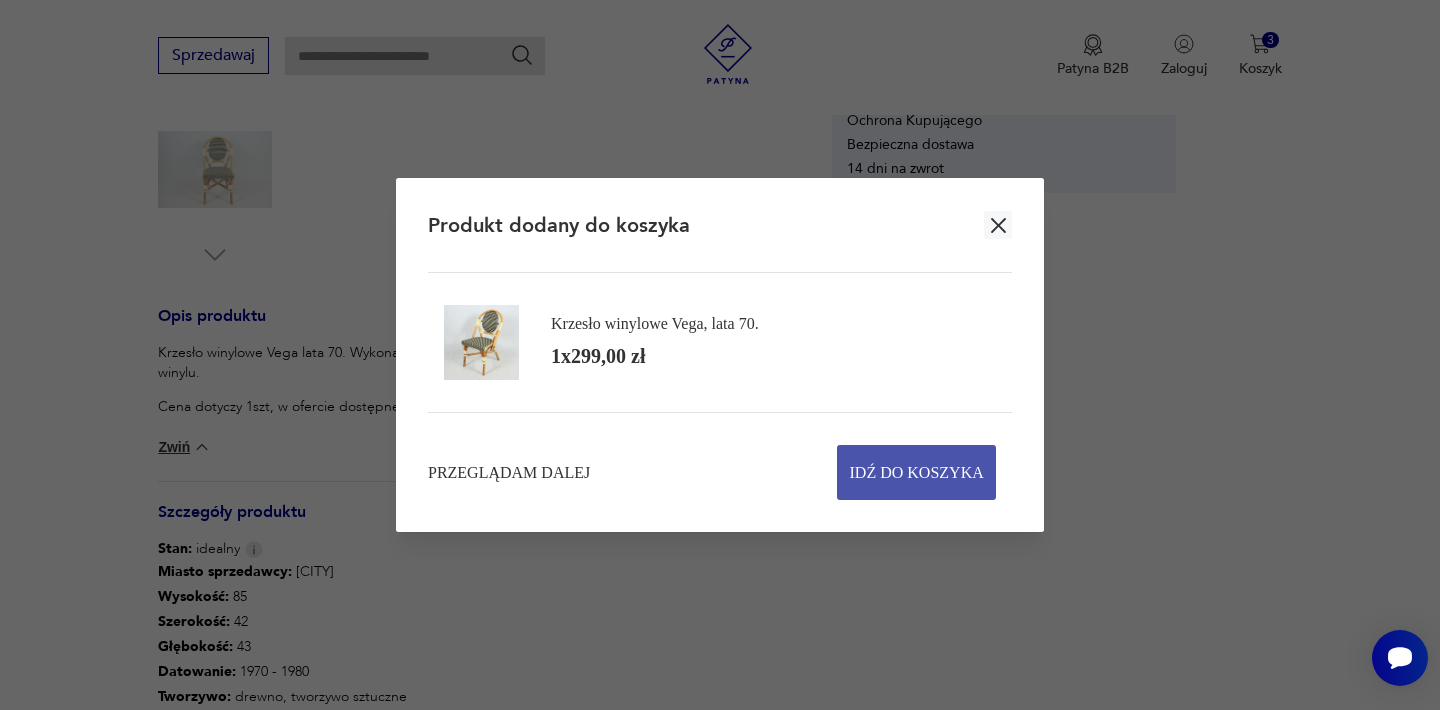 click on "Idź do koszyka" at bounding box center (917, 472) 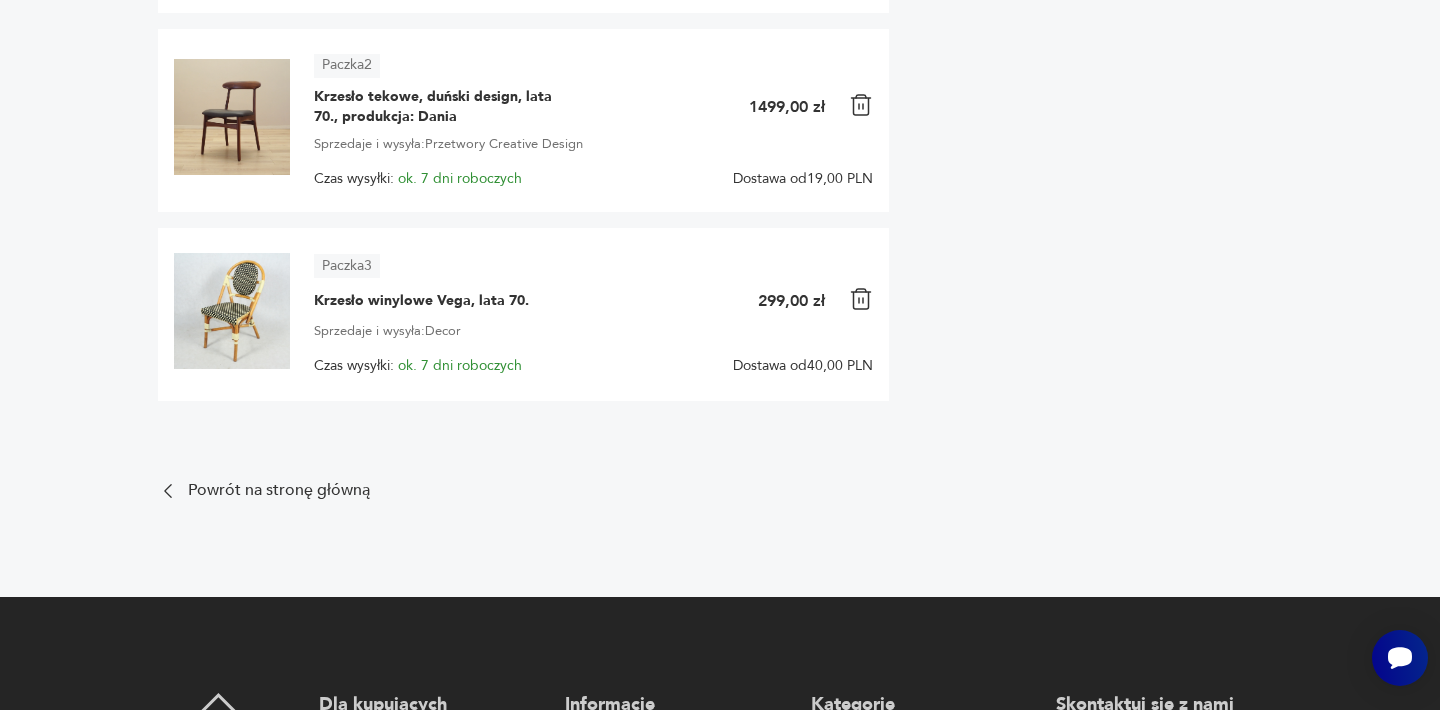 scroll, scrollTop: 0, scrollLeft: 0, axis: both 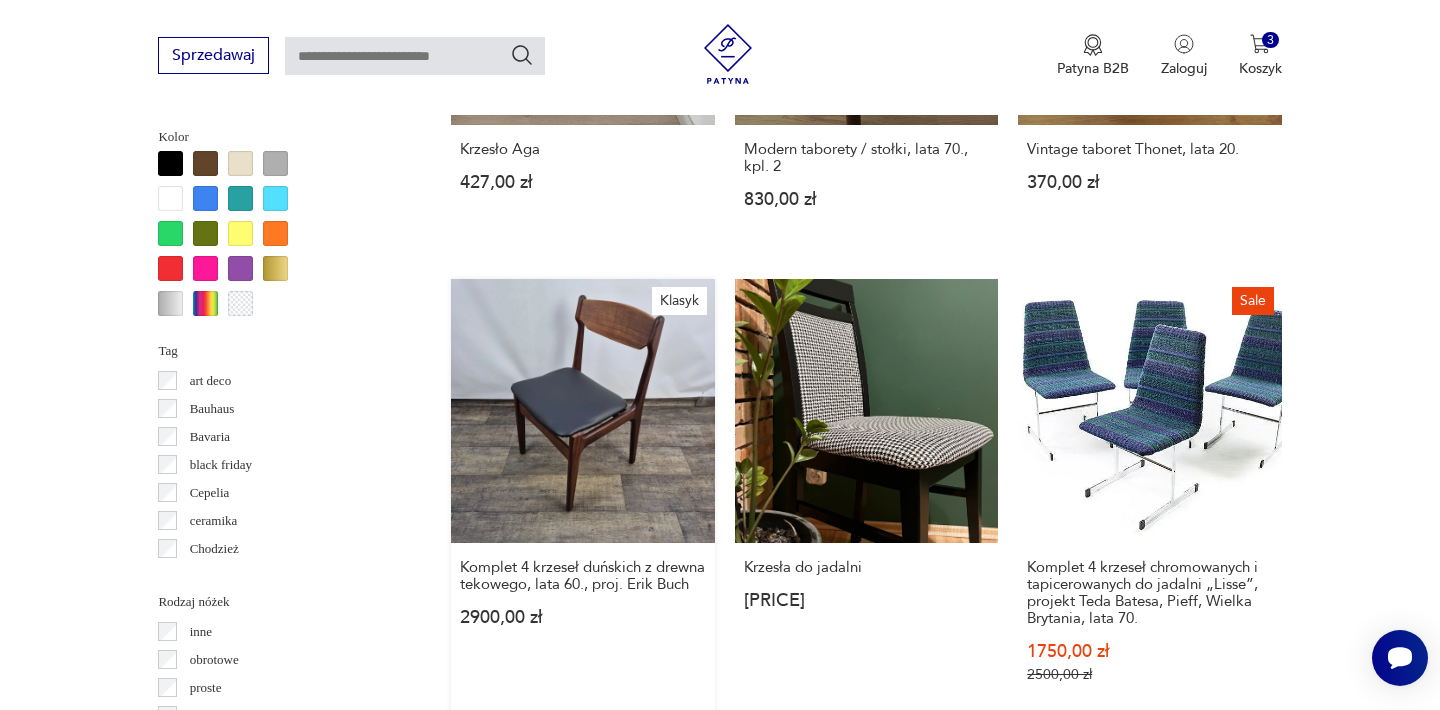click on "Klasyk Komplet 4 krzeseł duńskich z drewna tekowego, [DECADE]., proj. [DESIGNER] [PRICE]" at bounding box center [582, 500] 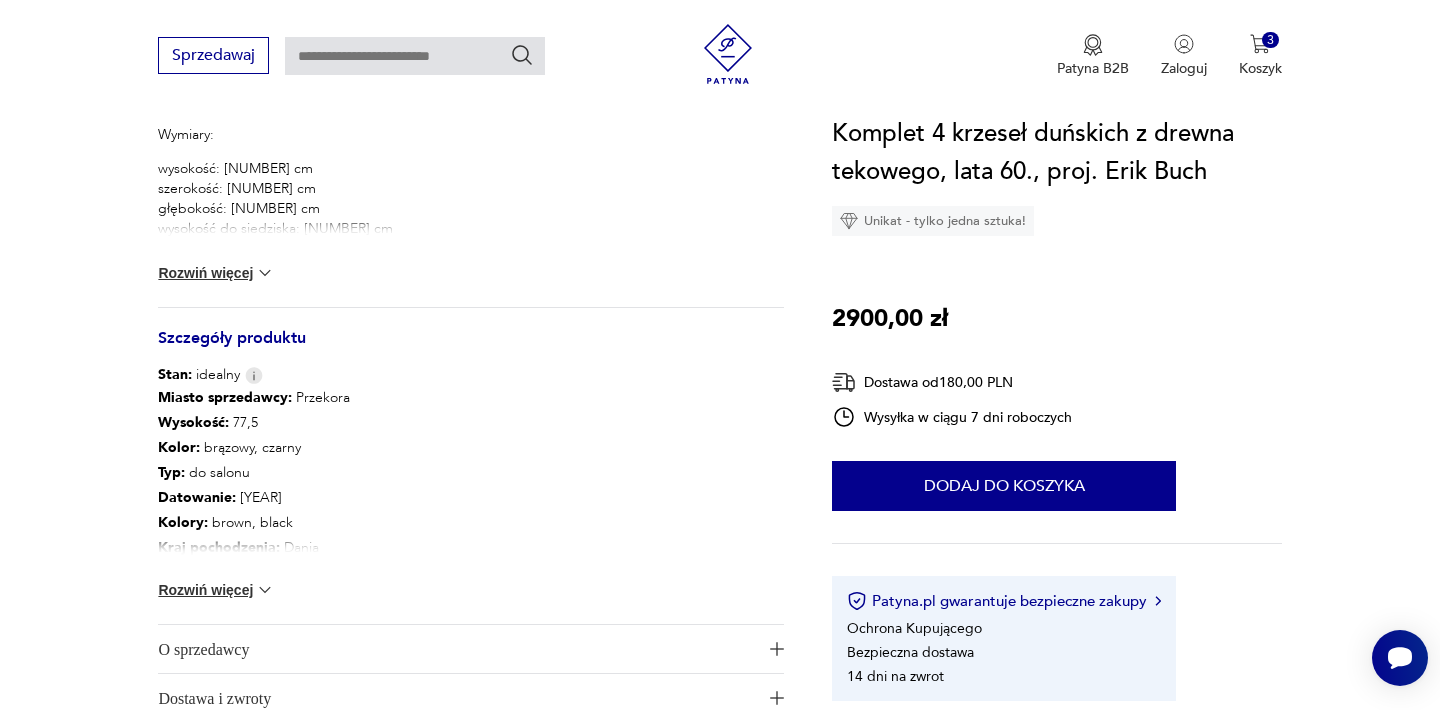 scroll, scrollTop: 920, scrollLeft: 0, axis: vertical 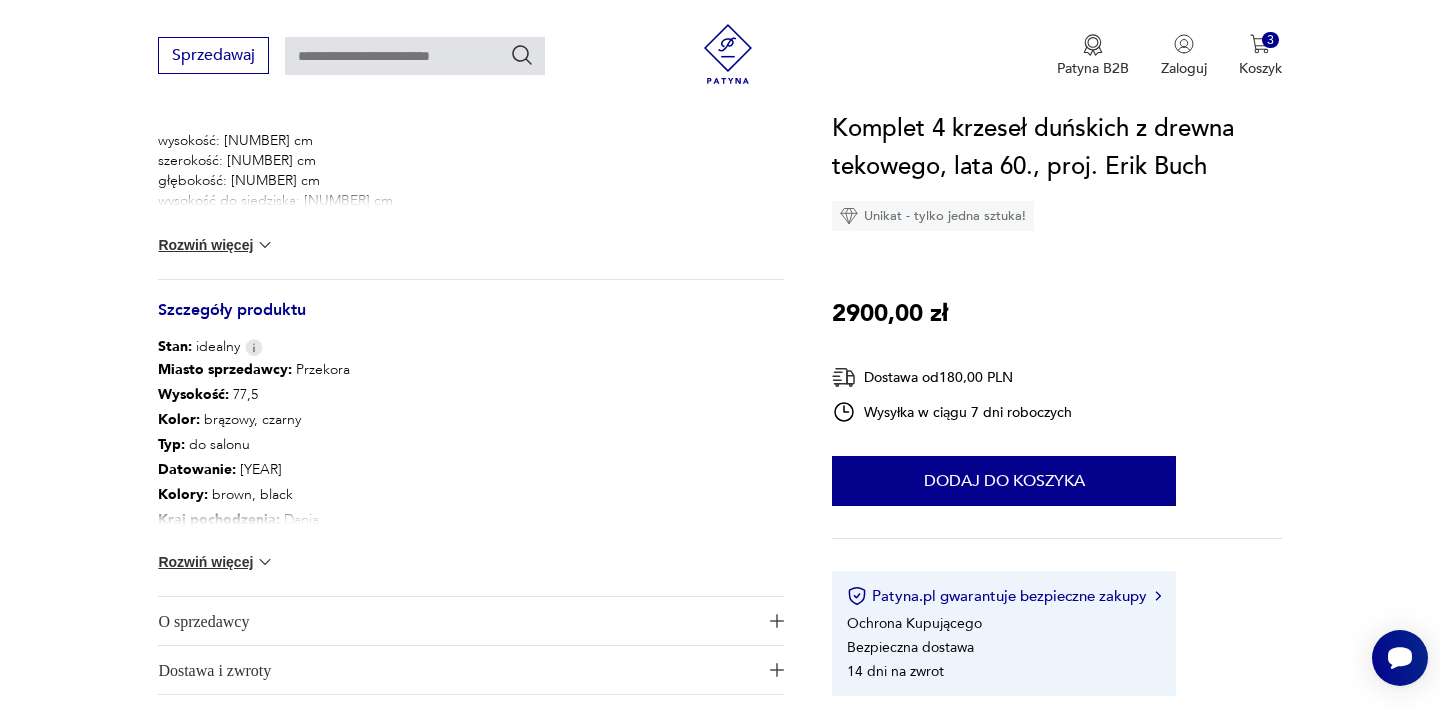 click on "Rozwiń więcej" at bounding box center (216, 562) 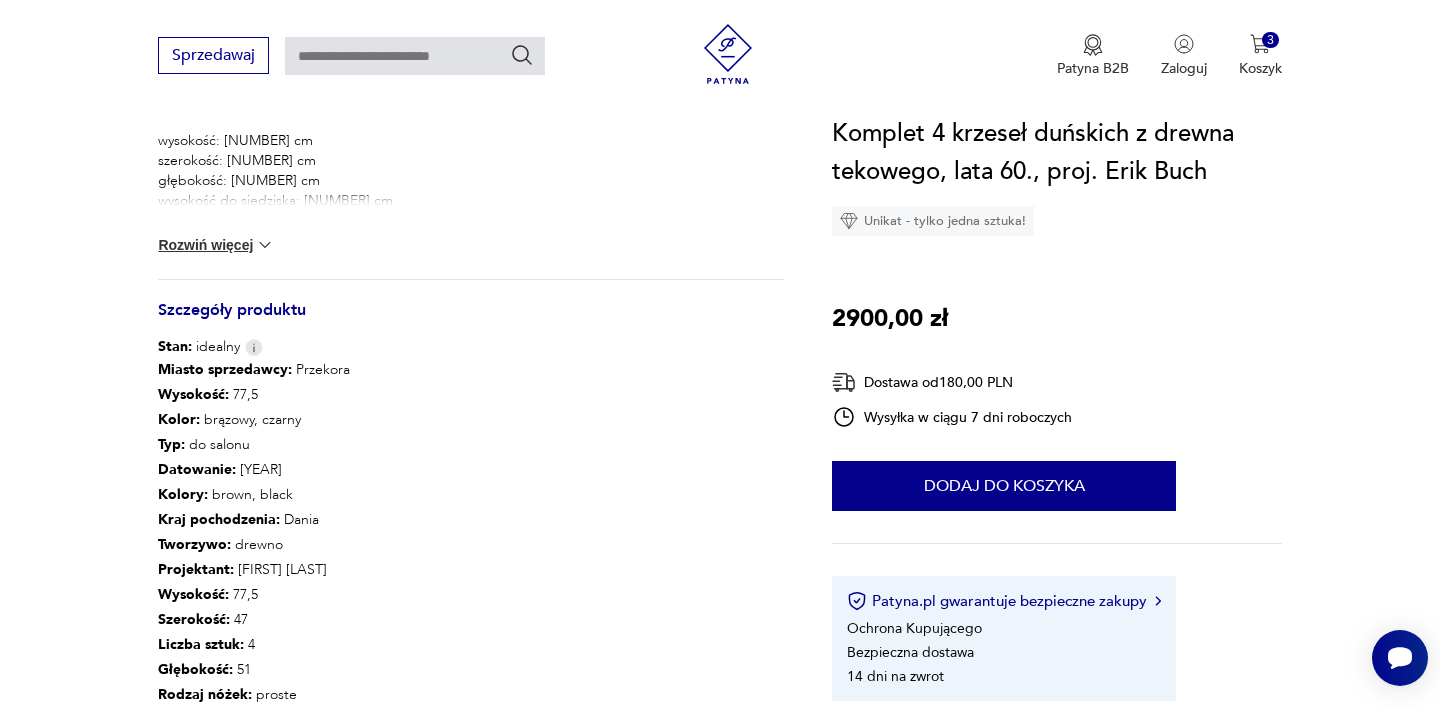 type 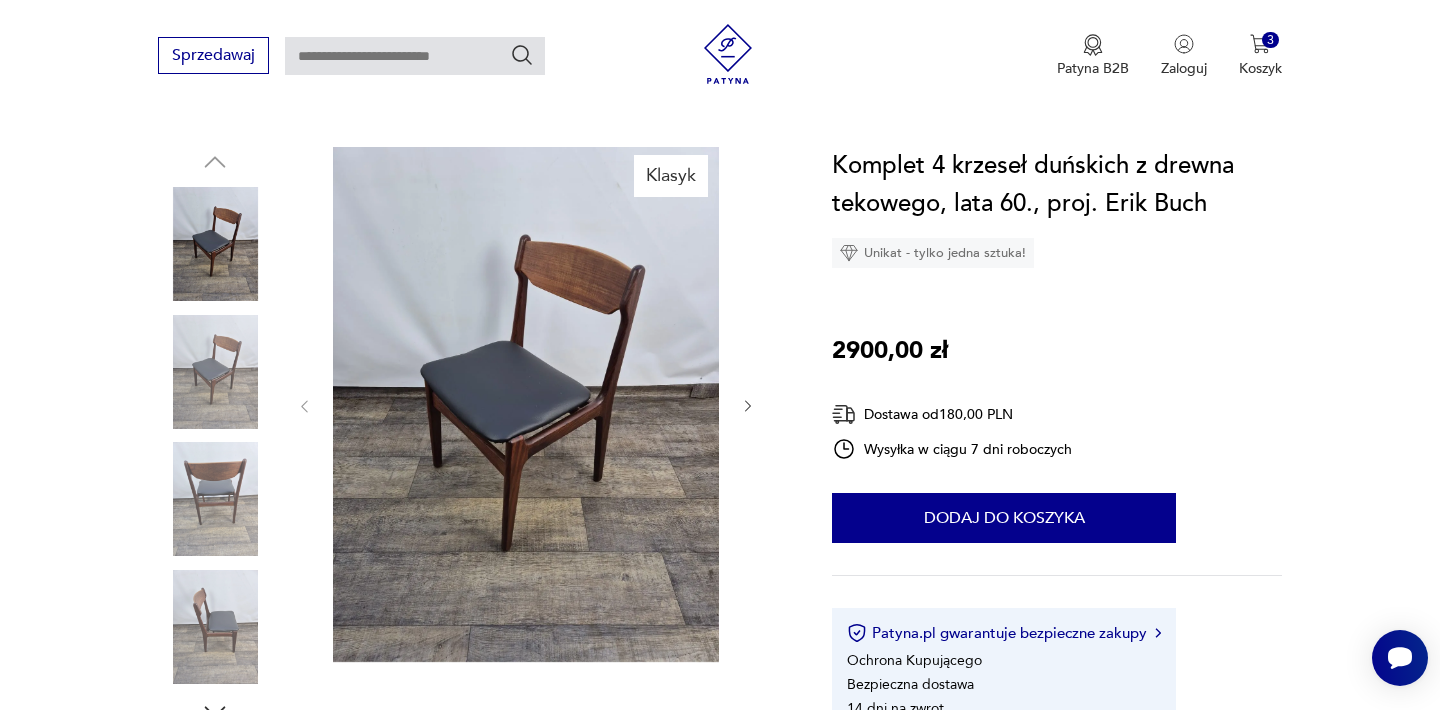 scroll, scrollTop: 160, scrollLeft: 0, axis: vertical 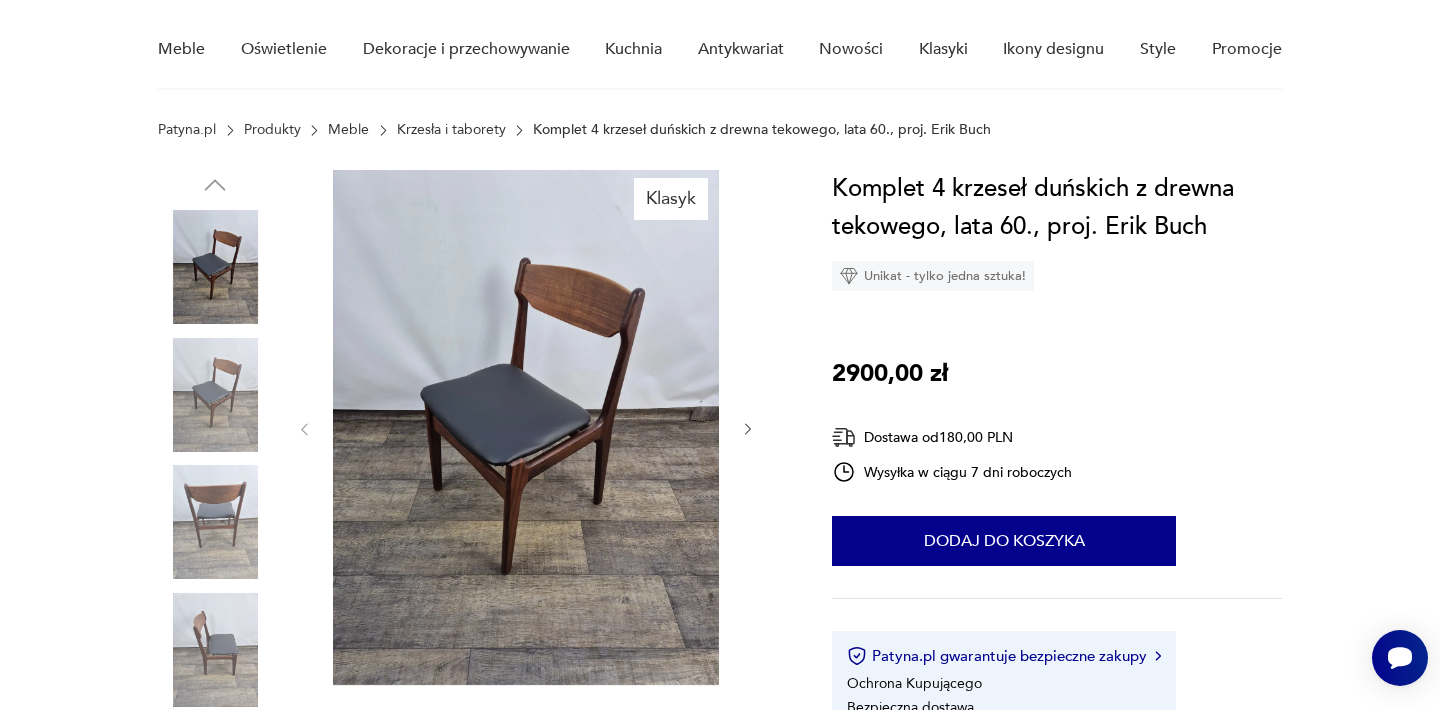 click at bounding box center [526, 427] 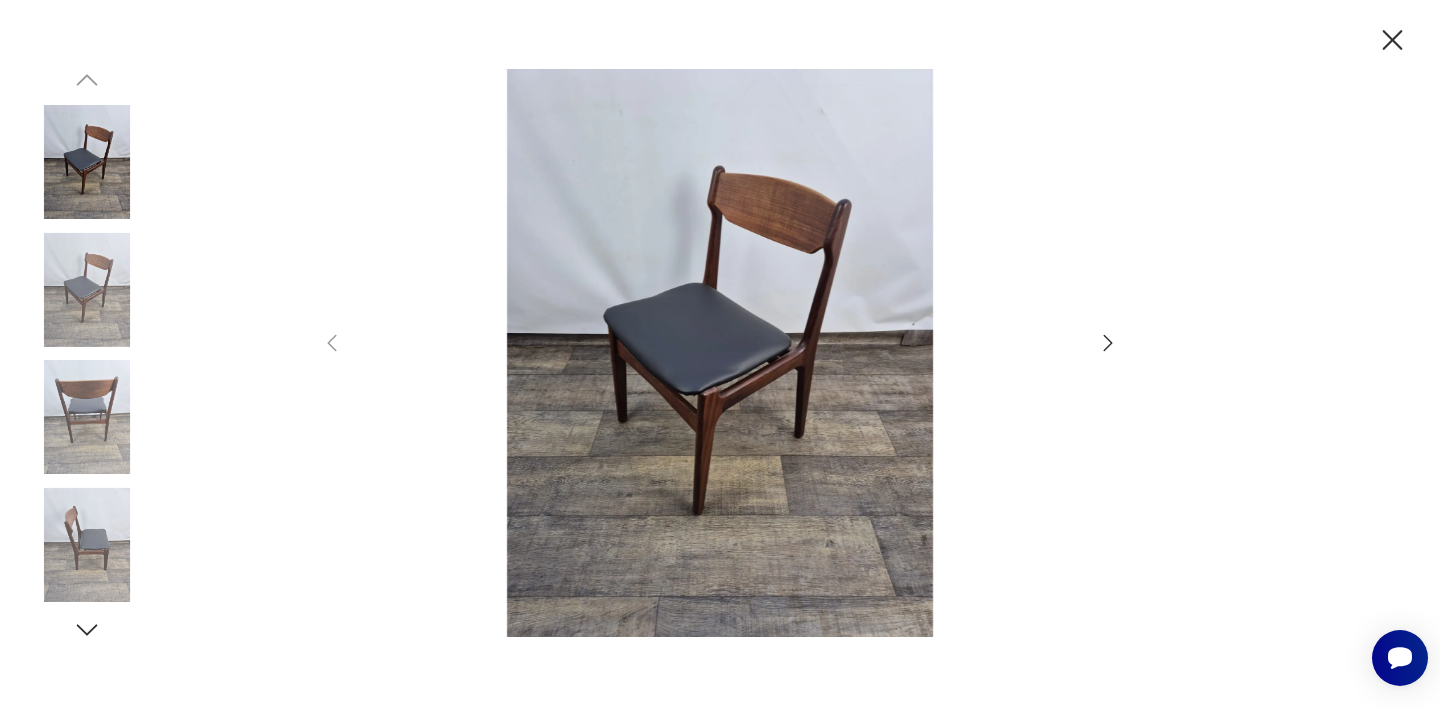 click 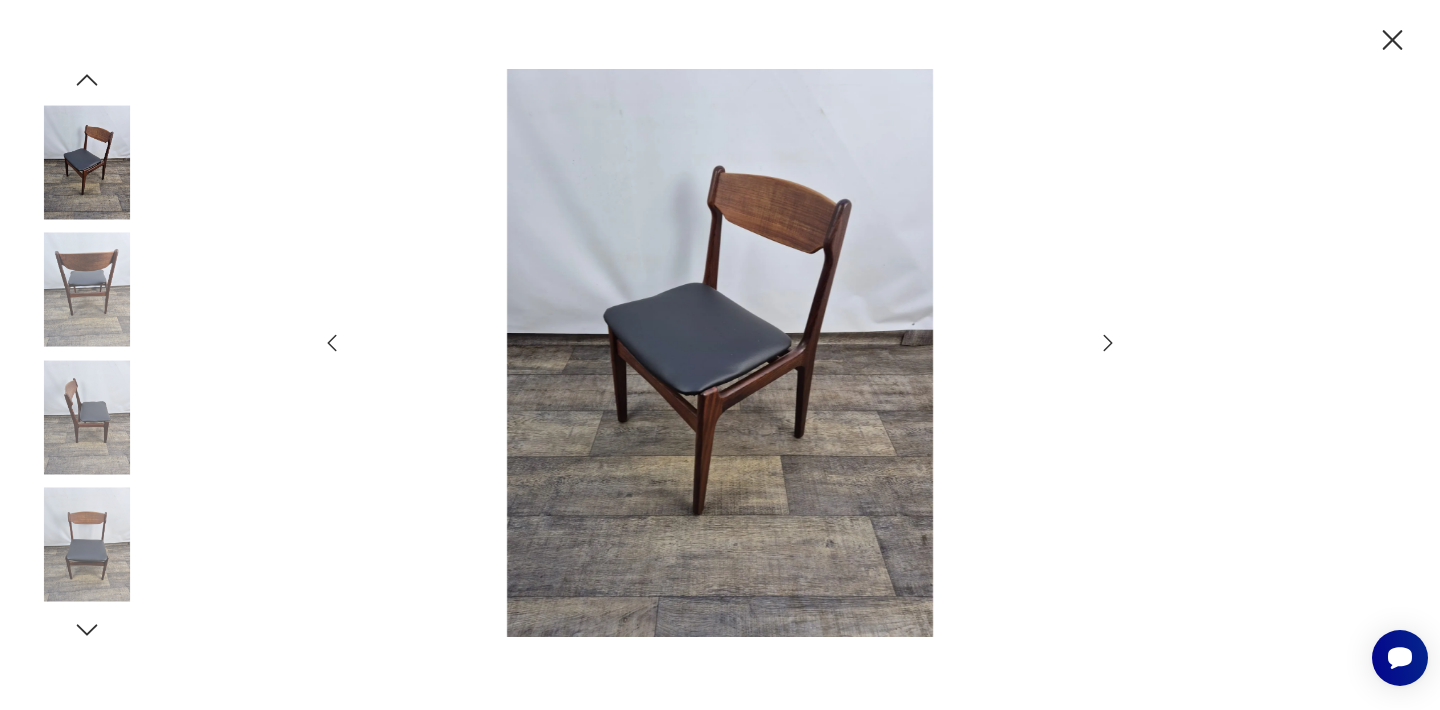 click 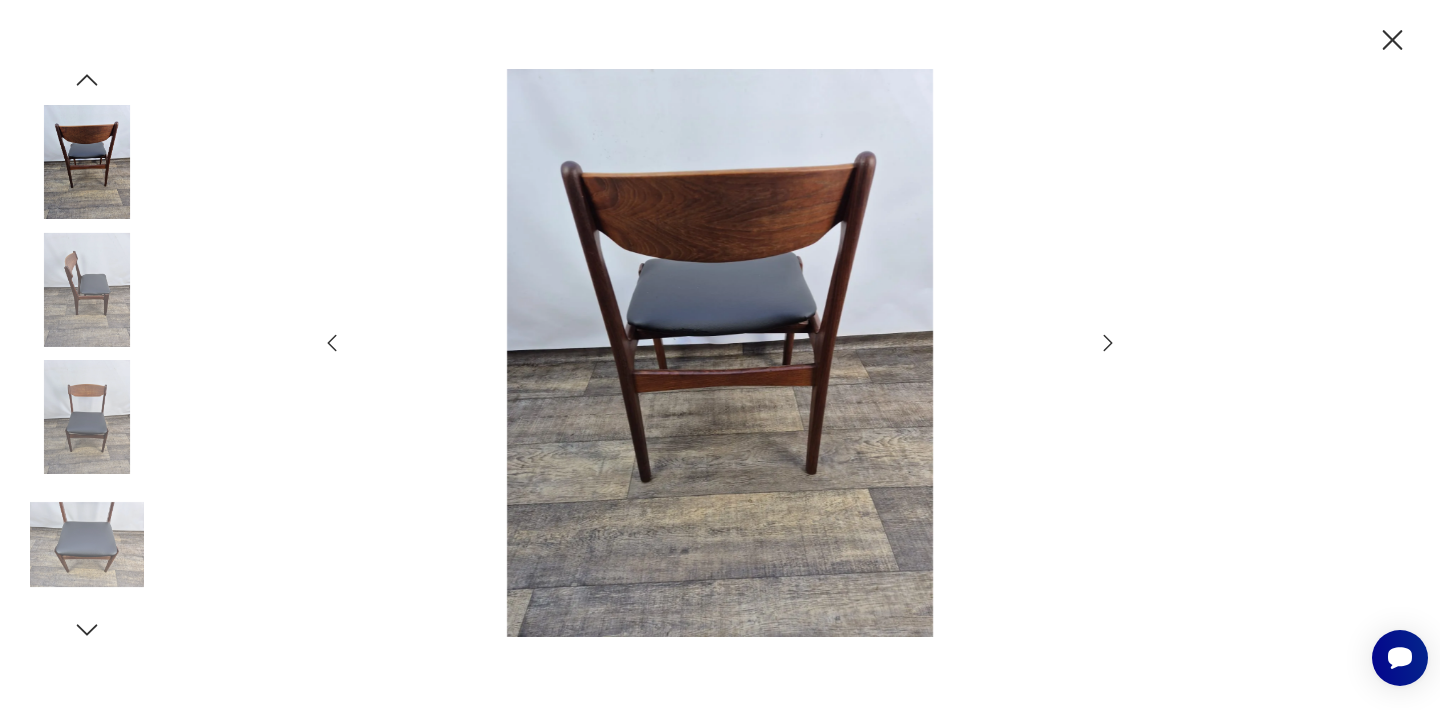click 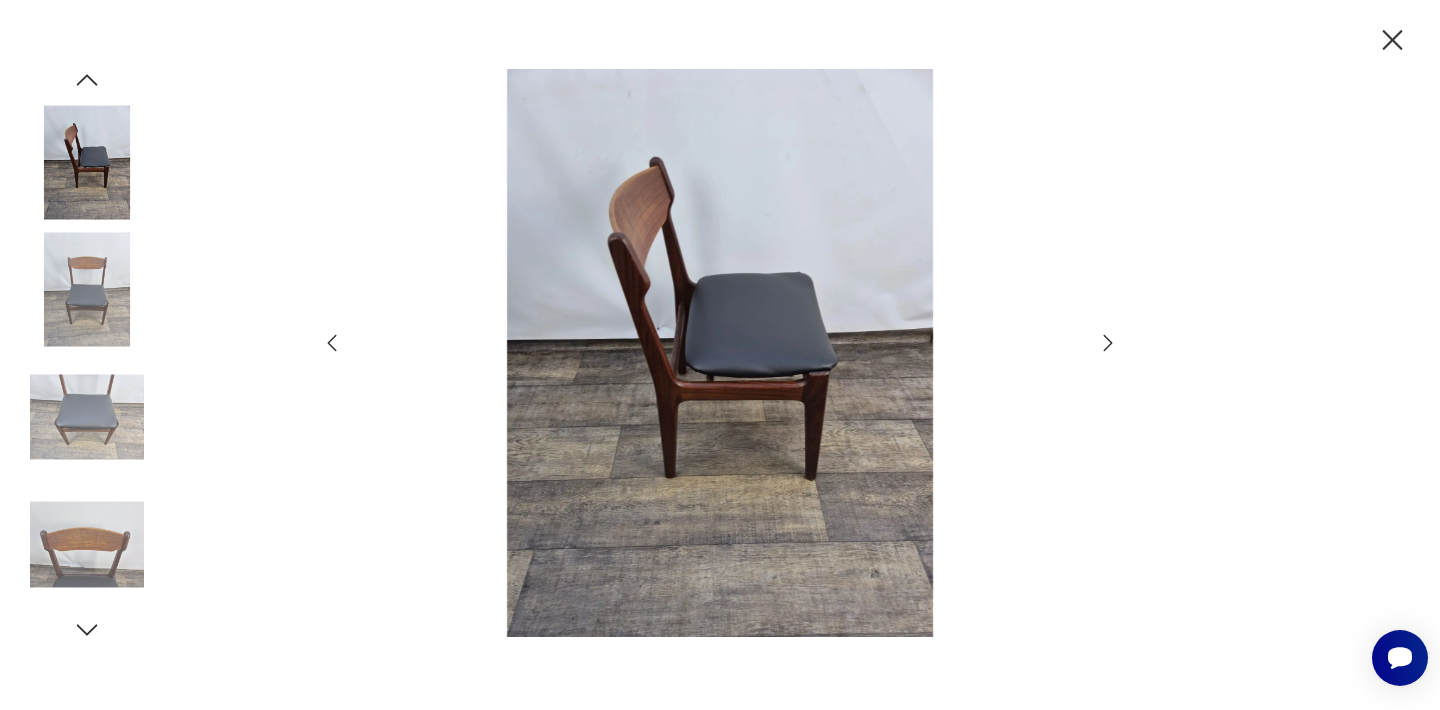 click 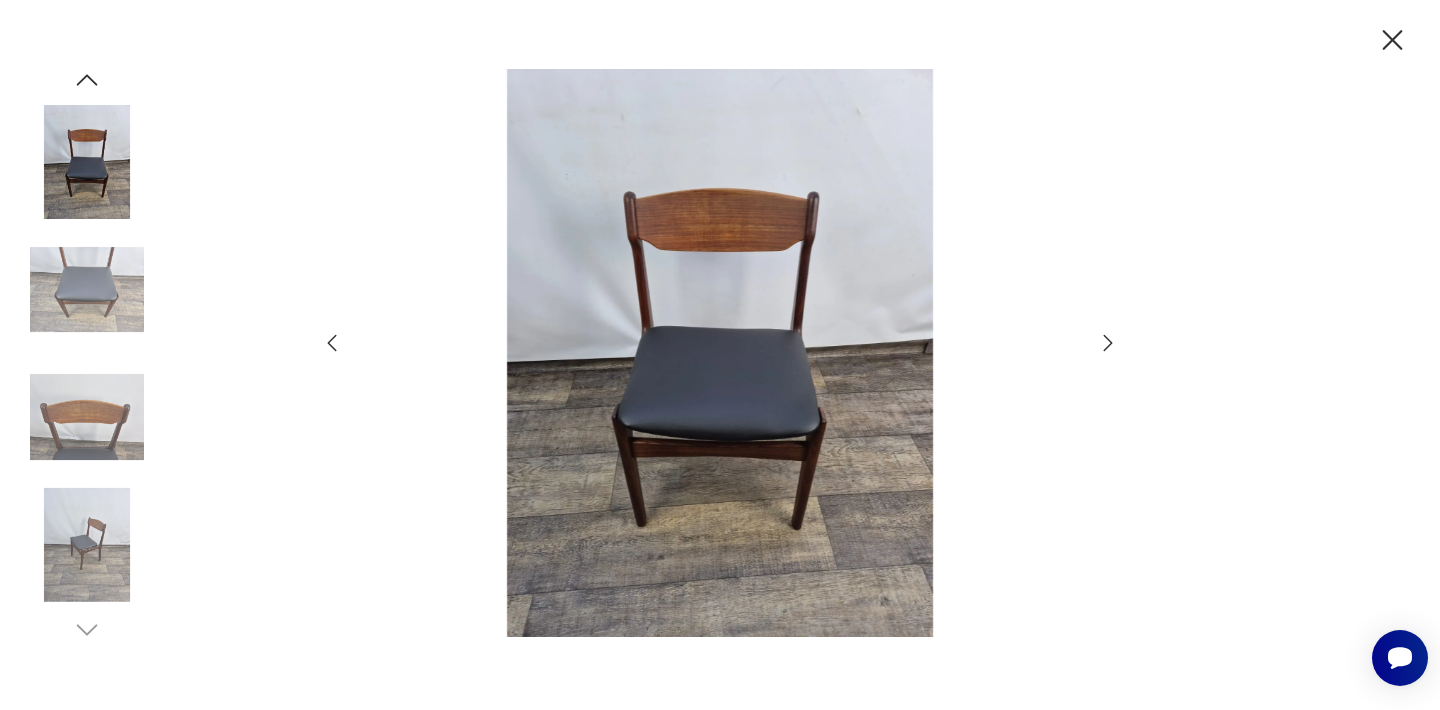 click 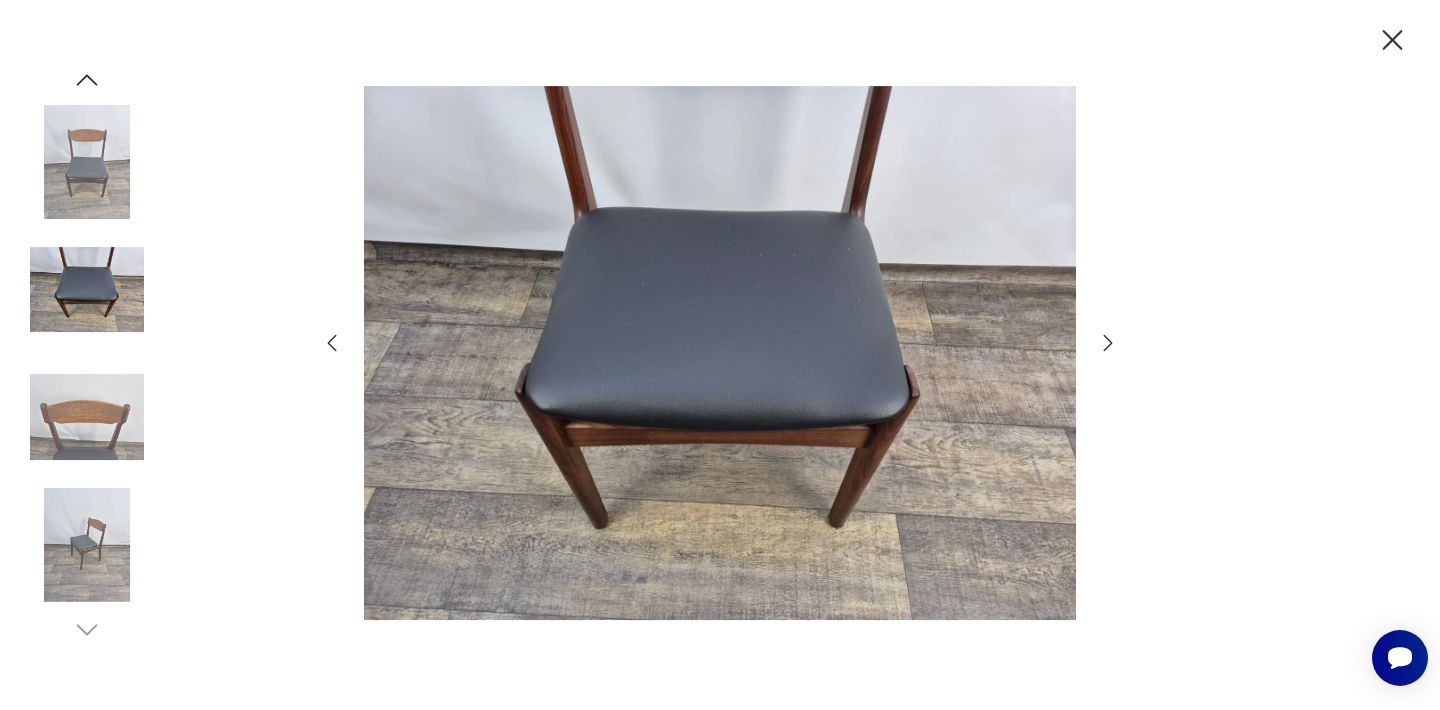 click 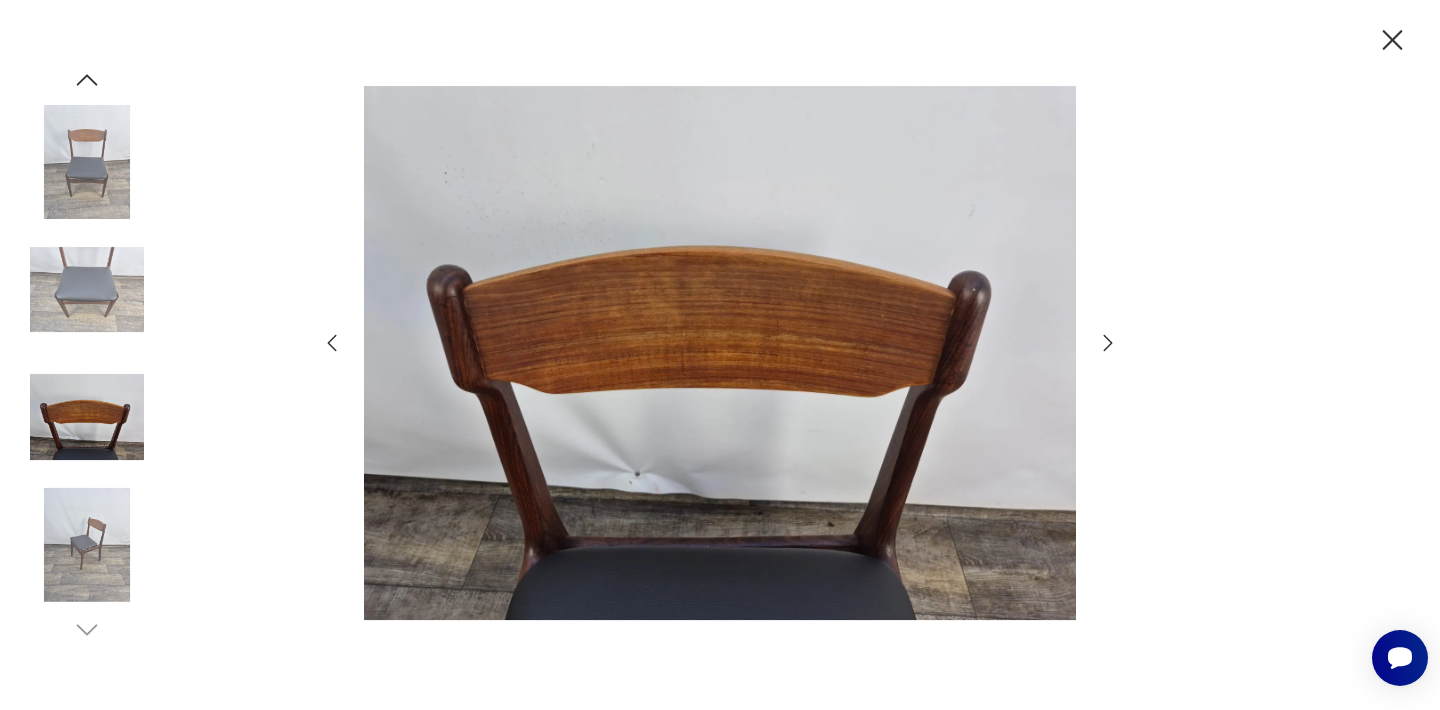 click 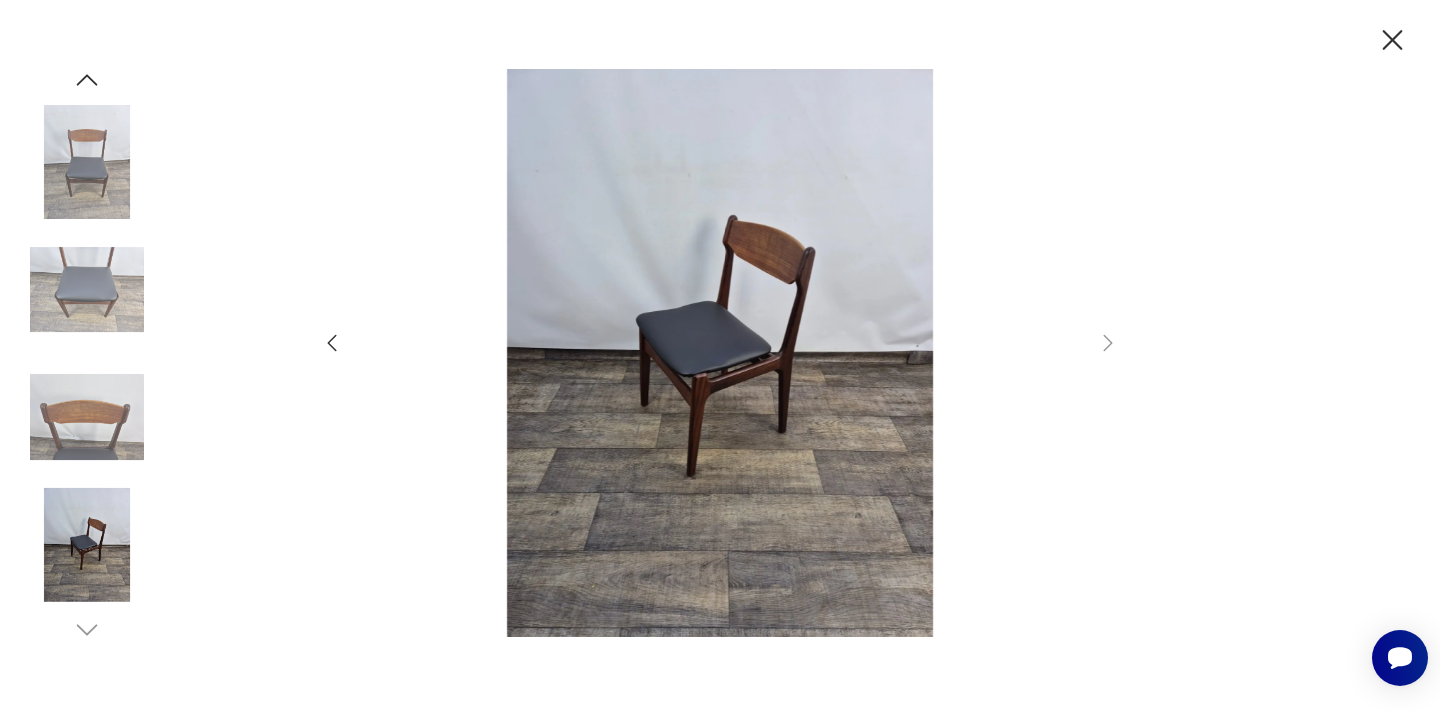 click 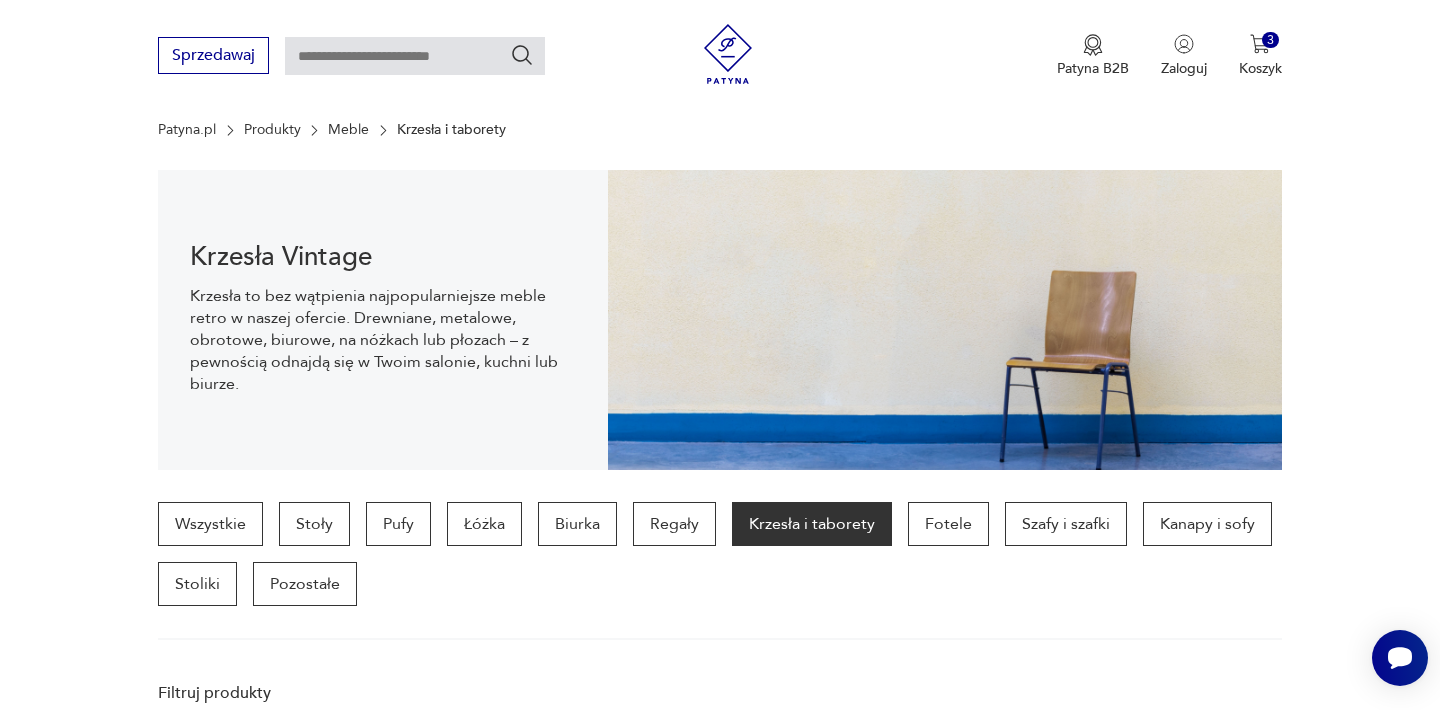 scroll, scrollTop: 2113, scrollLeft: 0, axis: vertical 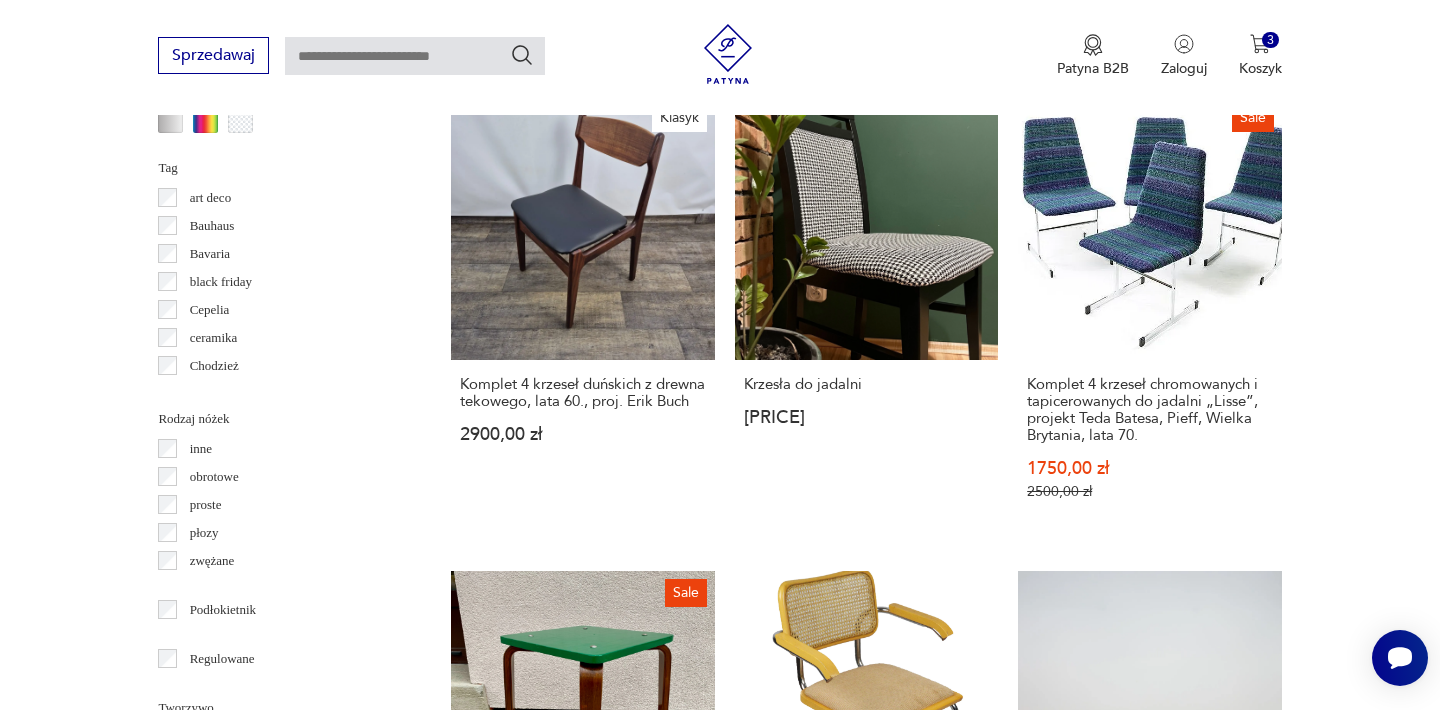 click on "Filtruj produkty Cena MIN MAX OK Promocja Datowanie OK Kraj pochodzenia Dania ( 301 ) Polska ( 276 ) Niemcy ( 163 ) Włochy ( 145 ) Wielka Brytania ( 42 ) Szwecja ( 28 ) Czechy ( 23 ) Holandia ( 22 ) Producent Projektant Typ biurowe bujane do salonu inne kuchenne ogrodowe składane taboret Stan przedmiotu Klasyk Kolor Tag art deco Bauhaus Bavaria black friday Cepelia ceramika Chodzież Ćmielów Rodzaj nóżek inne obrotowe proste płozy zwężane Podłokietnik Regulowane Tworzywo chrom drewno inne metal rafia rattan skóra tkanina tworzywo sztuczne wiklina Liczba sztuk 1 2 3 4 5 6 powyżej 6 Wyczyść filtry Znaleziono 1503 produkty Filtruj Sortuj według daty dodania Sortuj według daty dodania Krzesło winylowe Vega, lata 70. 299,00 zł Sale Para krzeseł „GUBI Chair II” z recyklingu butelek PET, Komplot, [COUNTRY], 2006 910,00 zł 910,00 zł Taboret zamszowy, [COUNTRY], lata 80. 299,00 zł Krzesełko dziecięce Pantoswing, lata 60./70. 229,99 zł 499,00 zł 1290,00 zł Klasyk Krzesło Aga" at bounding box center [720, 170] 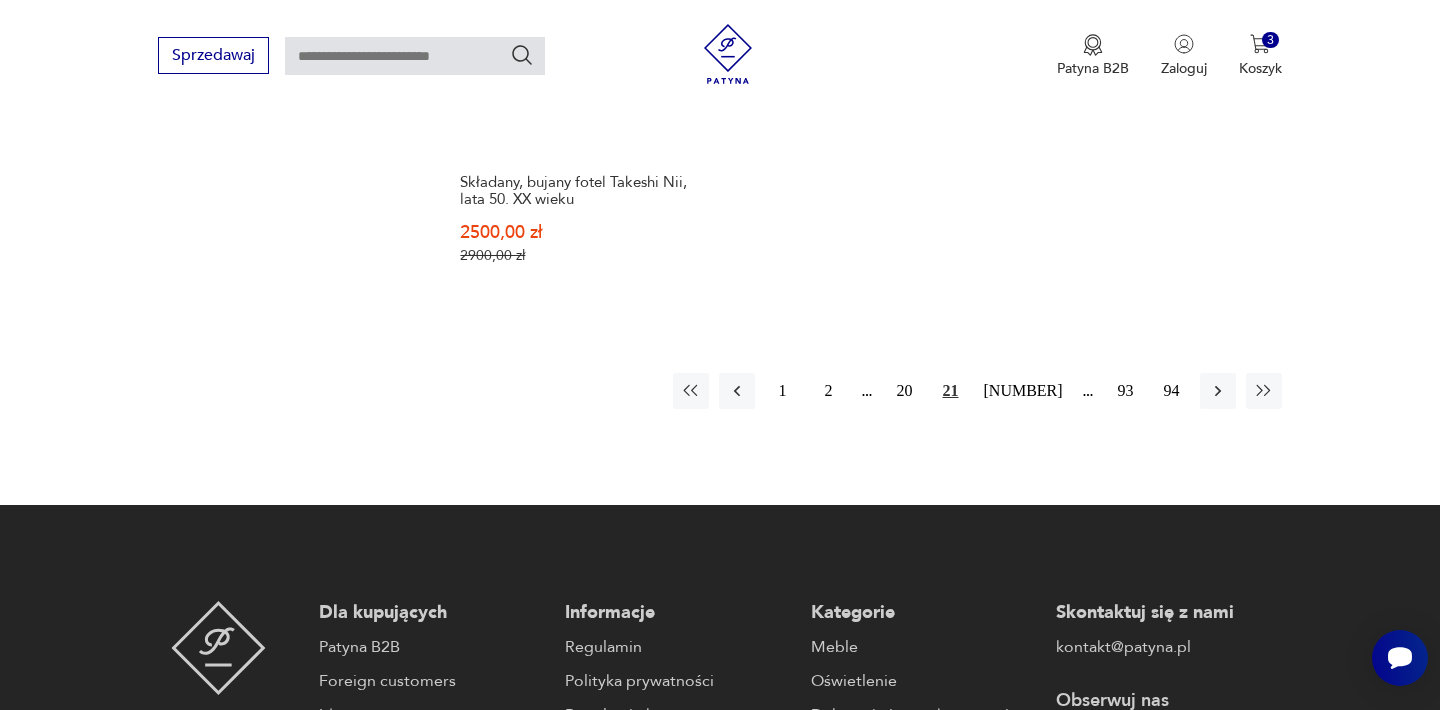 scroll, scrollTop: 3233, scrollLeft: 0, axis: vertical 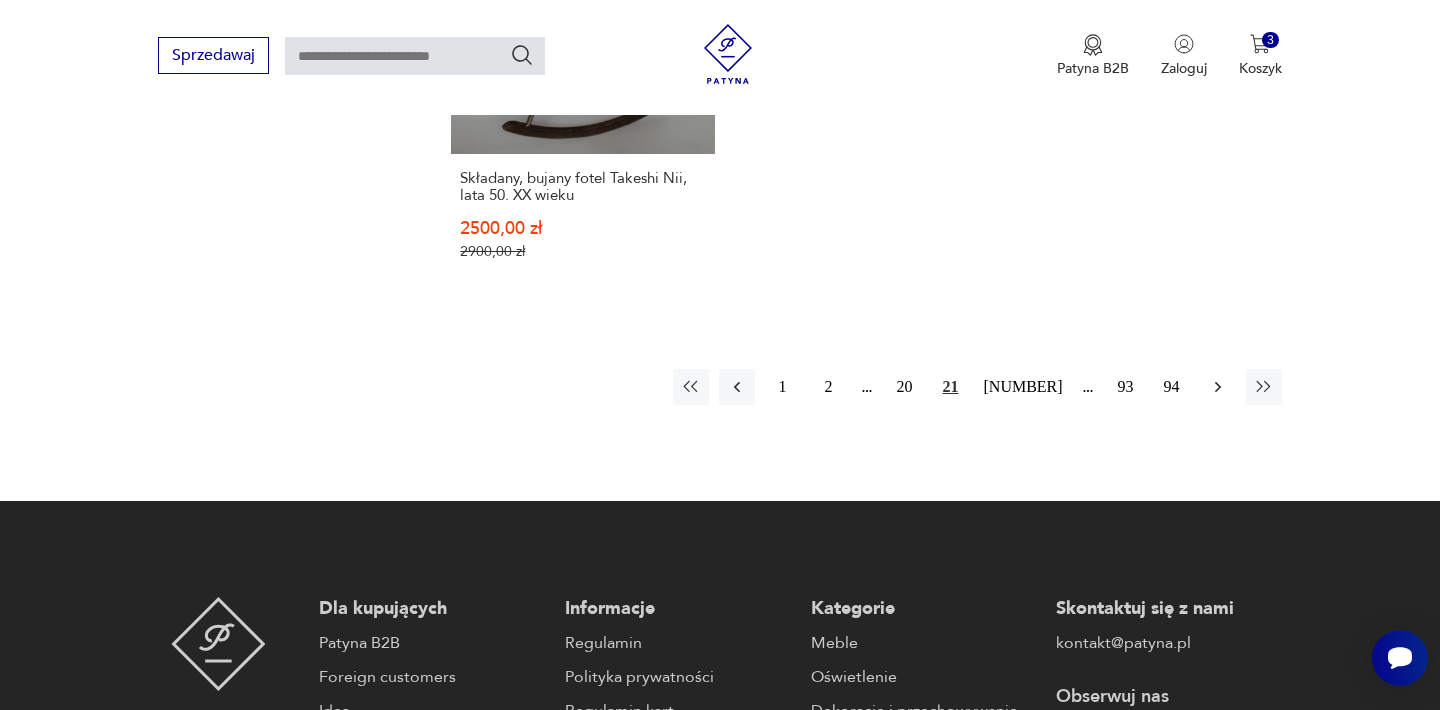 click 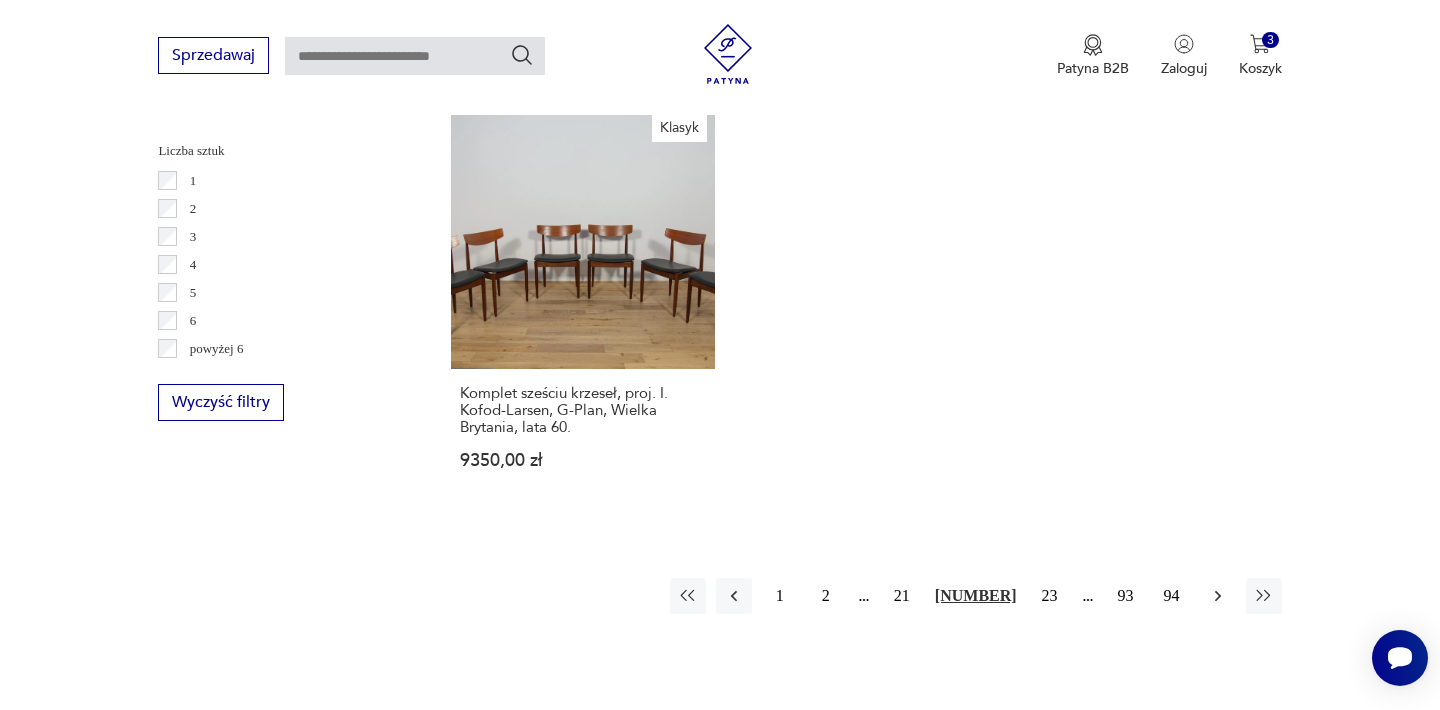 scroll, scrollTop: 2932, scrollLeft: 0, axis: vertical 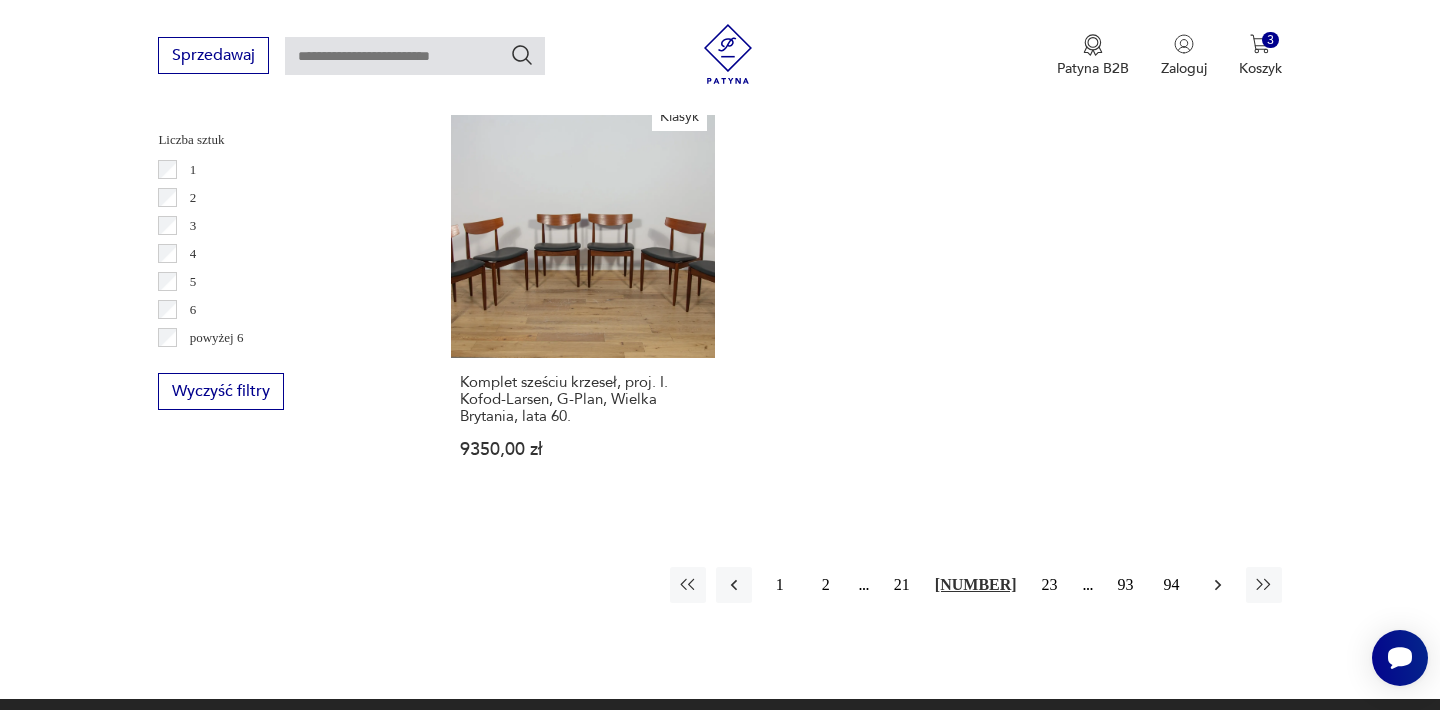 click 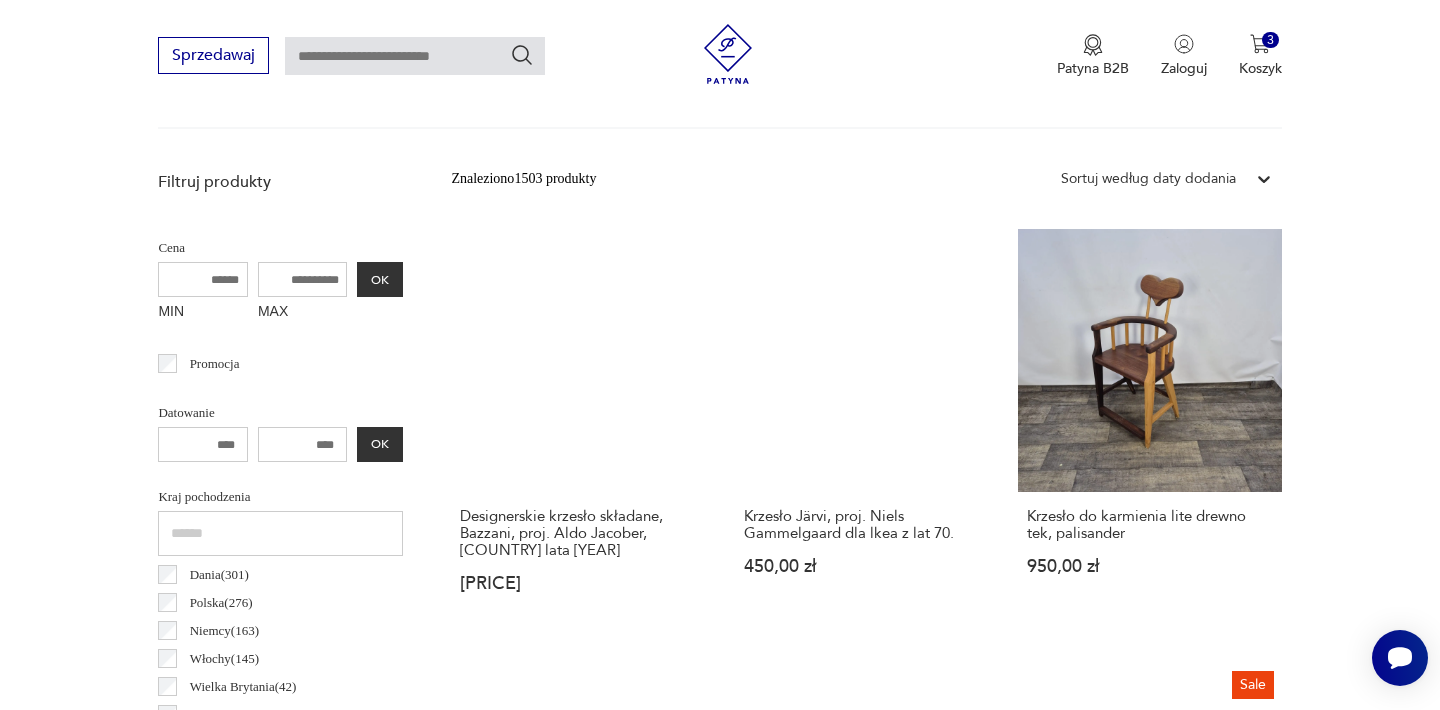 scroll, scrollTop: 692, scrollLeft: 0, axis: vertical 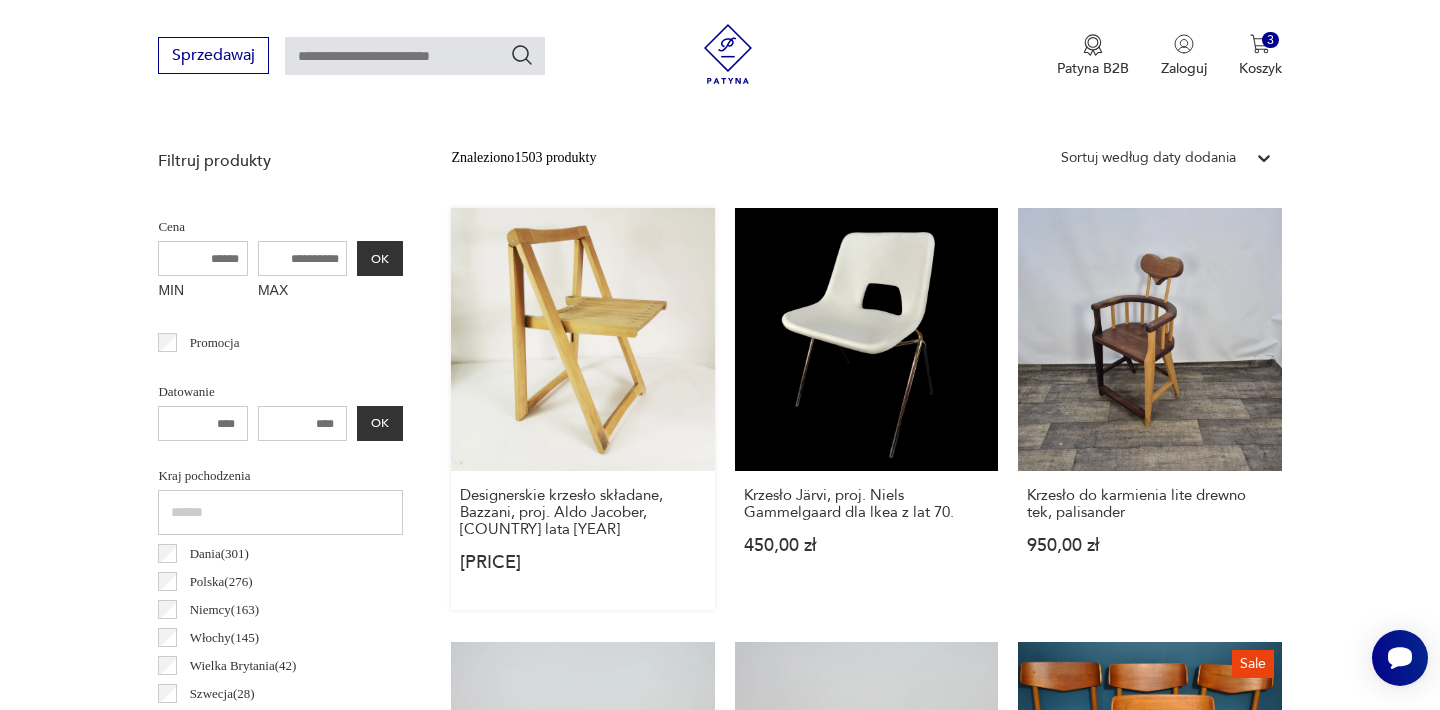 click on "Designerskie krzesło składane, [BRAND], proj. [DESIGNER], [COUNTRY] [DECADE]. [PRICE]" at bounding box center [582, 409] 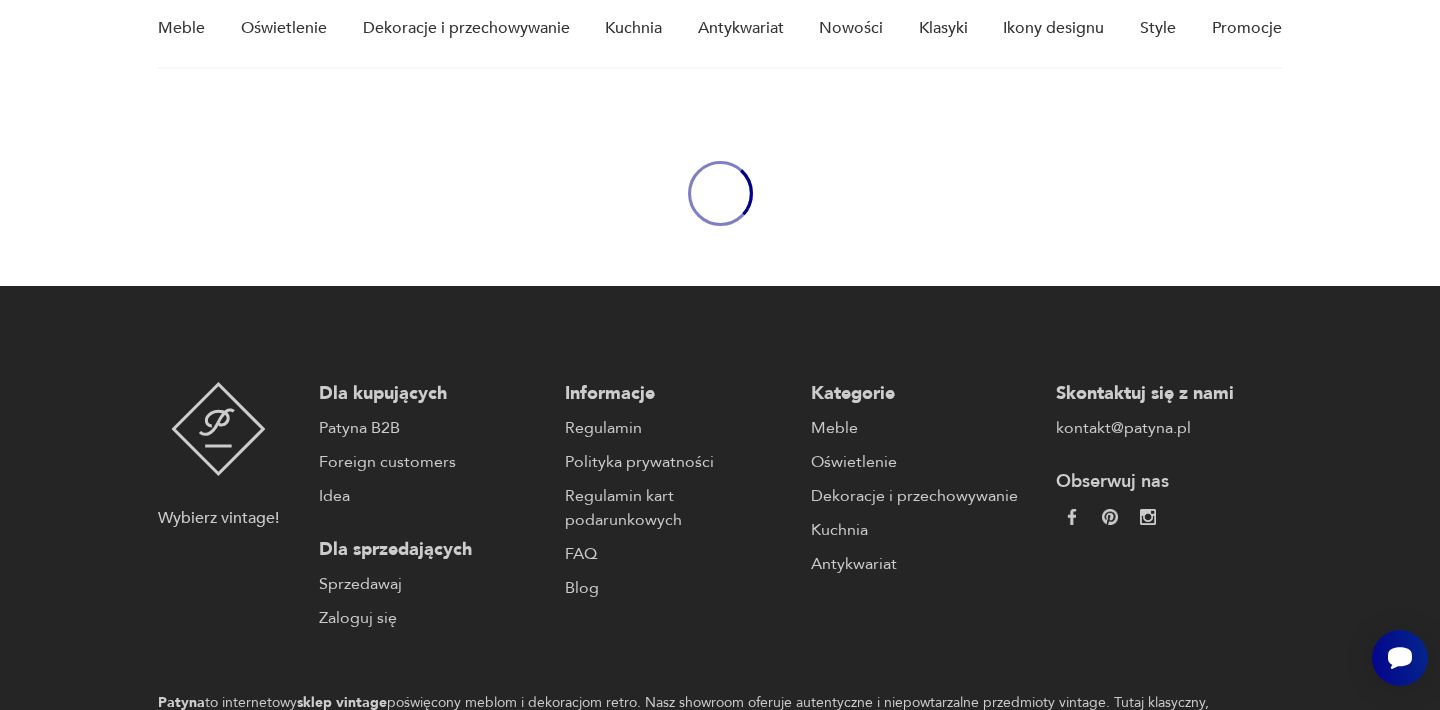 scroll, scrollTop: 0, scrollLeft: 0, axis: both 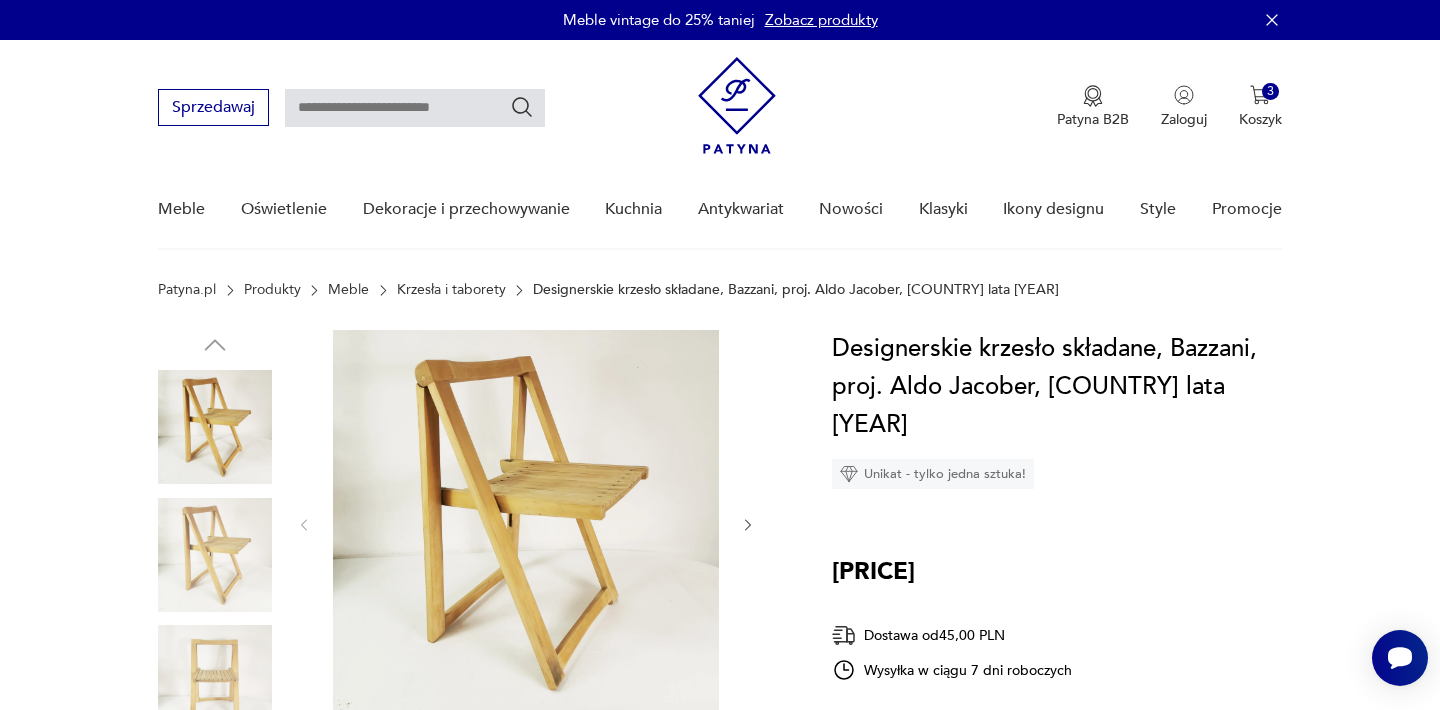 click on "Opis produktu Krzesło składane wyprodukowane przez Bazzani, zaprojektowane
przez Aldo Jacober, [COUNTRY] lata [YEAR]
Charakteryzuje się ładnym wykonaniem, przestrzenną, minimalistyczną
formą- Mid Century, Modern.
Krzesło składane do jednolitej płaszczyzny, wykonane z drewna bukowego.
Stan: dobry, posiada miejscową patynę, otarcia.
Zostało odświeżone- zachowane w oryginale.
Wymiary :
wys. [NUMBER] cm
wys. siedziska [NUMBER] cm
szer. [NUMBER] cm
gł. [NUMBER] cm
waga [NUMBER] kg
Rozwiń więcej Szczegóły produktu Miasto sprzedawcy : [CITY] Wysokość : [NUMBER] Kolor: brązowy Typ : składane Datowanie : [YEAR] Kolory : brown Kraj pochodzenia : [COUNTRY] Tworzywo : drewno Wysokość : [NUMBER] Szerokość : [NUMBER] Liczba sztuk : [NUMBER] Głębokość : [NUMBER] Rodzaj nóżek : inne Liczba sztuk: [NUMBER] Tagi: Bauhaus , design , lata [YEAR] , mid-century modern , vintage Rozwiń więcej O sprzedawcy Re-Format Zweryfikowany sprzedawca [CITY] Od [NUMBER] lat z Patyną Dostawa i zwroty Dostępne formy dostawy: [PRICE]" at bounding box center [720, 986] 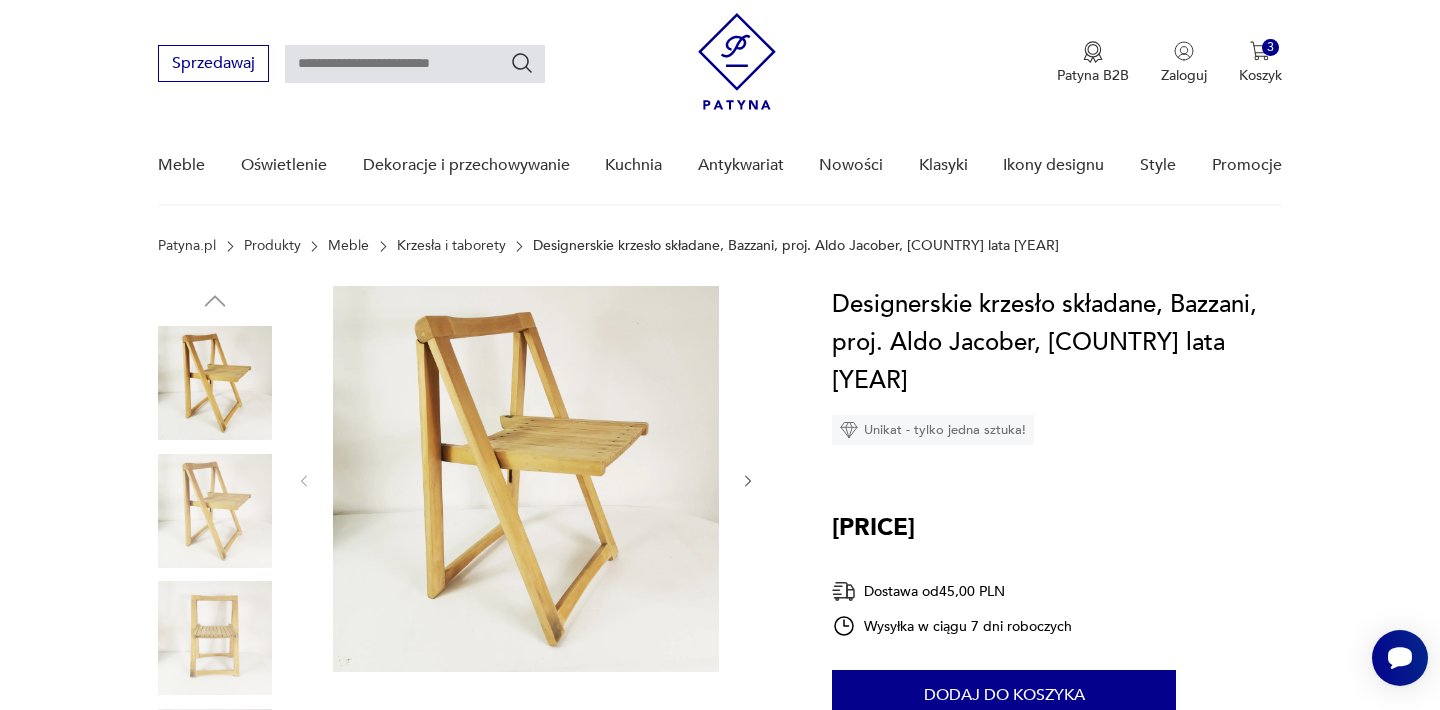 scroll, scrollTop: 40, scrollLeft: 0, axis: vertical 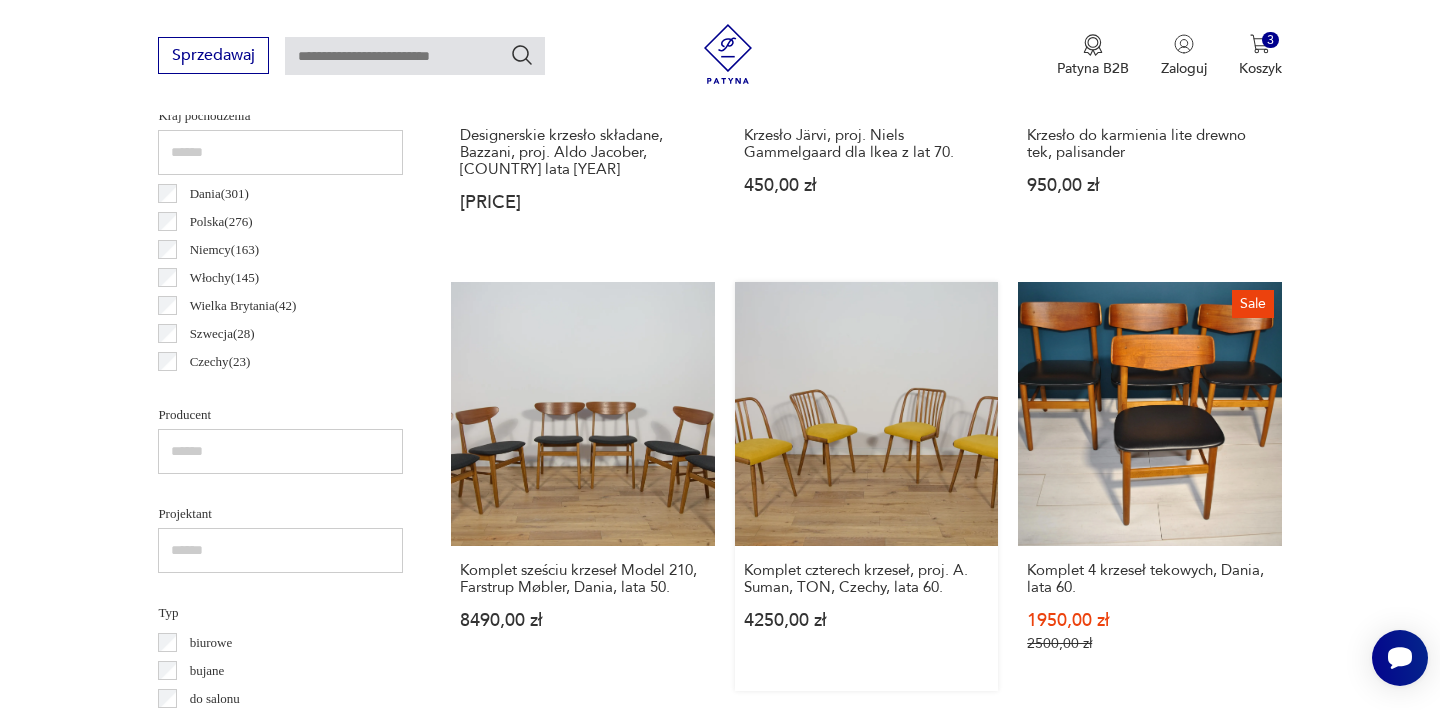 click on "Komplet czterech krzeseł, proj. A. Suman, TON, [COUNTRY], lata [YEAR] [PRICE]" at bounding box center [866, 486] 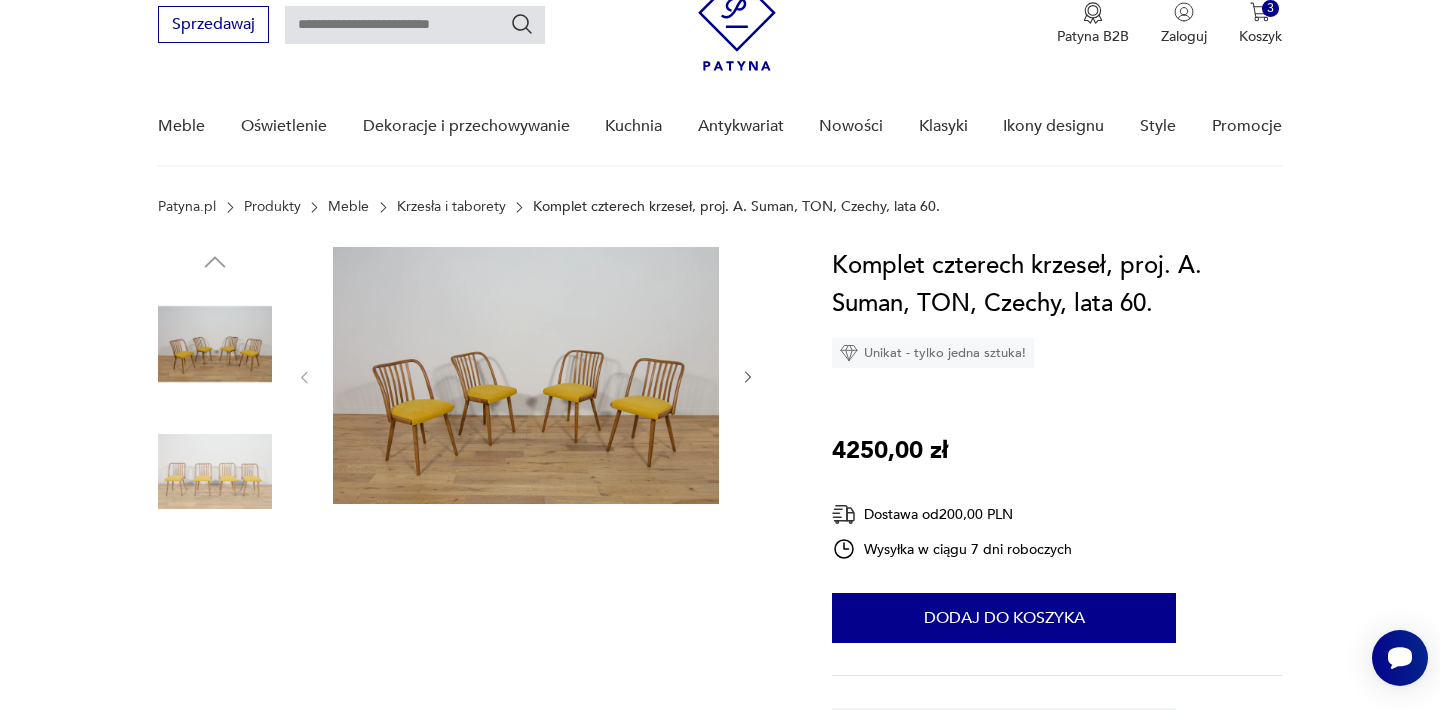 scroll, scrollTop: 0, scrollLeft: 0, axis: both 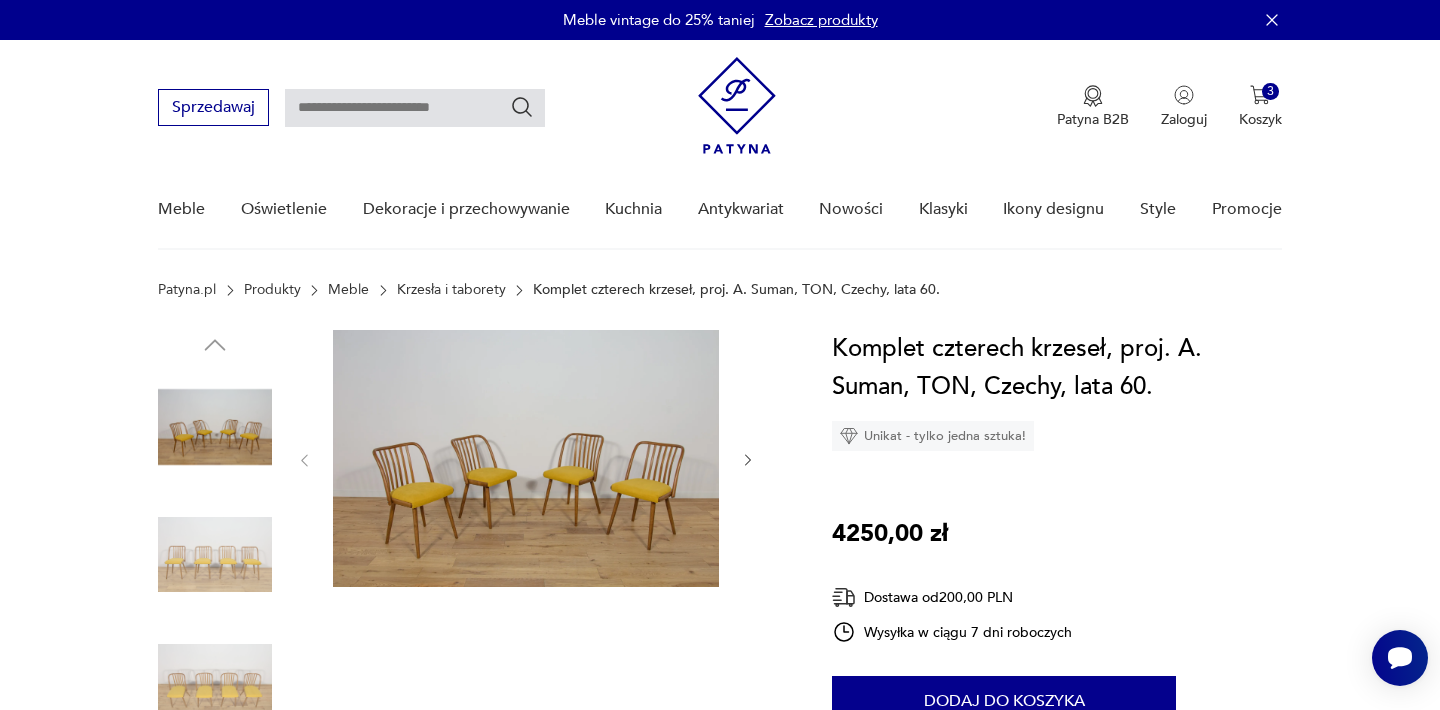 click at bounding box center [526, 458] 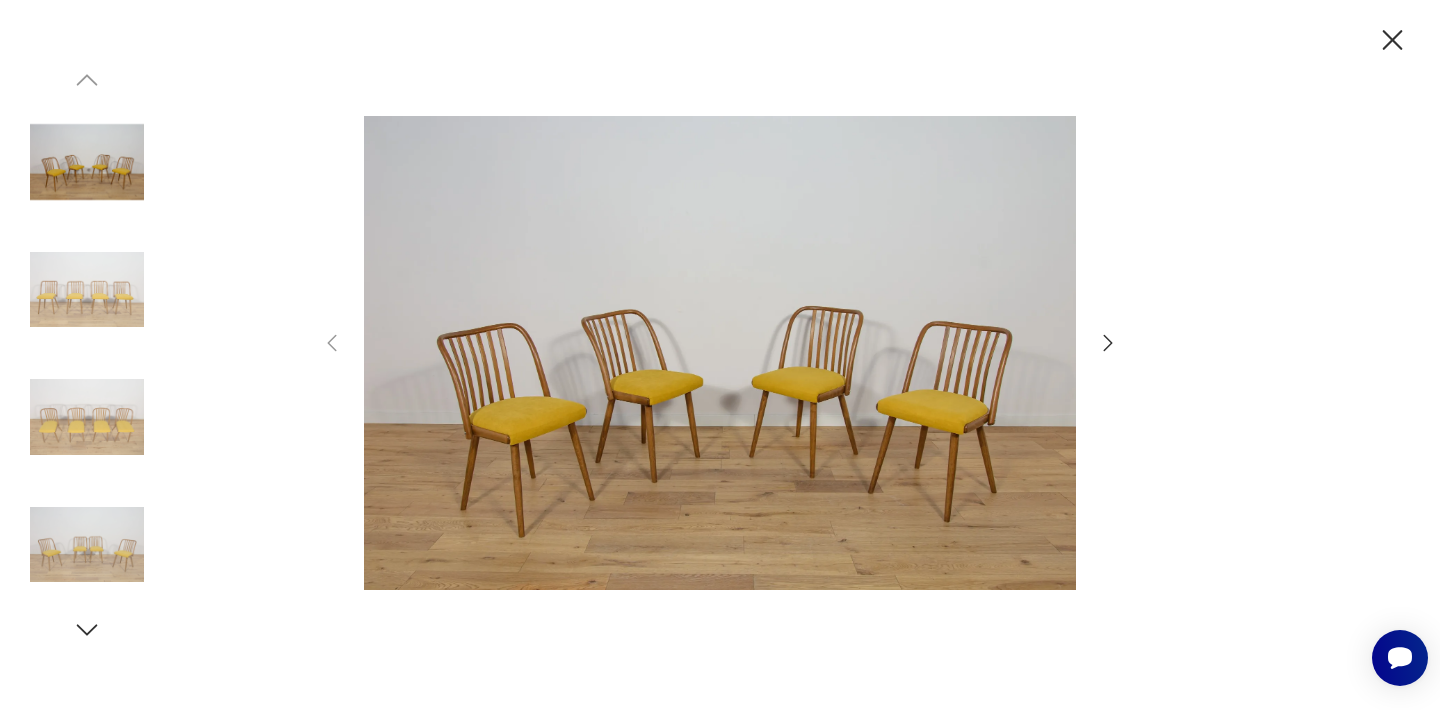 click 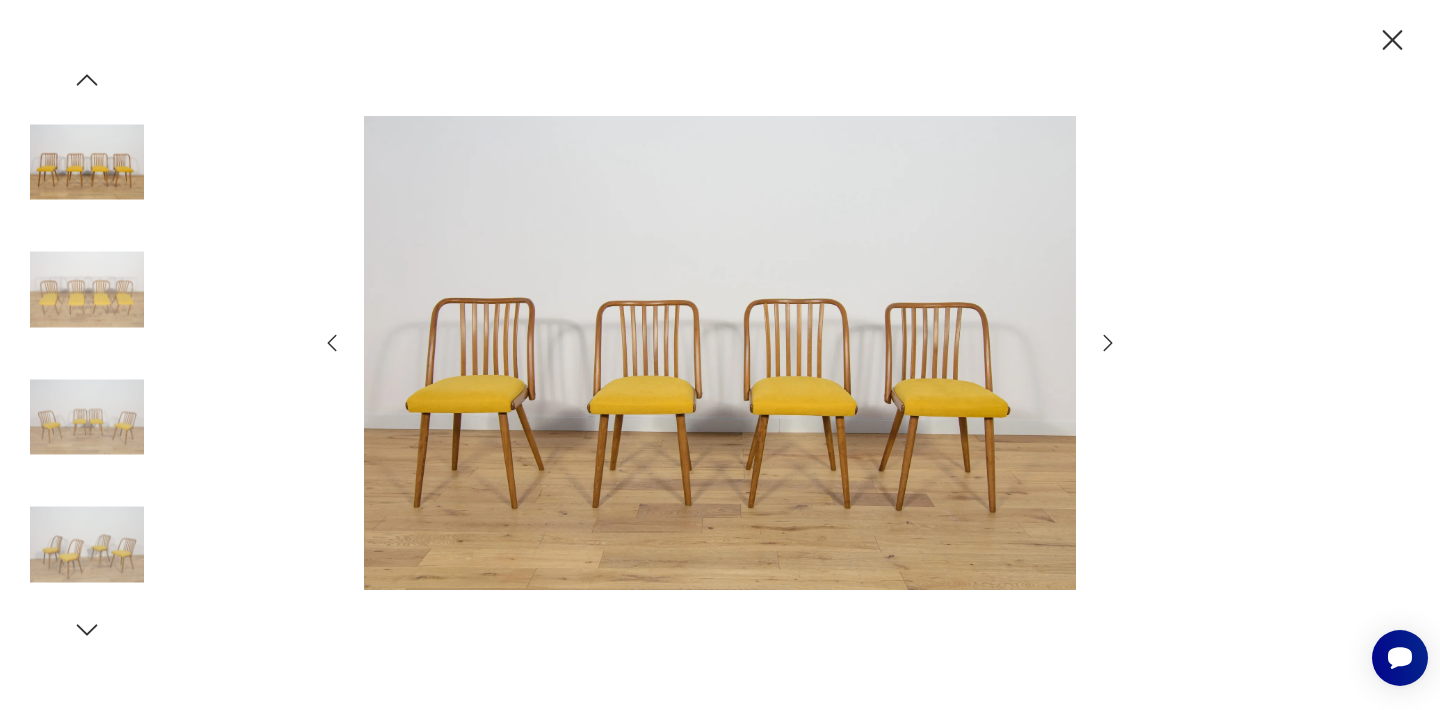 click 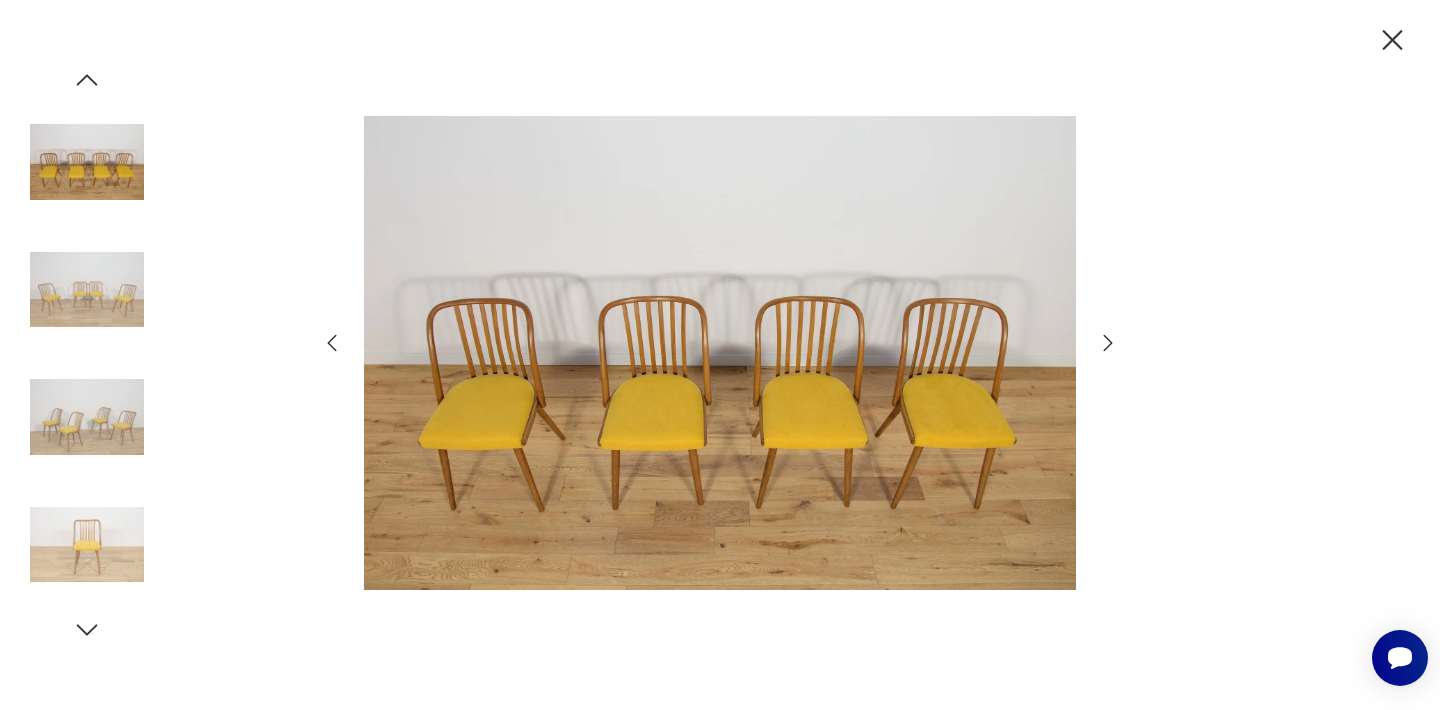 click 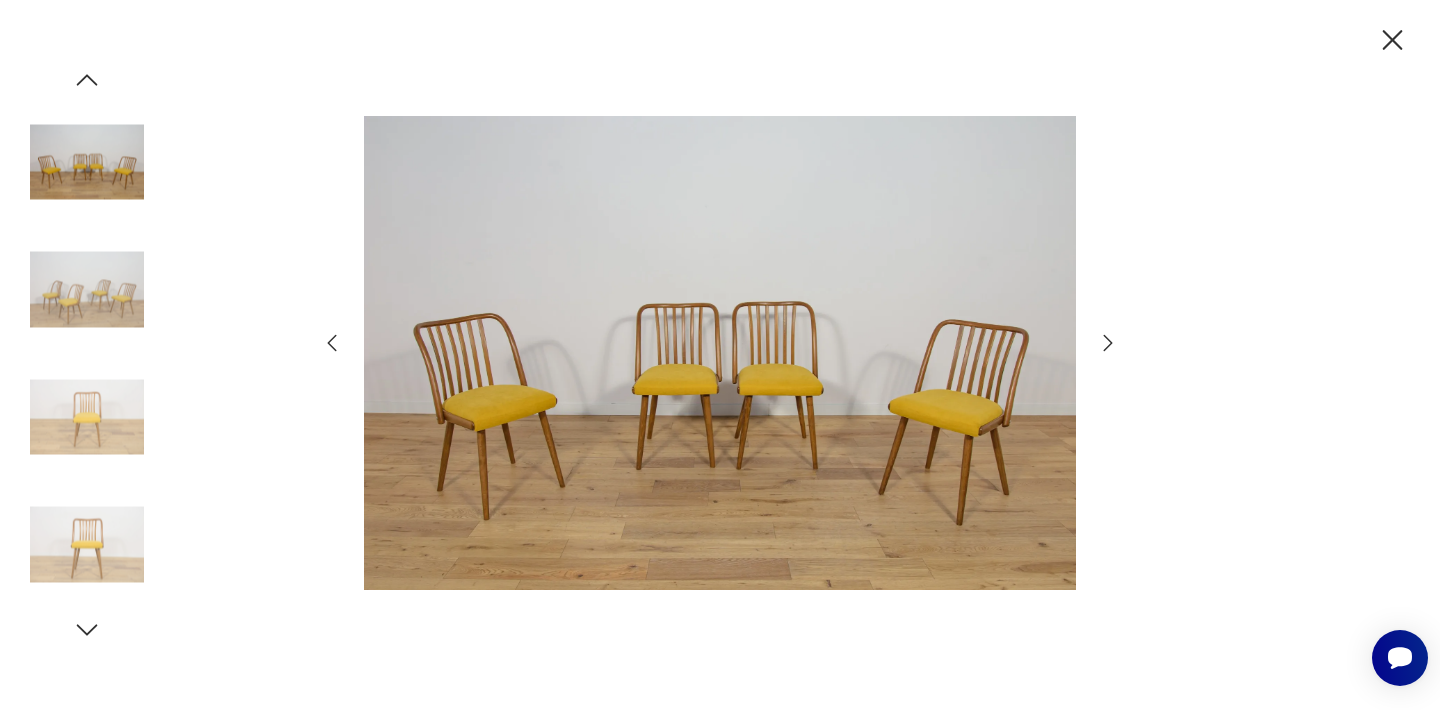 click 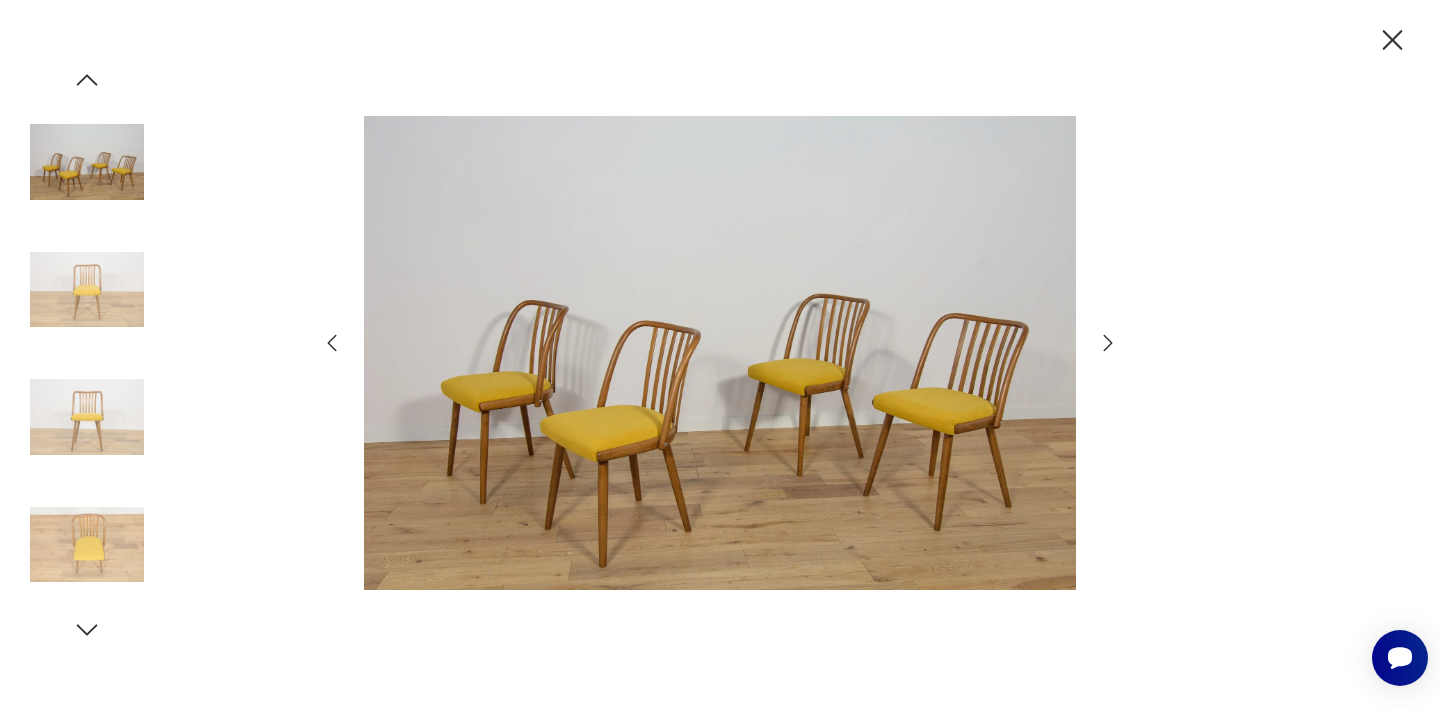 click 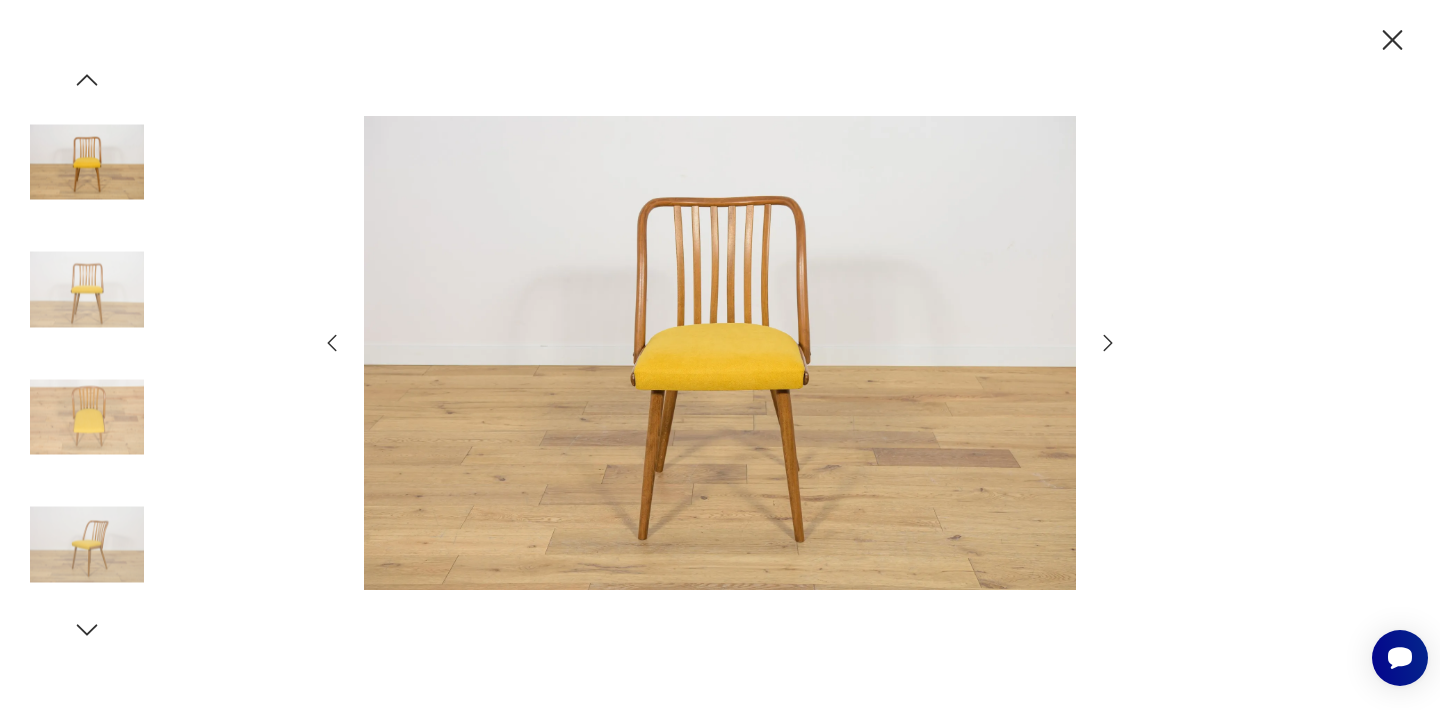 click 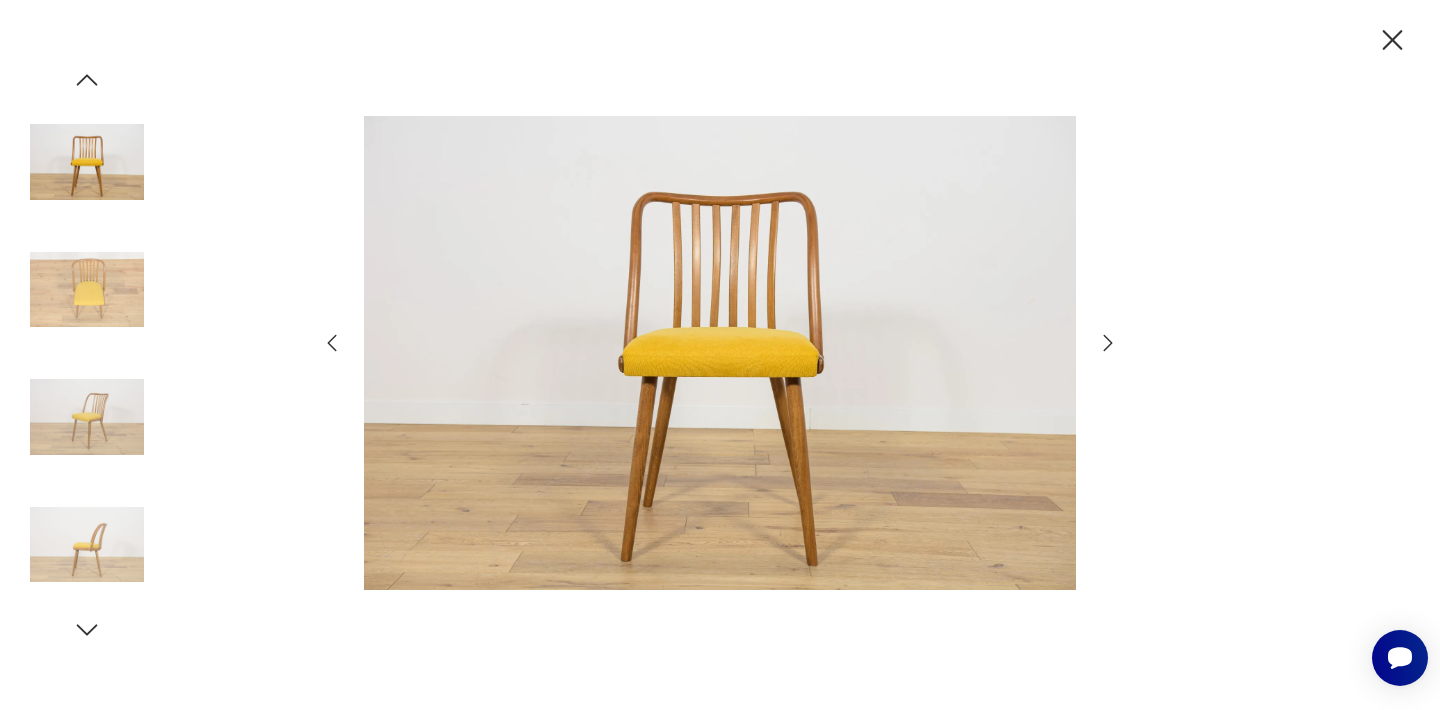 click 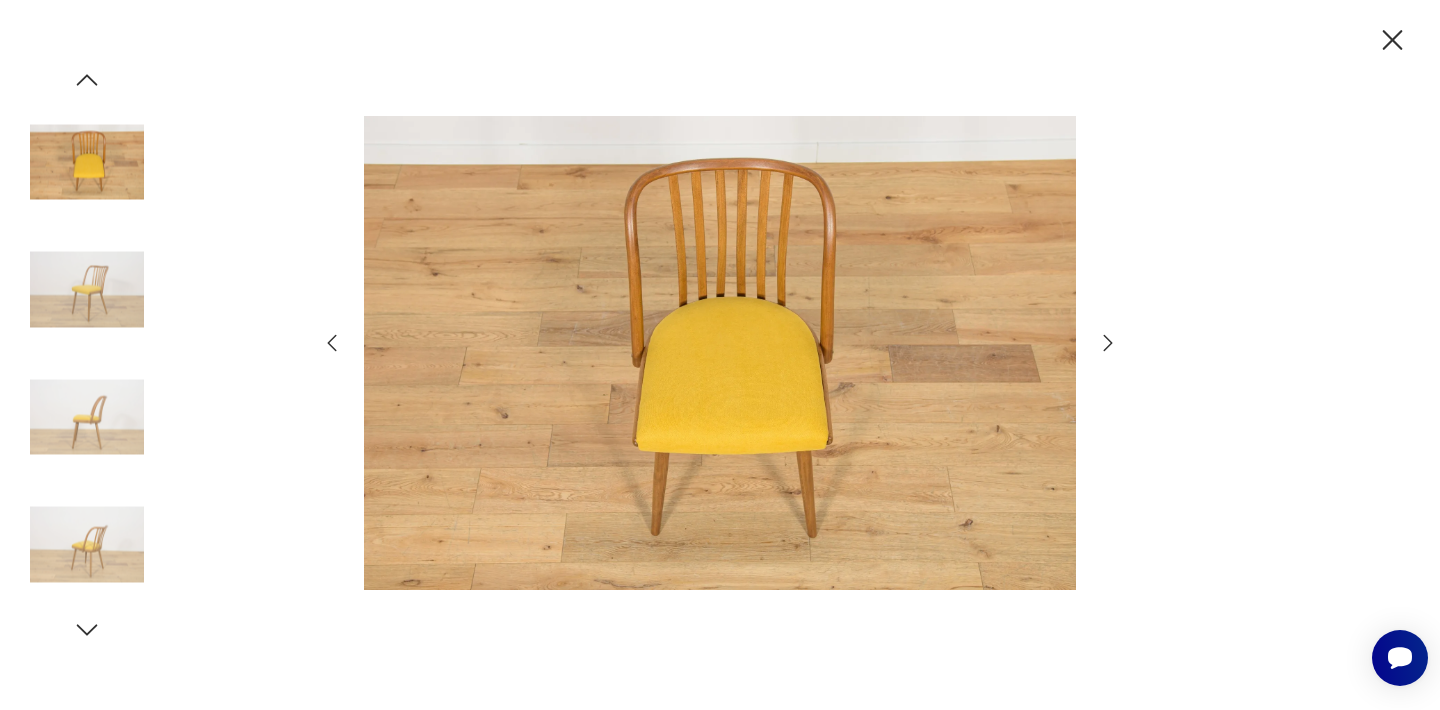 click 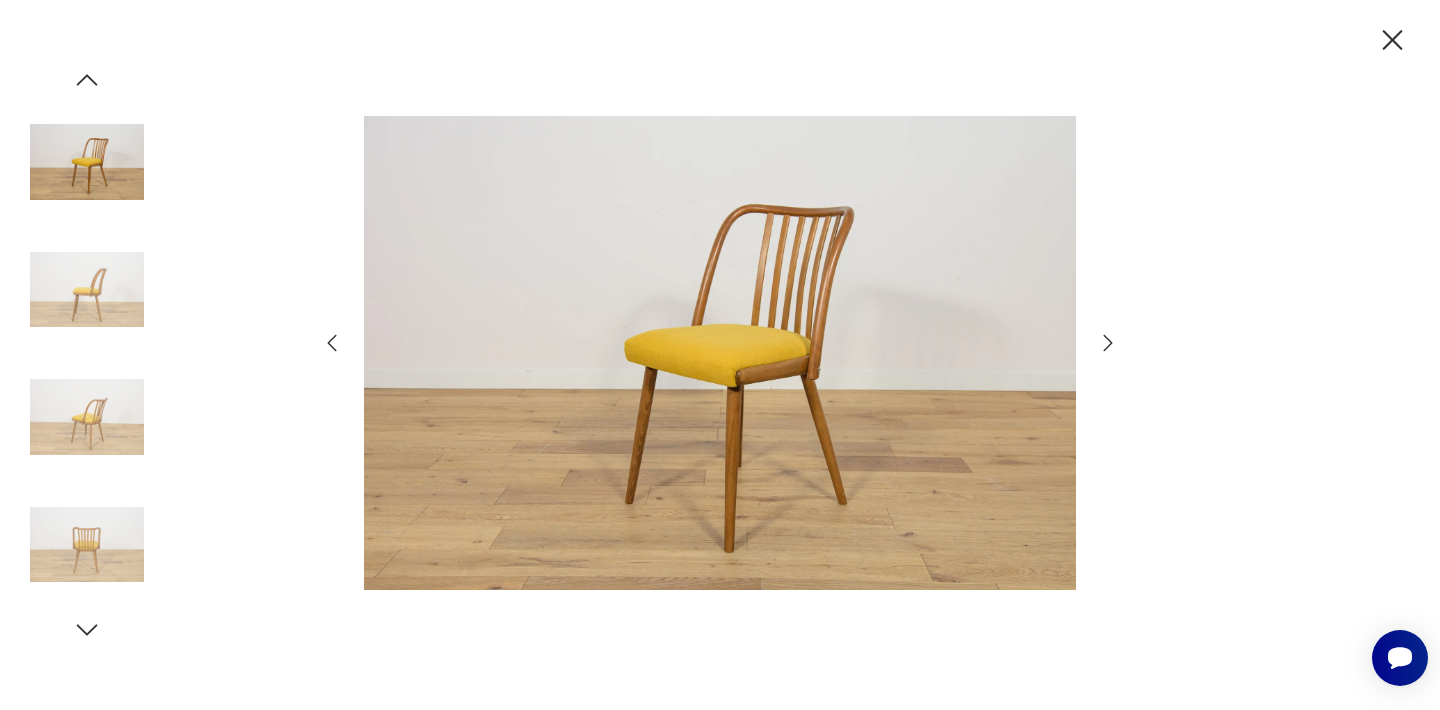 click 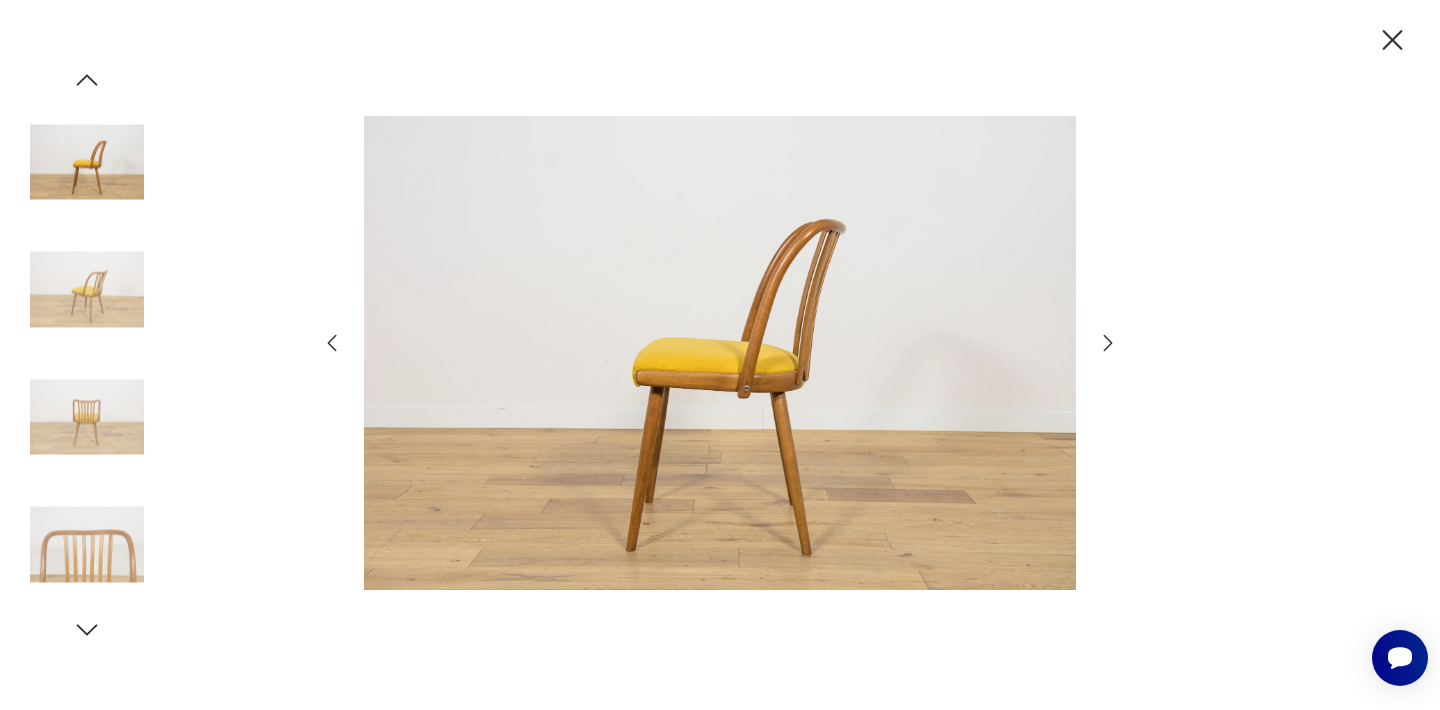 click 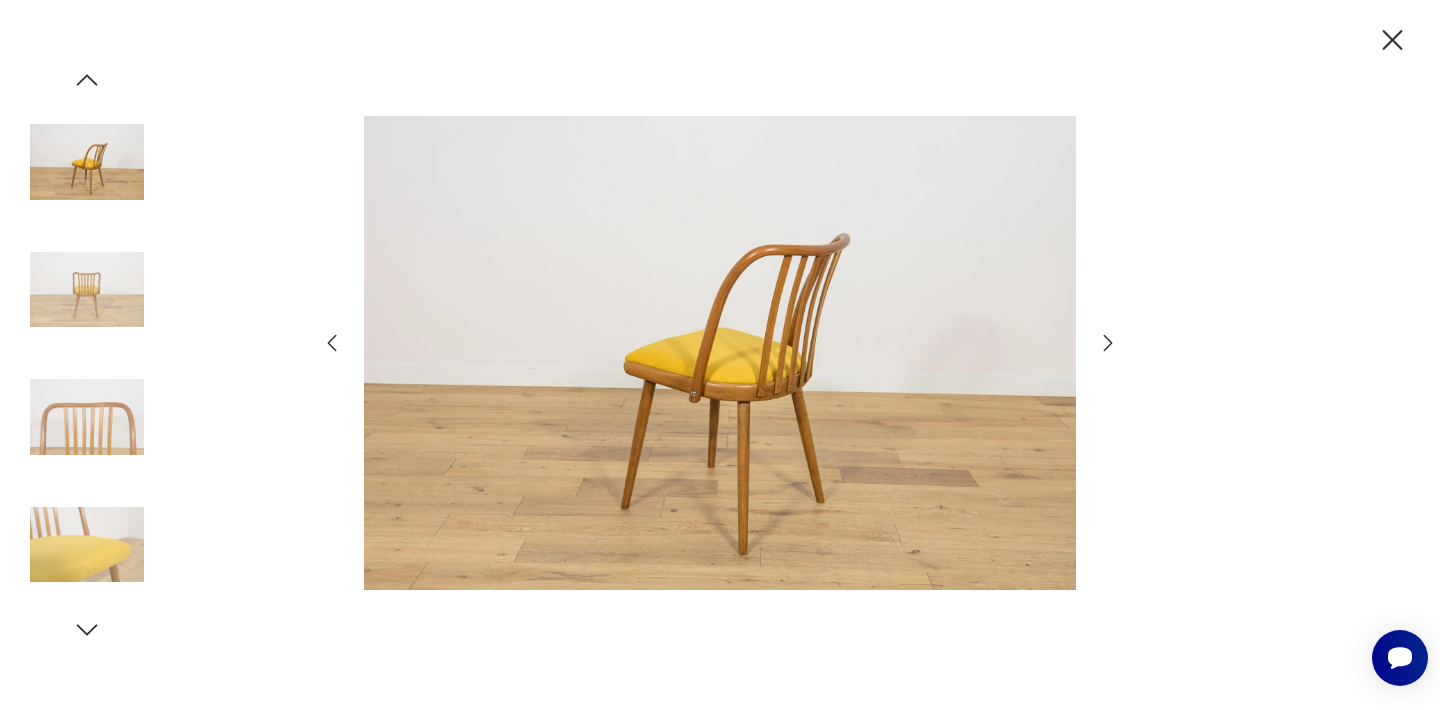 click 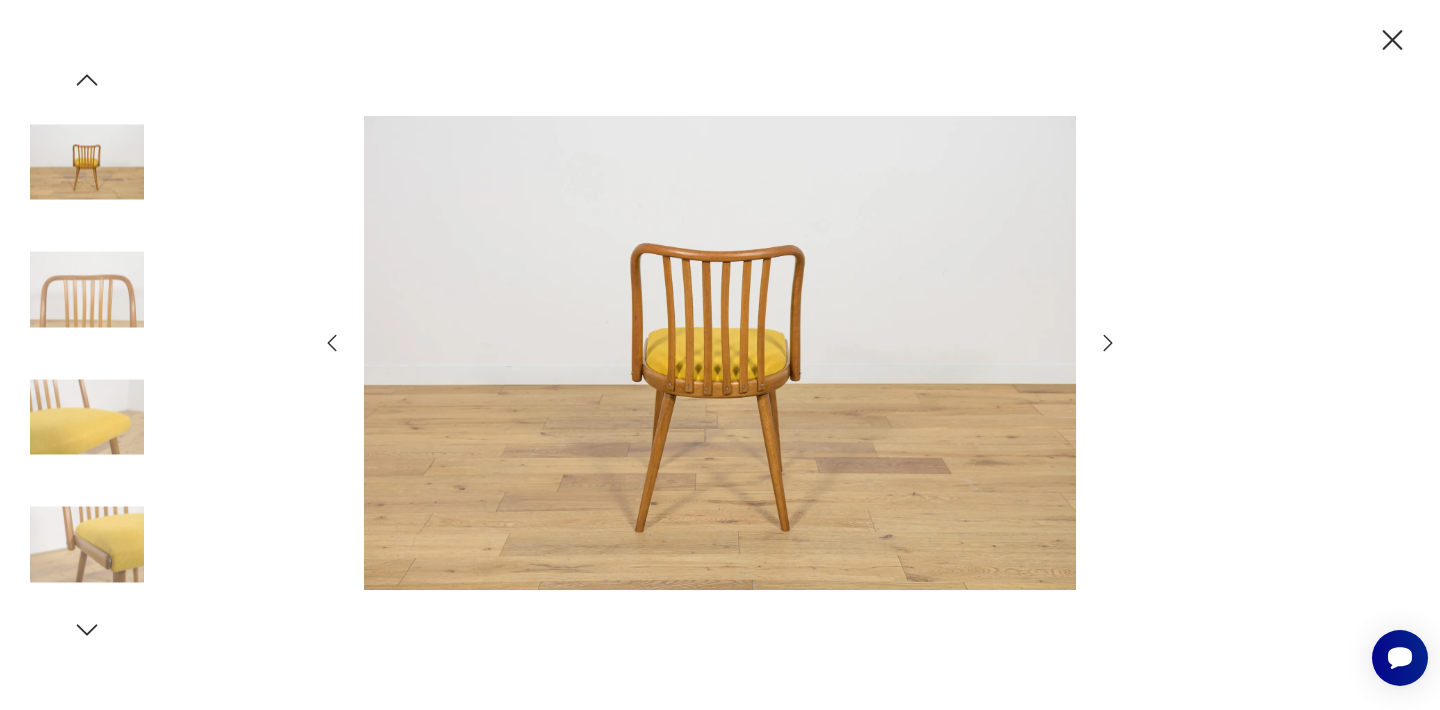 click 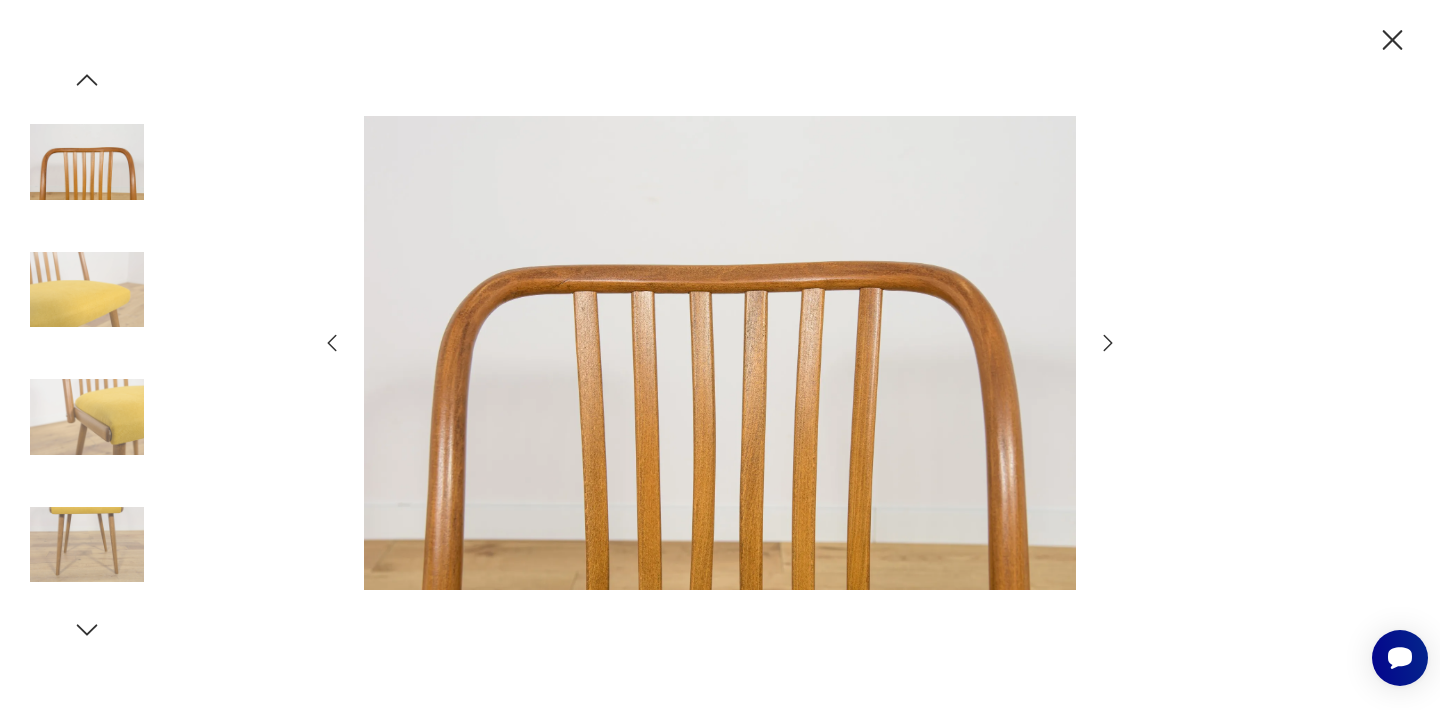 click 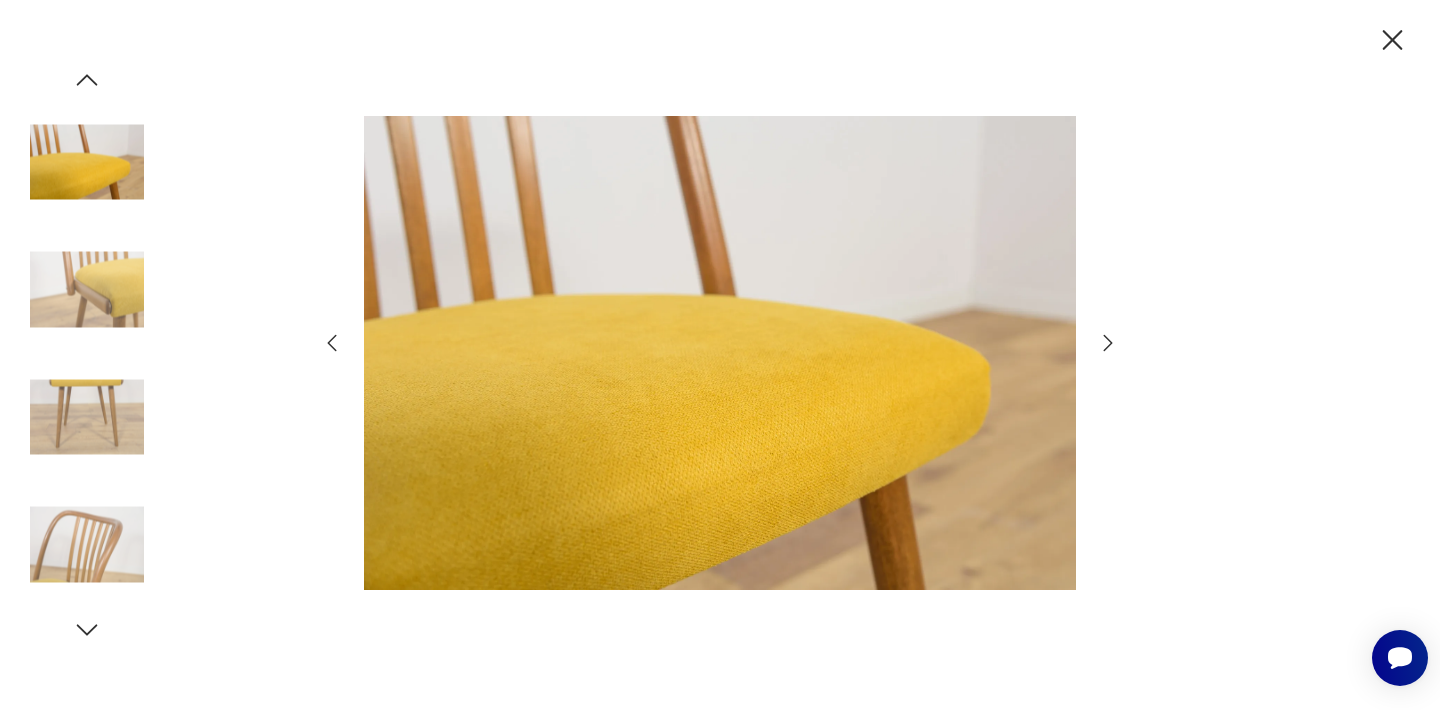 click 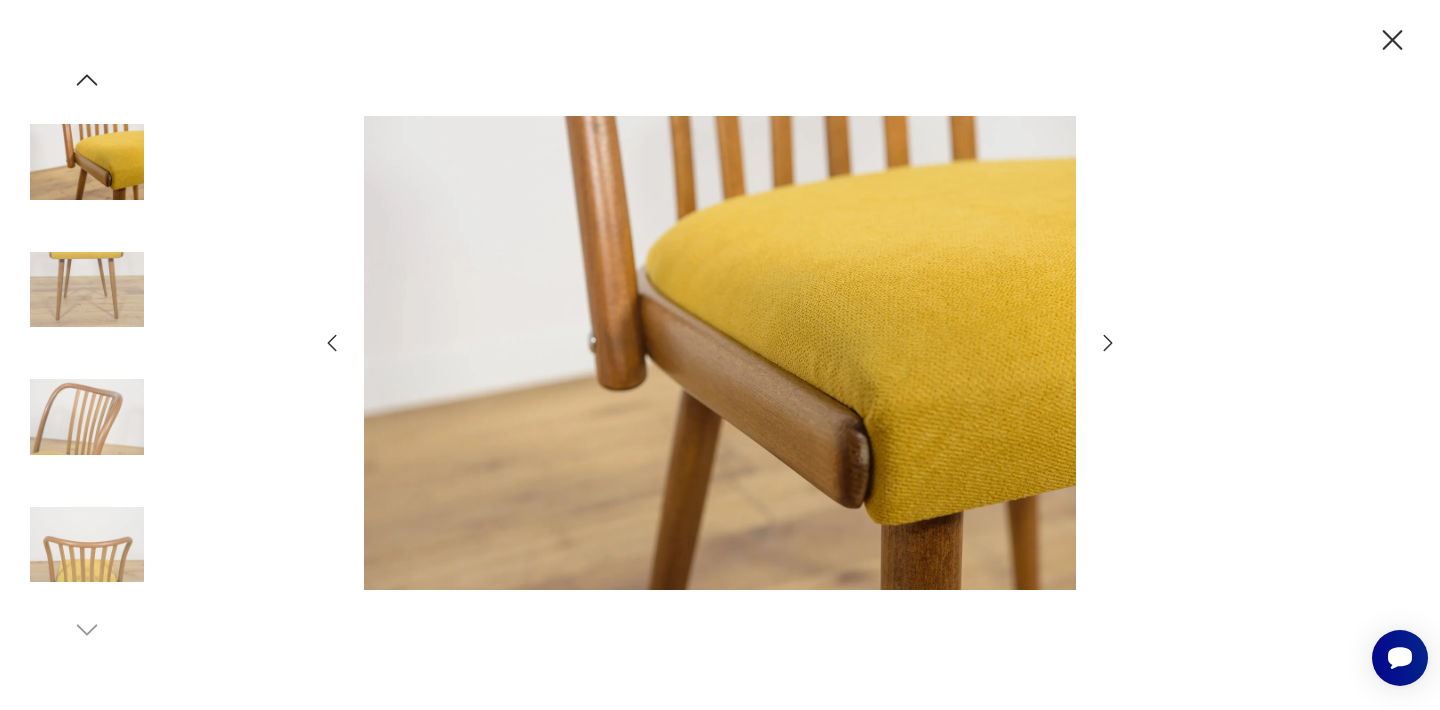 click 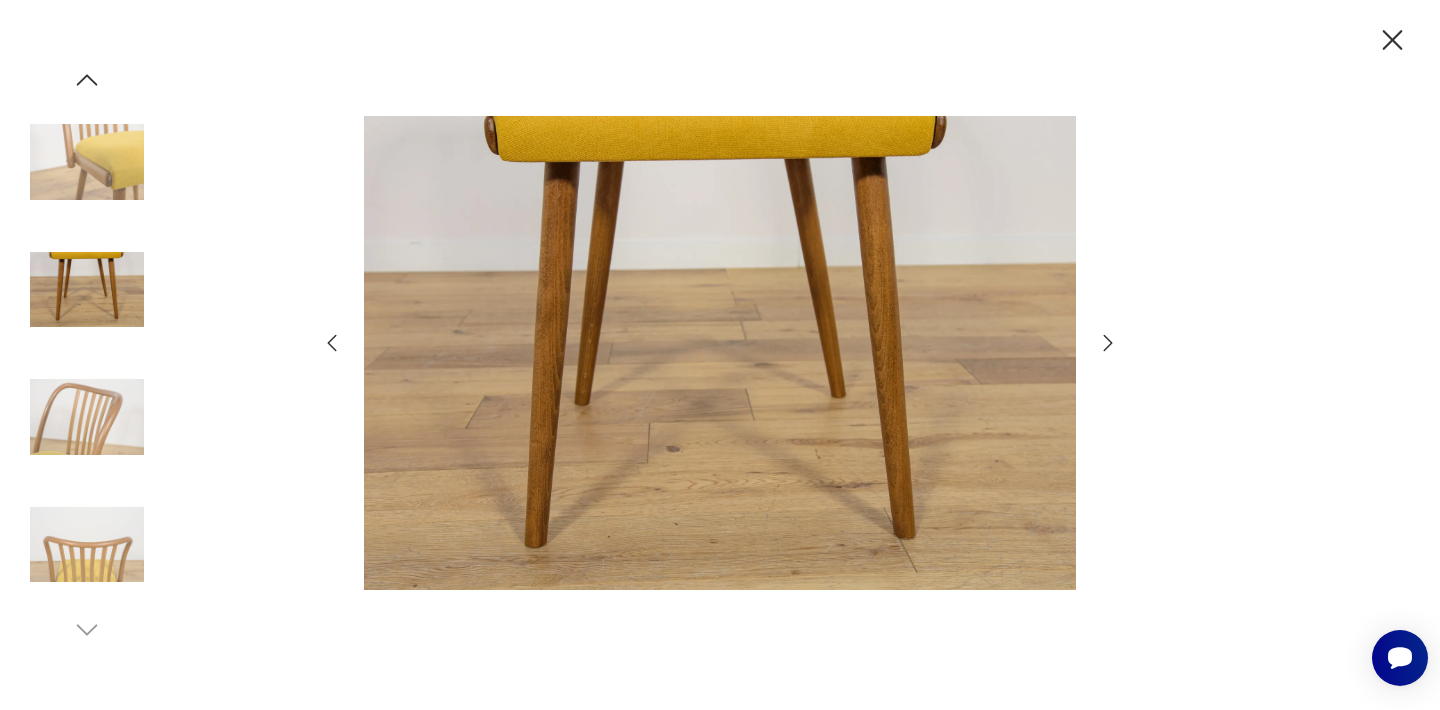 click 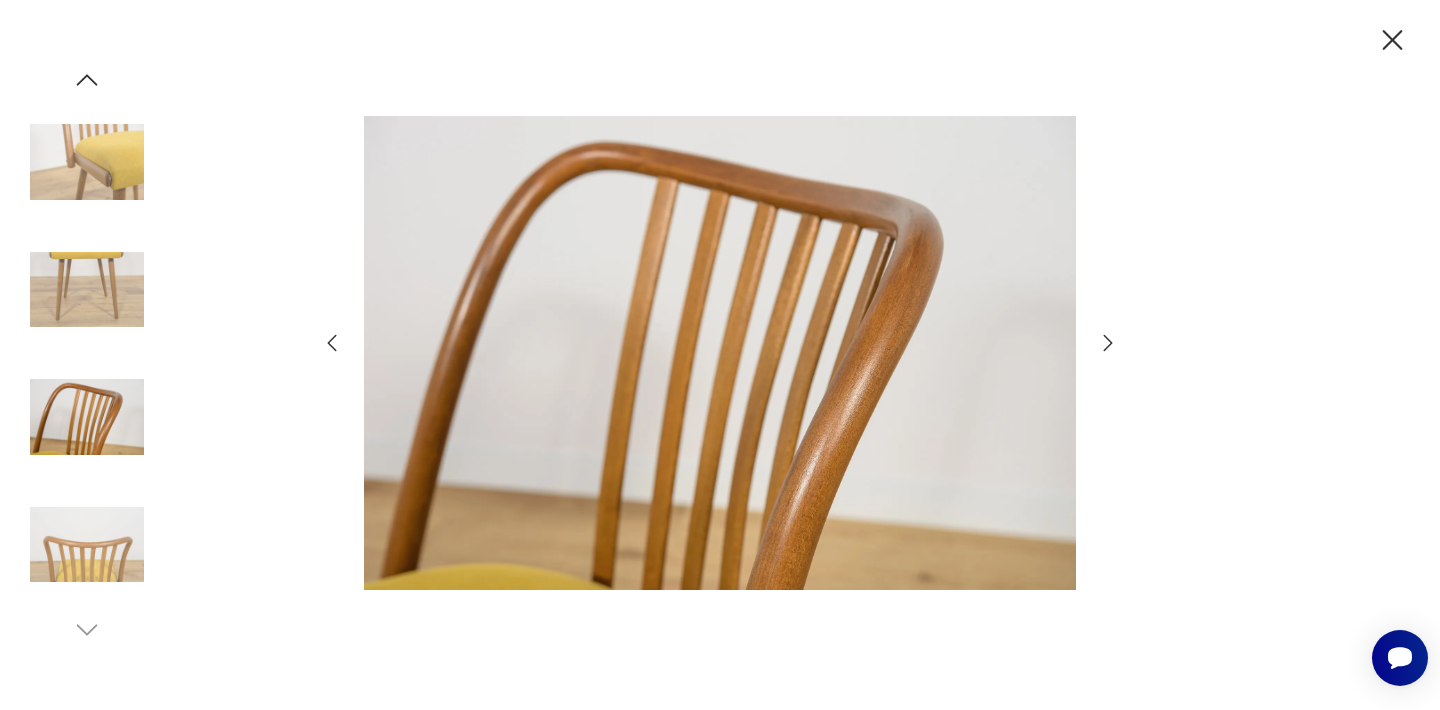 click 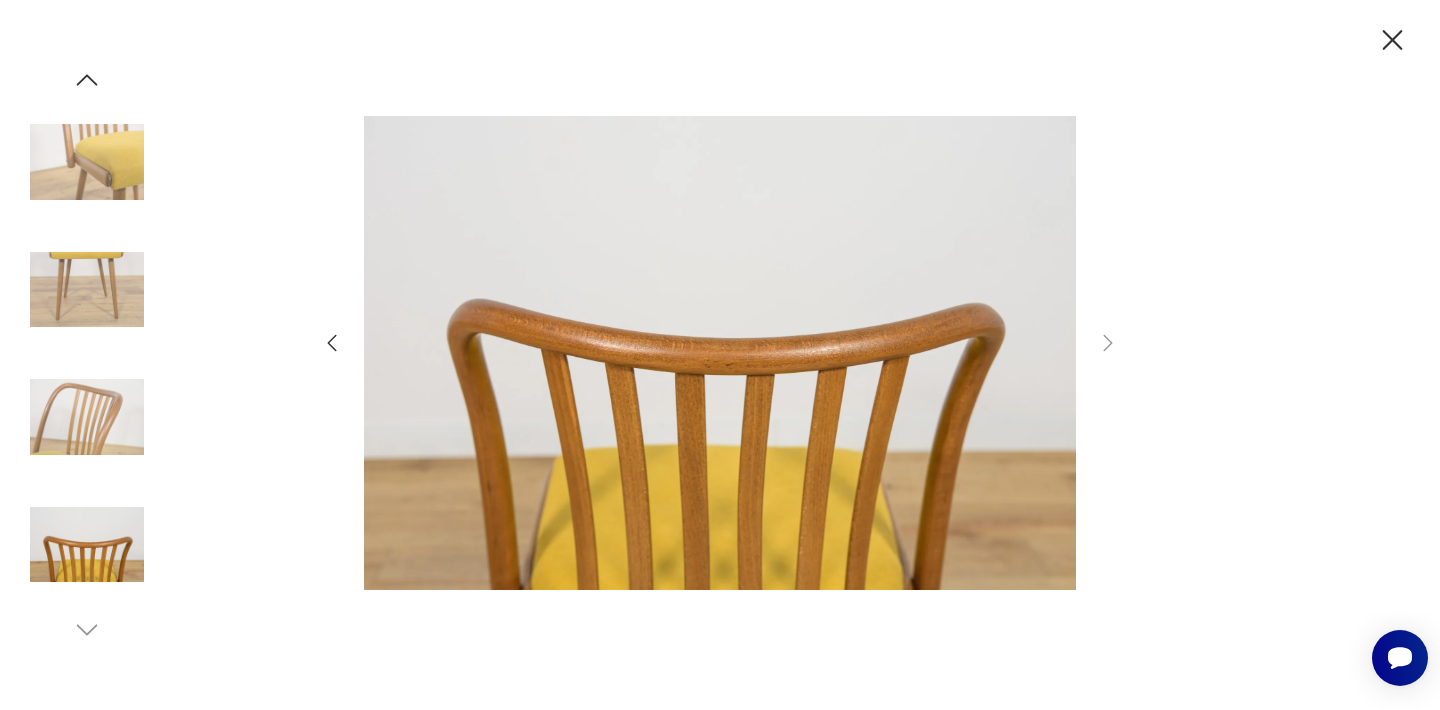 click 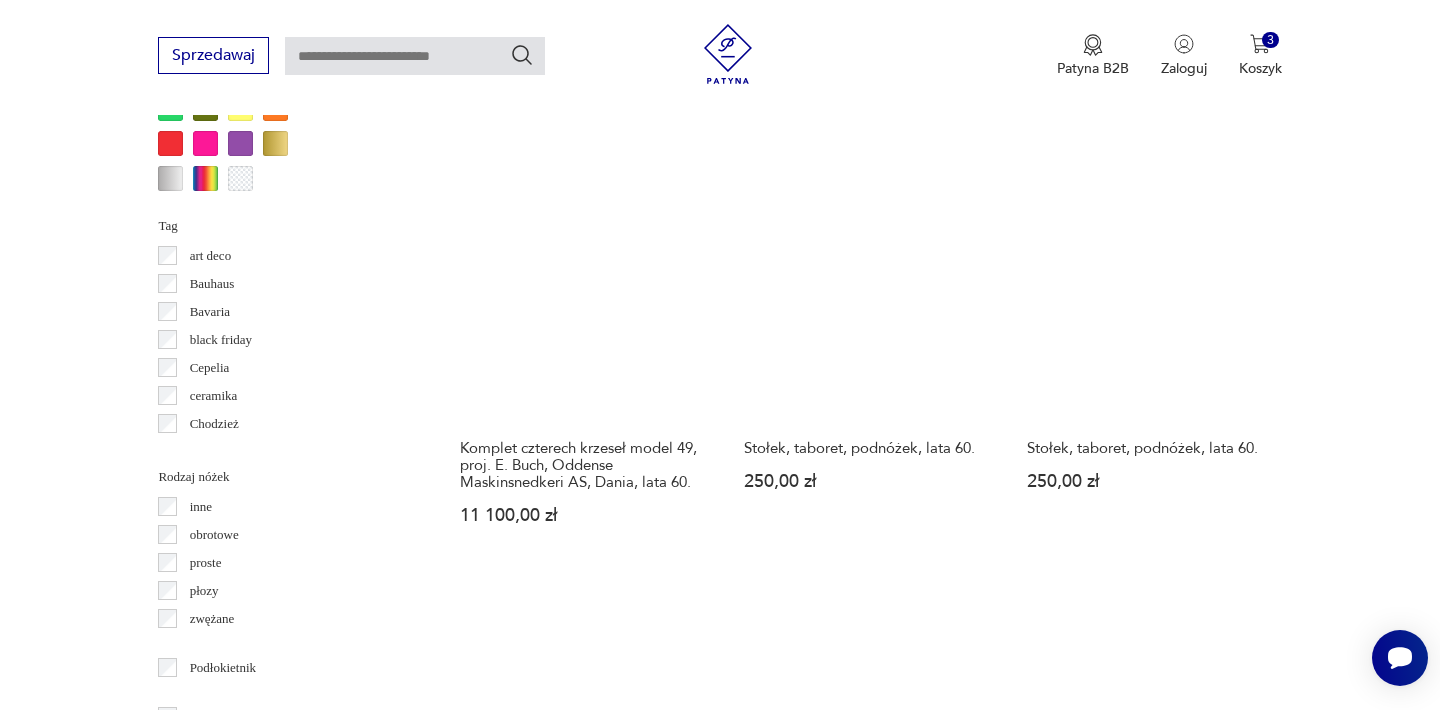 scroll, scrollTop: 2001, scrollLeft: 0, axis: vertical 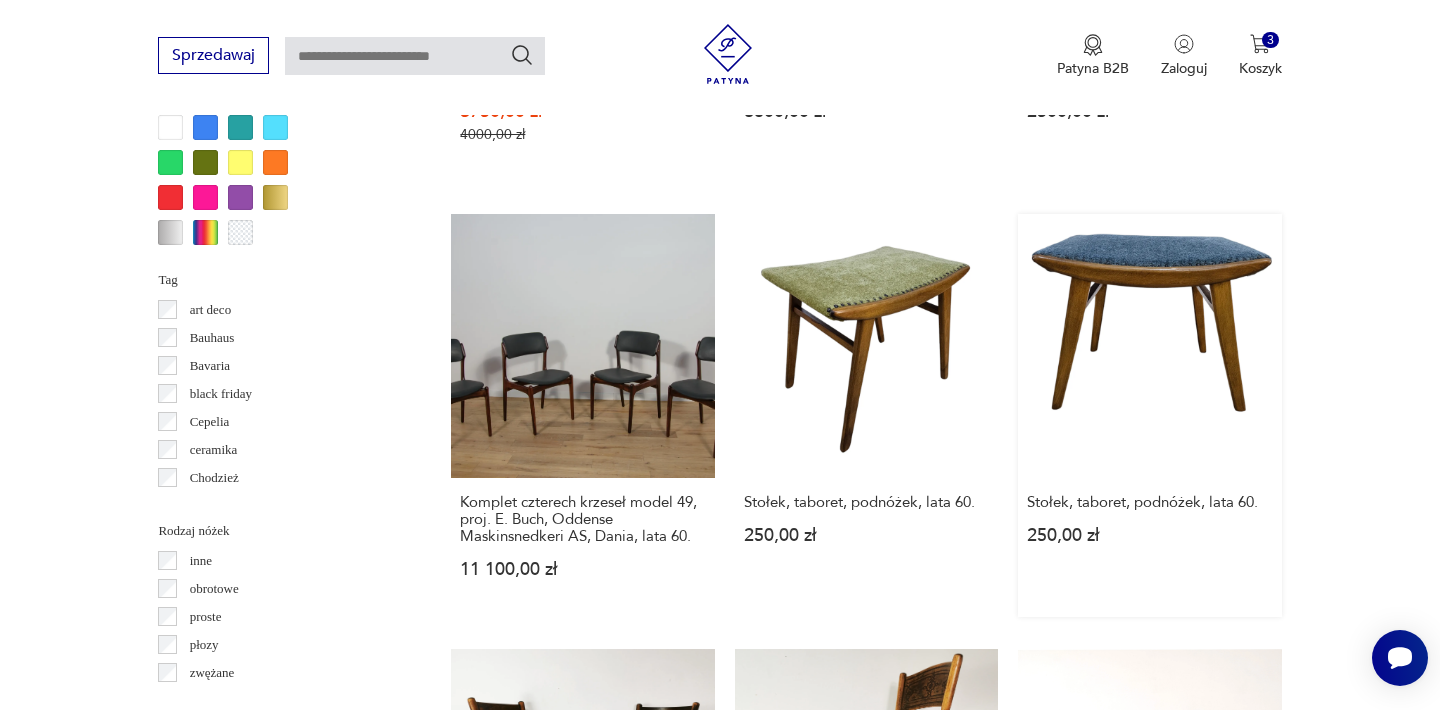 click on "Stołek, taboret, podnóżek, [DECADE]. [PRICE]" at bounding box center (1149, 415) 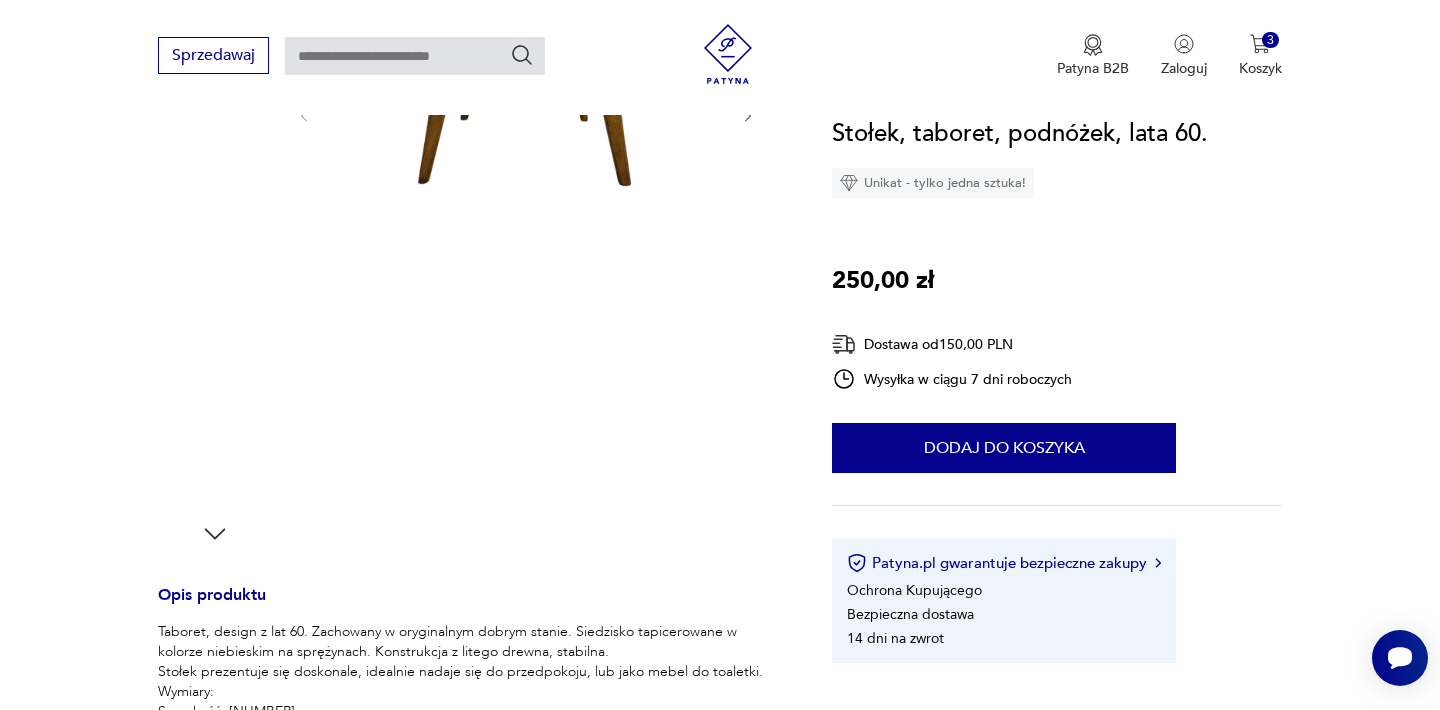 scroll, scrollTop: 400, scrollLeft: 0, axis: vertical 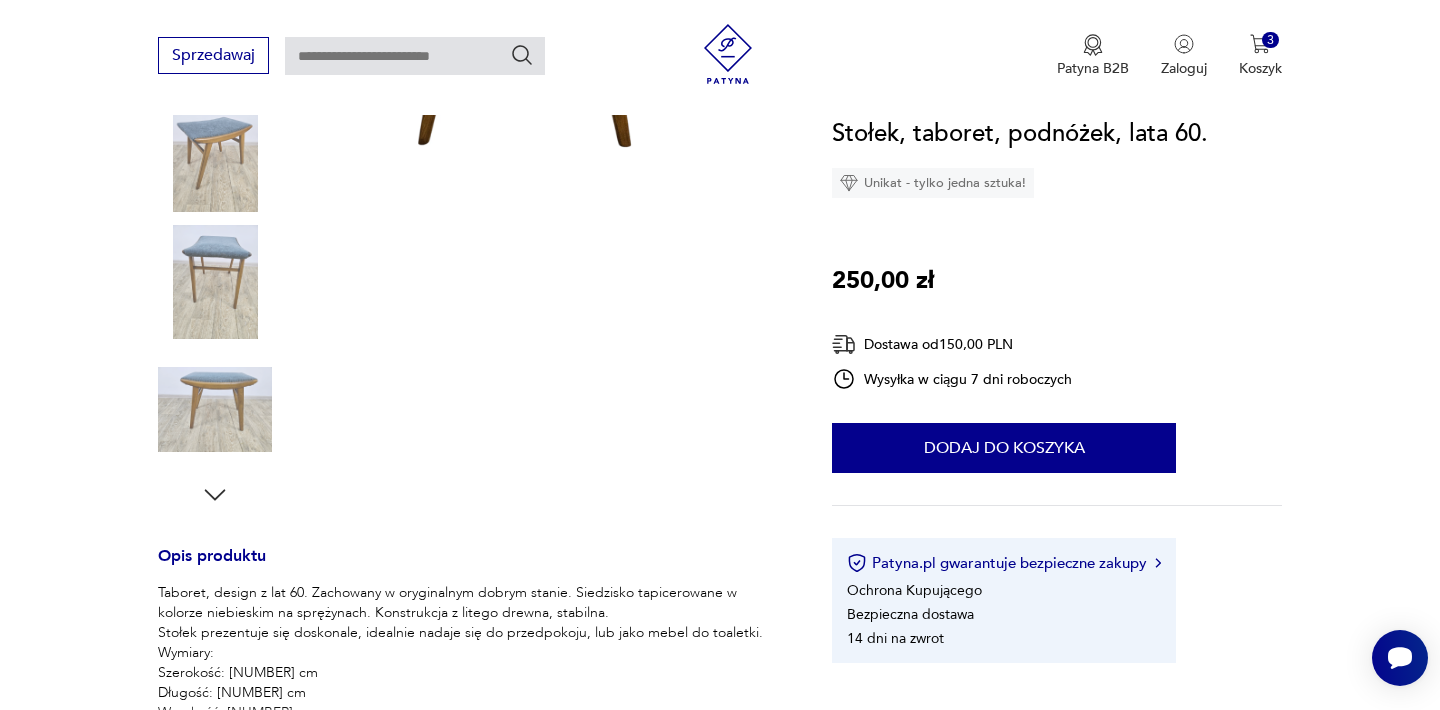 click 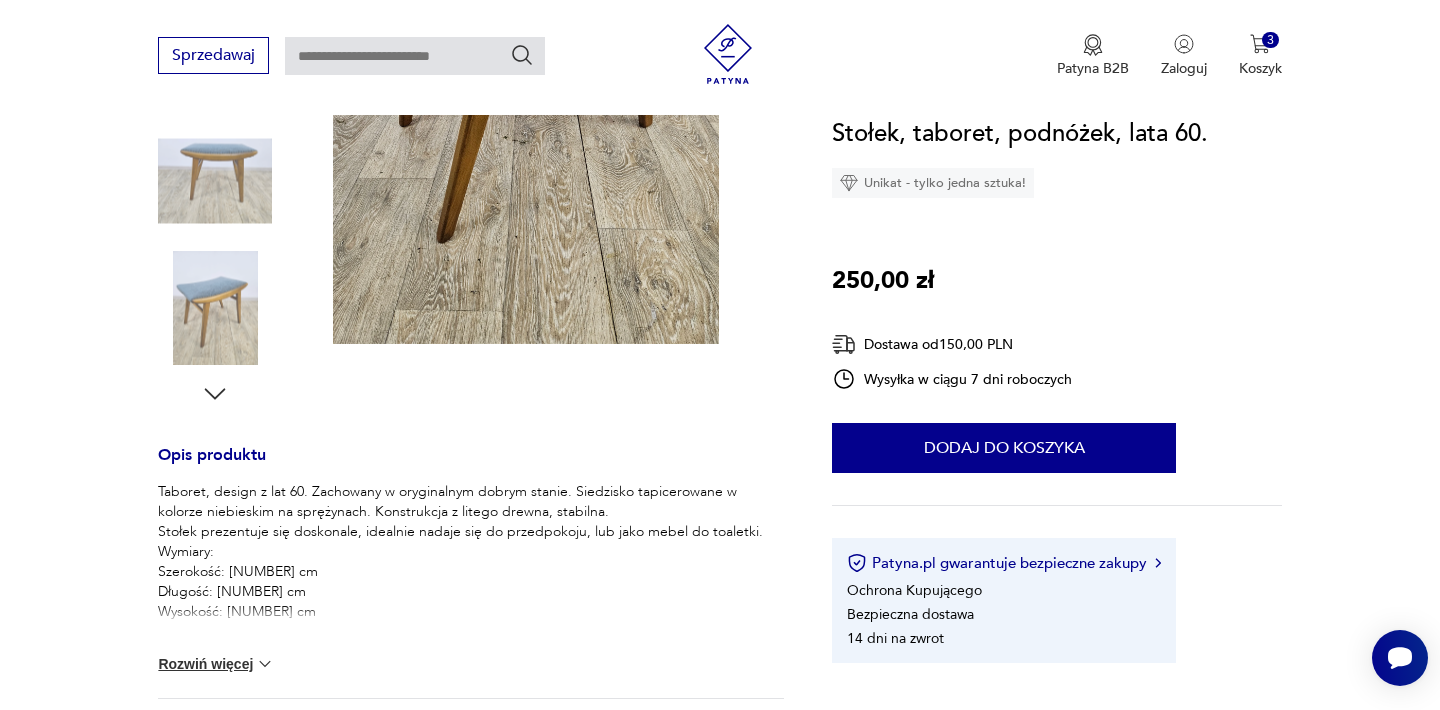 scroll, scrollTop: 513, scrollLeft: 0, axis: vertical 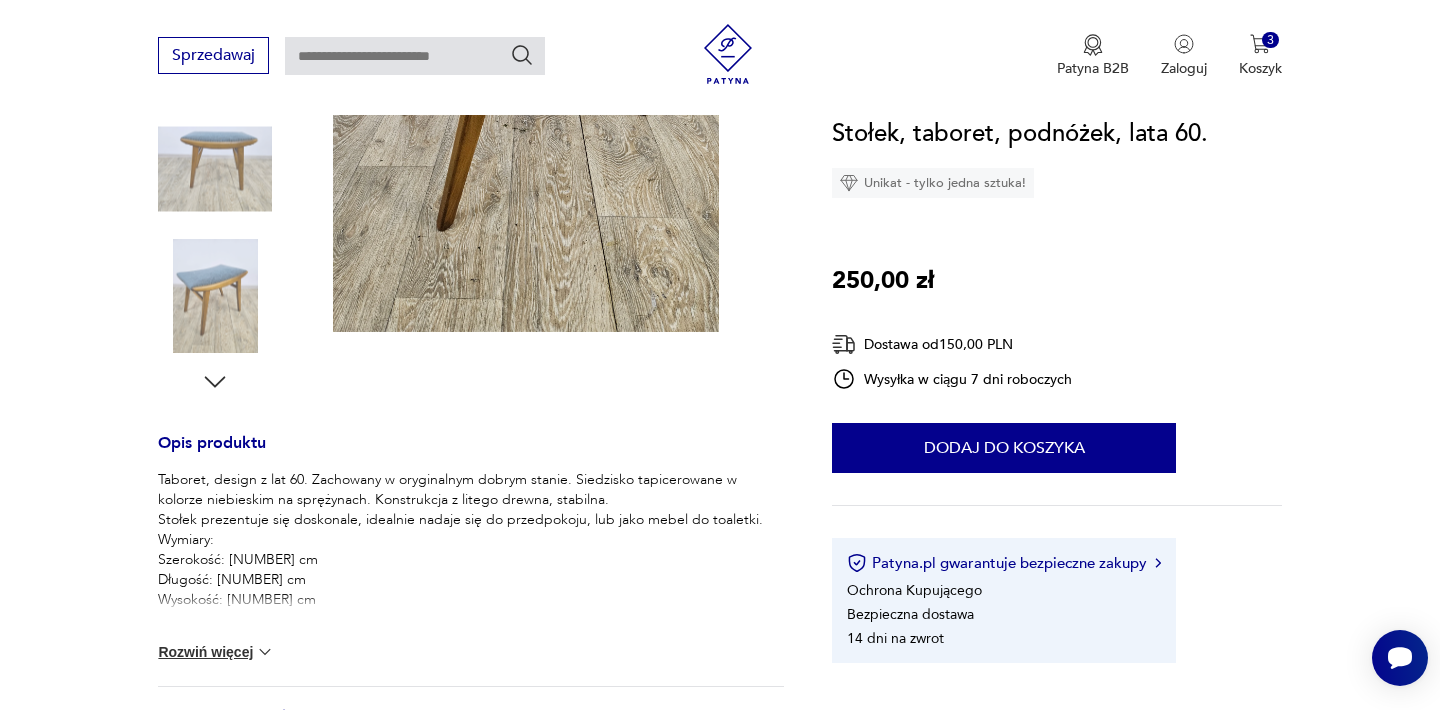 click 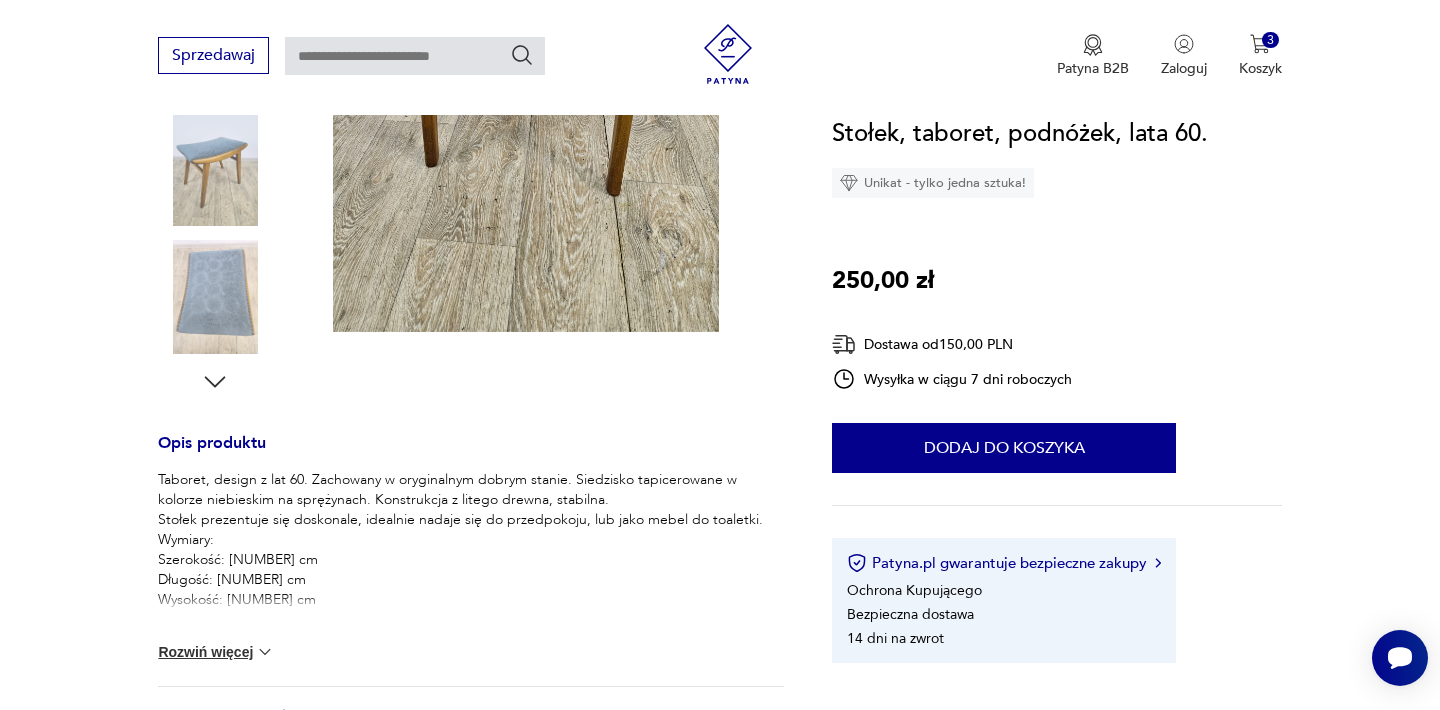 click at bounding box center [215, 297] 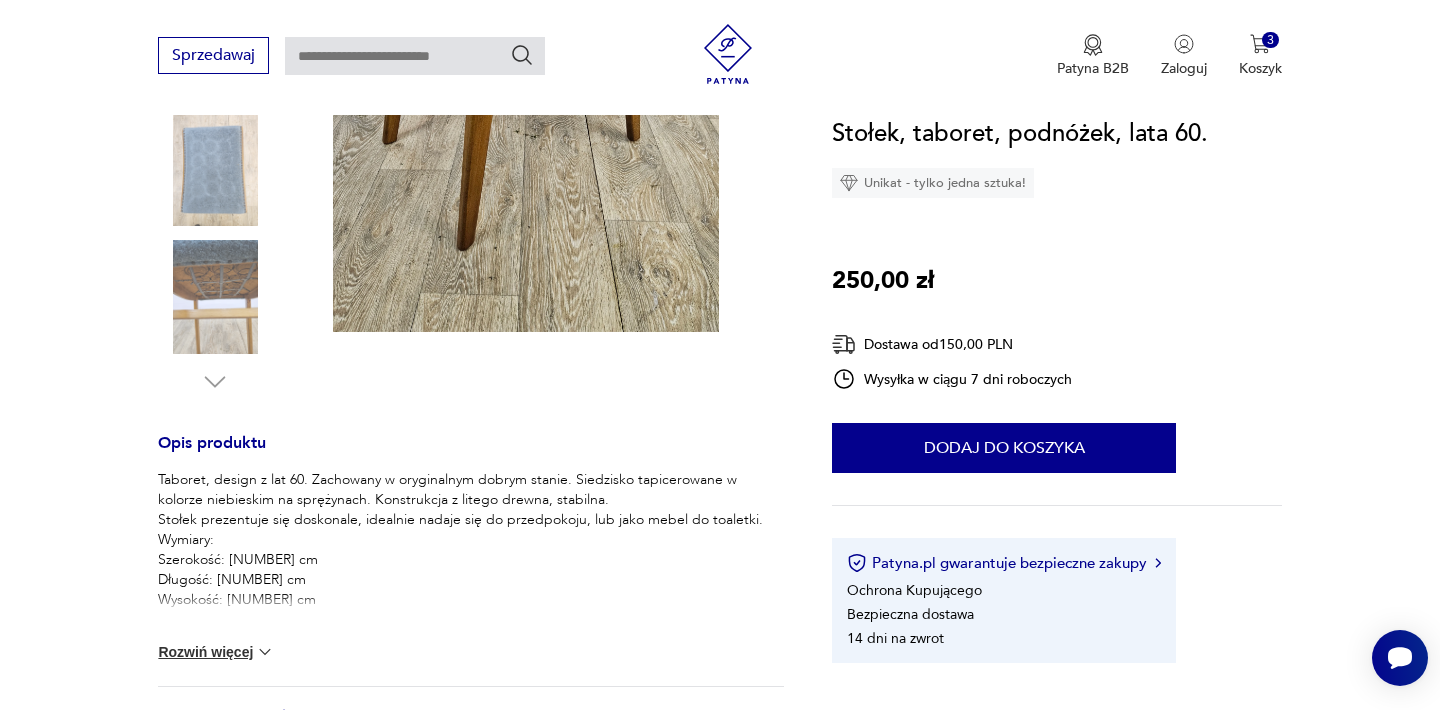 click at bounding box center (215, 297) 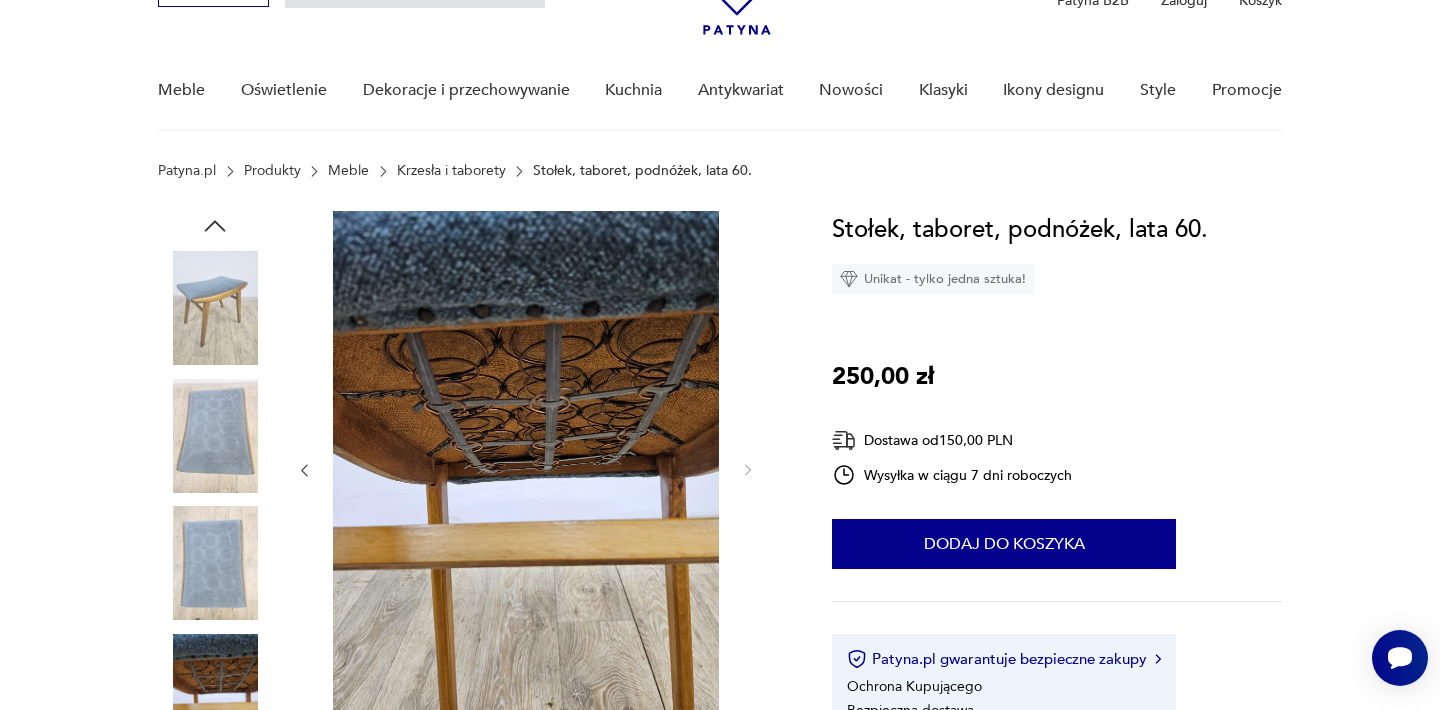 scroll, scrollTop: 113, scrollLeft: 0, axis: vertical 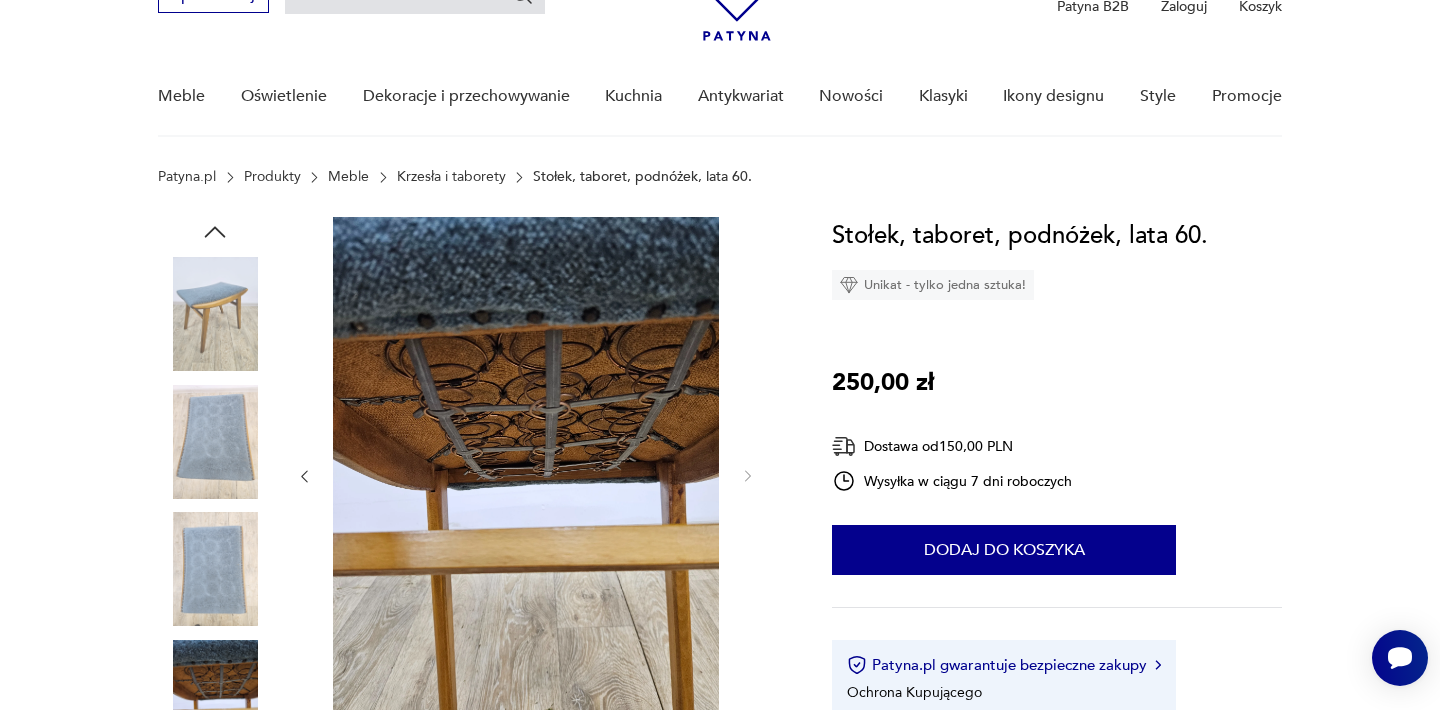 click 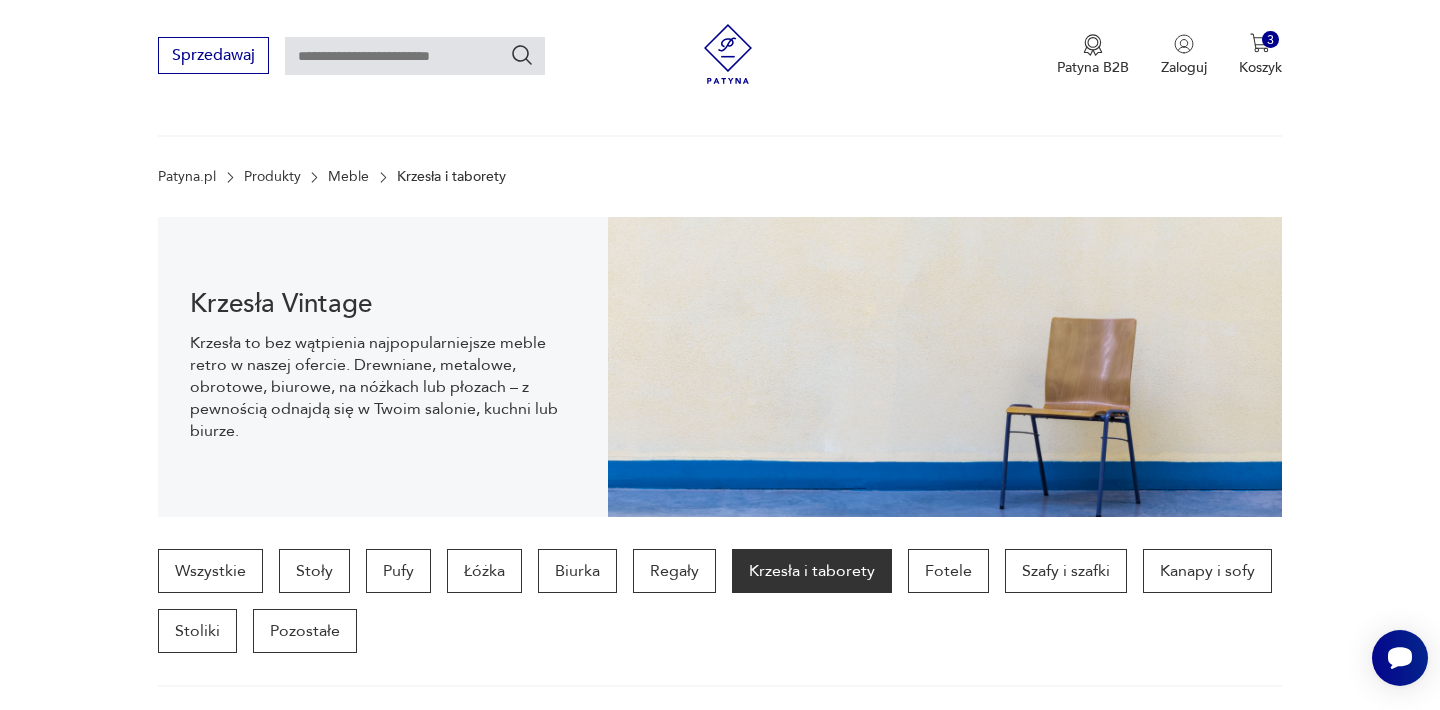 scroll, scrollTop: 2166, scrollLeft: 0, axis: vertical 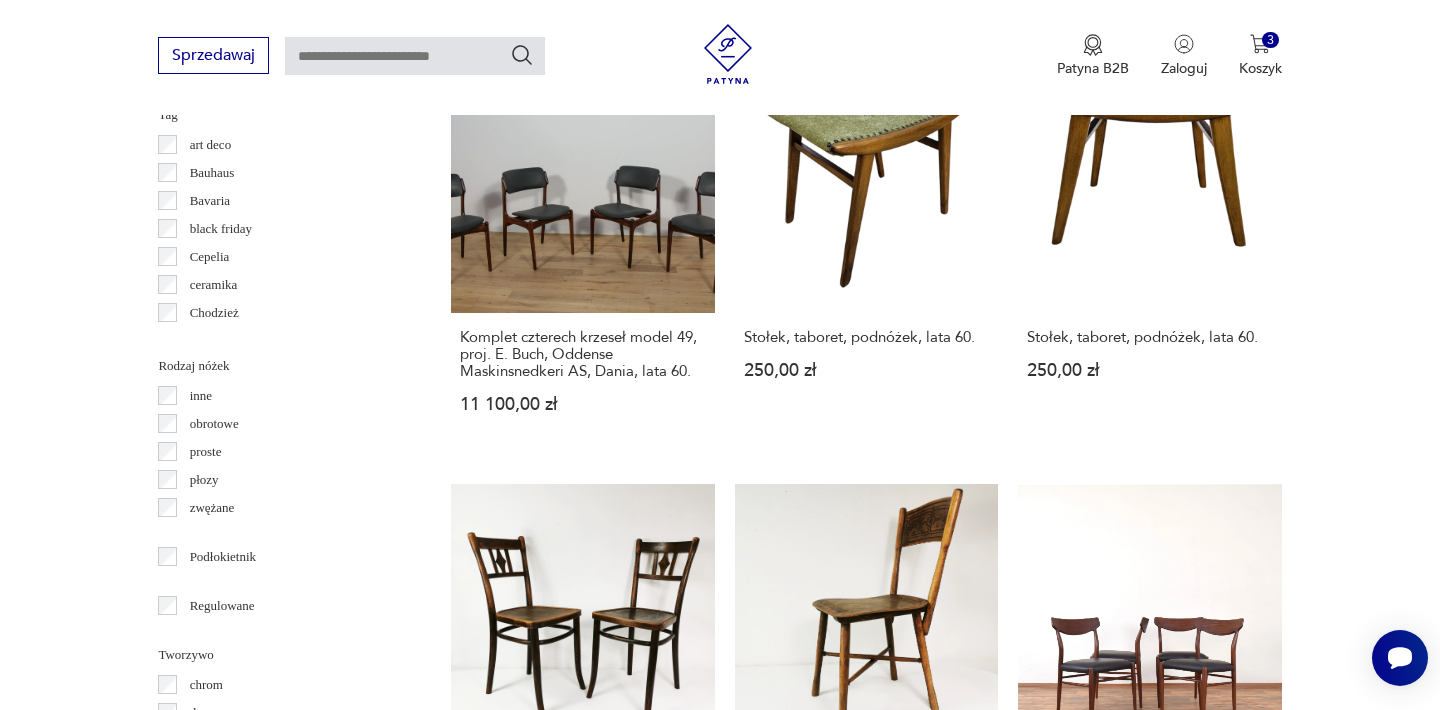 click on "Komplet czterech krzeseł model 49, proj. [DESIGNER], [COMPANY] AS, [COUNTRY], [DECADE]. [PRICE]" at bounding box center [582, 250] 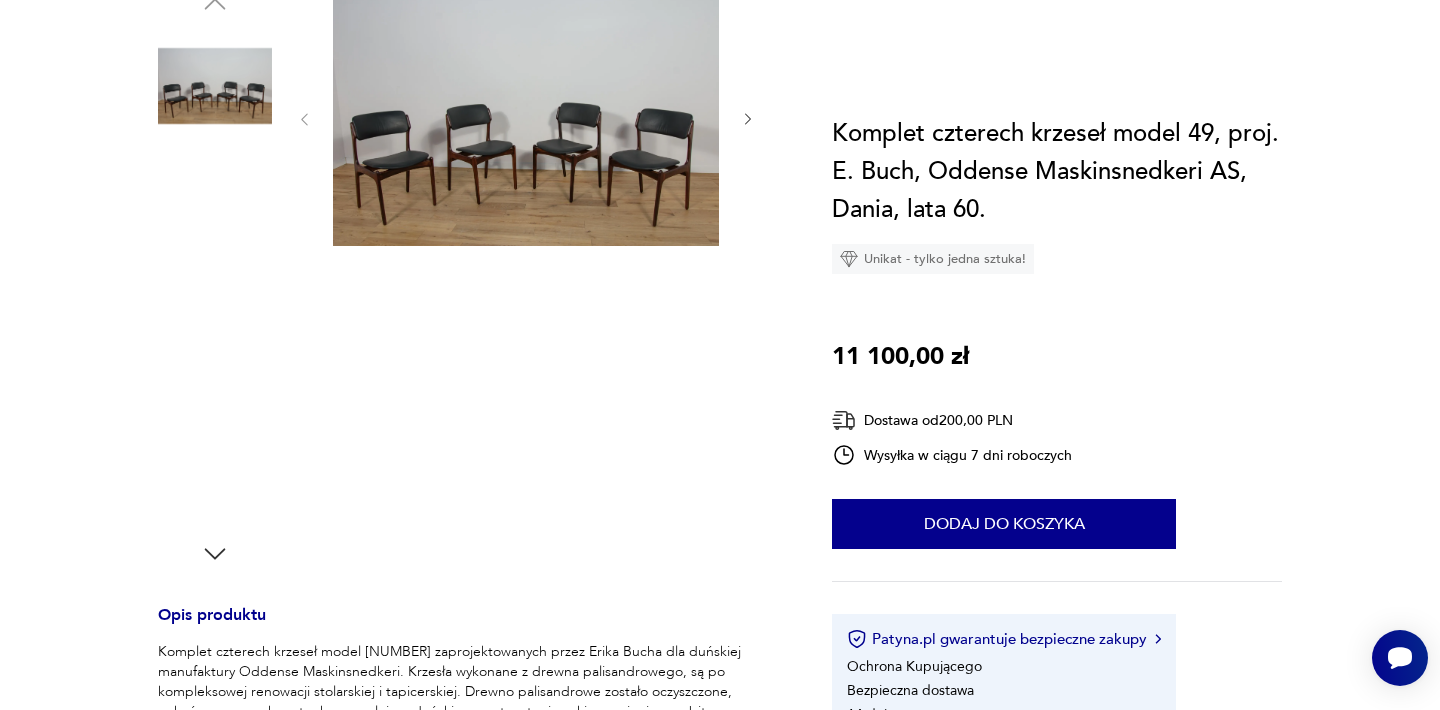 scroll, scrollTop: 0, scrollLeft: 0, axis: both 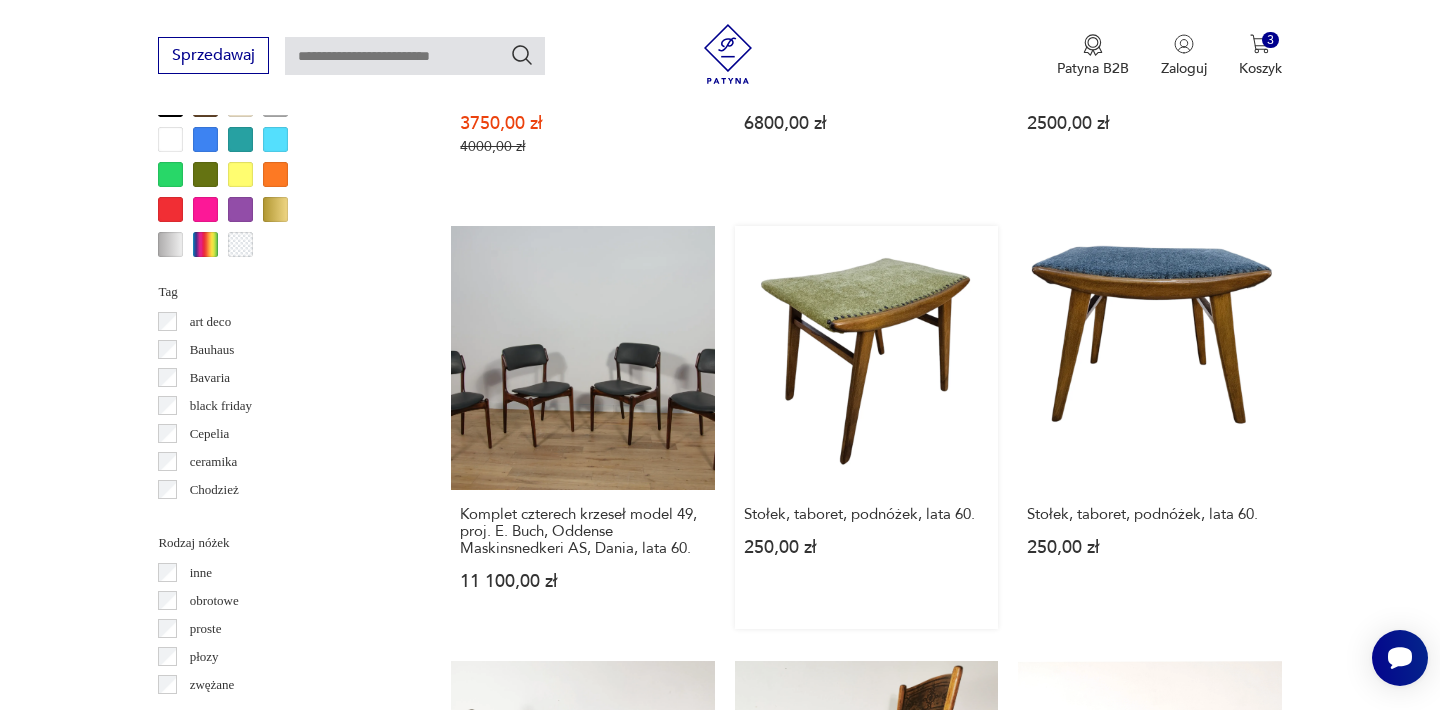 click on "Stołek, taboret, podnóżek, [DECADE]. [PRICE]" at bounding box center (866, 427) 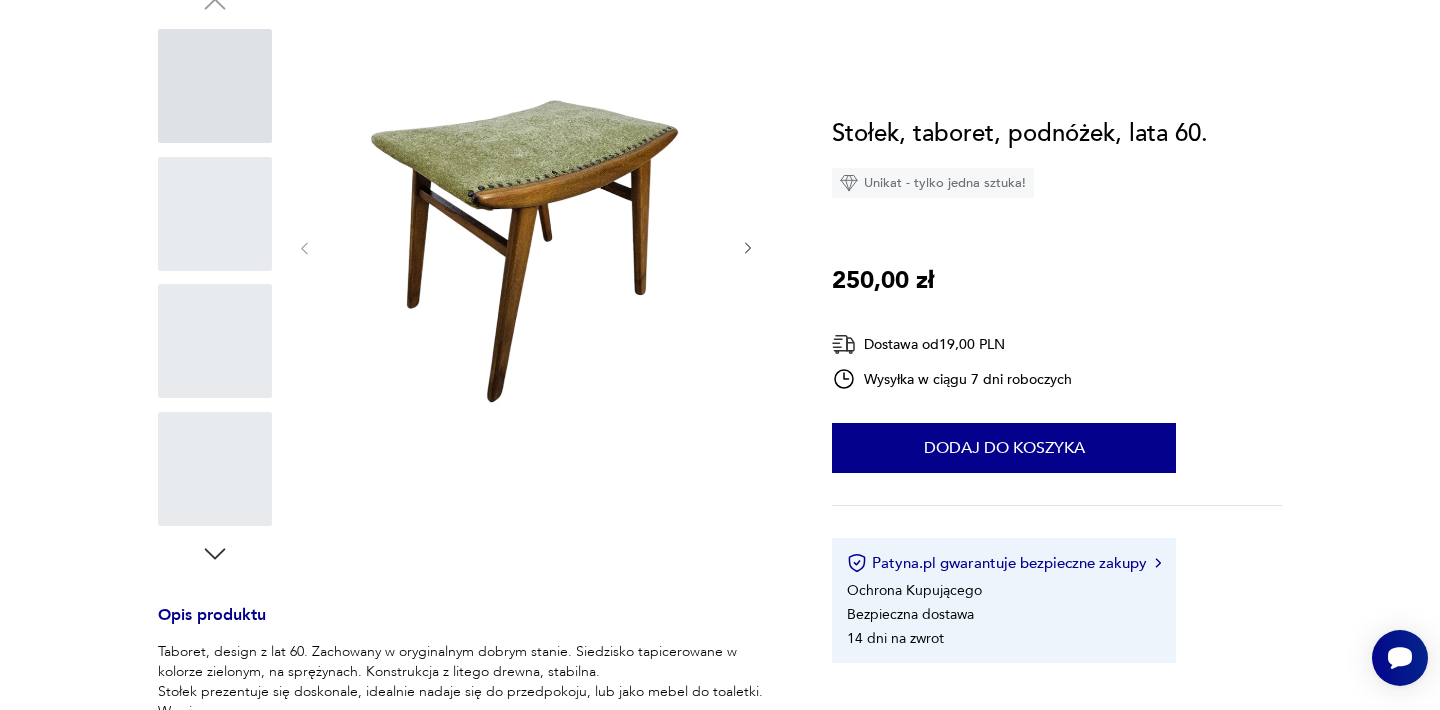 scroll, scrollTop: 0, scrollLeft: 0, axis: both 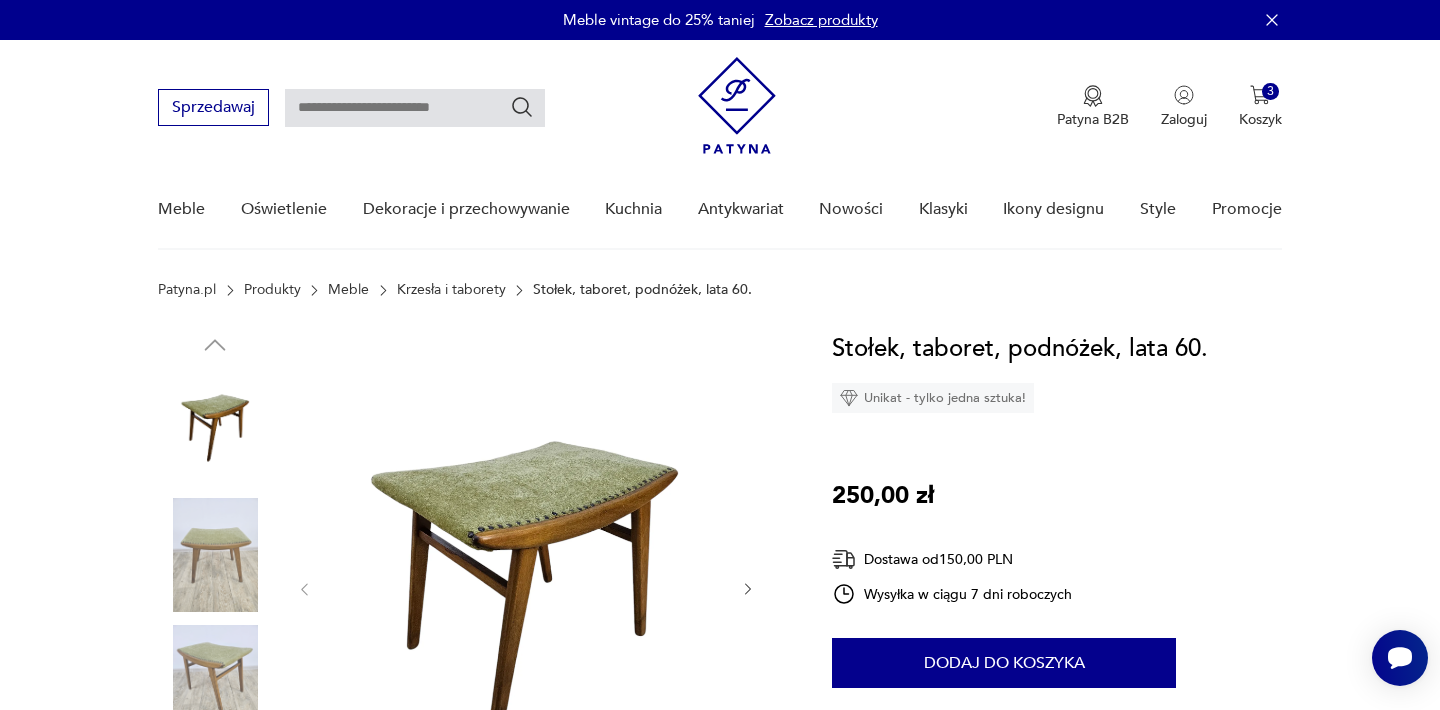 click at bounding box center [526, 587] 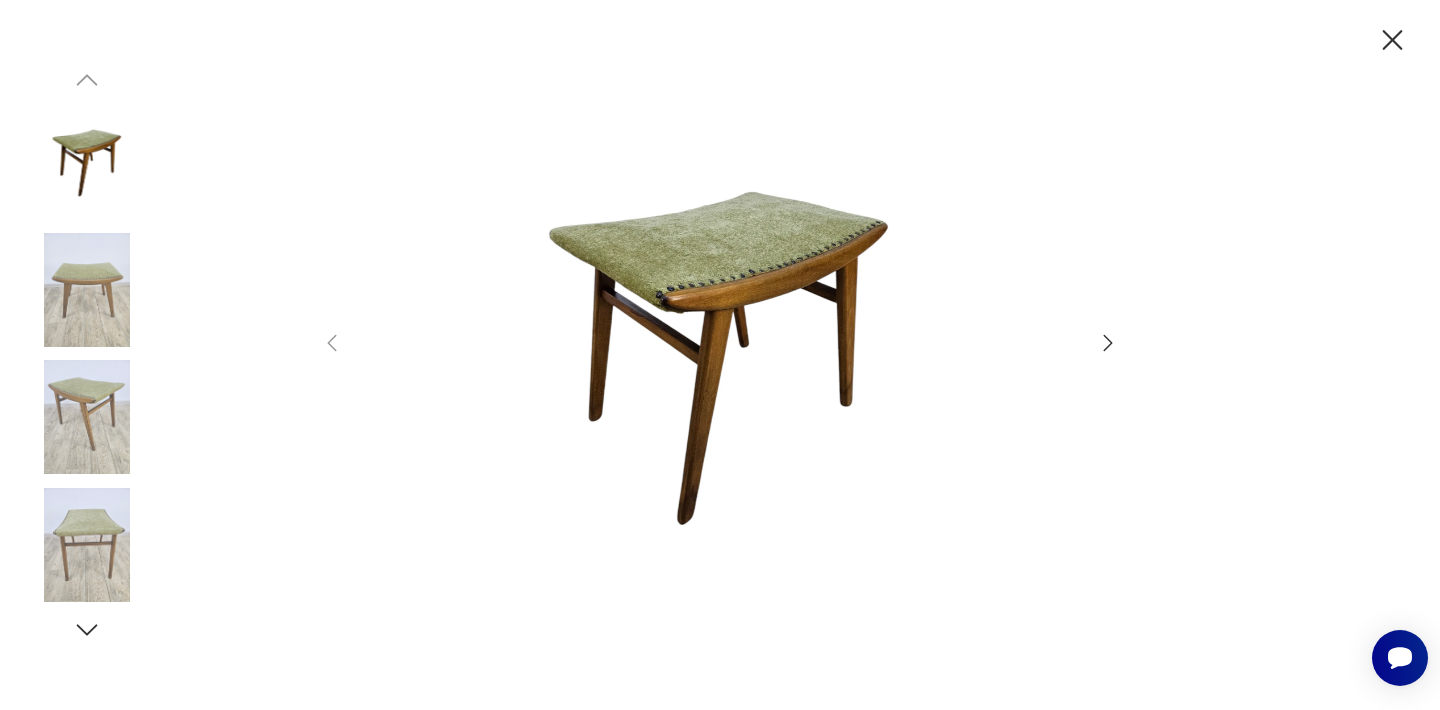 click 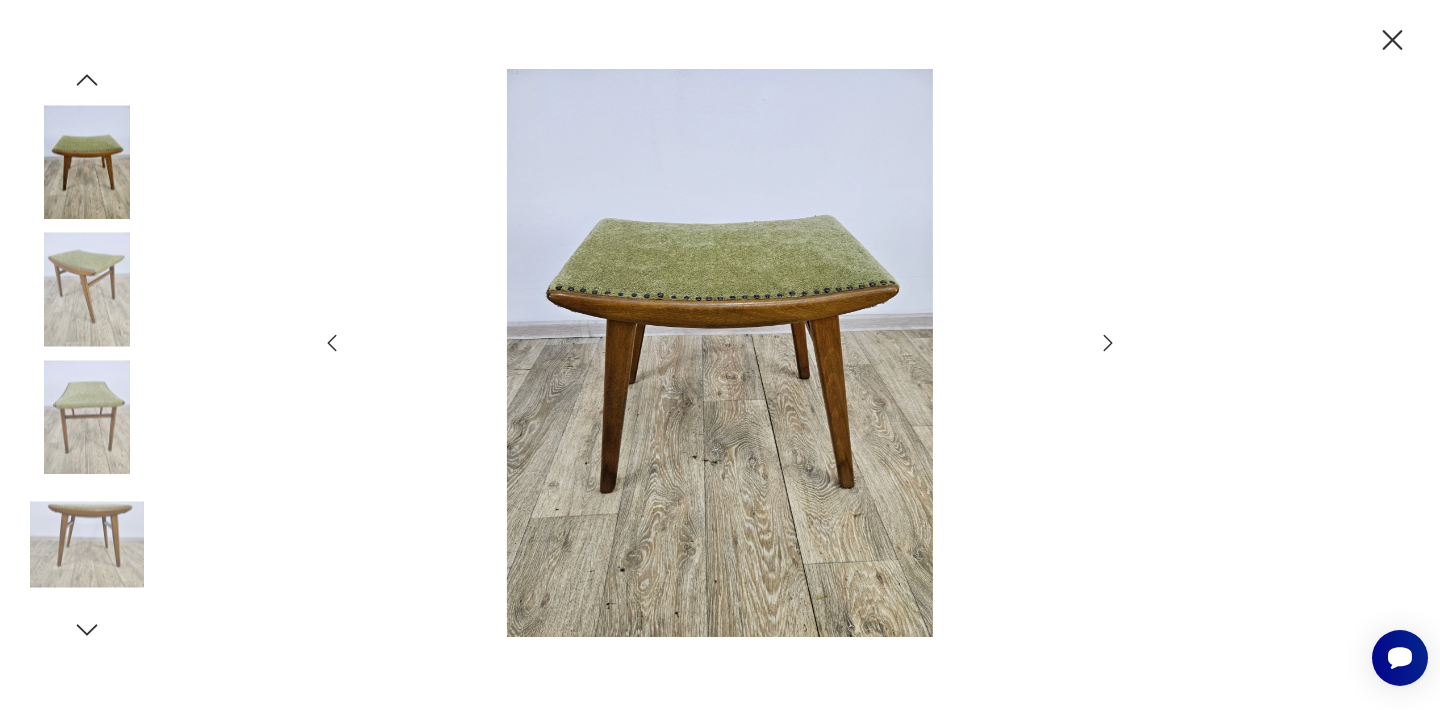 click 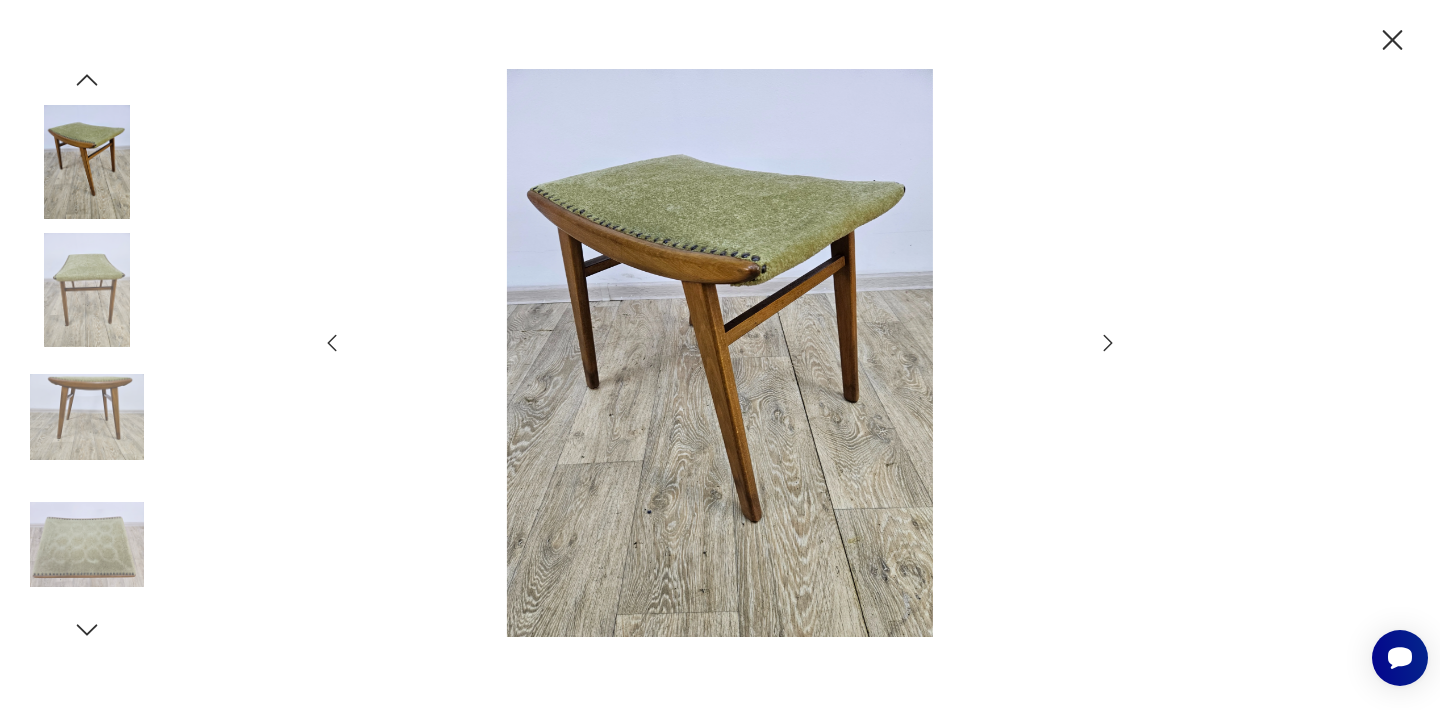 click 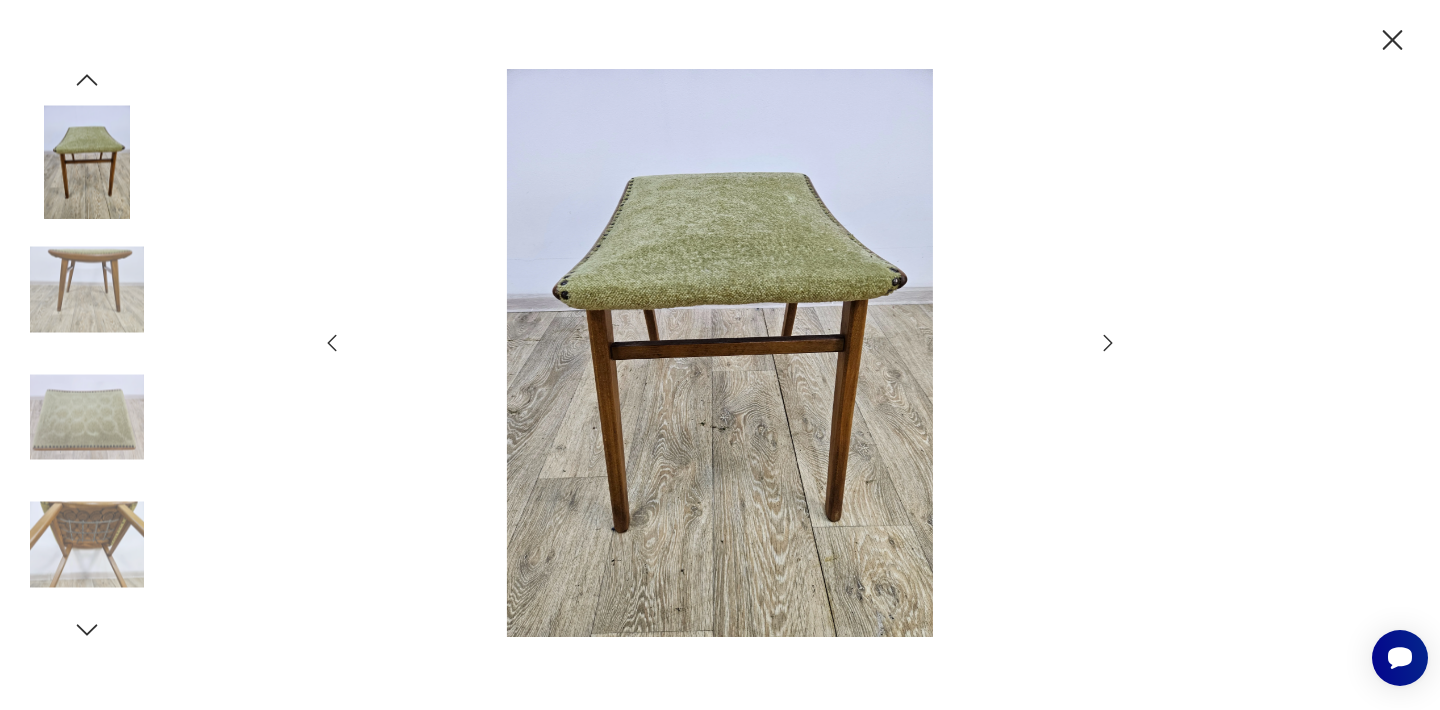 click 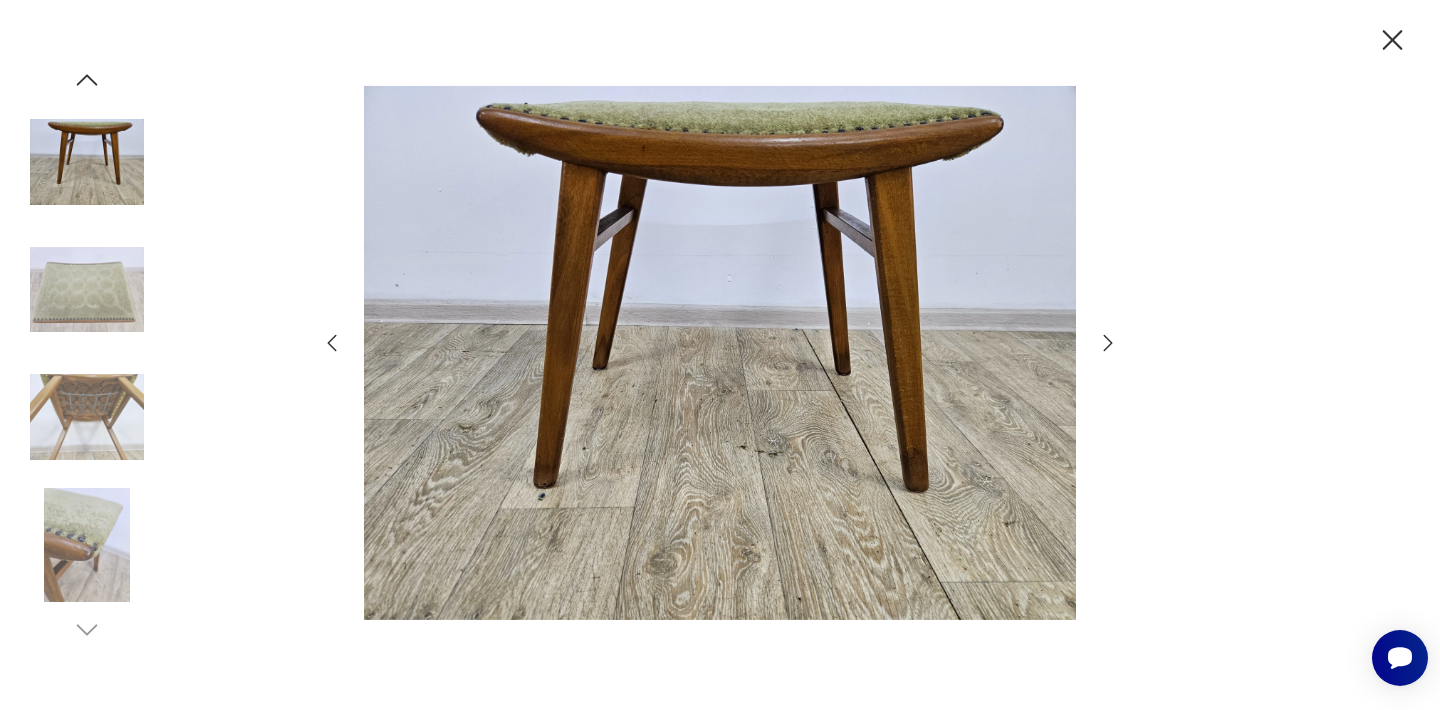 click 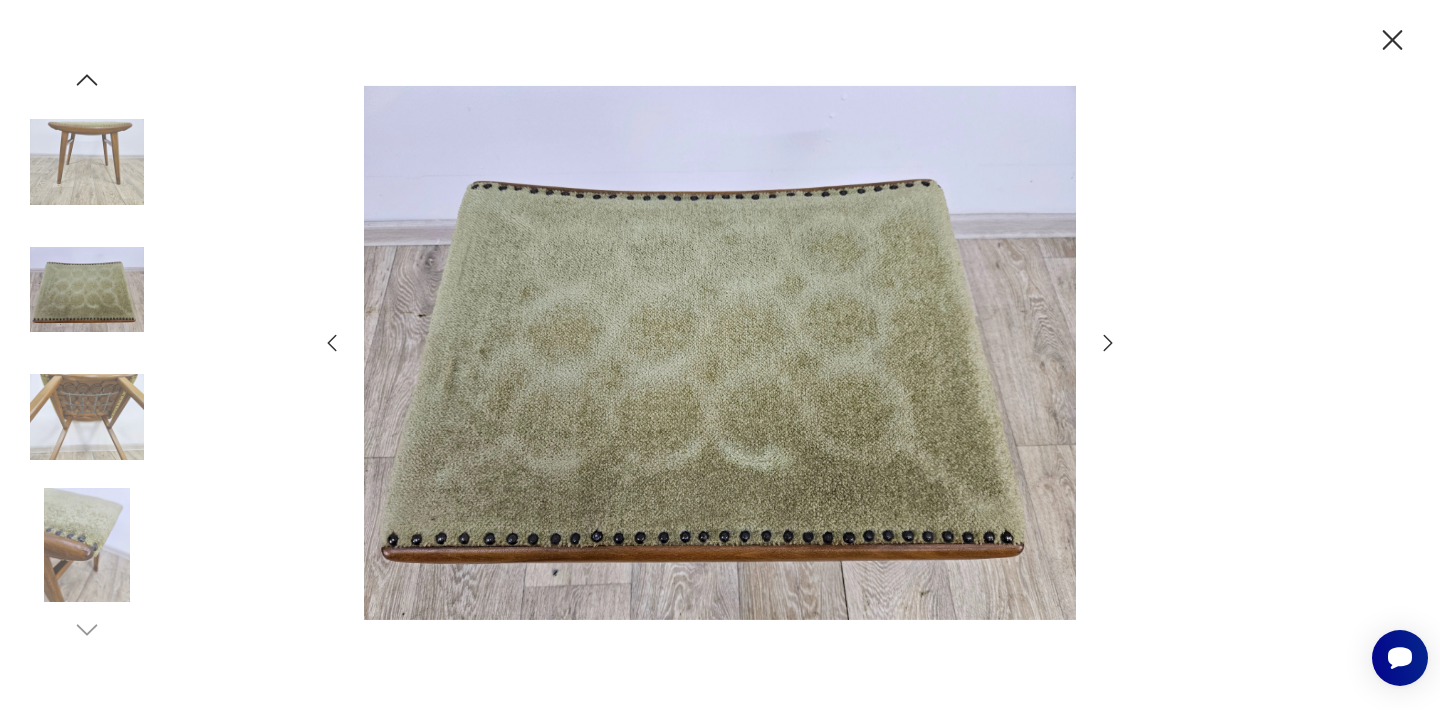 click 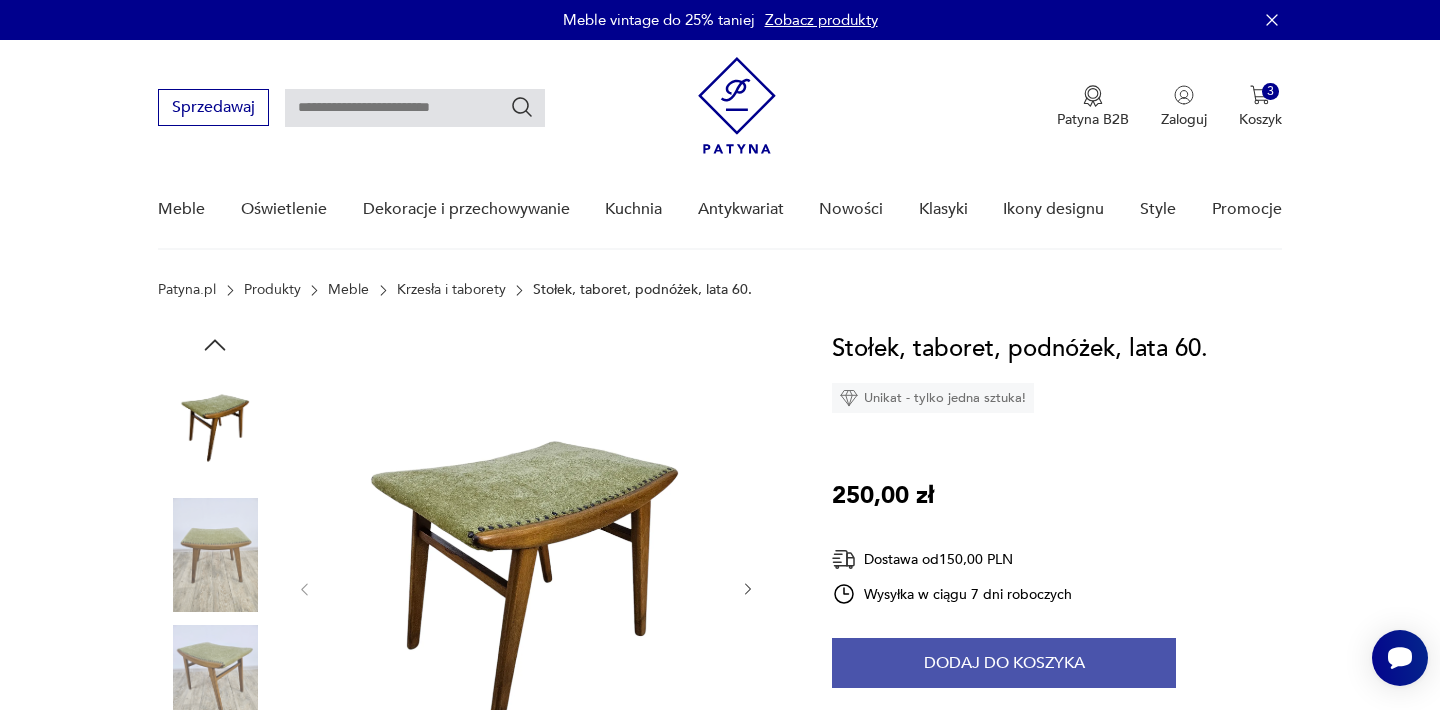 click on "Dodaj do koszyka" at bounding box center (1004, 663) 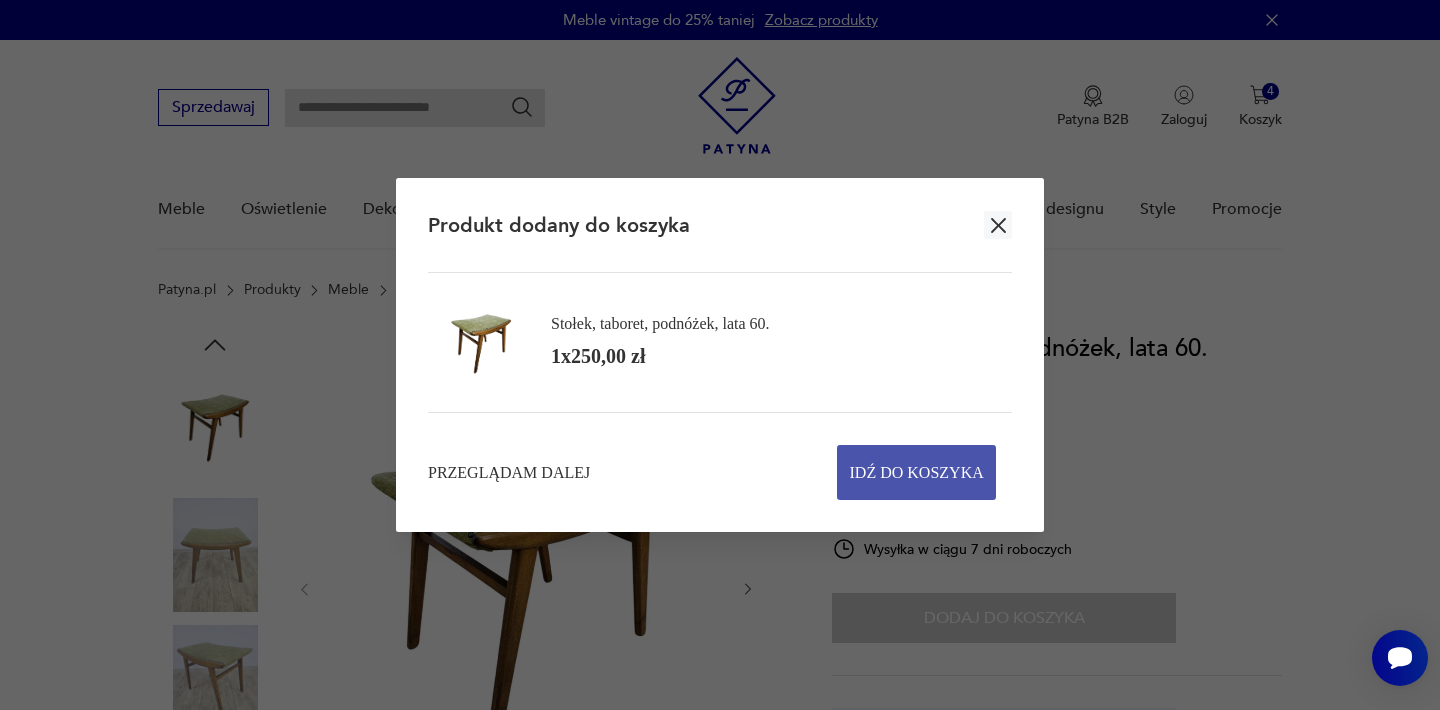 click on "Idź do koszyka" at bounding box center [917, 472] 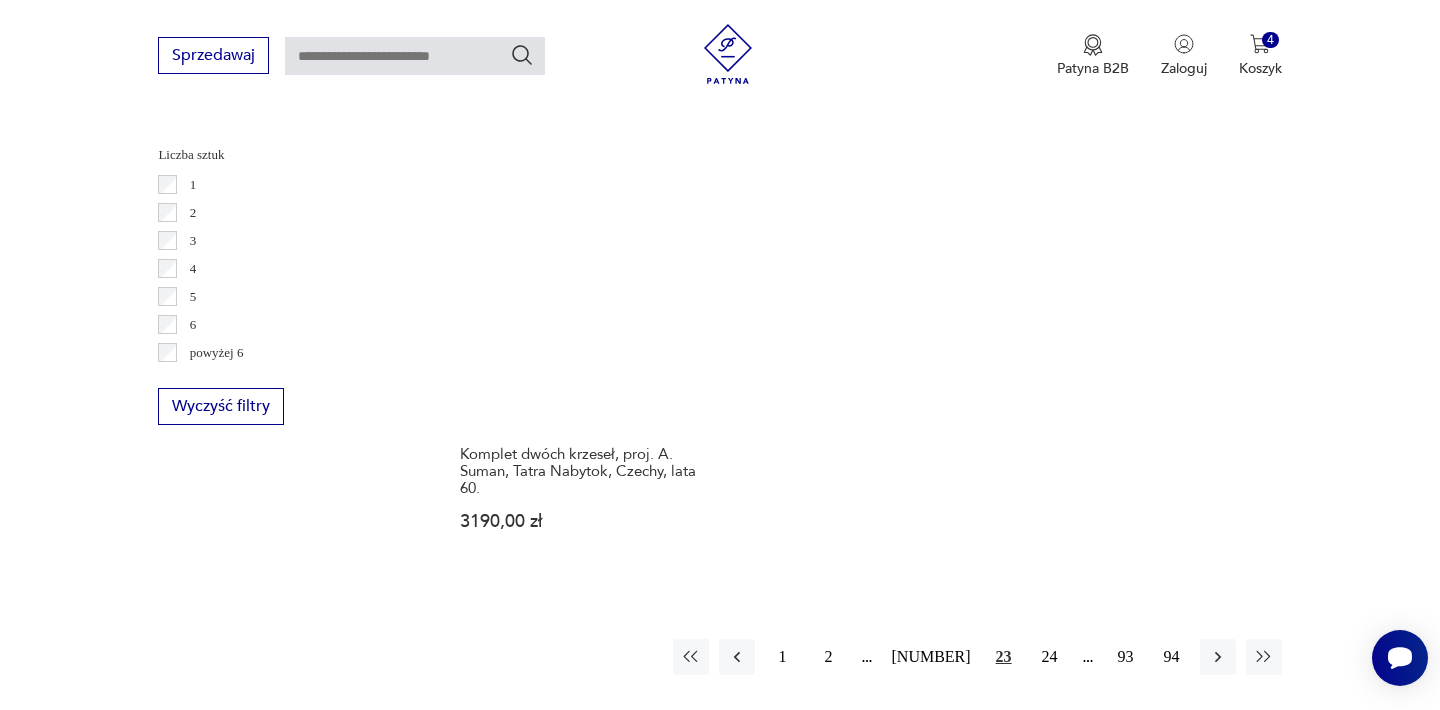 scroll, scrollTop: 2925, scrollLeft: 0, axis: vertical 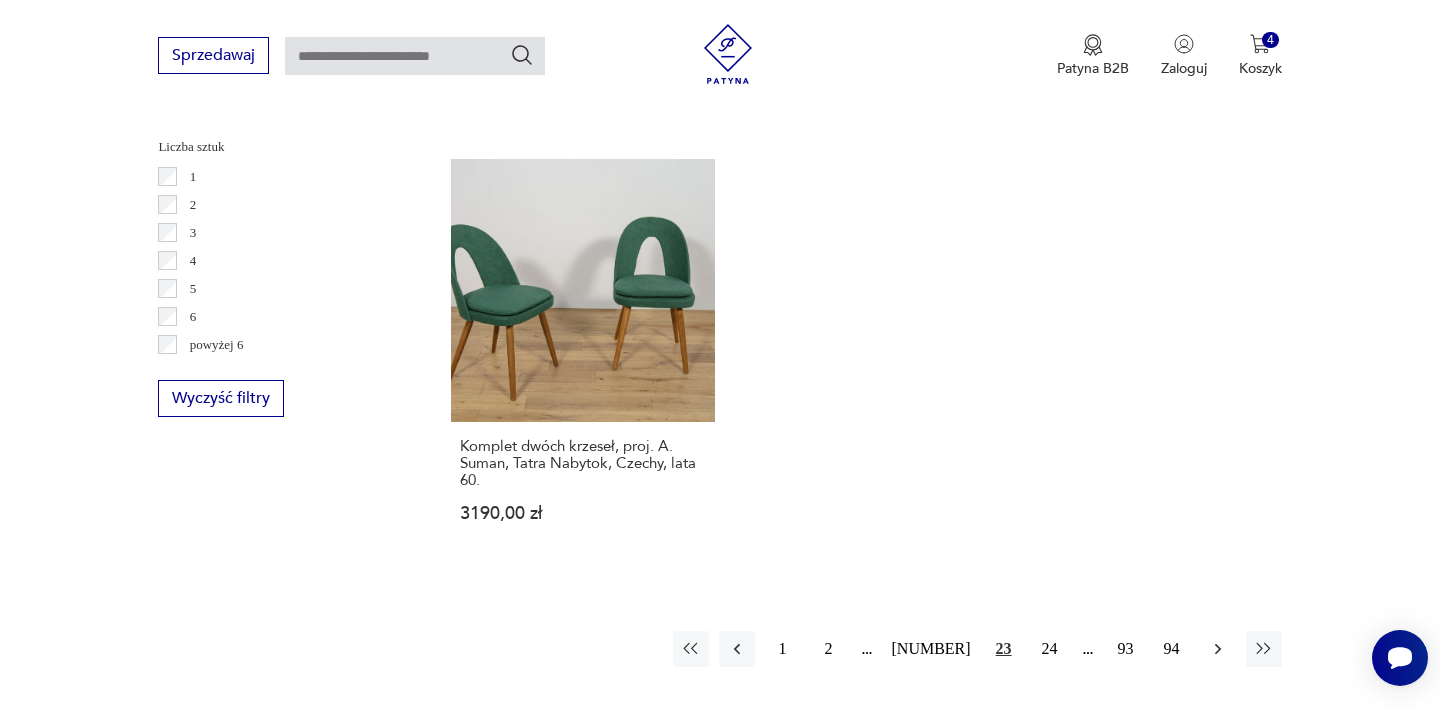 click 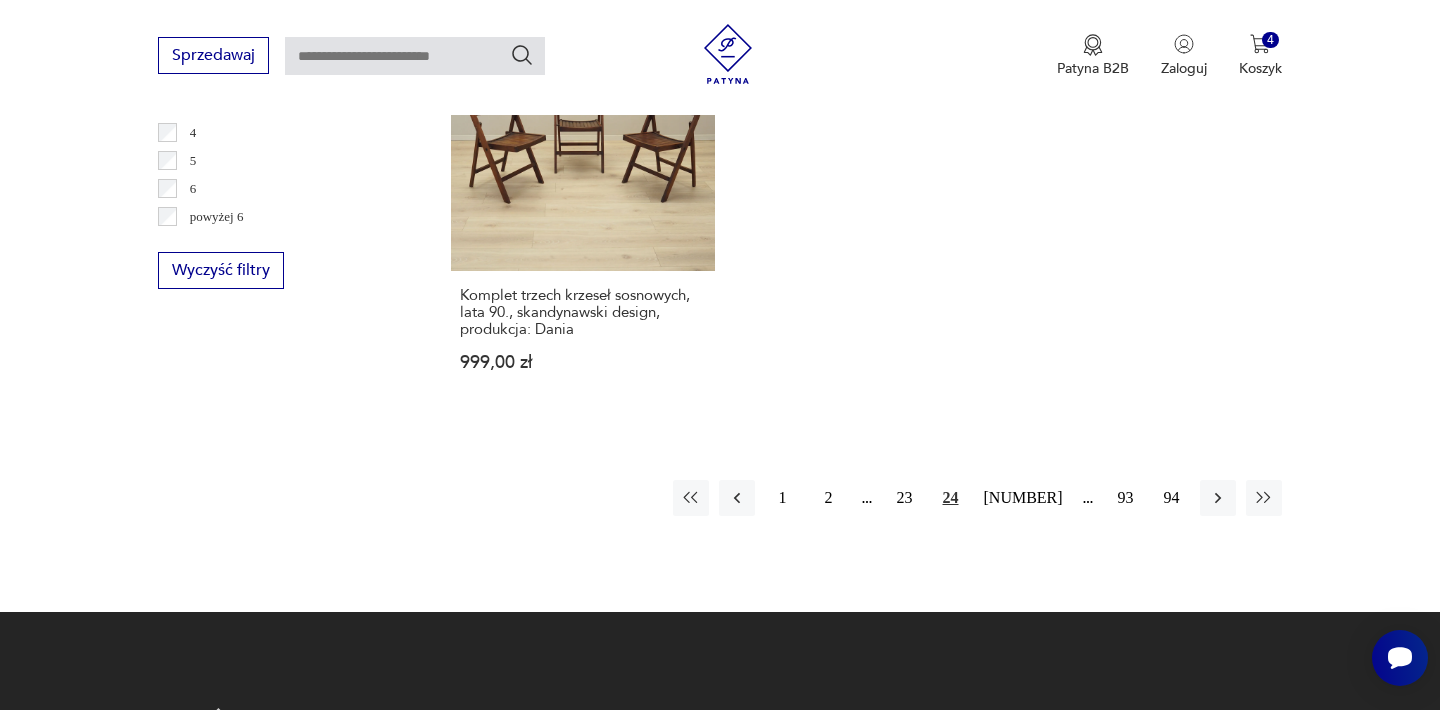 scroll, scrollTop: 3092, scrollLeft: 0, axis: vertical 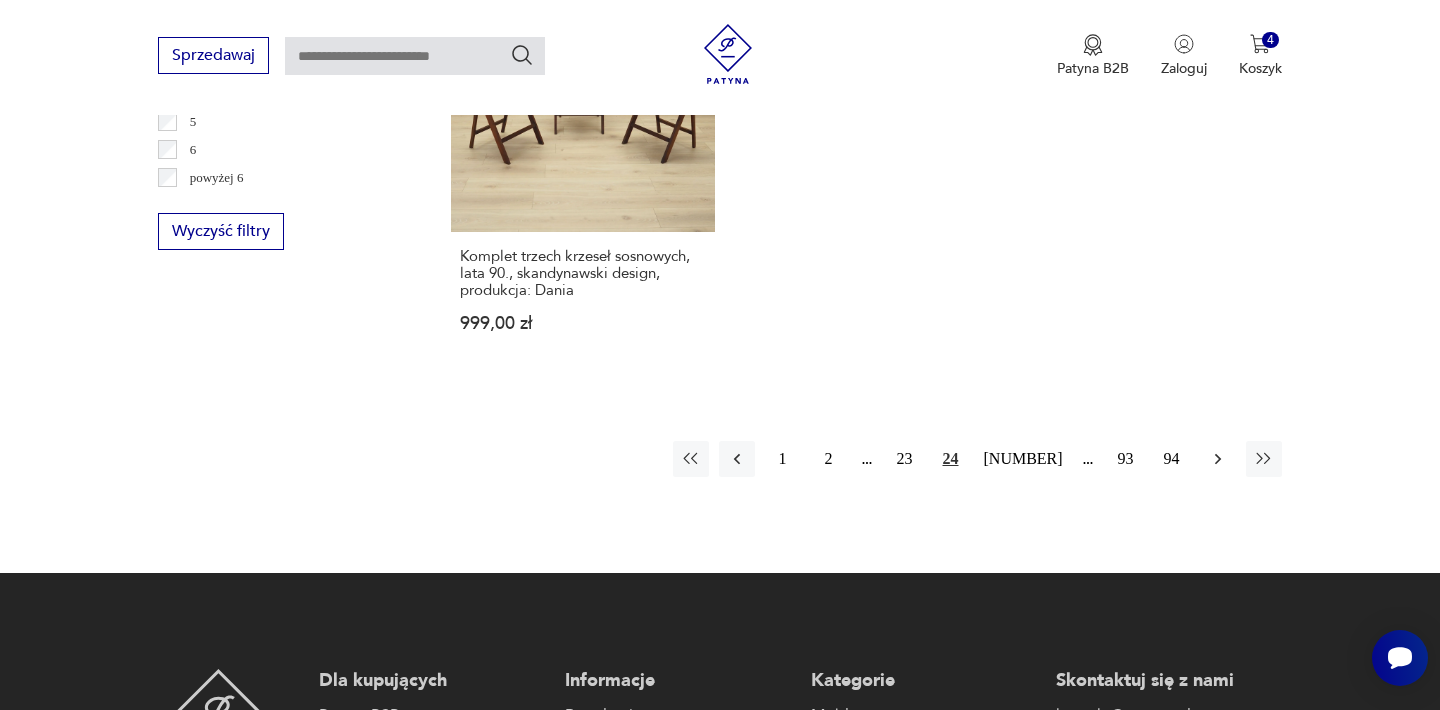 click 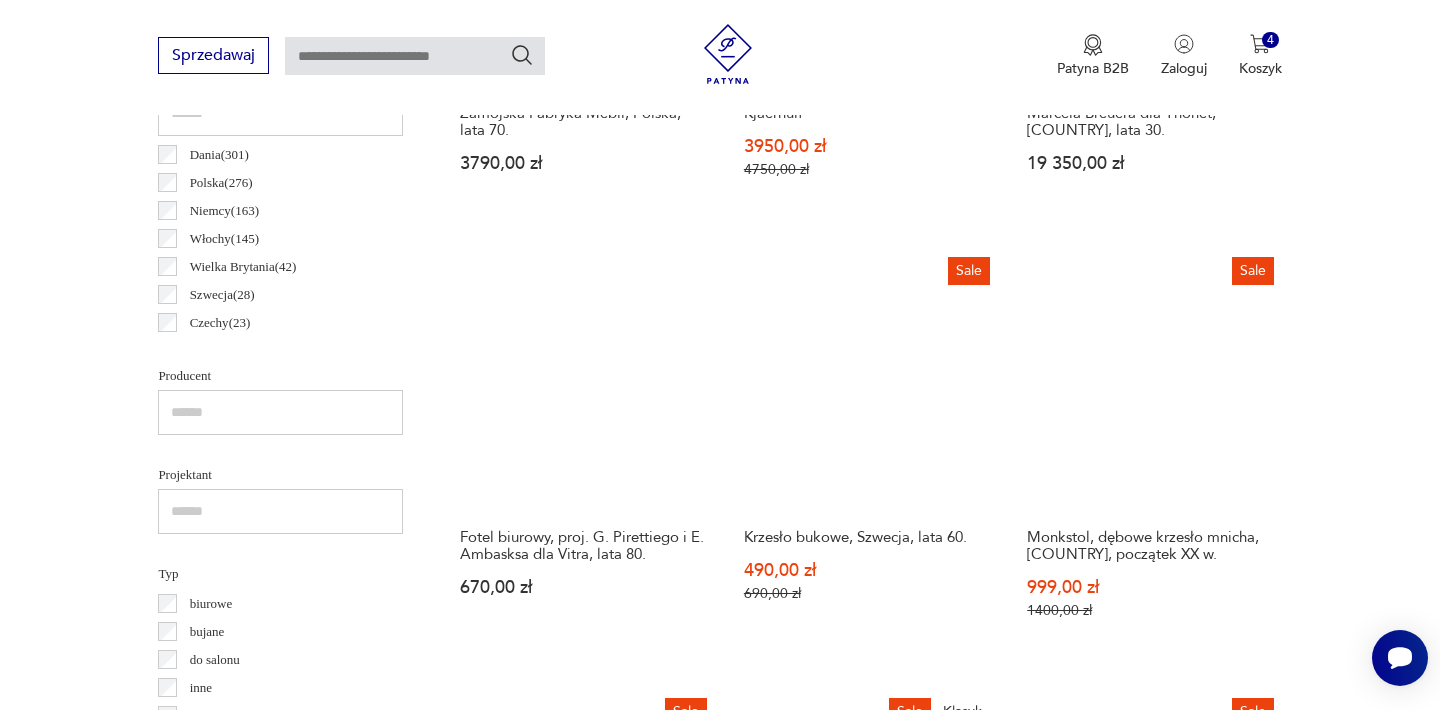 scroll, scrollTop: 1092, scrollLeft: 0, axis: vertical 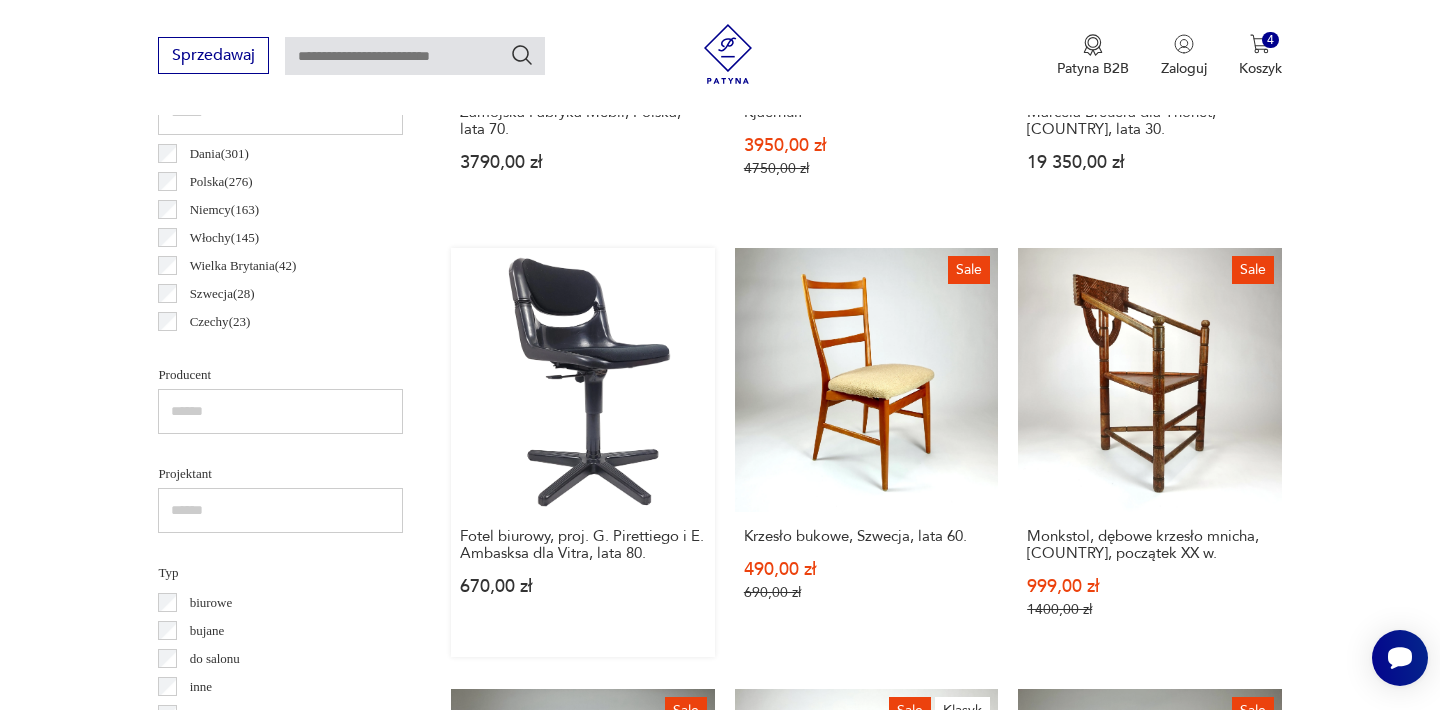 click on "Fotel biurowy, proj. G. Pirettiego i E. Ambasksa dla Vitra, lata [YEAR] [PRICE]" at bounding box center (582, 452) 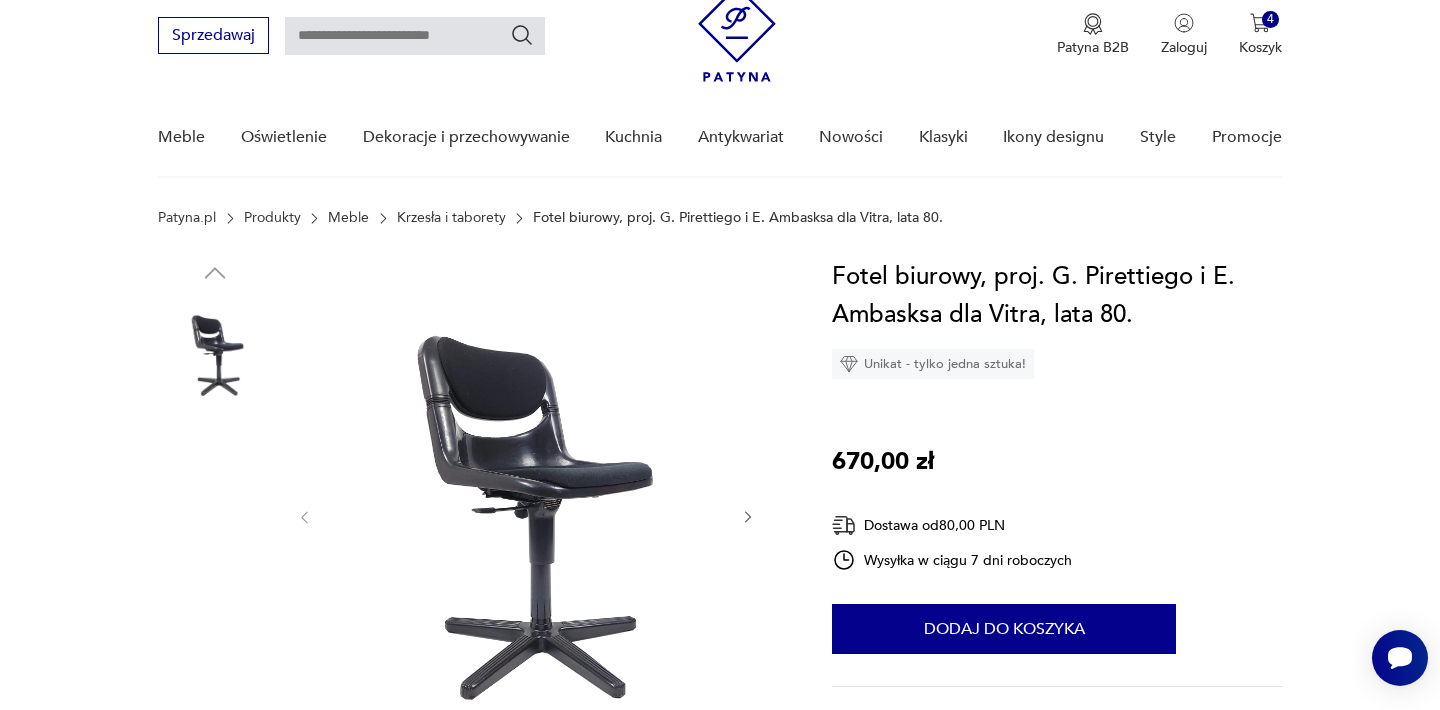 scroll, scrollTop: 0, scrollLeft: 0, axis: both 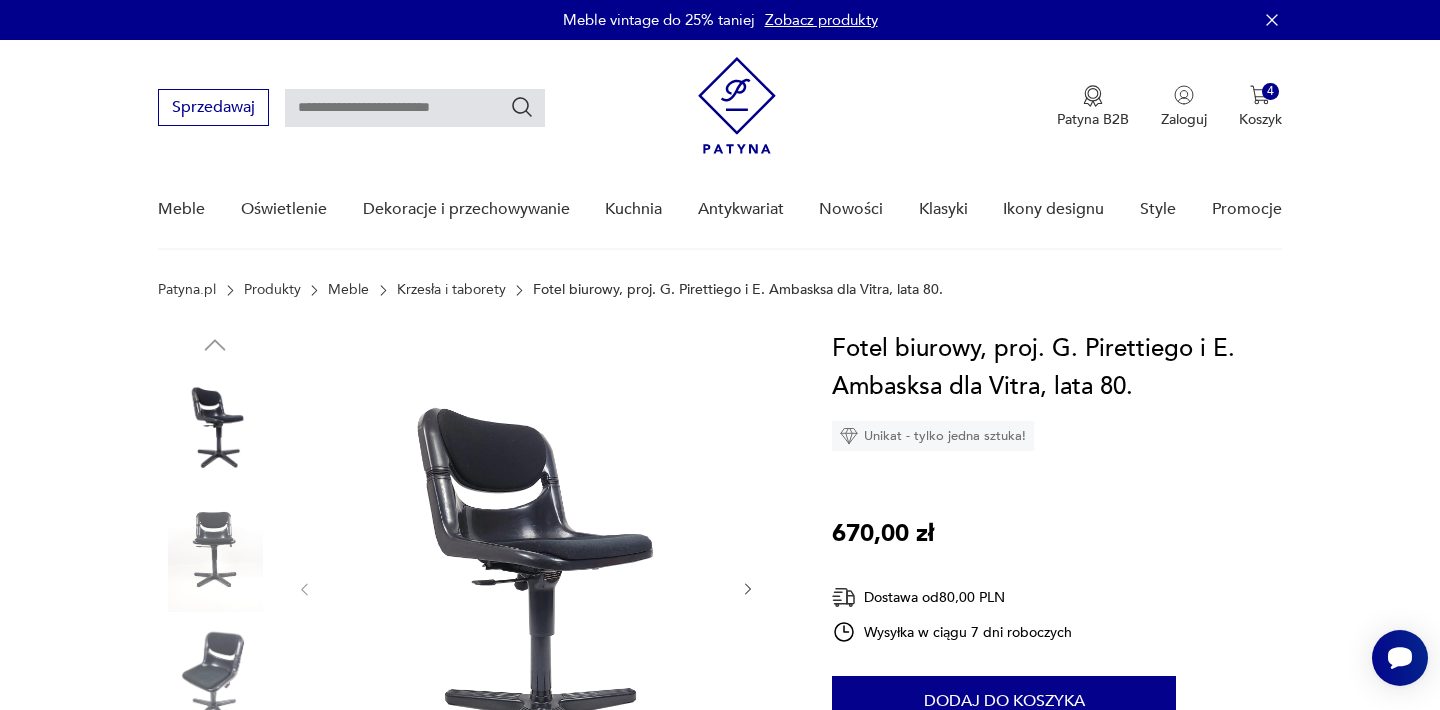 click at bounding box center (526, 587) 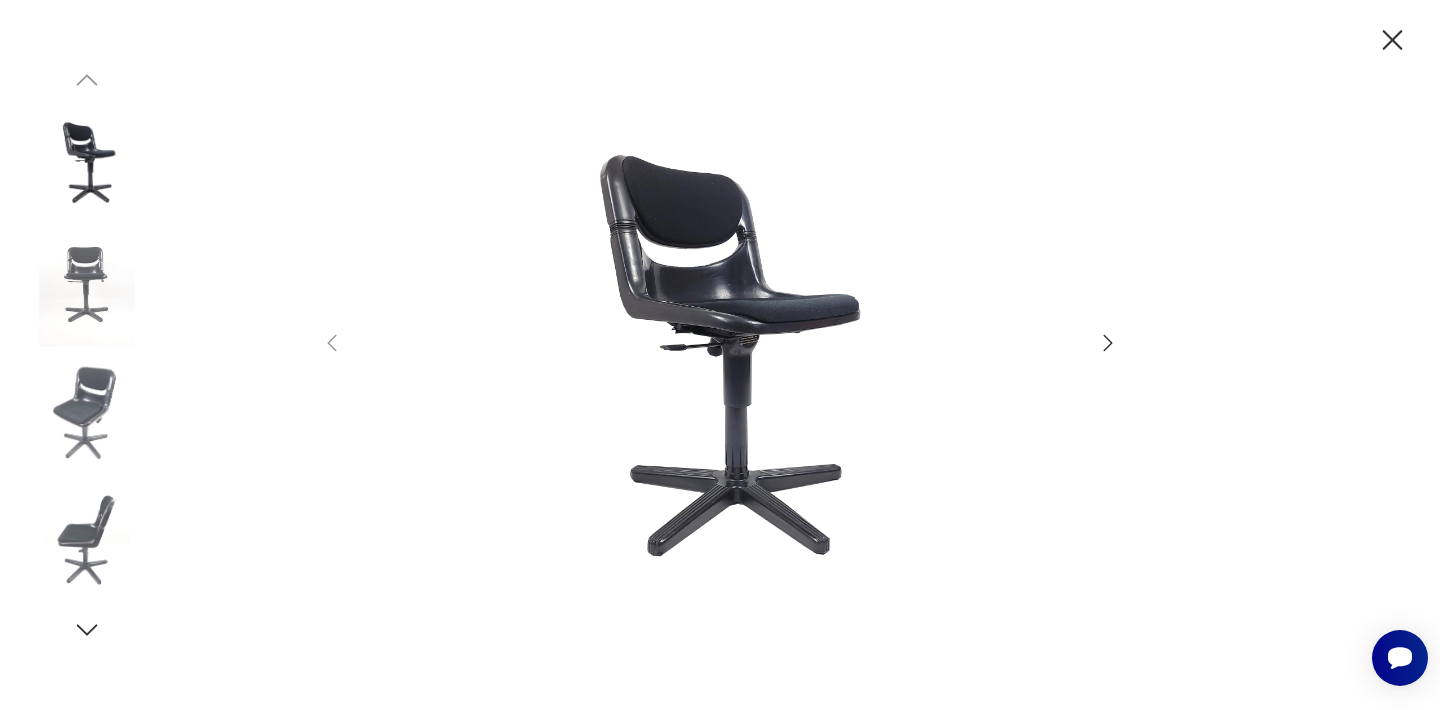 click 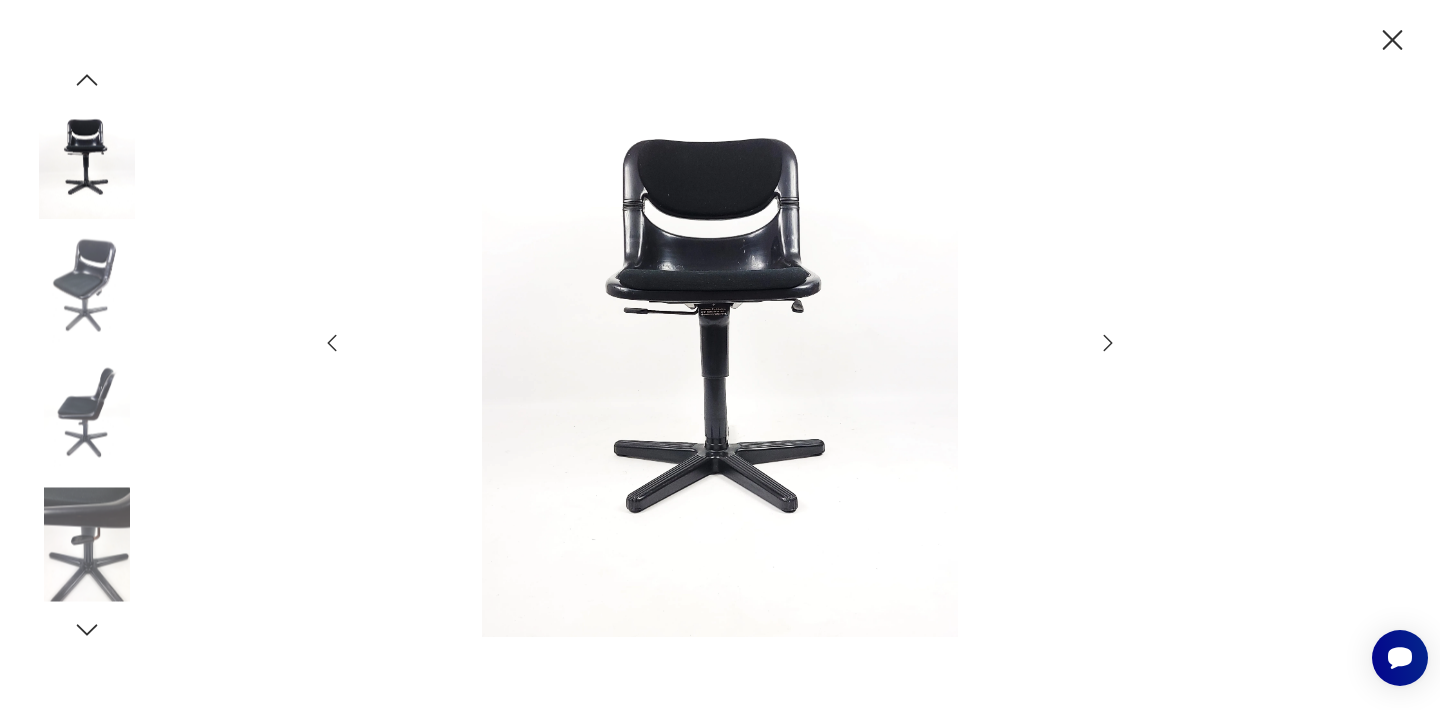 click 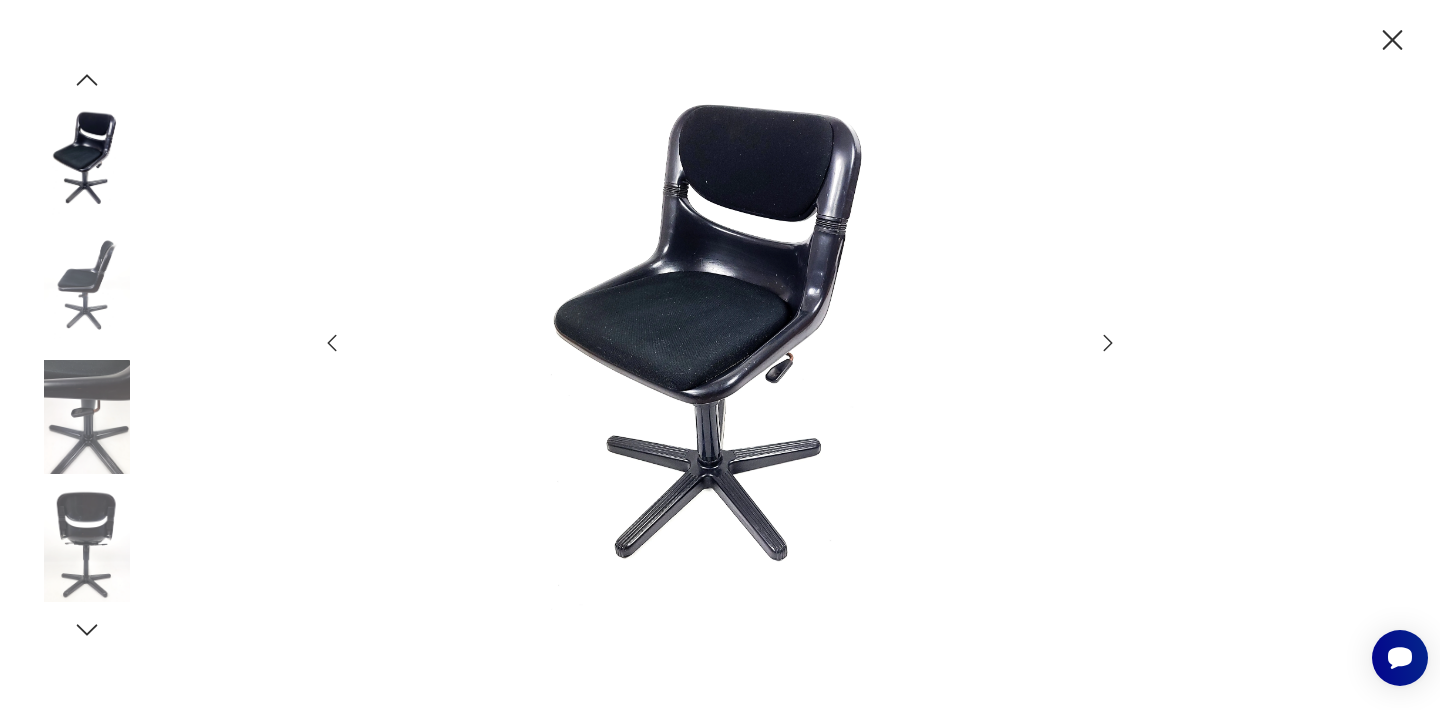 click 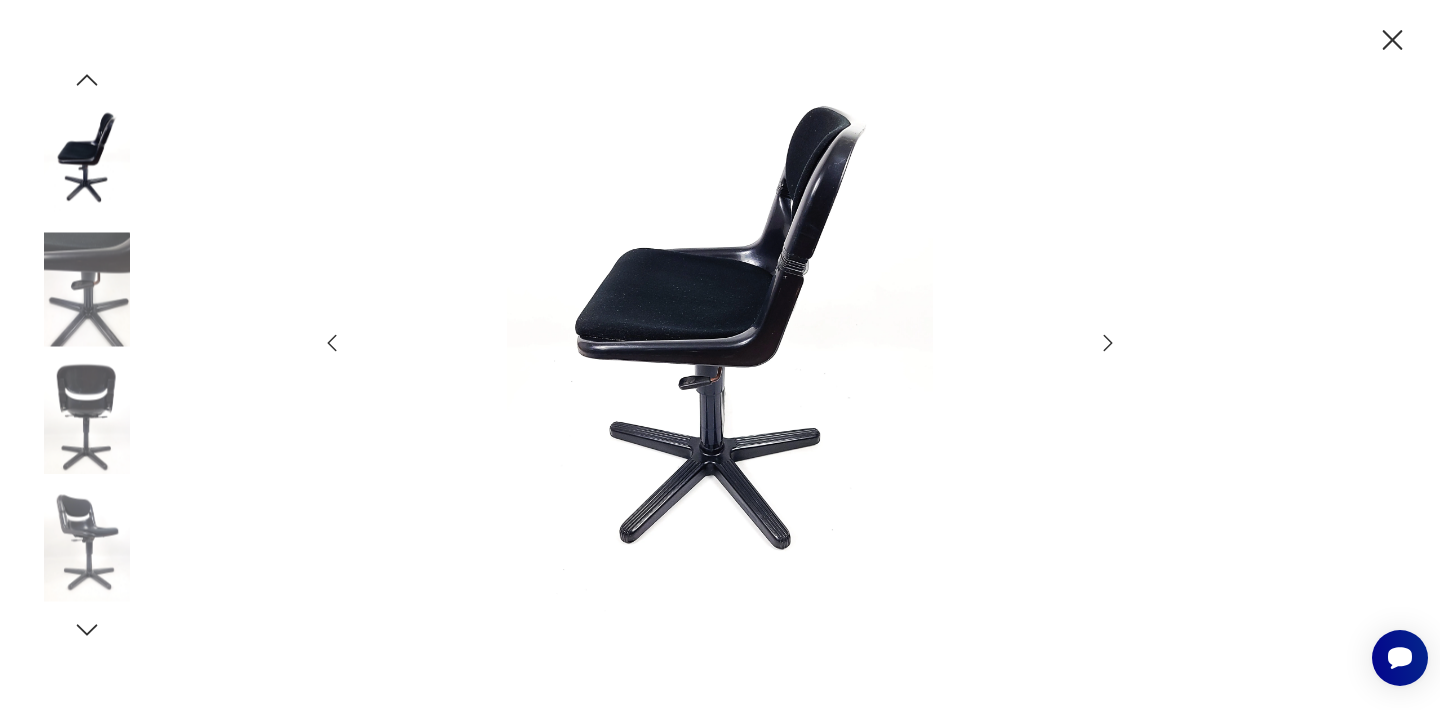 click 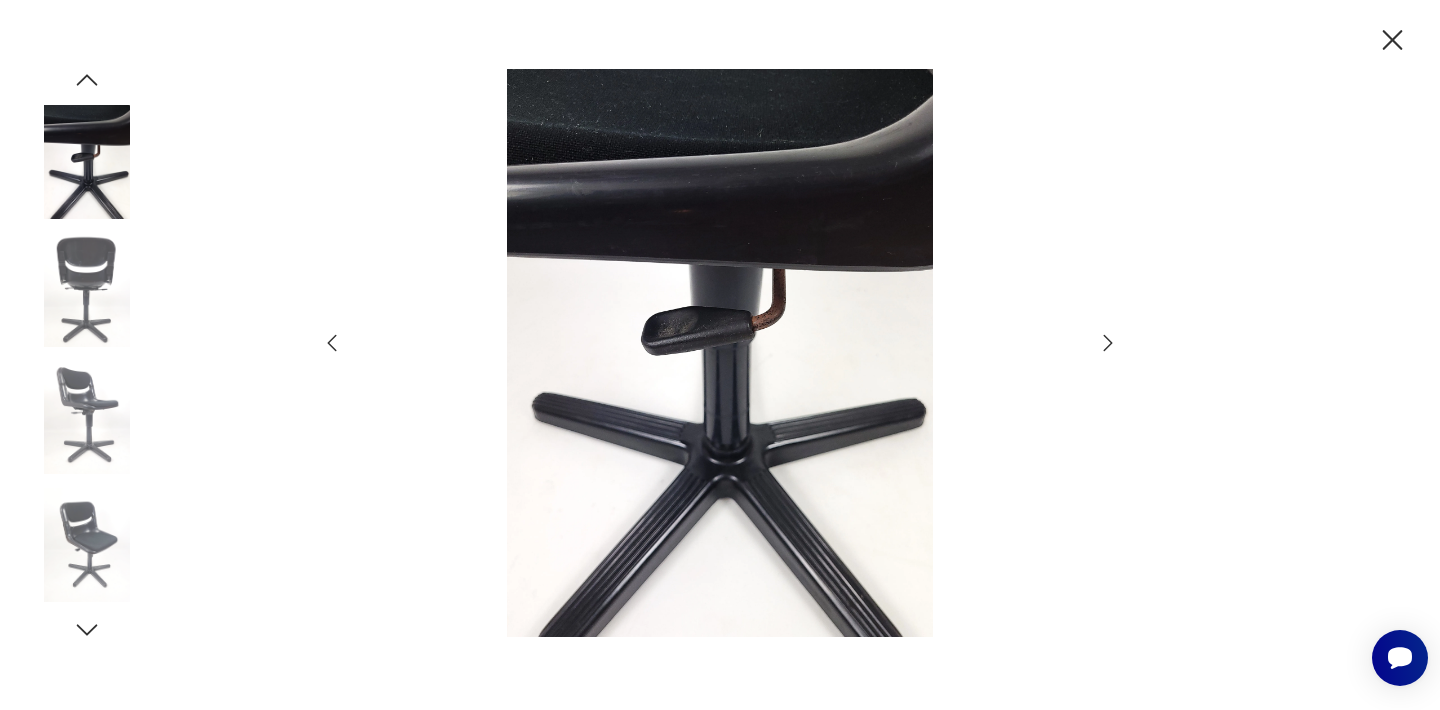 click 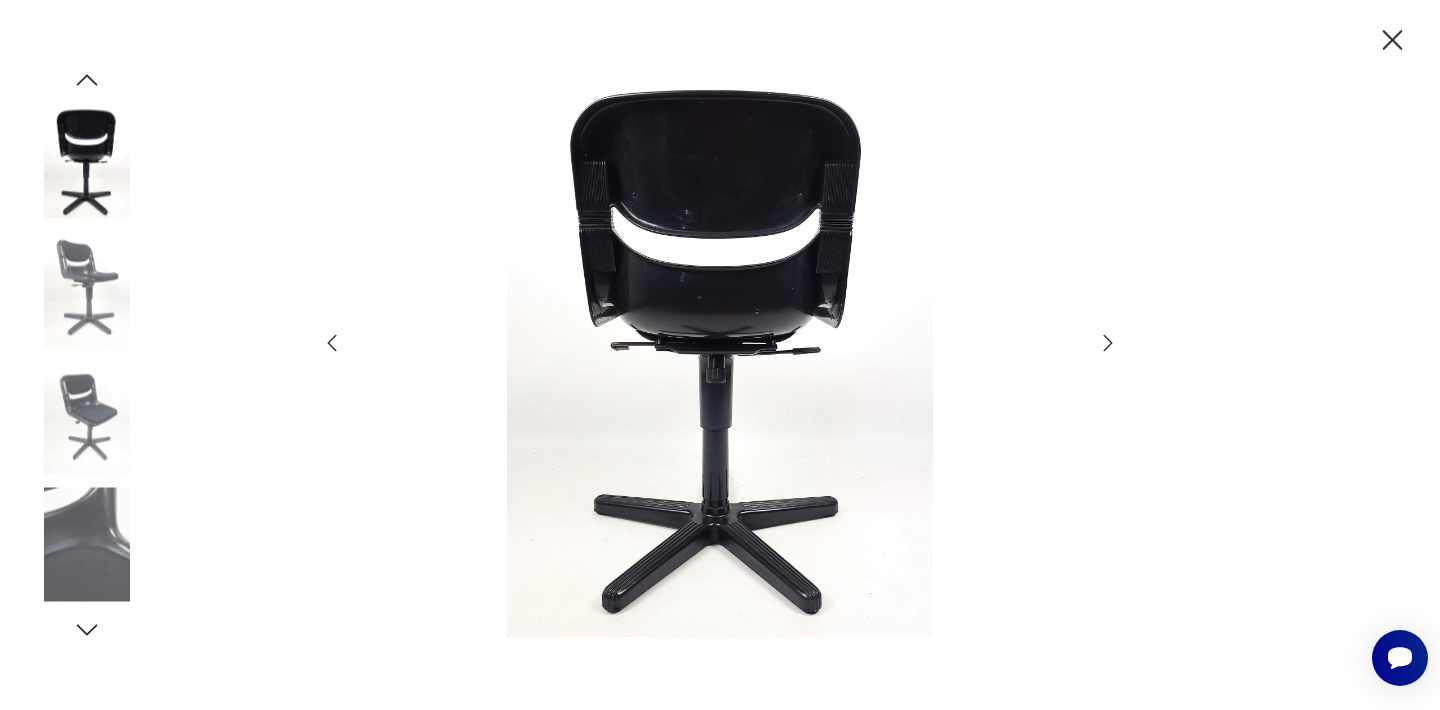 click 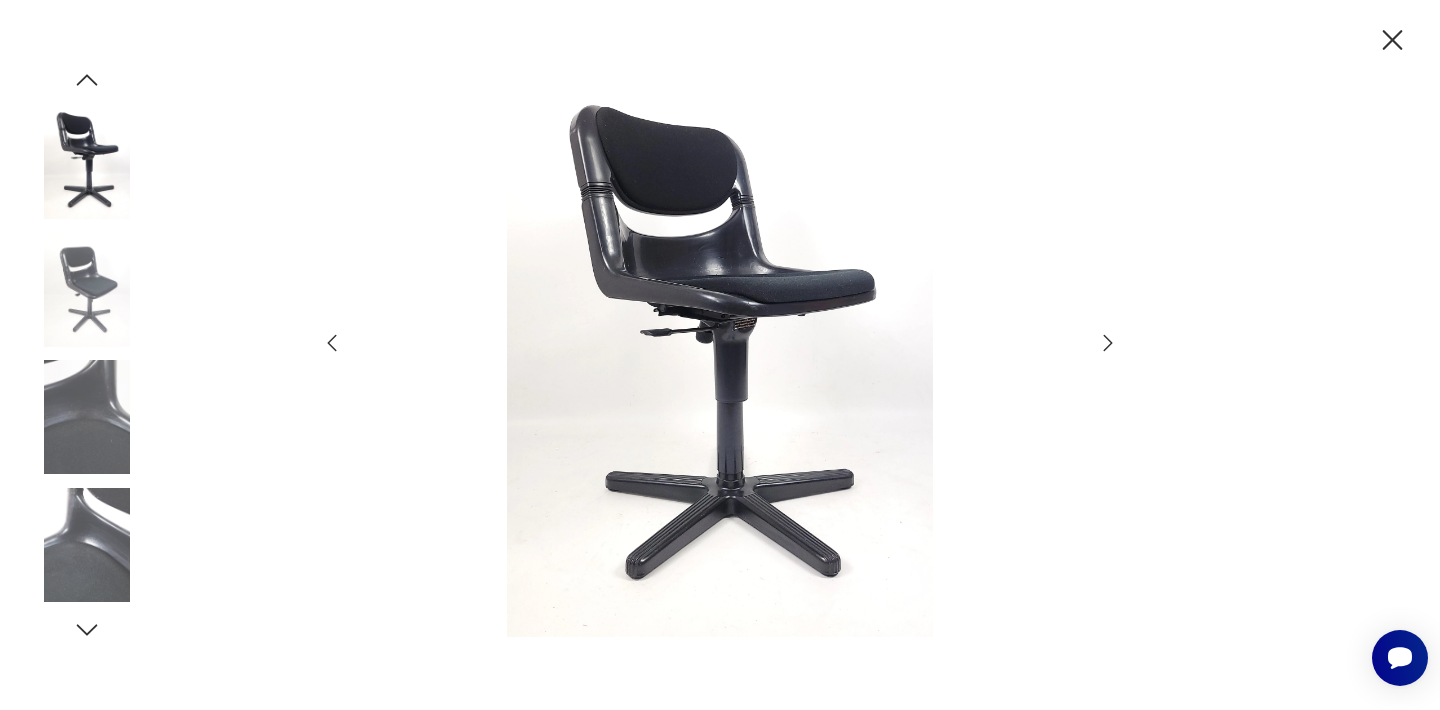 click 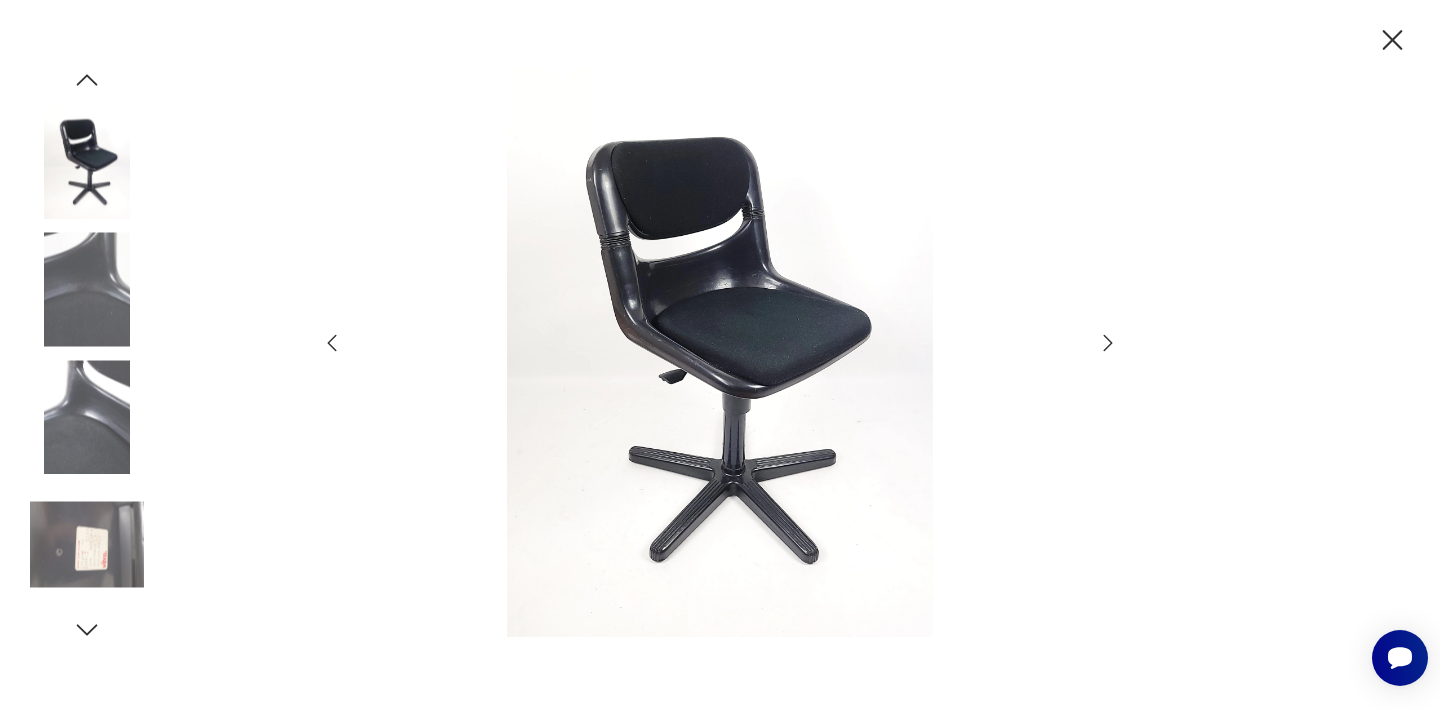 click 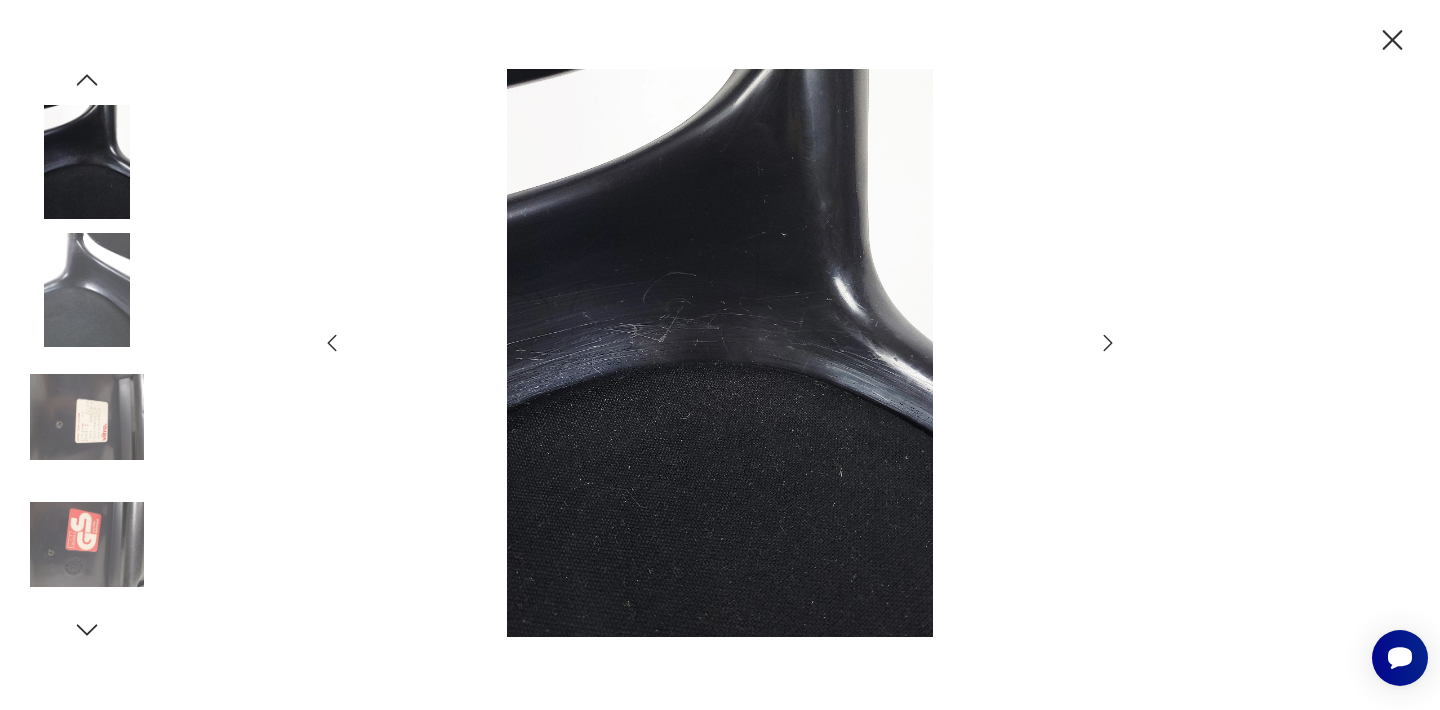 click 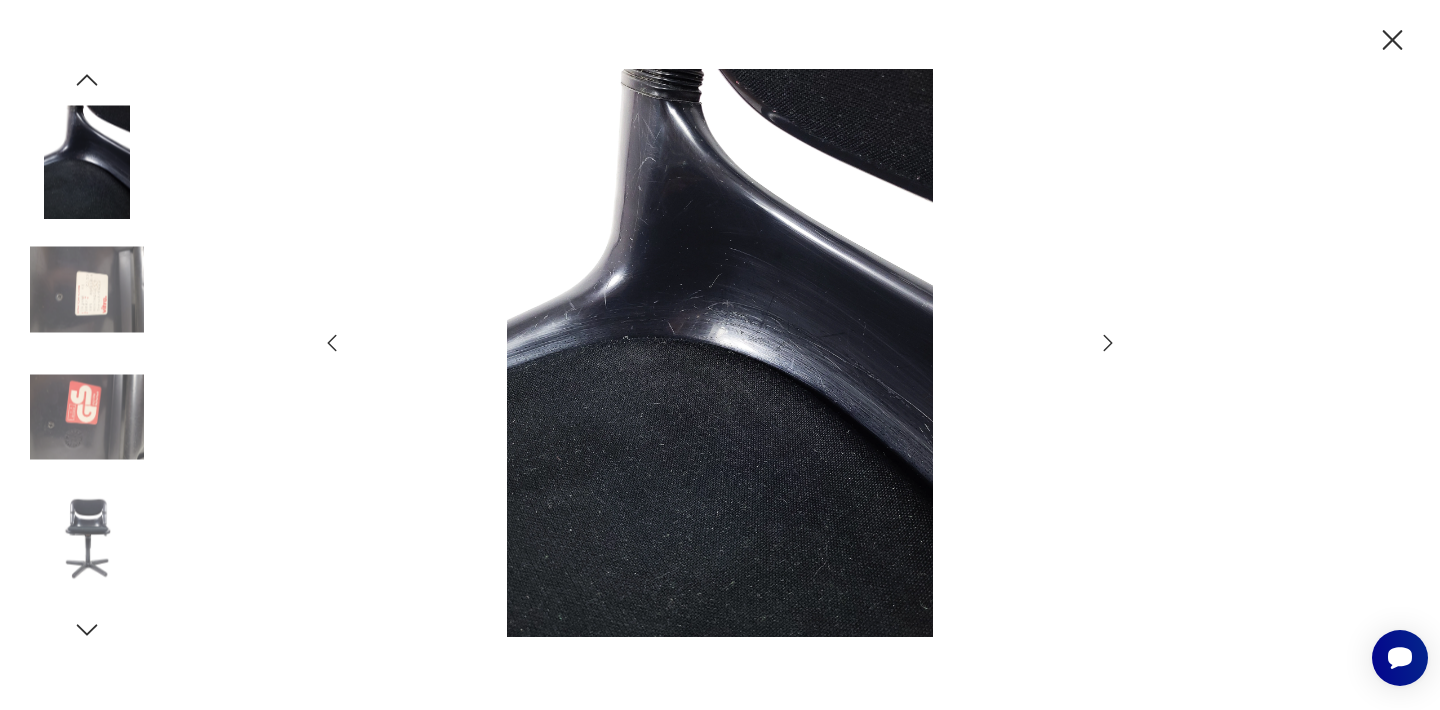 click 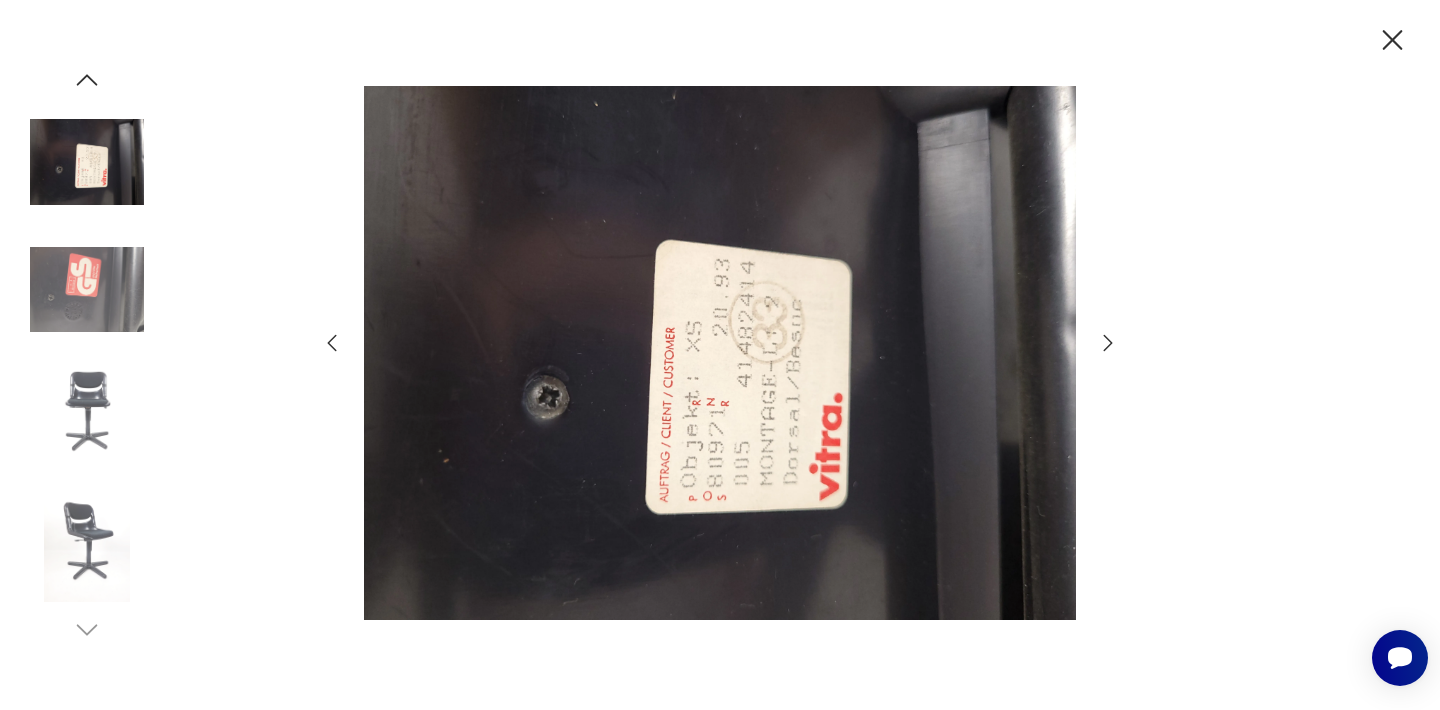 click 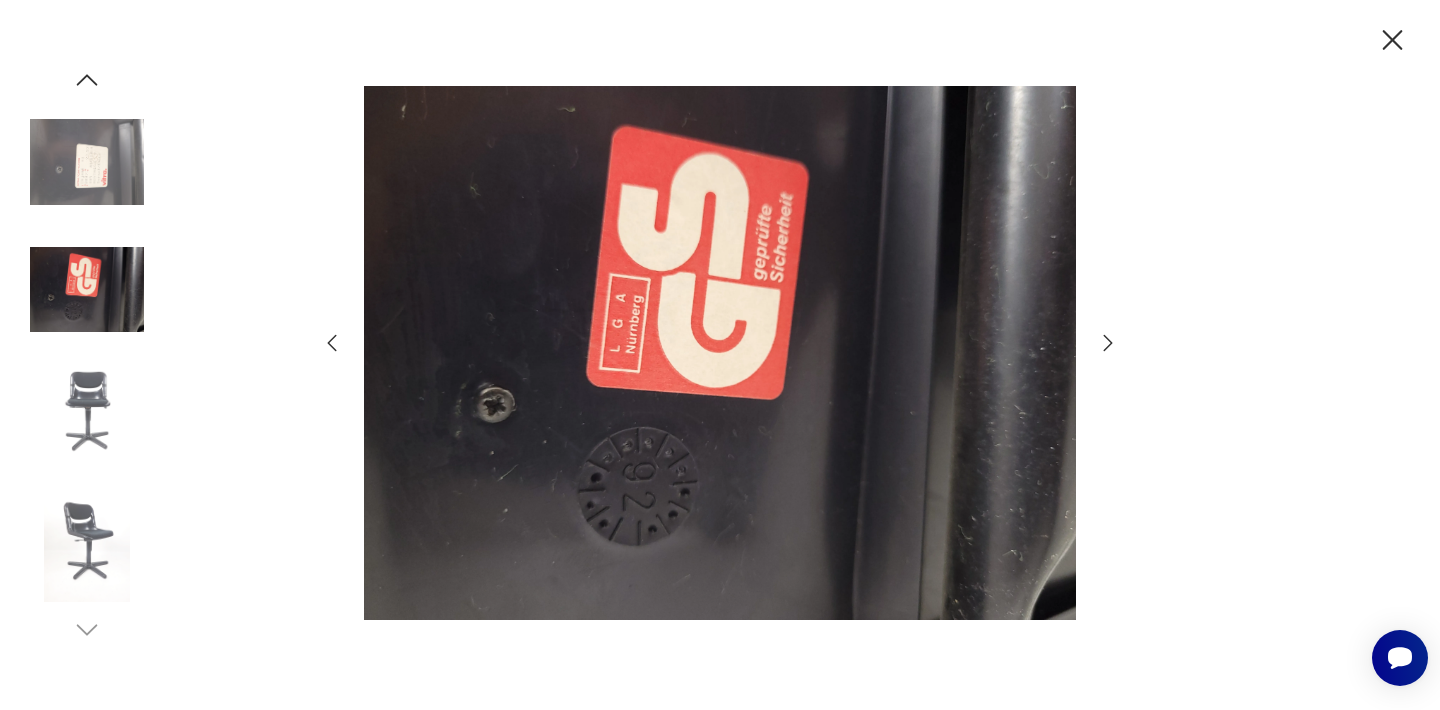 click 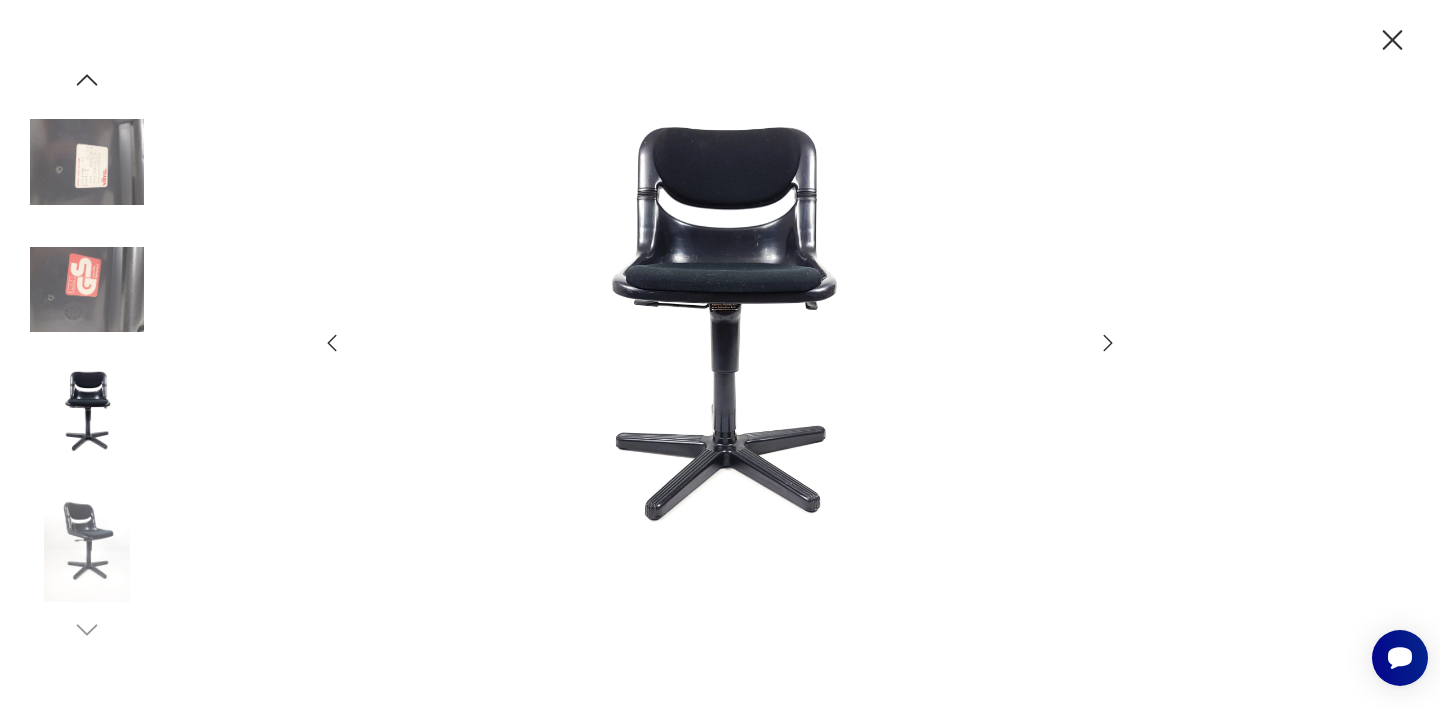 click 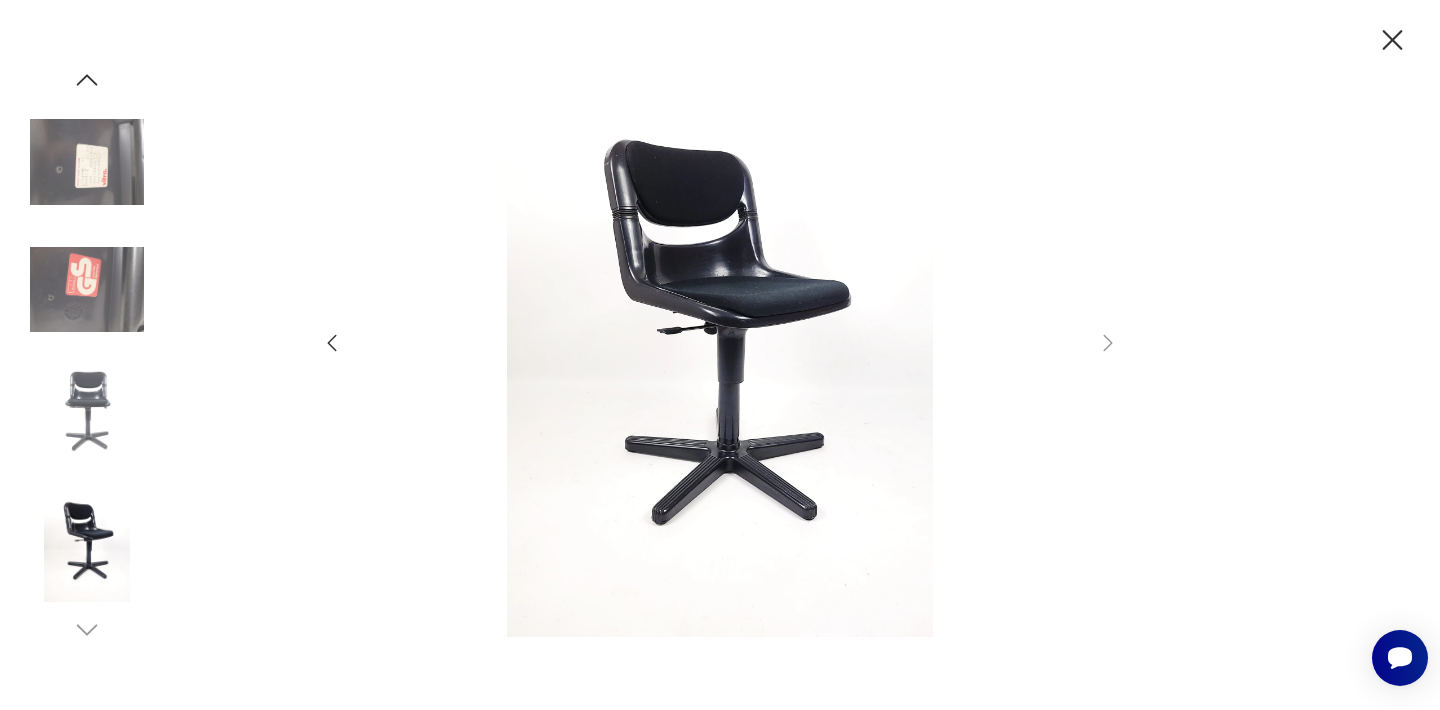 click 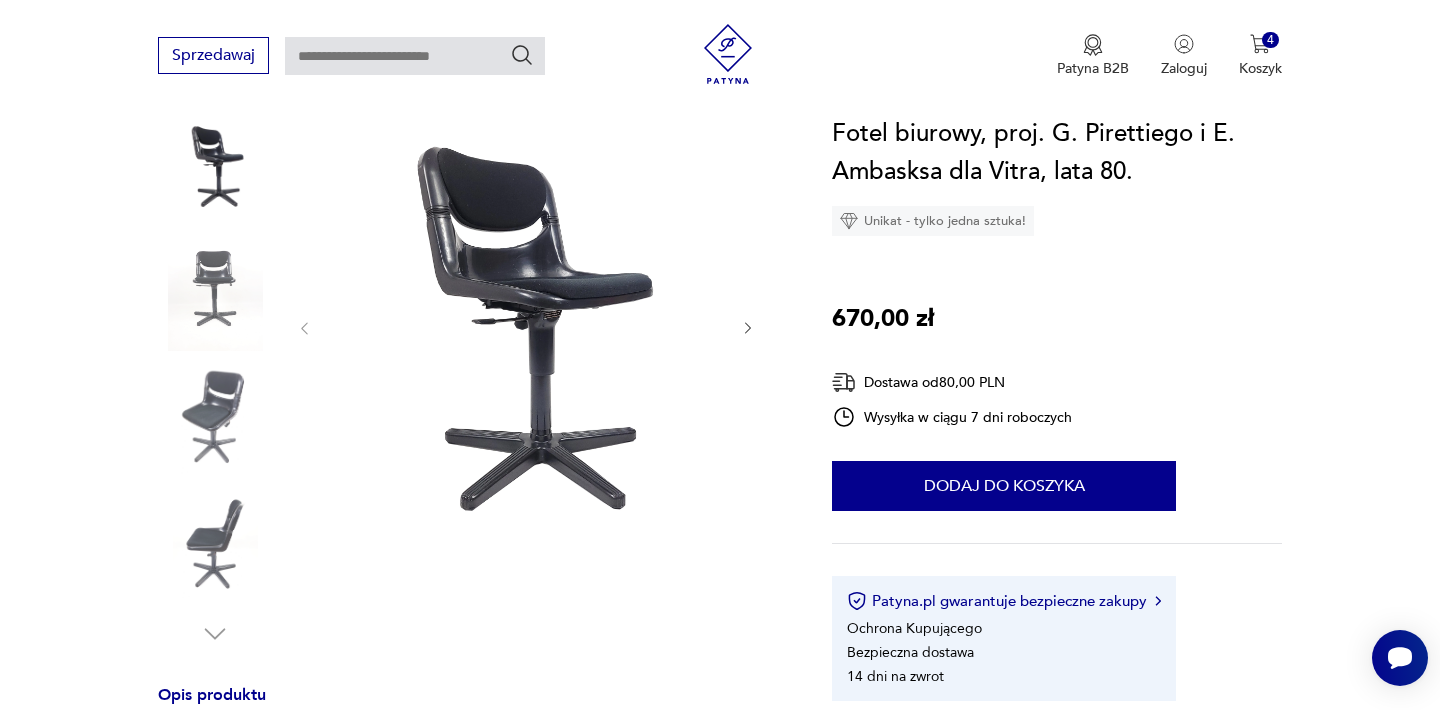 scroll, scrollTop: 280, scrollLeft: 0, axis: vertical 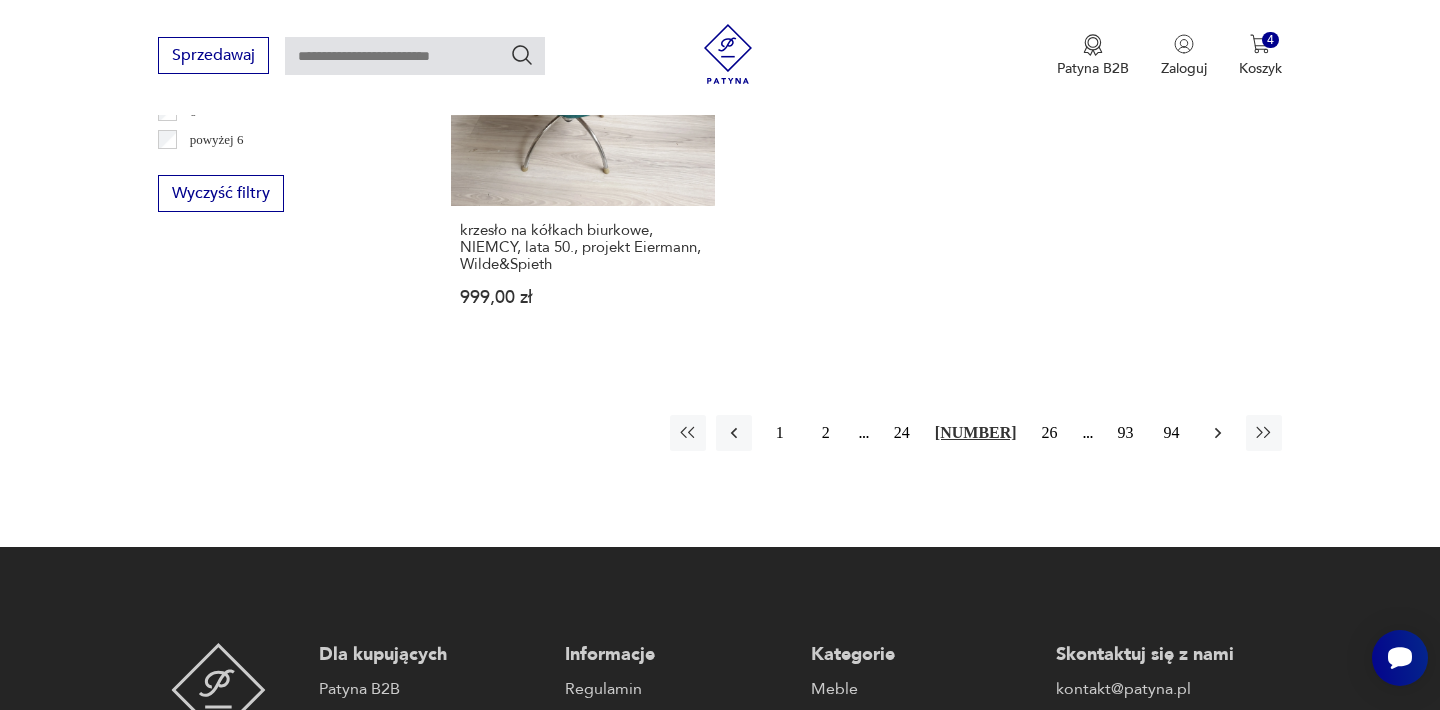 click 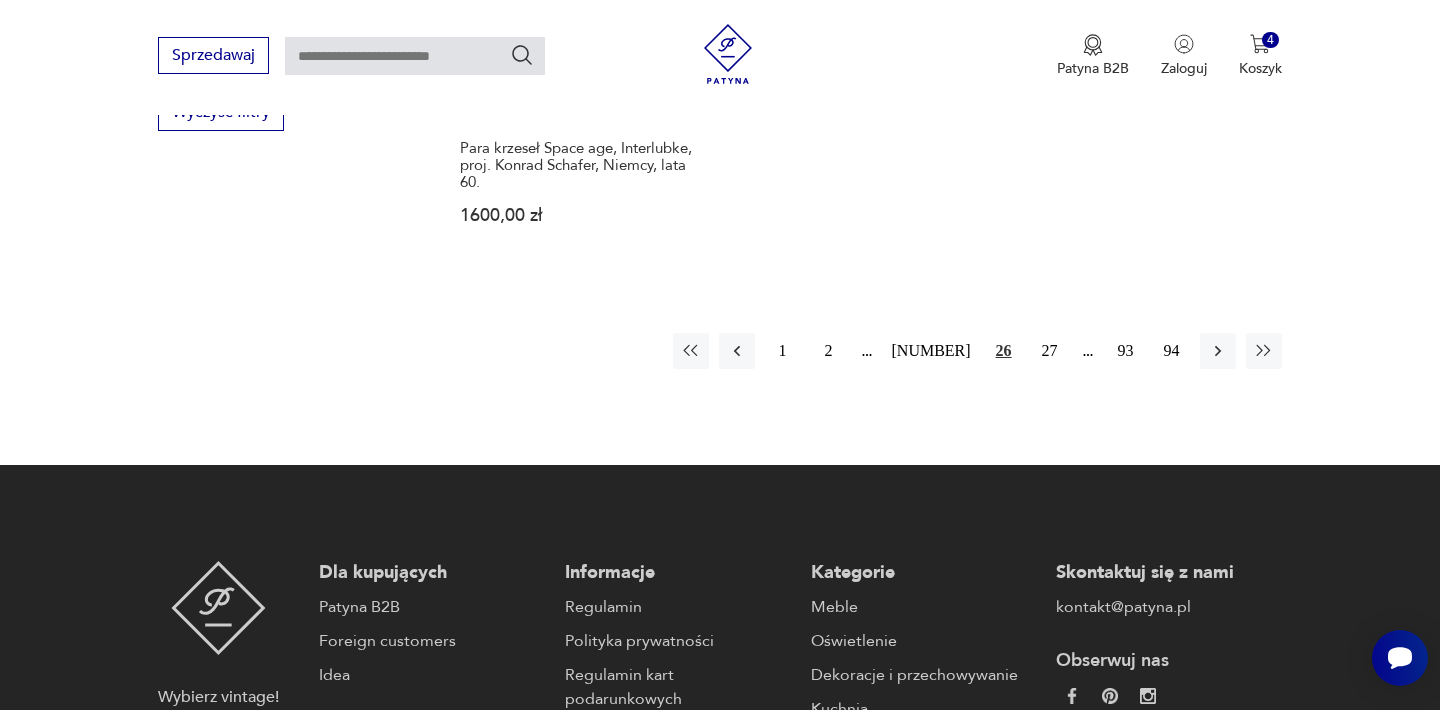 scroll, scrollTop: 3212, scrollLeft: 0, axis: vertical 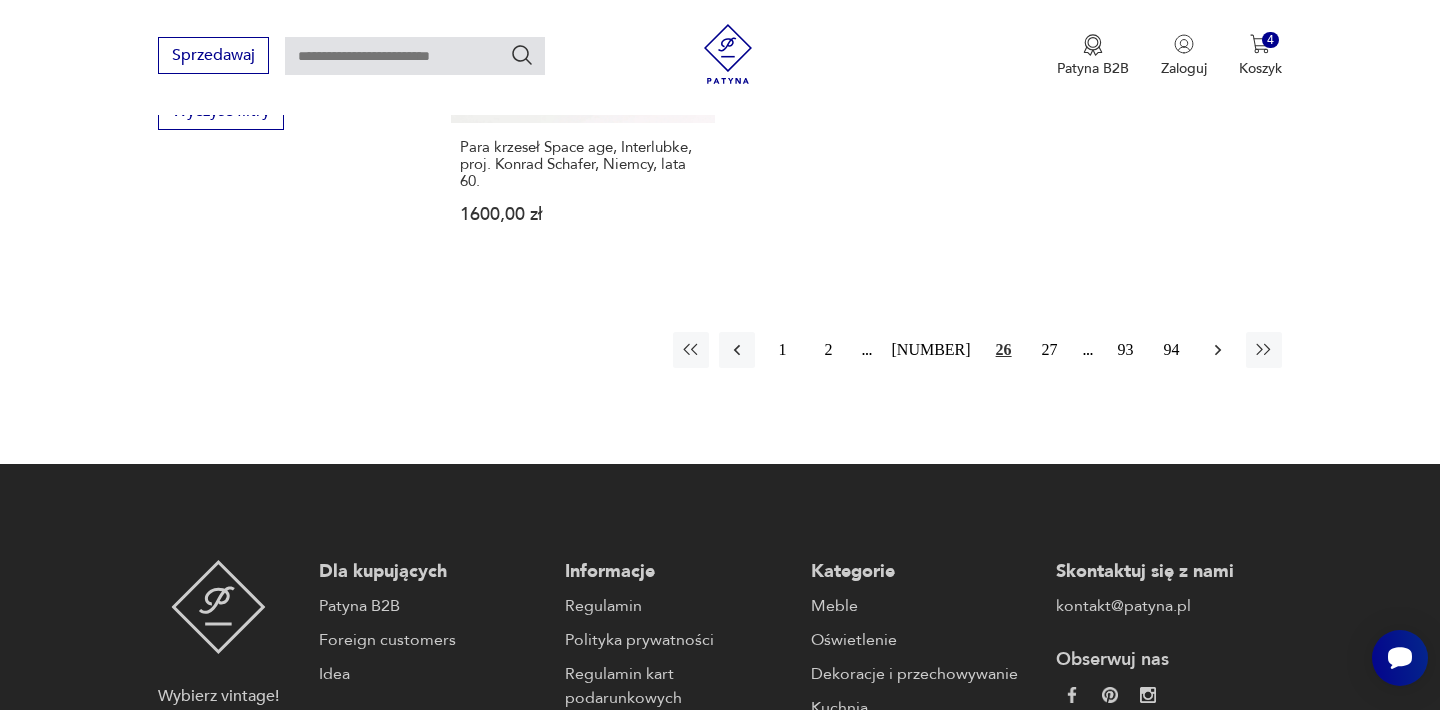 click 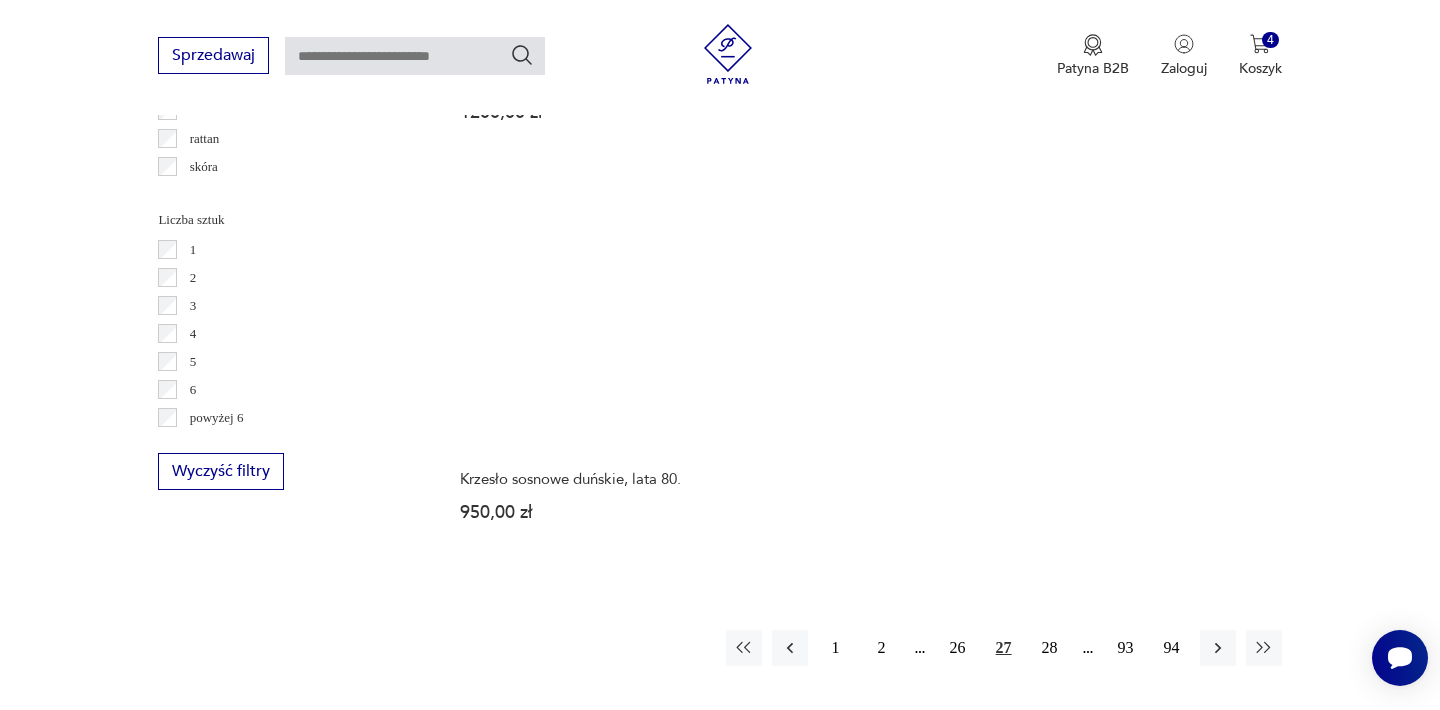 scroll, scrollTop: 2892, scrollLeft: 0, axis: vertical 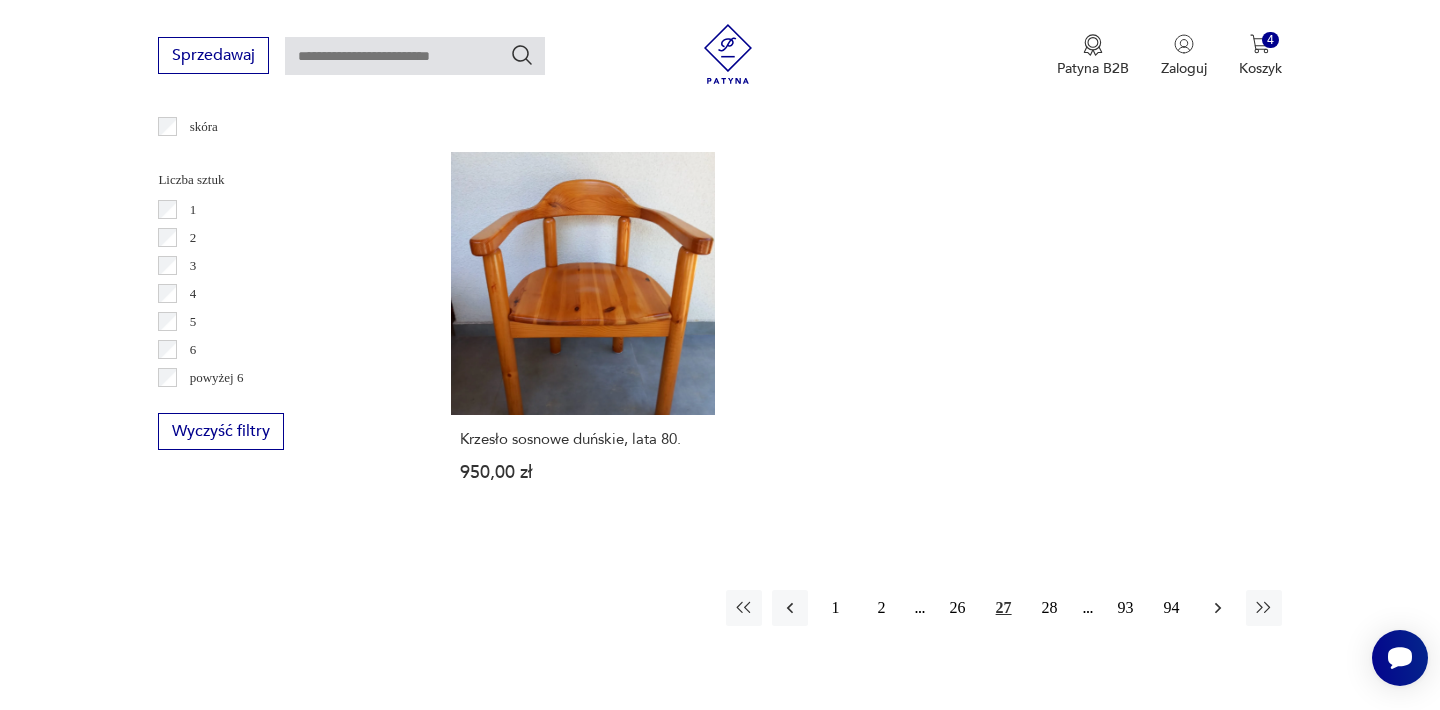 click 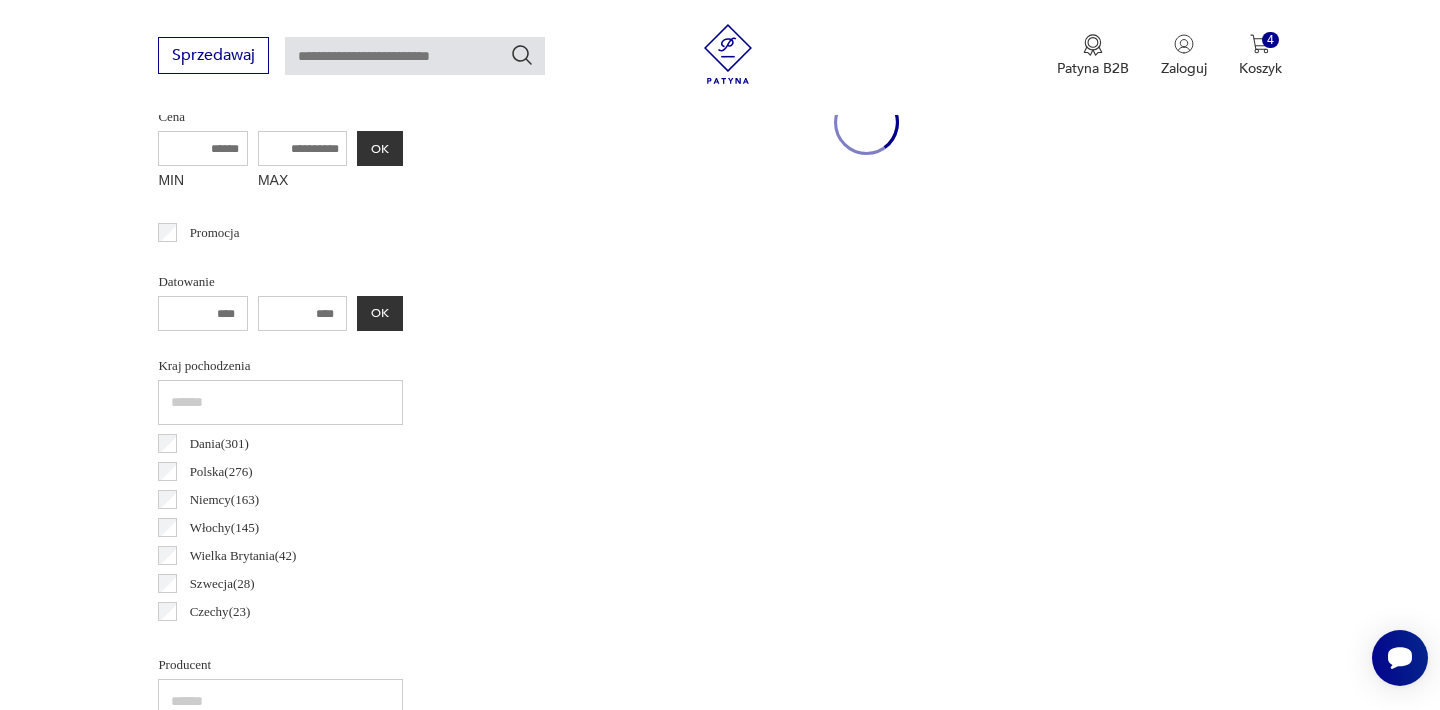 scroll, scrollTop: 532, scrollLeft: 0, axis: vertical 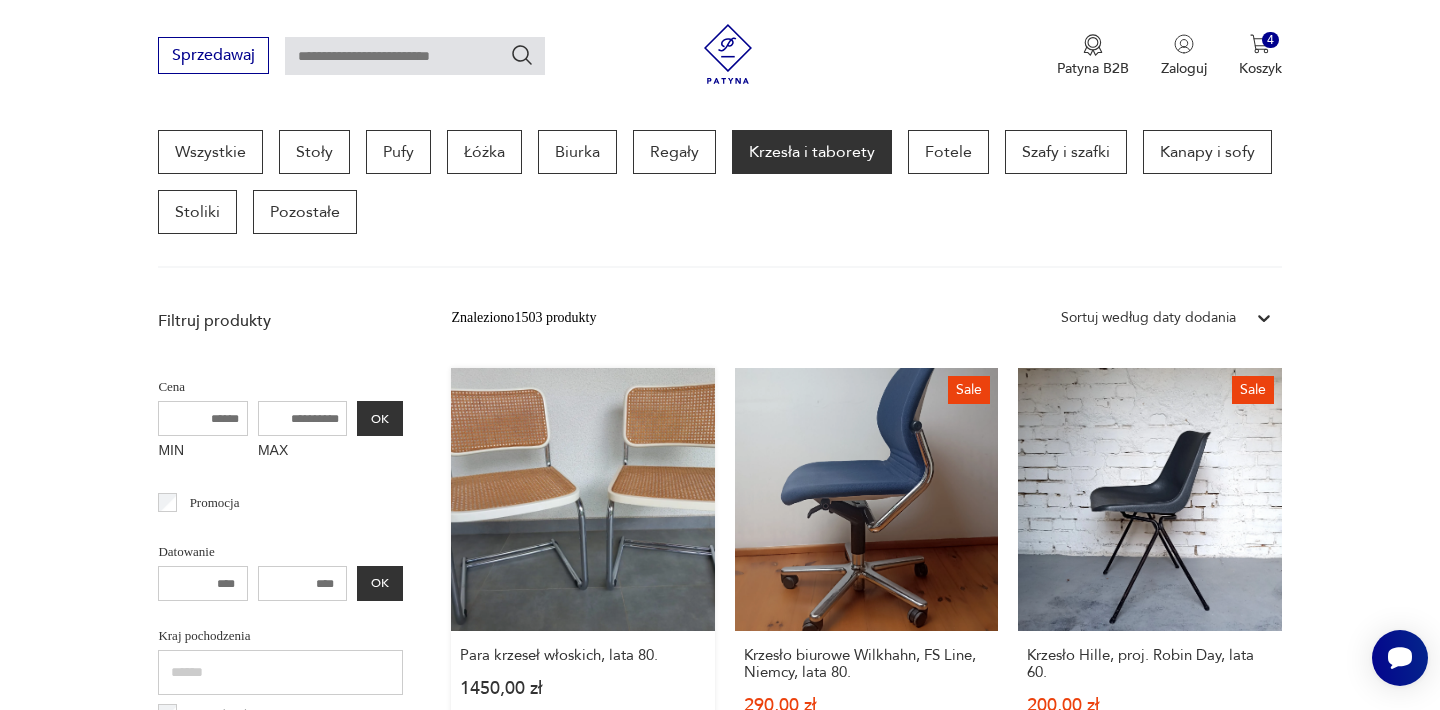 click on "Para krzeseł włoskich, lata [YEAR] [PRICE]" at bounding box center [582, 572] 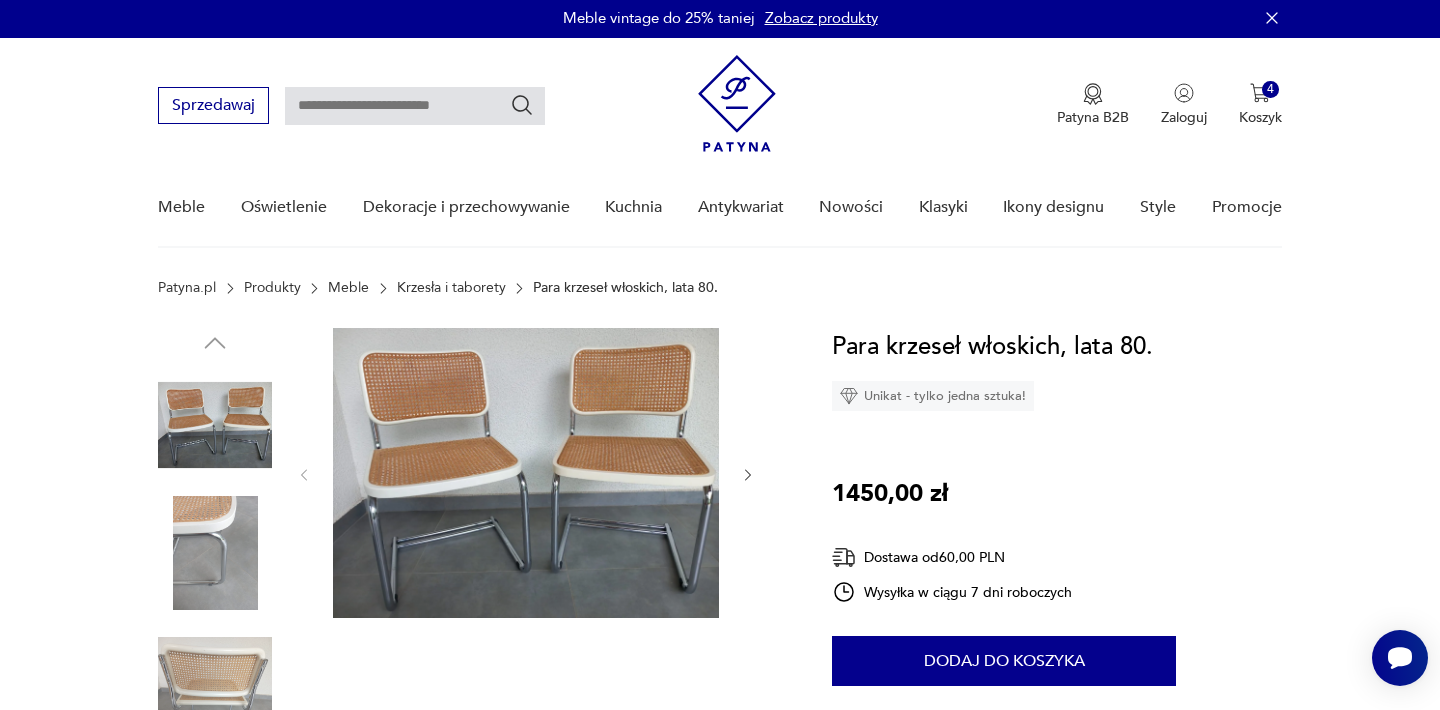 scroll, scrollTop: 0, scrollLeft: 0, axis: both 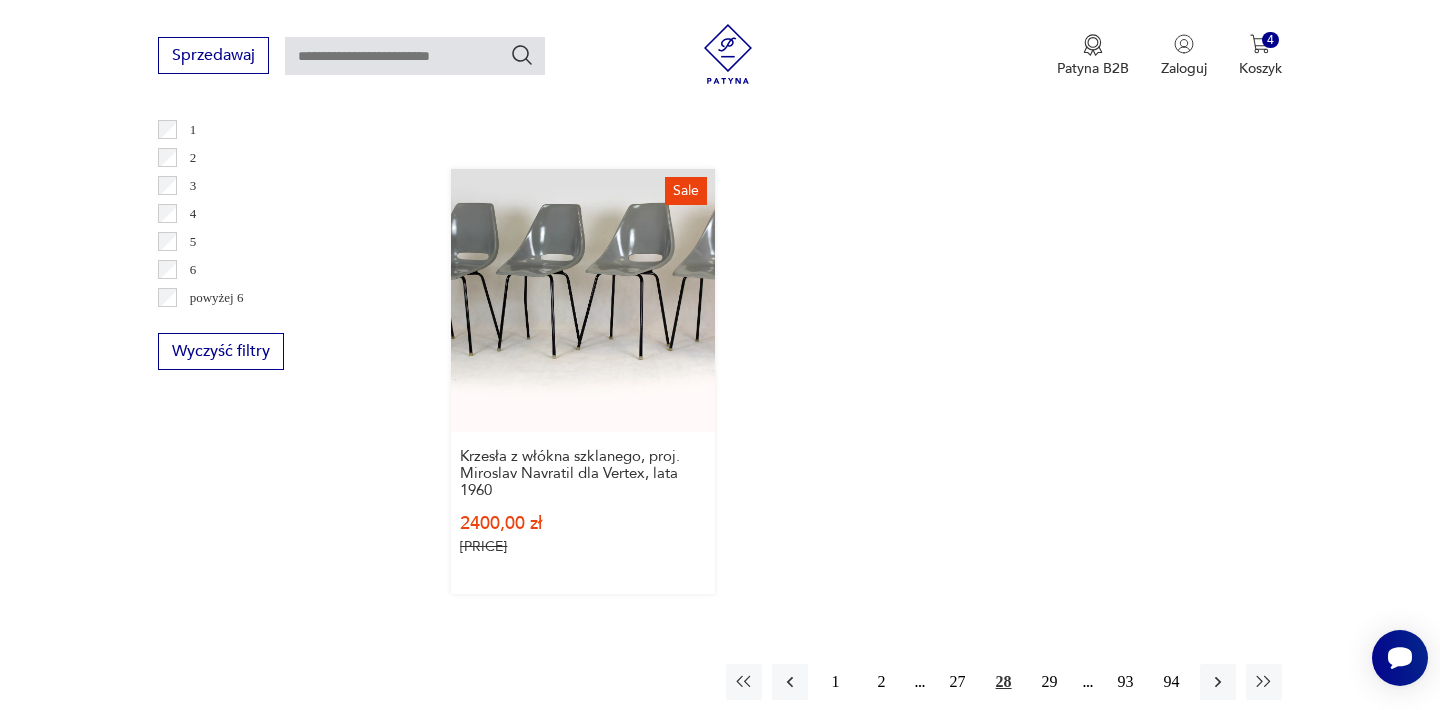click on "Sale Krzesła z włókna szklanego, proj. Miroslav Navratil dla Vertex, lata [YEAR] [PRICE] [PRICE]" at bounding box center (582, 381) 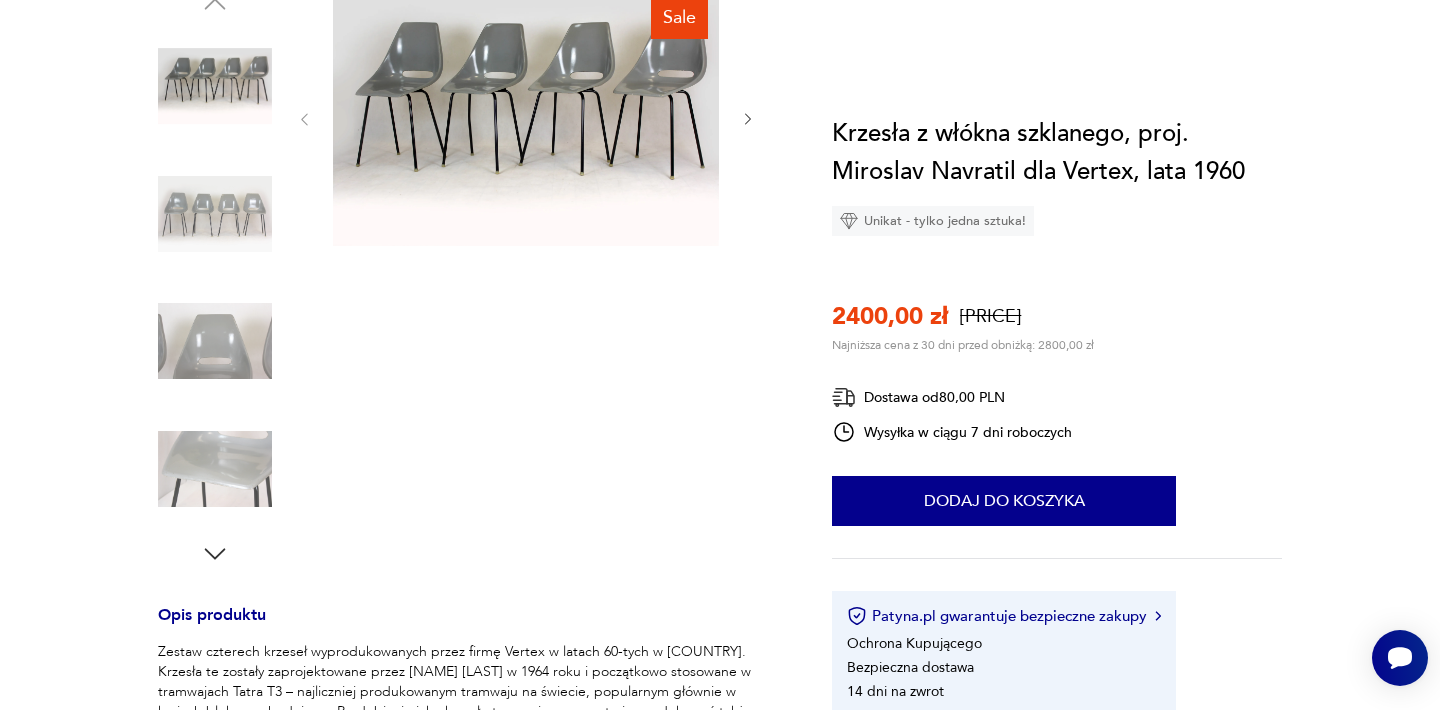 scroll, scrollTop: 0, scrollLeft: 0, axis: both 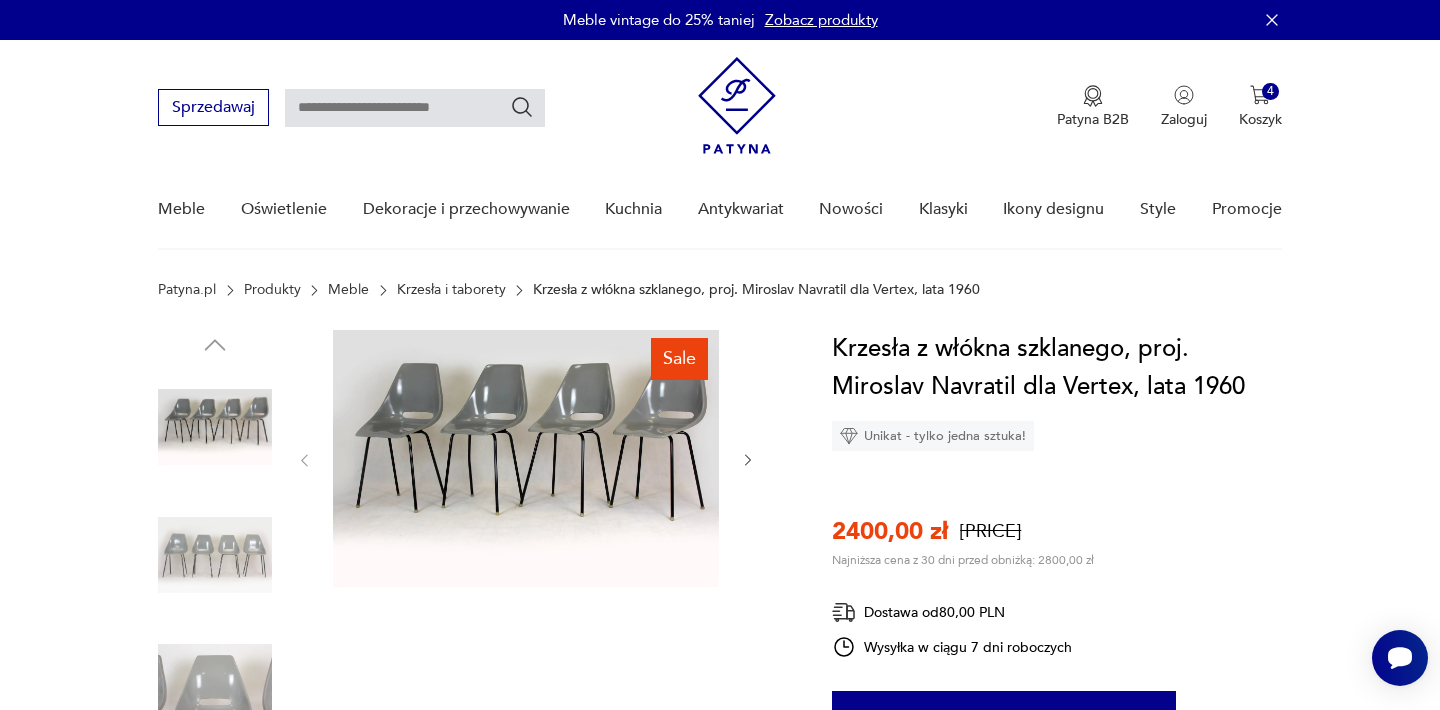 click at bounding box center [526, 458] 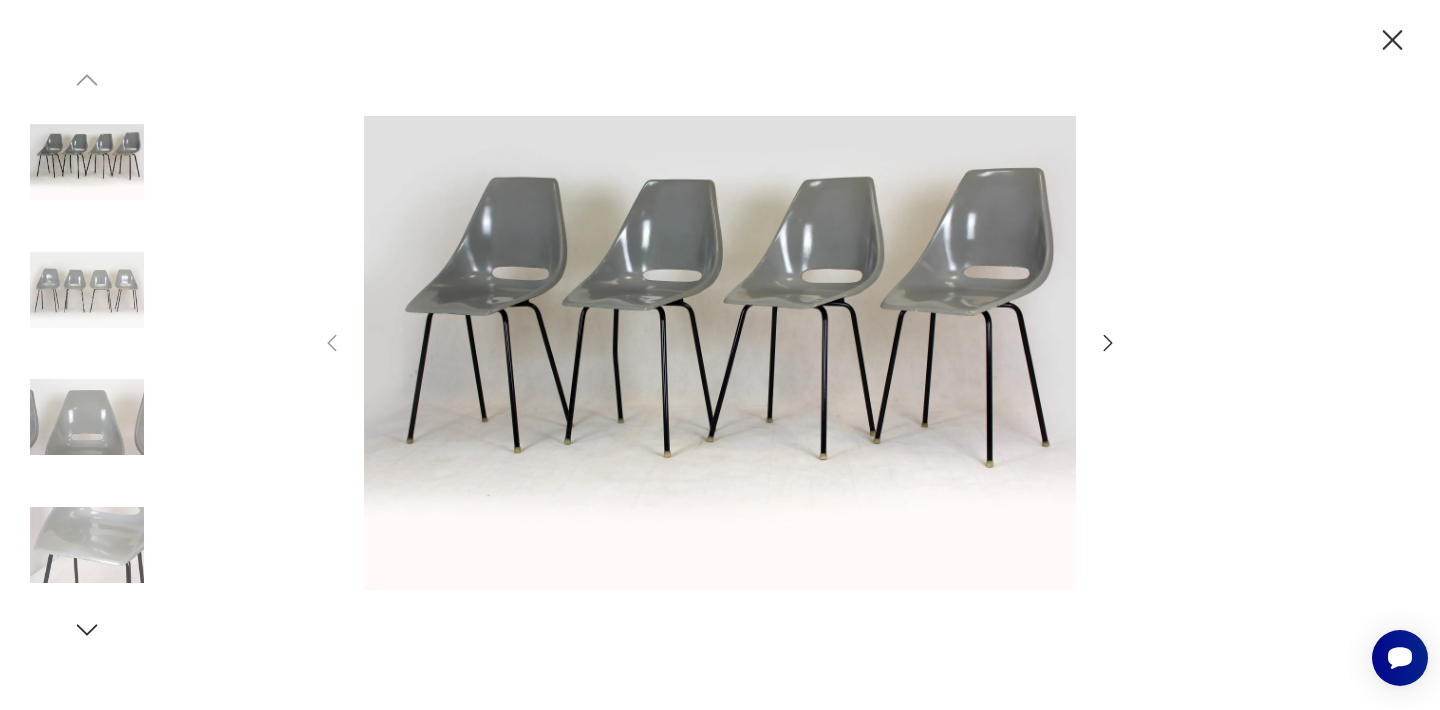 click 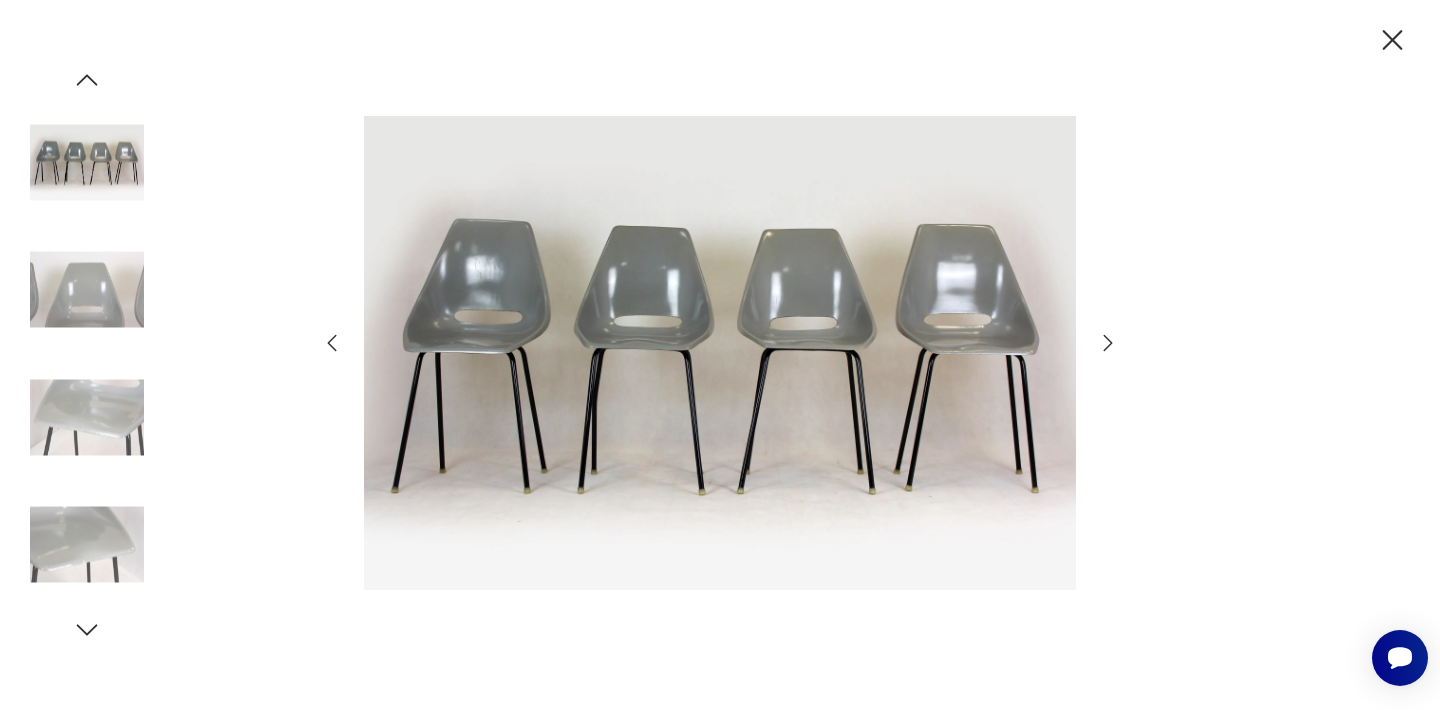 click 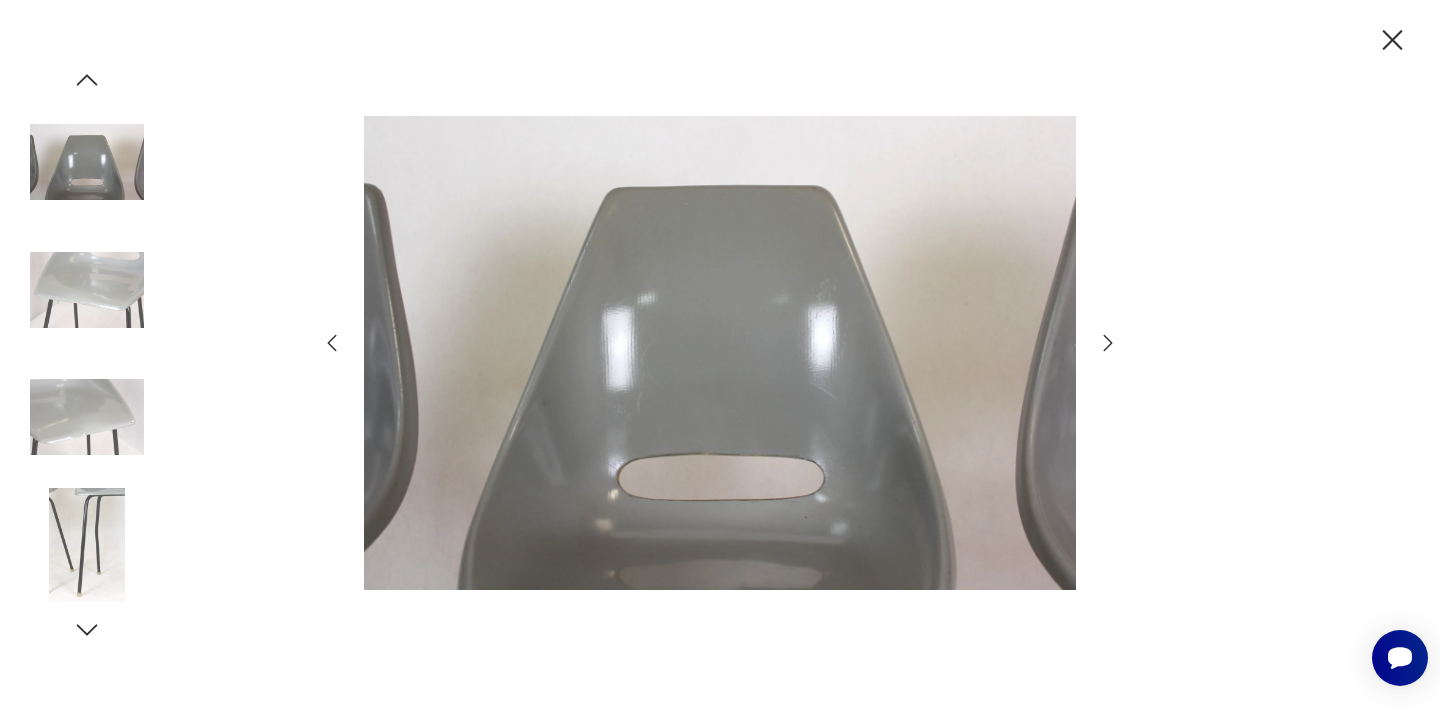 click 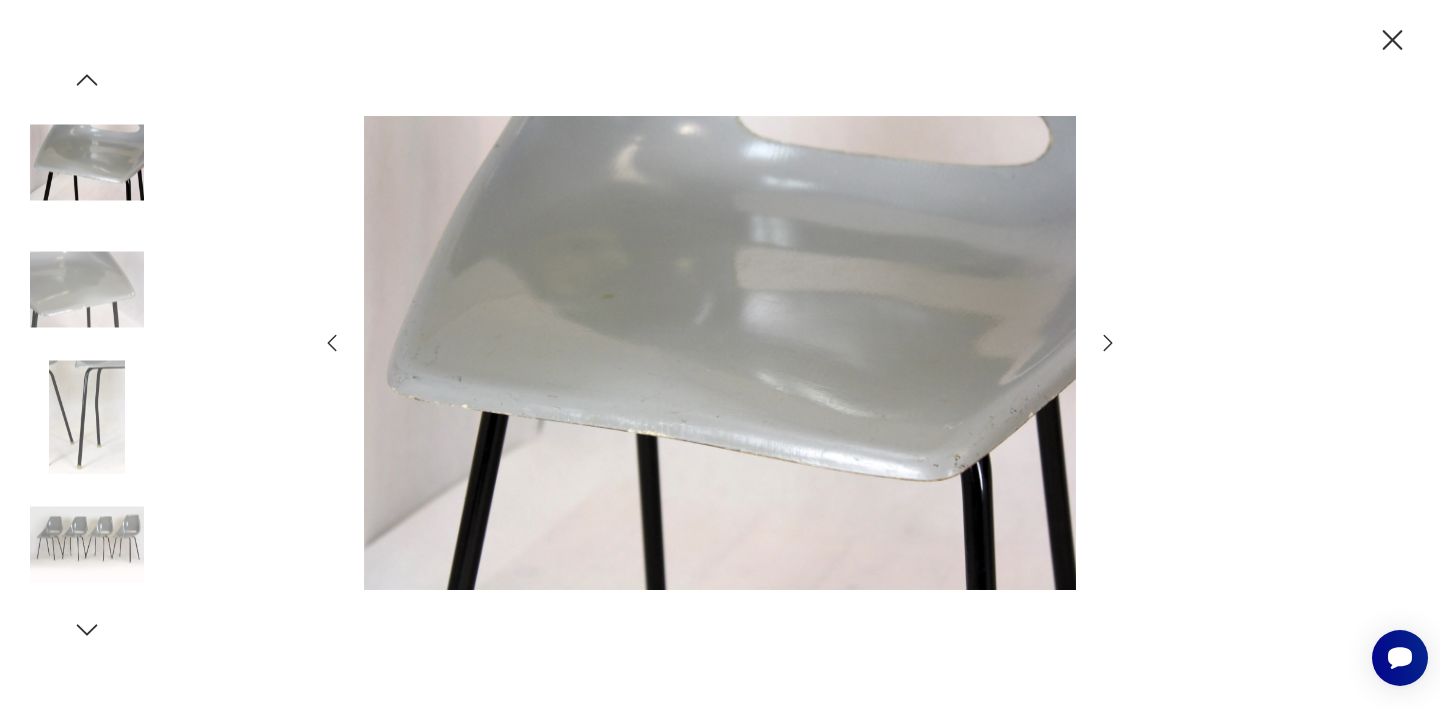 click 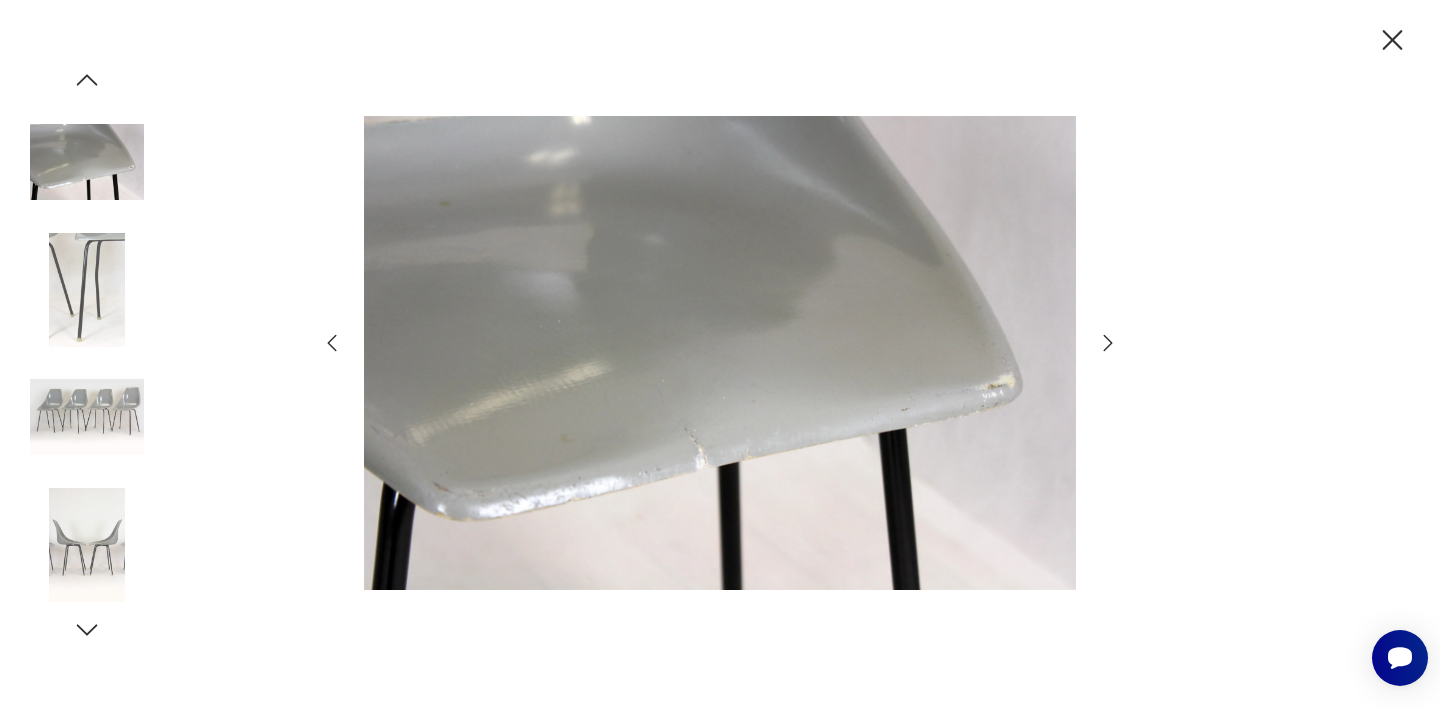 click 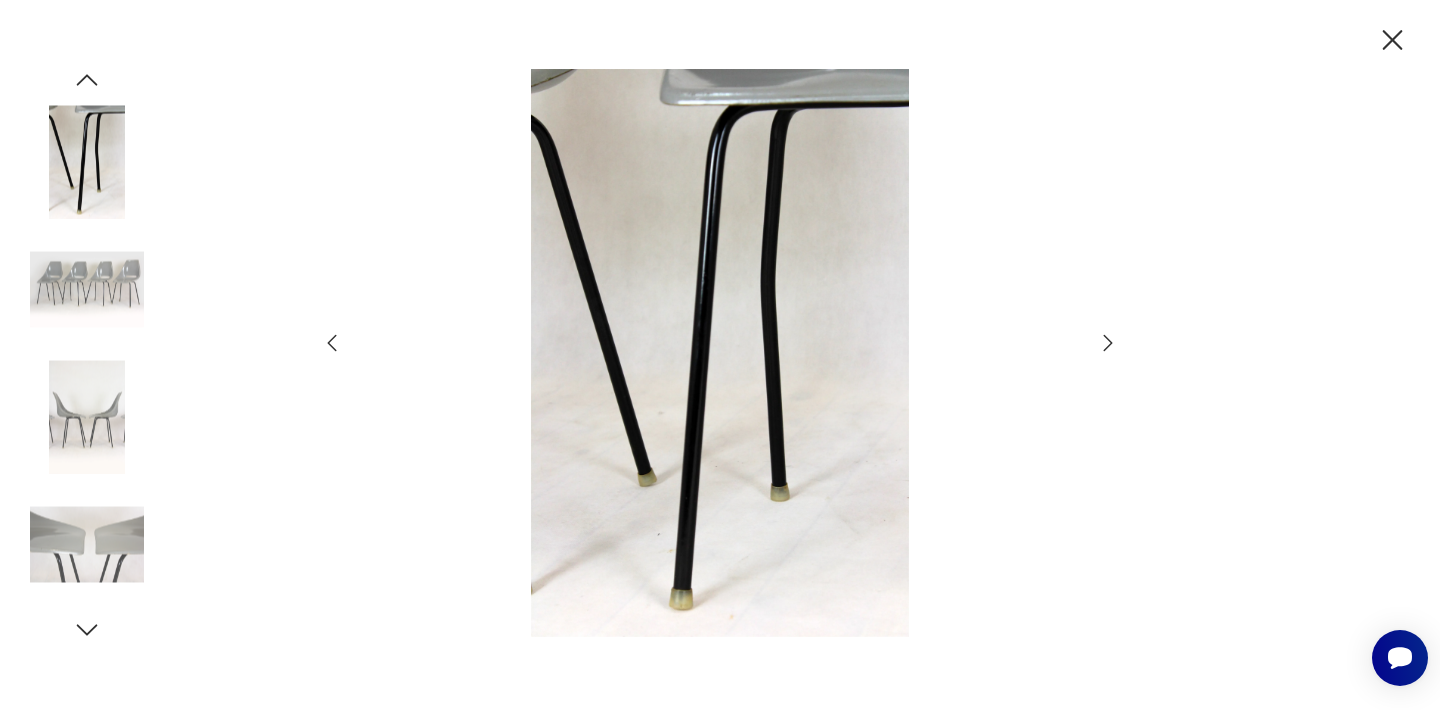 click 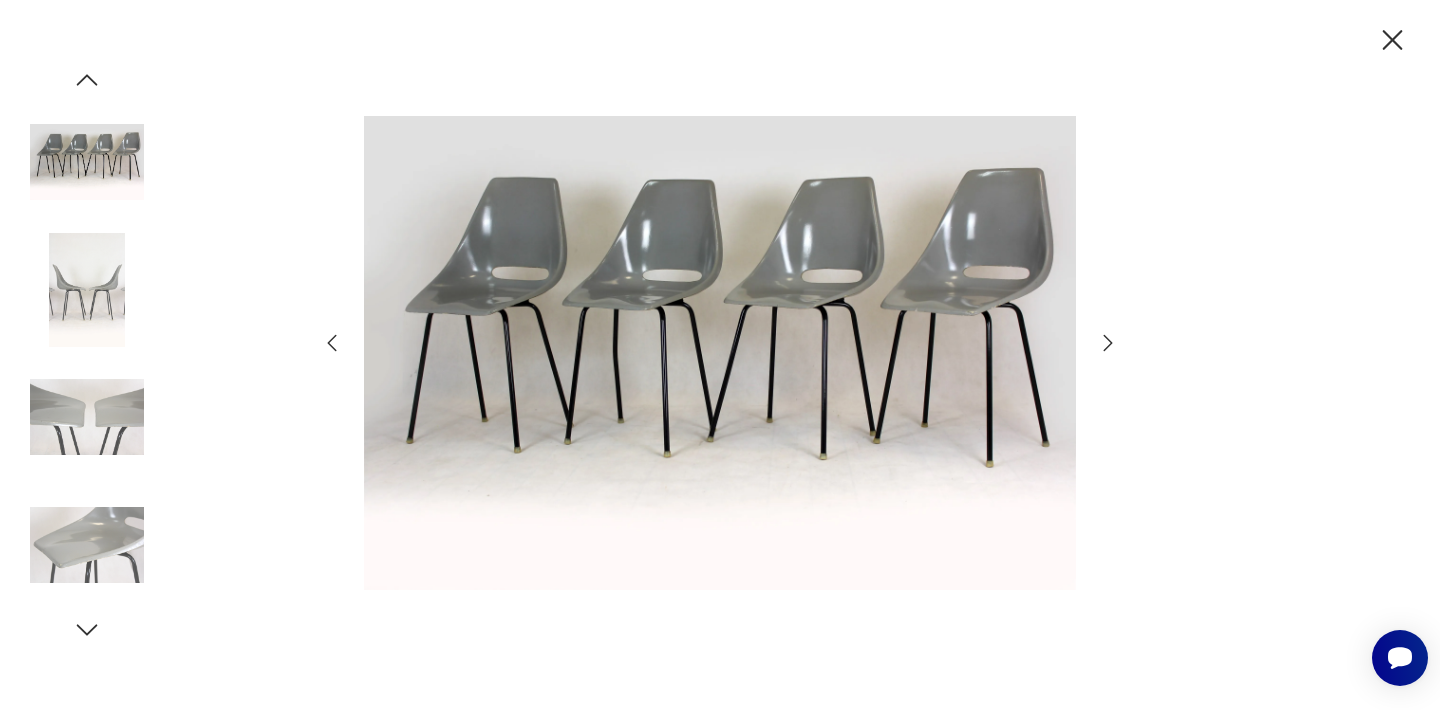 click 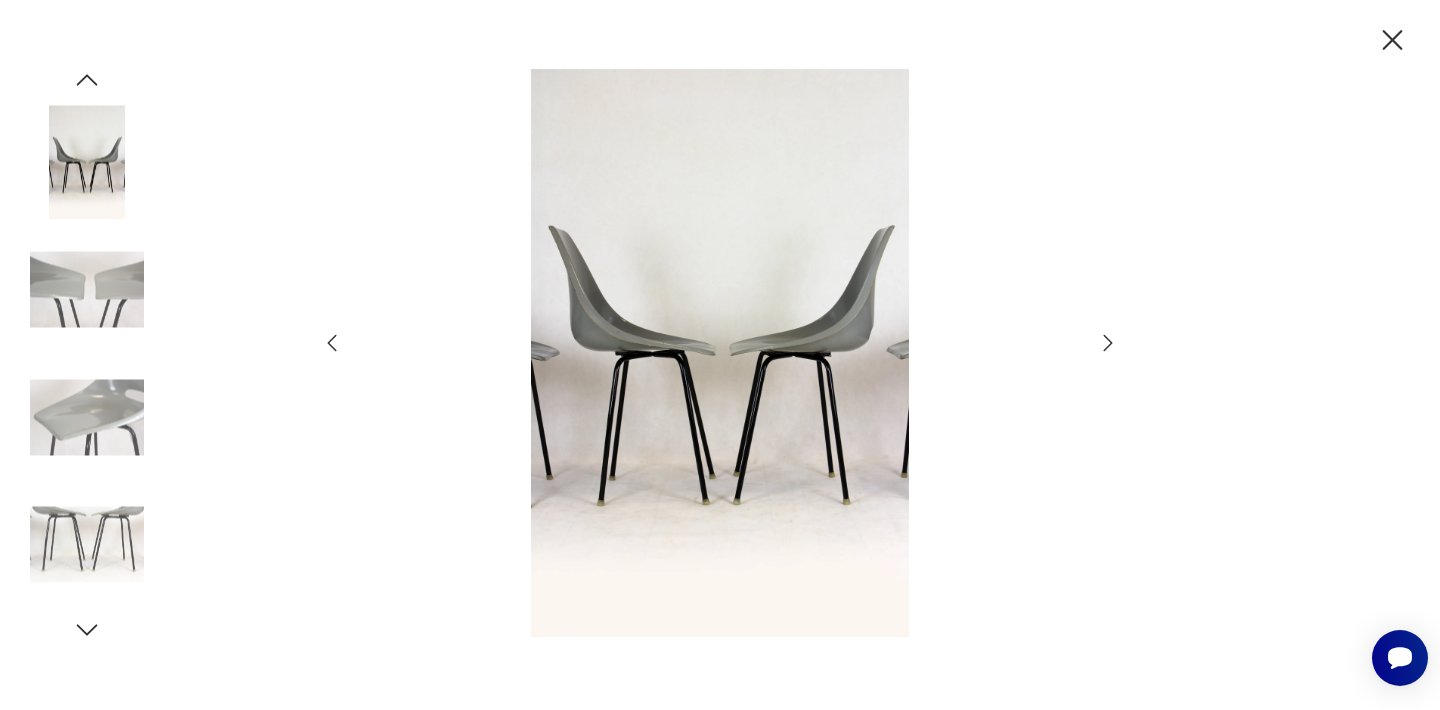 click 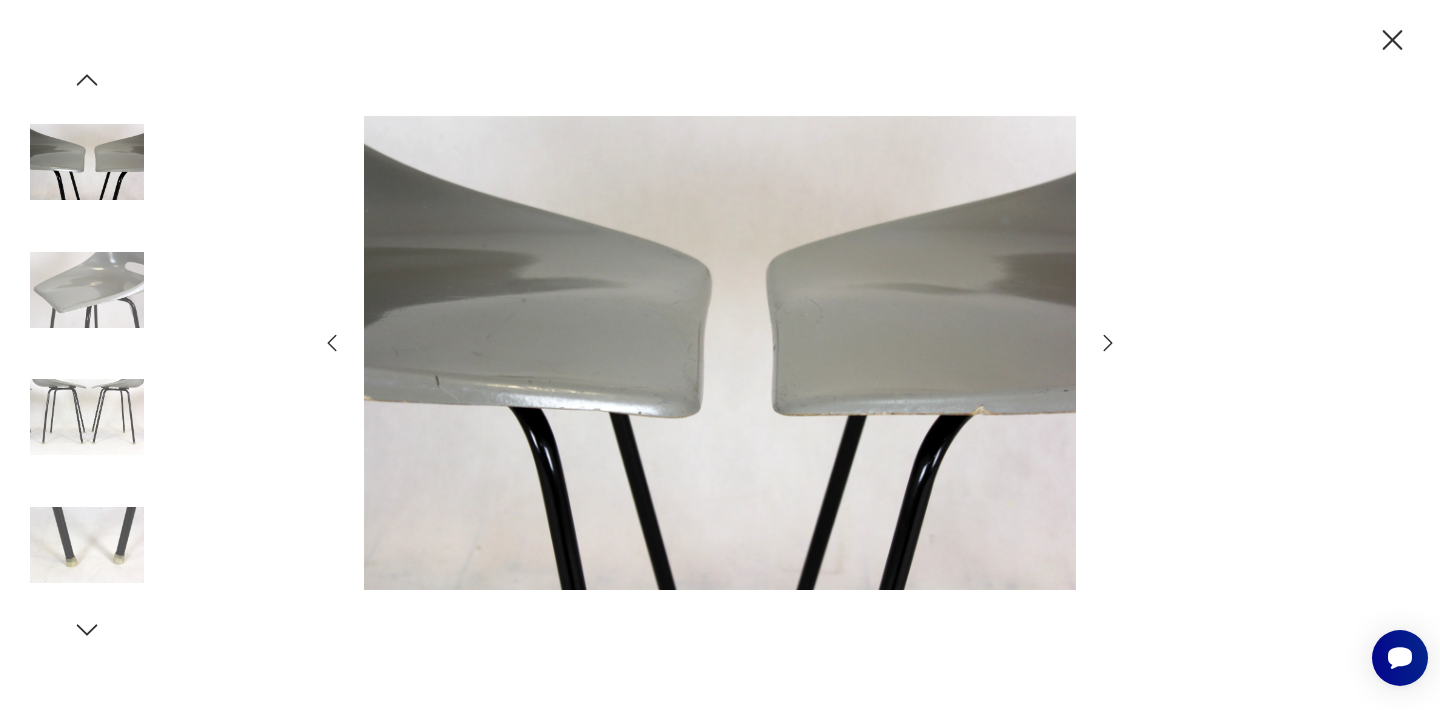 click 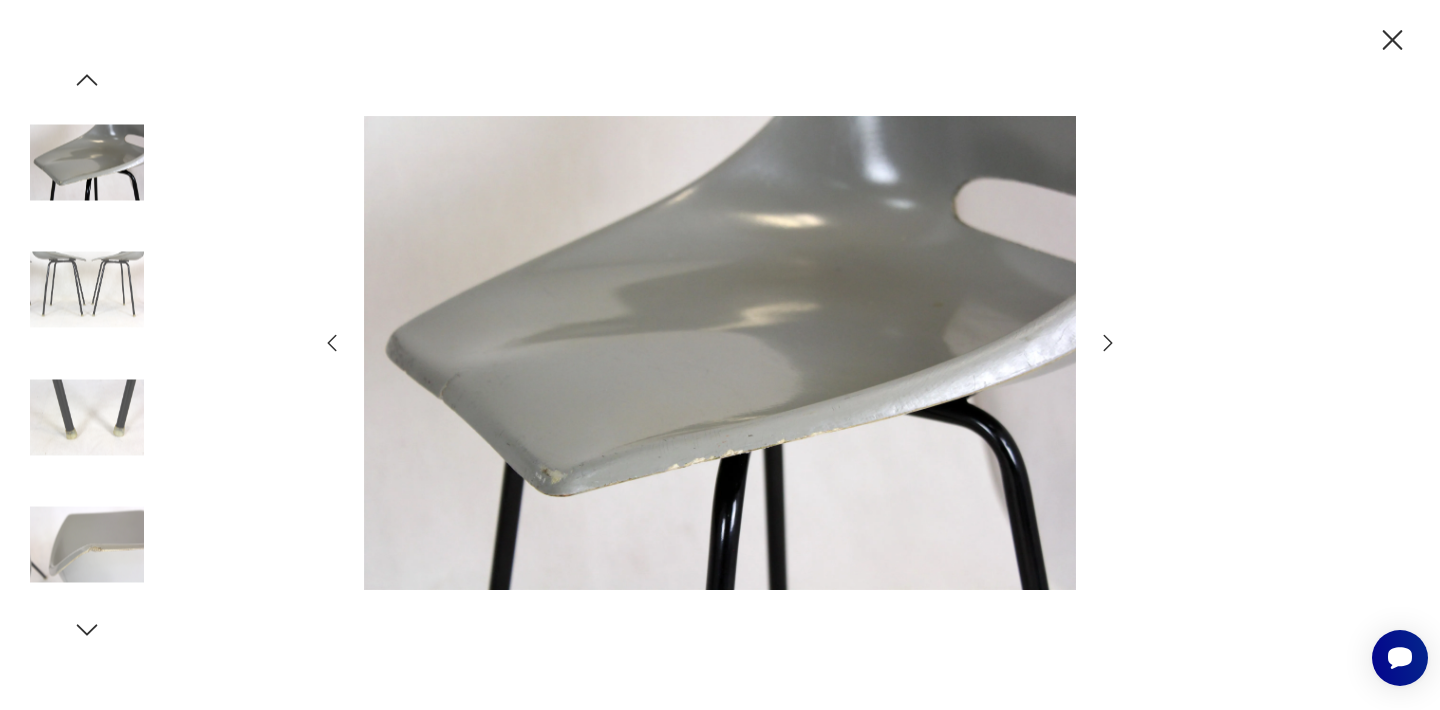 click 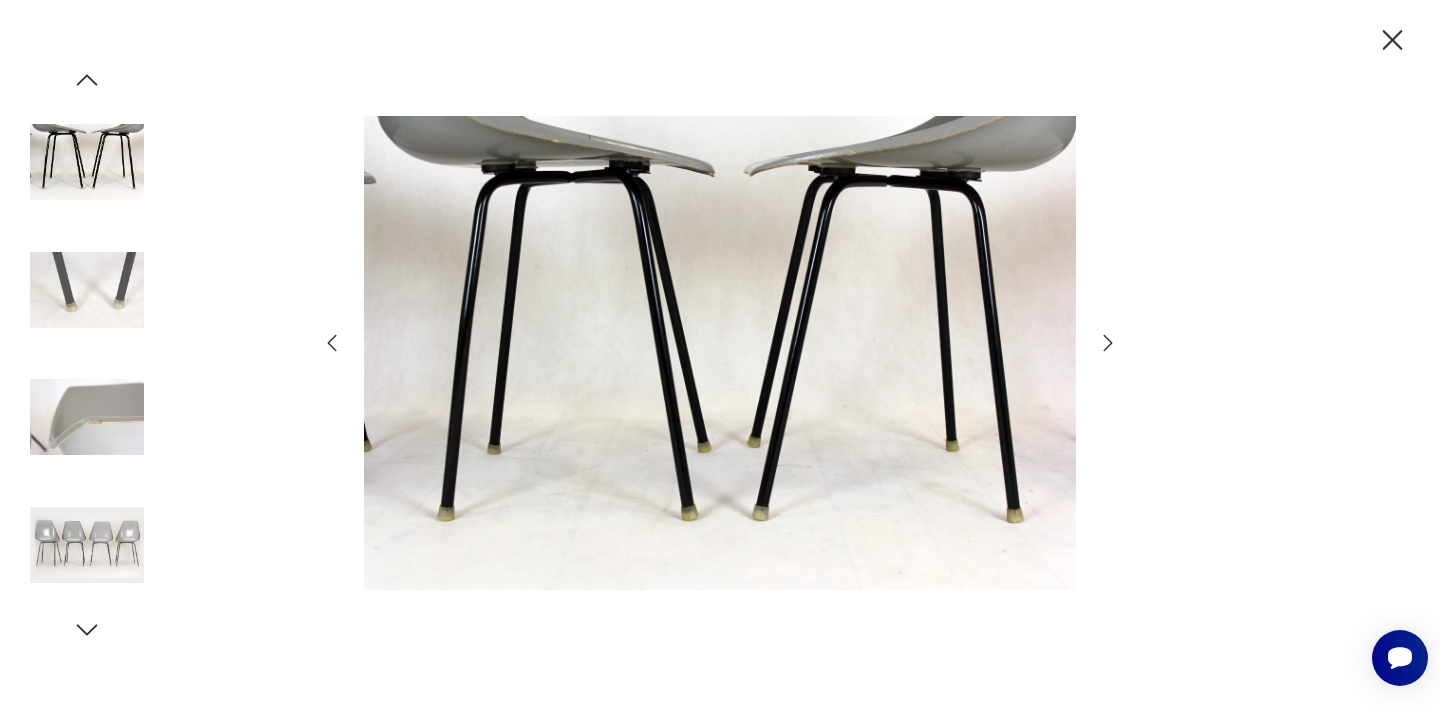 click 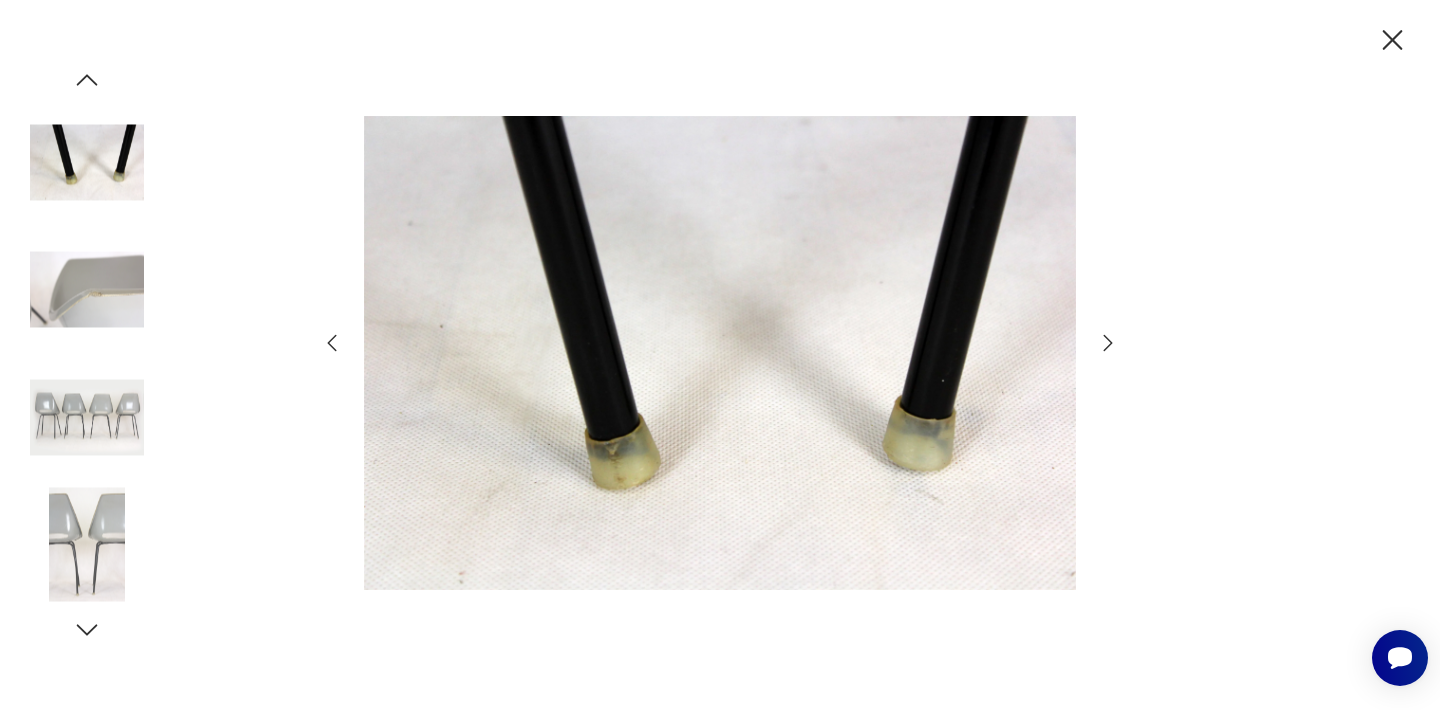 click 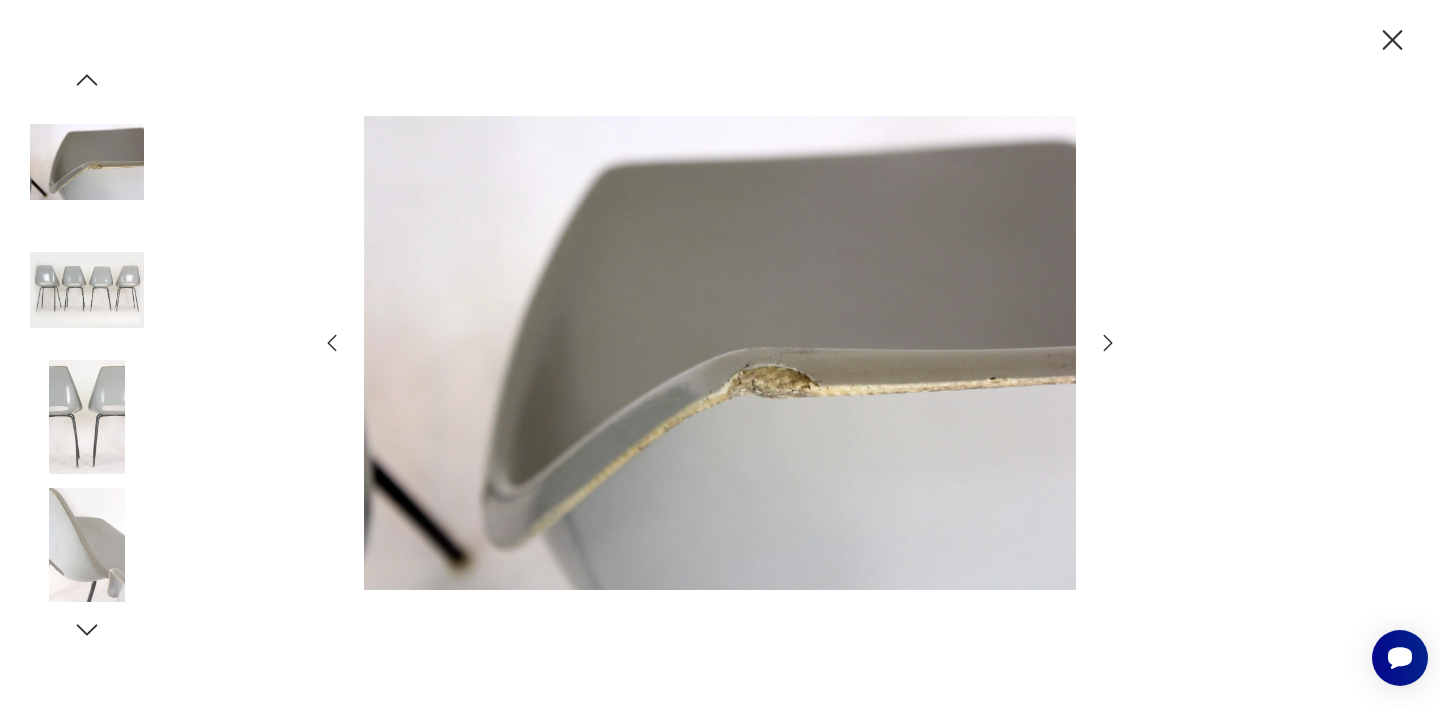 click 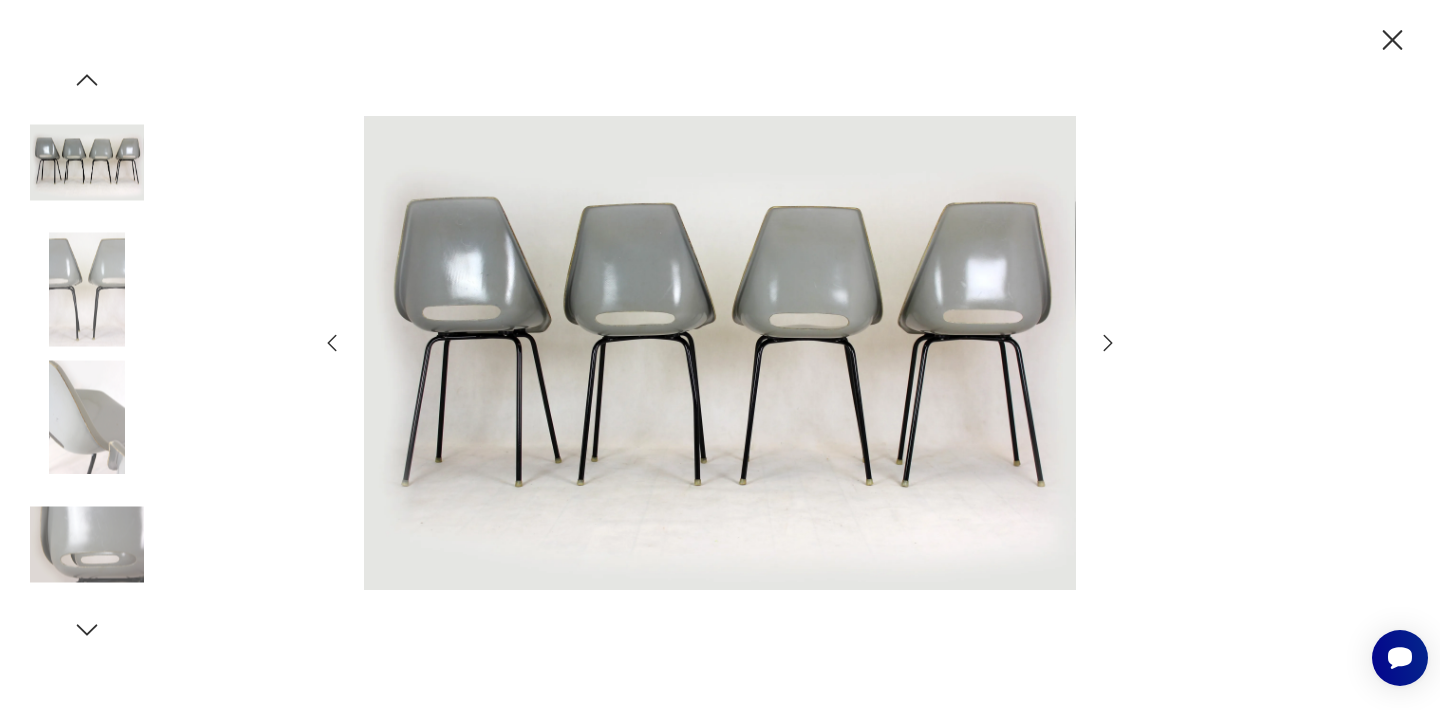 click 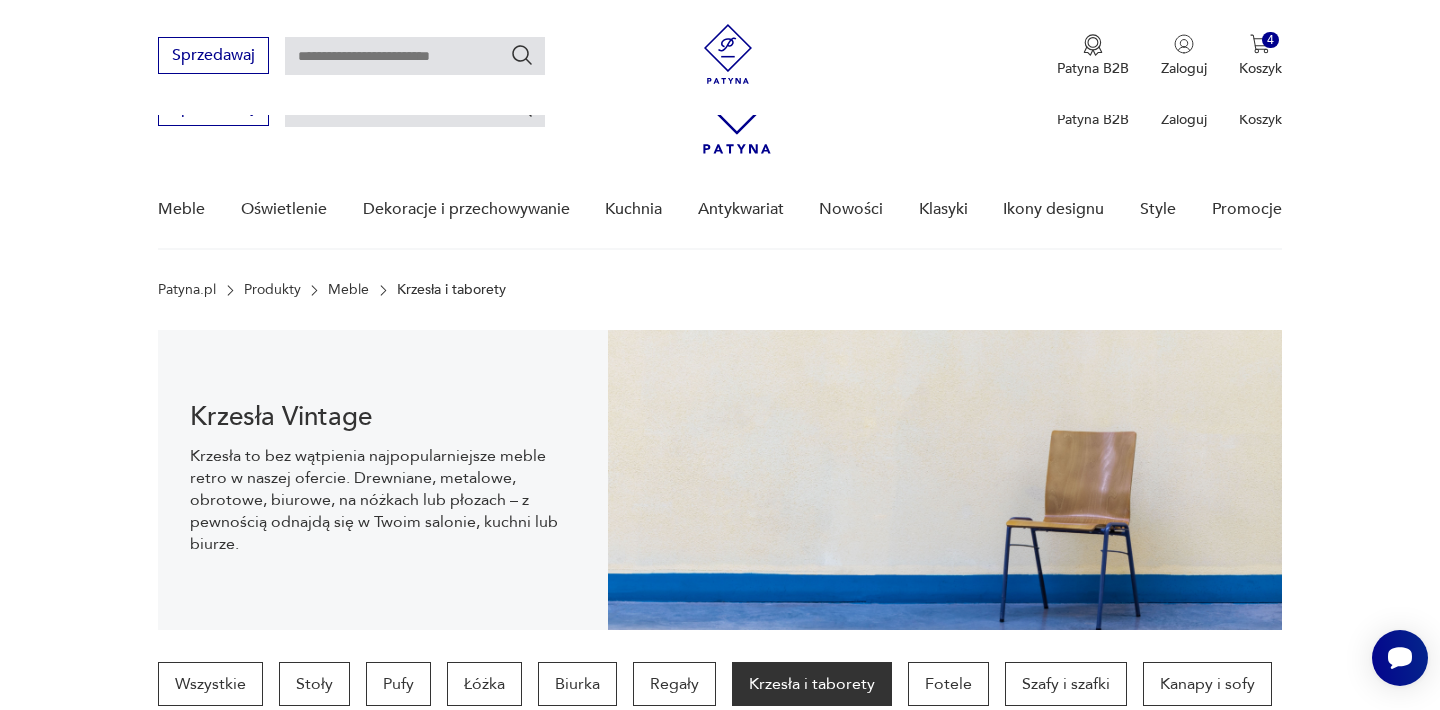 scroll, scrollTop: 3156, scrollLeft: 0, axis: vertical 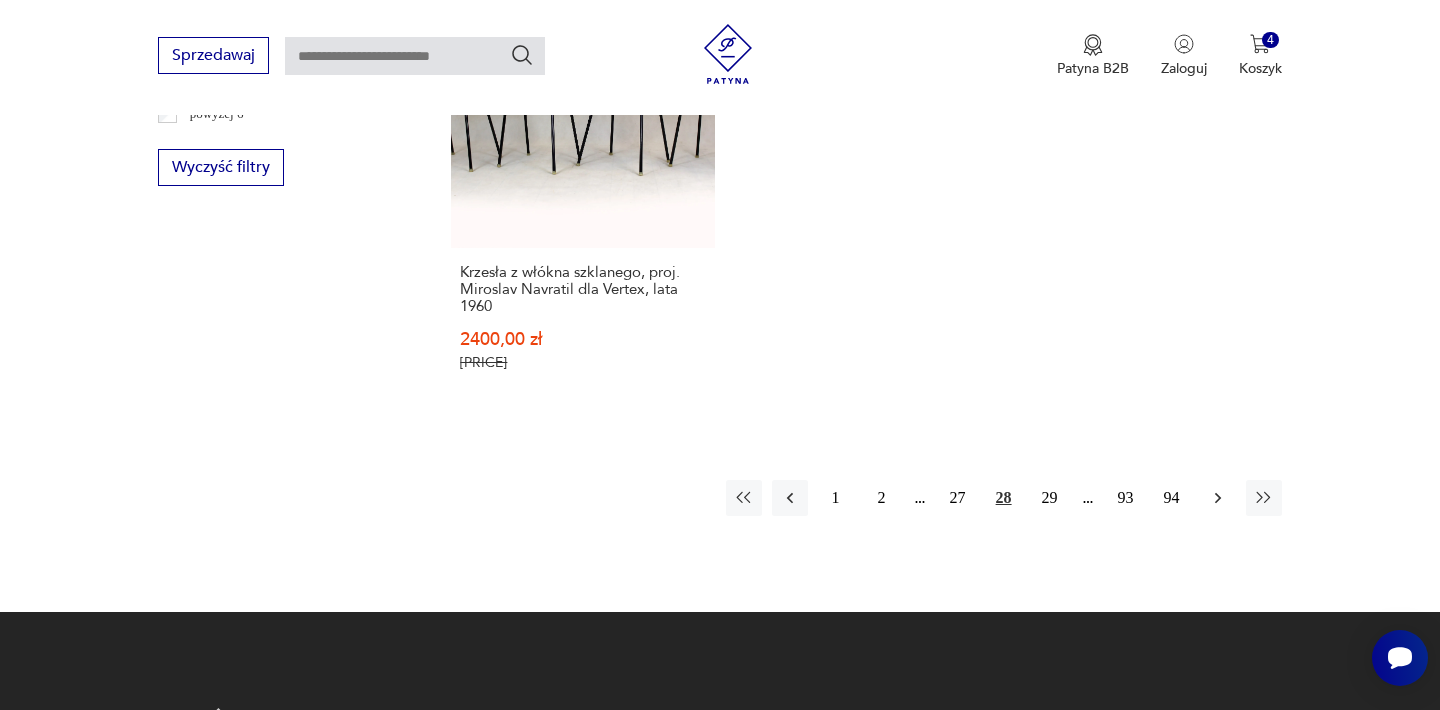 click 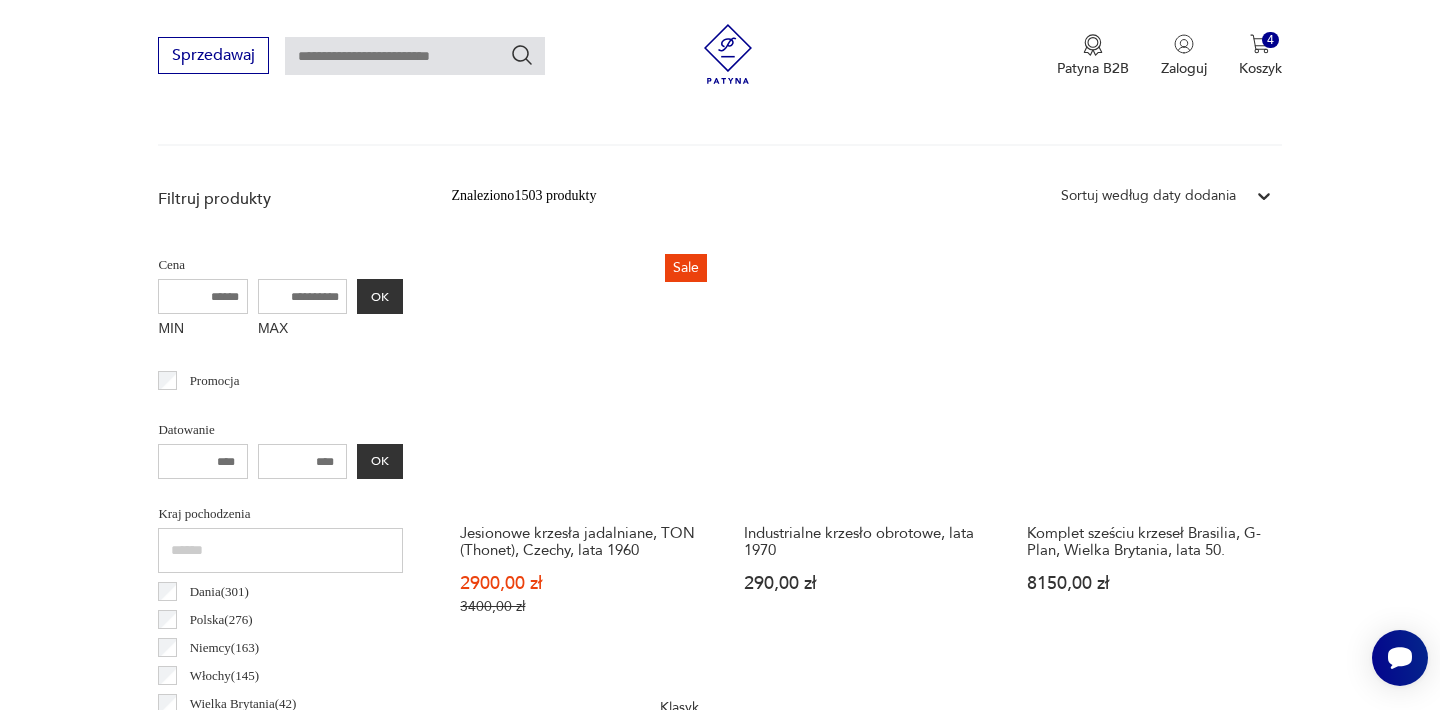 scroll, scrollTop: 652, scrollLeft: 0, axis: vertical 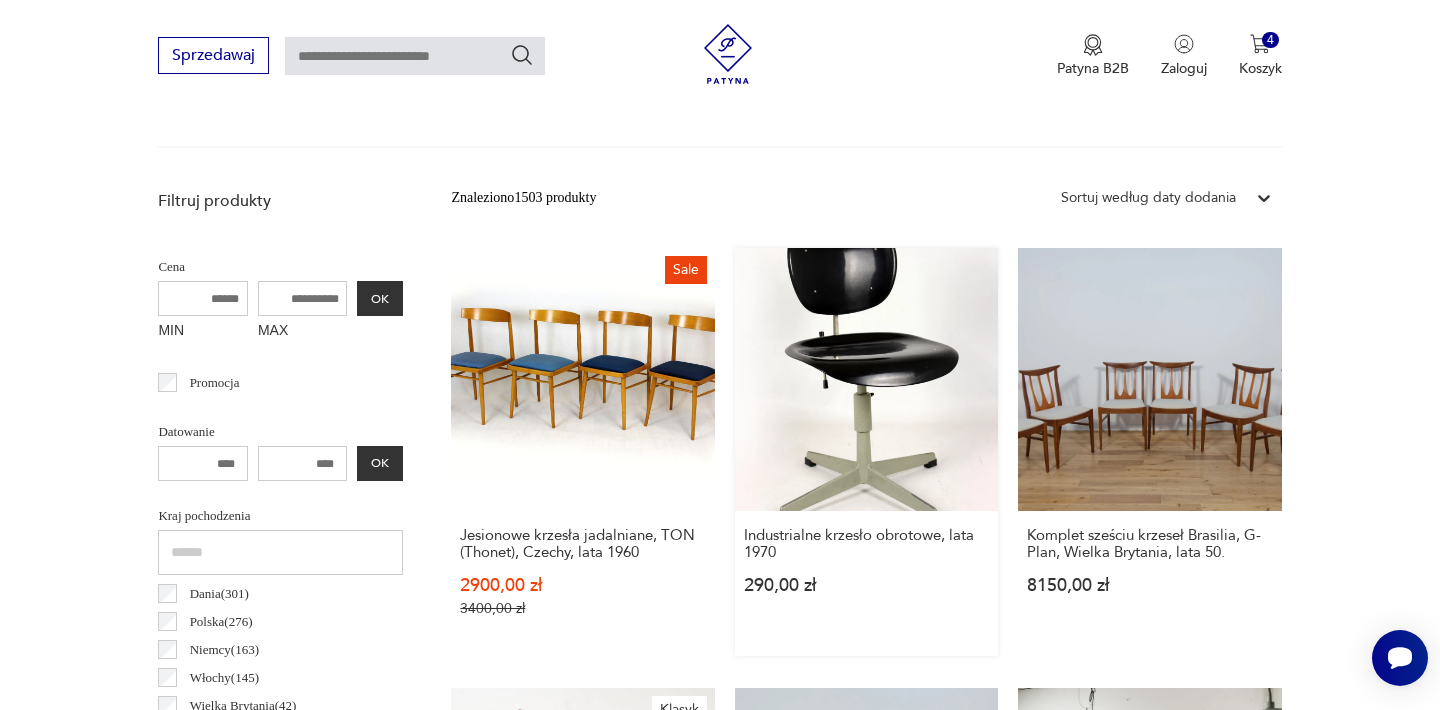 click on "Industrialne krzesło obrotowe, lata 1970 [PRICE]" at bounding box center [866, 452] 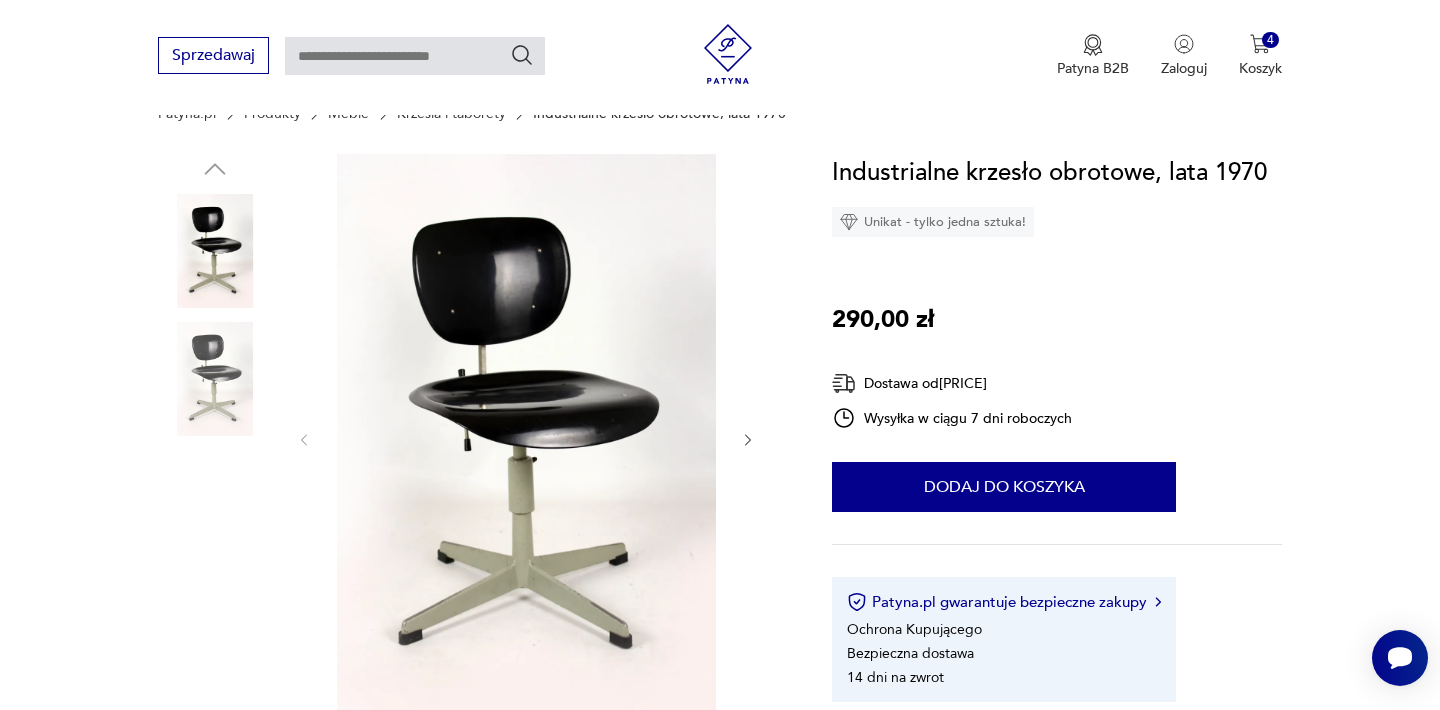 scroll, scrollTop: 240, scrollLeft: 0, axis: vertical 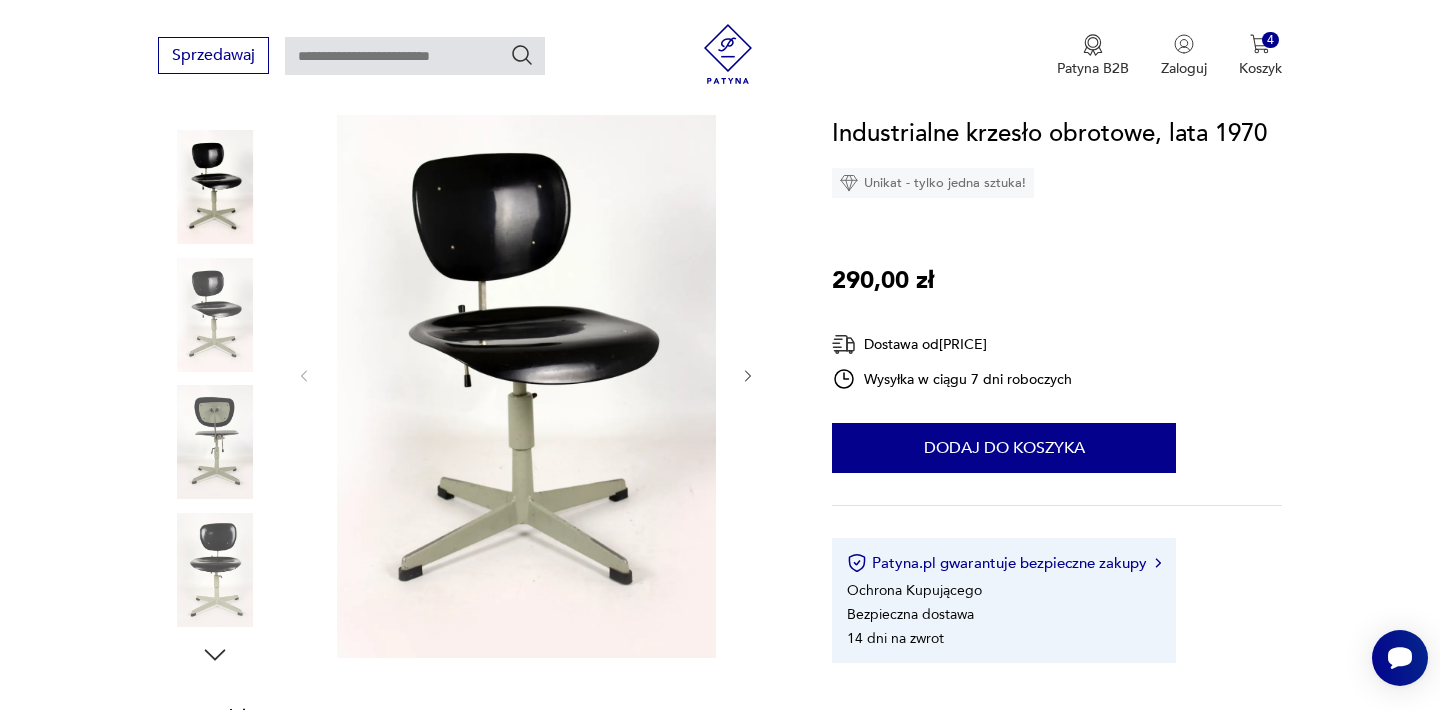 click at bounding box center (526, 374) 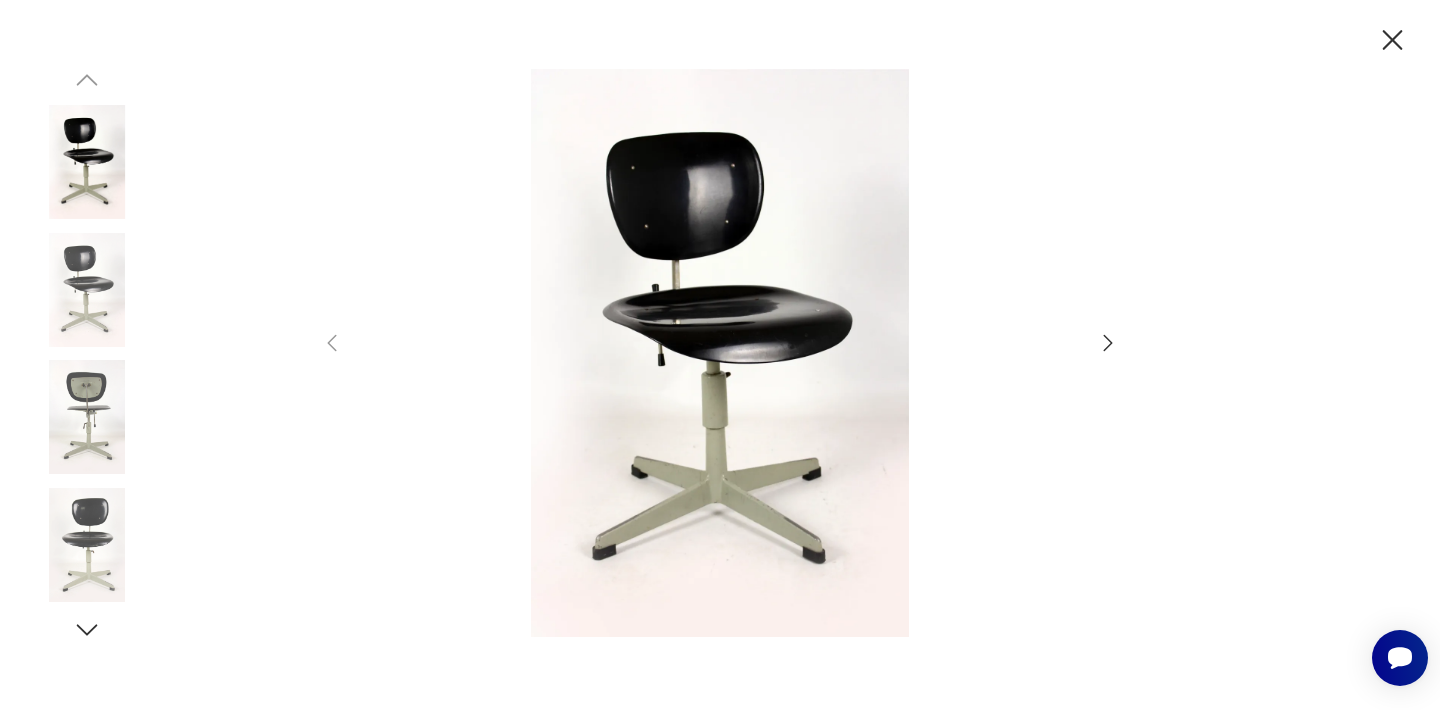 click 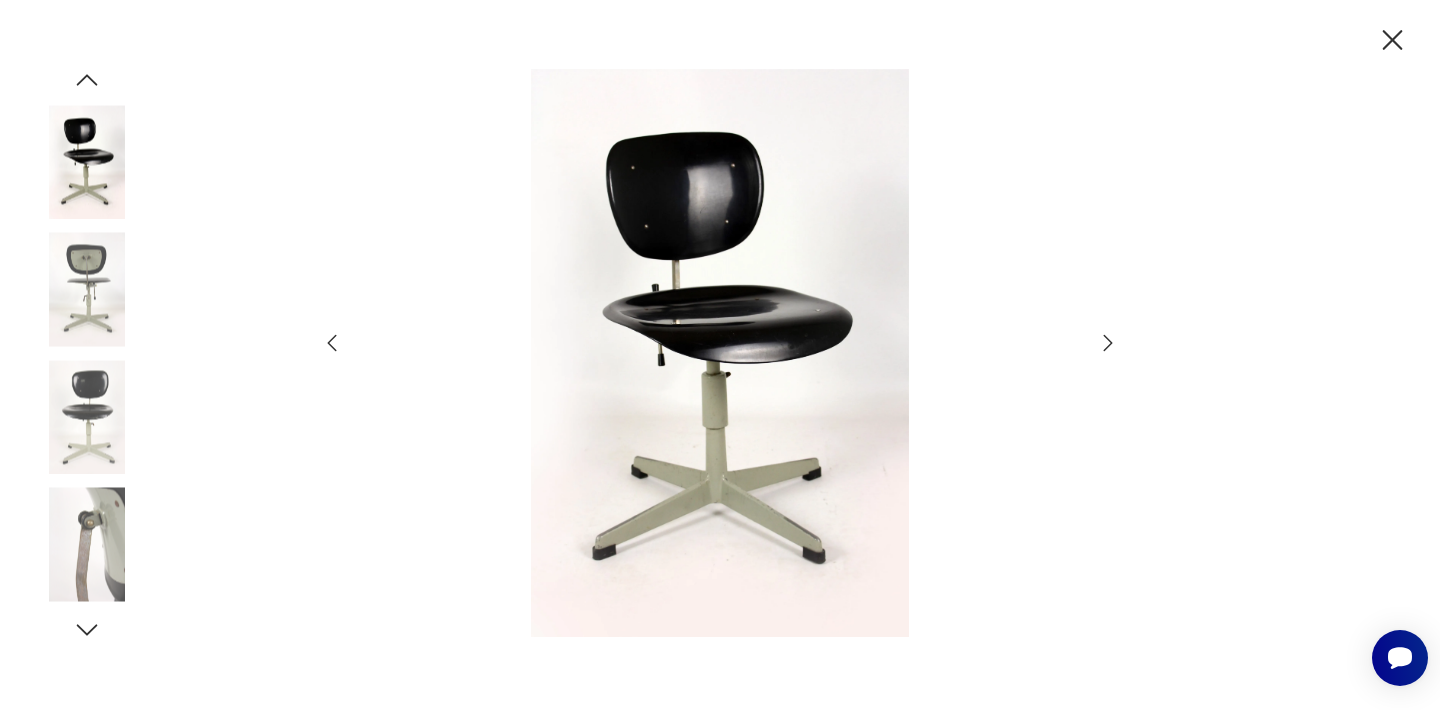 click 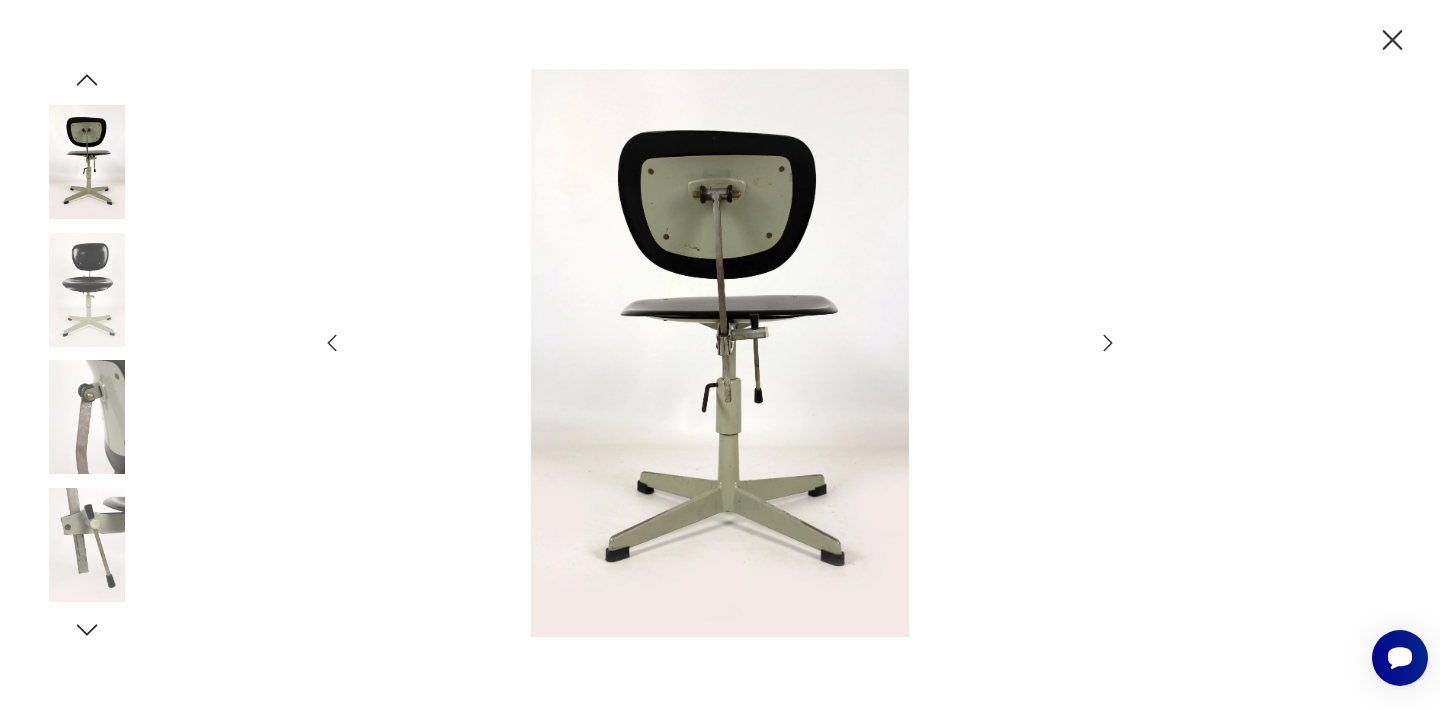 click 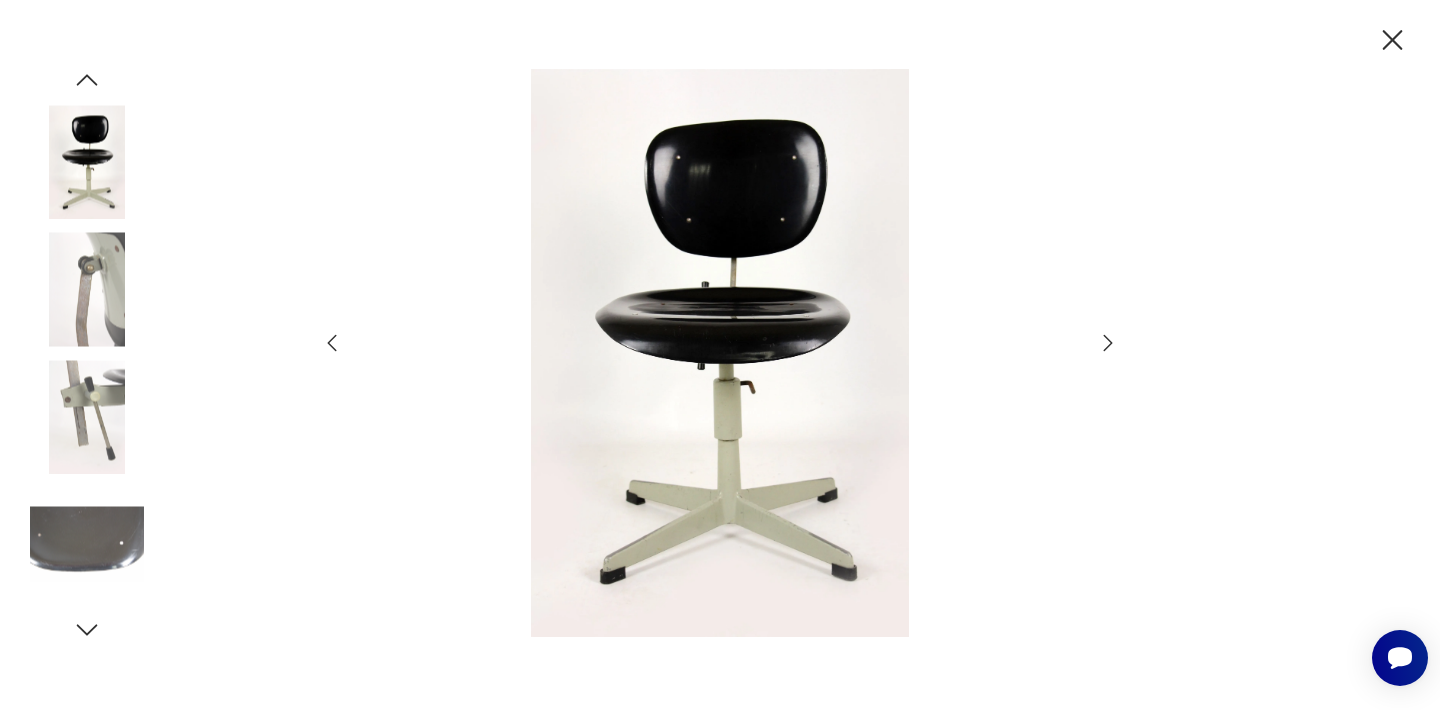 click 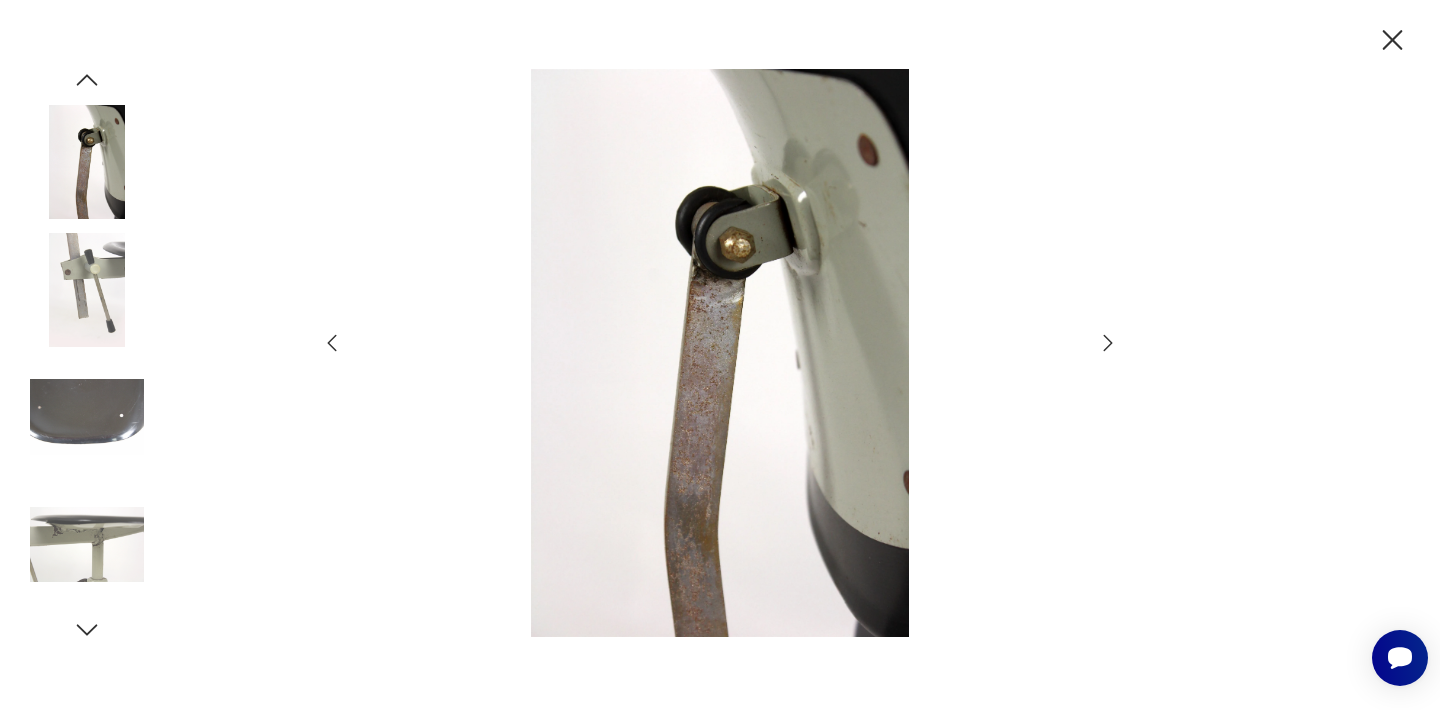 click 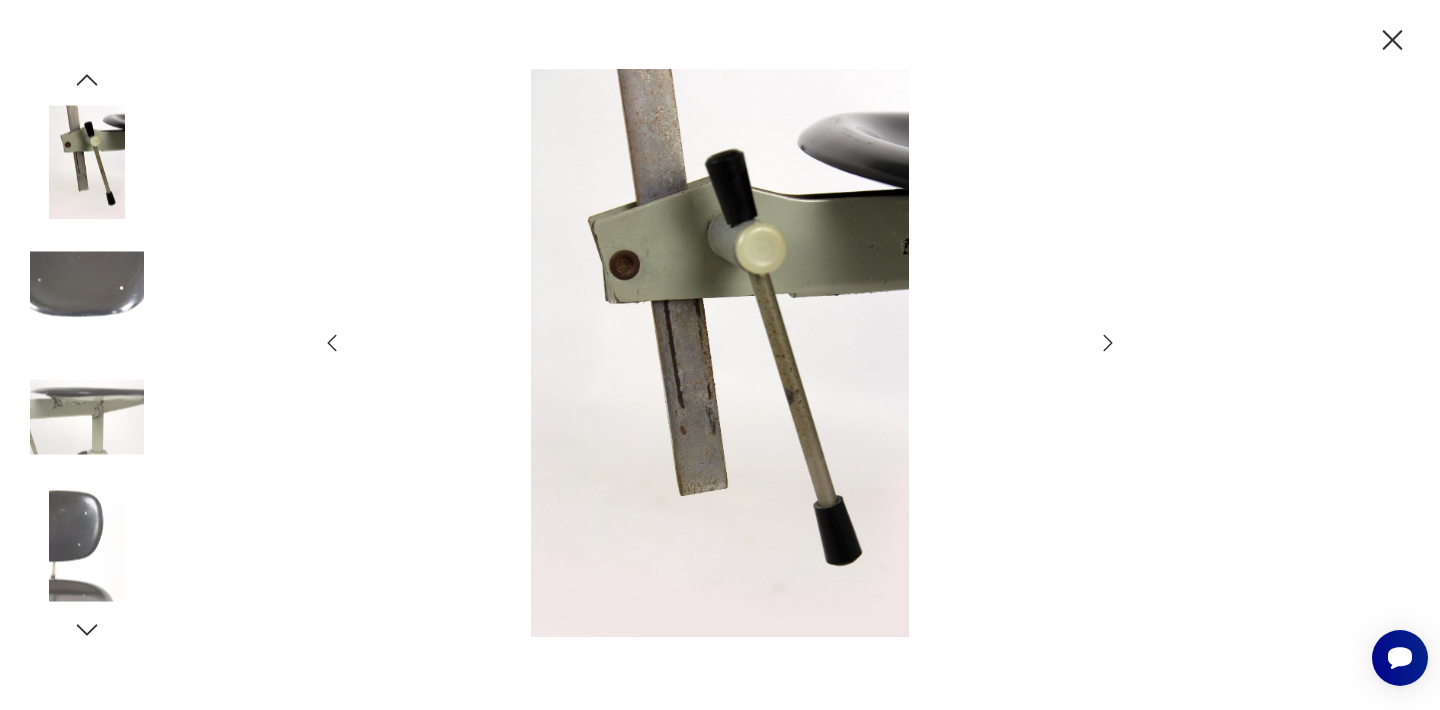 click 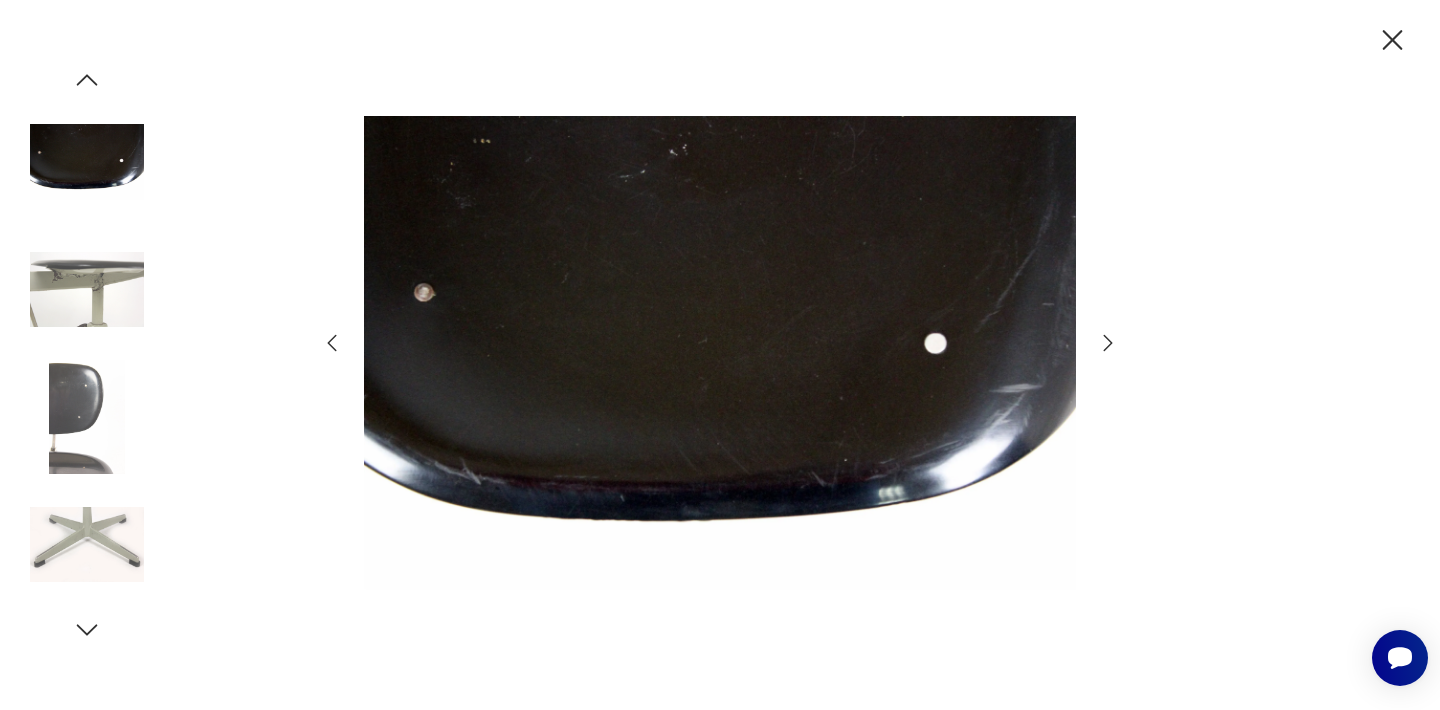 click 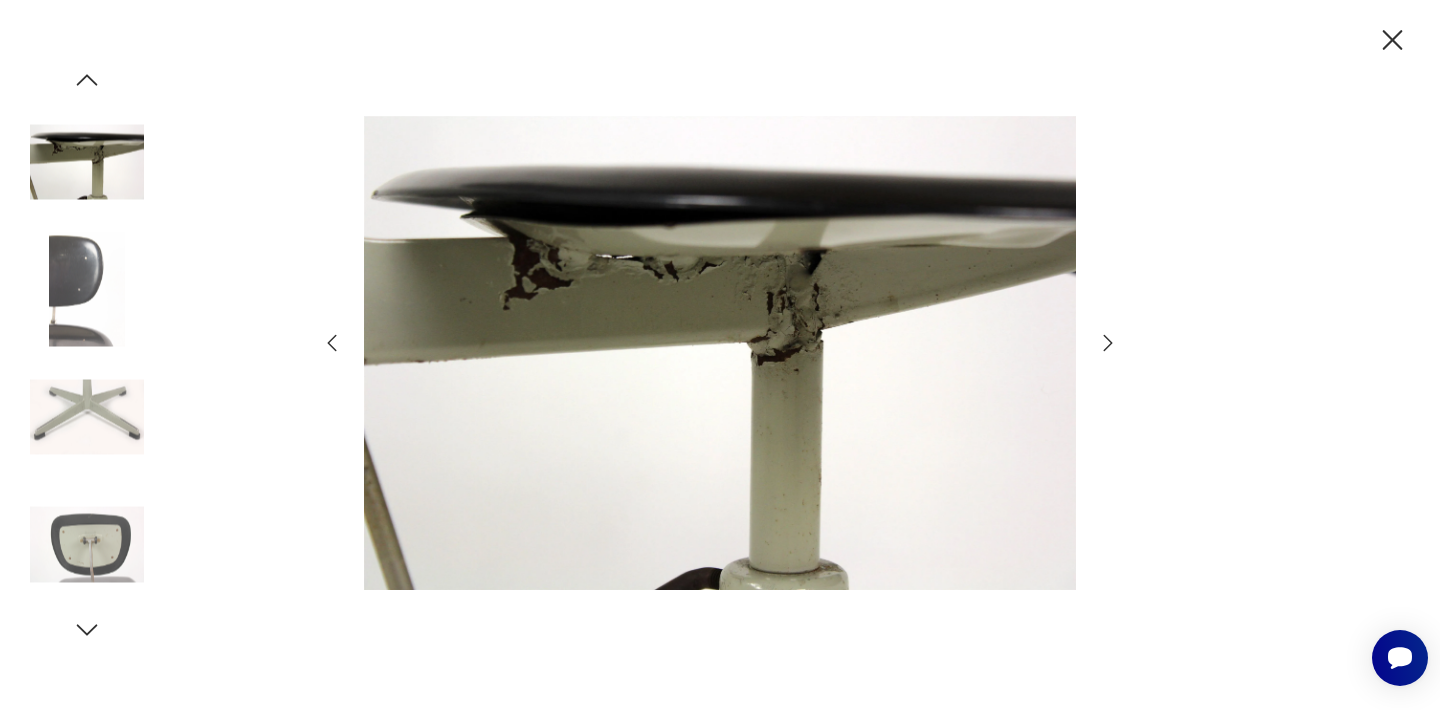 click 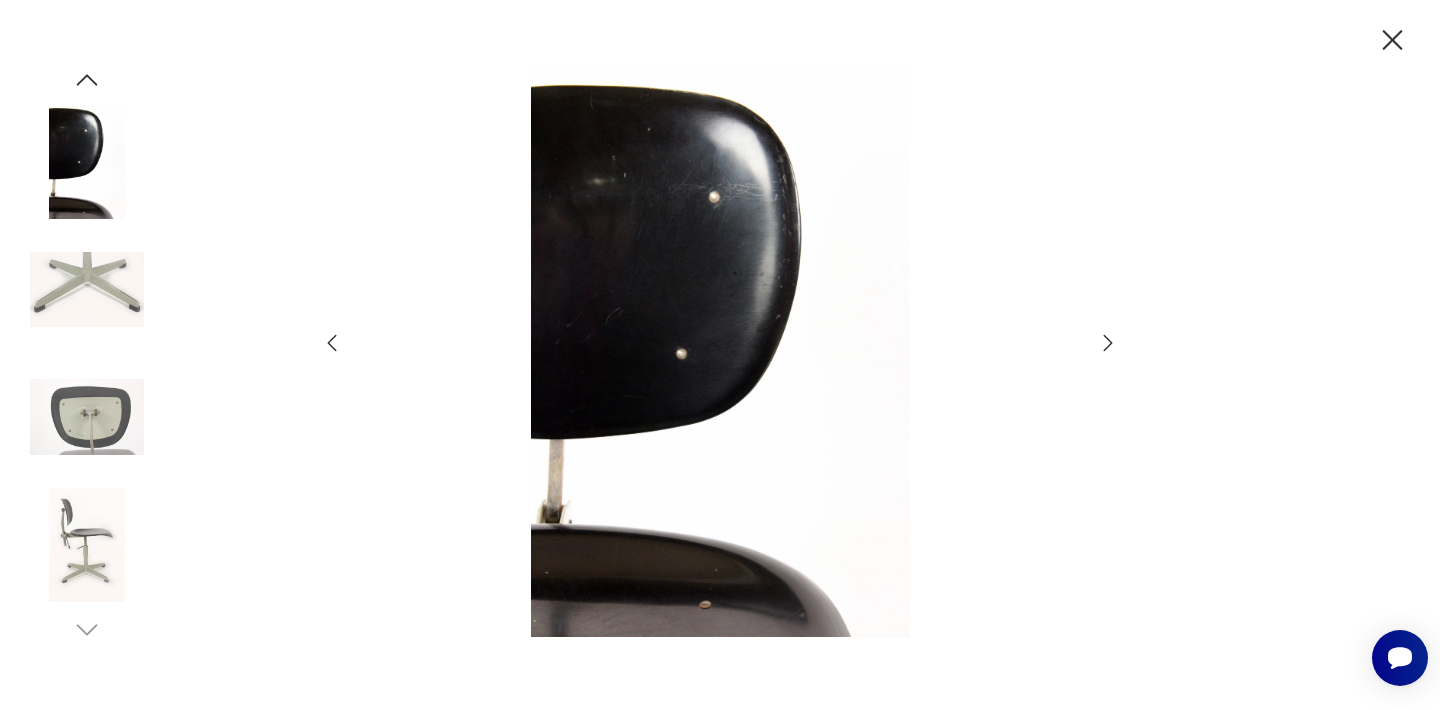 click 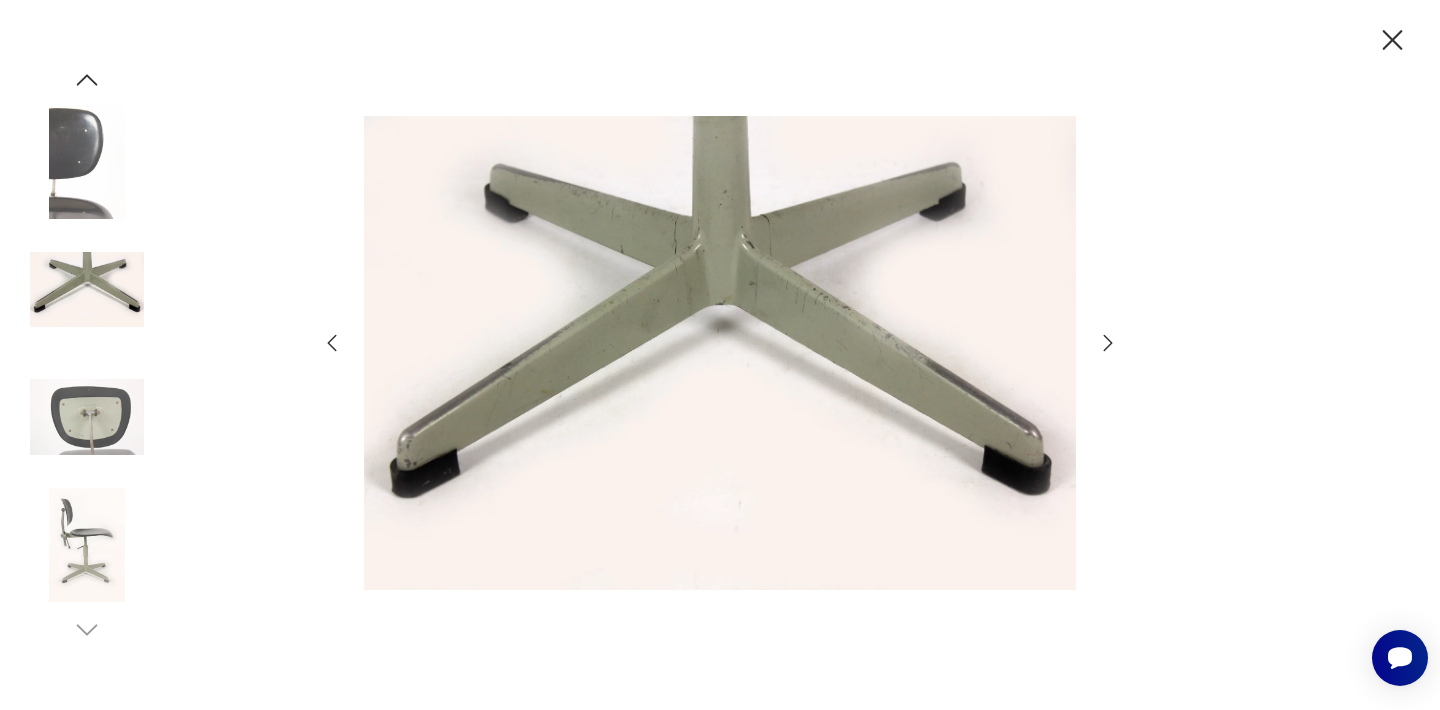 click 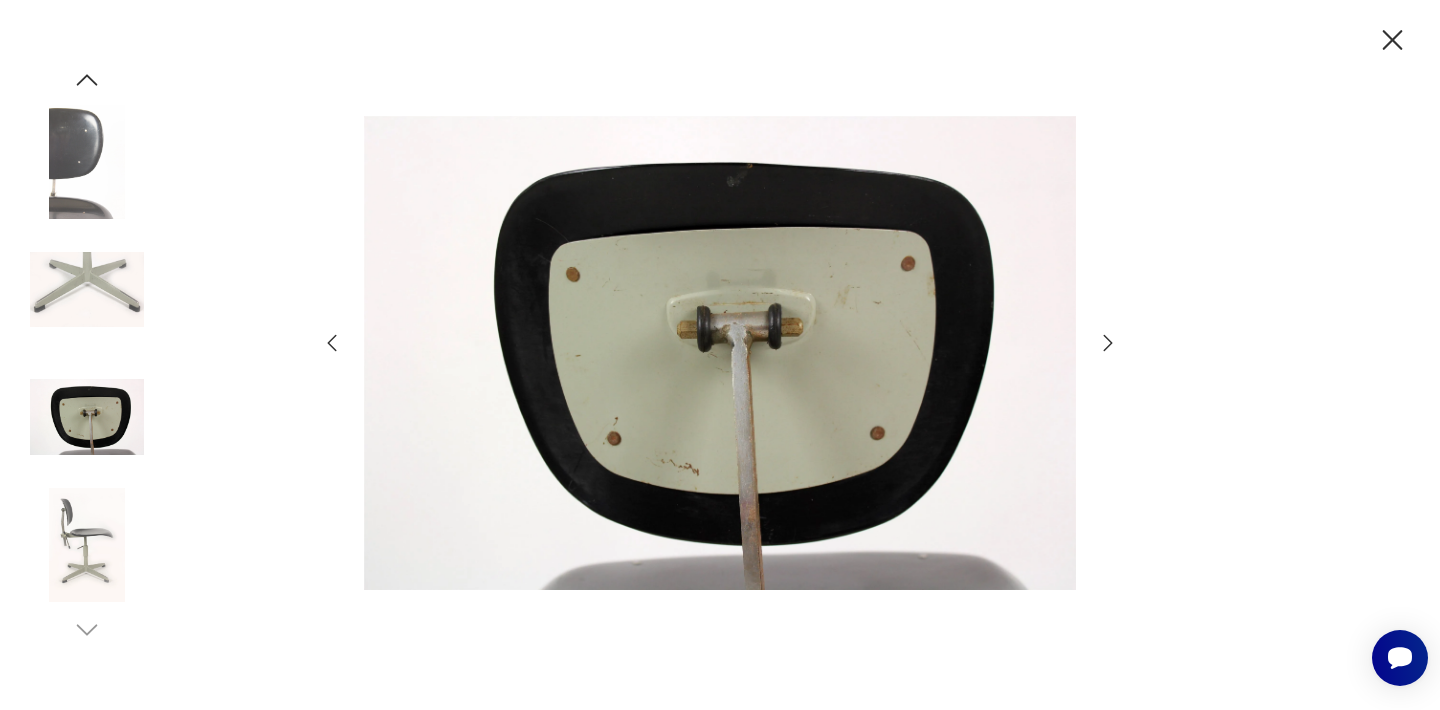 click 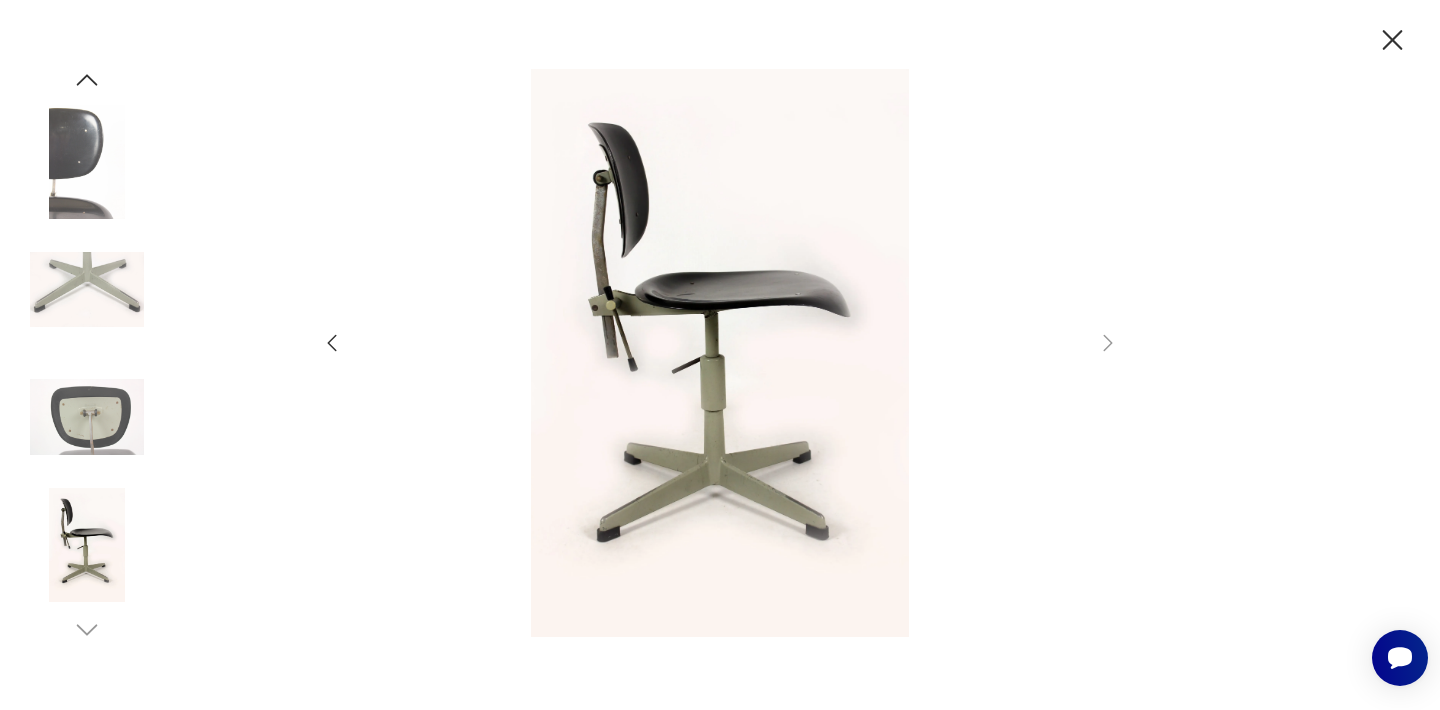 click 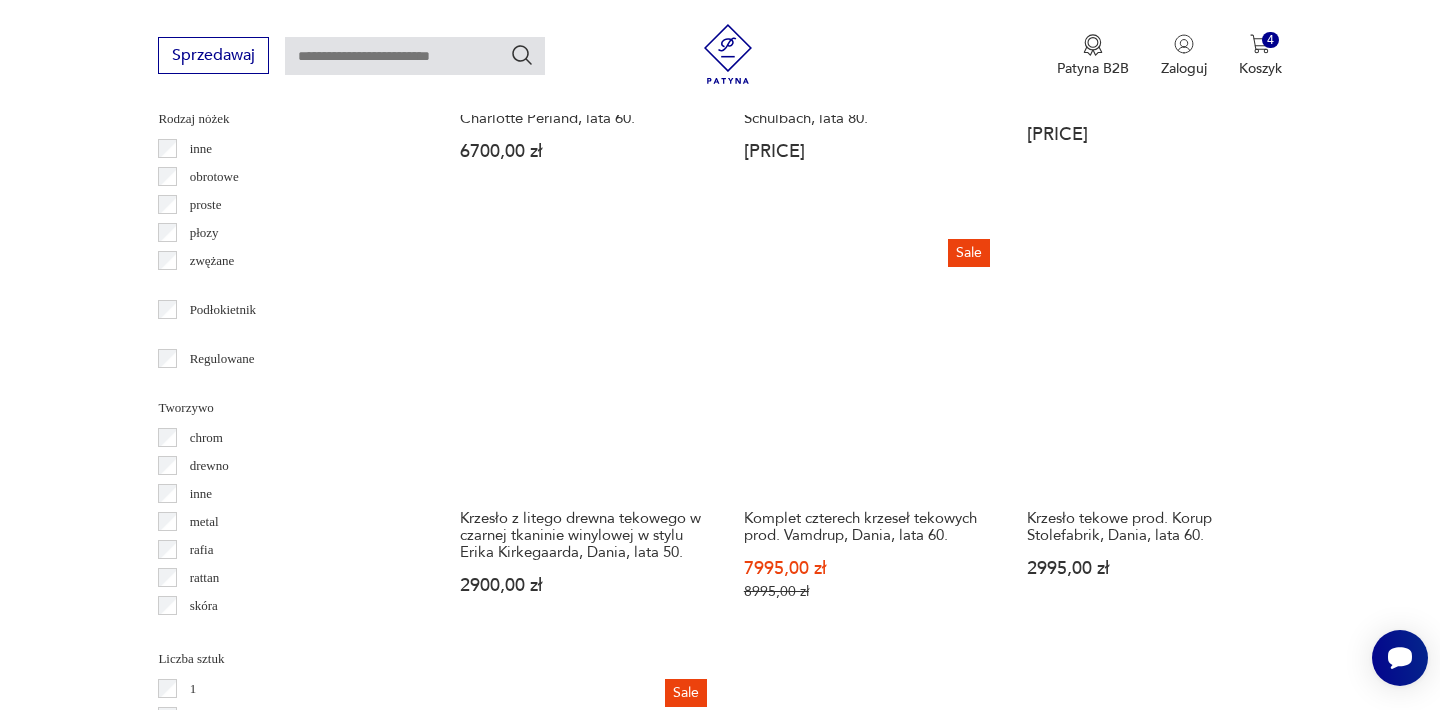 scroll, scrollTop: 2412, scrollLeft: 0, axis: vertical 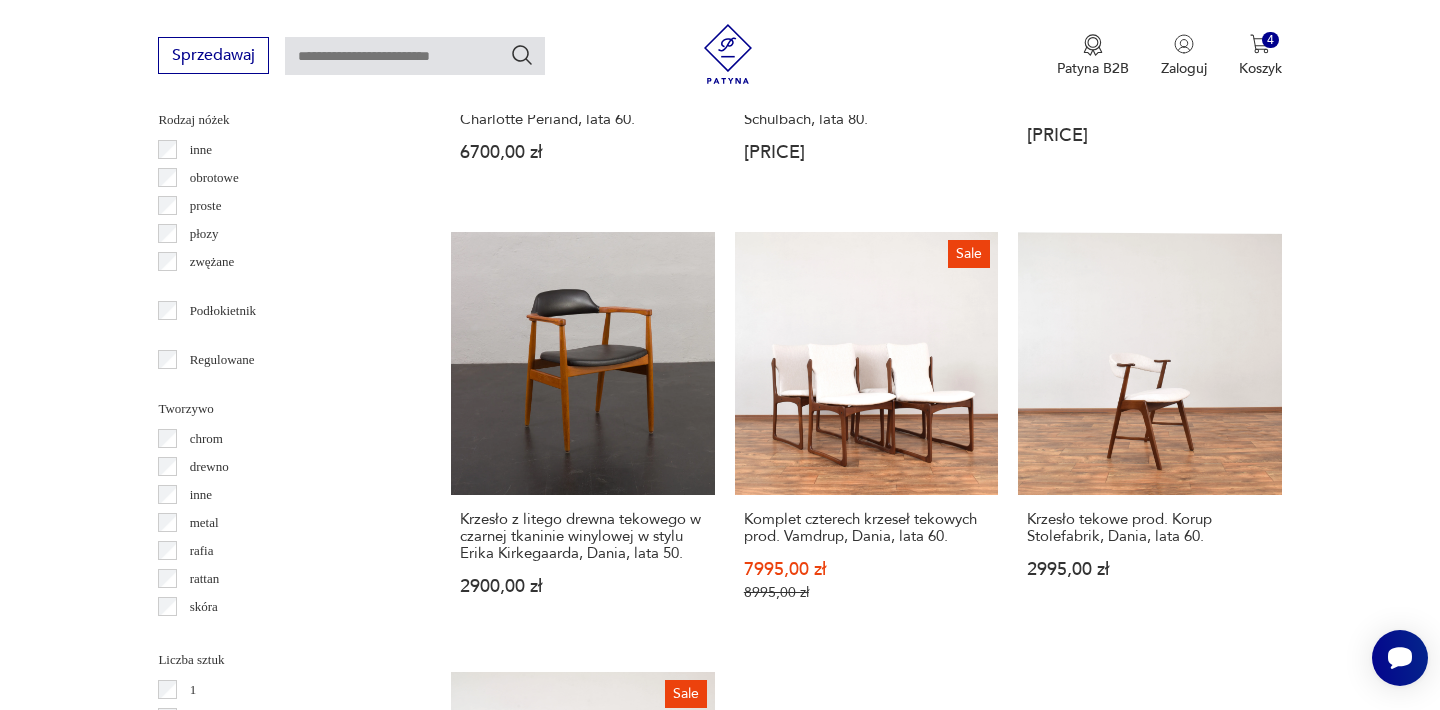 click on "Krzesło z litego drewna tekowego w czarnej tkaninie winylowej w stylu [DESIGNER], [COUNTRY], [DECADE]. [PRICE]" at bounding box center (582, 436) 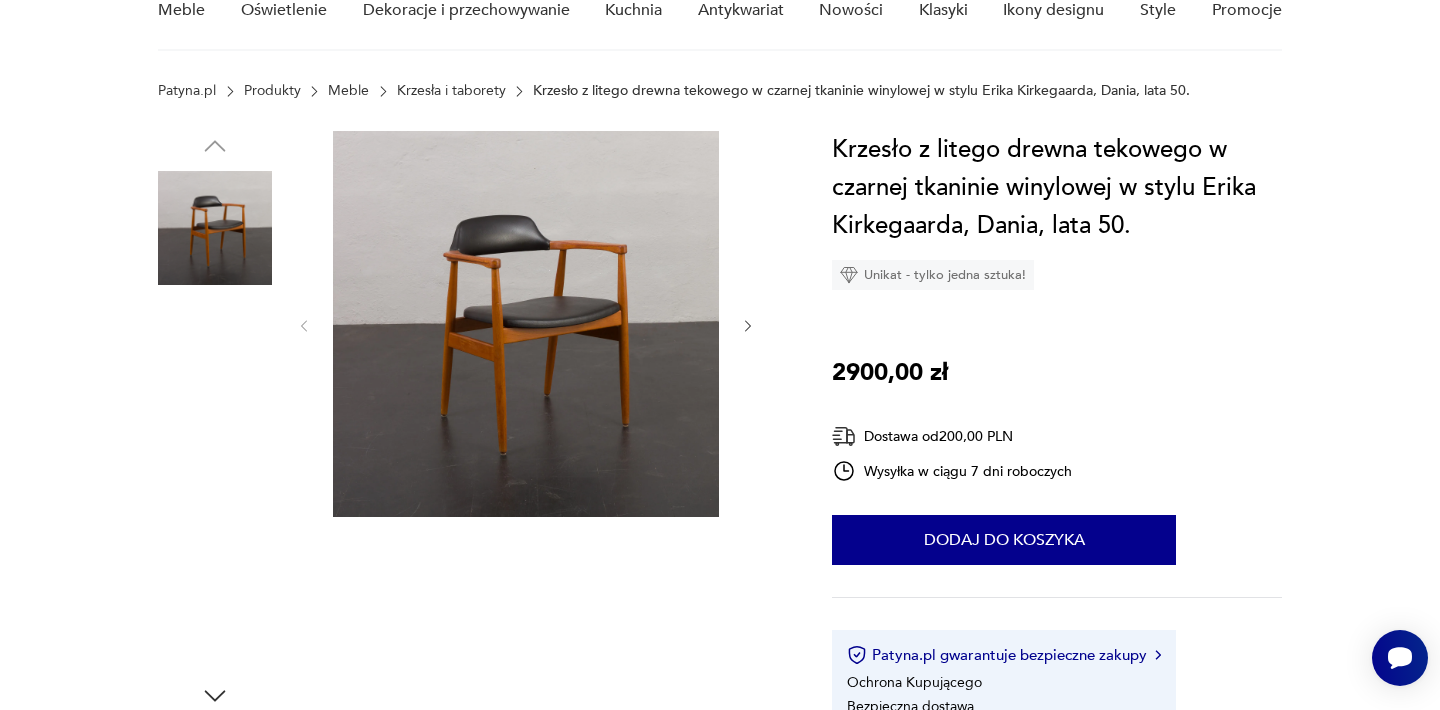 scroll, scrollTop: 200, scrollLeft: 0, axis: vertical 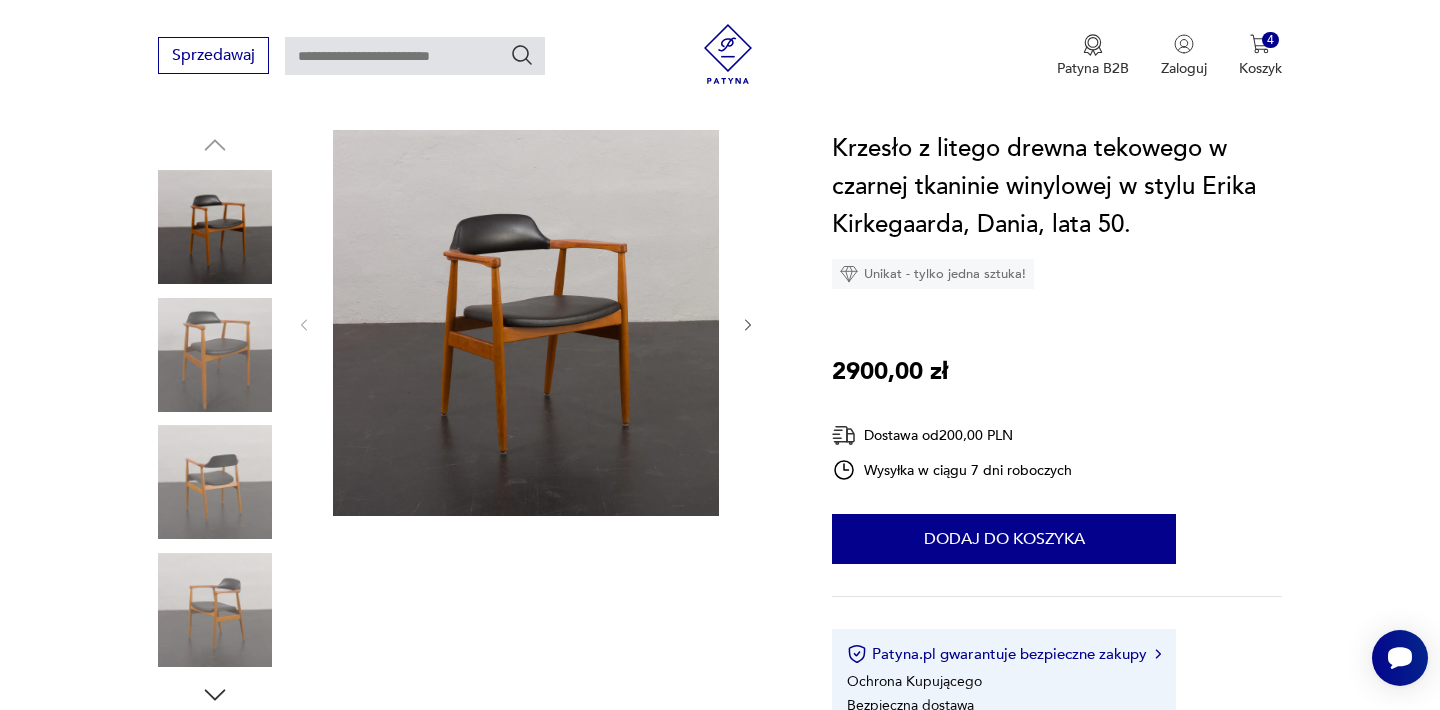 click at bounding box center (526, 323) 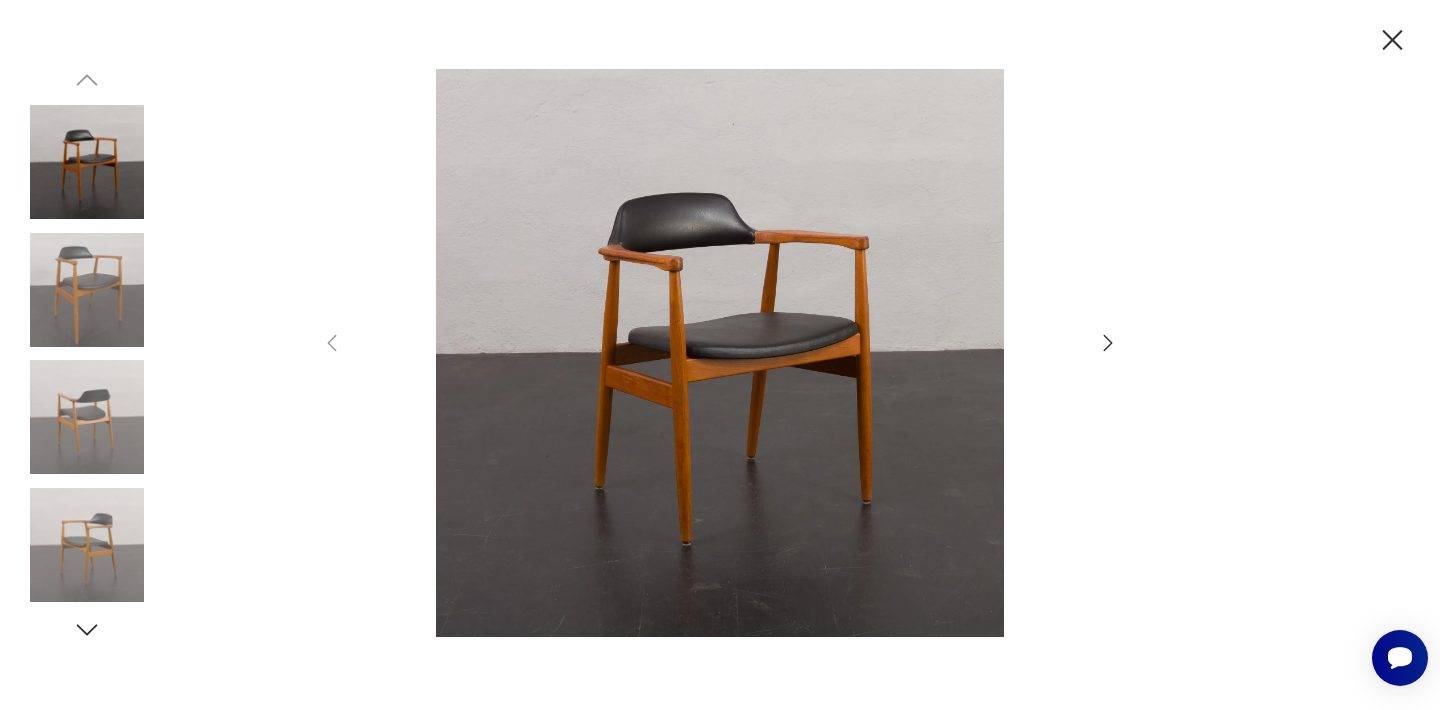 click 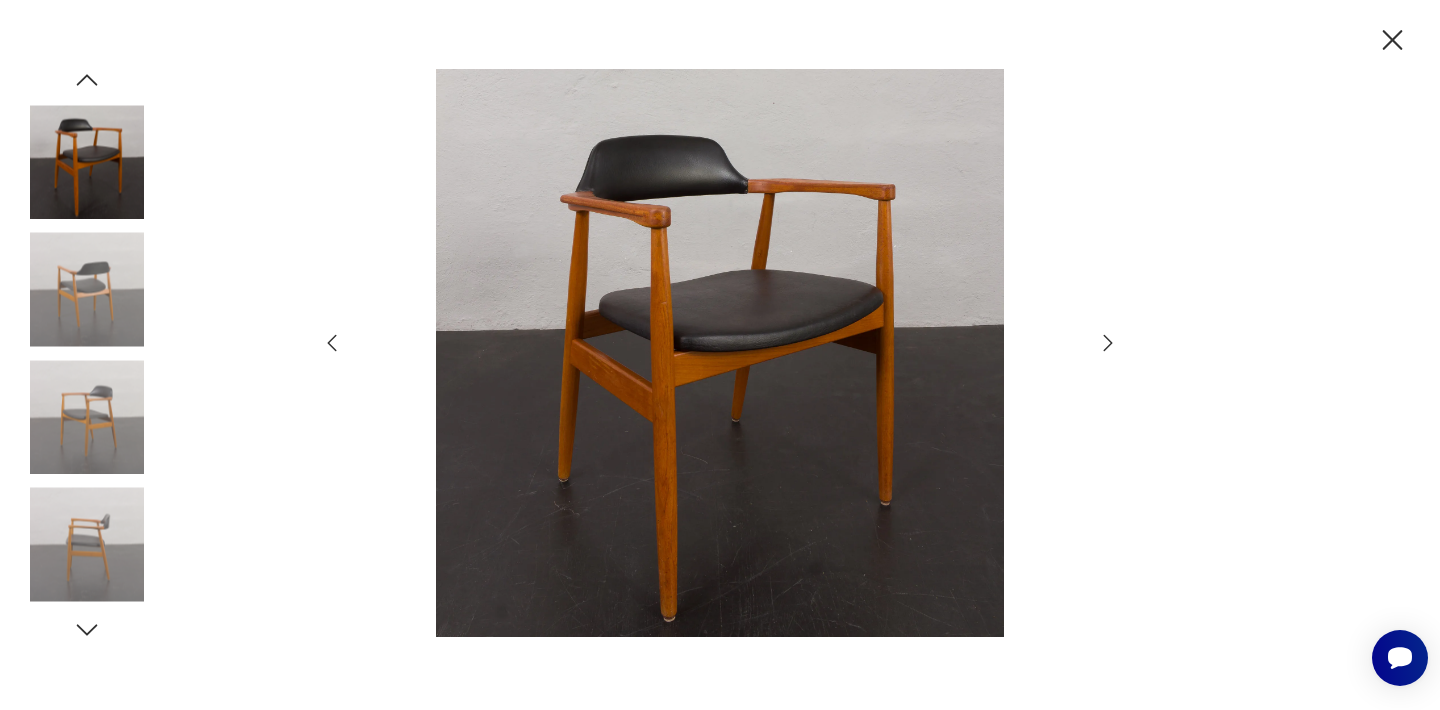 click 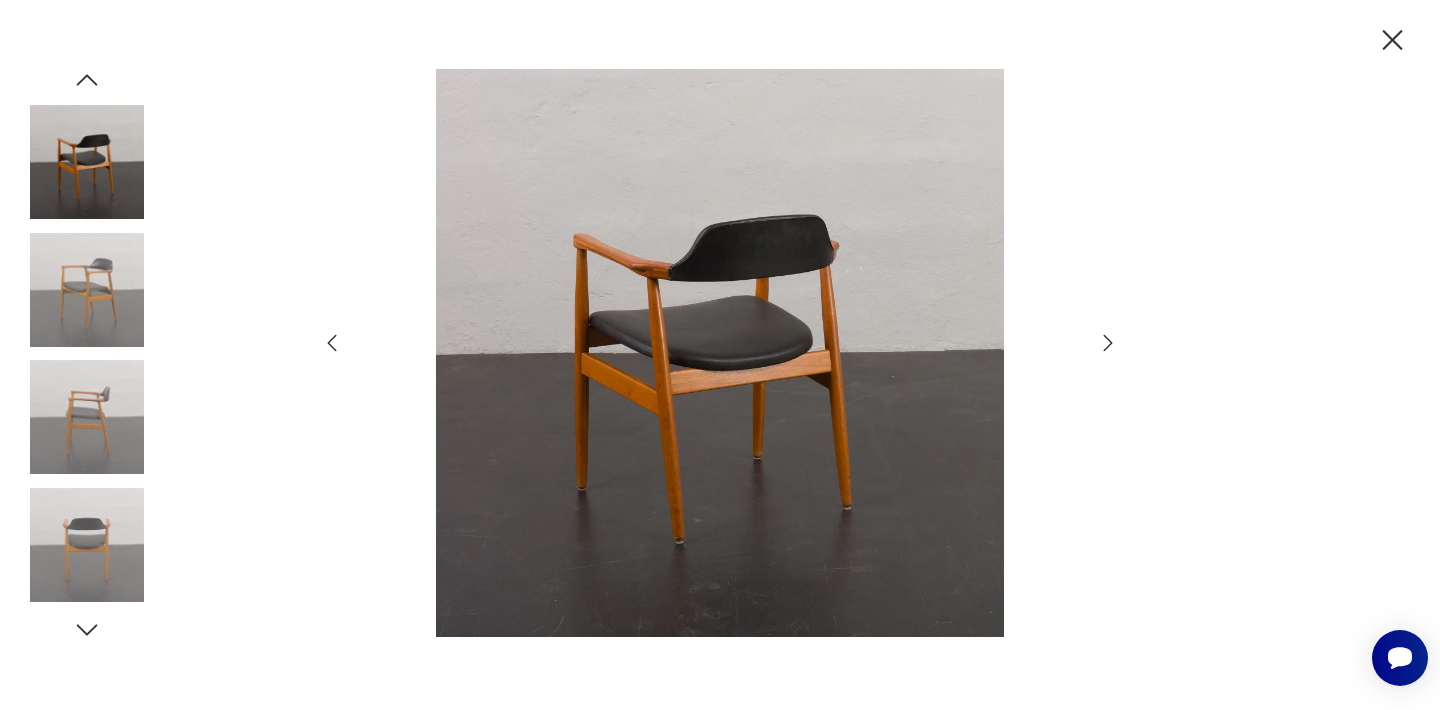 click 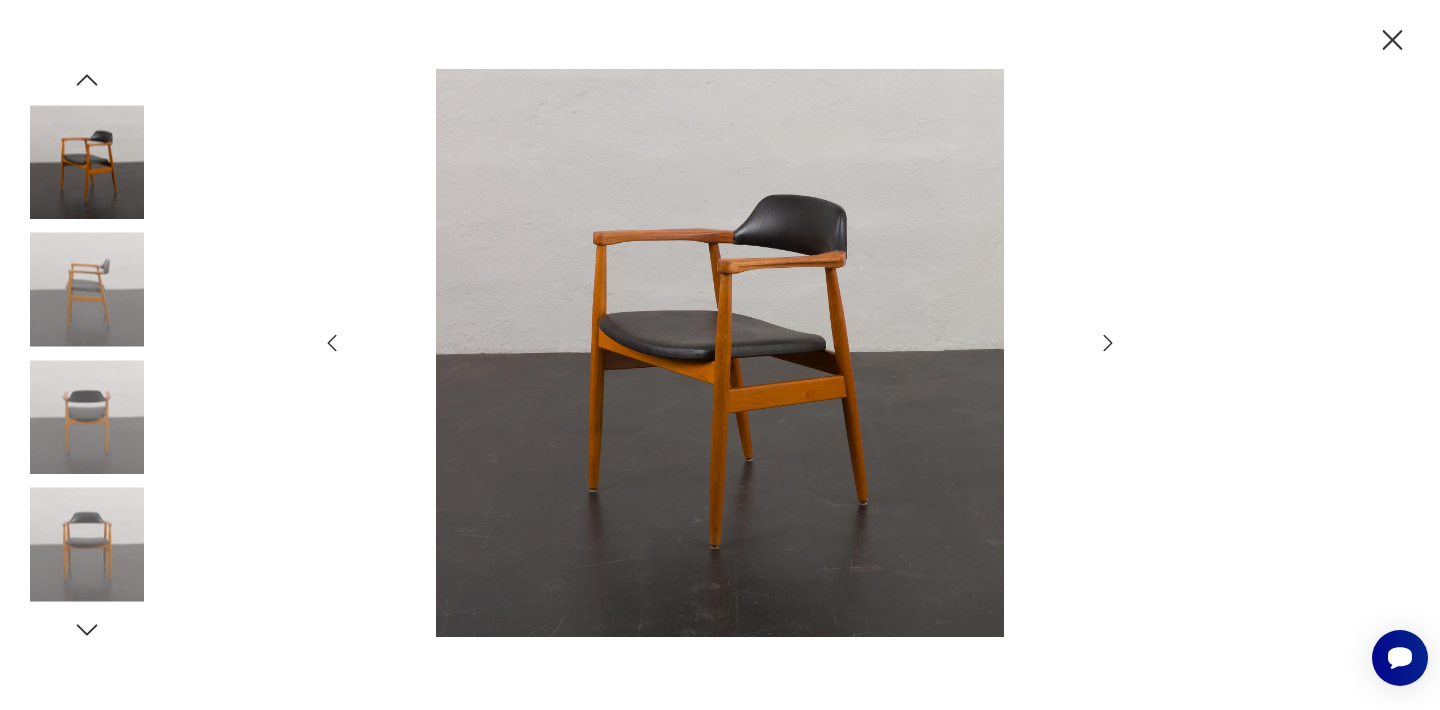 click 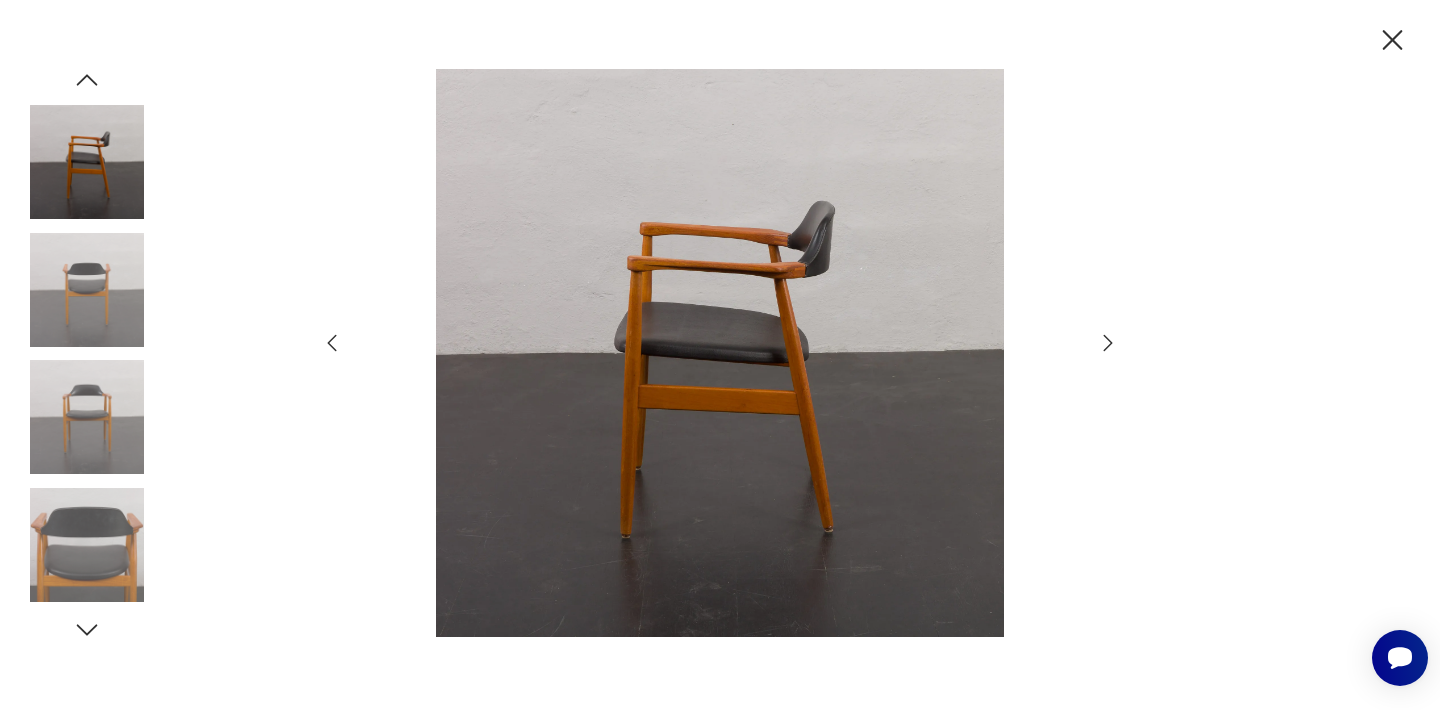 click 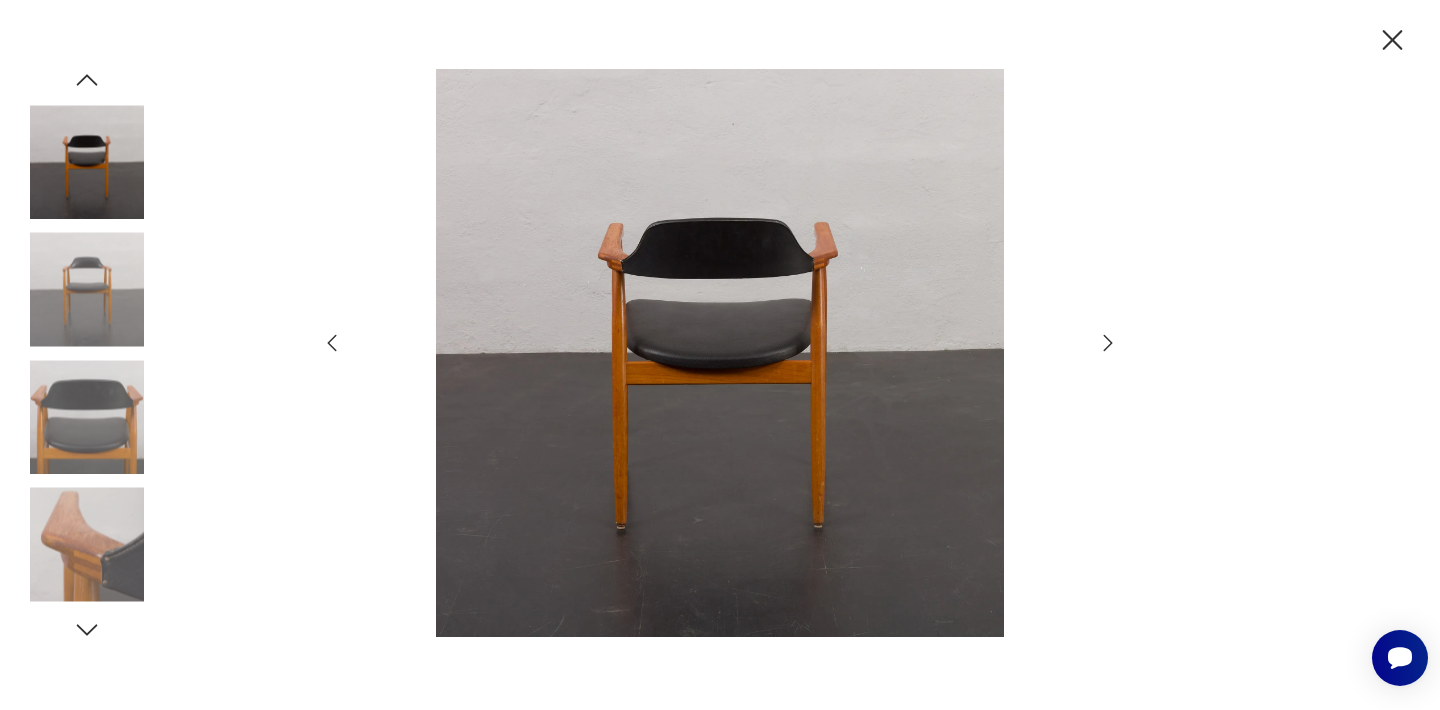 click 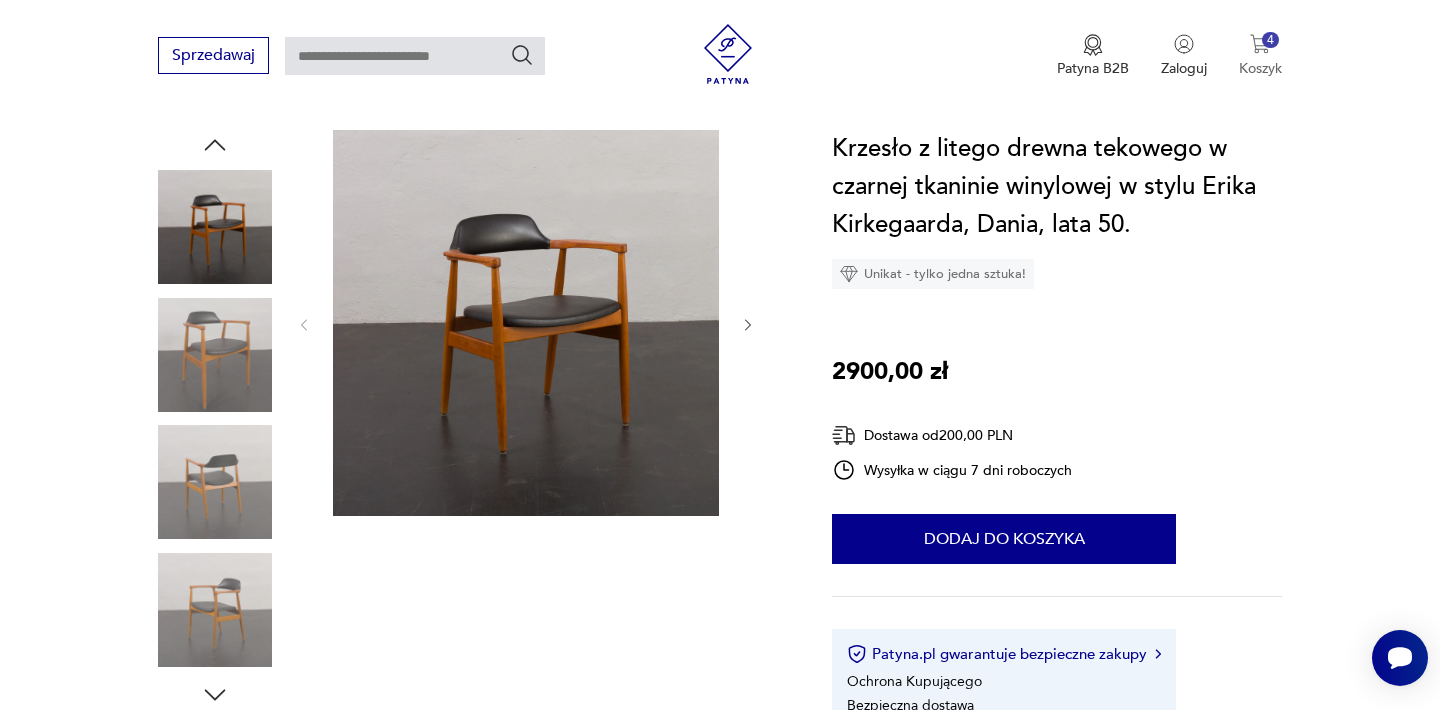 click on "4" at bounding box center (1270, 40) 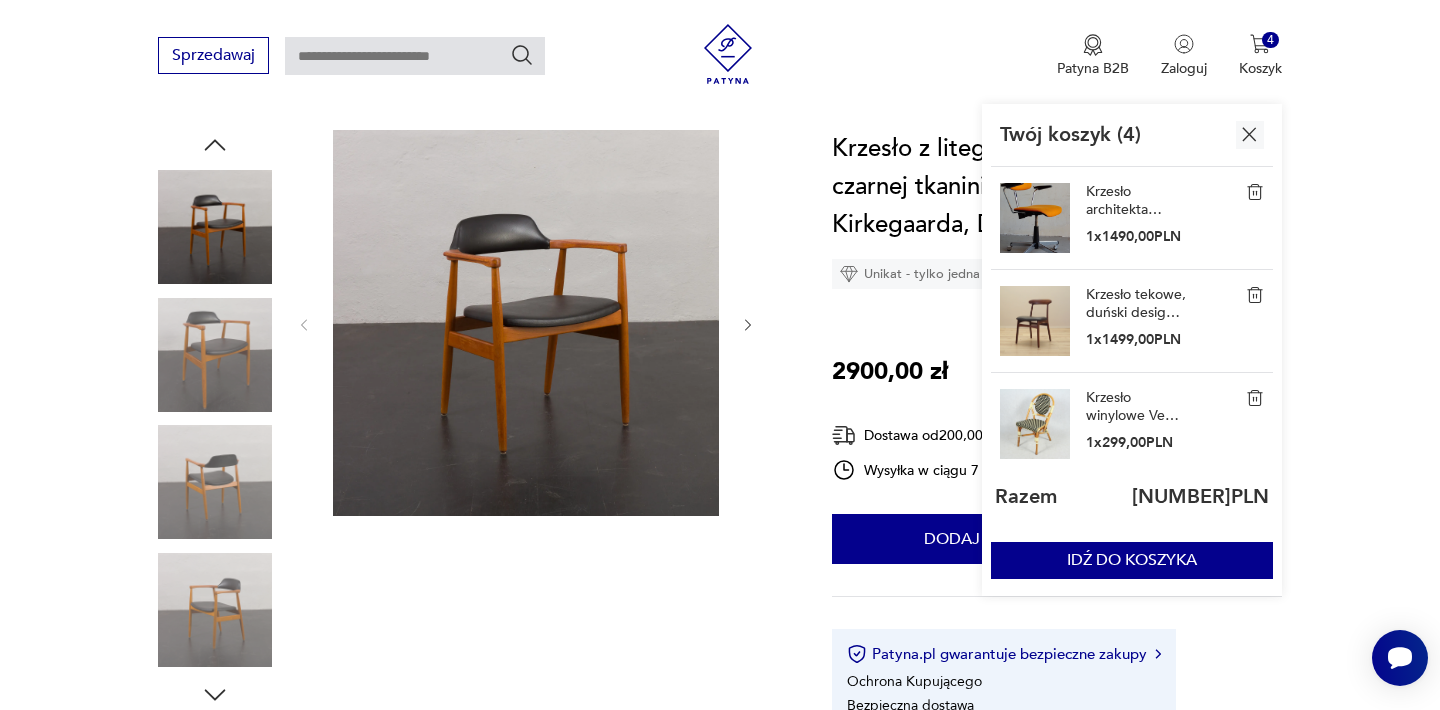 click on "Opis produktu Klasyczne krzesło z drewna tekowego z czarną tapicerką winylową przypomina projekt Erika Kirkegaarda z lat 60. XX wieku. Jest to klasyczny przykład duńskiego designu łączącego doskonałe proporcje z eleganckim wyglądem. Konstrukcja ramy wykonana jest z litego drewna tekowego z doskonale wykonanymi połączeniami stolarskimi. To właśnie stolarstwo wyróżnia je na tle innych krzeseł.
Tapicerka winylowa odegrała znaczącą rolę w estetyce designu środkowej części XX wieku, szczególnie w okresie powojennym, w latach 50. i 60. W tym czasie postępy w inżynierii chemicznej i procesach produkcyjnych doprowadziły do rozwoju bardziej trwałych i wszechstronnych materiałów winylowych odpowiednich do celów tapicerskich. Wówczas wielu renomowanych projektantów zdecydowało się włączyć tapicerkę winylową do swoich ikonicznych projektów jako symbol nowoczesności, postępu technologicznego i funkcjonalności.
Rozwiń więcej Szczegóły produktu Stan: idealny :" at bounding box center [720, 796] 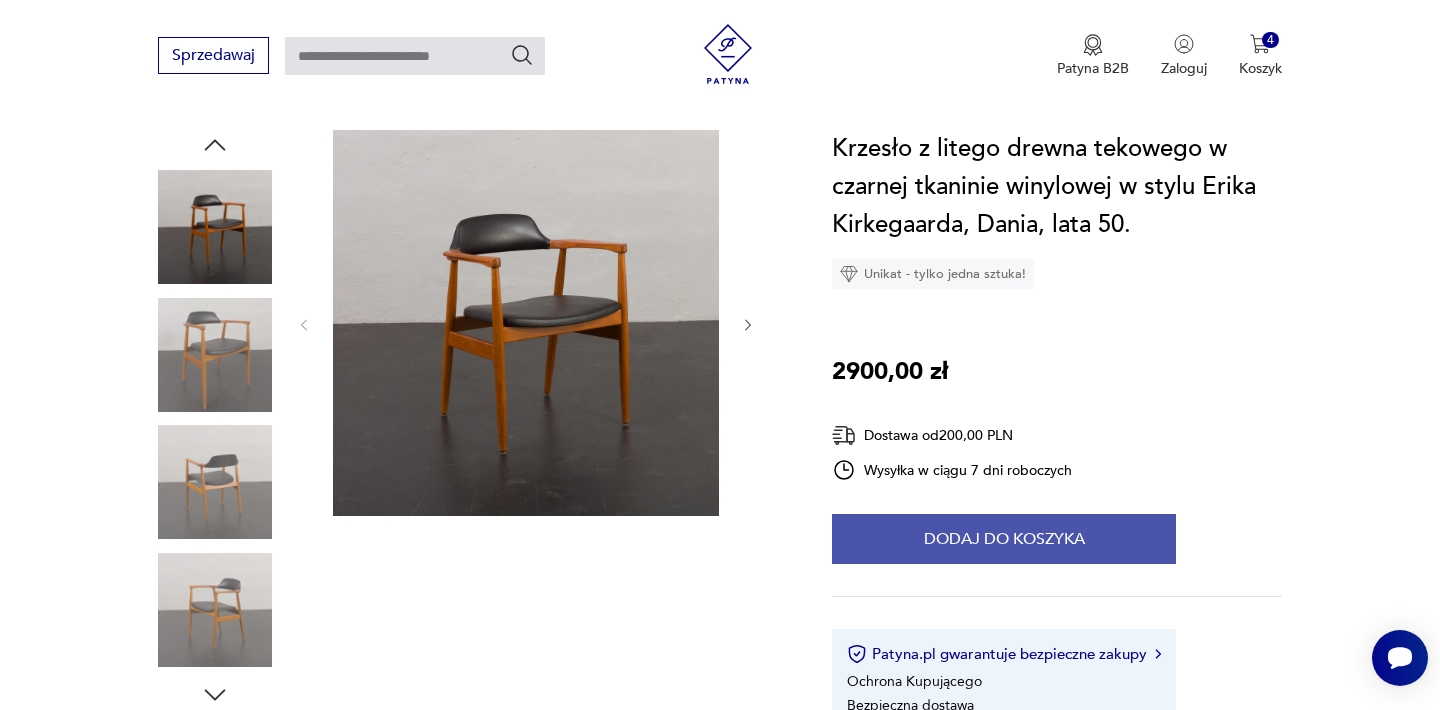 click on "Dodaj do koszyka" at bounding box center [1004, 539] 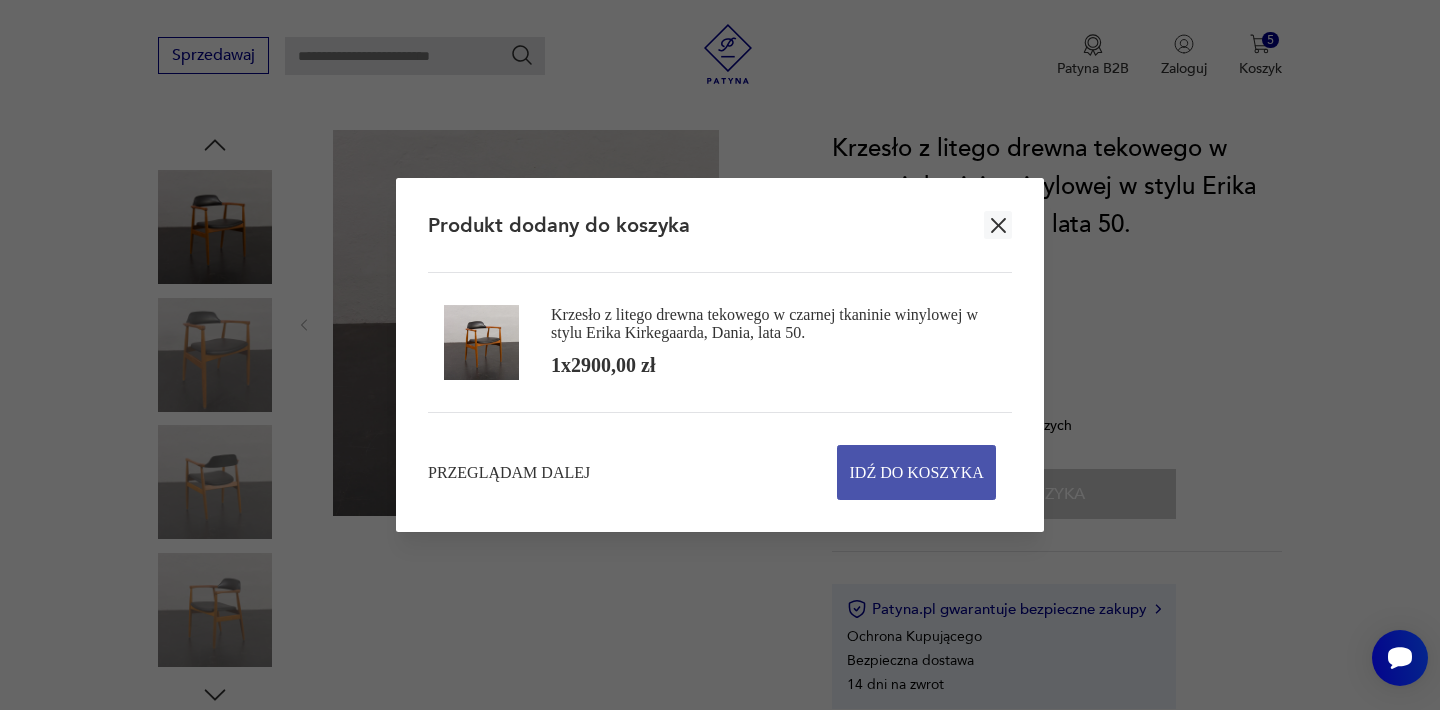 click on "Idź do koszyka" at bounding box center (917, 472) 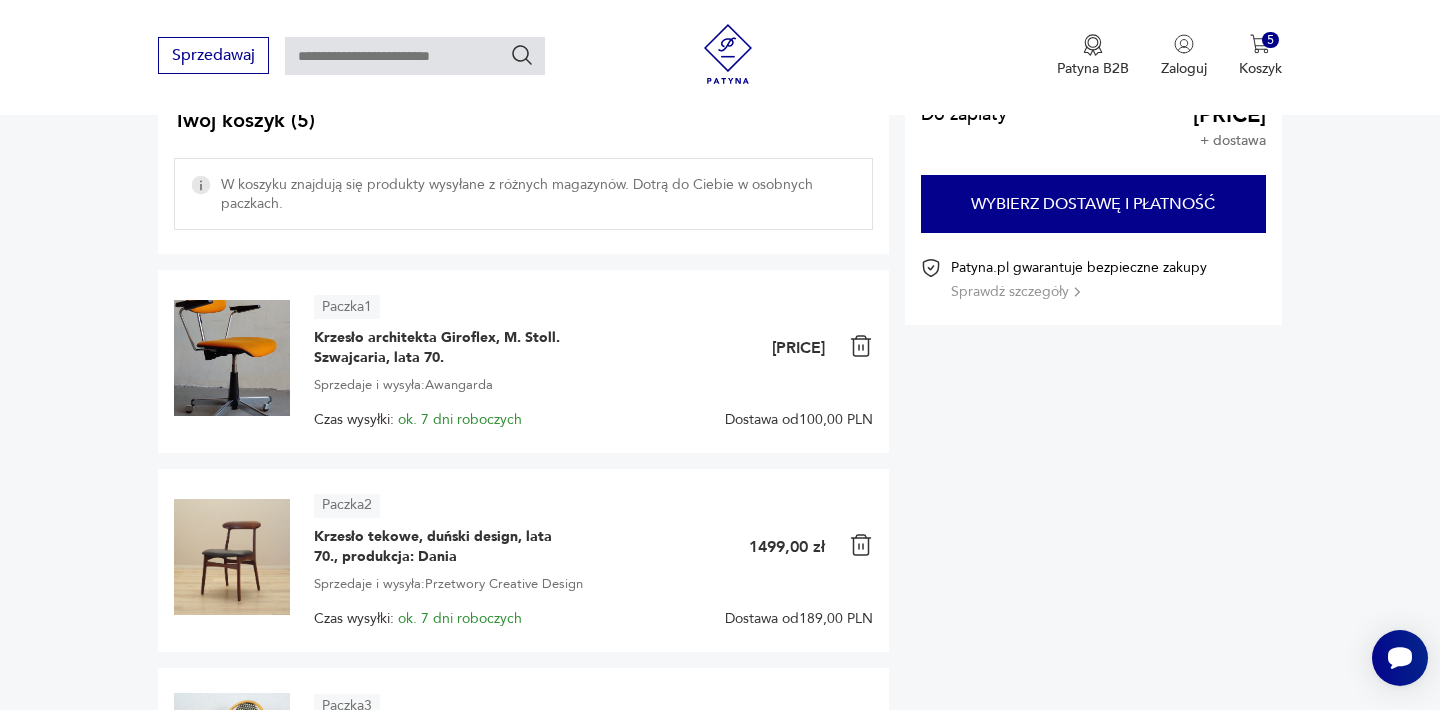click on "Twój koszyk ( 5 ) W koszyku znajdują się produkty wysyłane z różnych magazynów. Dotrą do Ciebie w osobnych paczkach. Paczka  1 Krzesło architekta Giroflex, [DESIGNER]. [COUNTRY], [DECADE]. 1 [PRICE] Sprzedaje i wysyła:  [BRAND] Czas wysyłki:   ok. 7 dni roboczych Dostawa od  [PRICE] PLN Paczka  2 Krzesło tekowe, duński design, [DECADE]., produkcja: [COUNTRY] 1 [PRICE] Sprzedaje i wysyła:  [BRAND] Creative Design Czas wysyłki:   ok. 7 dni roboczych Dostawa od  [PRICE] PLN Paczka  3 Krzesło winylowe Vega, [DECADE]. 1 [PRICE] Sprzedaje i wysyła:  [BRAND] Czas wysyłki:   ok. 7 dni roboczych Dostawa od  [PRICE] PLN Paczka  4 Stołek, taboret, podnóżek, [DECADE]. 1 [PRICE] Sprzedaje i wysyła:  [DESIGNER] Czas wysyłki:   ok. 7 dni roboczych Dostawa od  [PRICE] PLN Paczka  5 Krzesło z litego drewna tekowego w czarnej tkaninie winylowej w stylu [DESIGNER], [COUNTRY], [DECADE]. 1 [PRICE] Sprzedaje i wysyła:  [BRAND] Czas wysyłki:   ok. 7 dni roboczych Dostawa od" at bounding box center [720, 689] 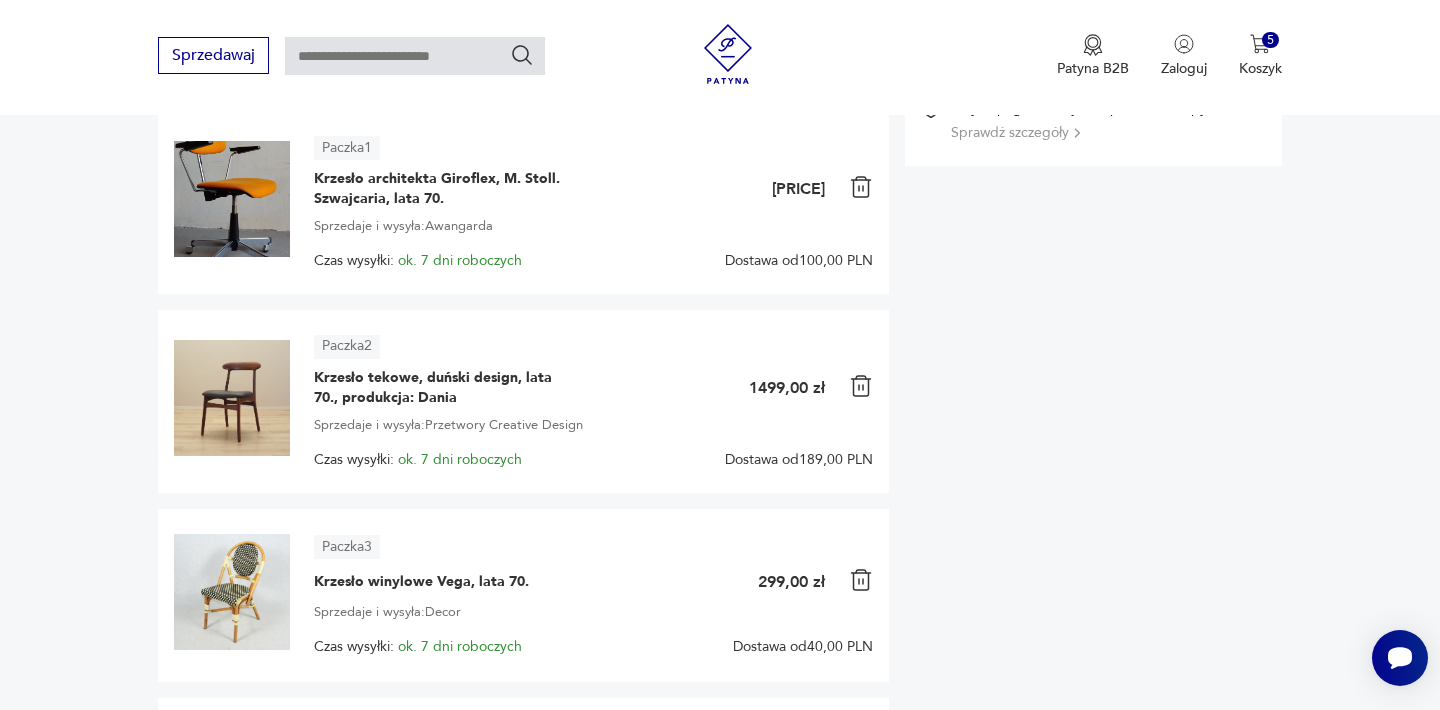 scroll, scrollTop: 360, scrollLeft: 0, axis: vertical 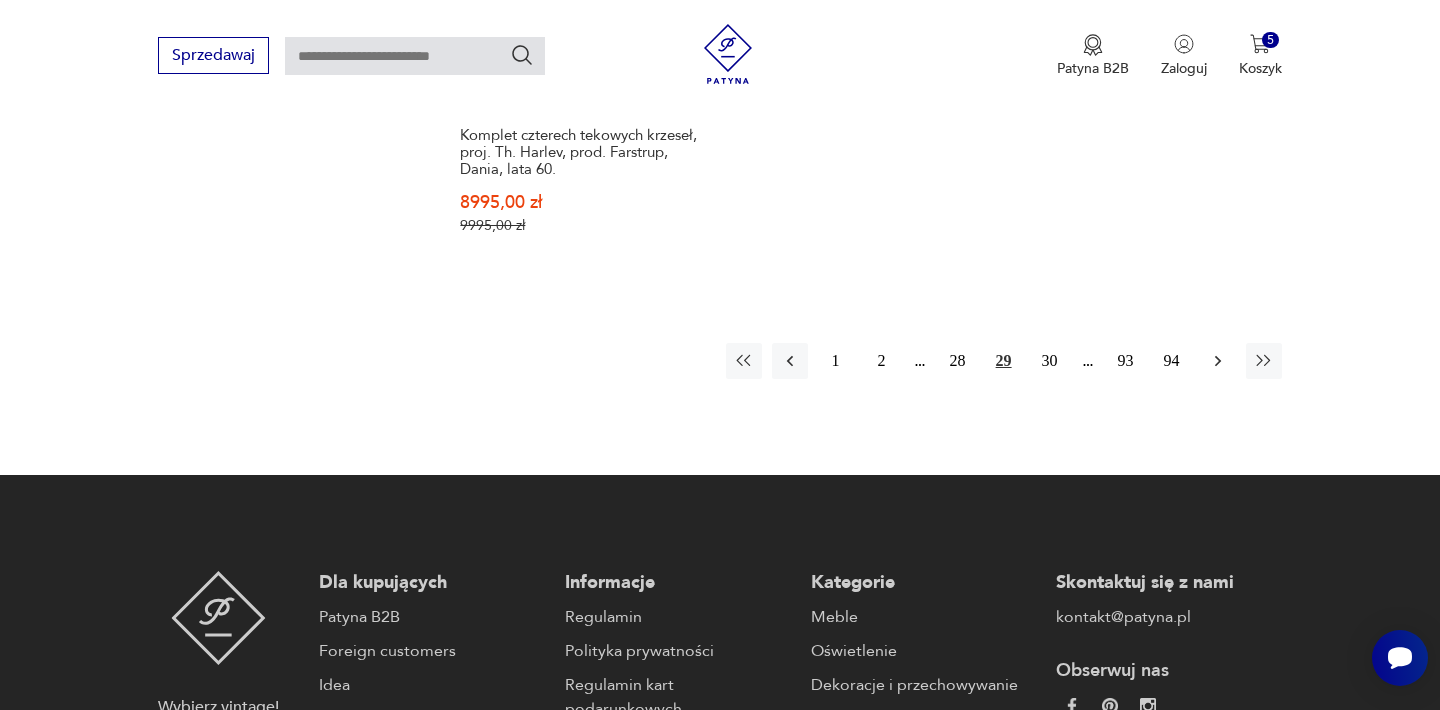 click 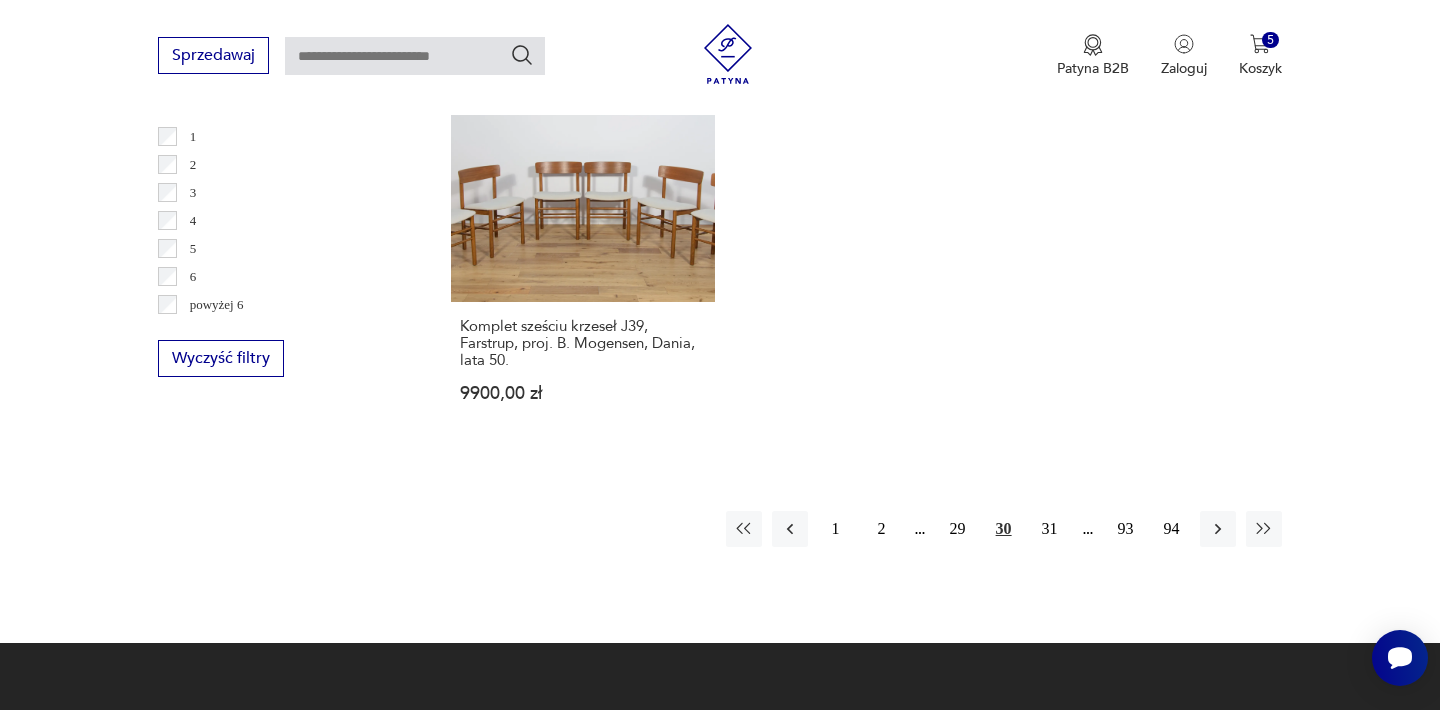 scroll, scrollTop: 2972, scrollLeft: 0, axis: vertical 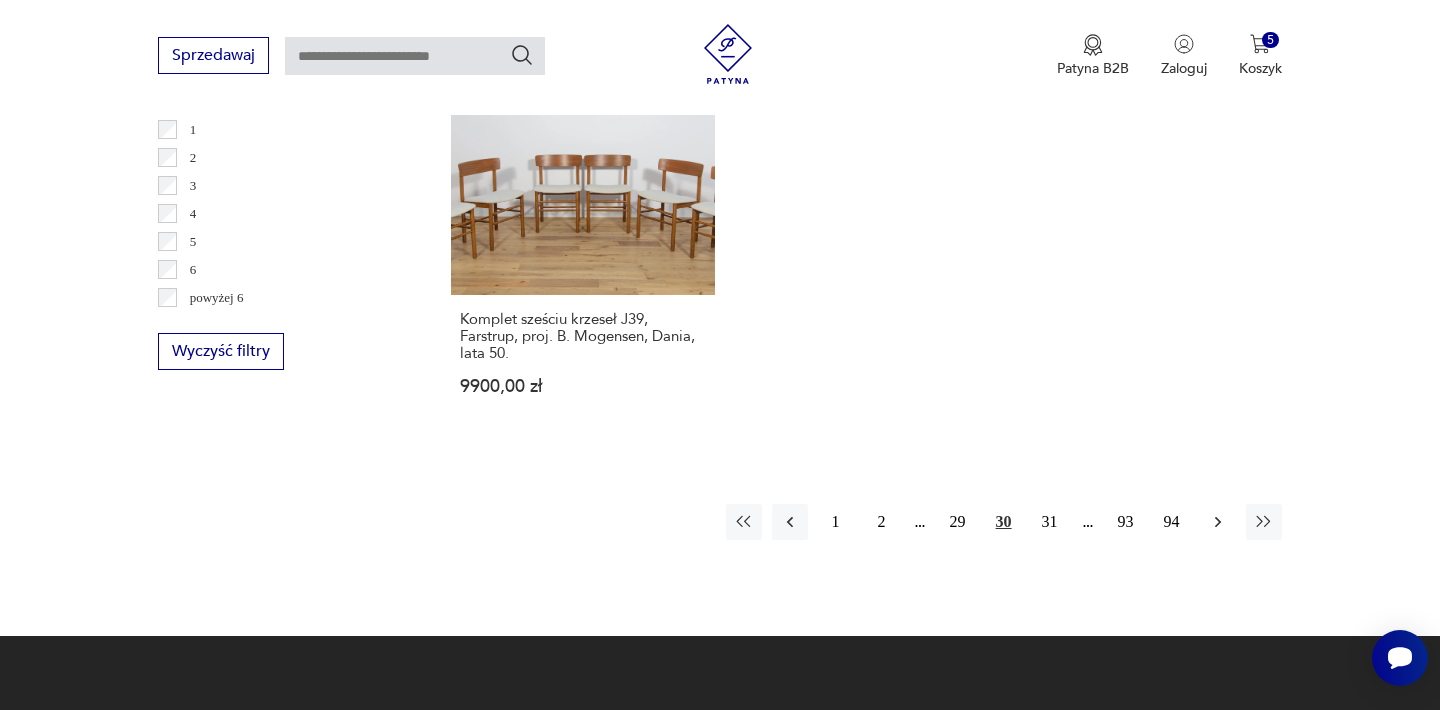 click 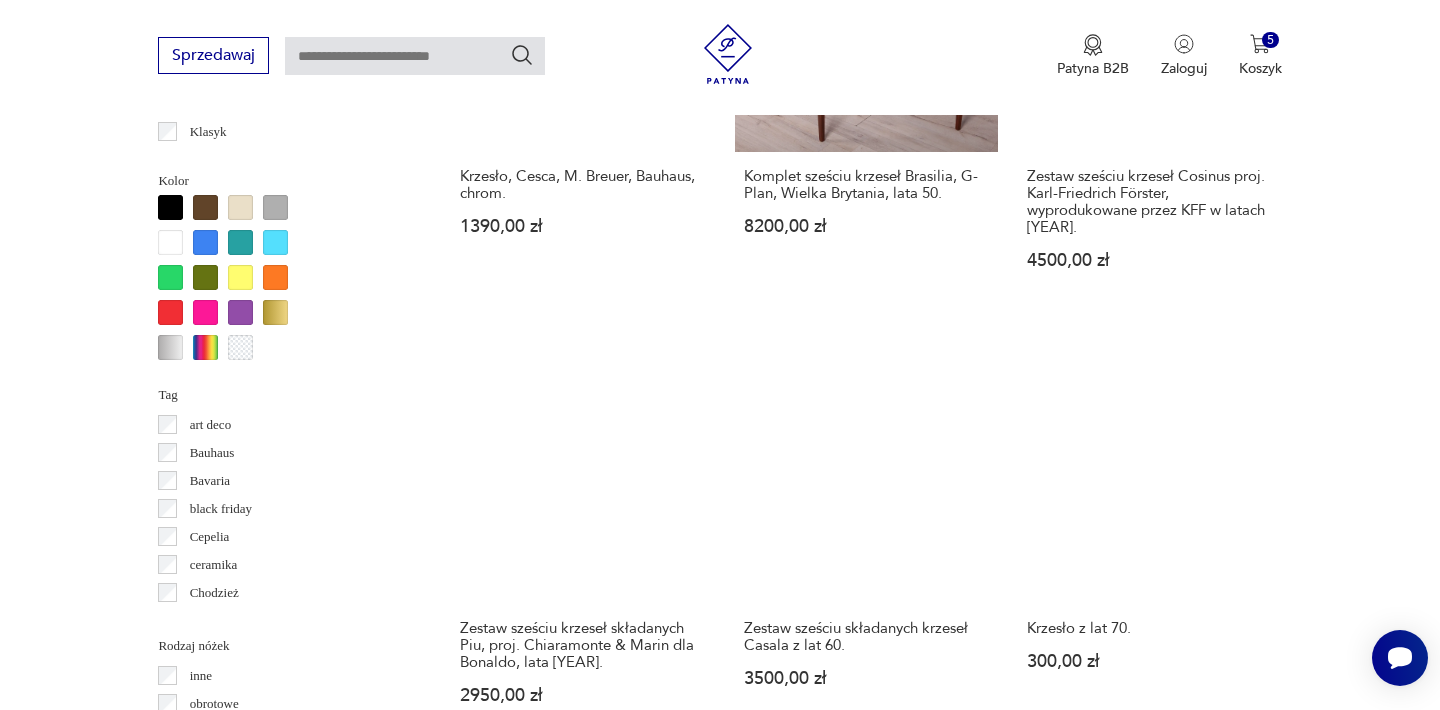 scroll, scrollTop: 1932, scrollLeft: 0, axis: vertical 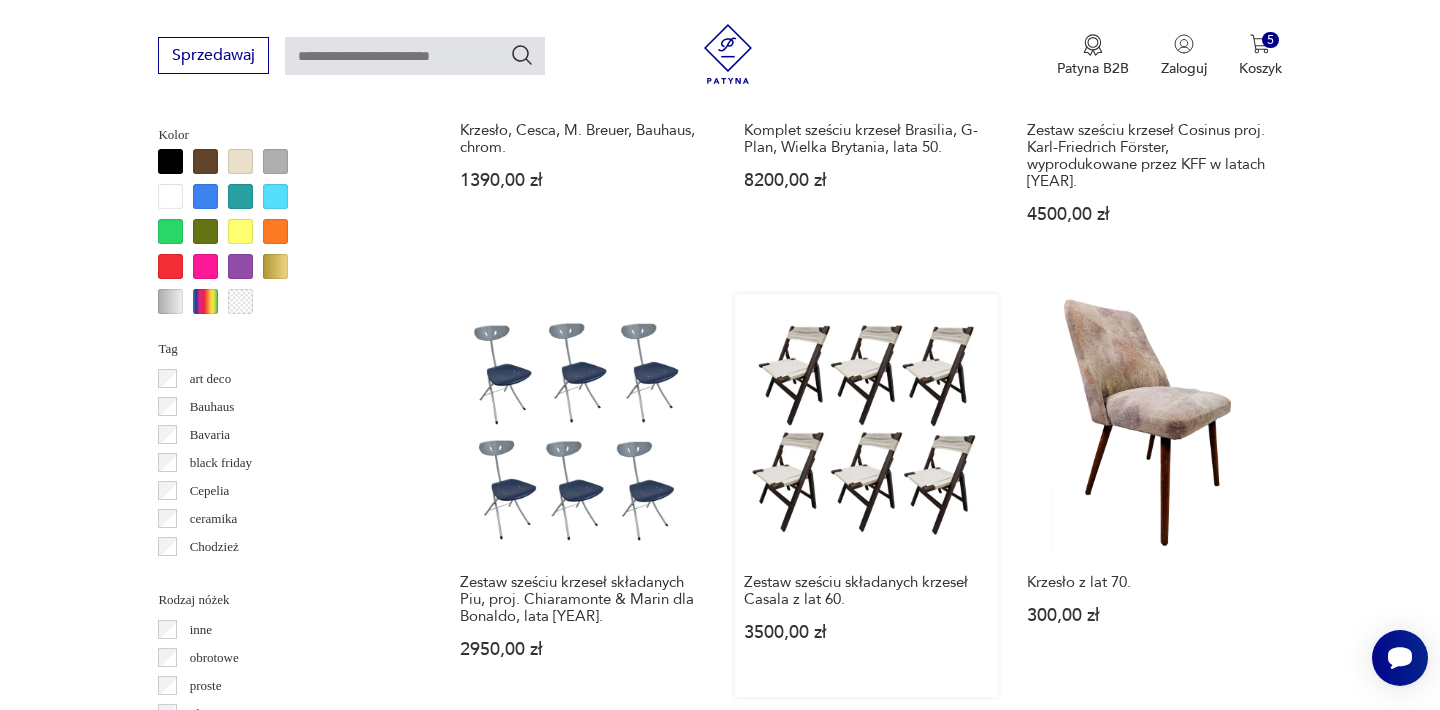 click on "Zestaw sześciu składanych krzeseł Casala z lat [YEAR] [PRICE]" at bounding box center [866, 495] 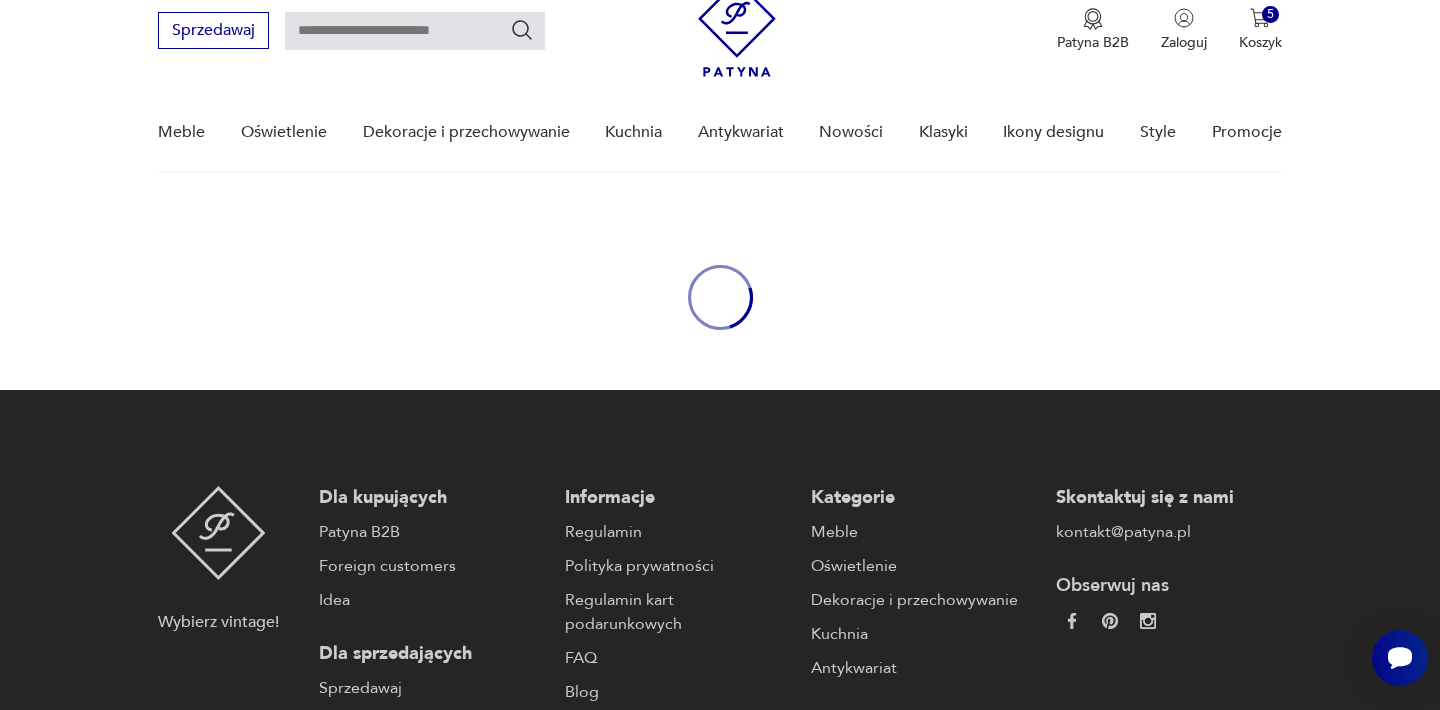 scroll, scrollTop: 0, scrollLeft: 0, axis: both 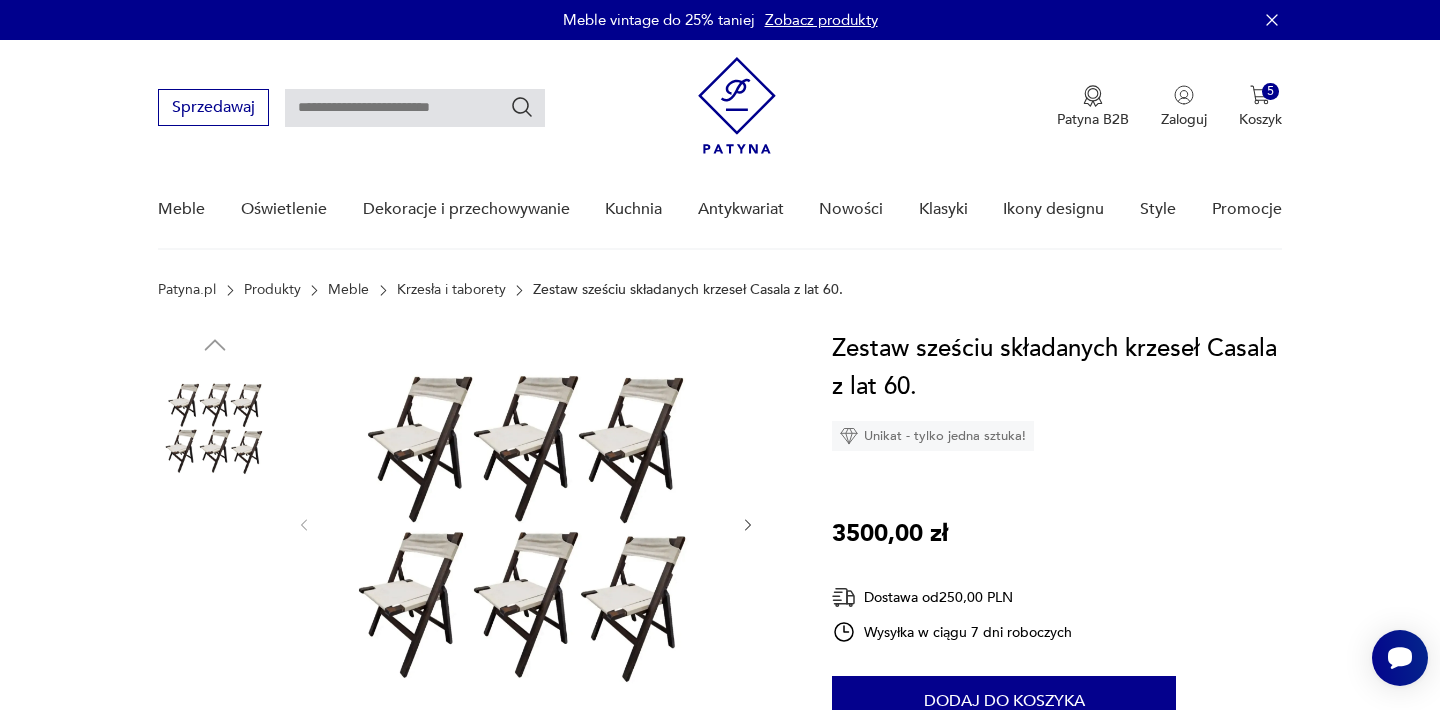 click at bounding box center [526, 523] 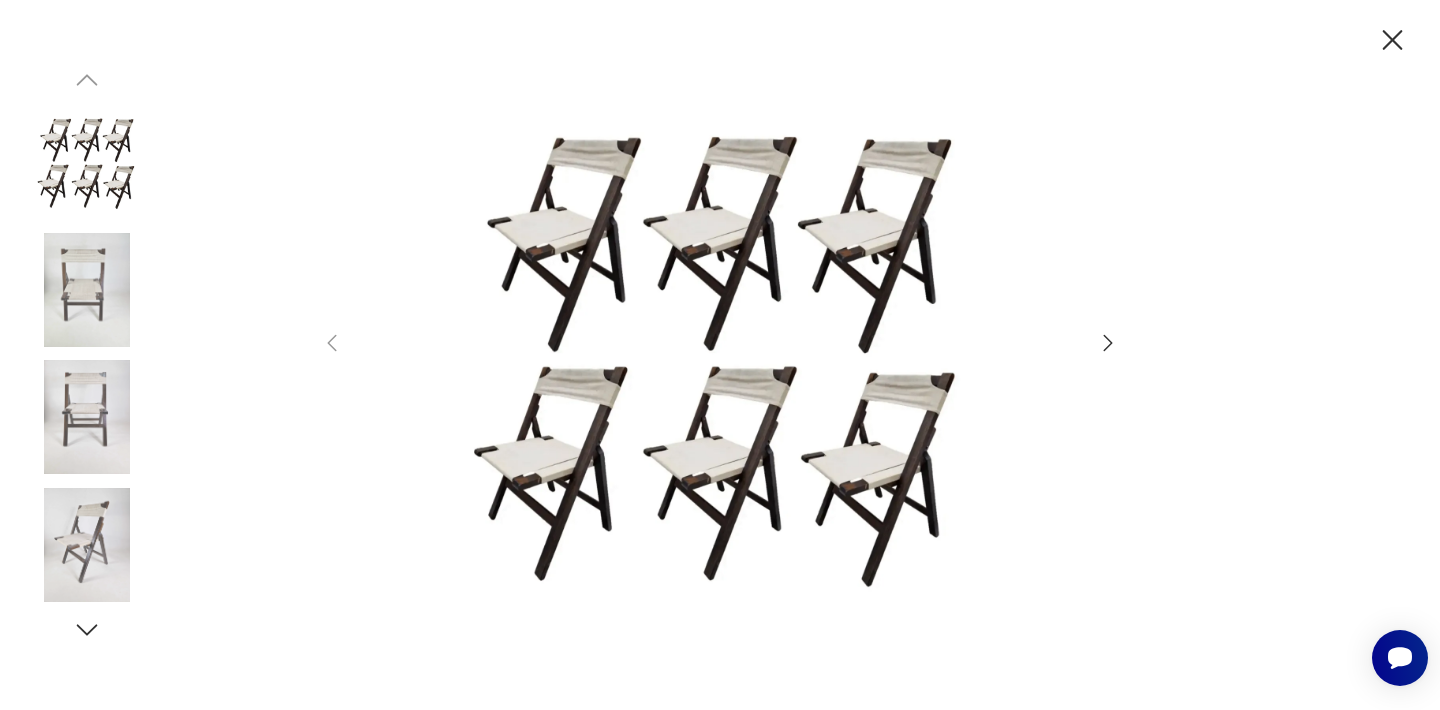click 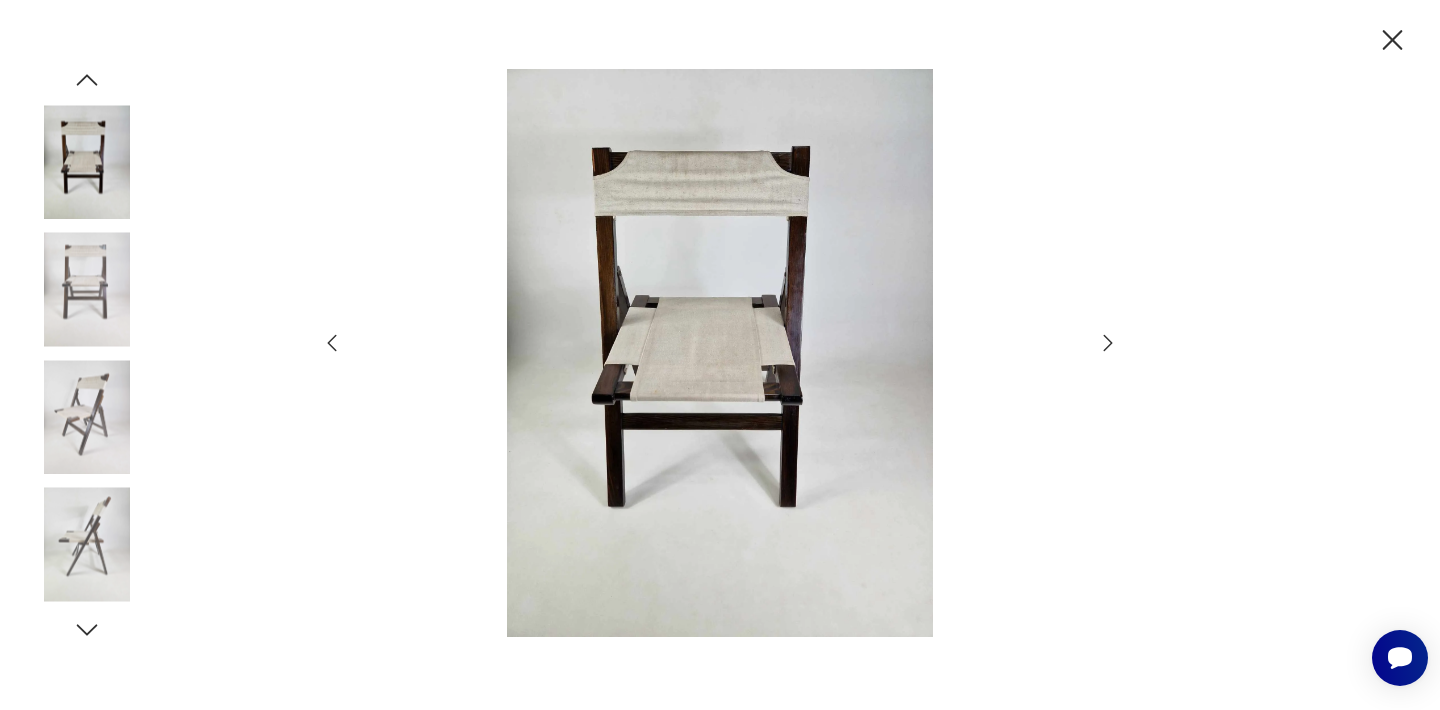 click 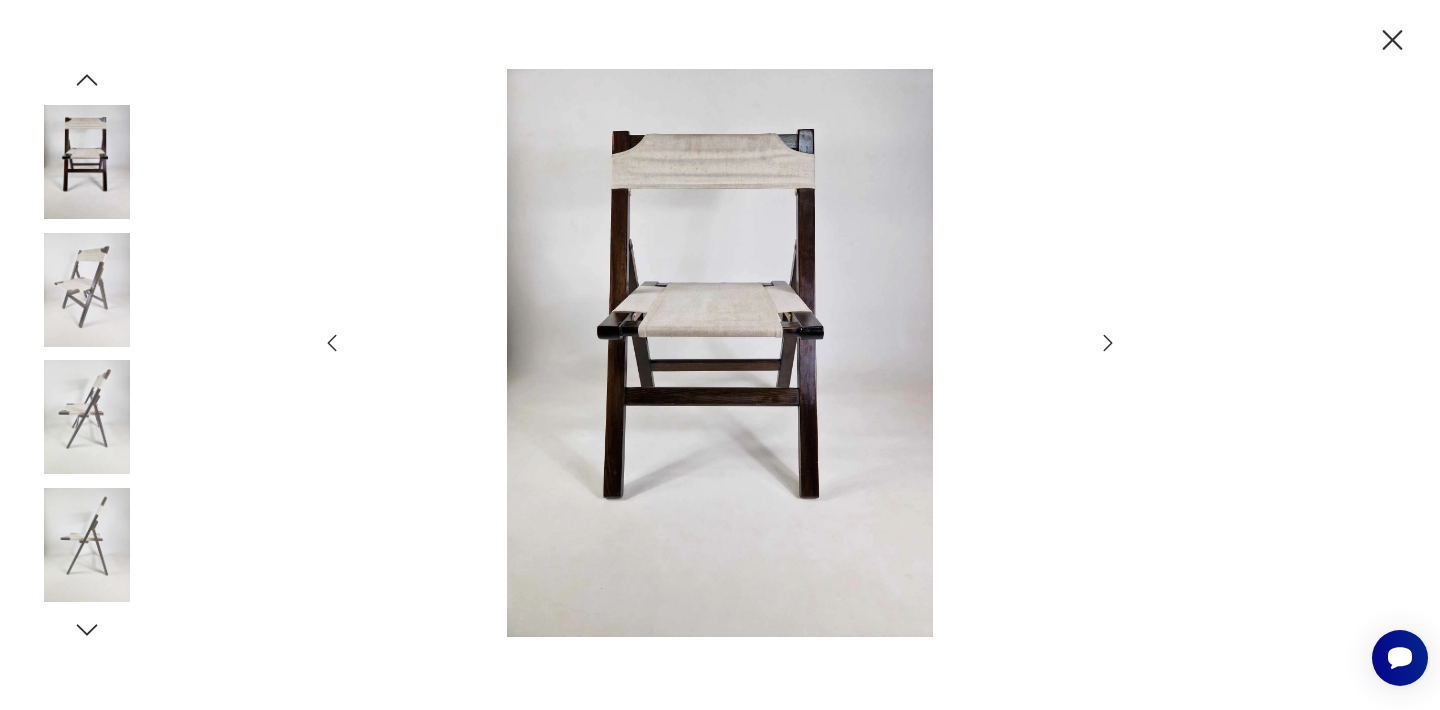 click 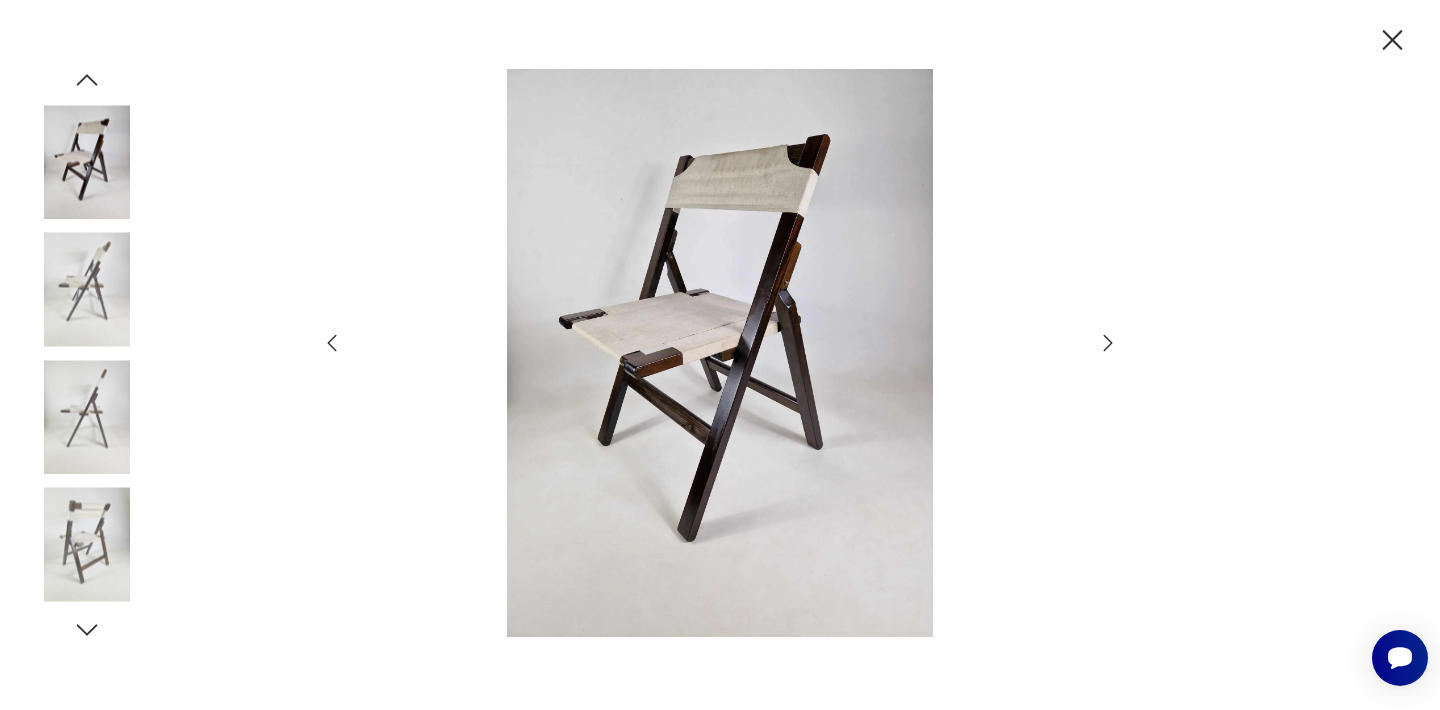 click 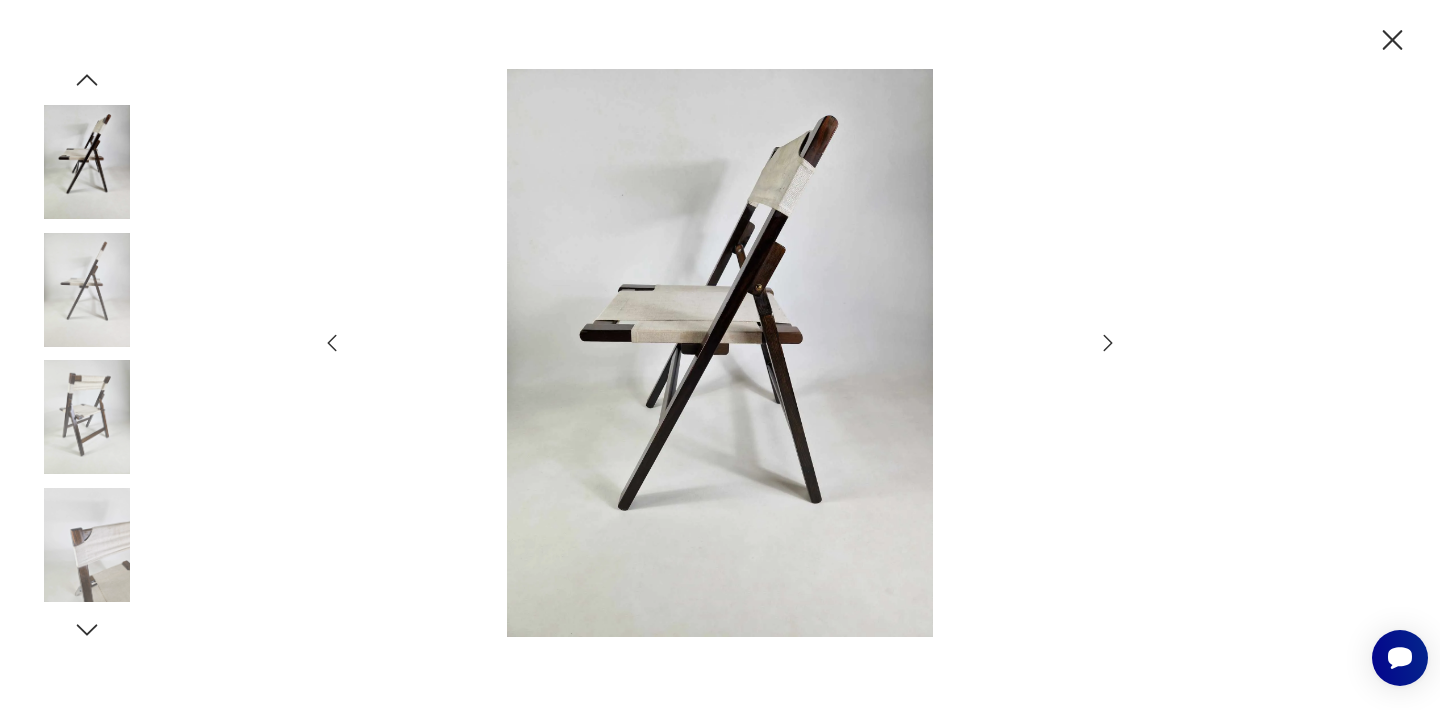 click 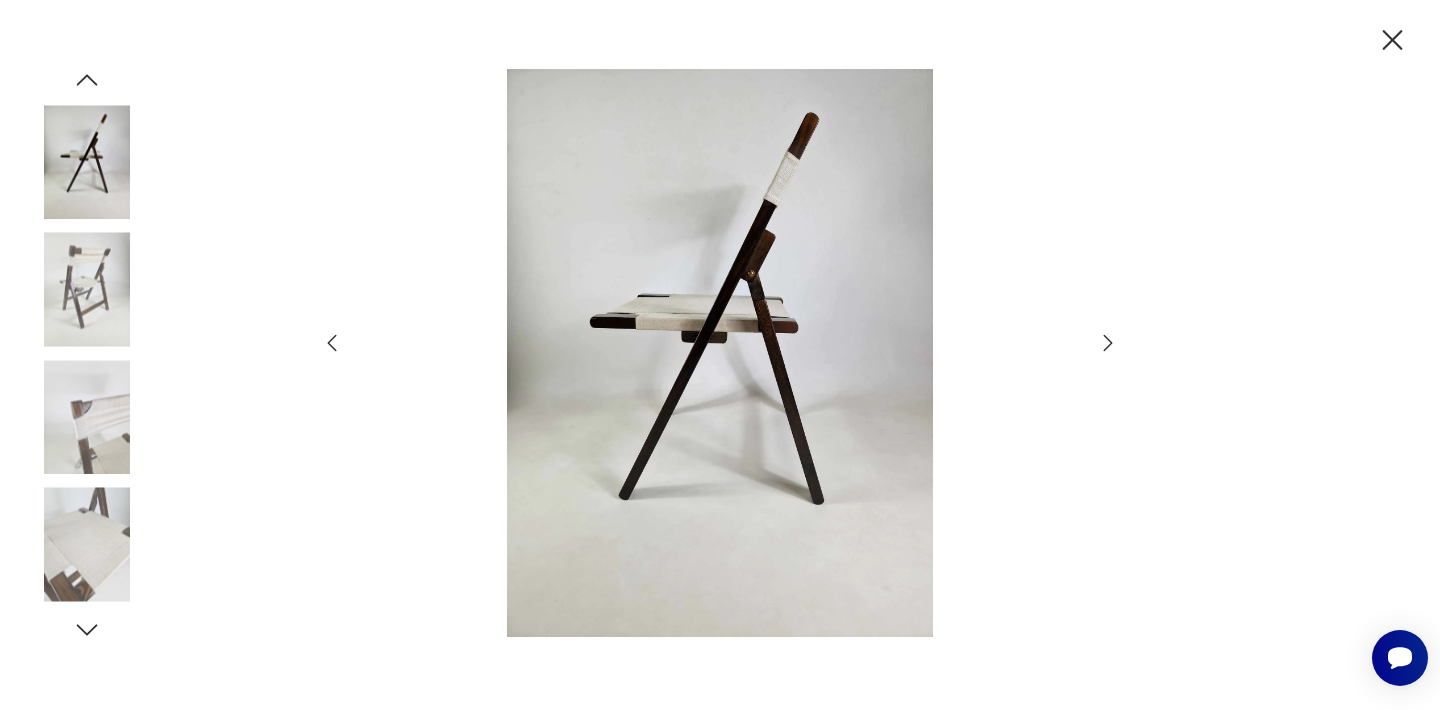 click 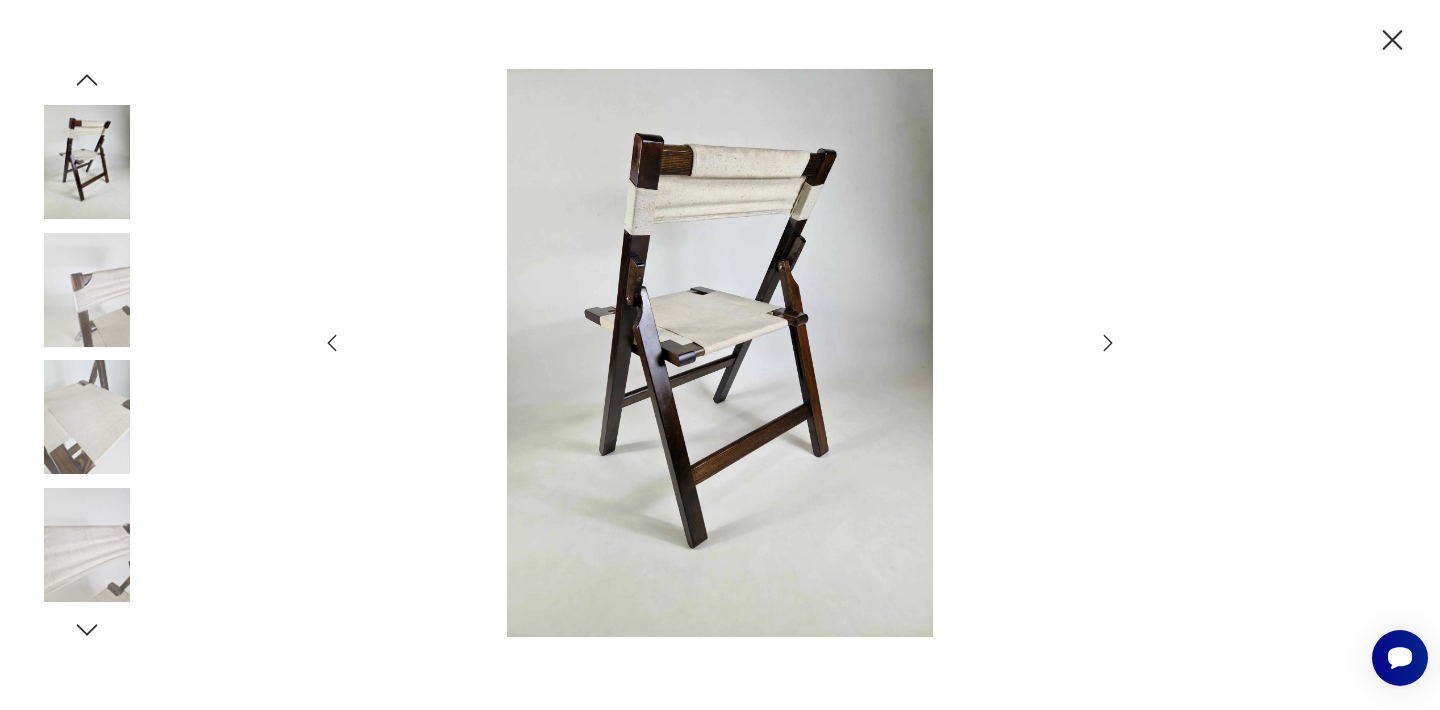 click 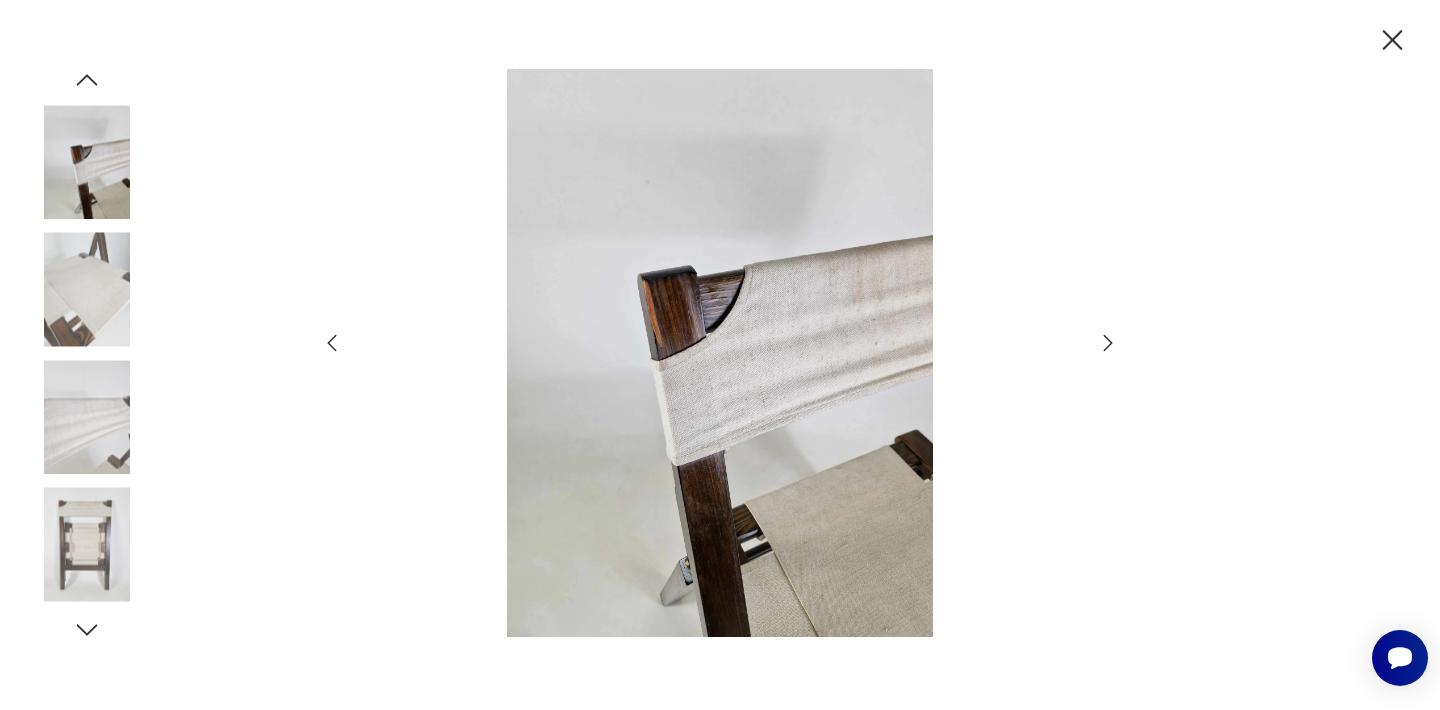 click 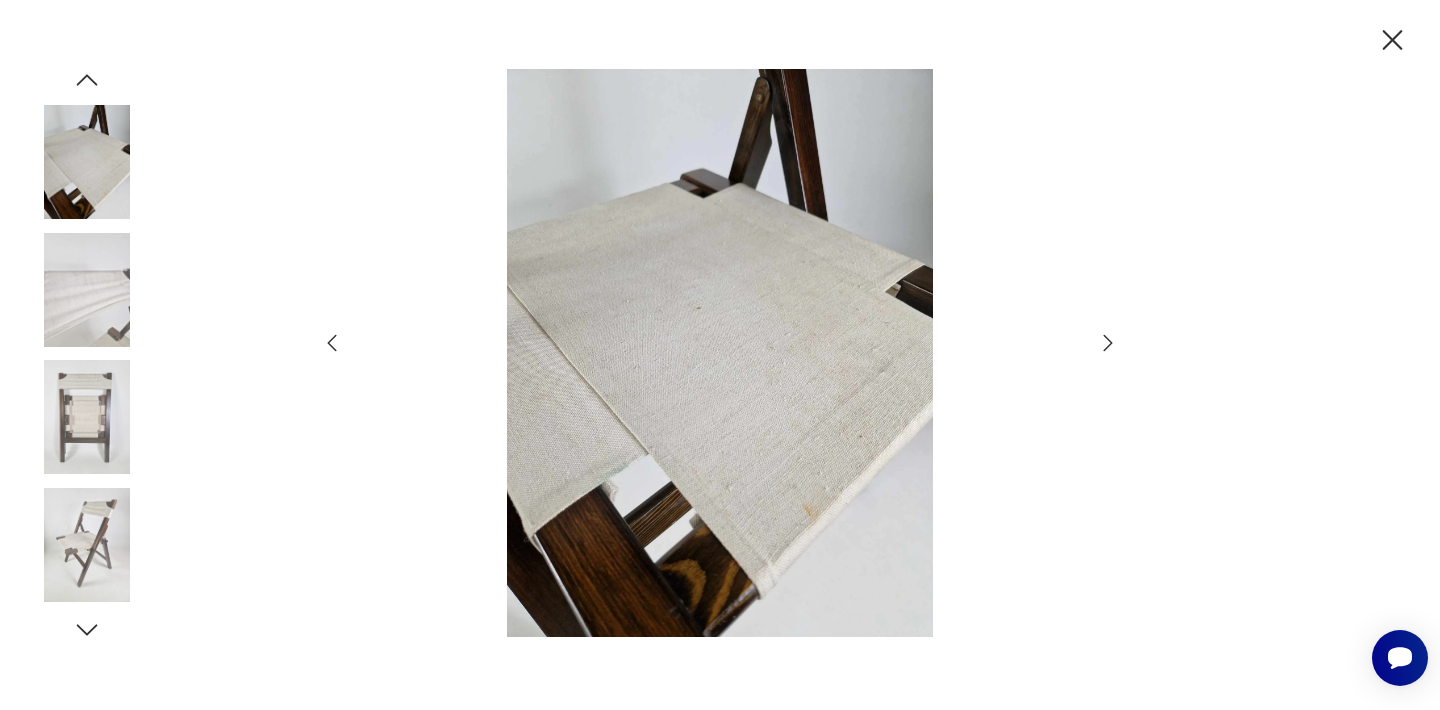 click 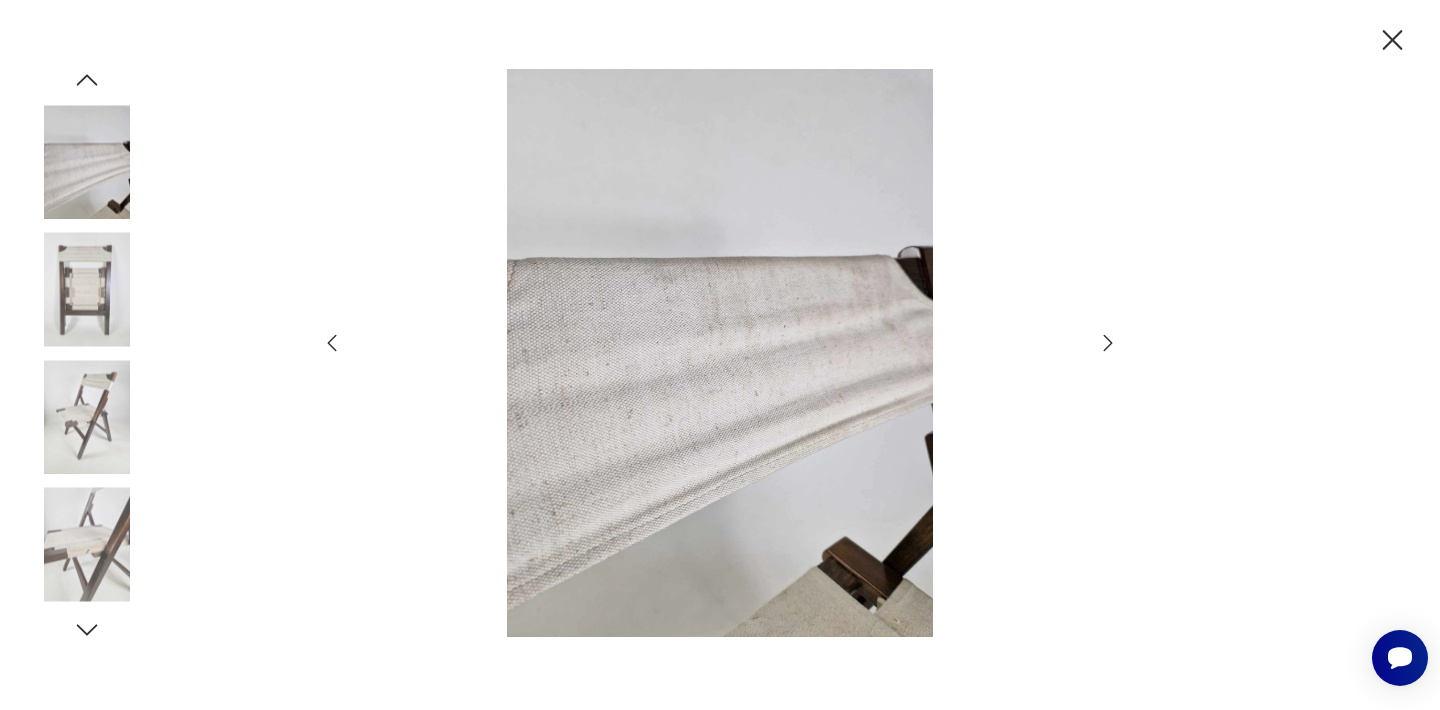 click 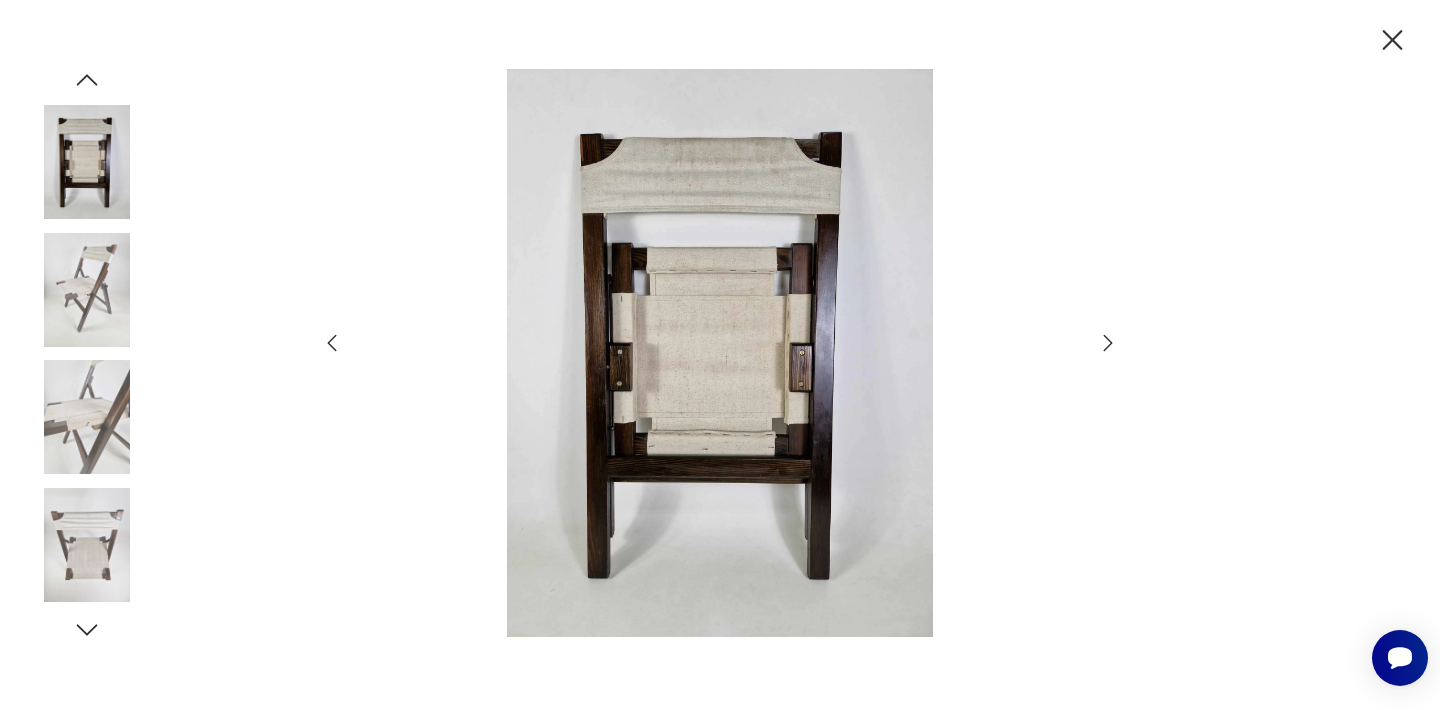 click 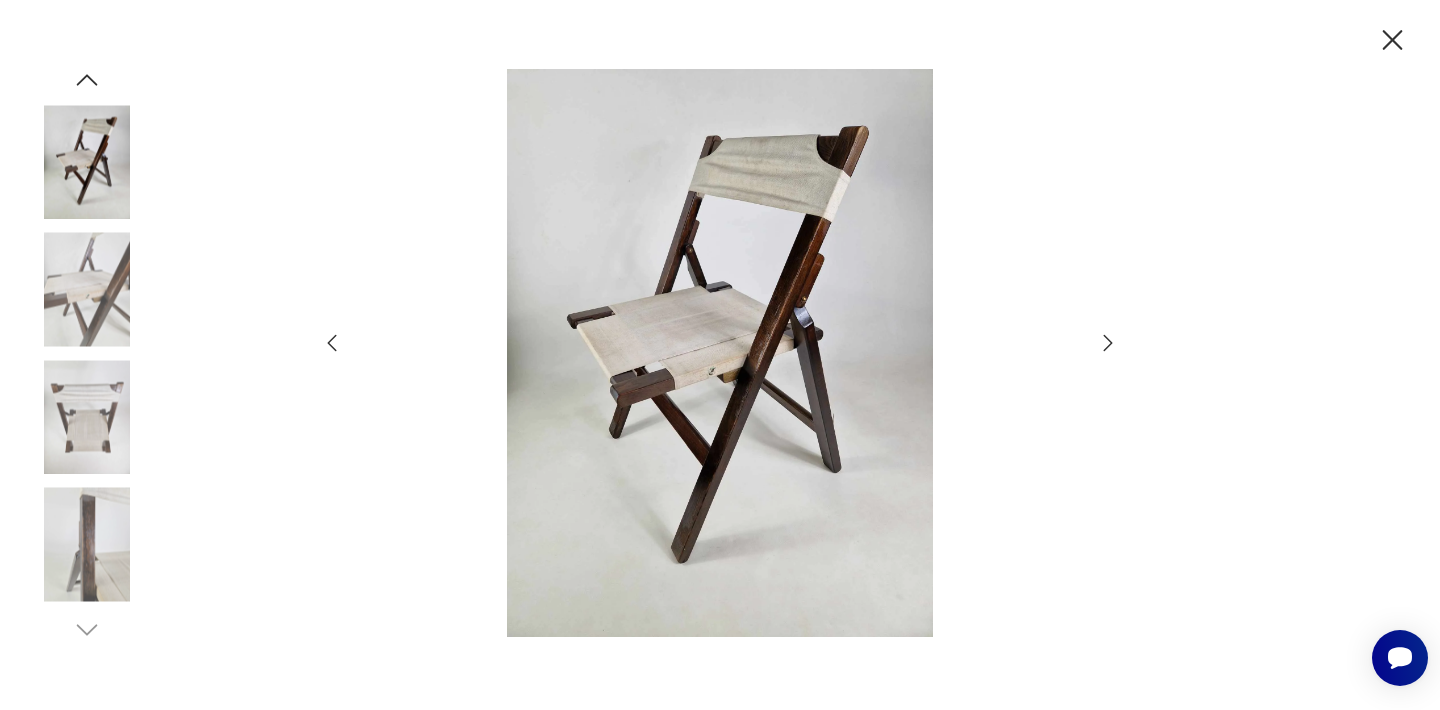 click 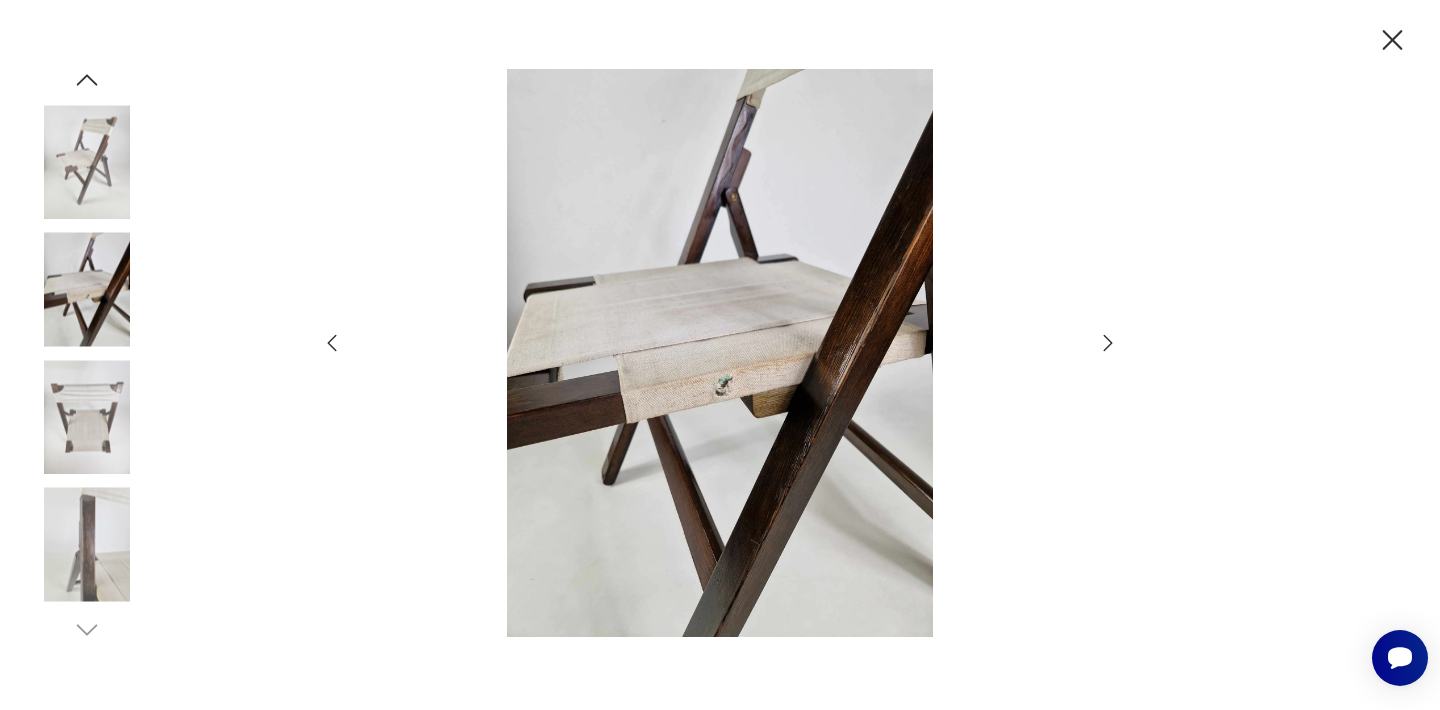 click 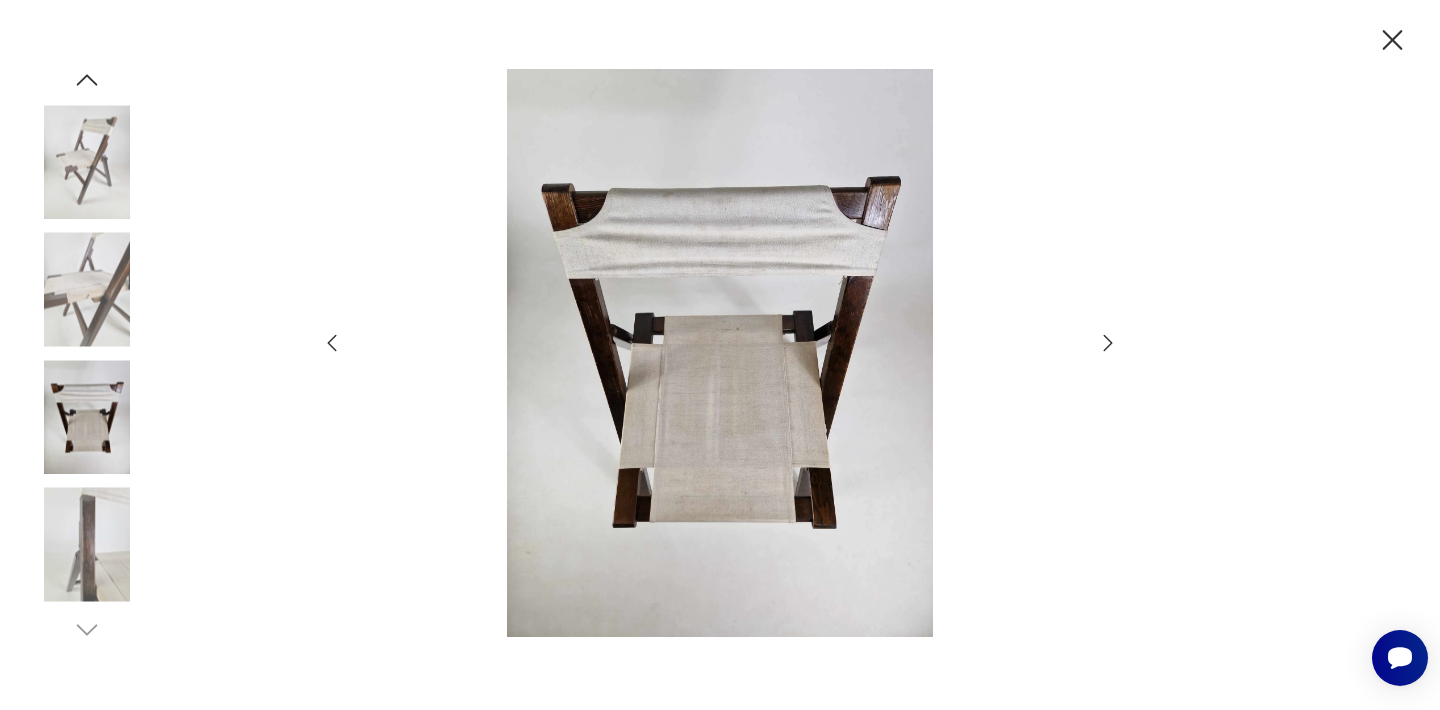 click 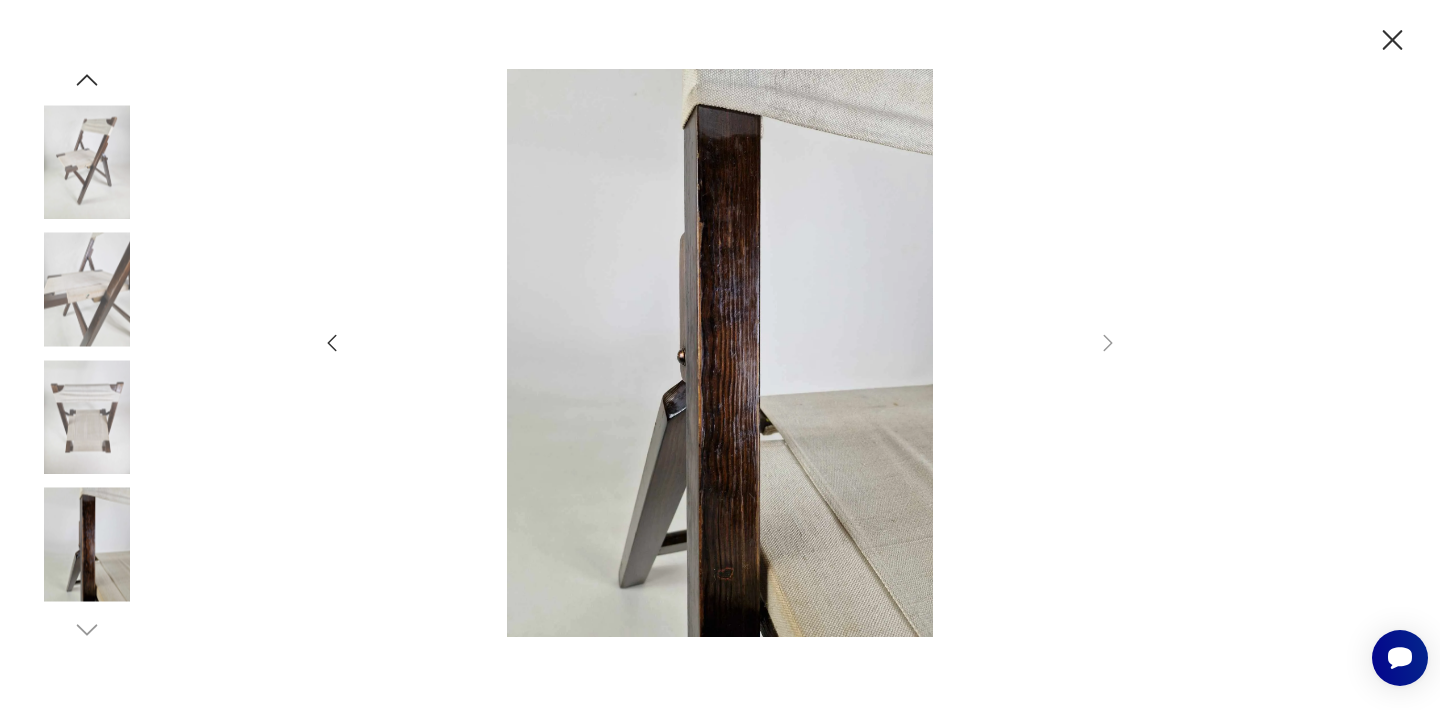 click 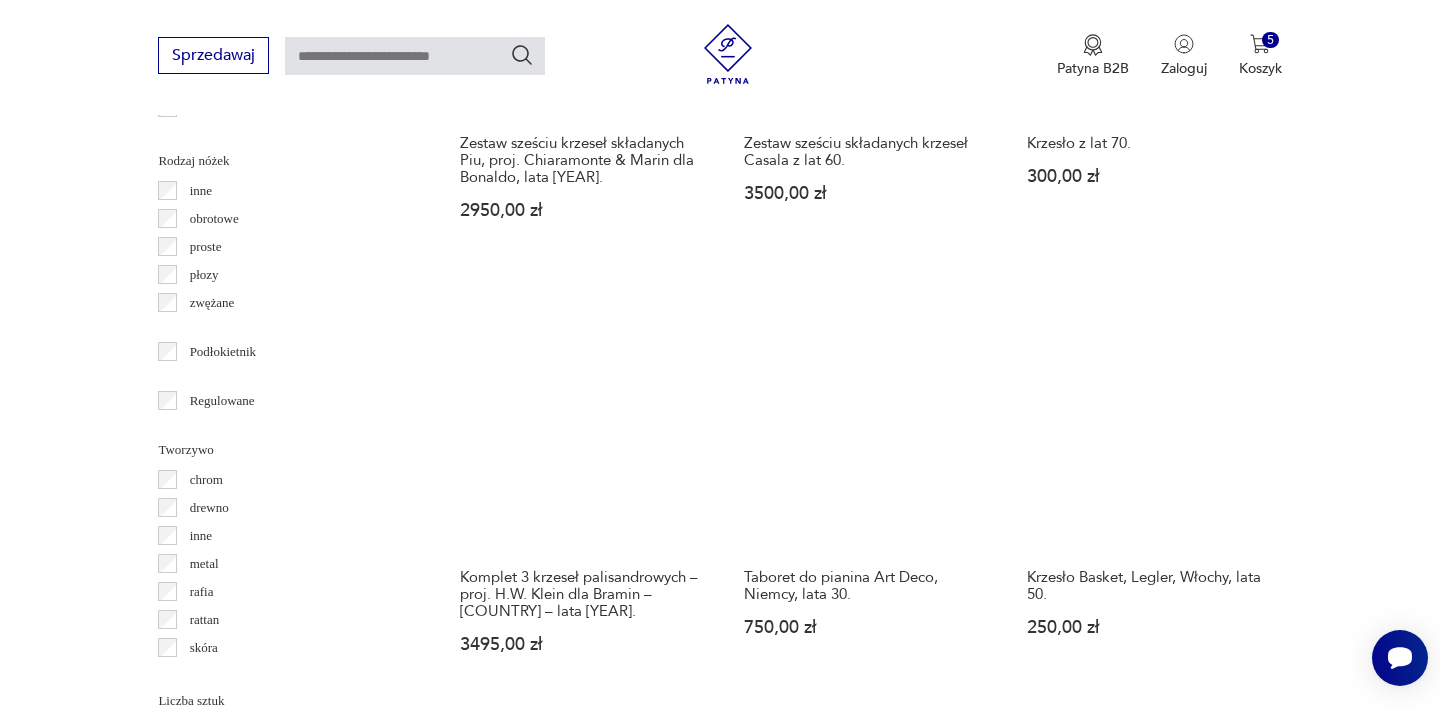 scroll, scrollTop: 2397, scrollLeft: 0, axis: vertical 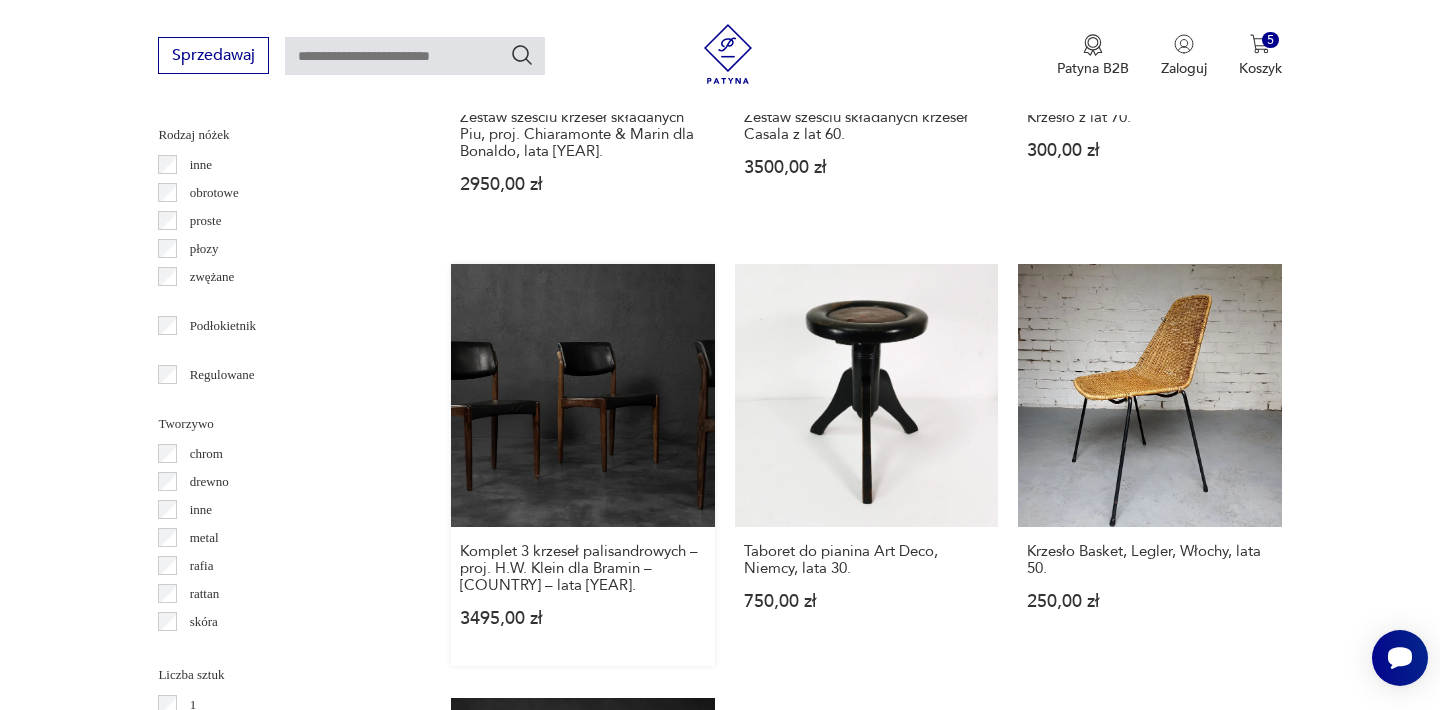 click on "Komplet 3 krzeseł palisandrowych – proj. [DESIGNER] dla [COMPANY] – [COUNTRY] – [DECADE]. [PRICE]" at bounding box center (582, 465) 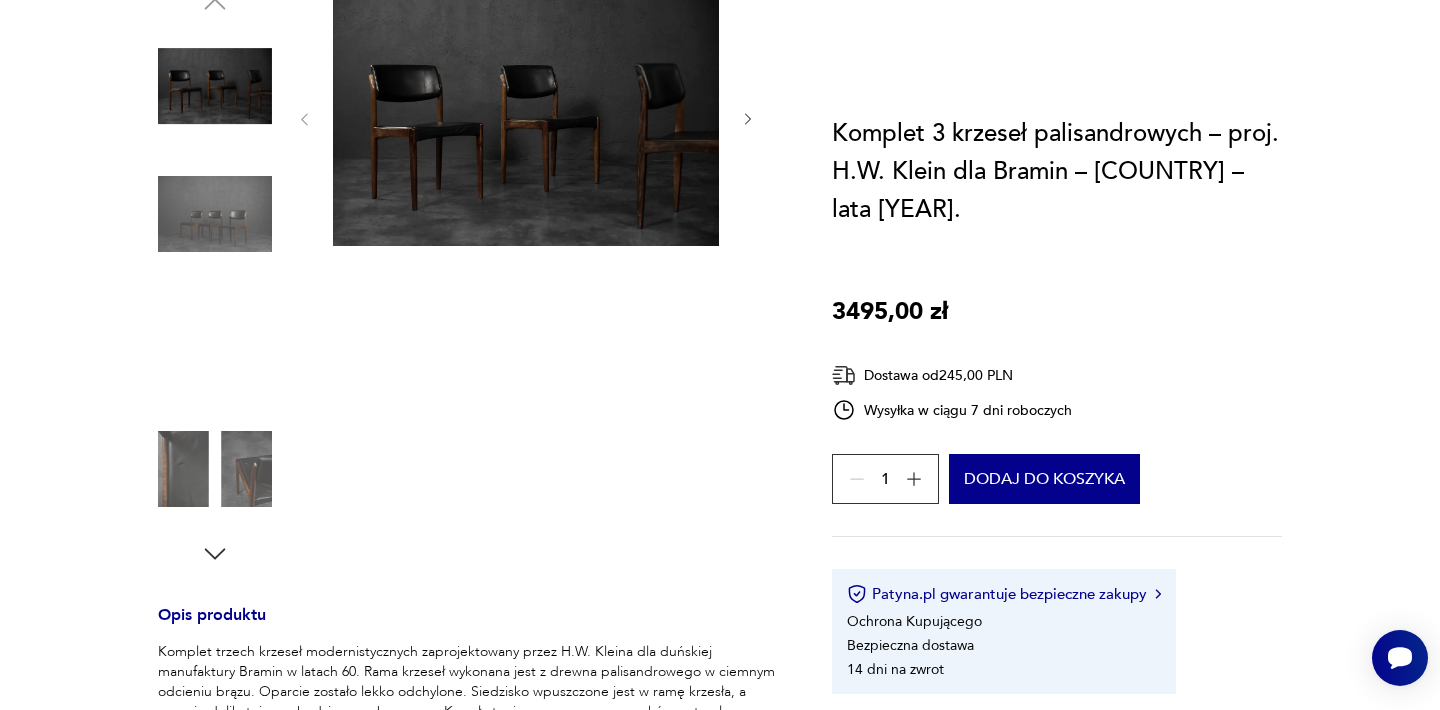 scroll, scrollTop: 0, scrollLeft: 0, axis: both 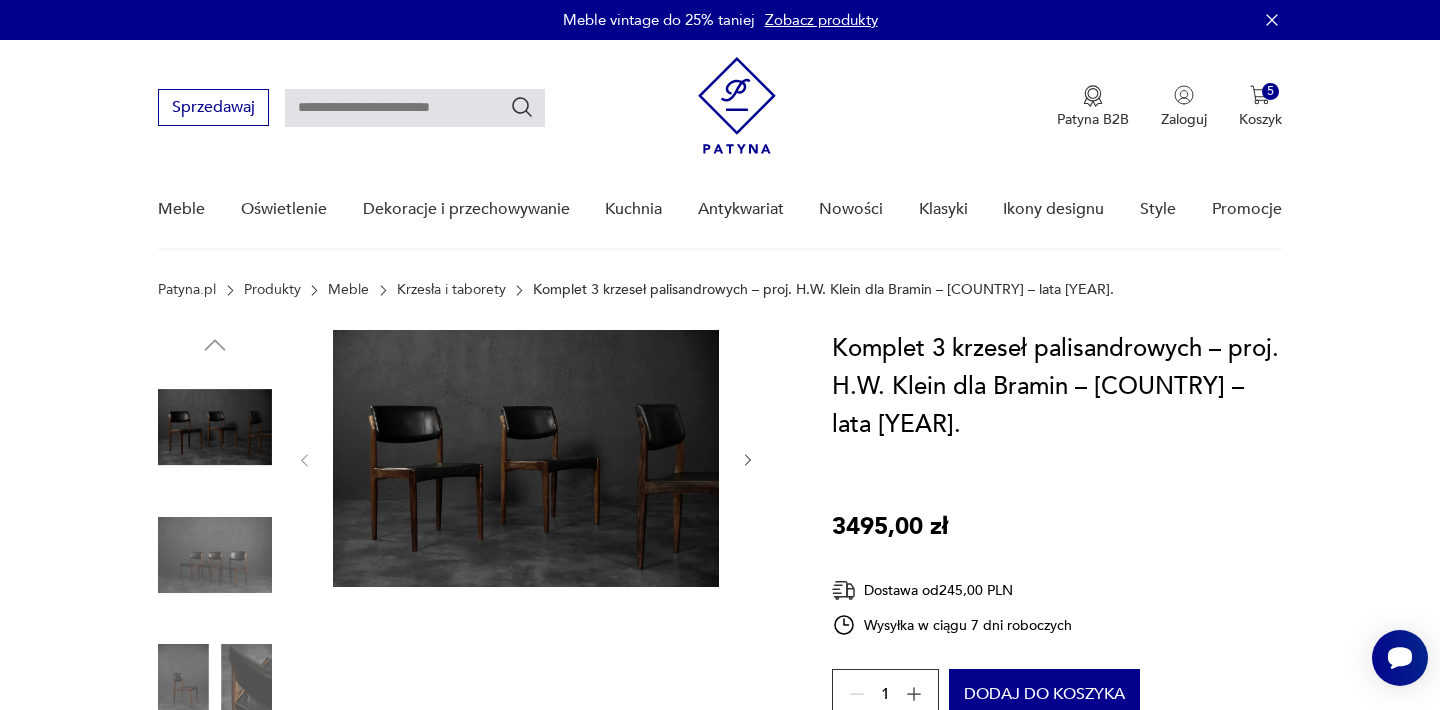click at bounding box center (526, 458) 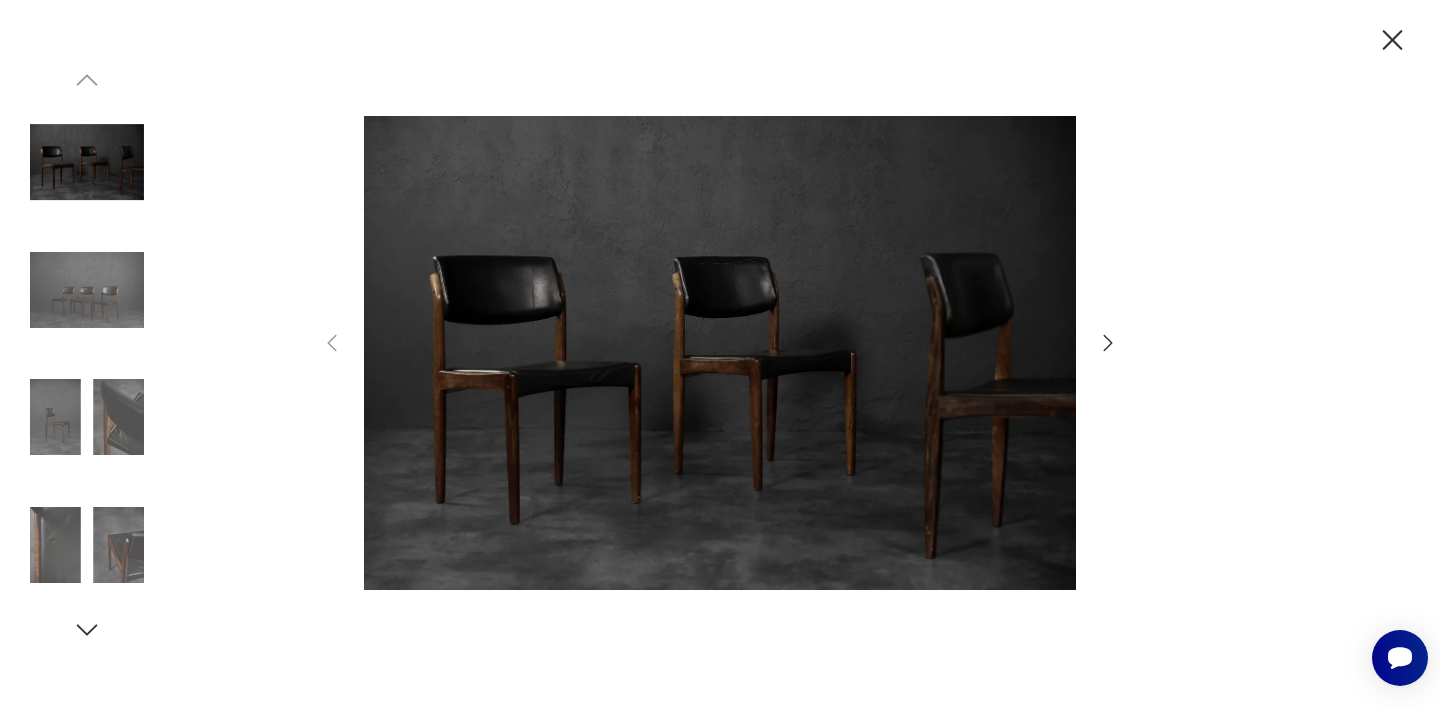 click 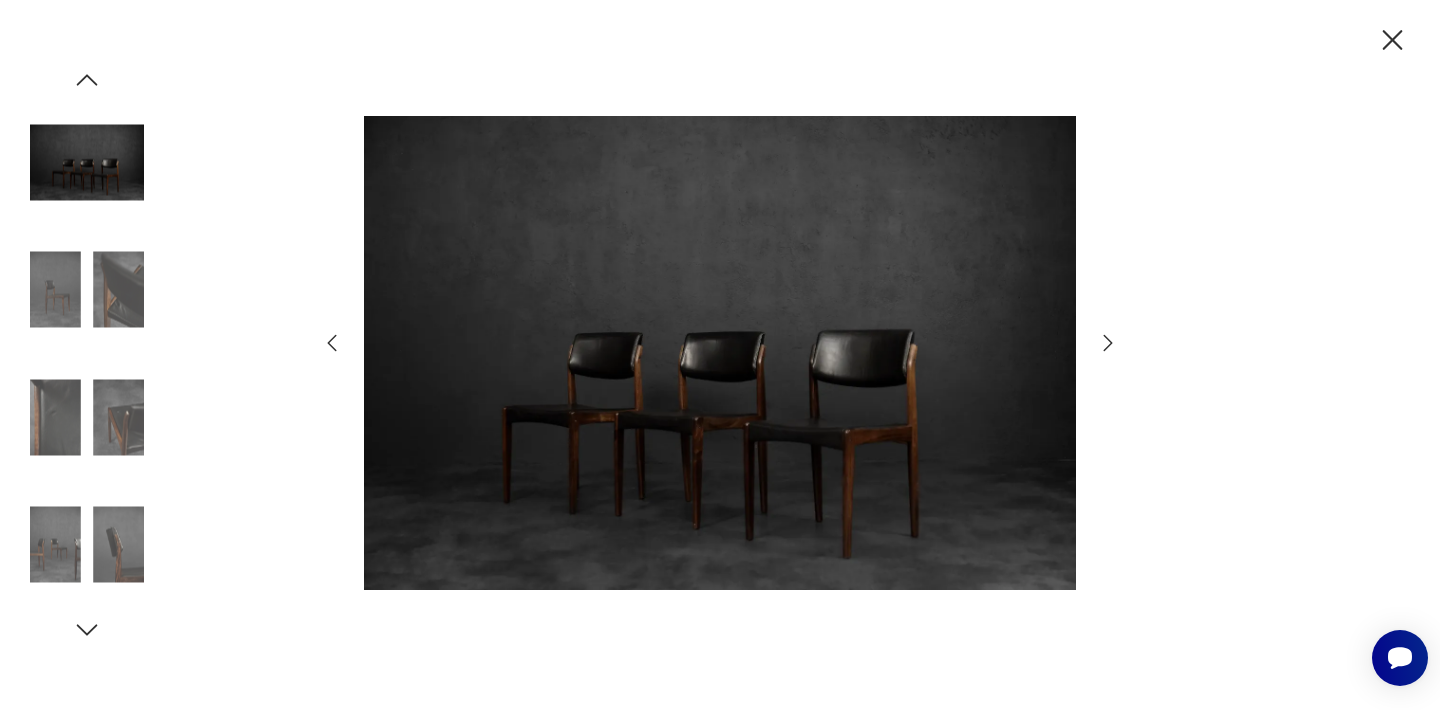 click 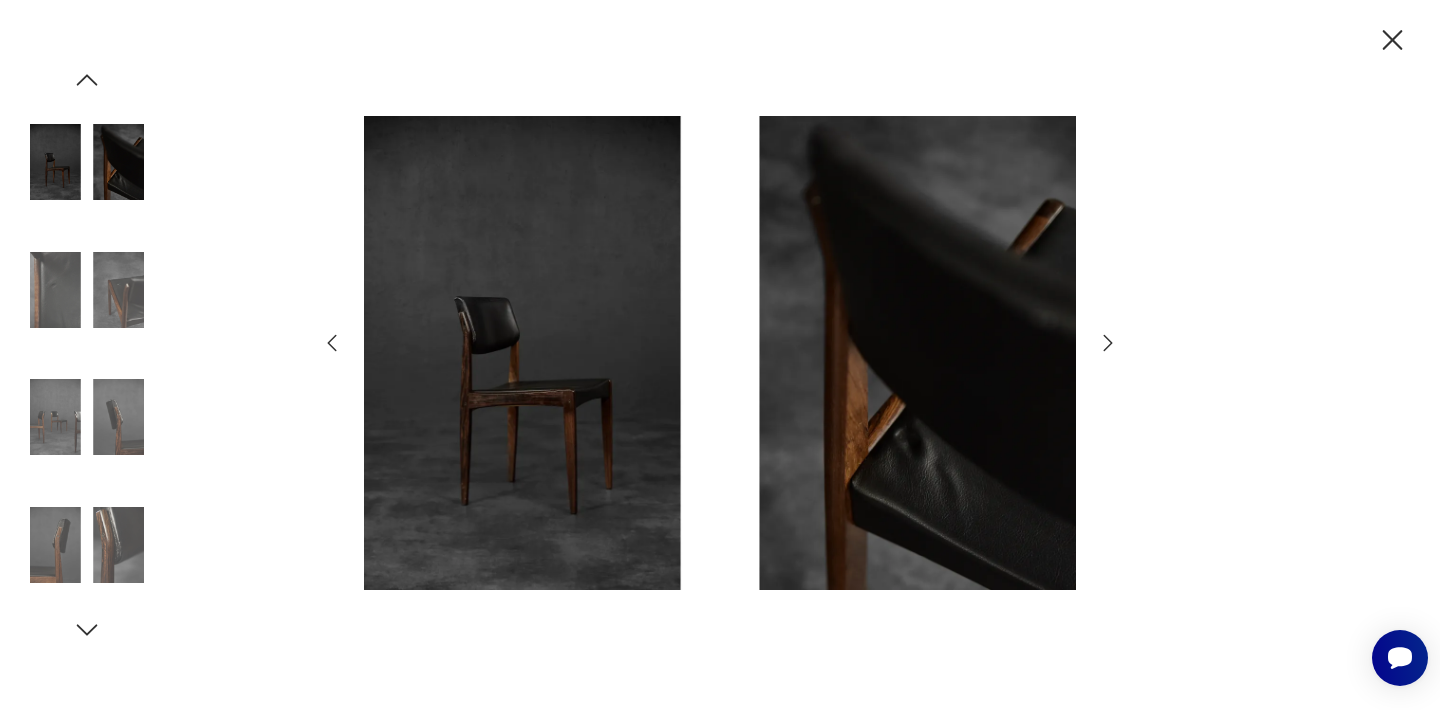 click 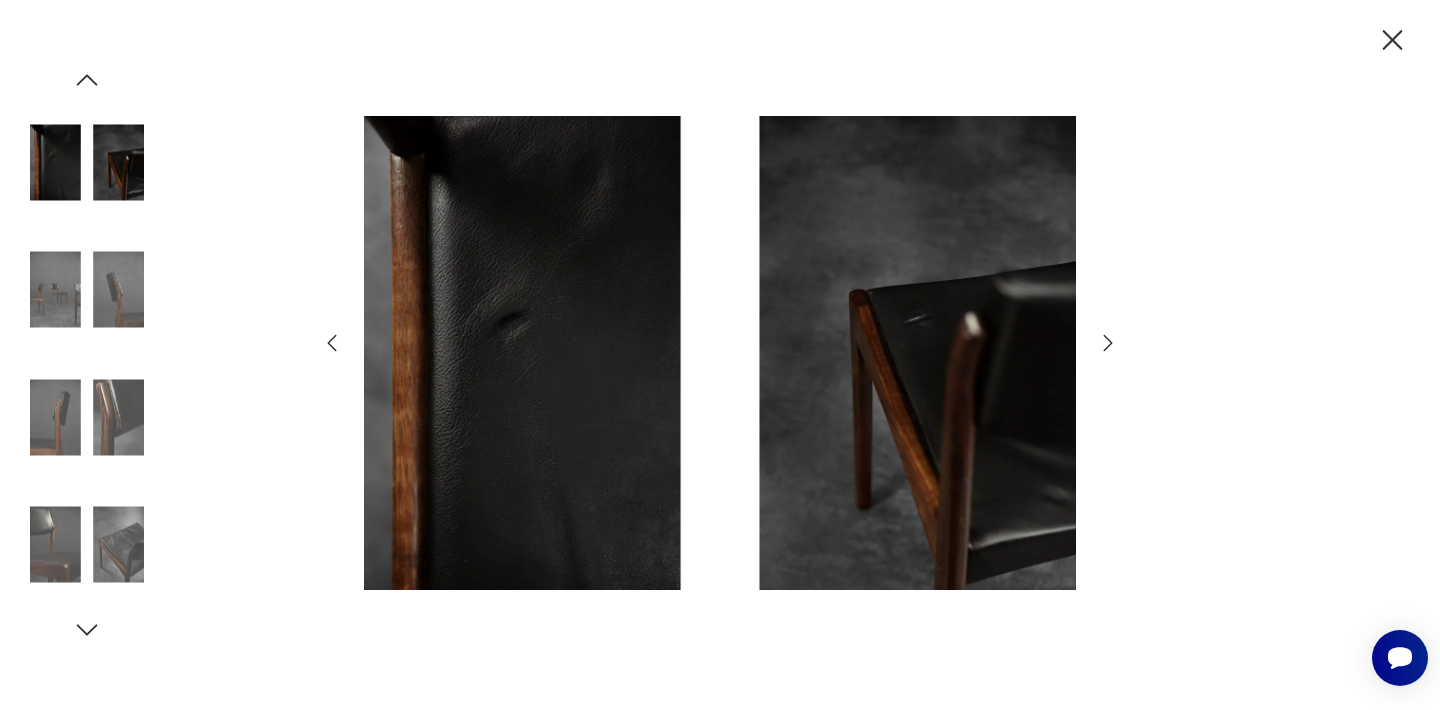 click 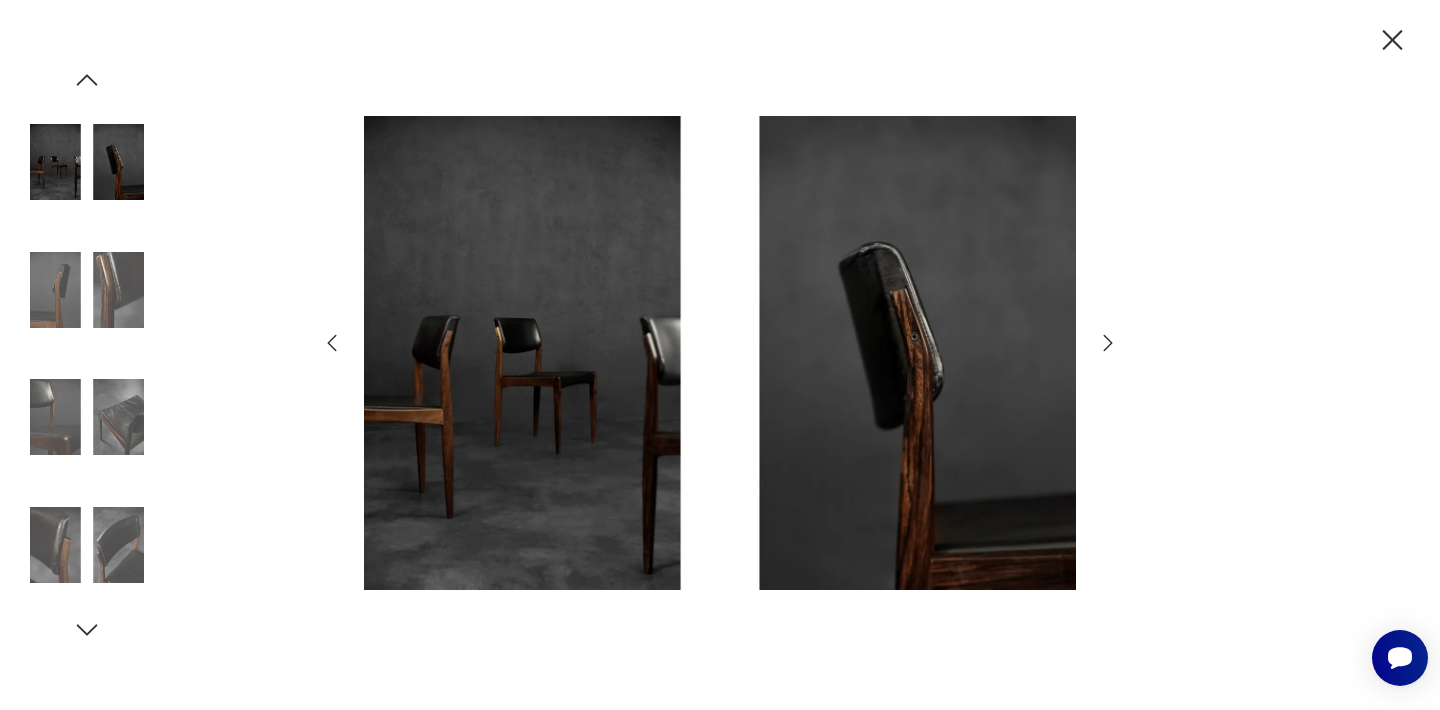 click 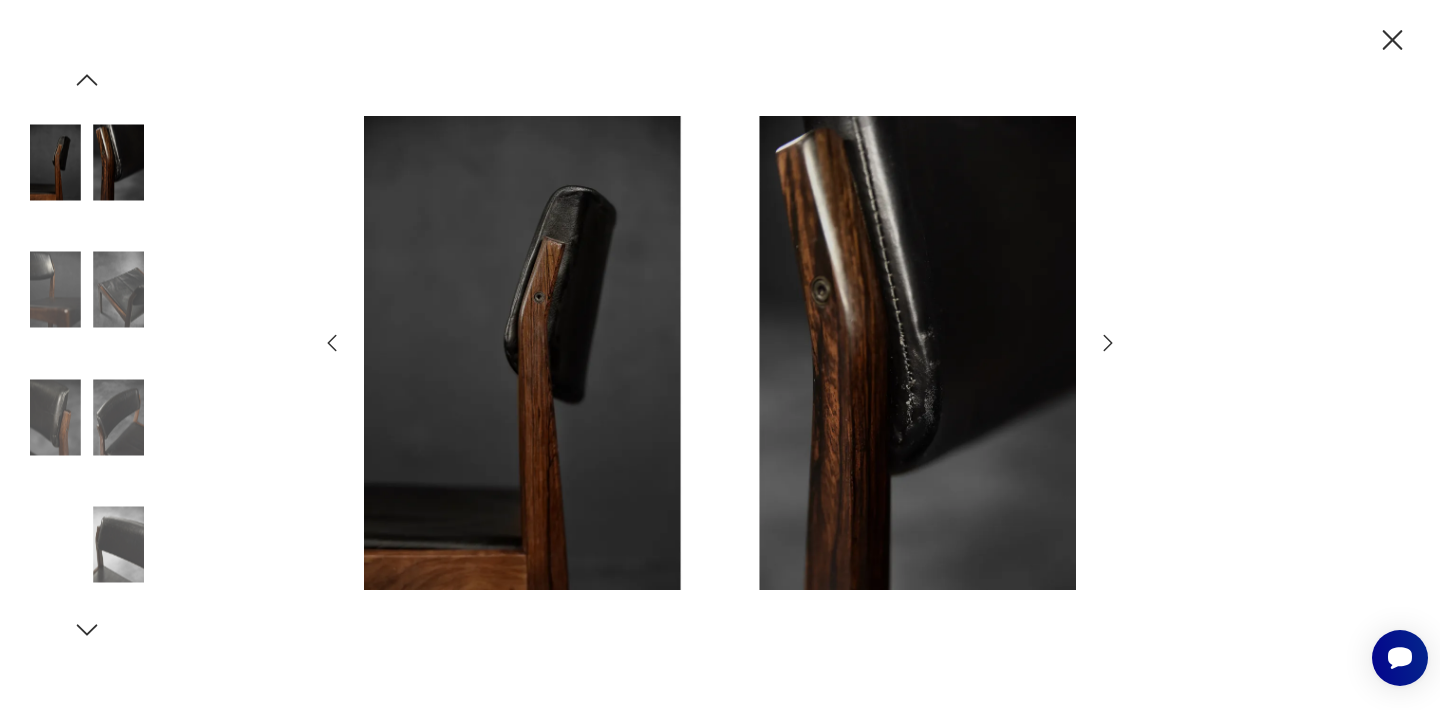 click 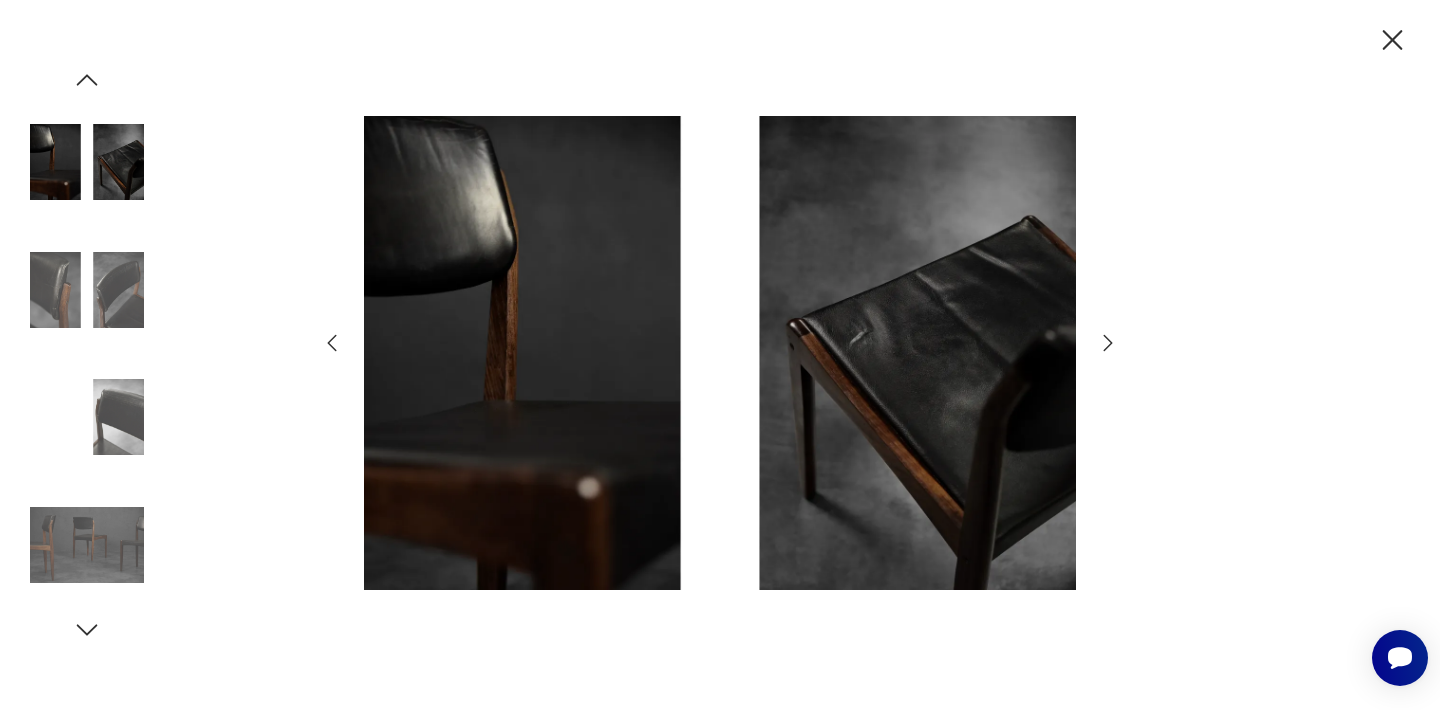 click 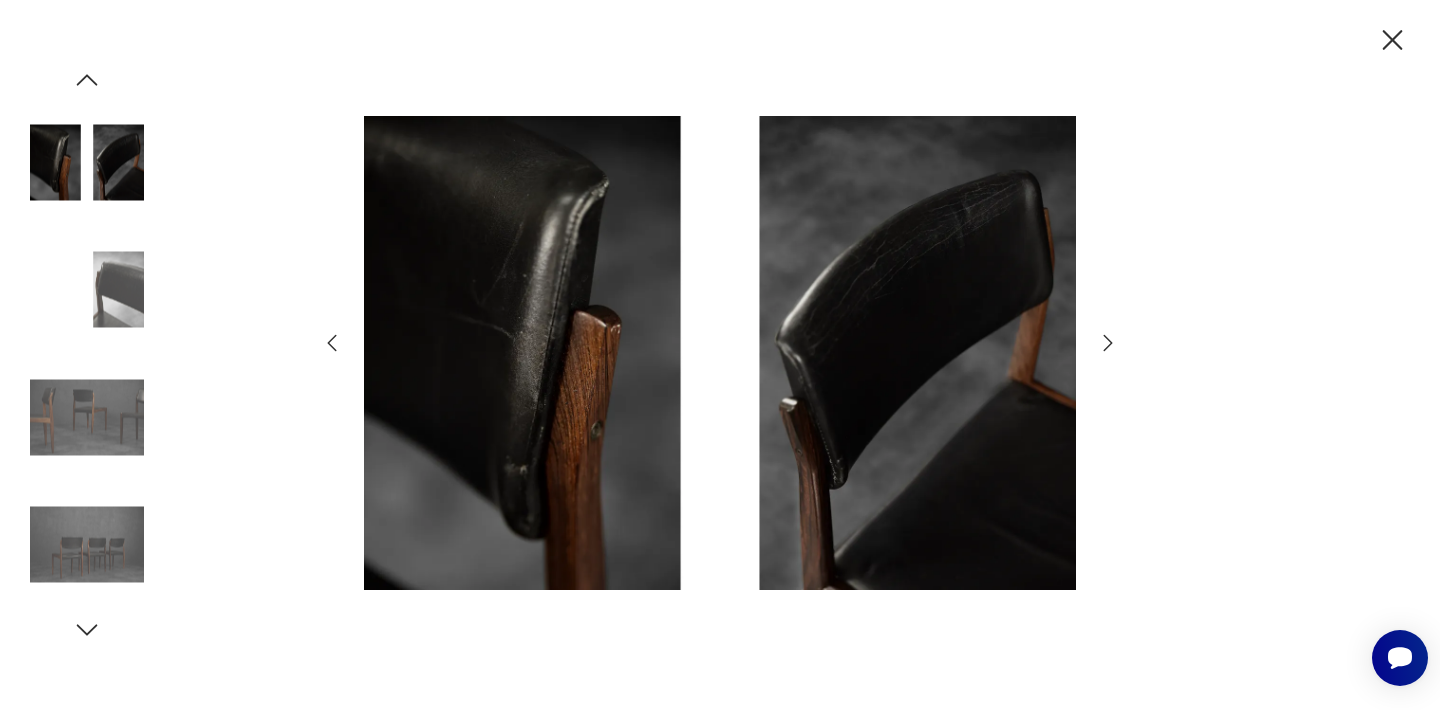 click 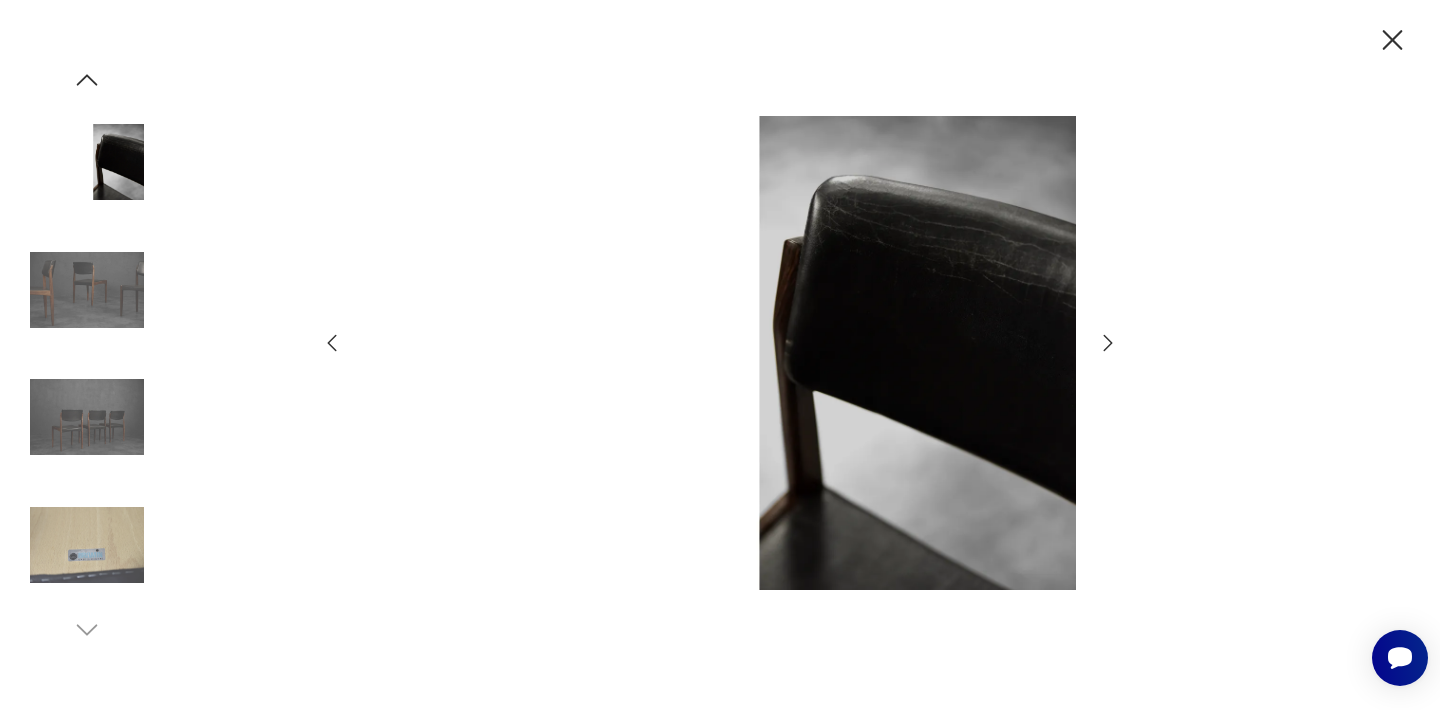 click 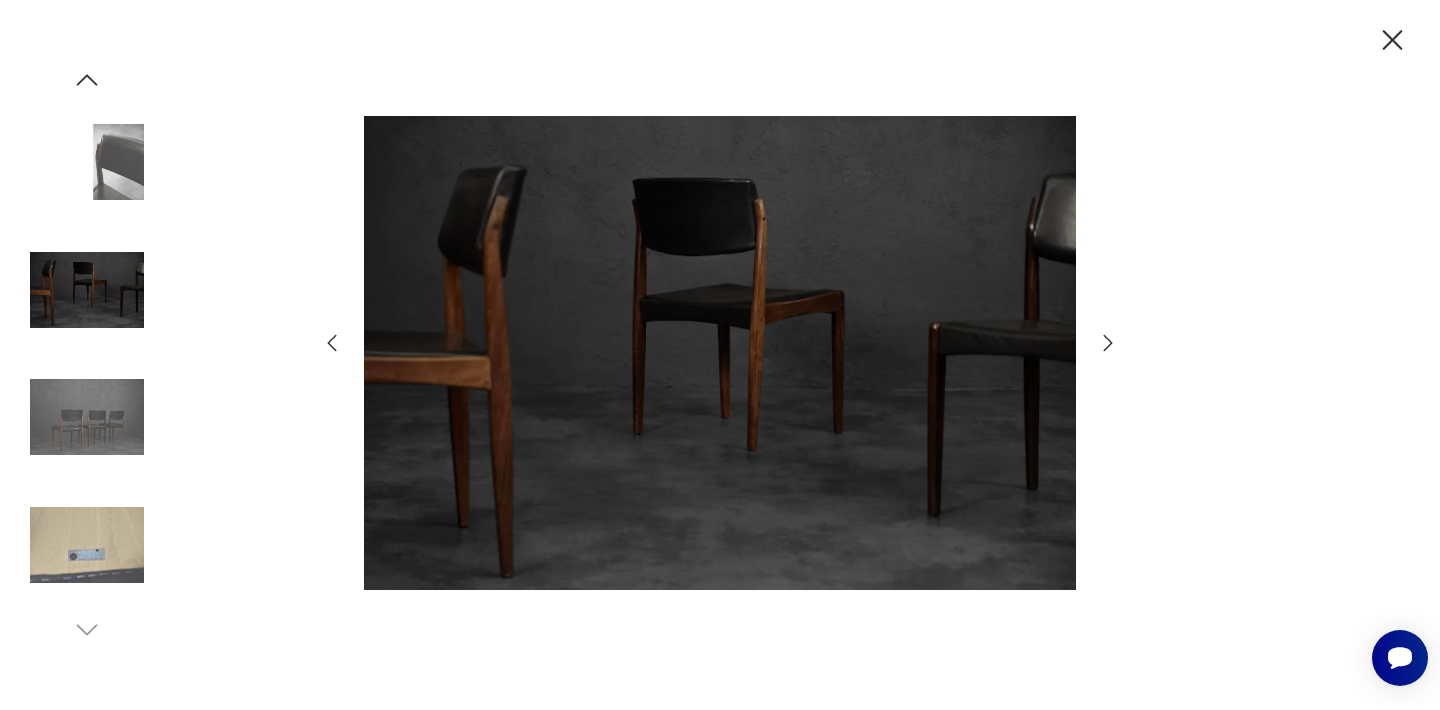 click 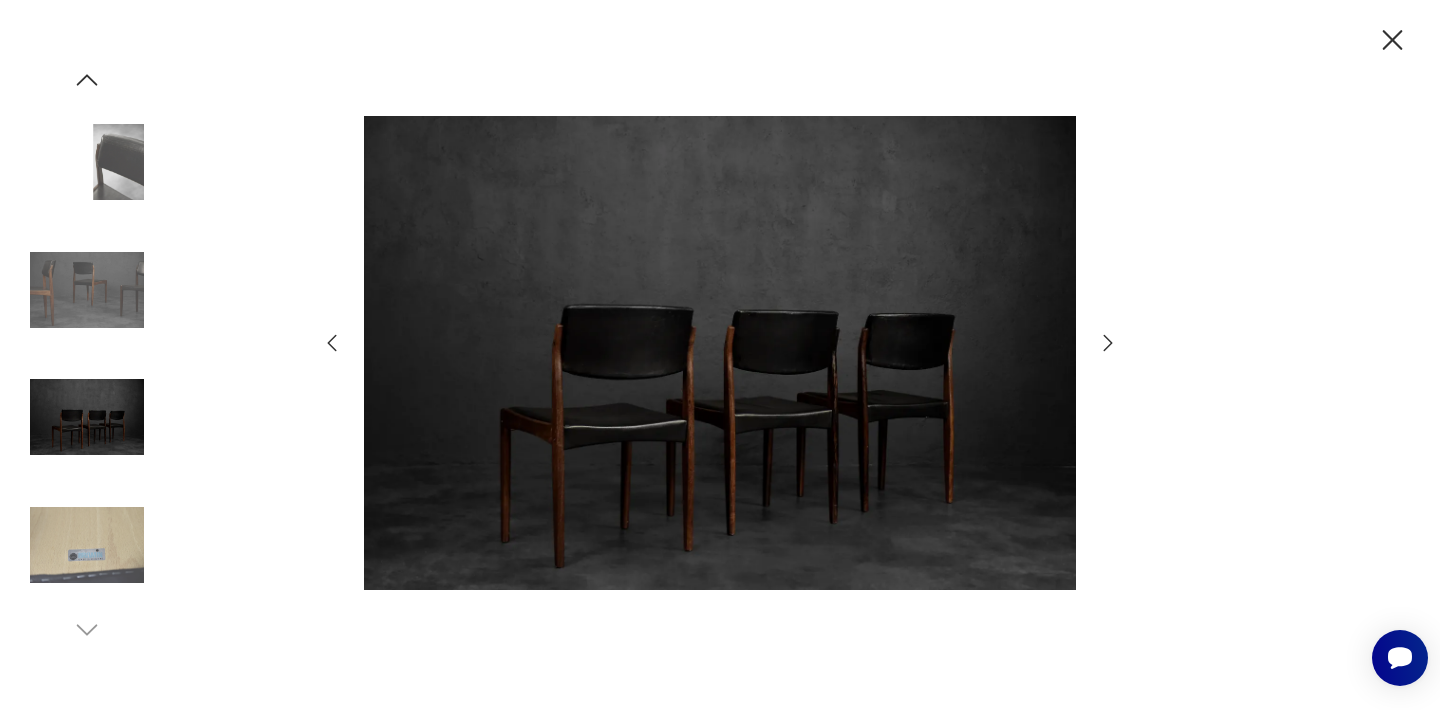 click 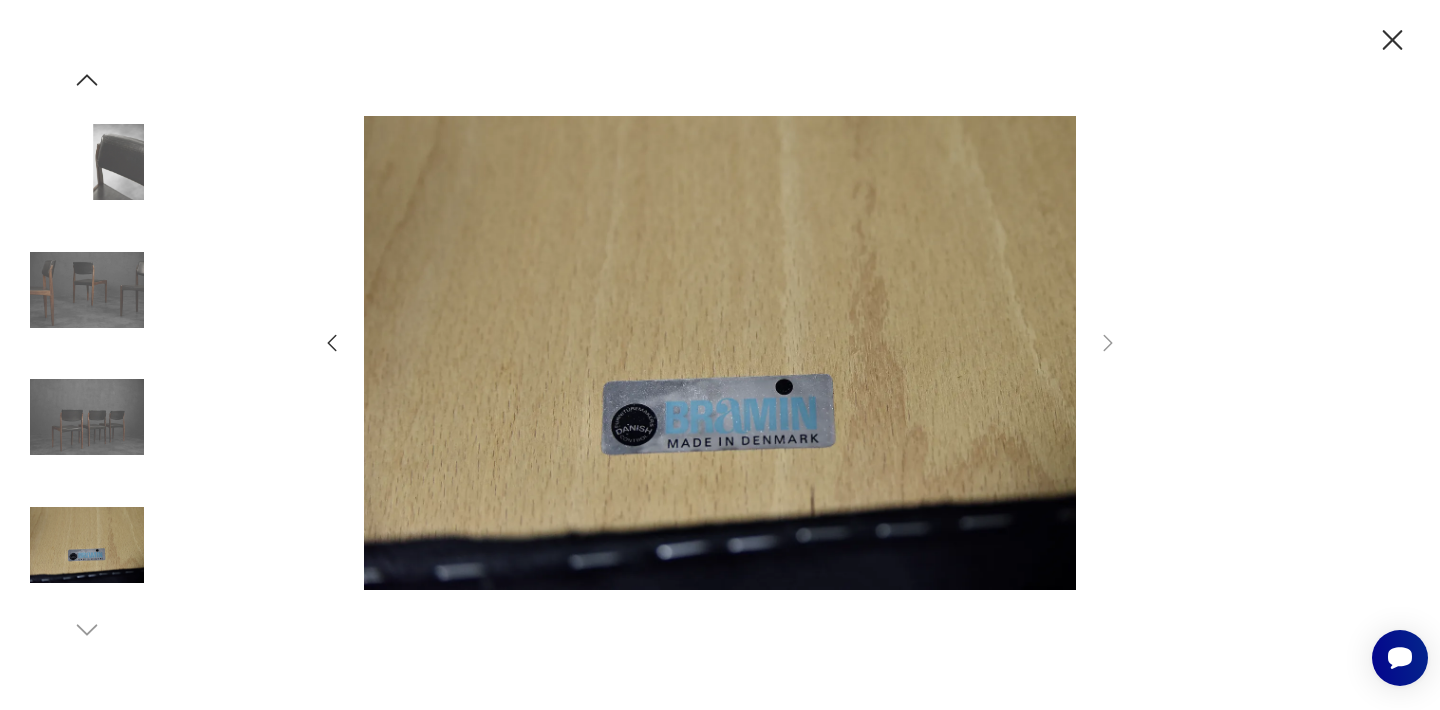 click 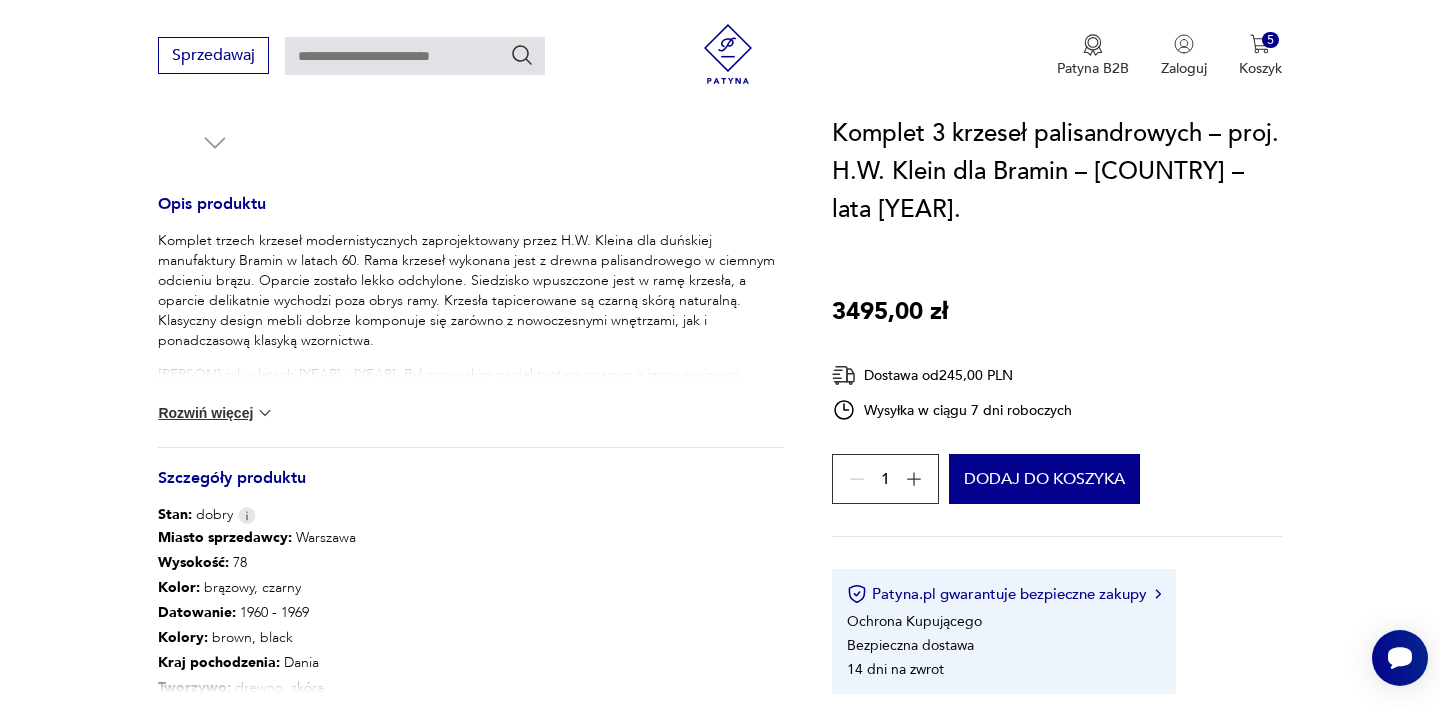 scroll, scrollTop: 760, scrollLeft: 0, axis: vertical 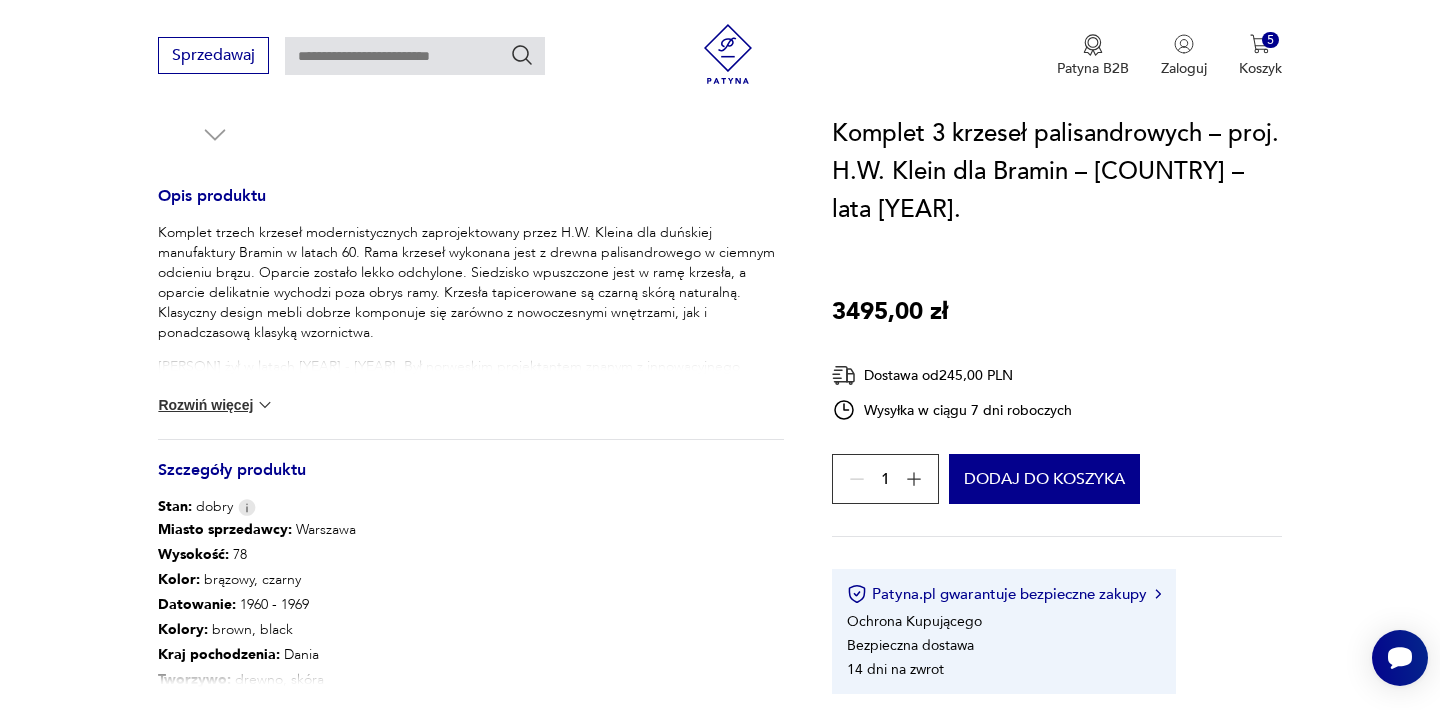 click on "Rozwiń więcej" at bounding box center (216, 405) 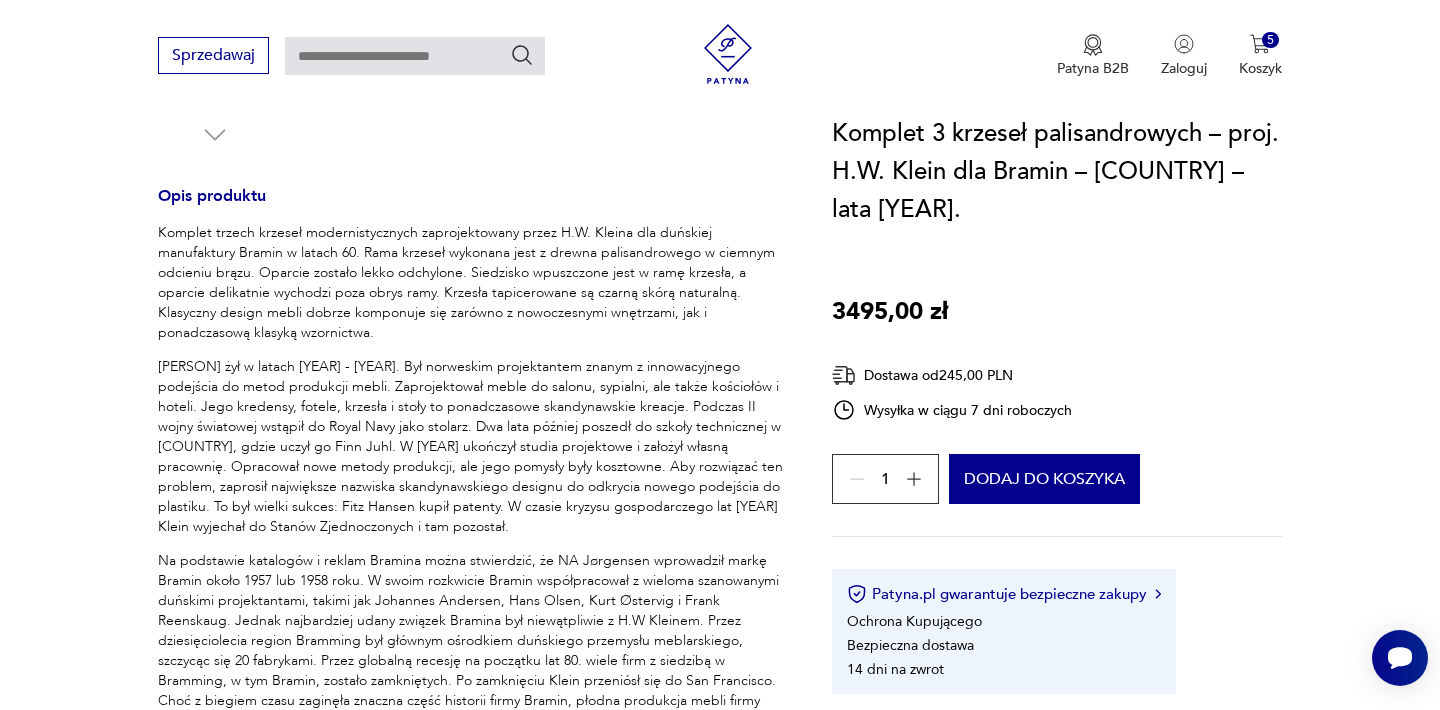 type 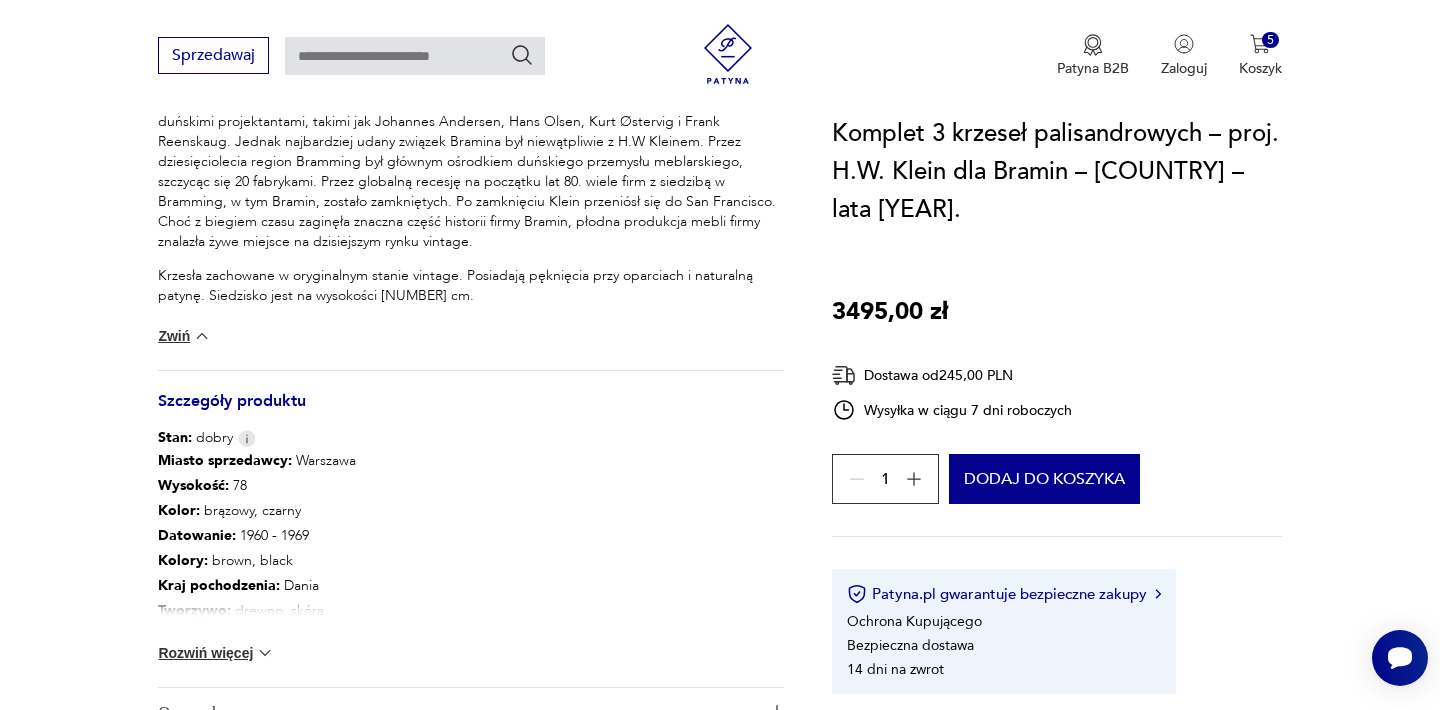 scroll, scrollTop: 1240, scrollLeft: 0, axis: vertical 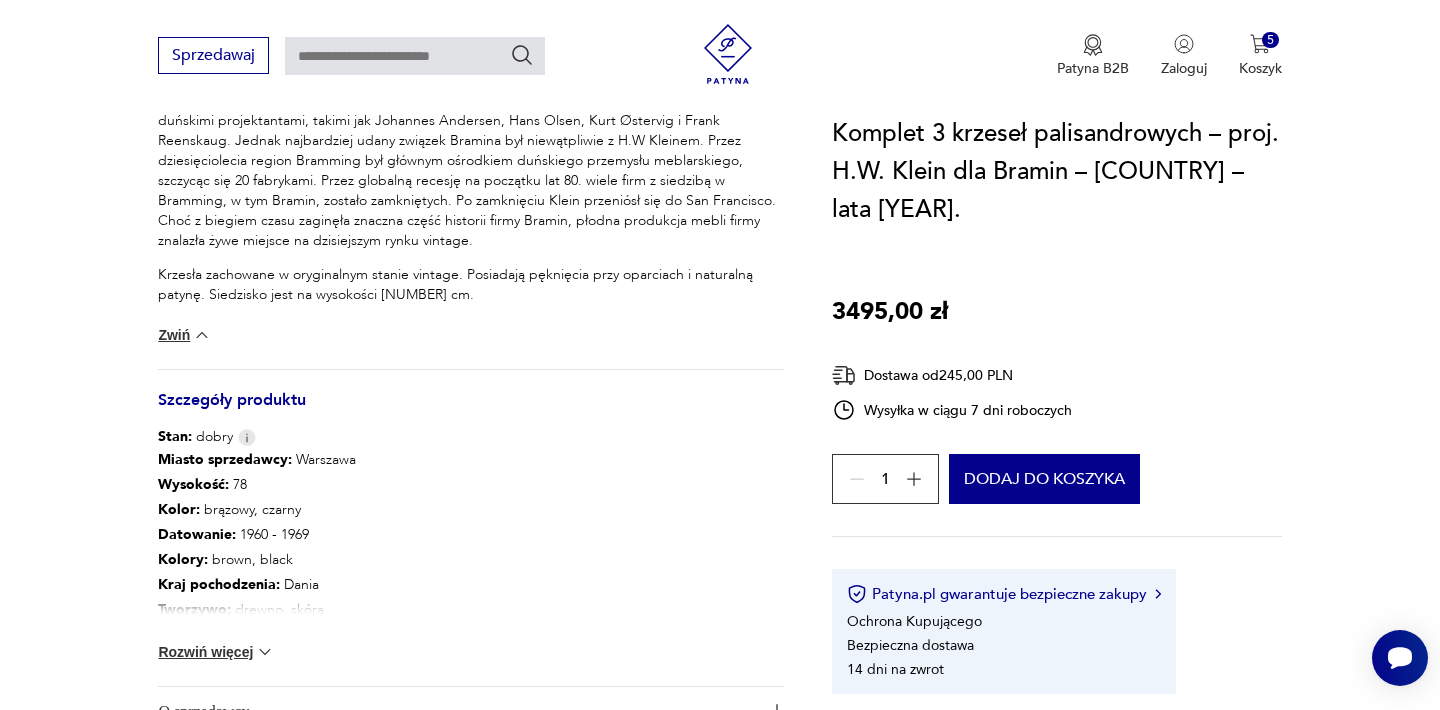 click on "Rozwiń więcej" at bounding box center [216, 652] 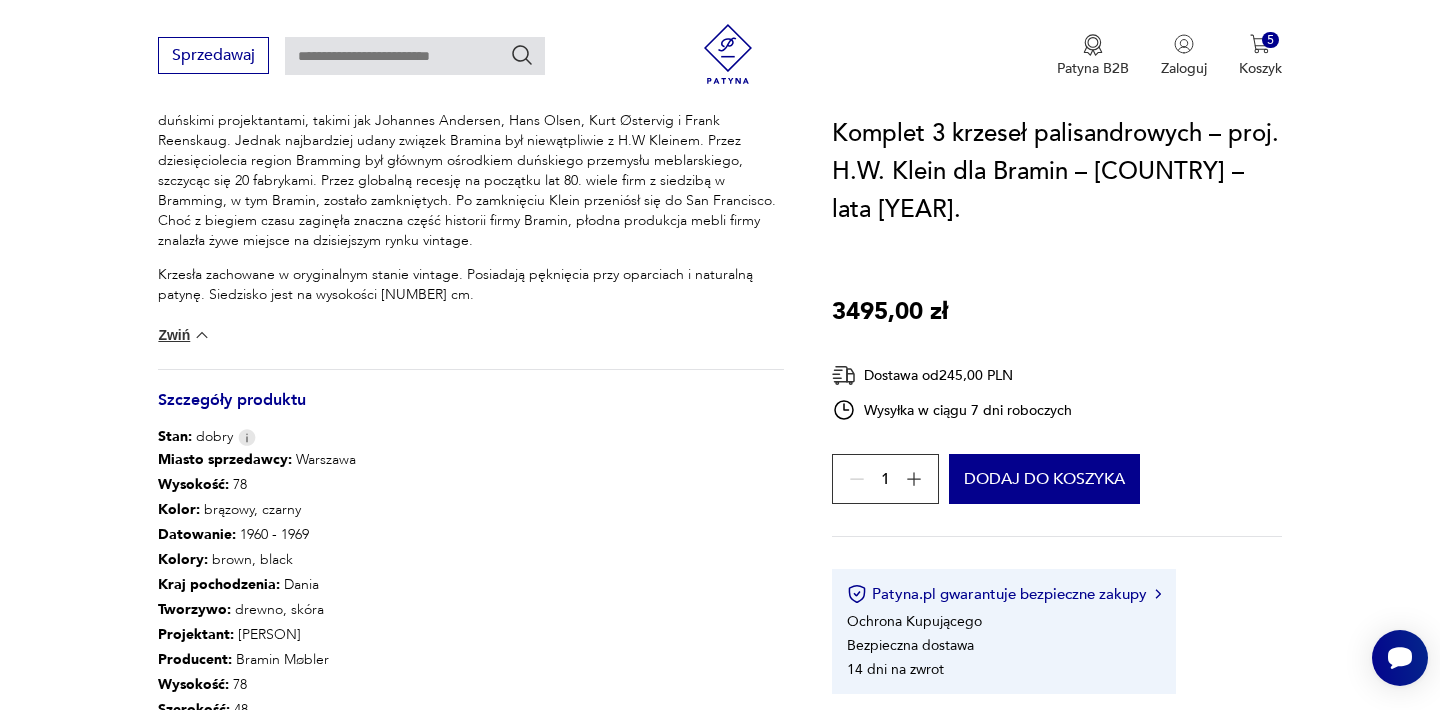 type 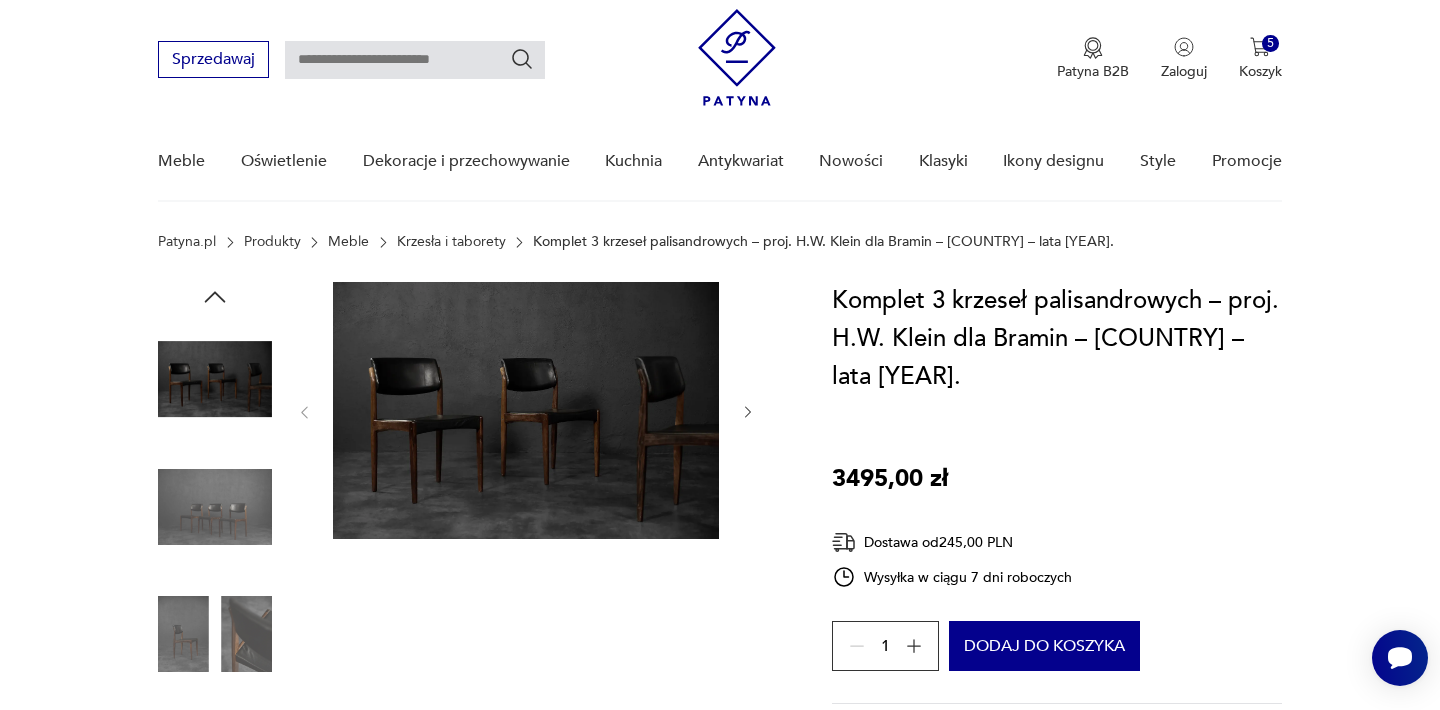 scroll, scrollTop: 40, scrollLeft: 0, axis: vertical 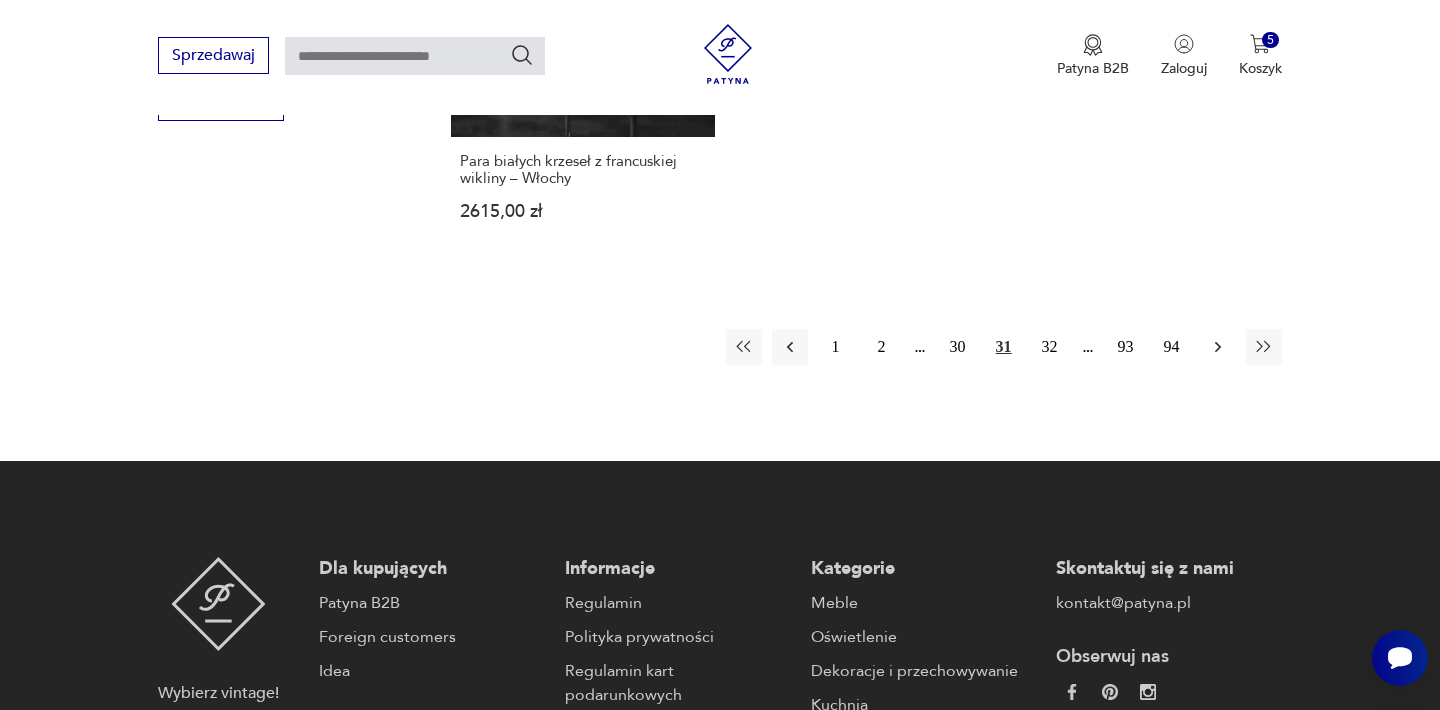 click 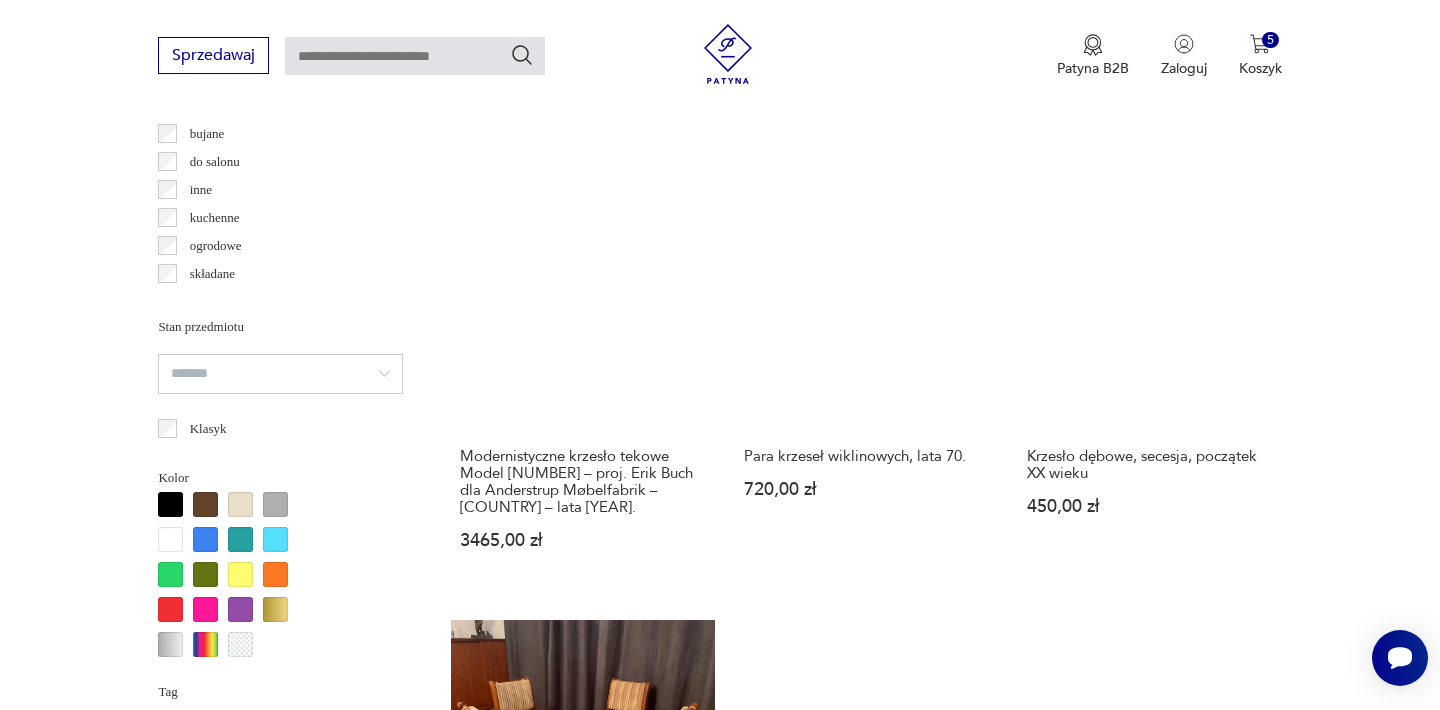scroll, scrollTop: 1612, scrollLeft: 0, axis: vertical 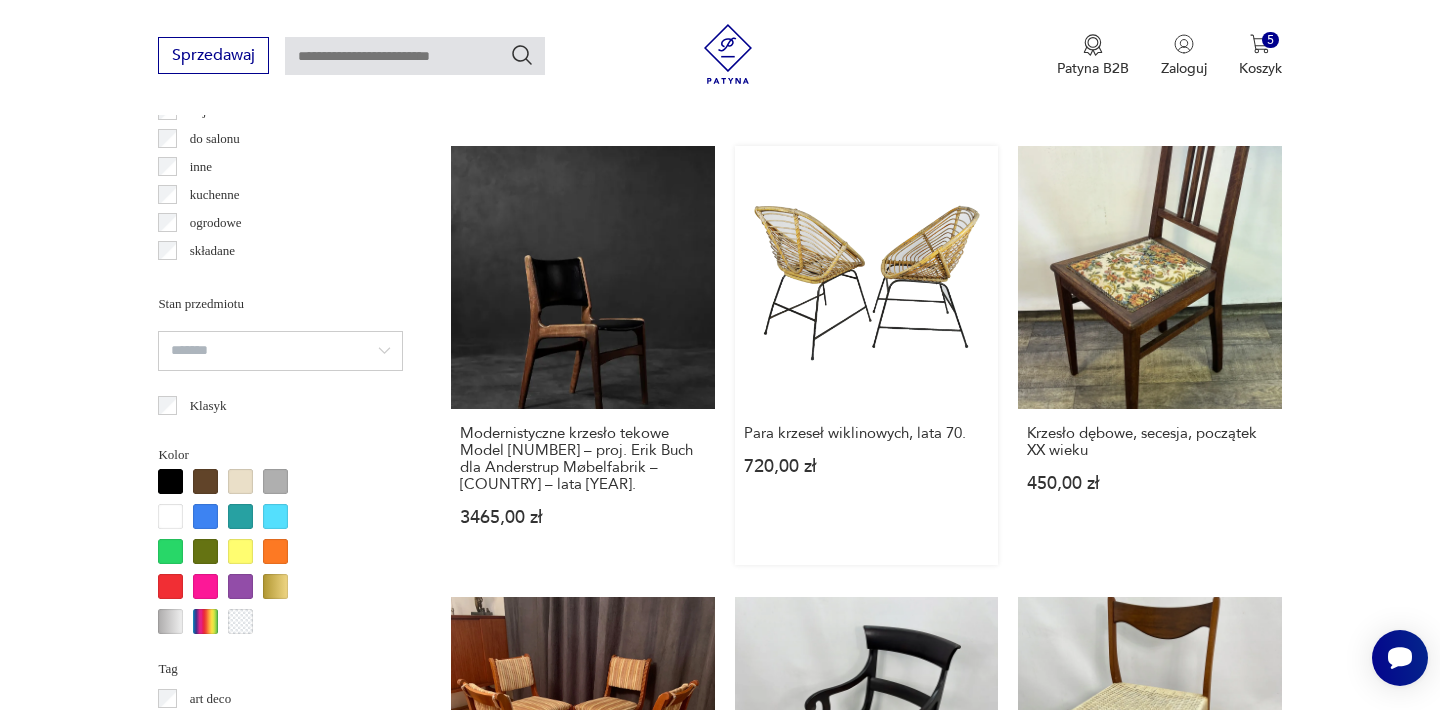 click on "Para krzeseł wiklinowych, lata 70. [PRICE]" at bounding box center [866, 355] 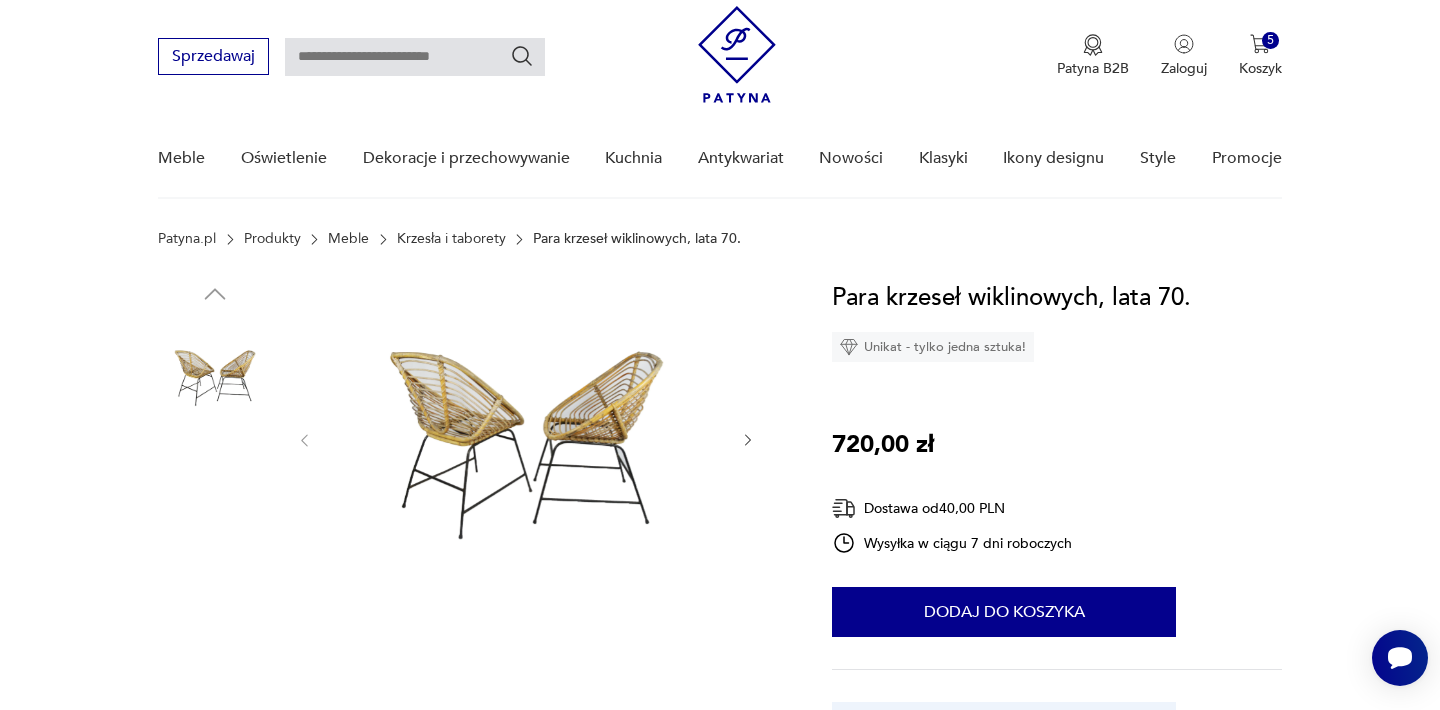scroll, scrollTop: 0, scrollLeft: 0, axis: both 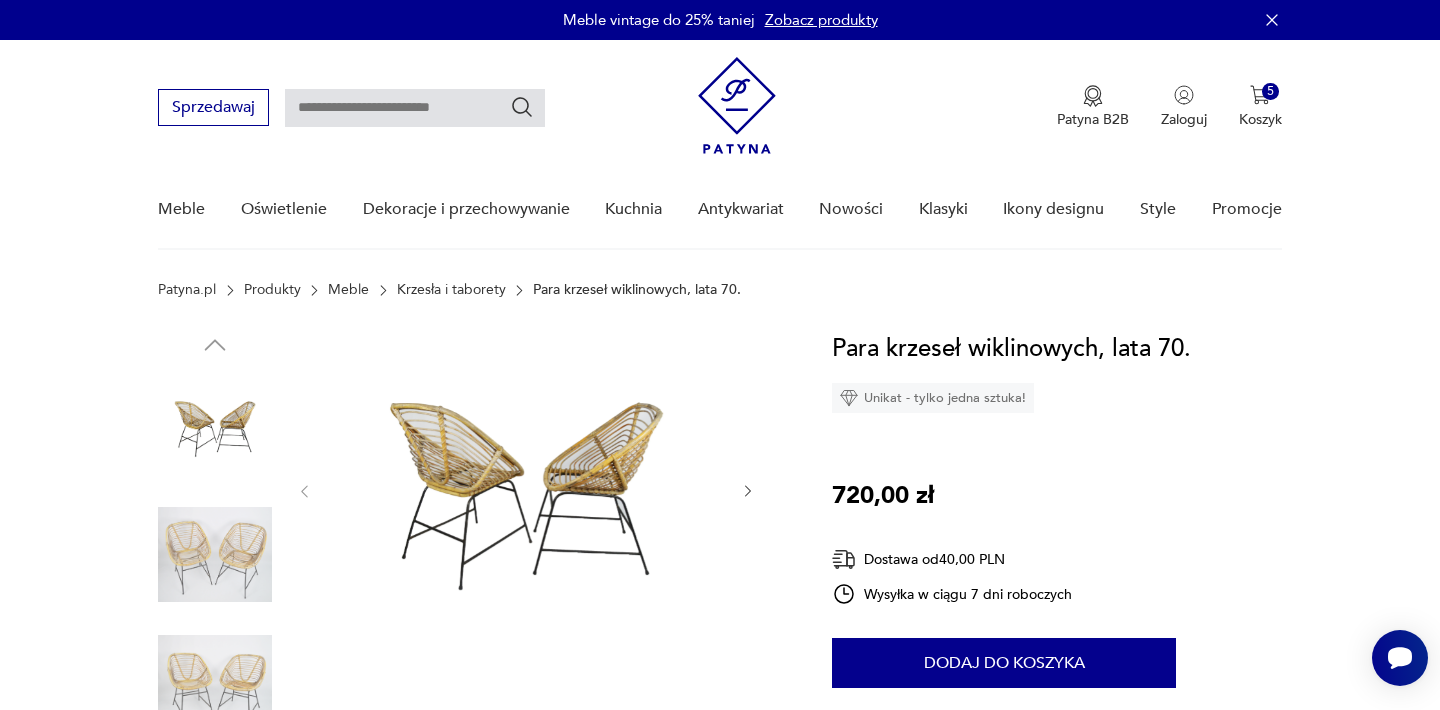 click at bounding box center [526, 489] 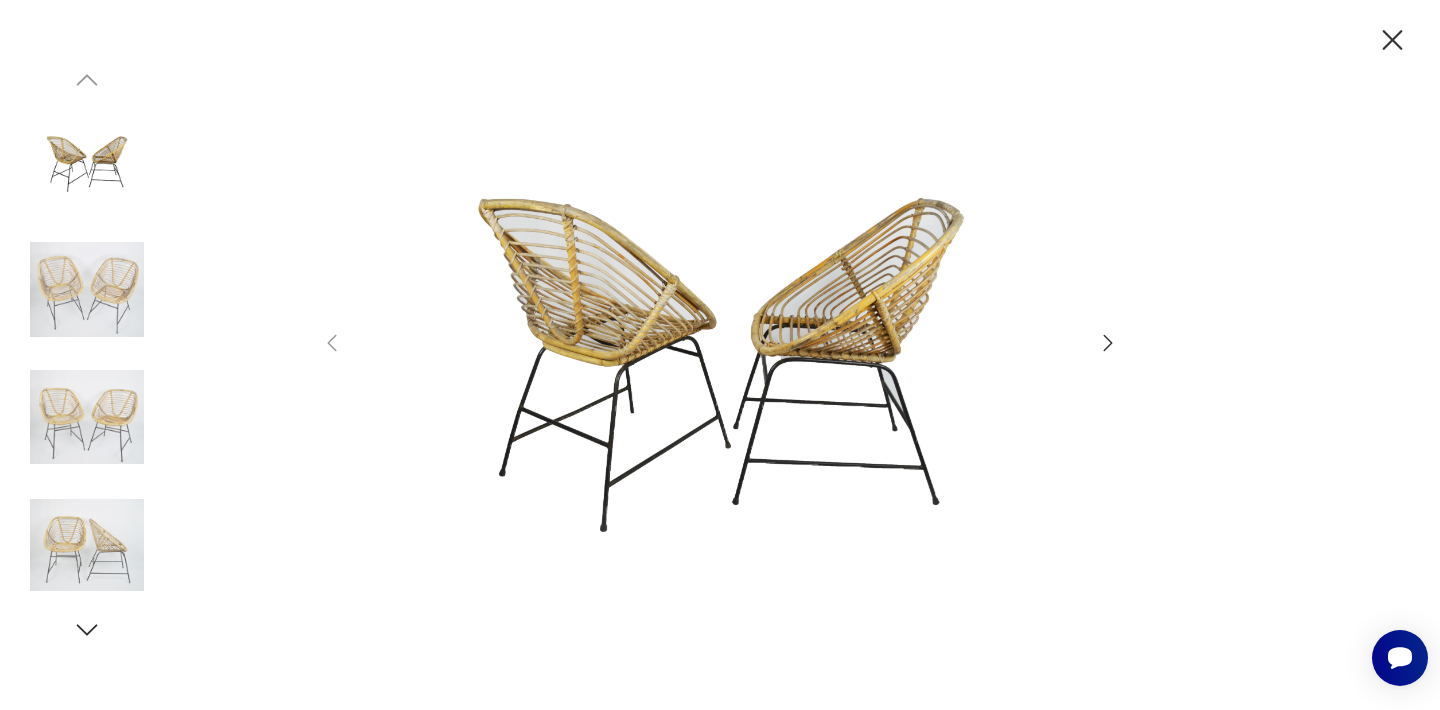 click 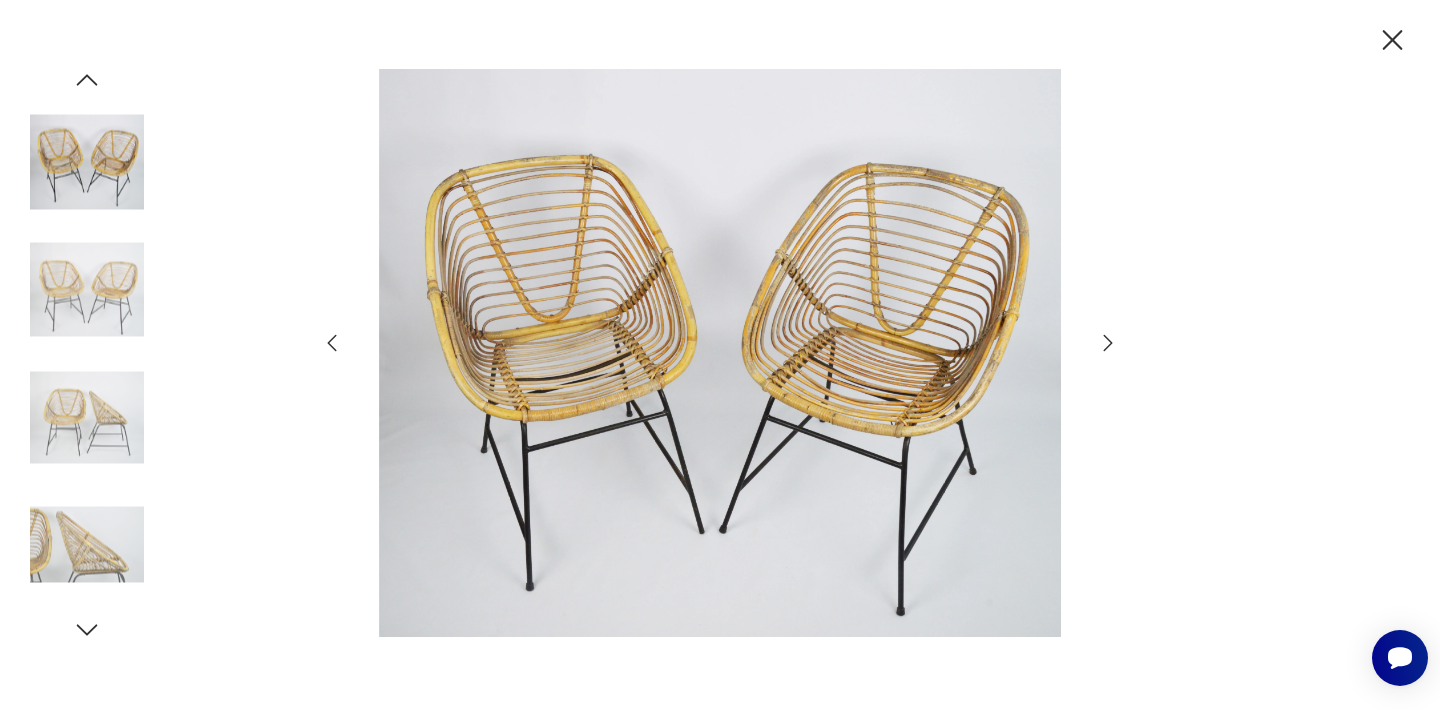 click 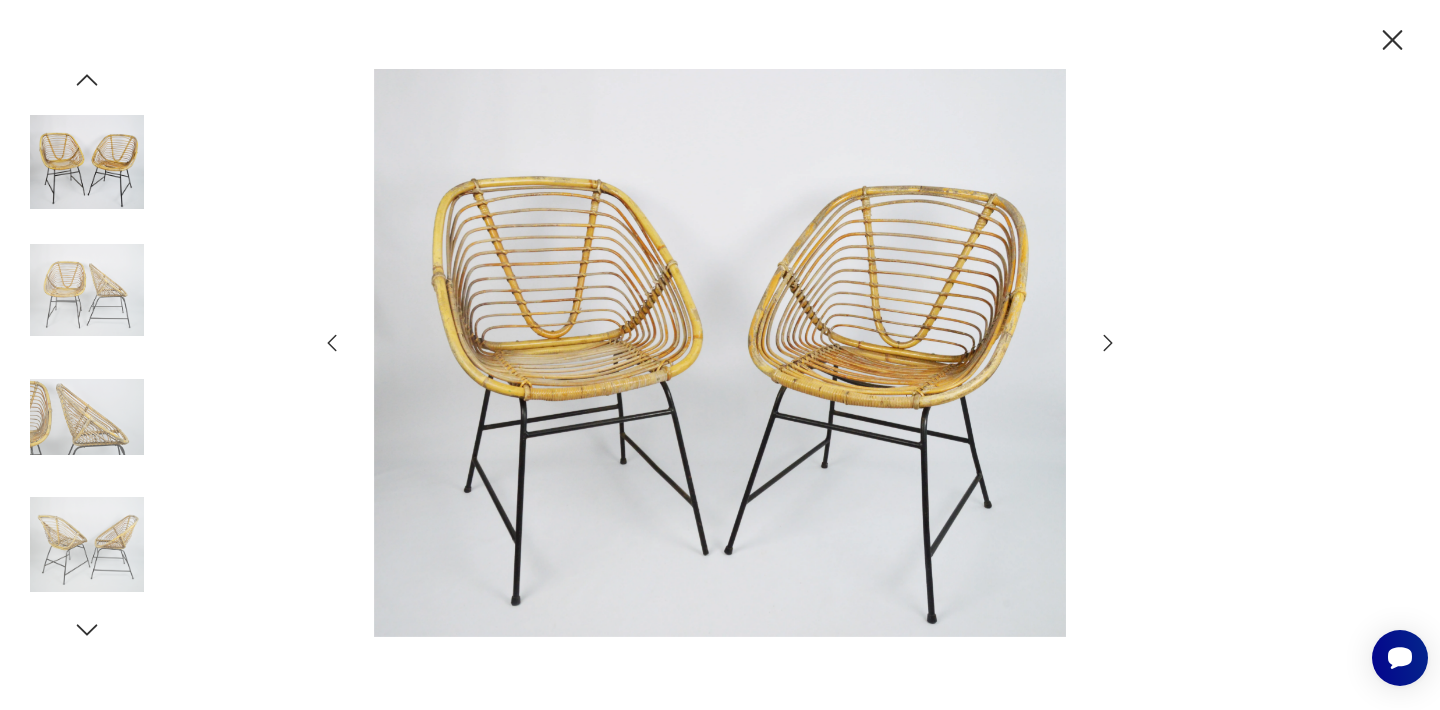 click 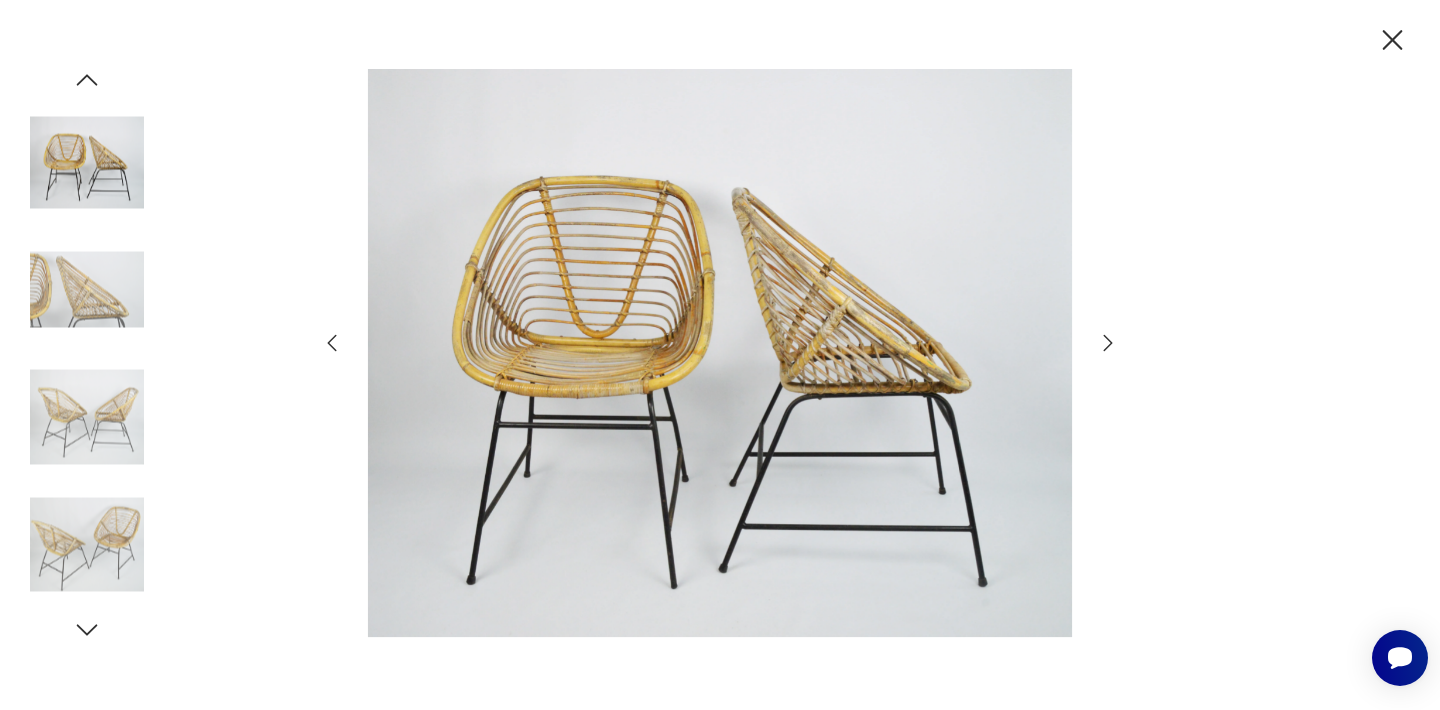 click 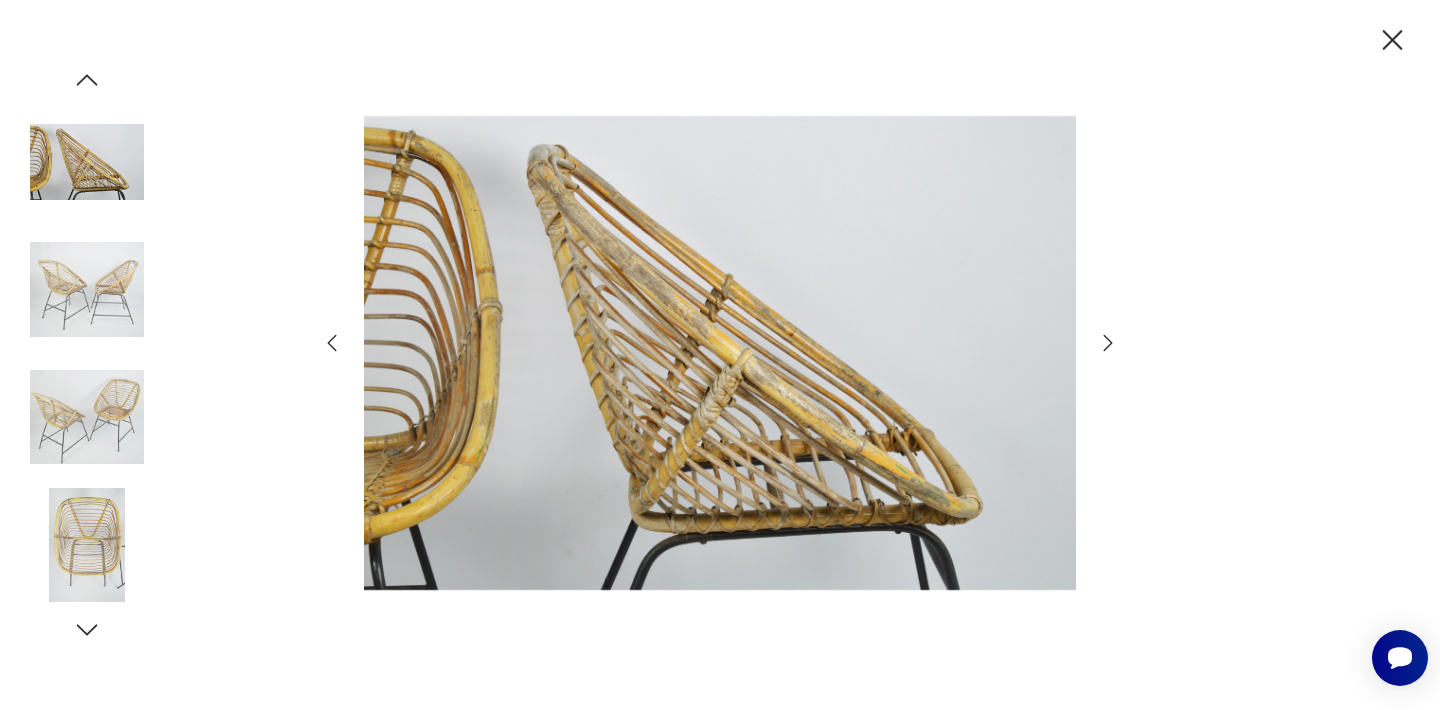 click 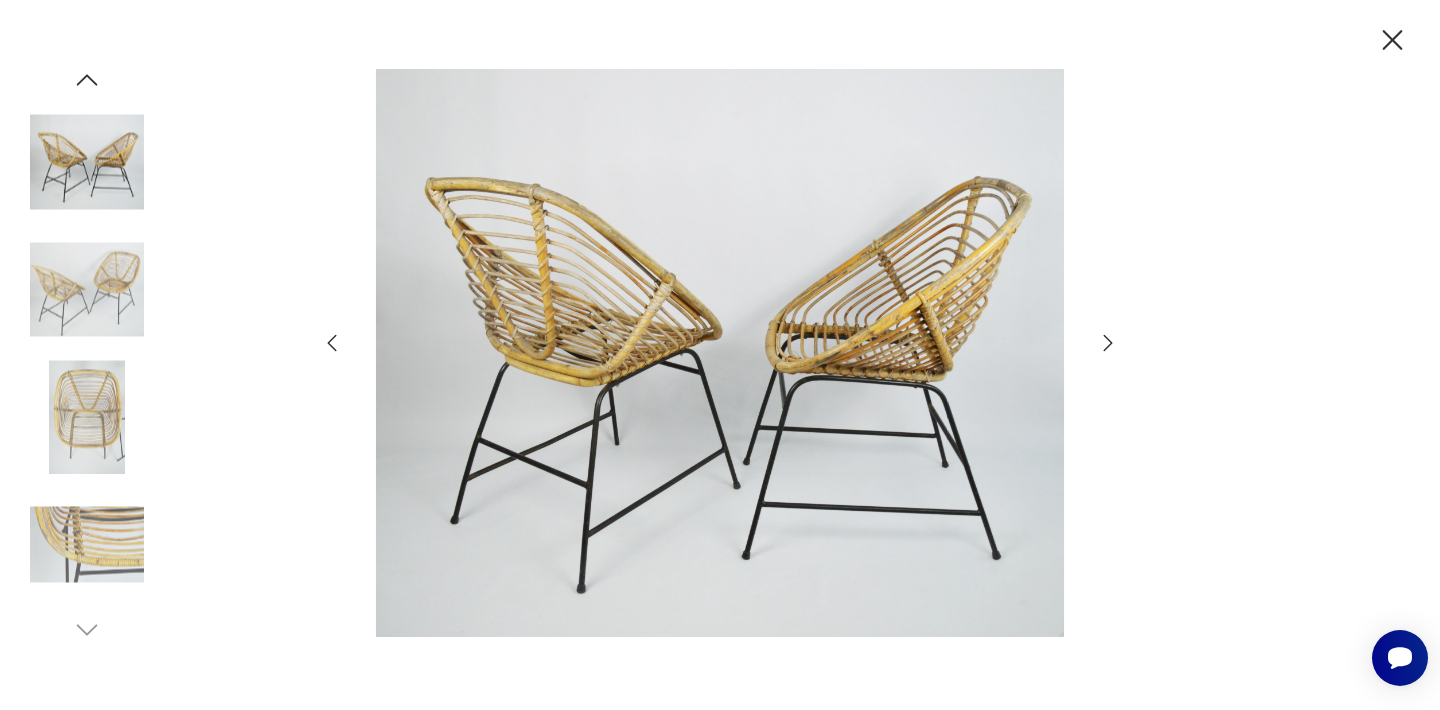 click 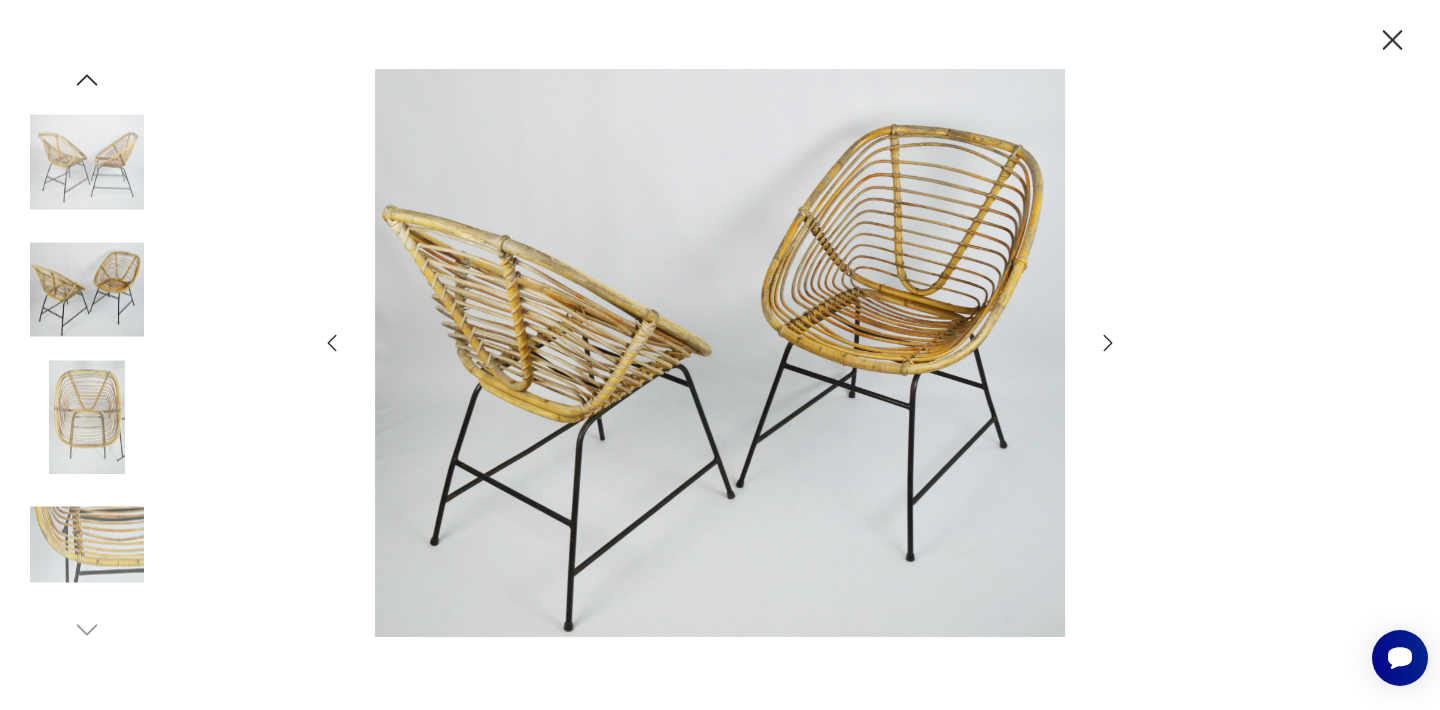 click 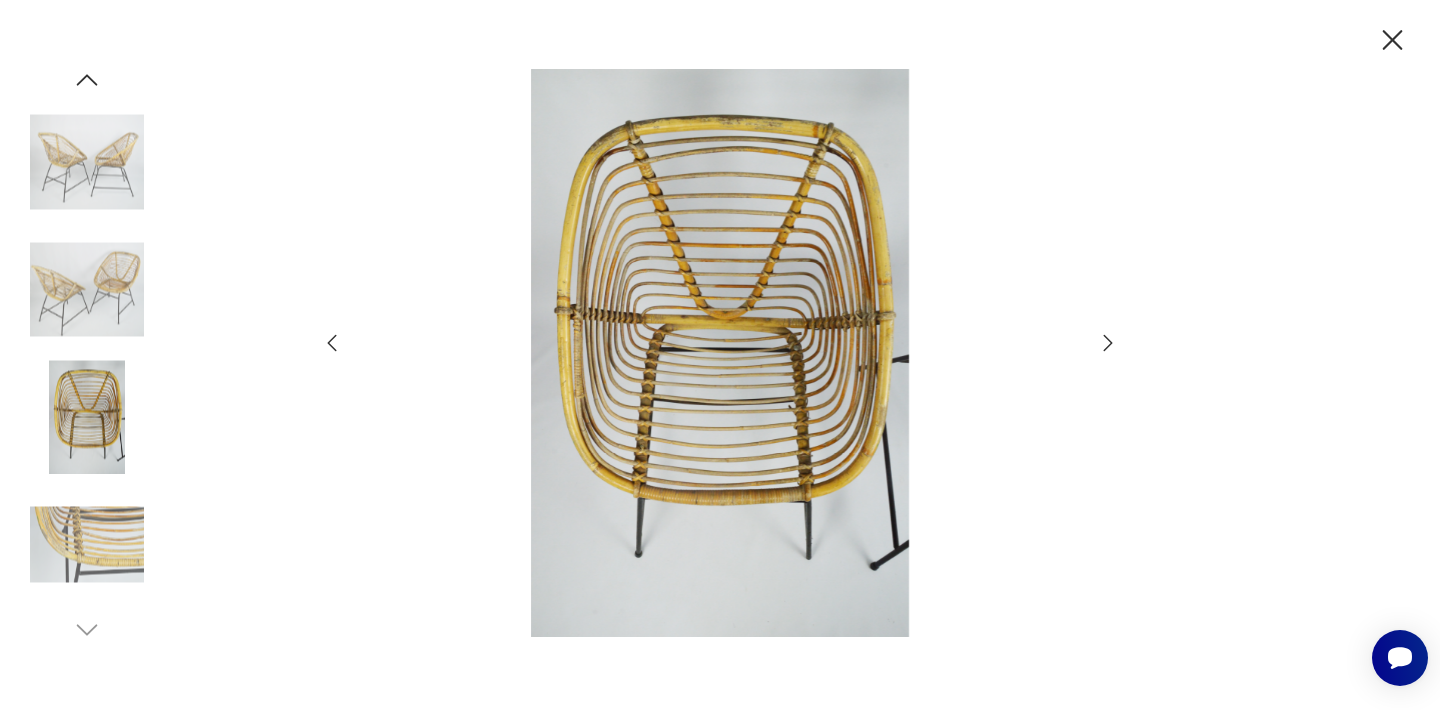 click 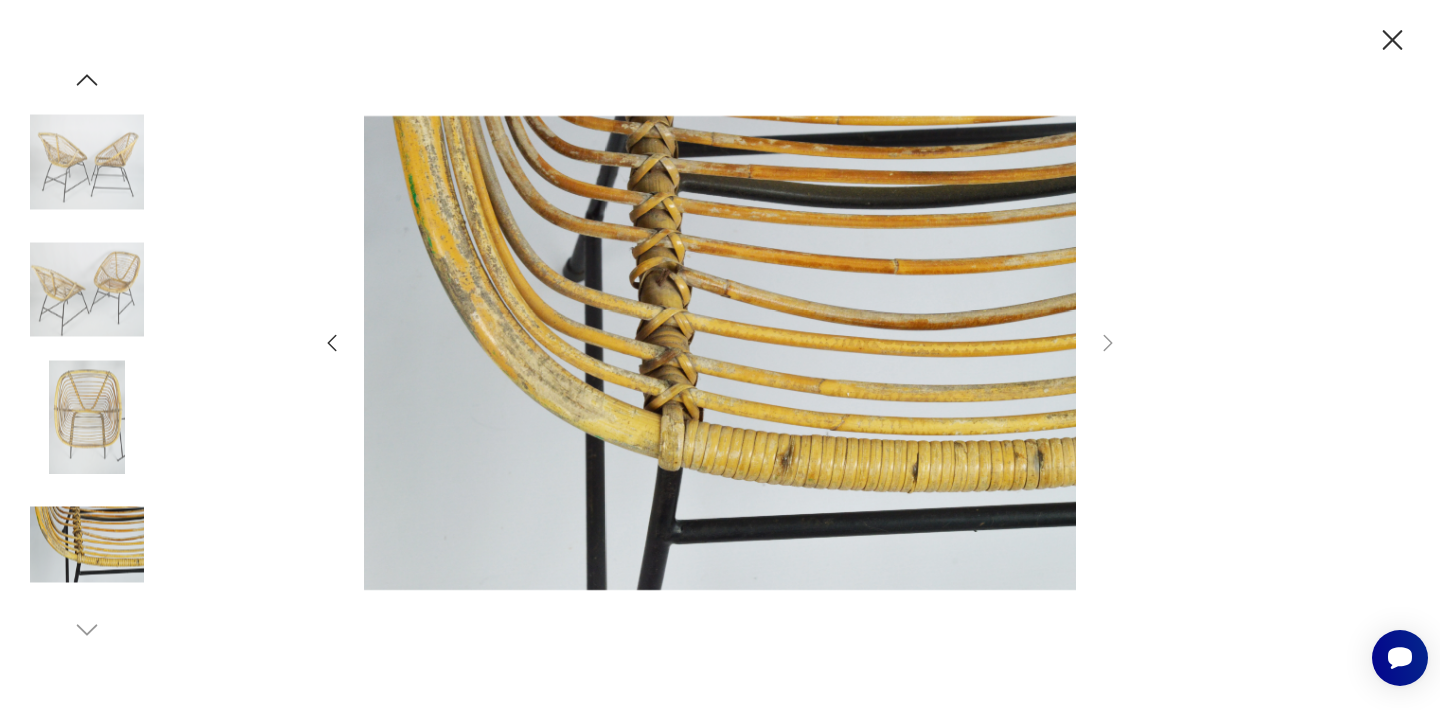 click 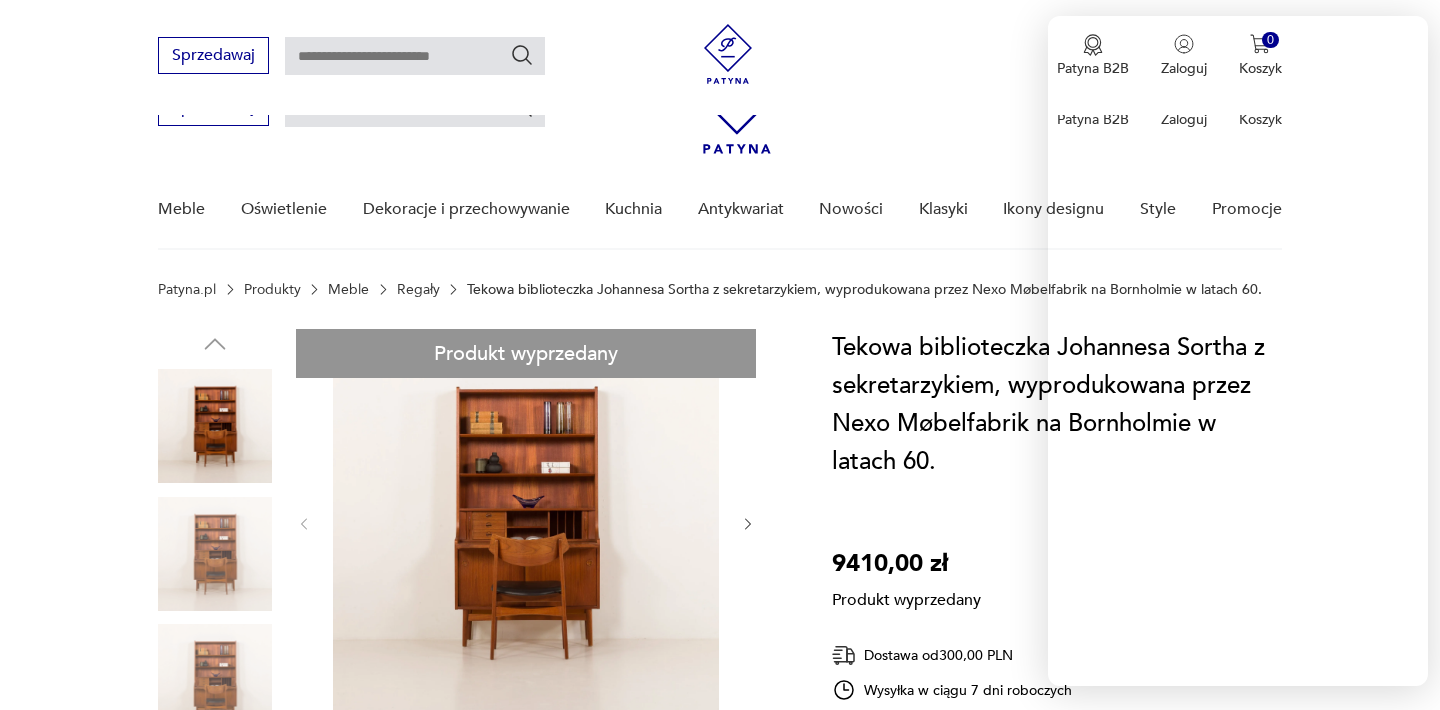 scroll, scrollTop: 440, scrollLeft: 0, axis: vertical 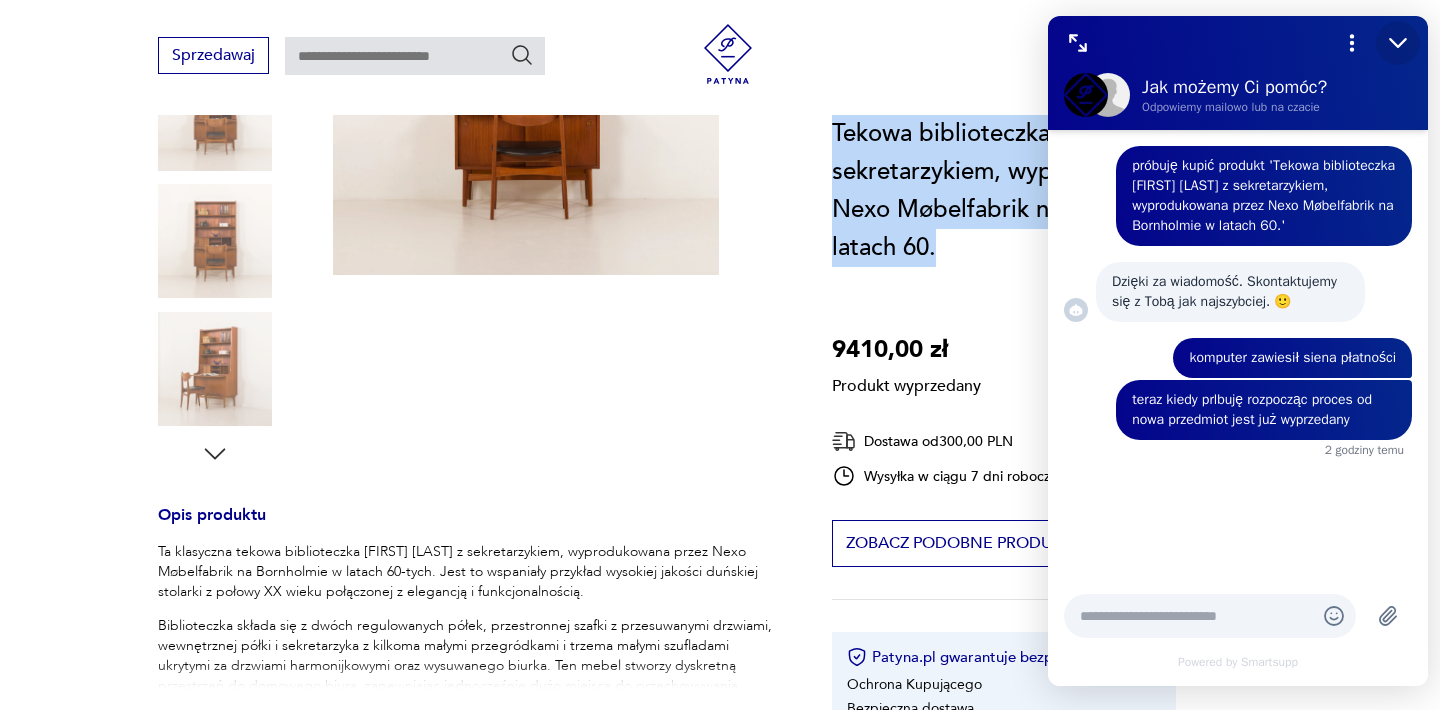 click 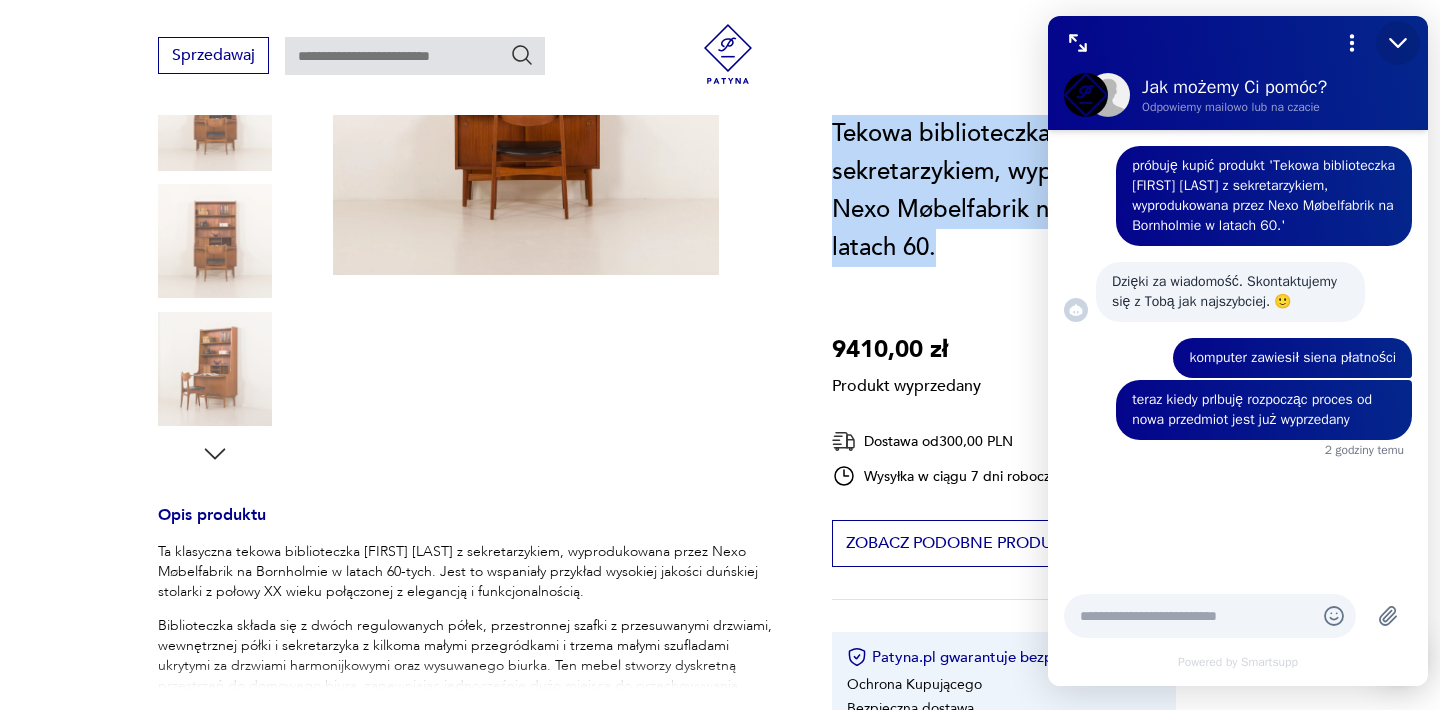 scroll, scrollTop: 0, scrollLeft: 0, axis: both 